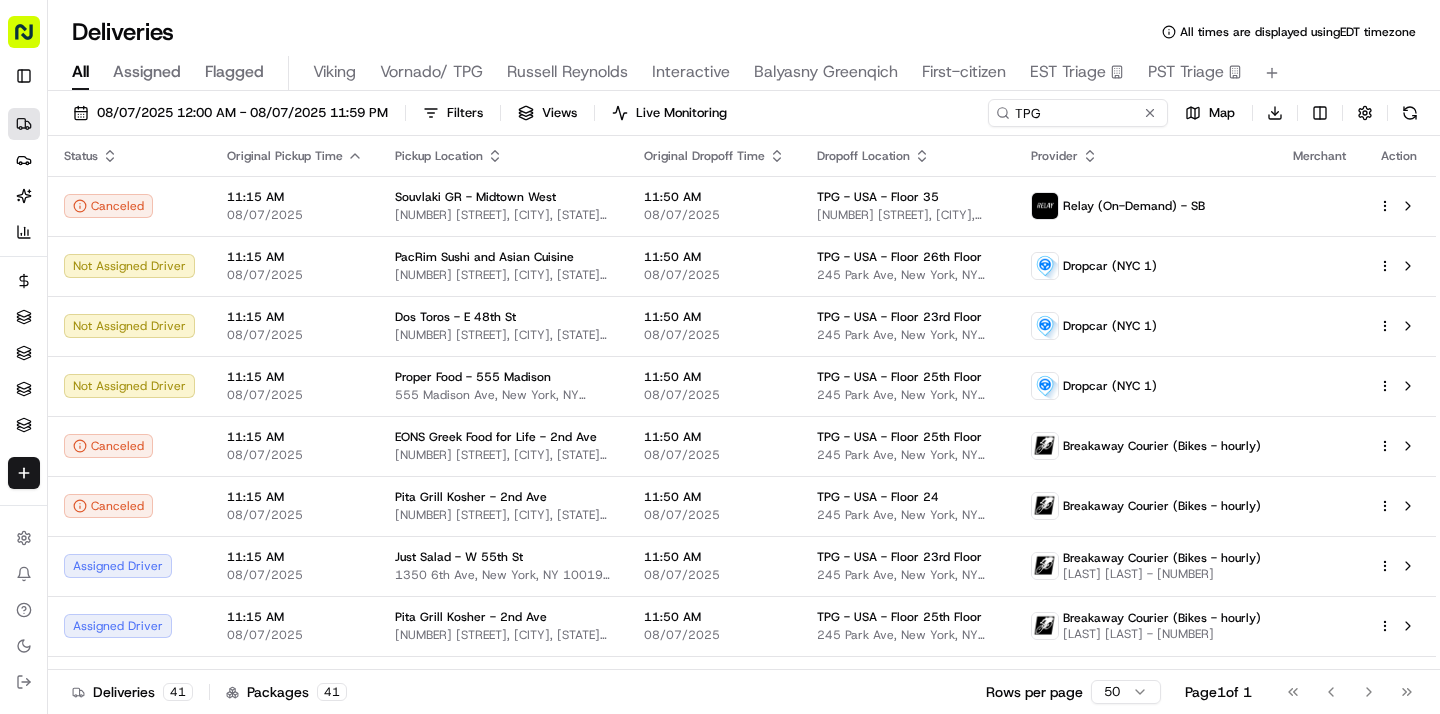 scroll, scrollTop: 0, scrollLeft: 0, axis: both 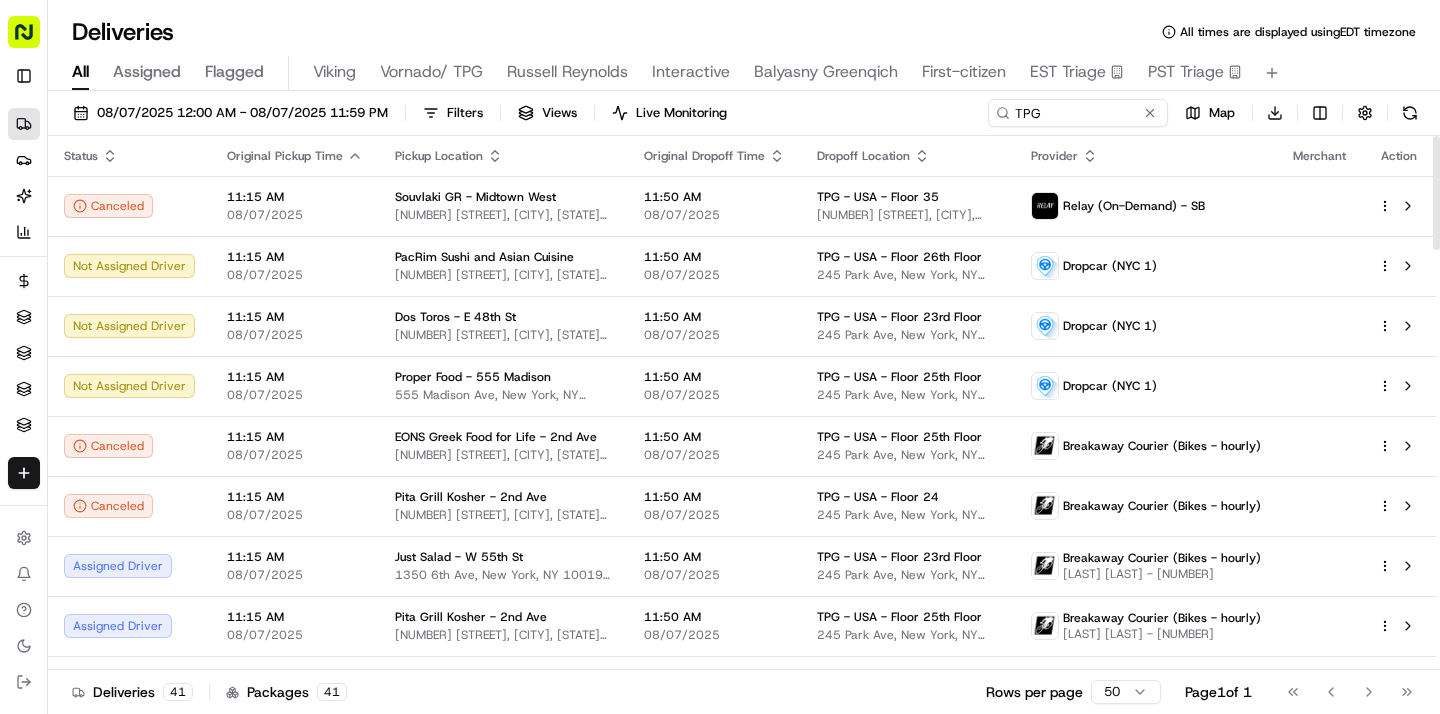 click on "[DATE] [TIME] - [DATE] [TIME] Filters Views Live Monitoring TPG Map Download" at bounding box center [744, 117] 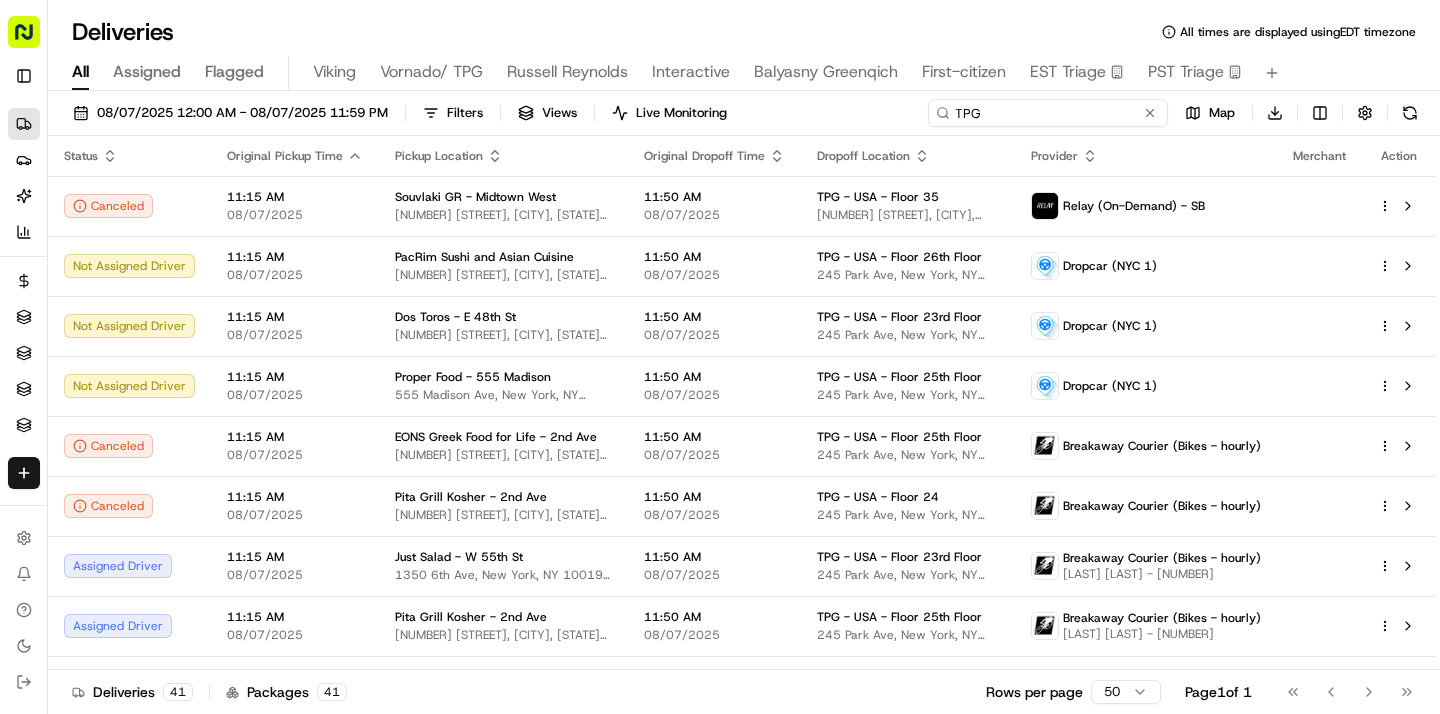 click on "TPG" at bounding box center (1048, 113) 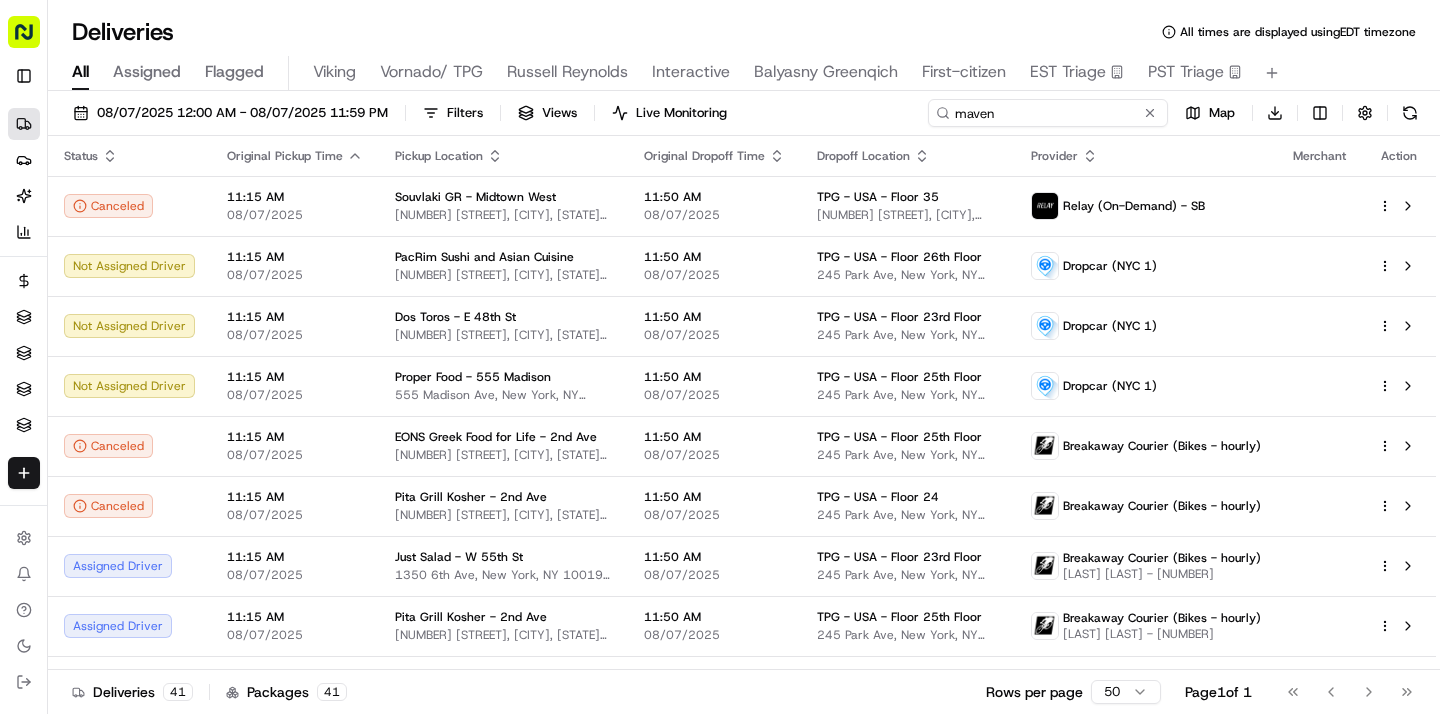 type on "maven" 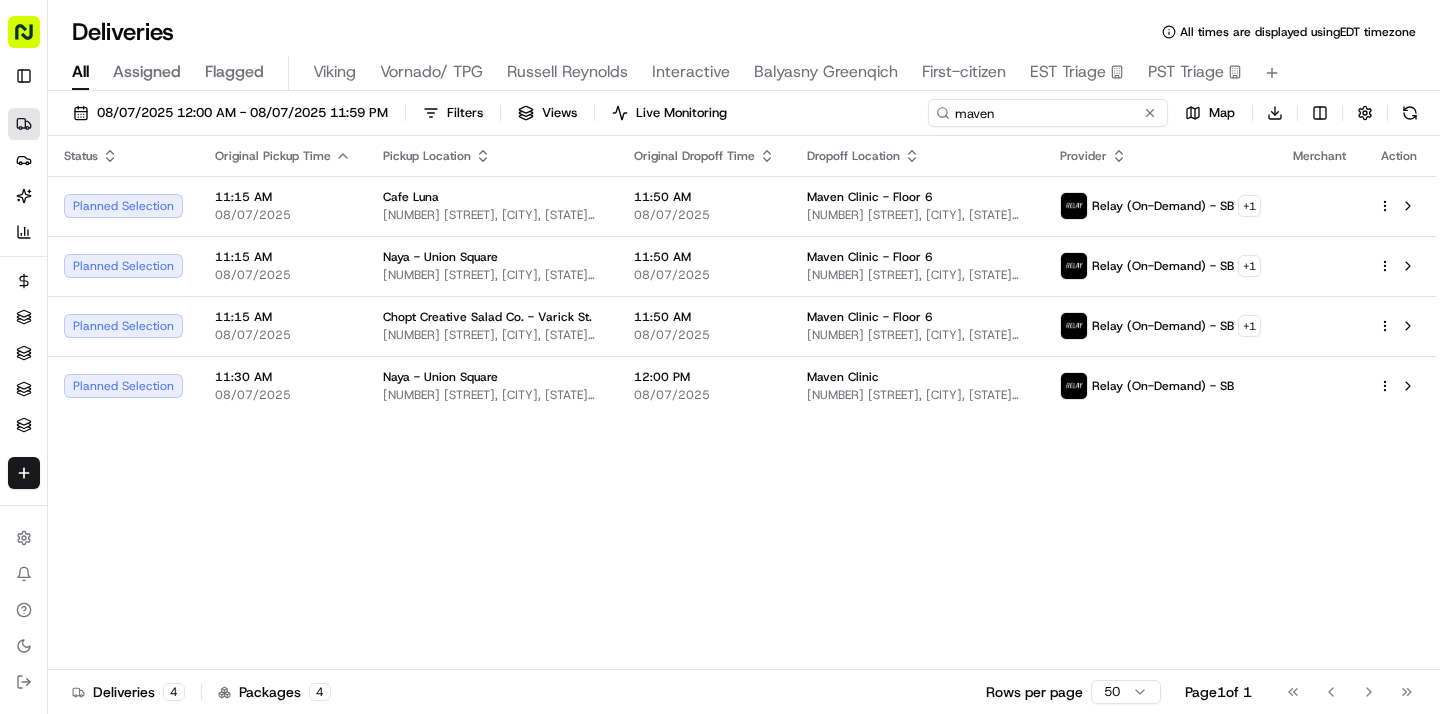 click on "maven" at bounding box center [1048, 113] 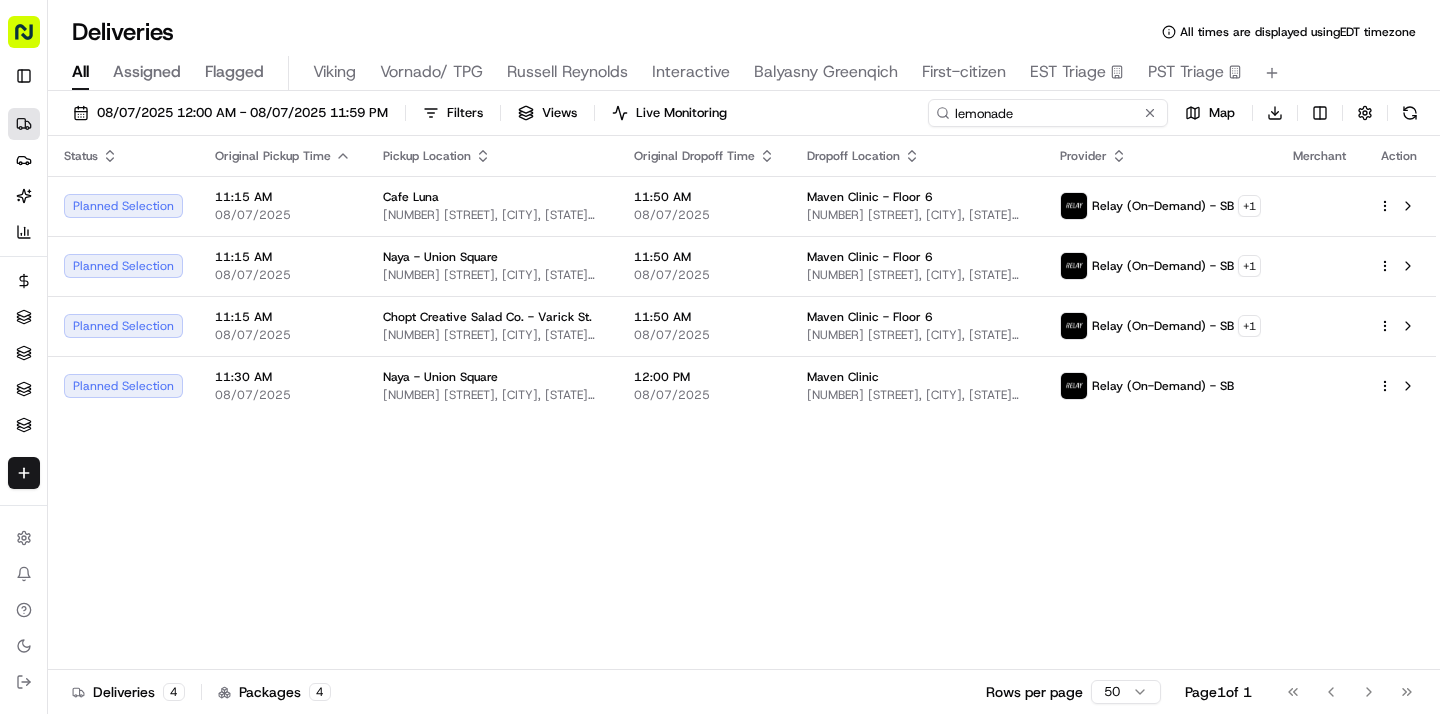 type on "lemonade" 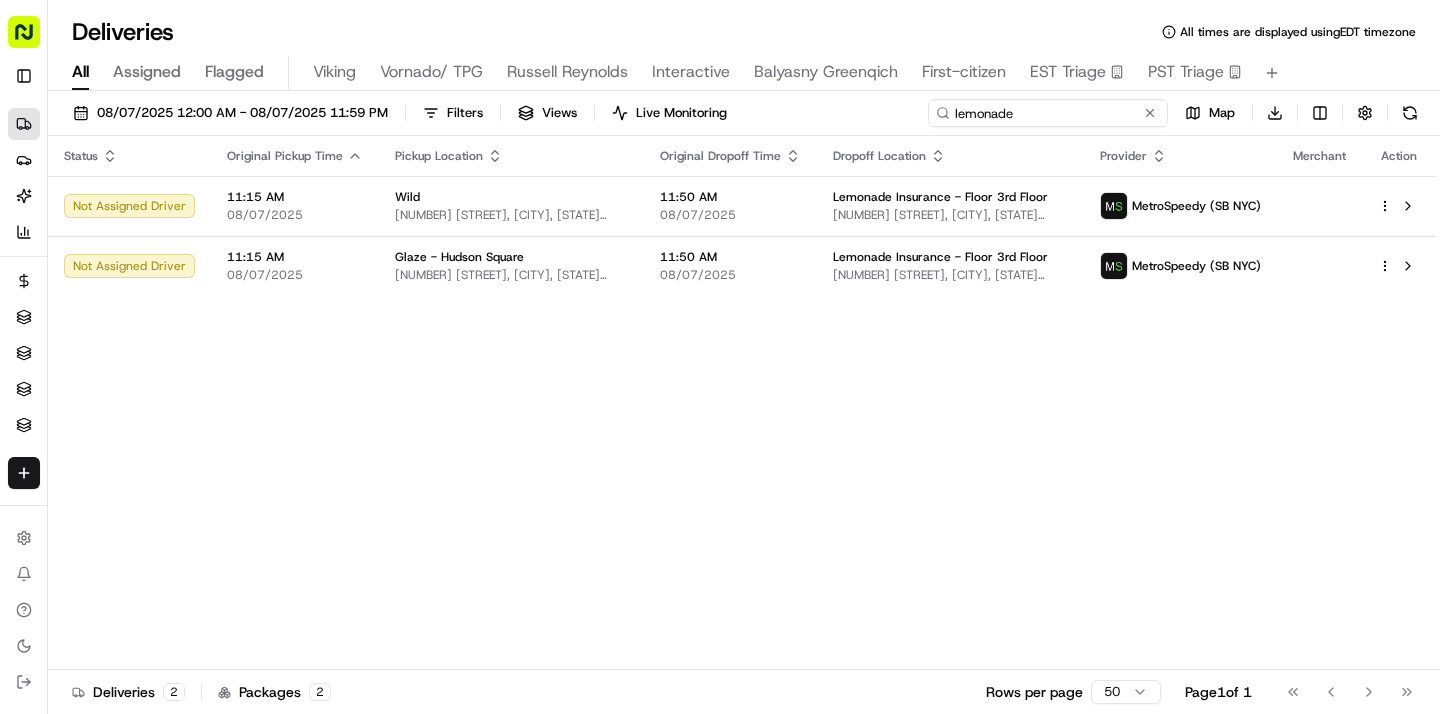 click on "lemonade" at bounding box center [1048, 113] 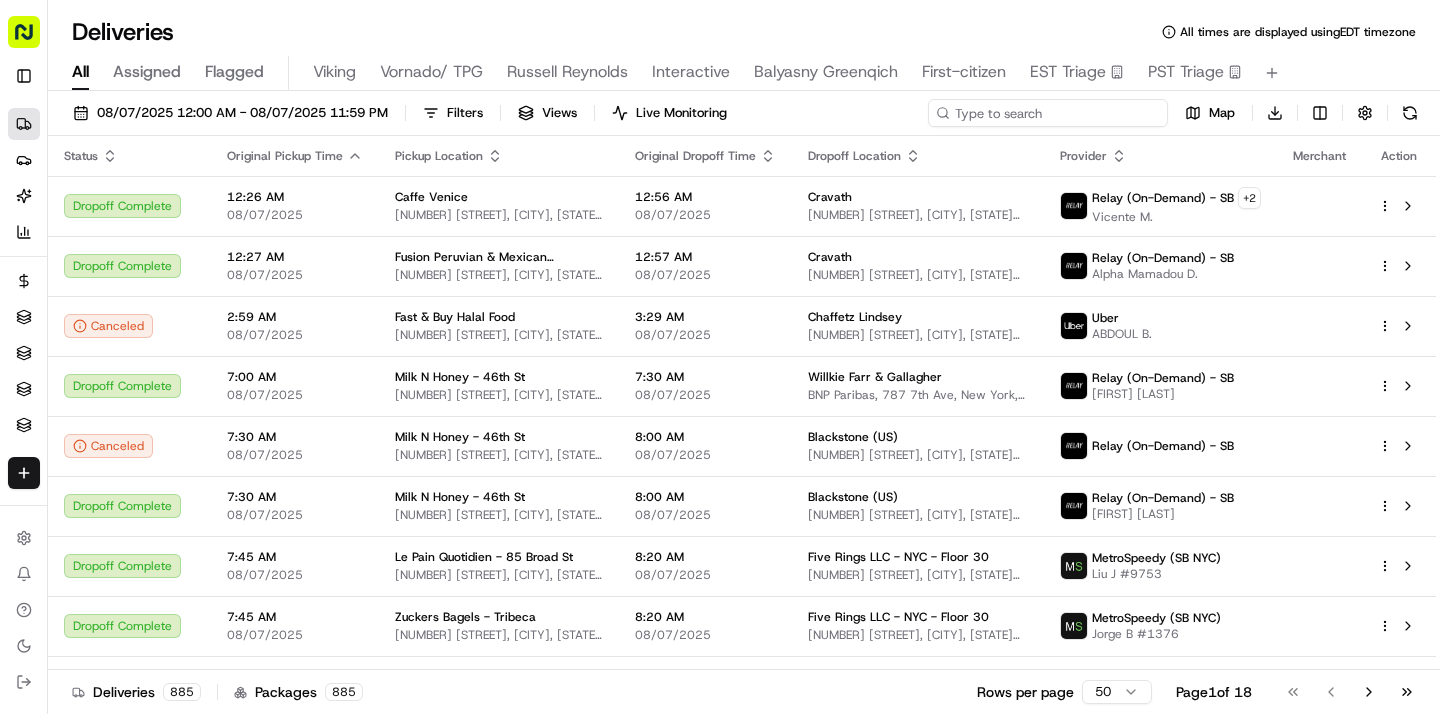 click at bounding box center (1048, 113) 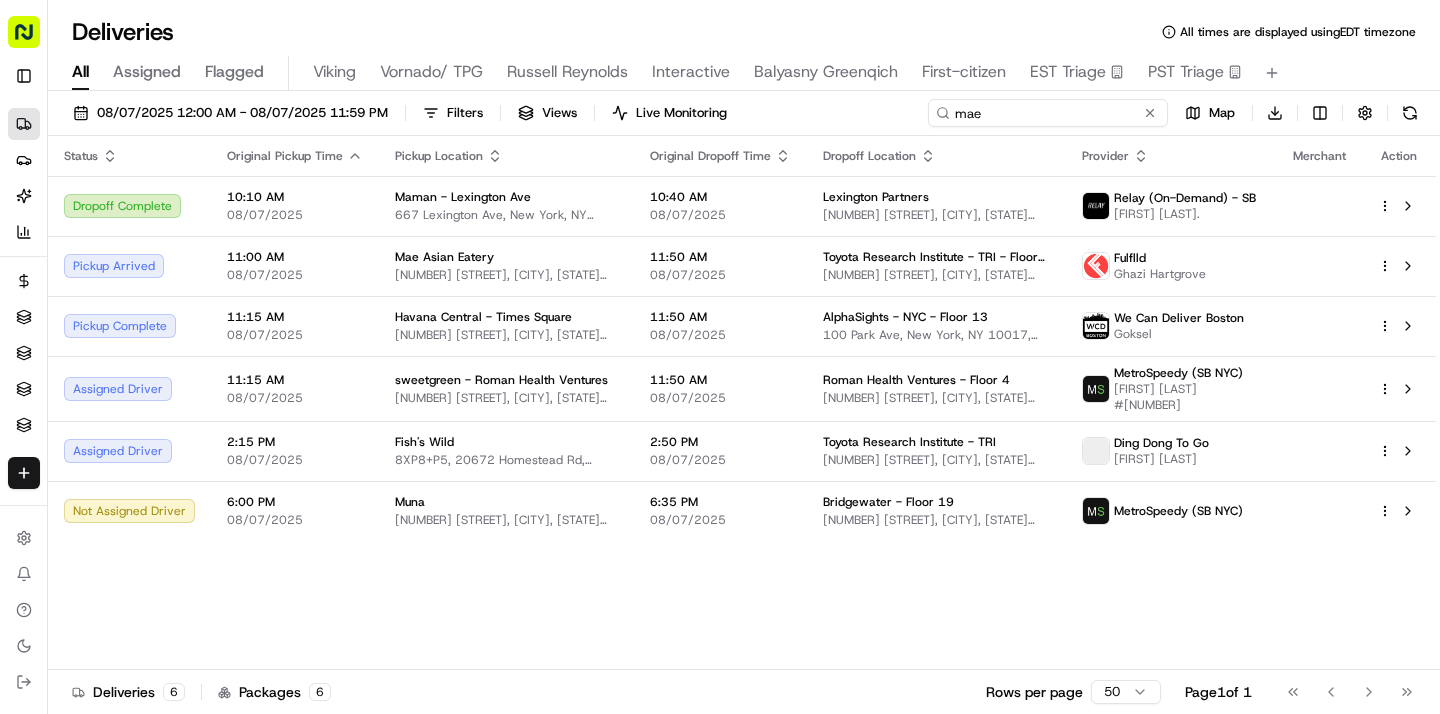 type on "m" 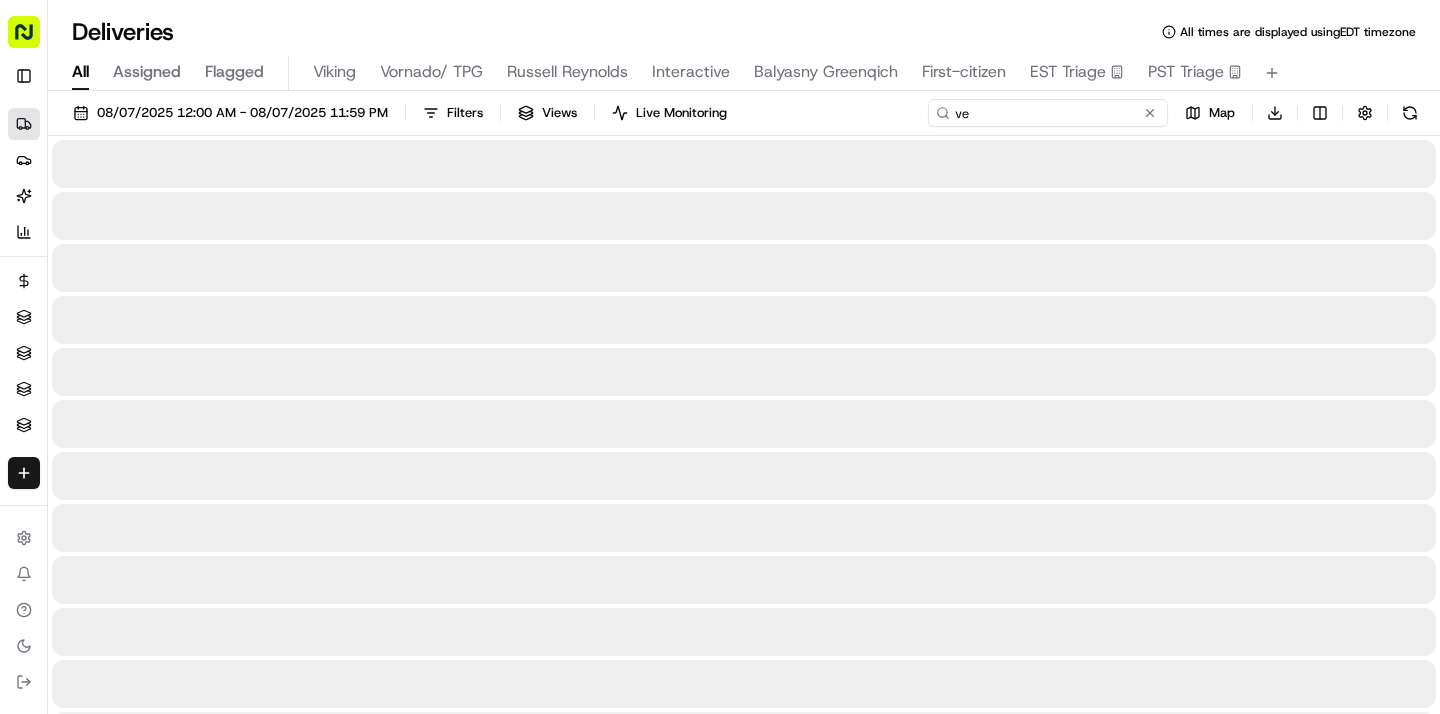 type on "v" 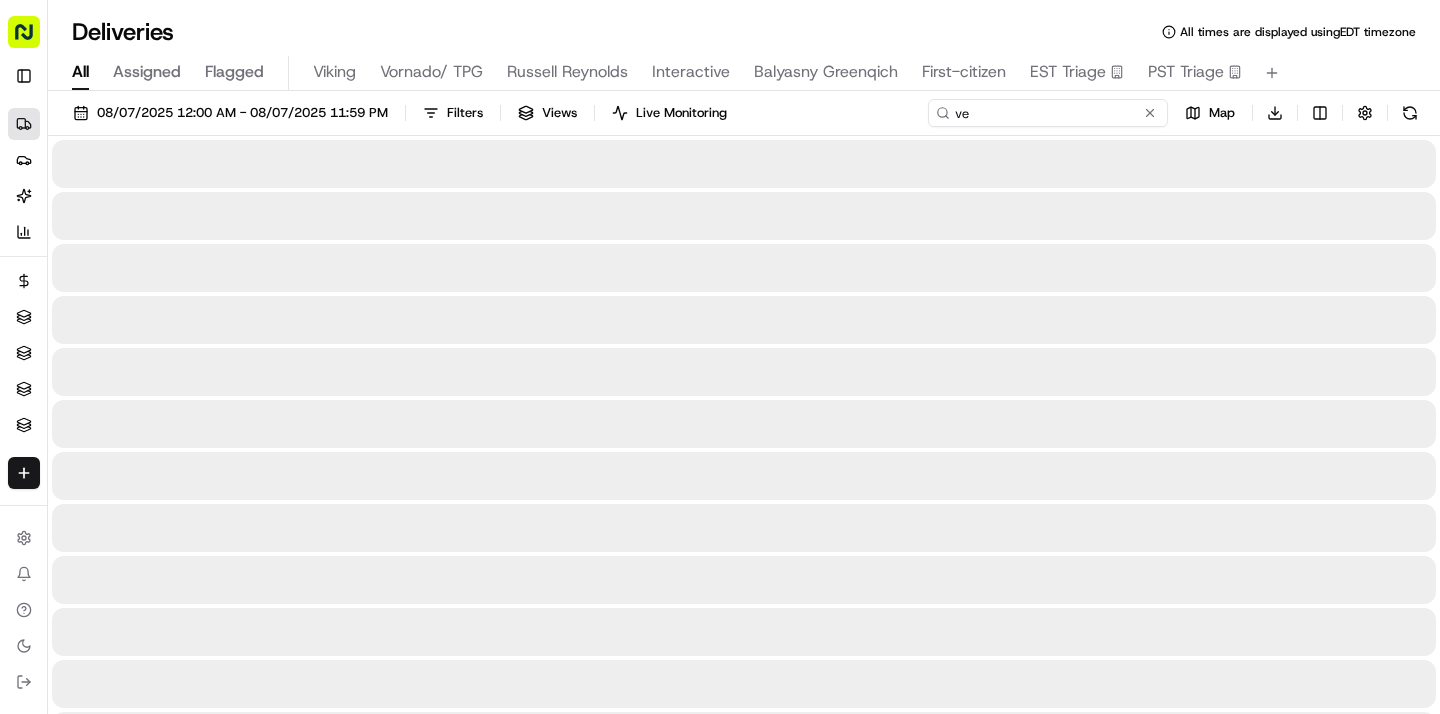 type on "v" 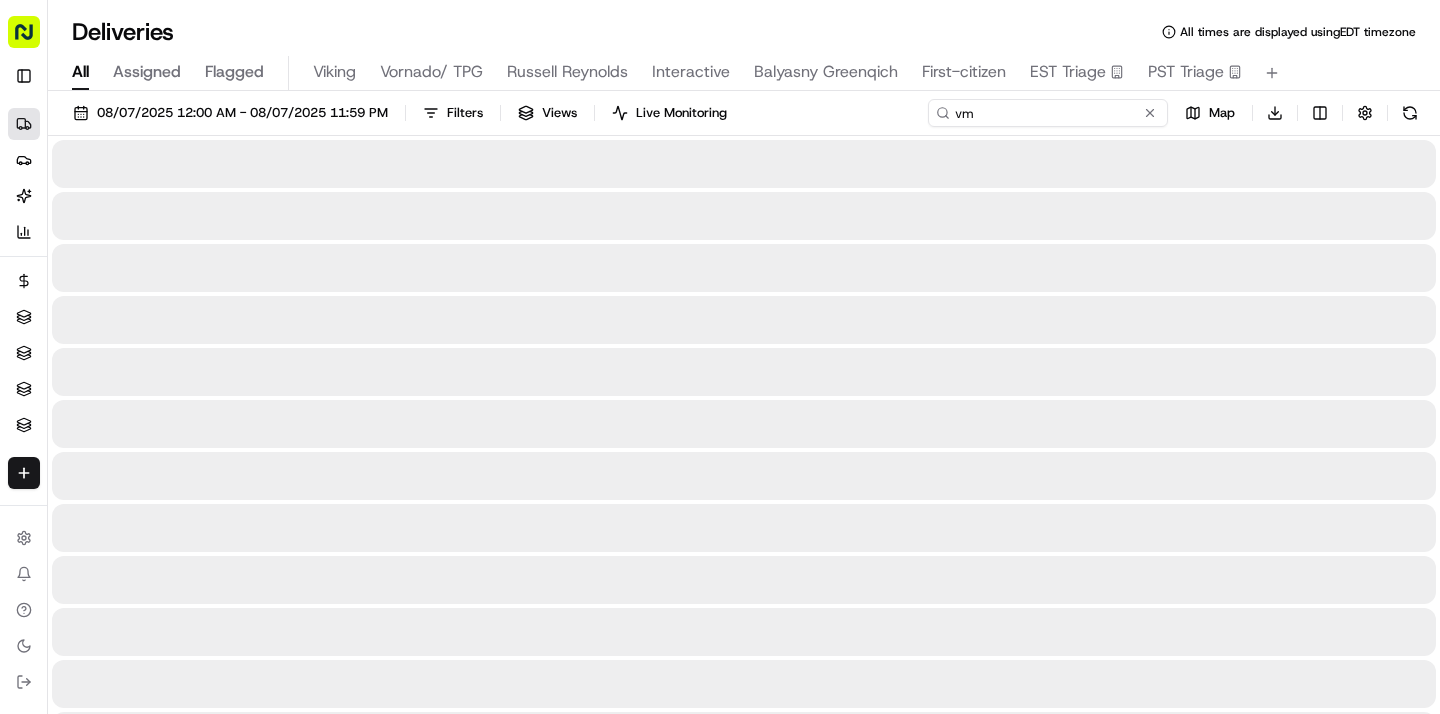 type on "vma" 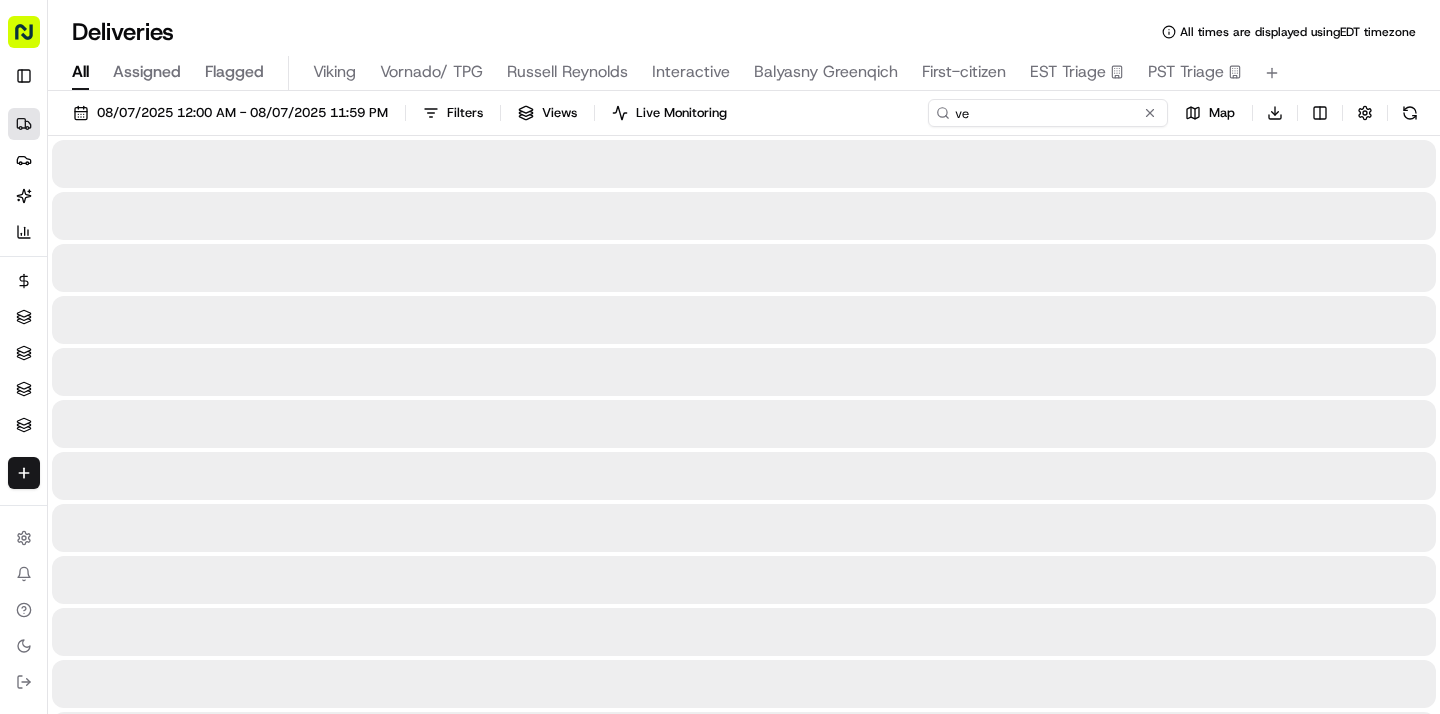 type on "v" 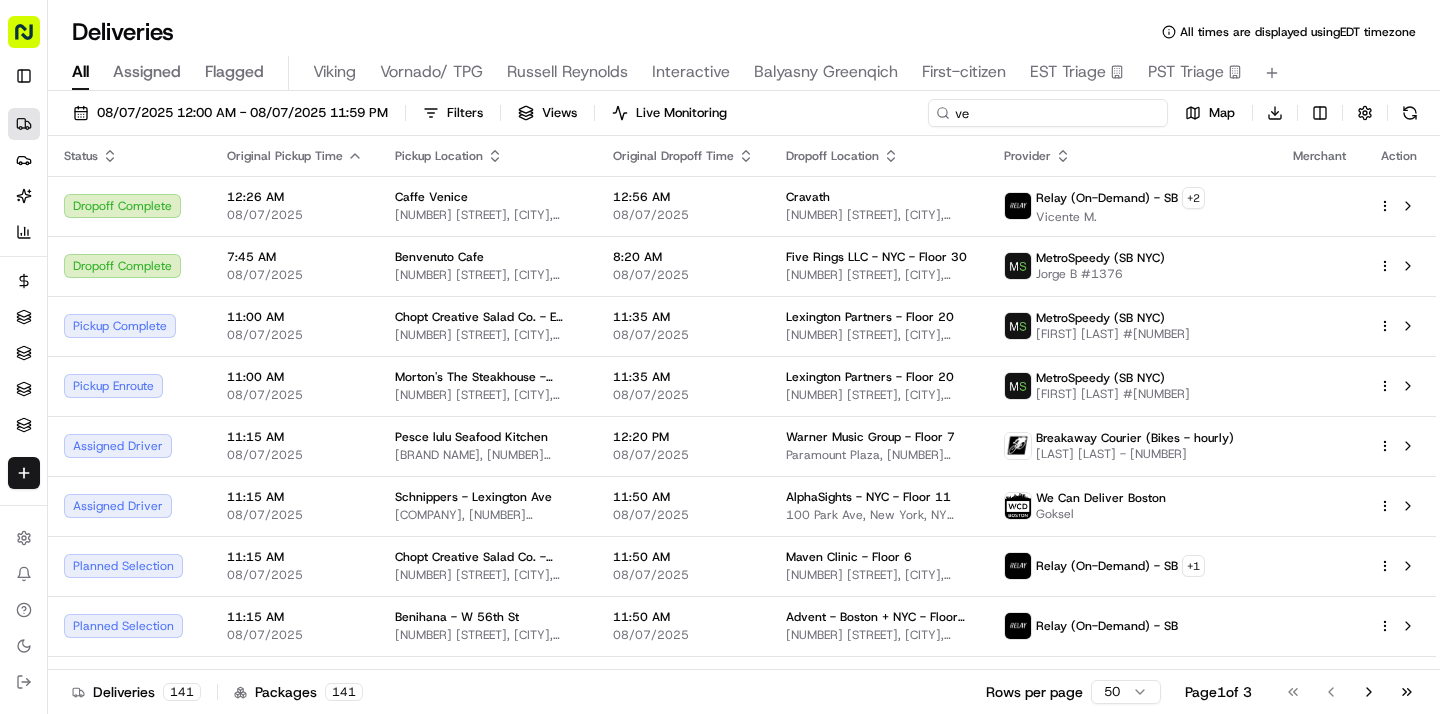 type on "v" 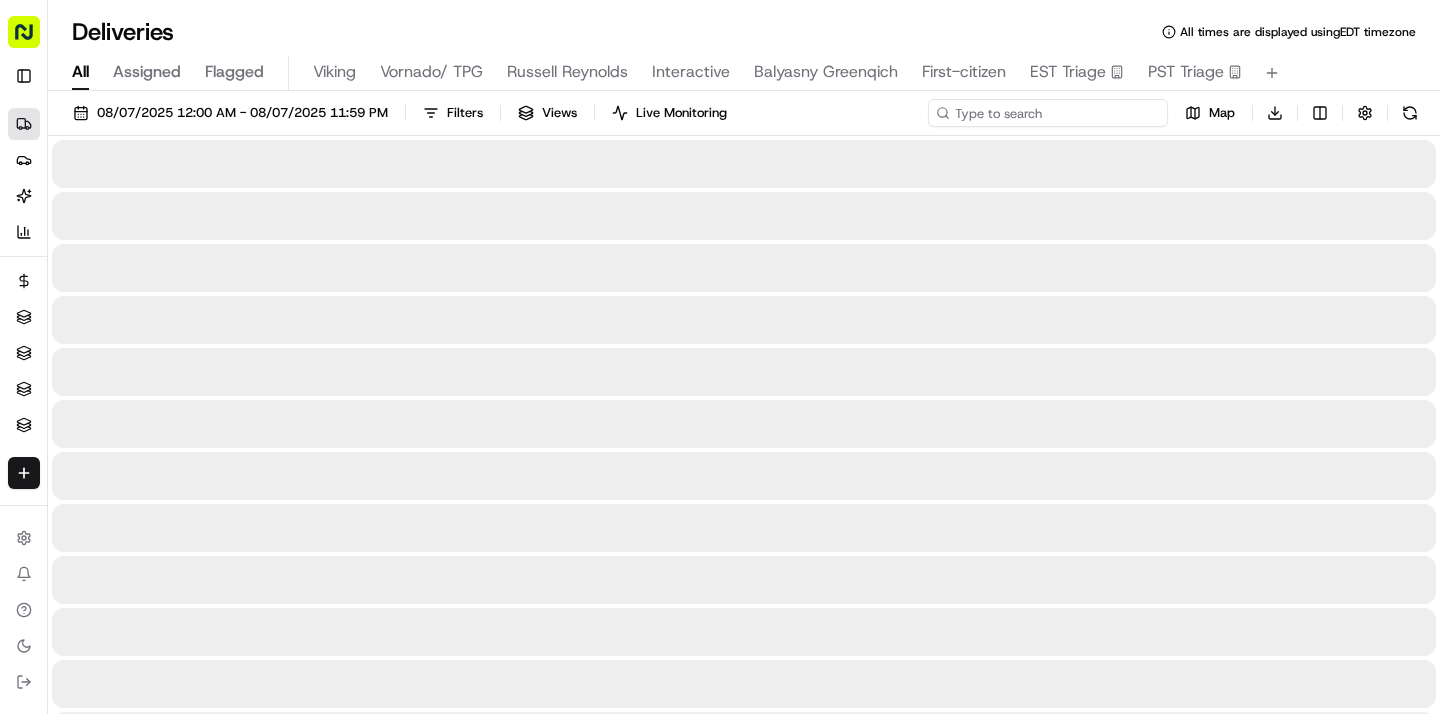 type on "v" 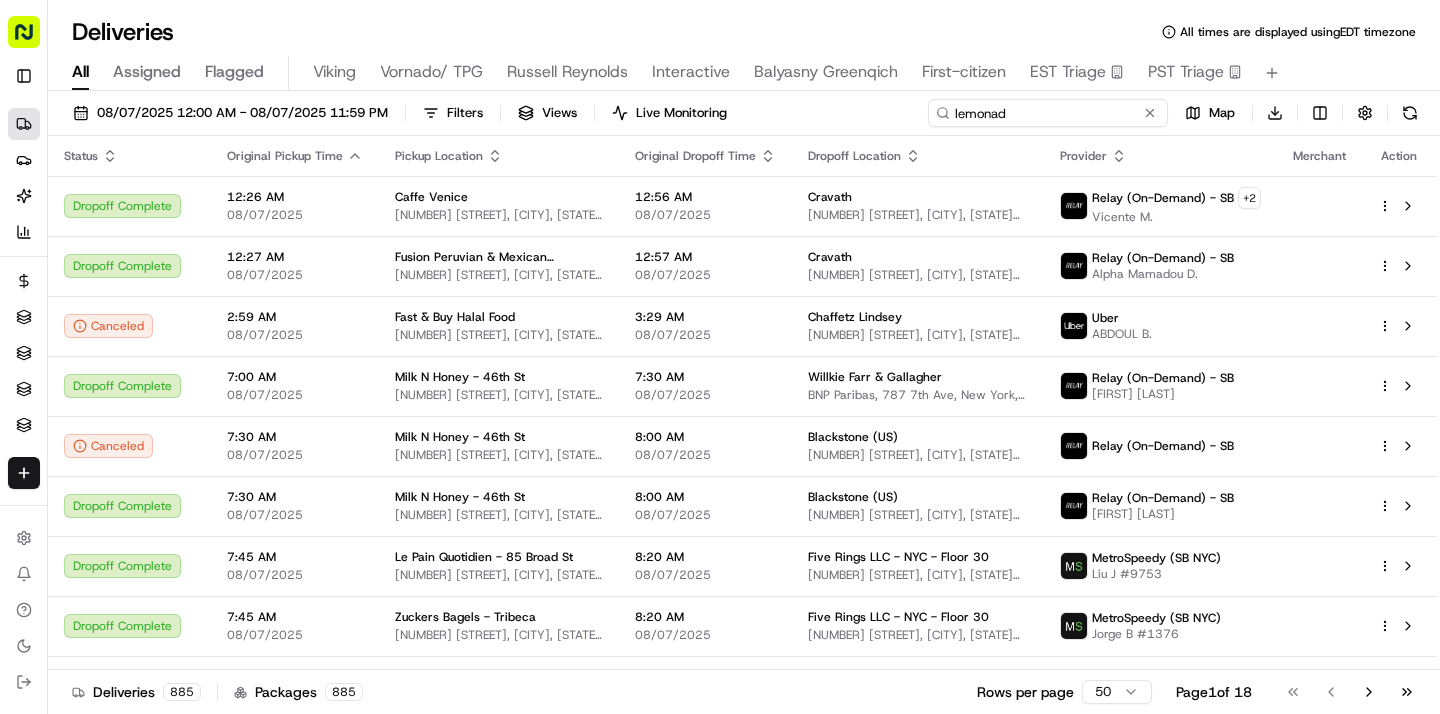type on "lemonade" 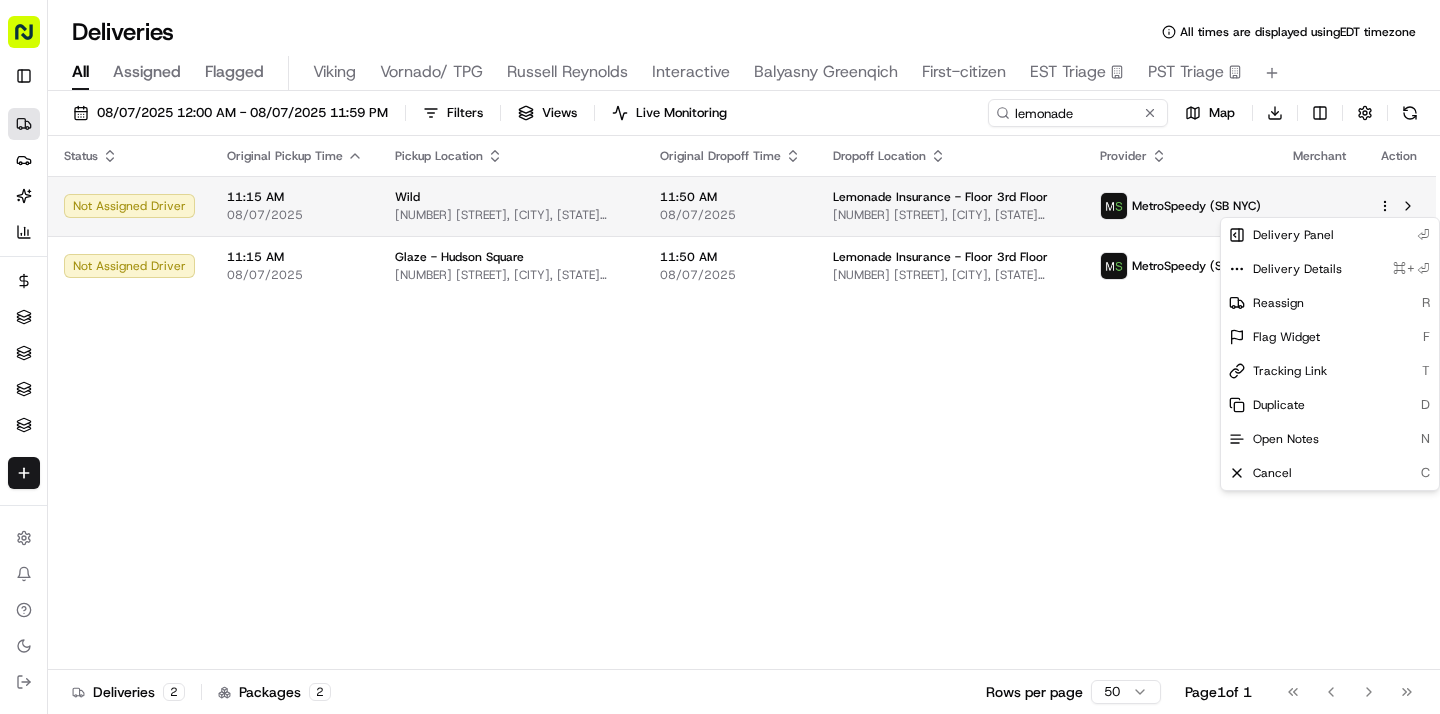 click on "Sharebite kennique@sharebite.com Toggle Sidebar Deliveries Providers Nash AI Analytics Favorites Refund Requests Assignments EST Triage  PST Triage Relay only Main Menu Members & Organization Organization Users Roles Preferences Customization Tracking Orchestration Automations Dispatch Strategy Locations Pickup Locations Dropoff Locations Billing Billing Refund Requests Integrations Notification Triggers Webhooks API Keys Request Logs Create Settings Notifications Chat with us! Toggle Theme Log out Deliveries All times are displayed using  EDT   timezone All Assigned Flagged Viking Vornado/ TPG Russell Reynolds Interactive  Balyasny Greenqich First-citizen EST Triage  PST Triage 08/07/2025 12:00 AM - 08/07/2025 11:59 PM Filters Views Live Monitoring lemonade Map Download Status Original Pickup Time Pickup Location Original Dropoff Time Dropoff Location Provider Merchant Action Not Assigned Driver 11:15 AM 08/07/2025 Wild 535 Hudson St, New York, NY 10014, USA 11:50 AM 08/07/2025 11:15 AM 2 2 1" at bounding box center [720, 357] 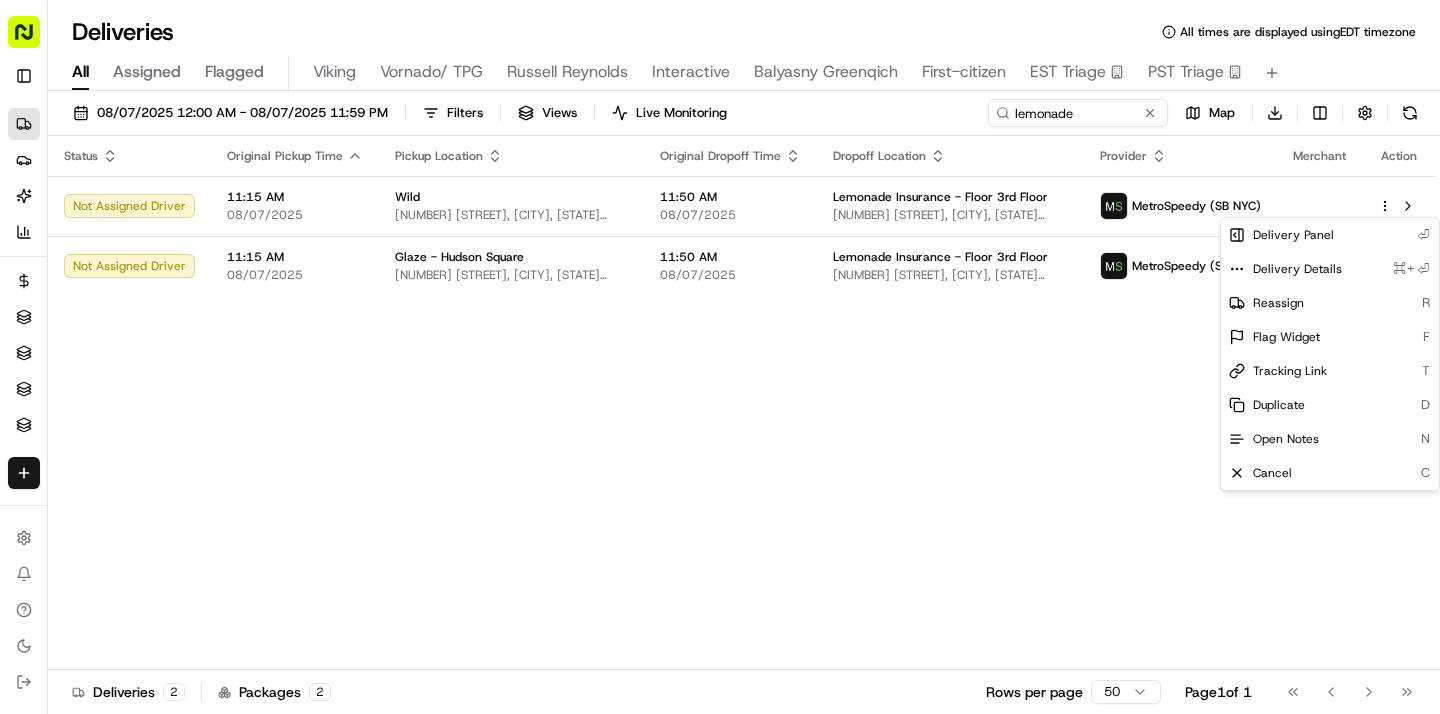 click on "Sharebite kennique@sharebite.com Toggle Sidebar Deliveries Providers Nash AI Analytics Favorites Refund Requests Assignments EST Triage  PST Triage Relay only Main Menu Members & Organization Organization Users Roles Preferences Customization Tracking Orchestration Automations Dispatch Strategy Locations Pickup Locations Dropoff Locations Billing Billing Refund Requests Integrations Notification Triggers Webhooks API Keys Request Logs Create Settings Notifications Chat with us! Toggle Theme Log out Deliveries All times are displayed using  EDT   timezone All Assigned Flagged Viking Vornado/ TPG Russell Reynolds Interactive  Balyasny Greenqich First-citizen EST Triage  PST Triage 08/07/2025 12:00 AM - 08/07/2025 11:59 PM Filters Views Live Monitoring lemonade Map Download Status Original Pickup Time Pickup Location Original Dropoff Time Dropoff Location Provider Merchant Action Not Assigned Driver 11:15 AM 08/07/2025 Wild 535 Hudson St, New York, NY 10014, USA 11:50 AM 08/07/2025 11:15 AM 2 2 1" at bounding box center (720, 357) 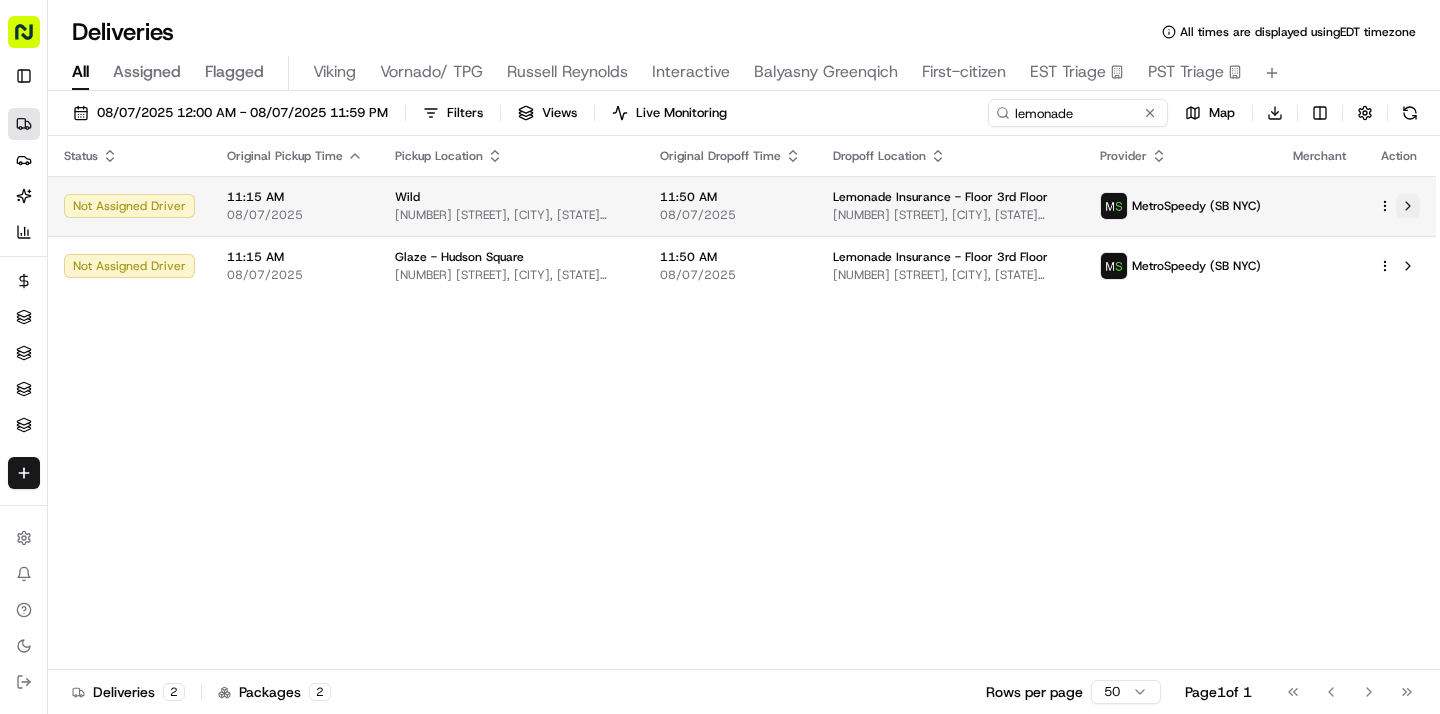 click at bounding box center (1408, 206) 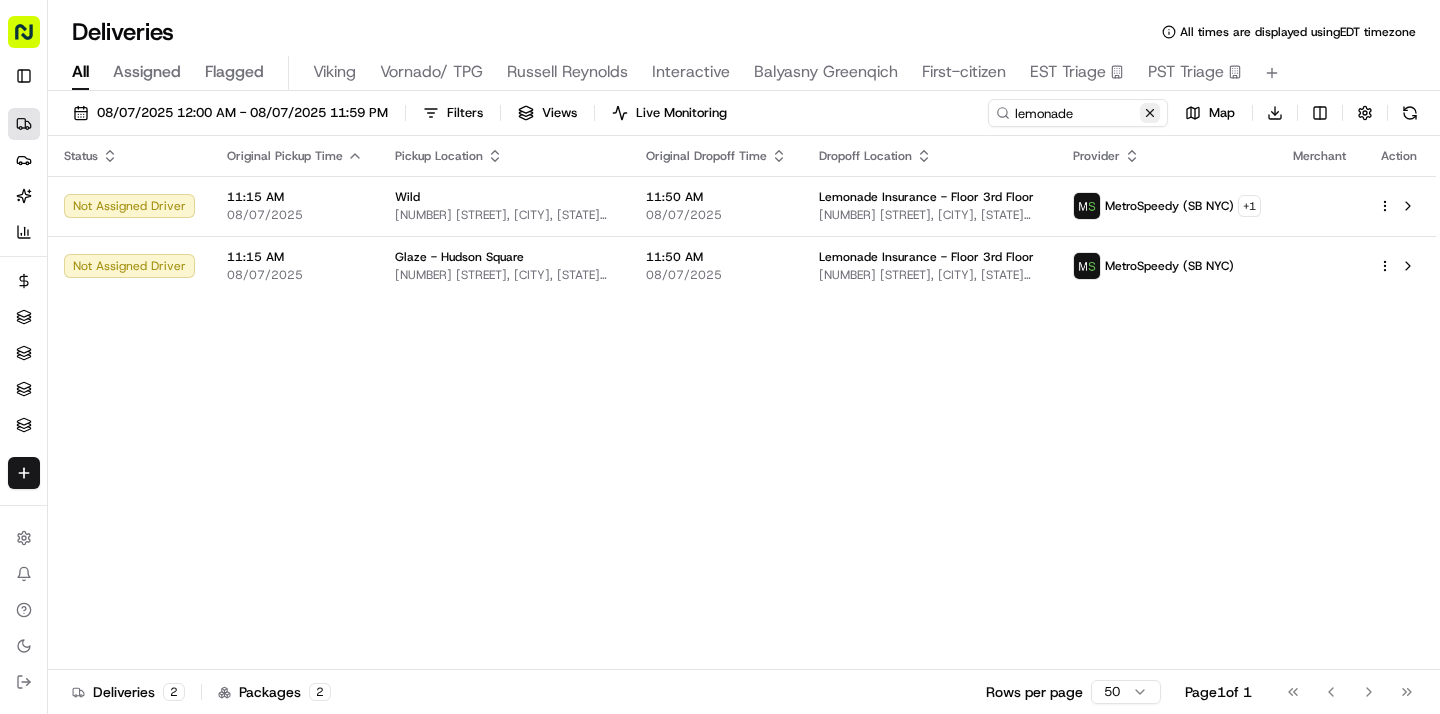 click at bounding box center (1150, 113) 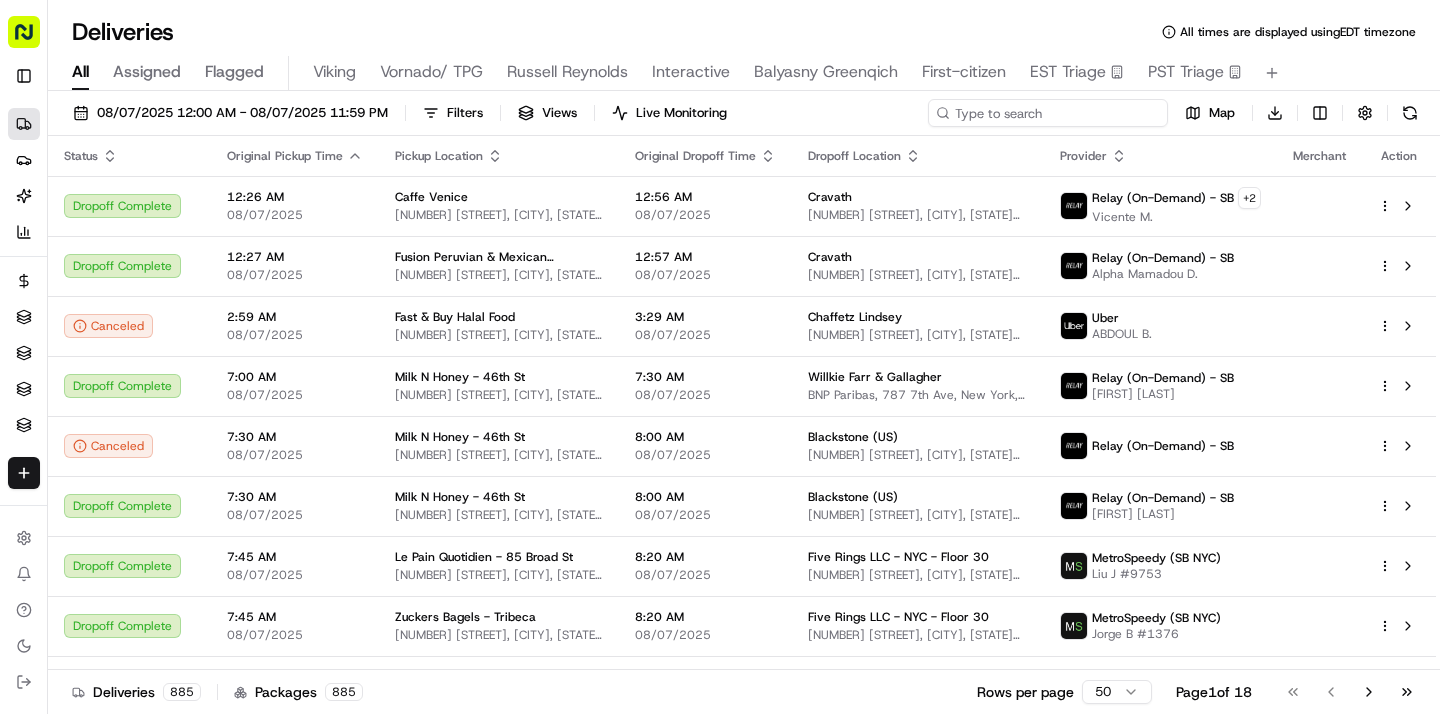 click at bounding box center (1048, 113) 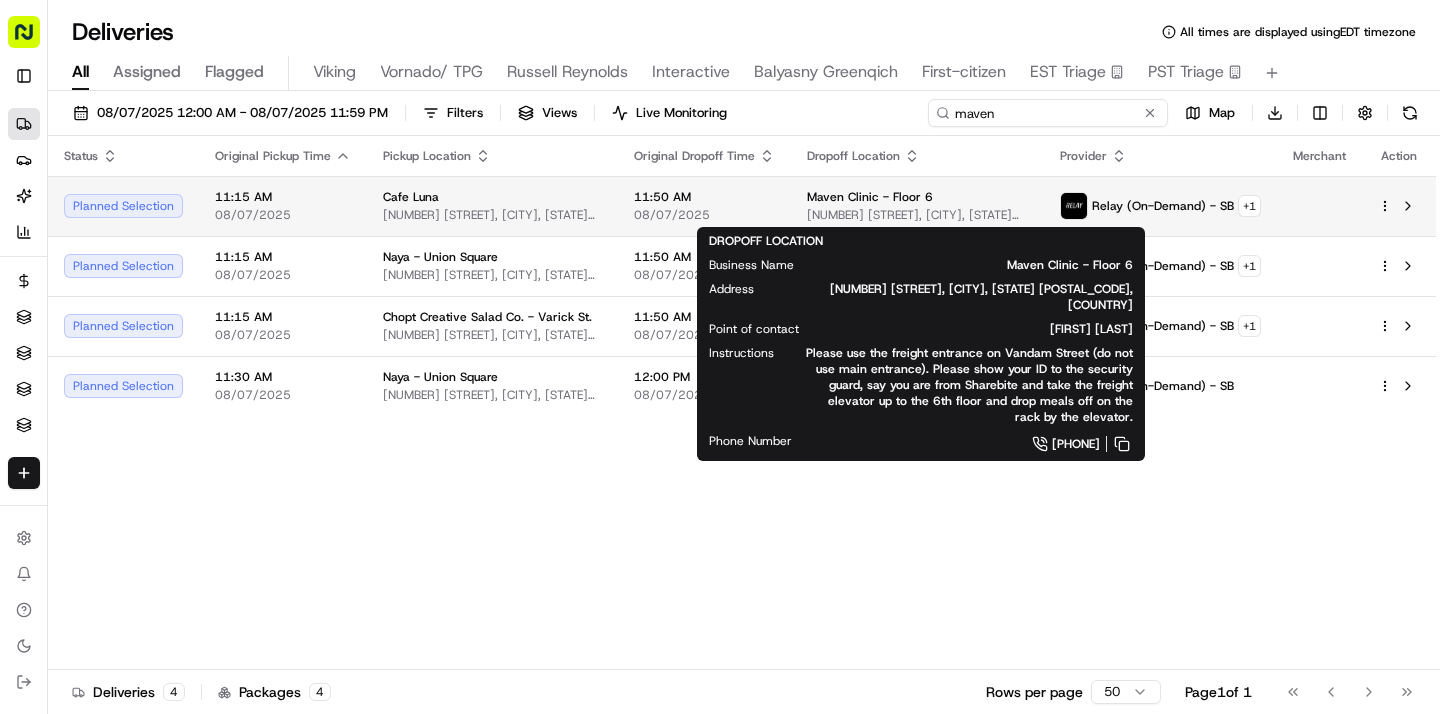 type on "maven" 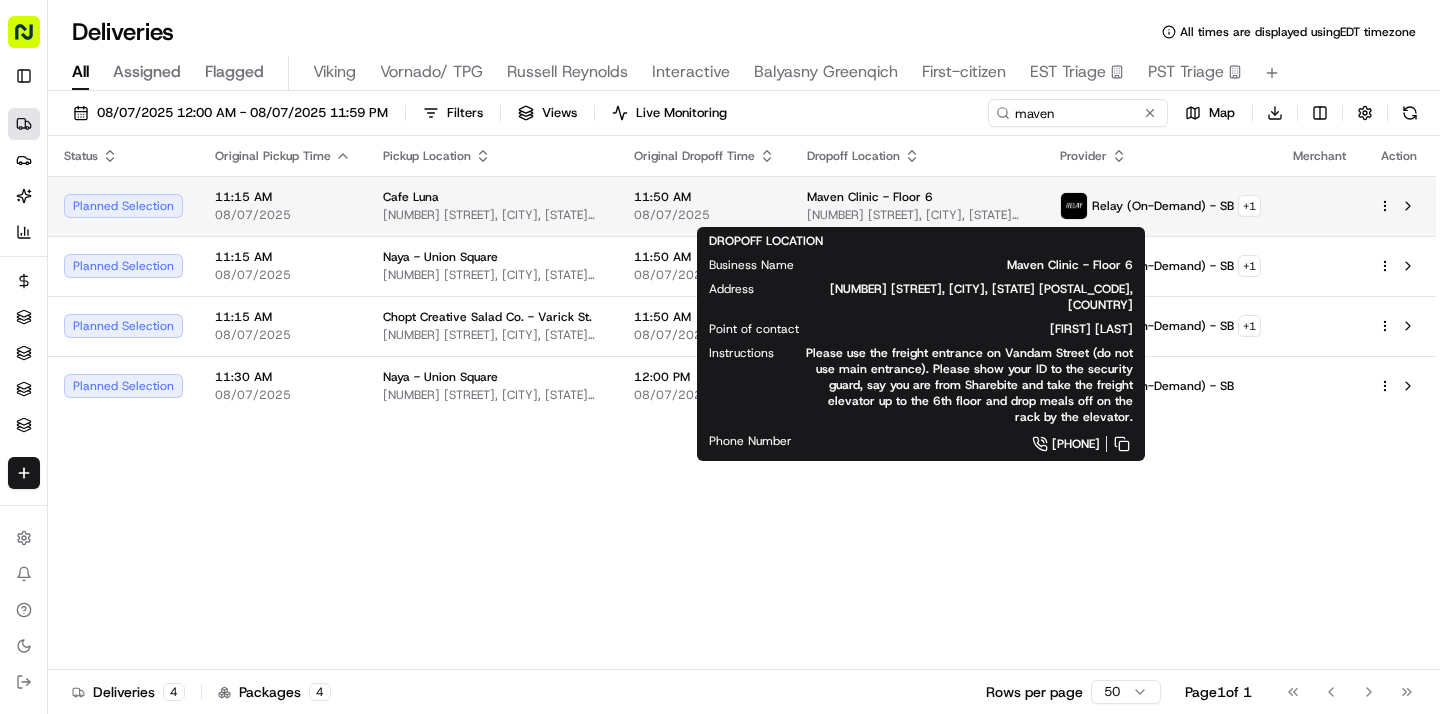 click on "Maven Clinic - Floor 6" at bounding box center [917, 197] 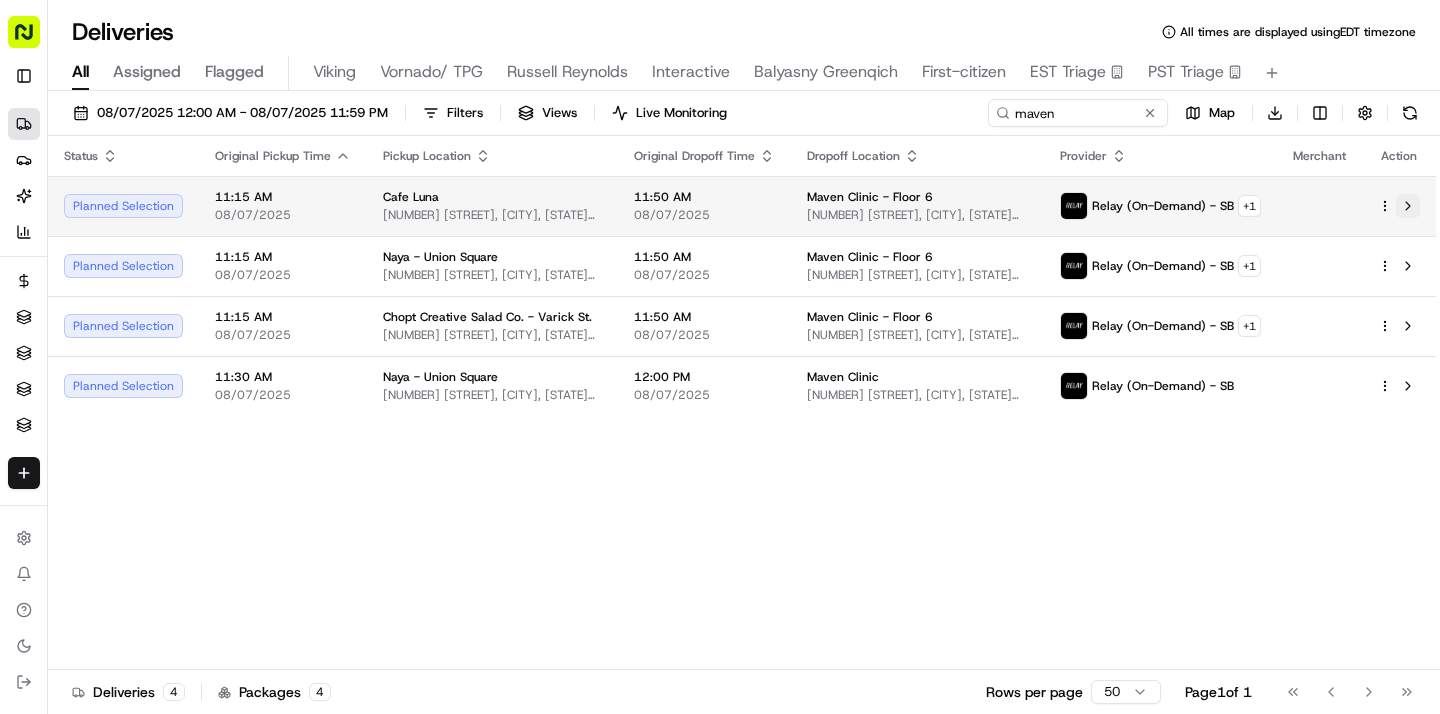 click at bounding box center [1408, 206] 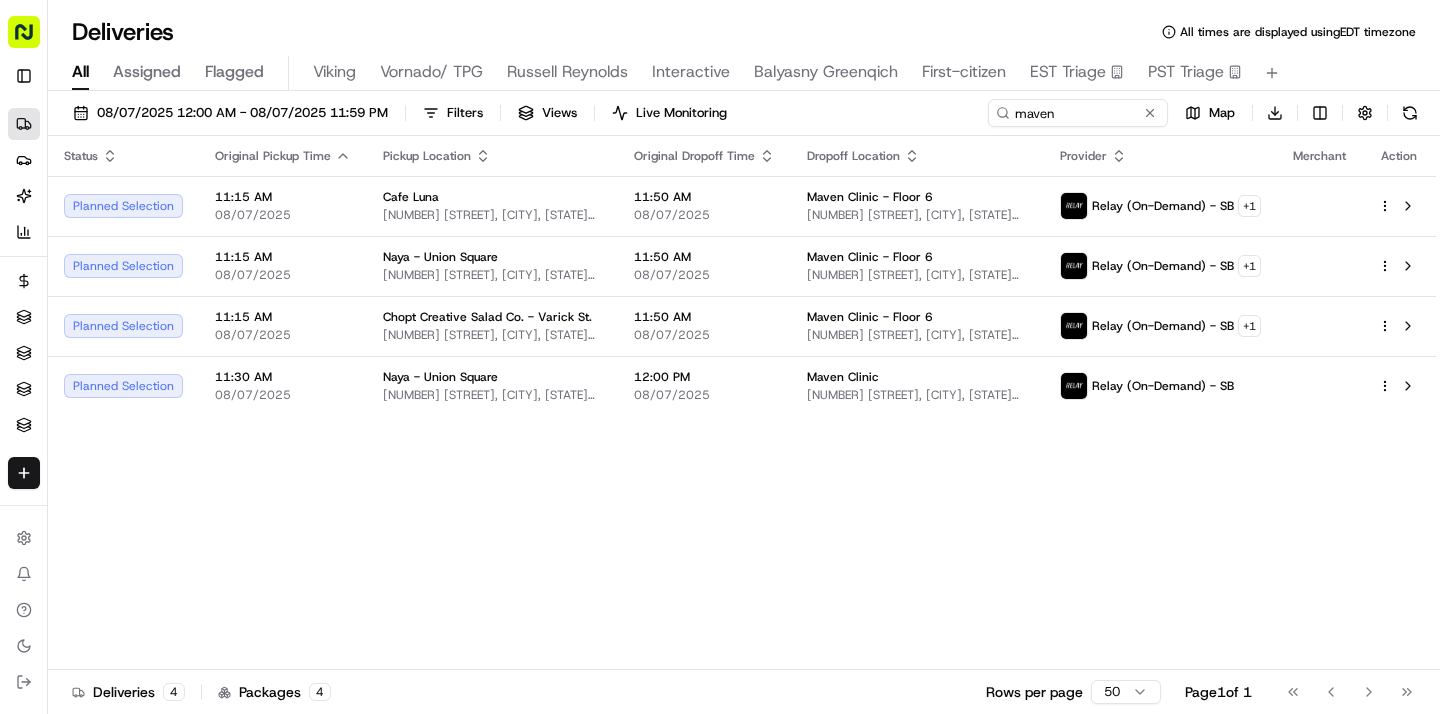 click on "Status Original Pickup Time Pickup Location Original Dropoff Time Dropoff Location Provider Merchant Action Planned Selection 11:15 AM 08/07/2025 Cafe Luna 628 Hudson St, New York, NY 10014, USA 11:50 AM 08/07/2025 Maven Clinic - Floor 6 160 Varick St, New York, NY 10013, USA Relay (On-Demand) - SB + 1 Planned Selection 11:15 AM 08/07/2025 Naya - Union Square 83 University Pl, New York, NY 10003, USA 11:50 AM 08/07/2025 Maven Clinic - Floor 6 160 Varick St, New York, NY 10013, USA Relay (On-Demand) - SB + 1 Planned Selection 11:15 AM 08/07/2025 Chopt Creative Salad Co. - Varick St. 200 Varick St, New York, NY 10014, USA 11:50 AM 08/07/2025 Maven Clinic - Floor 6 160 Varick St, New York, NY 10013, USA Relay (On-Demand) - SB + 1 Planned Selection 11:30 AM 08/07/2025 Naya - Union Square 83 University Pl, New York, NY 10003, USA 12:00 PM 08/07/2025 Maven Clinic 160 Varick St, New York, NY 10013, USA Relay (On-Demand) - SB" at bounding box center [742, 403] 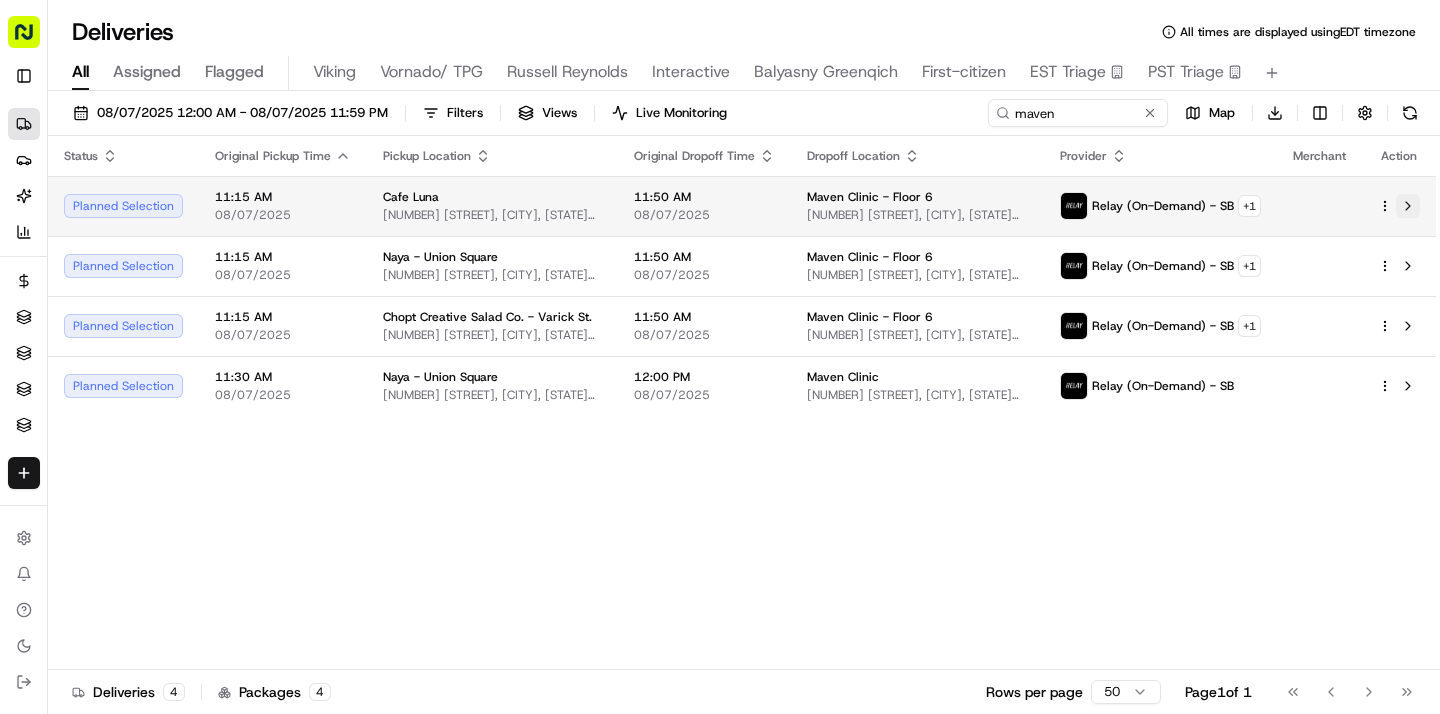 click at bounding box center [1408, 206] 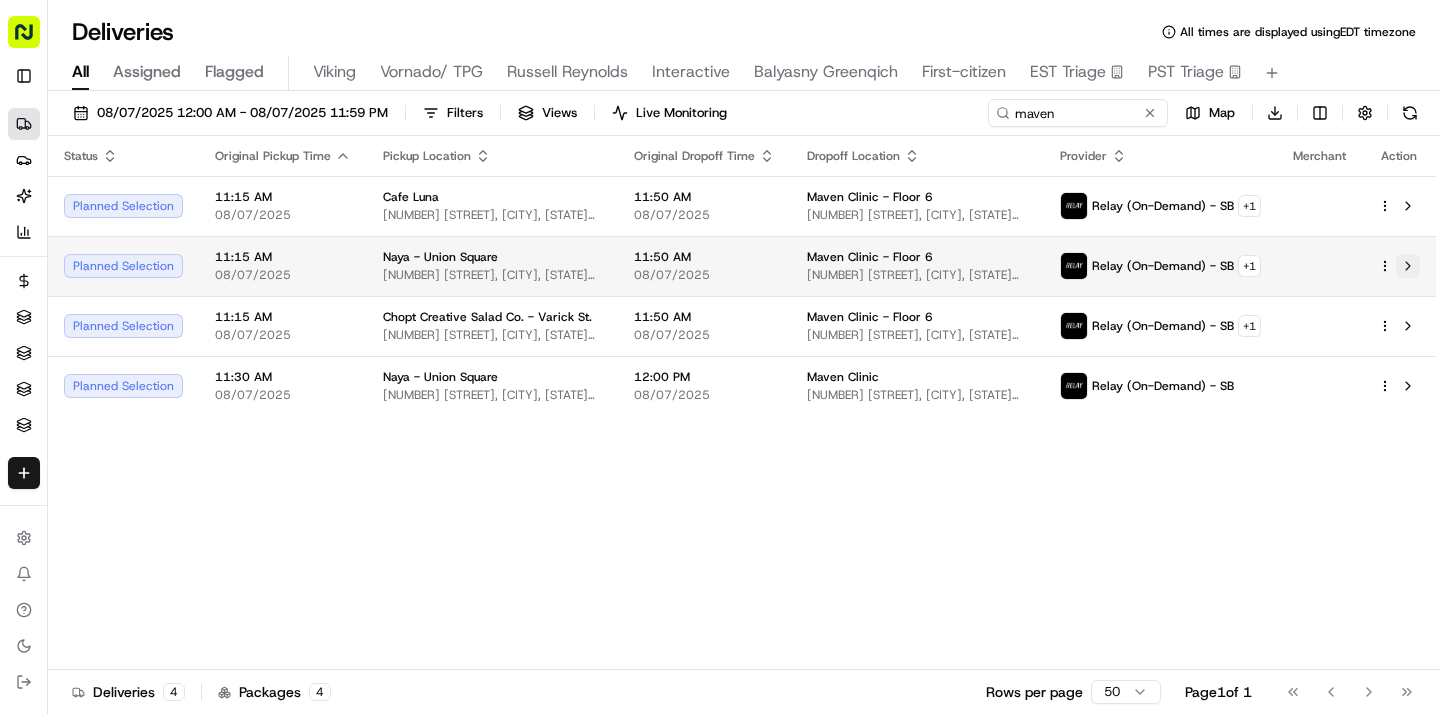 click at bounding box center (1408, 266) 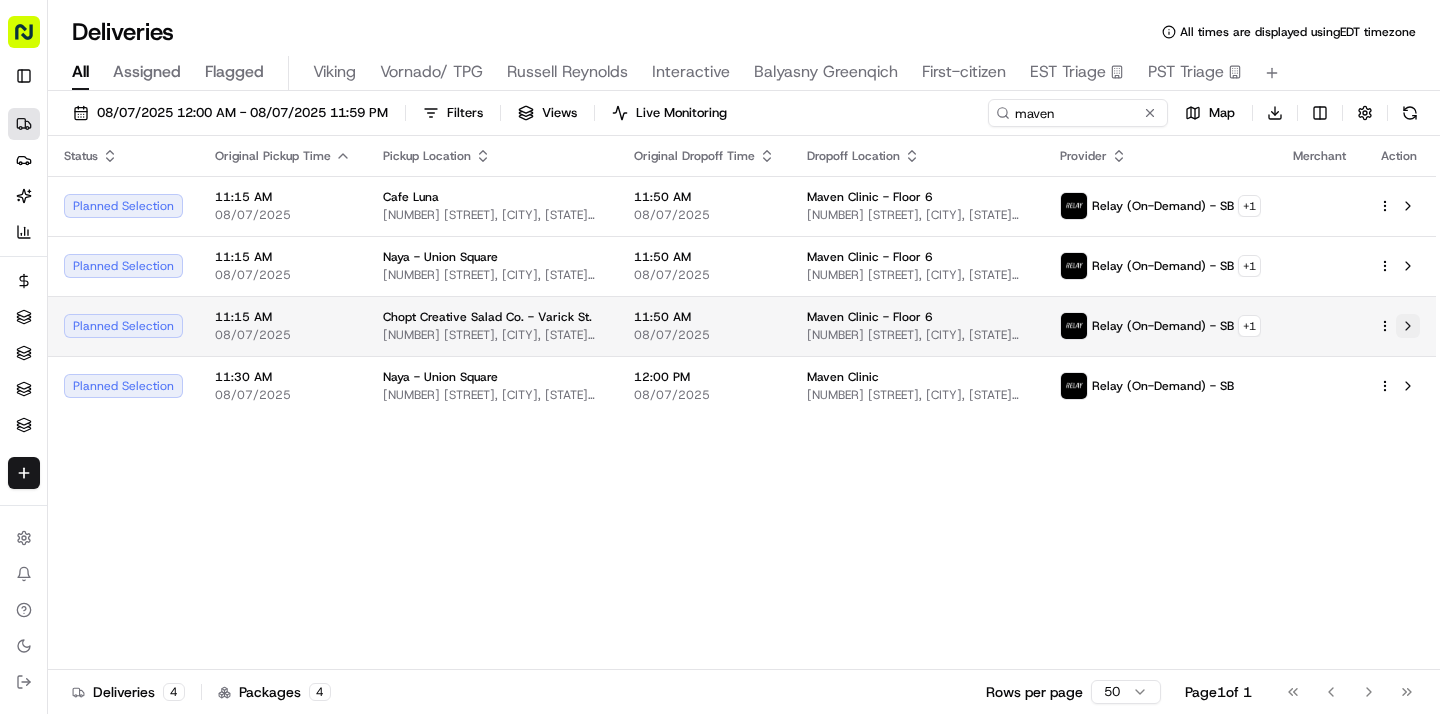 click at bounding box center [1408, 326] 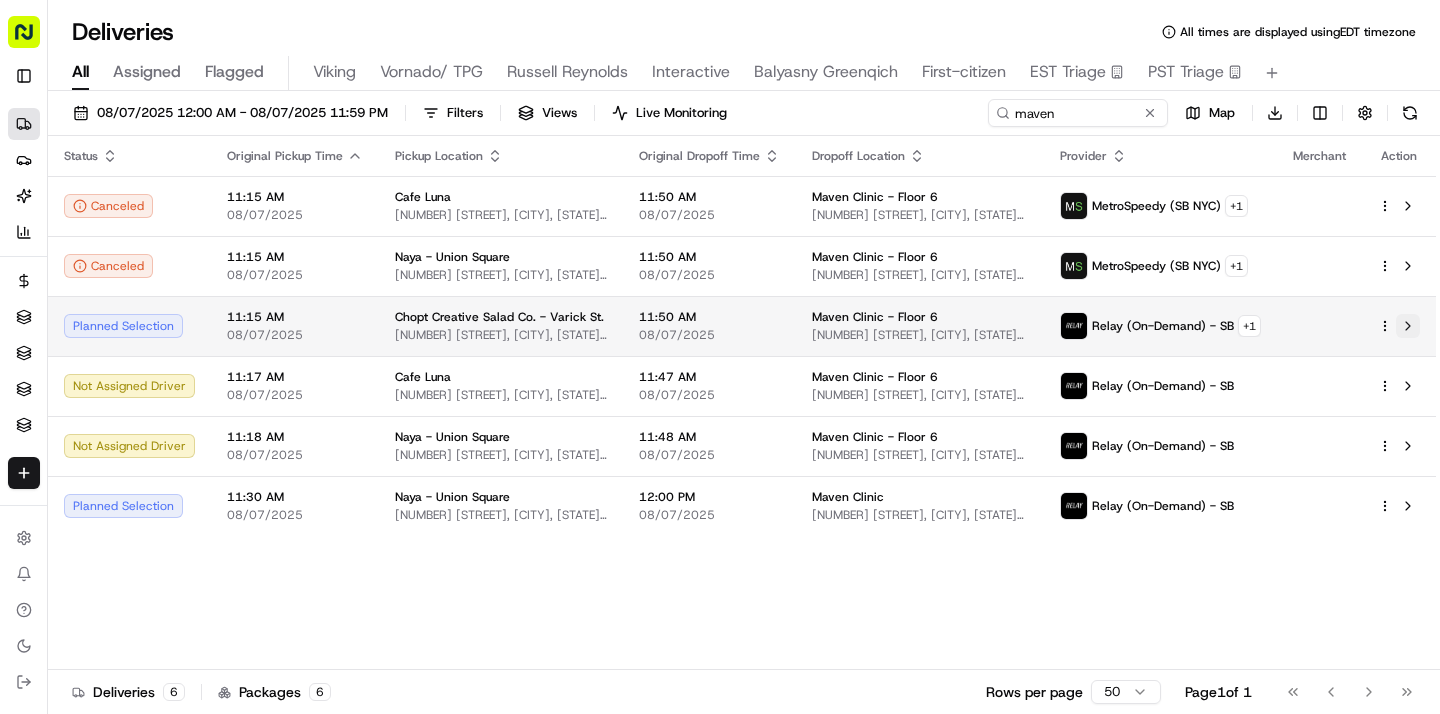 click at bounding box center [1408, 326] 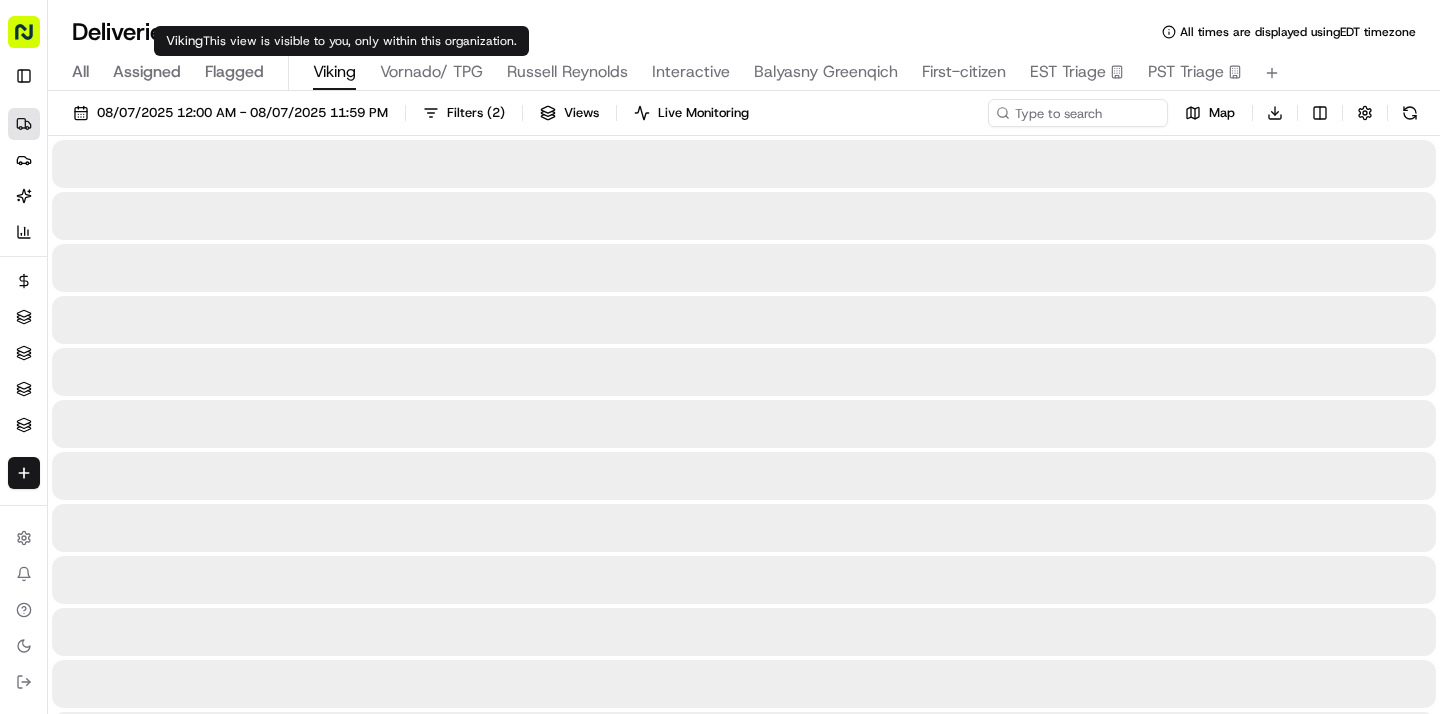 click on "Viking" at bounding box center [334, 72] 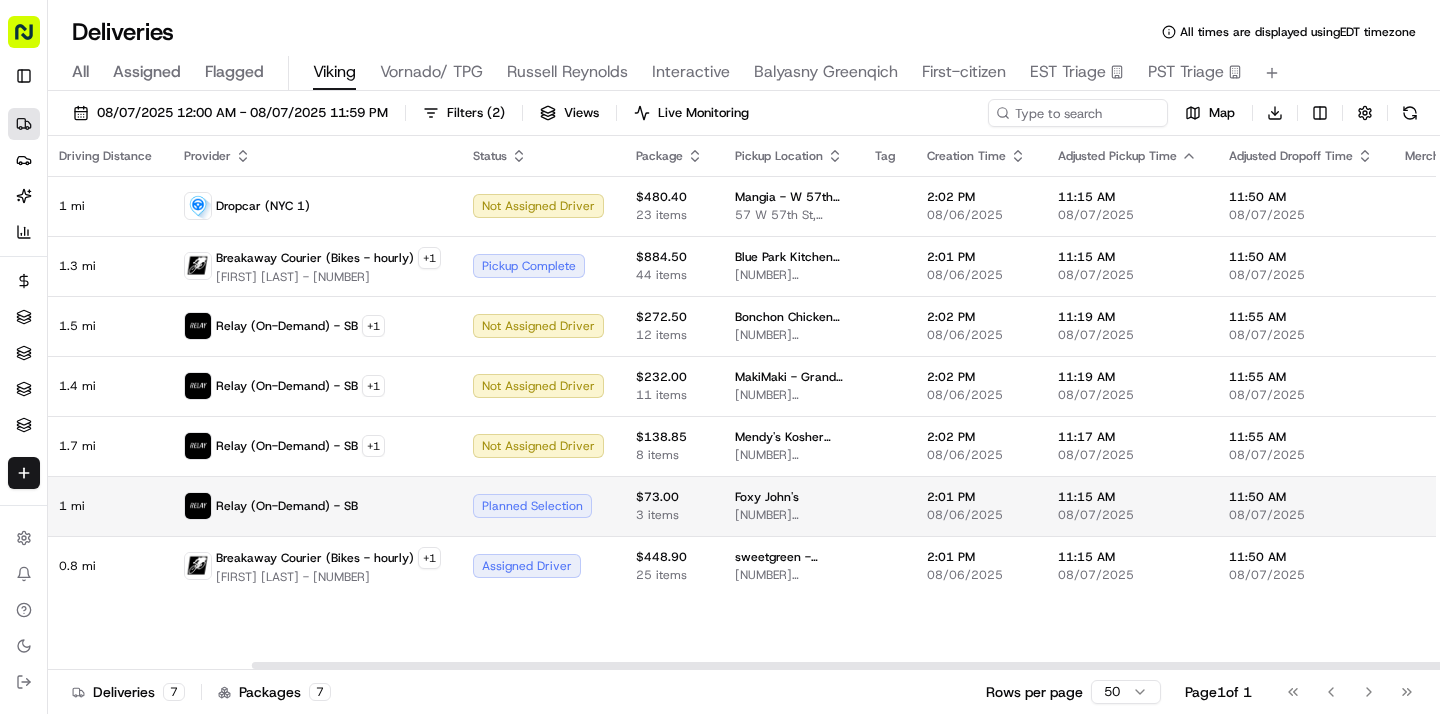 scroll, scrollTop: 0, scrollLeft: 730, axis: horizontal 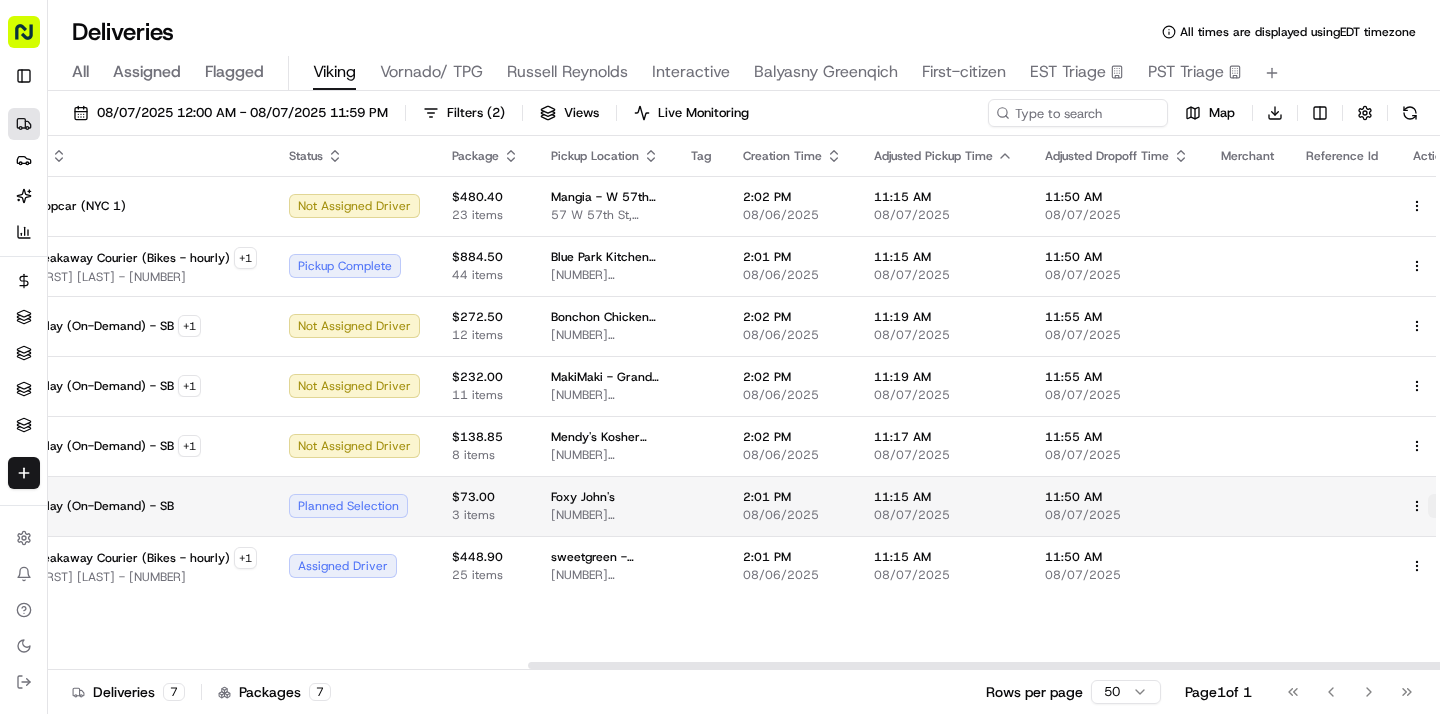 click at bounding box center (1440, 506) 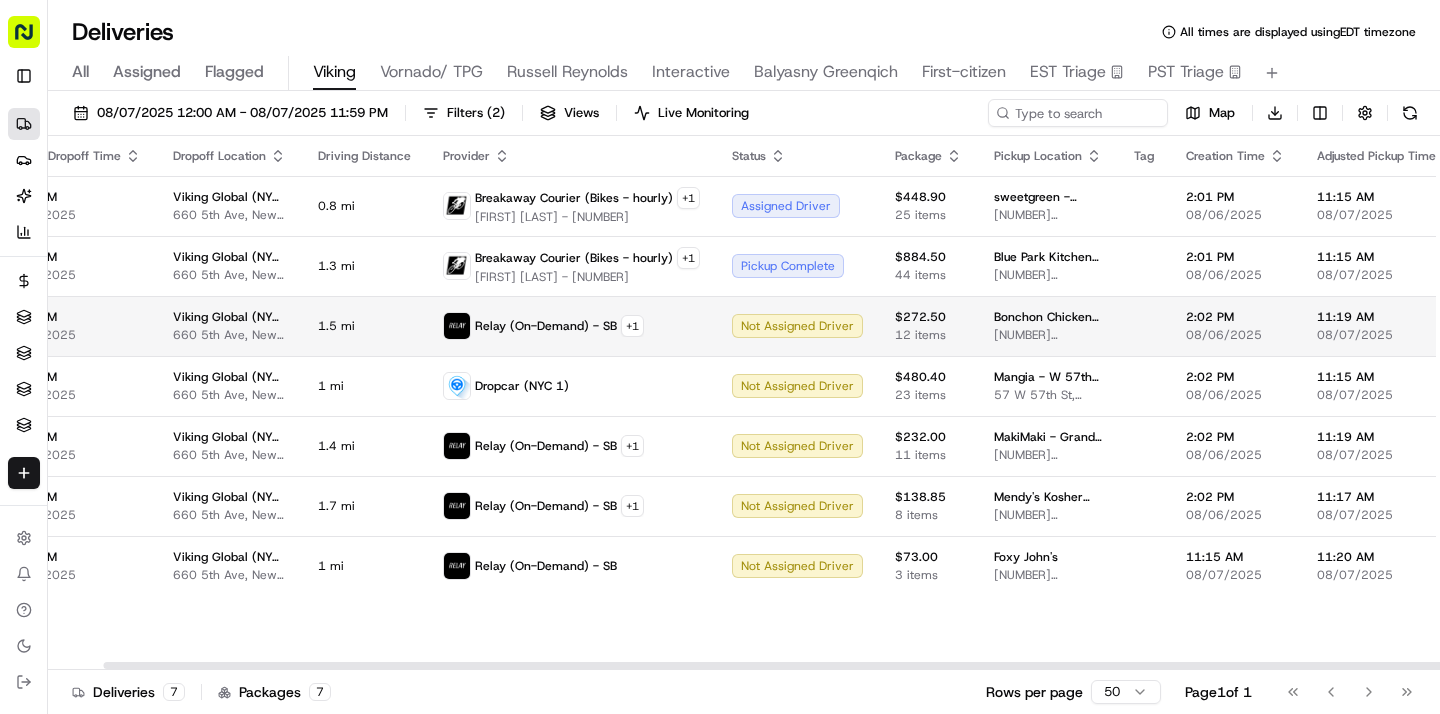 scroll, scrollTop: 0, scrollLeft: 0, axis: both 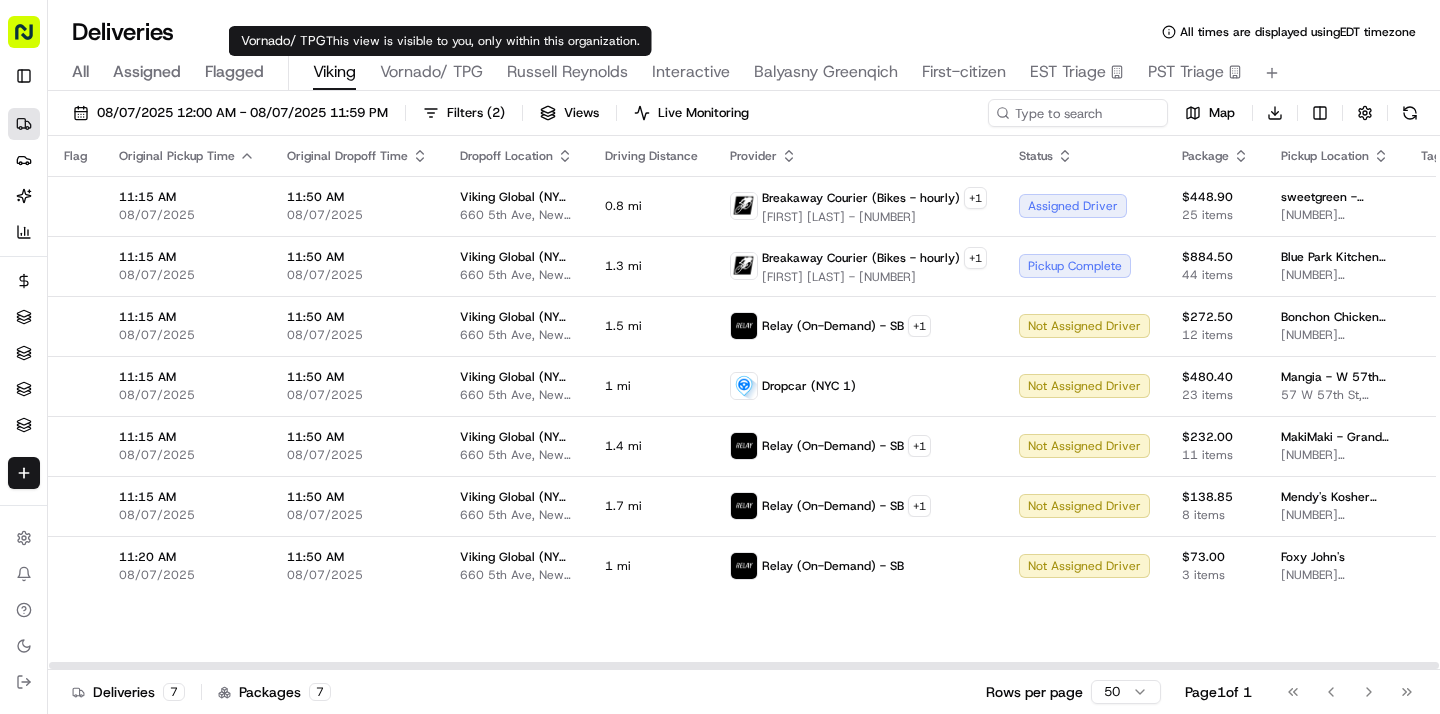 click on "Vornado/ TPG" at bounding box center [431, 72] 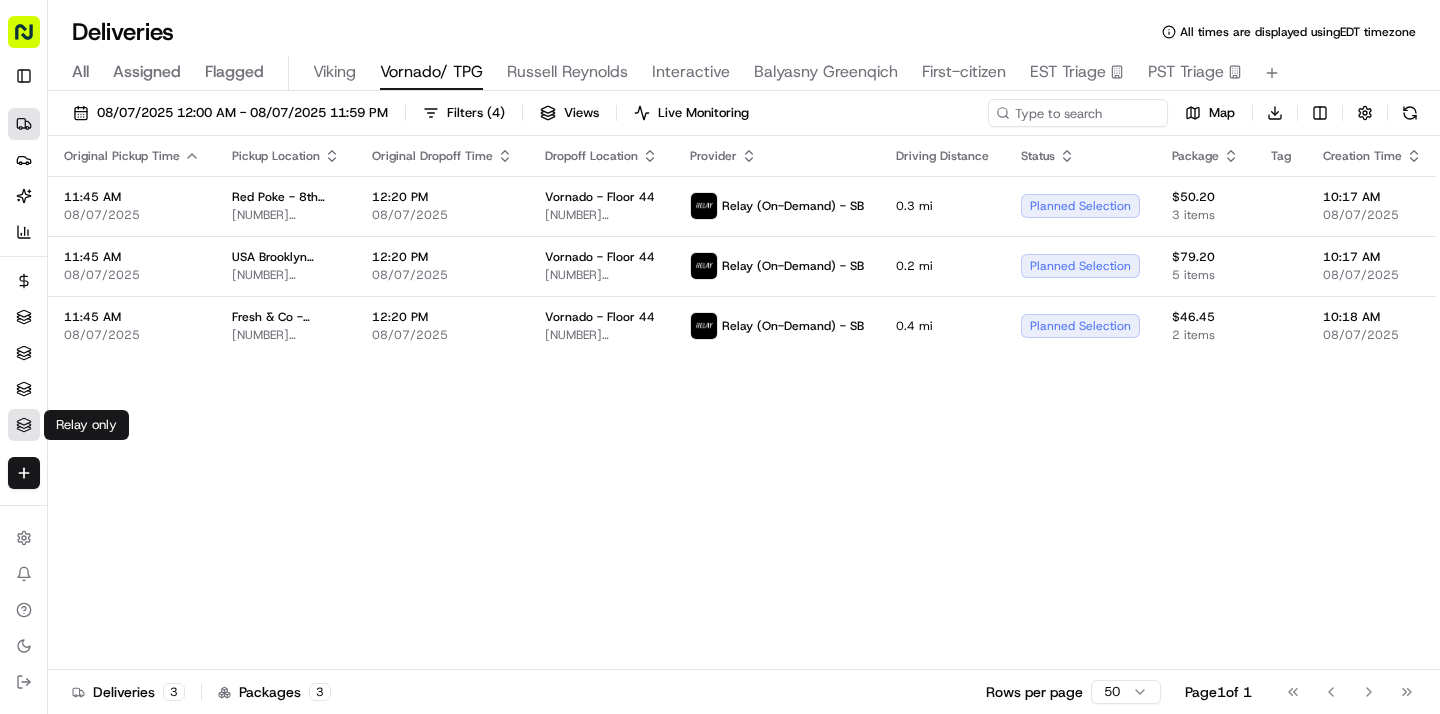 click 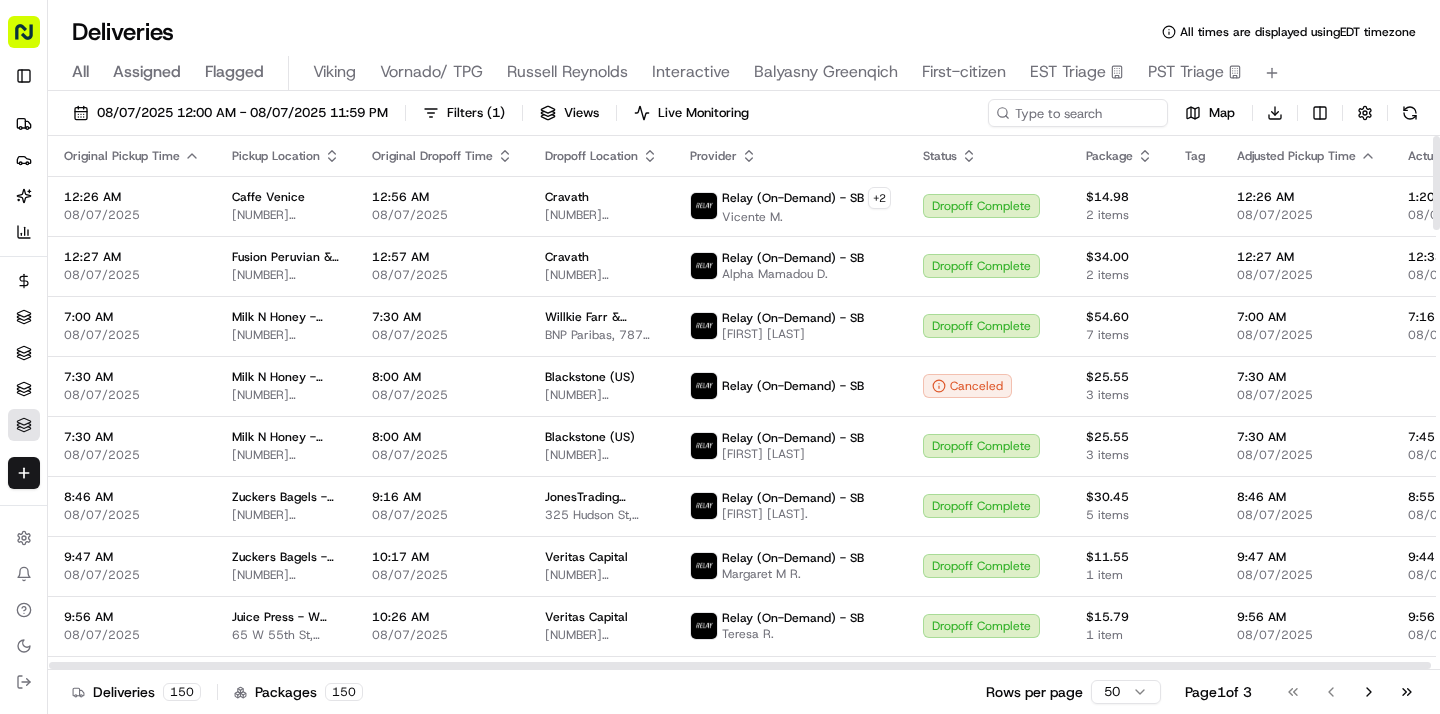click 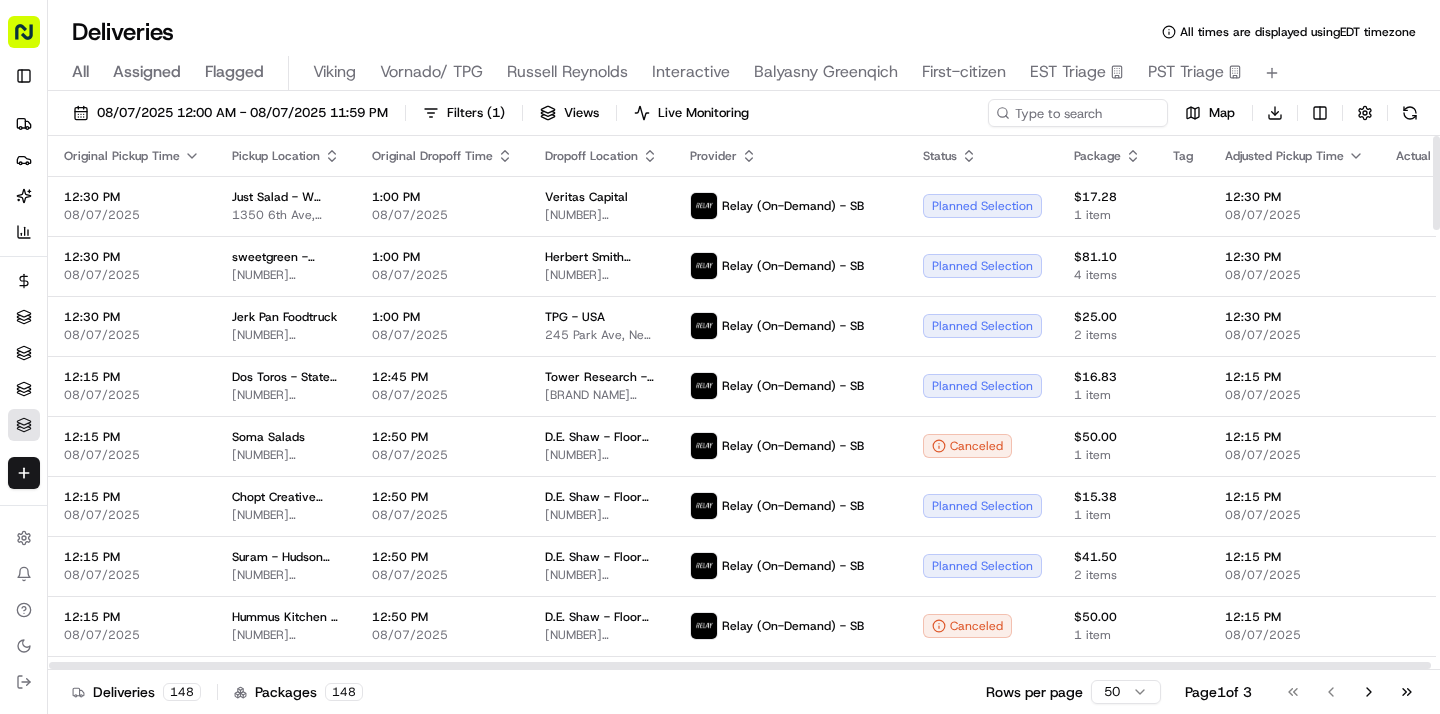 click 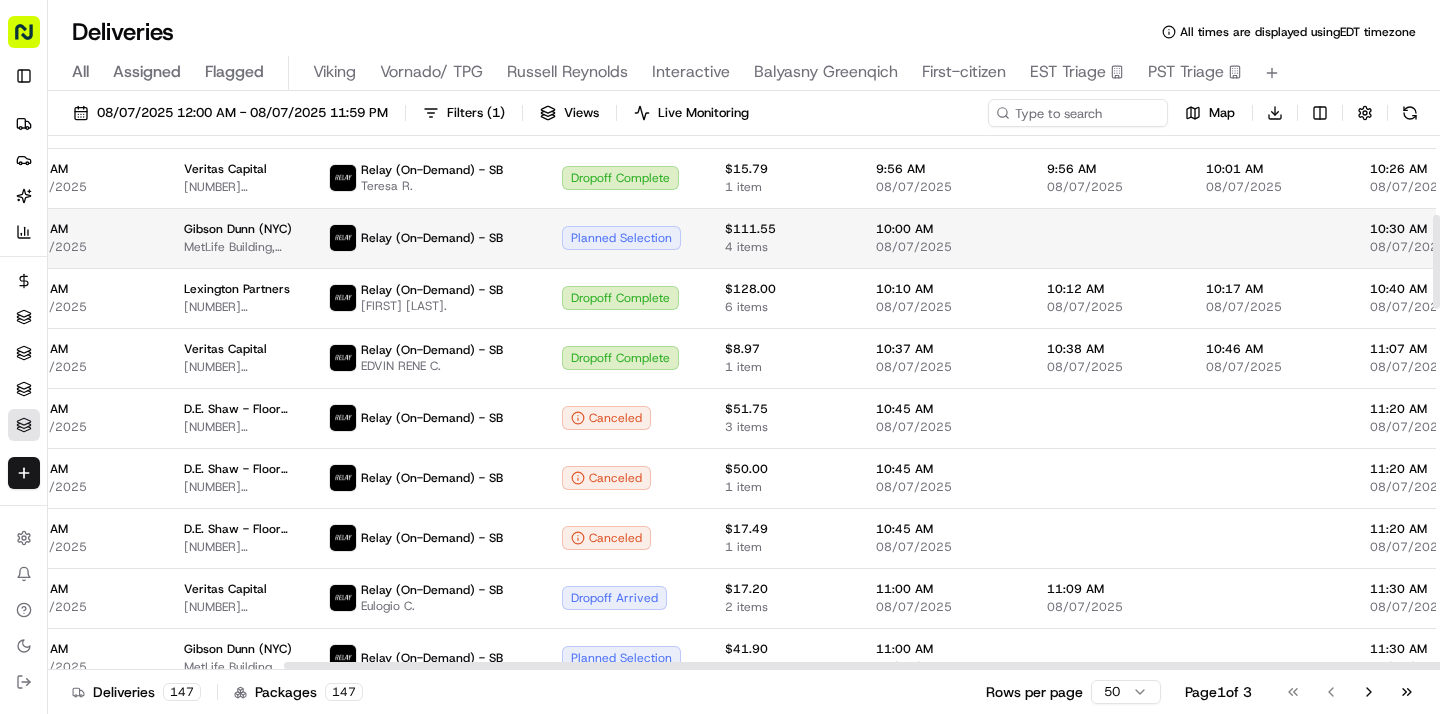 scroll, scrollTop: 448, scrollLeft: 812, axis: both 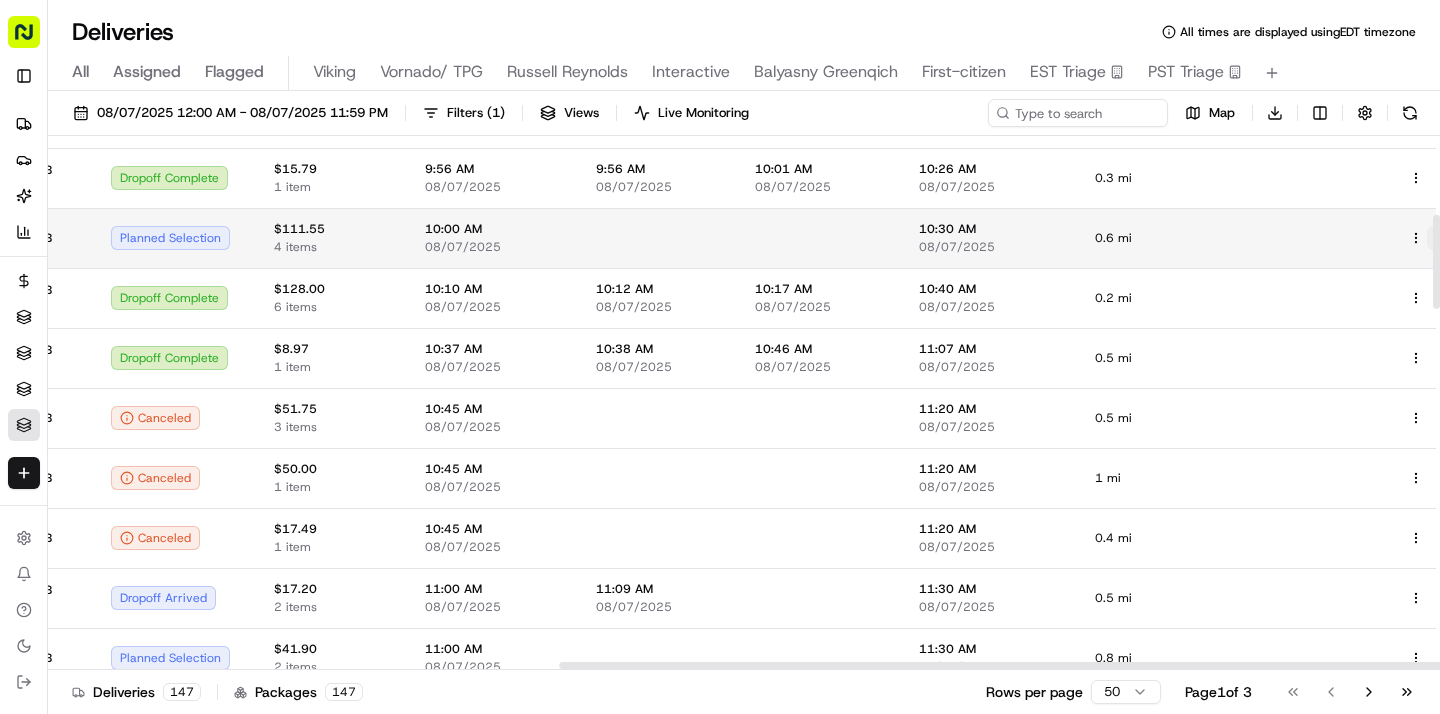 click at bounding box center (1439, 238) 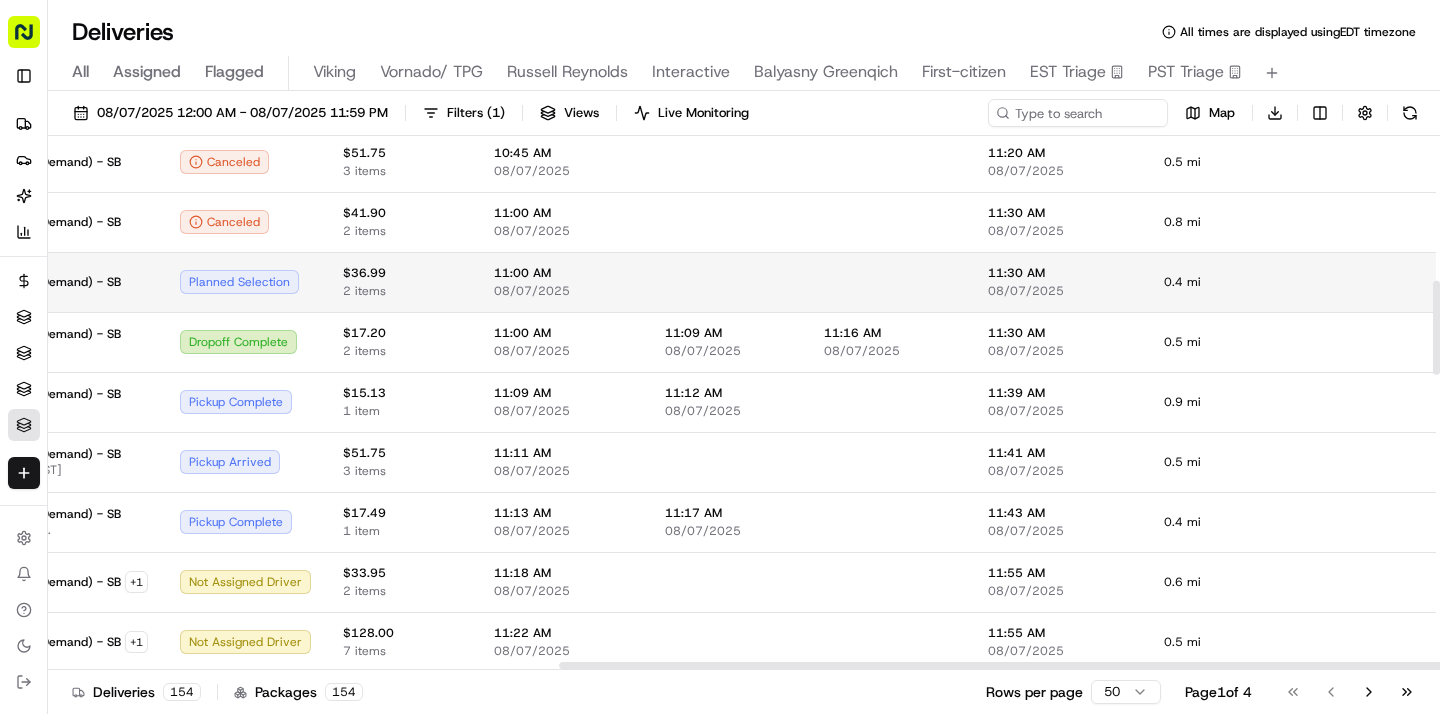 scroll, scrollTop: 824, scrollLeft: 812, axis: both 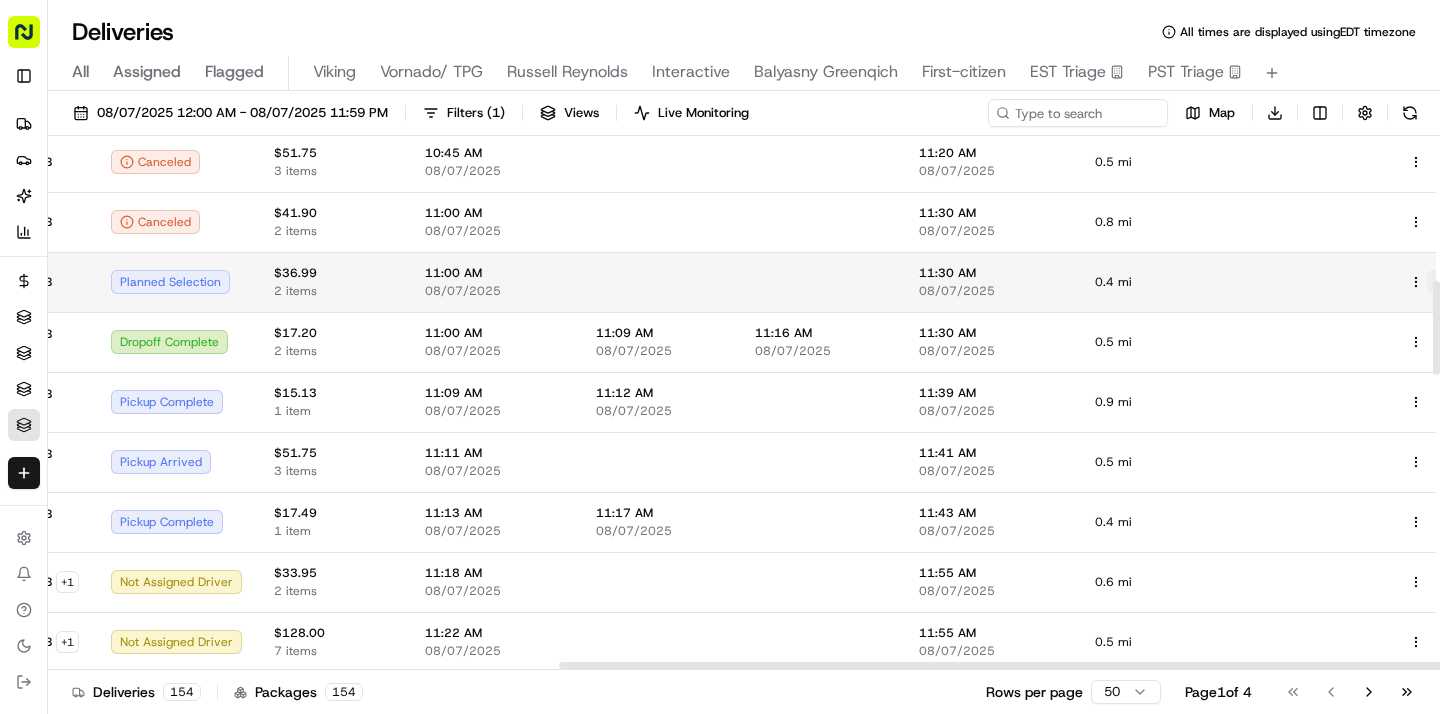 click at bounding box center [1439, 282] 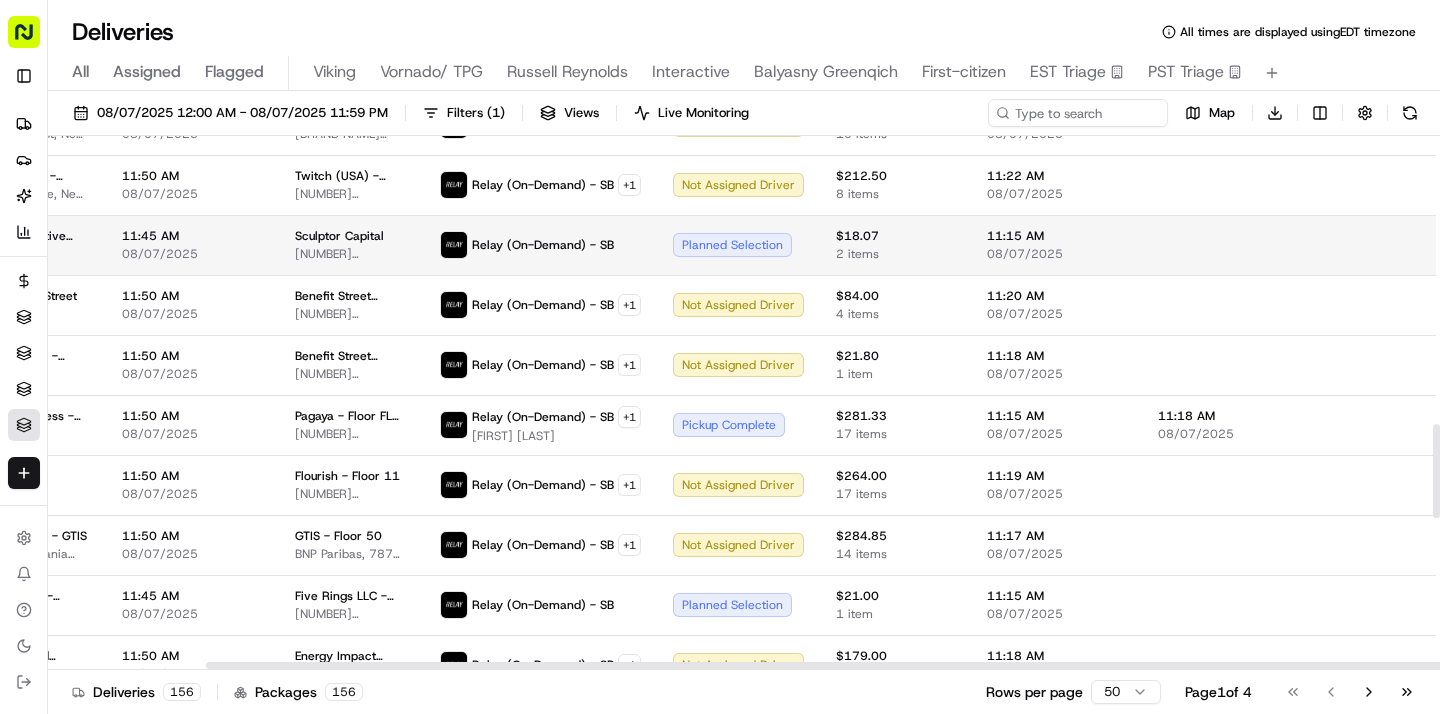 scroll, scrollTop: 1641, scrollLeft: 812, axis: both 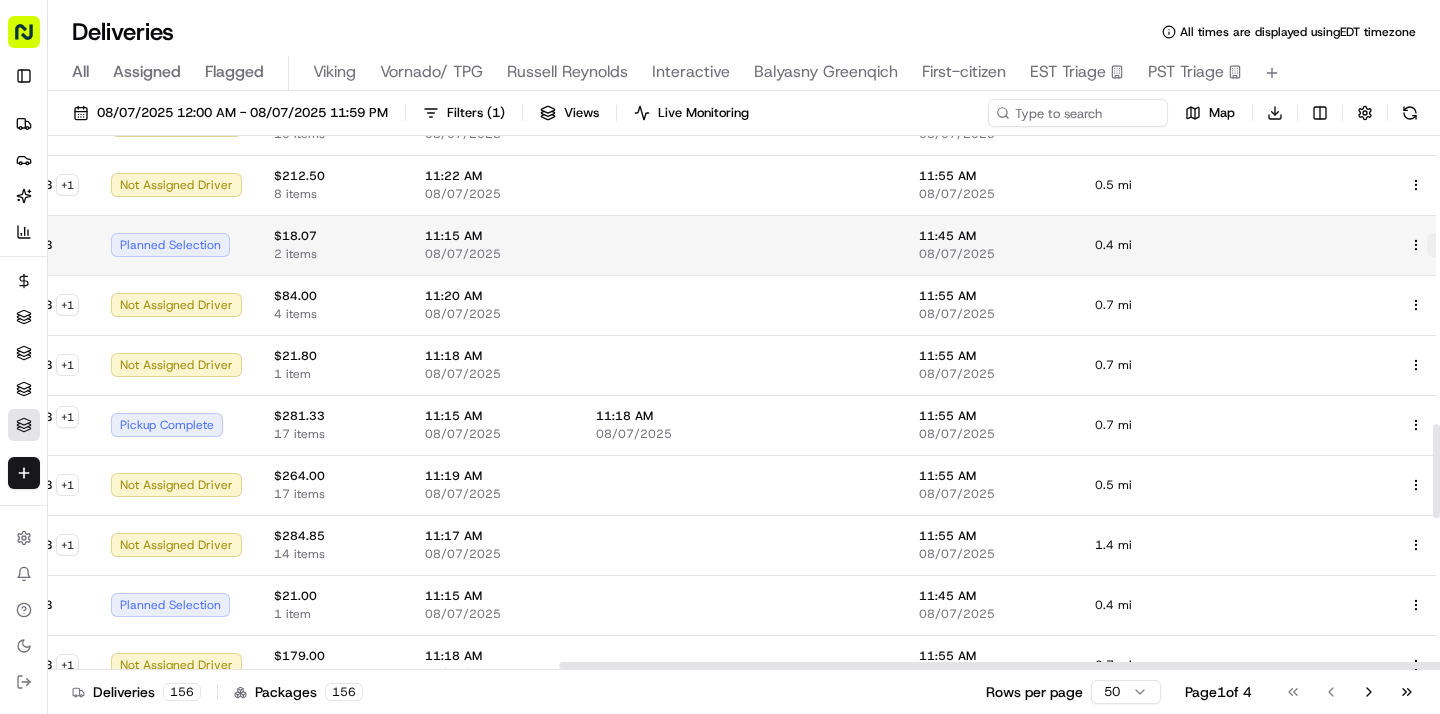click at bounding box center [1439, 245] 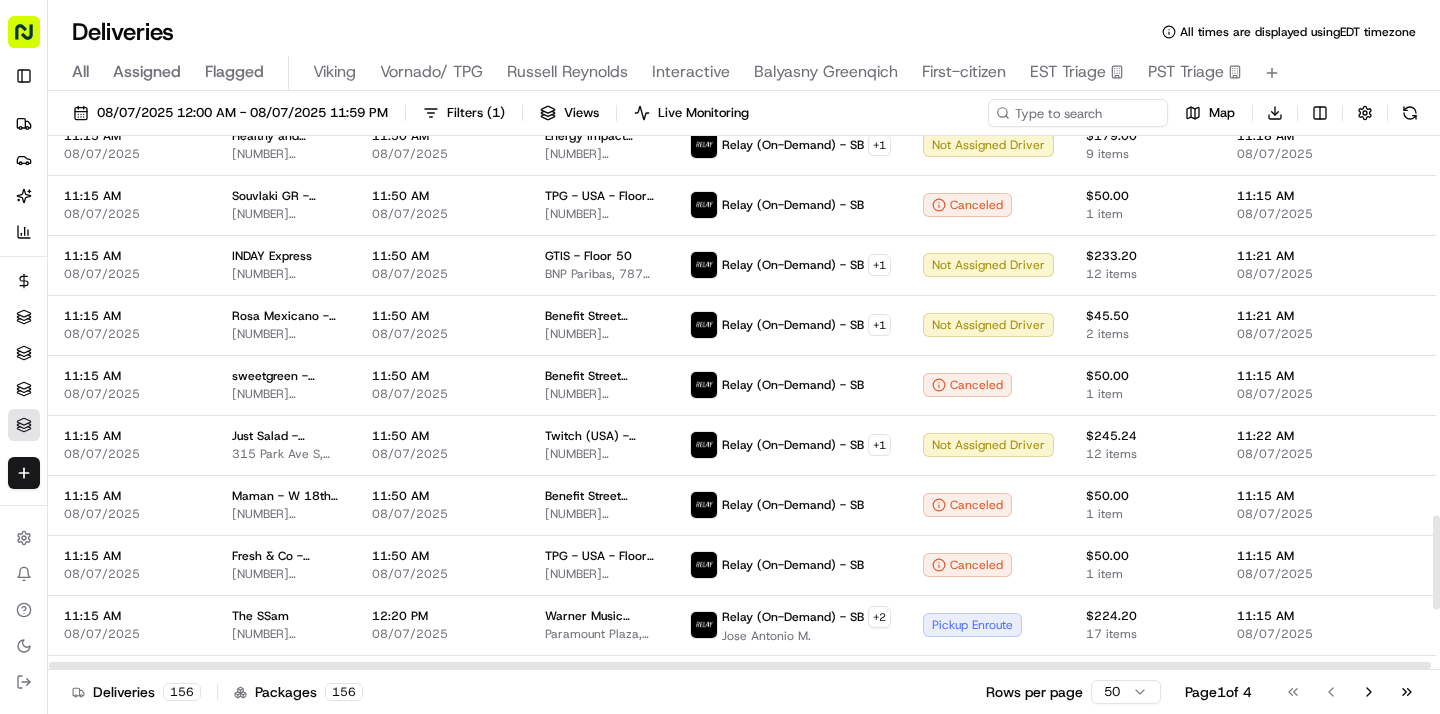 scroll, scrollTop: 2506, scrollLeft: 0, axis: vertical 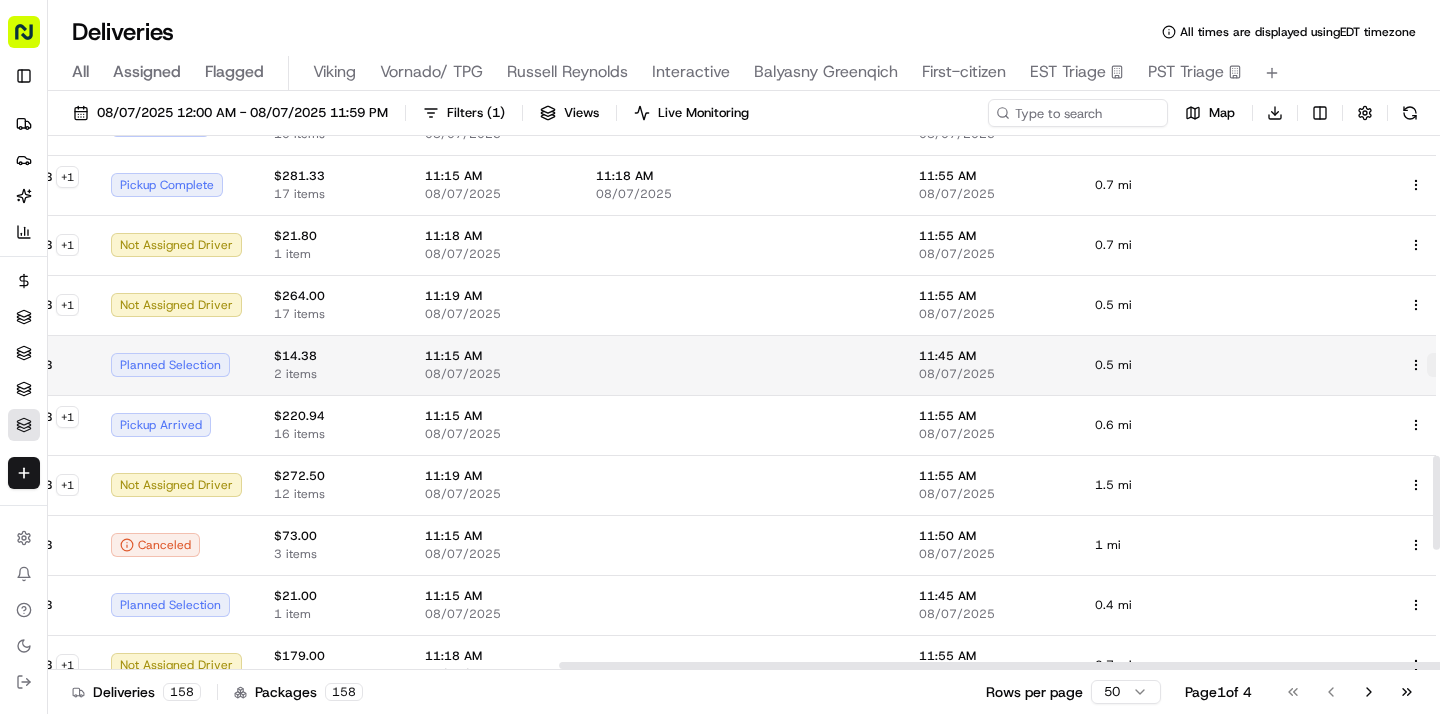 click at bounding box center (1439, 365) 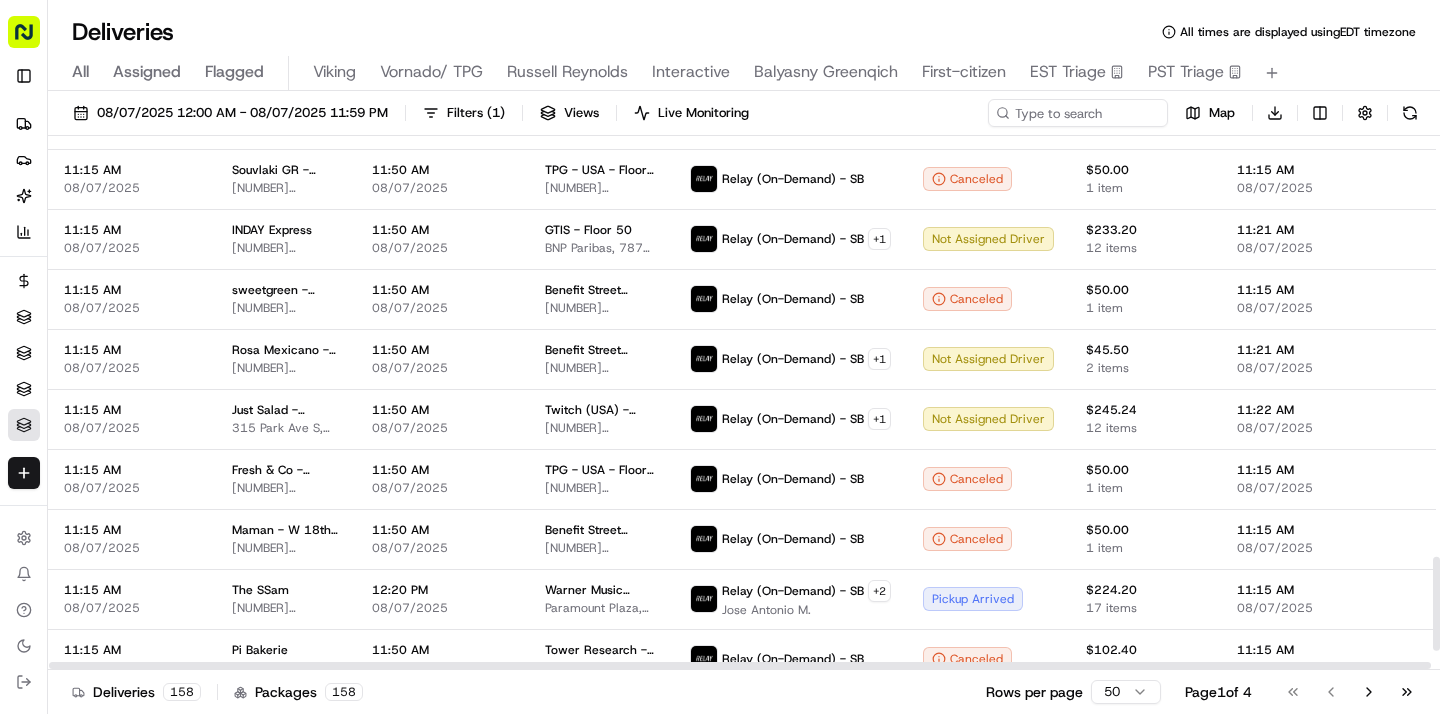 scroll, scrollTop: 2506, scrollLeft: 0, axis: vertical 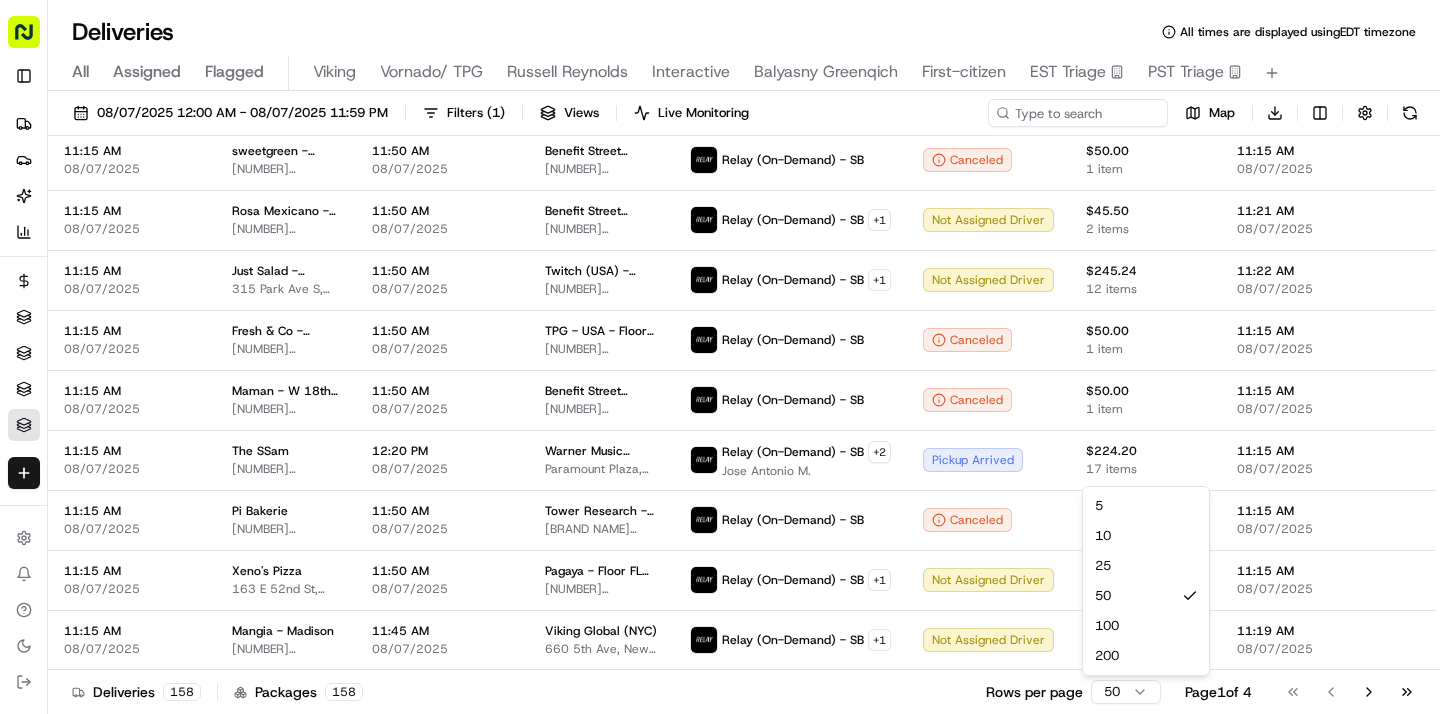 click on "Sharebite kennique@sharebite.com Toggle Sidebar Deliveries Providers Nash AI Analytics Favorites Refund Requests Assignments EST Triage  PST Triage Relay only Main Menu Members & Organization Organization Users Roles Preferences Customization Tracking Orchestration Automations Dispatch Strategy Locations Pickup Locations Dropoff Locations Billing Billing Refund Requests Integrations Notification Triggers Webhooks API Keys Request Logs Create Settings Notifications Chat with us! Toggle Theme Log out Deliveries All times are displayed using  EDT   timezone All Assigned Flagged Viking Vornado/ TPG Russell Reynolds Interactive  Balyasny Greenqich First-citizen EST Triage  PST Triage 08/07/2025 12:00 AM - 08/07/2025 11:59 PM Filters ( 1 ) Views Live Monitoring Map Download Original Pickup Time Pickup Location Original Dropoff Time Dropoff Location Provider Status Package Tag Adjusted Pickup Time Actual Pickup Time Actual Dropoff Time Adjusted Dropoff Time Driving Distance Merchant Reference Id + 2" at bounding box center (720, 357) 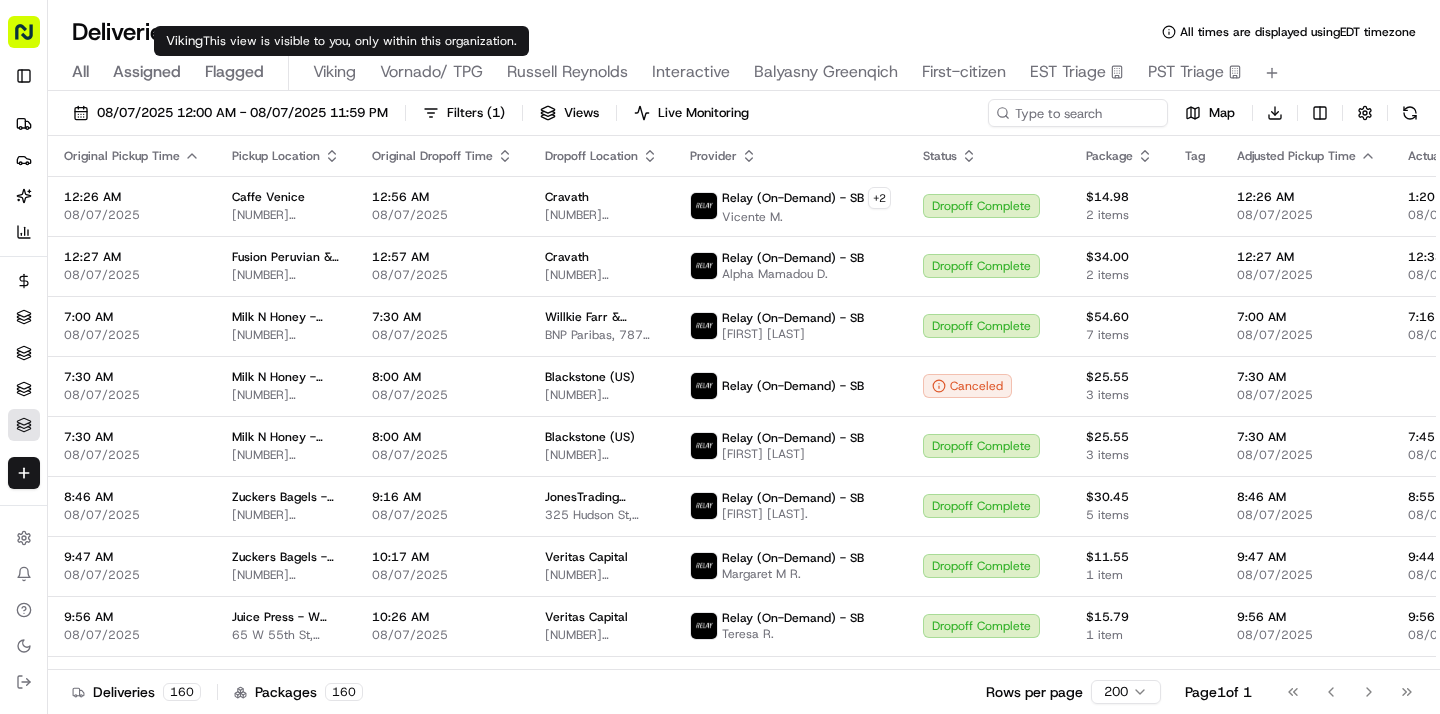 click on "Viking" at bounding box center [334, 72] 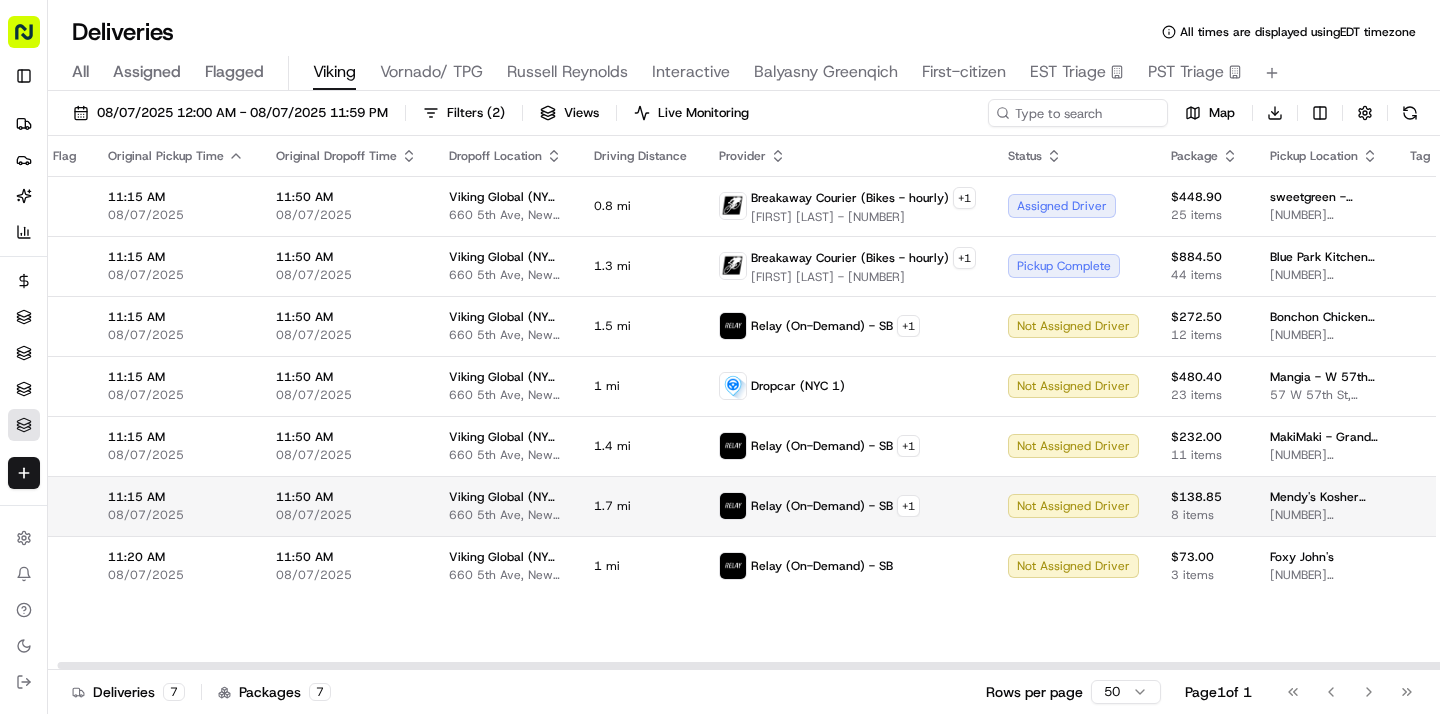 scroll, scrollTop: 0, scrollLeft: 0, axis: both 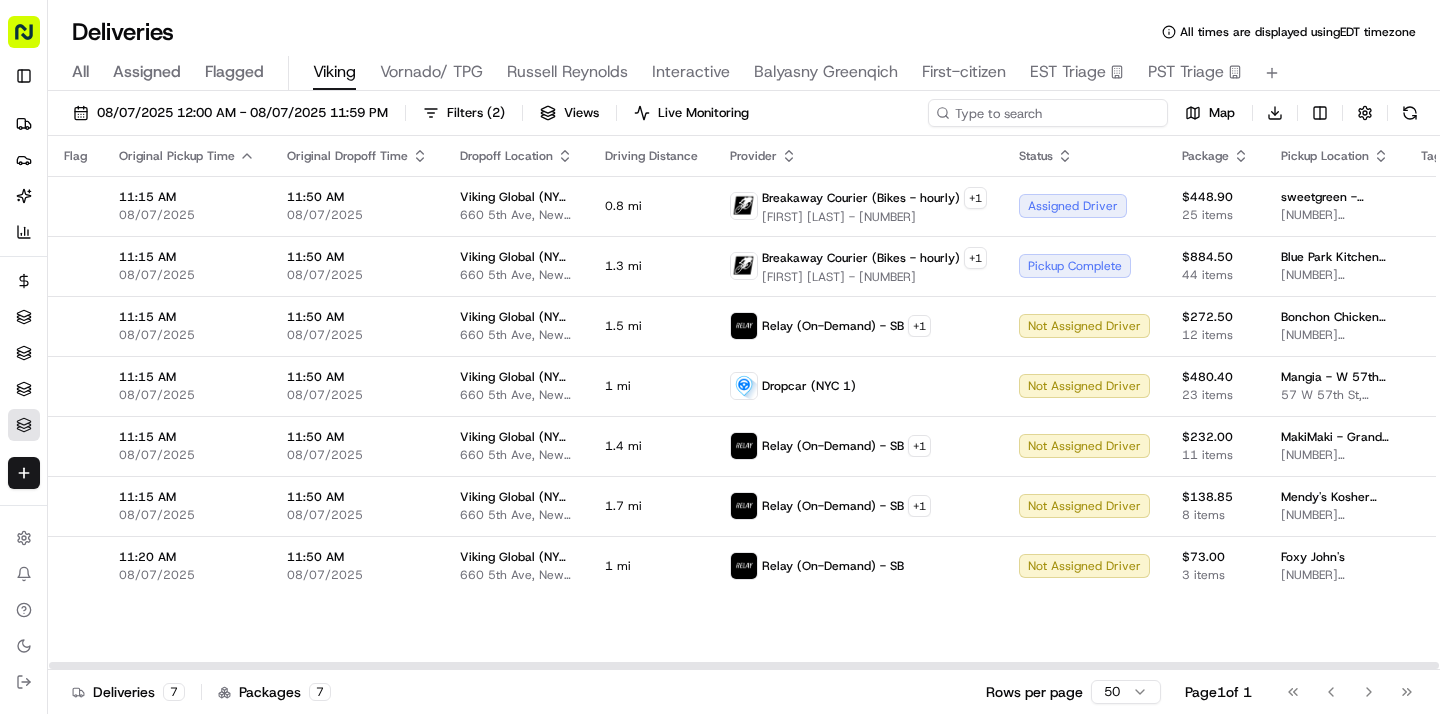 click at bounding box center (1048, 113) 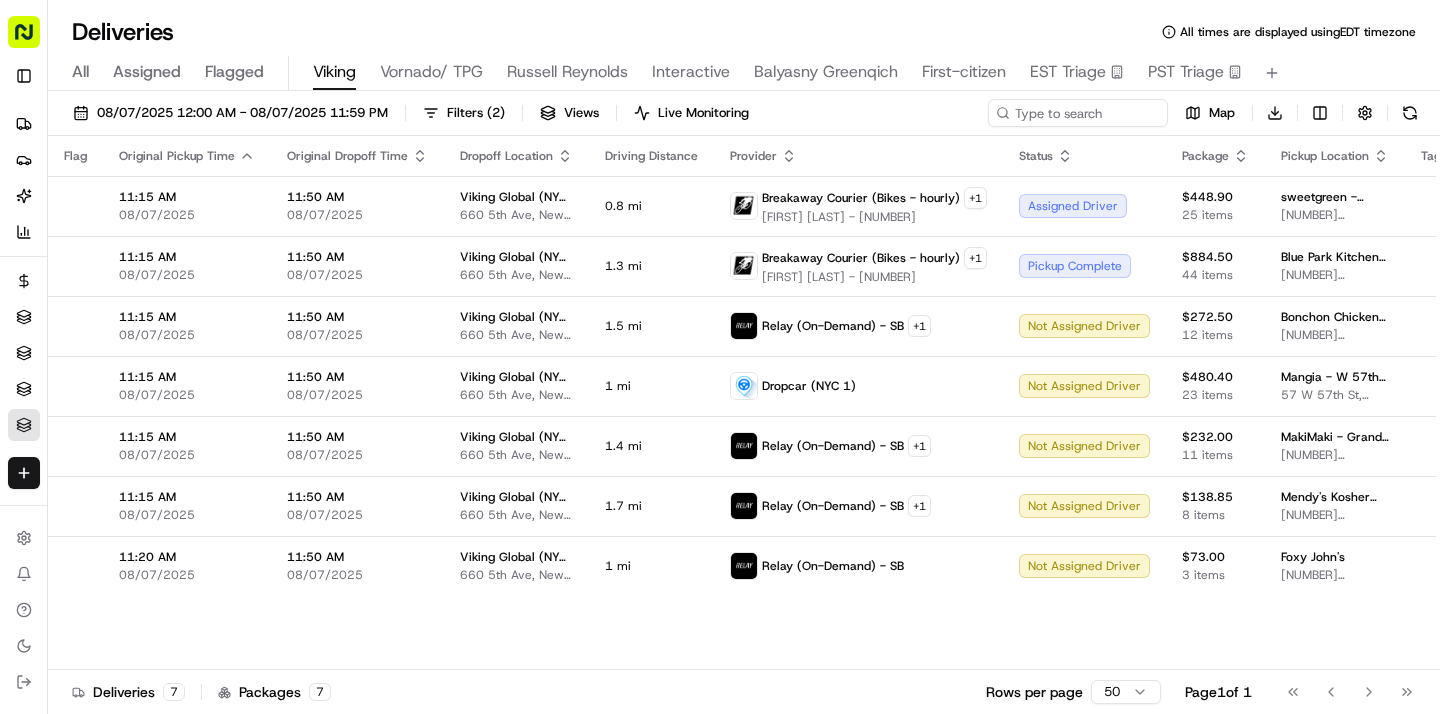 click on "All" at bounding box center [80, 72] 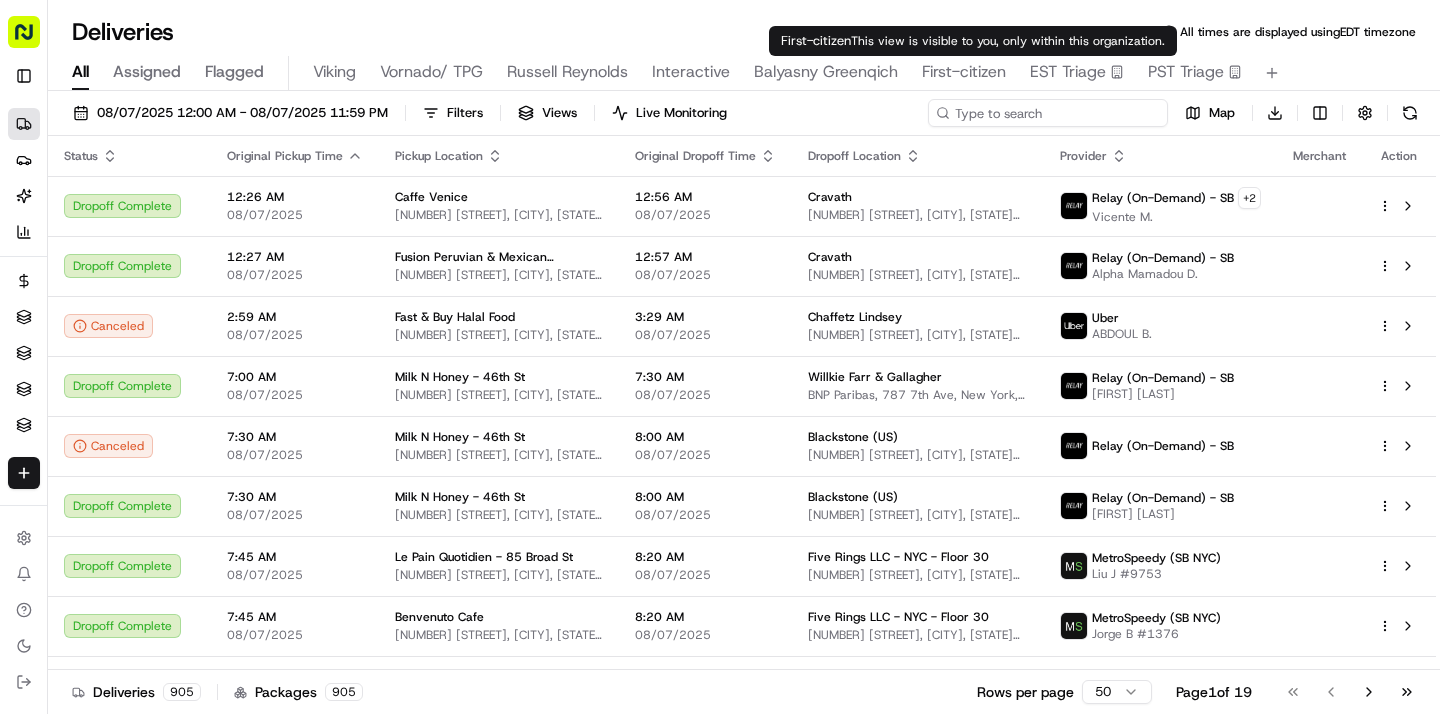 click at bounding box center [1048, 113] 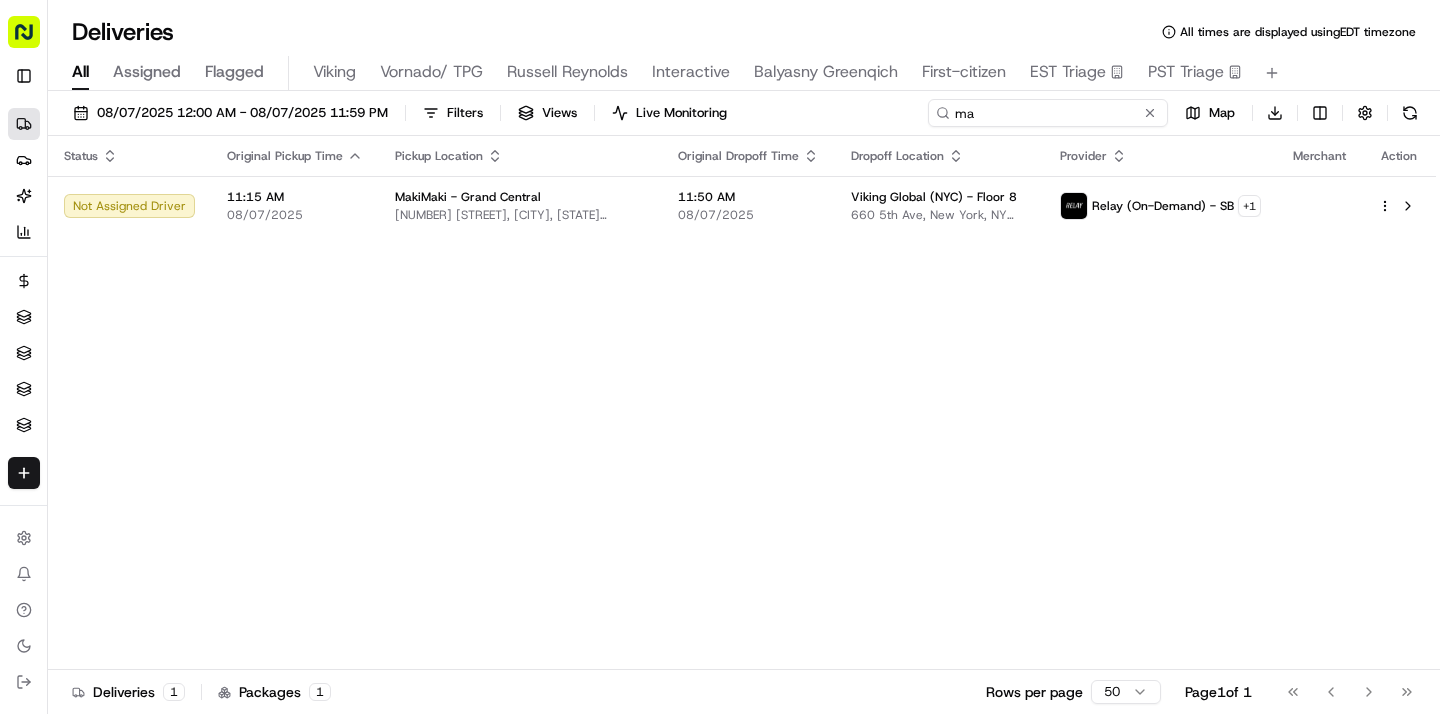 type on "m" 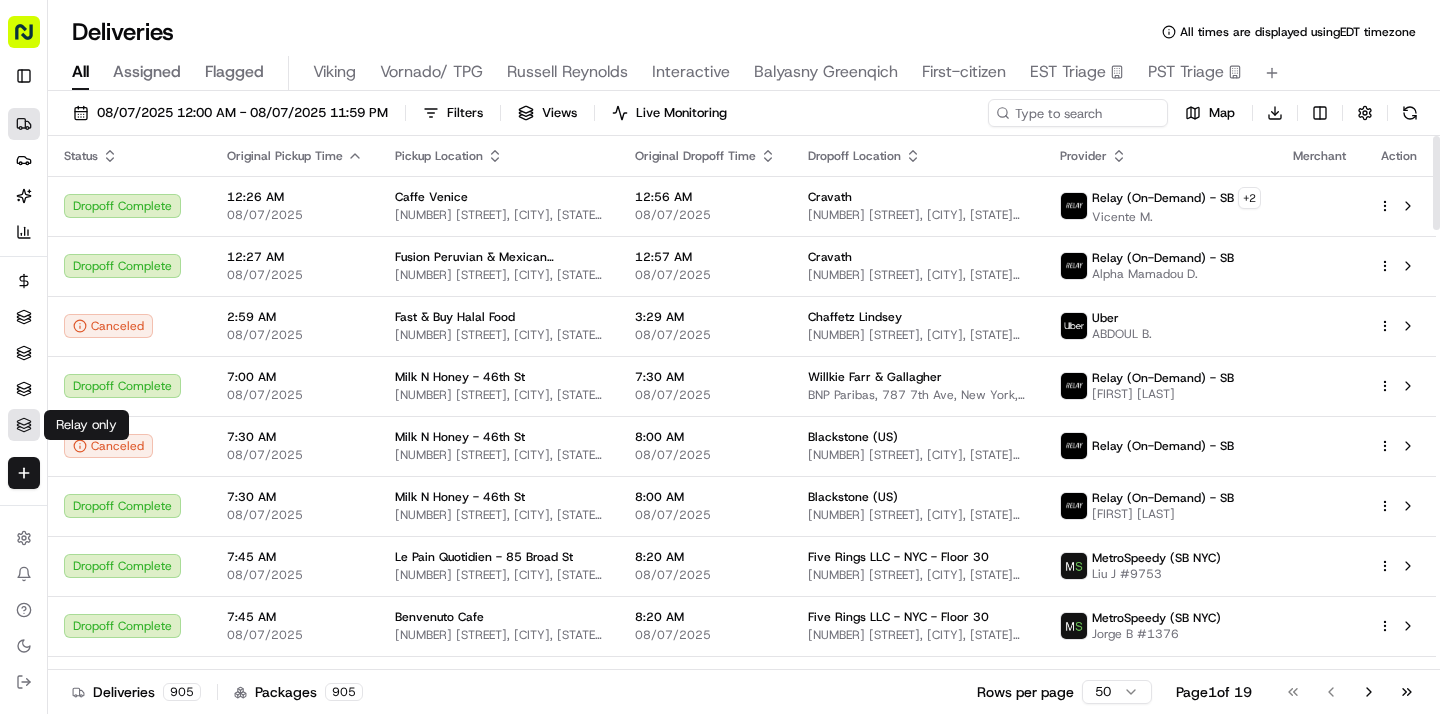 click 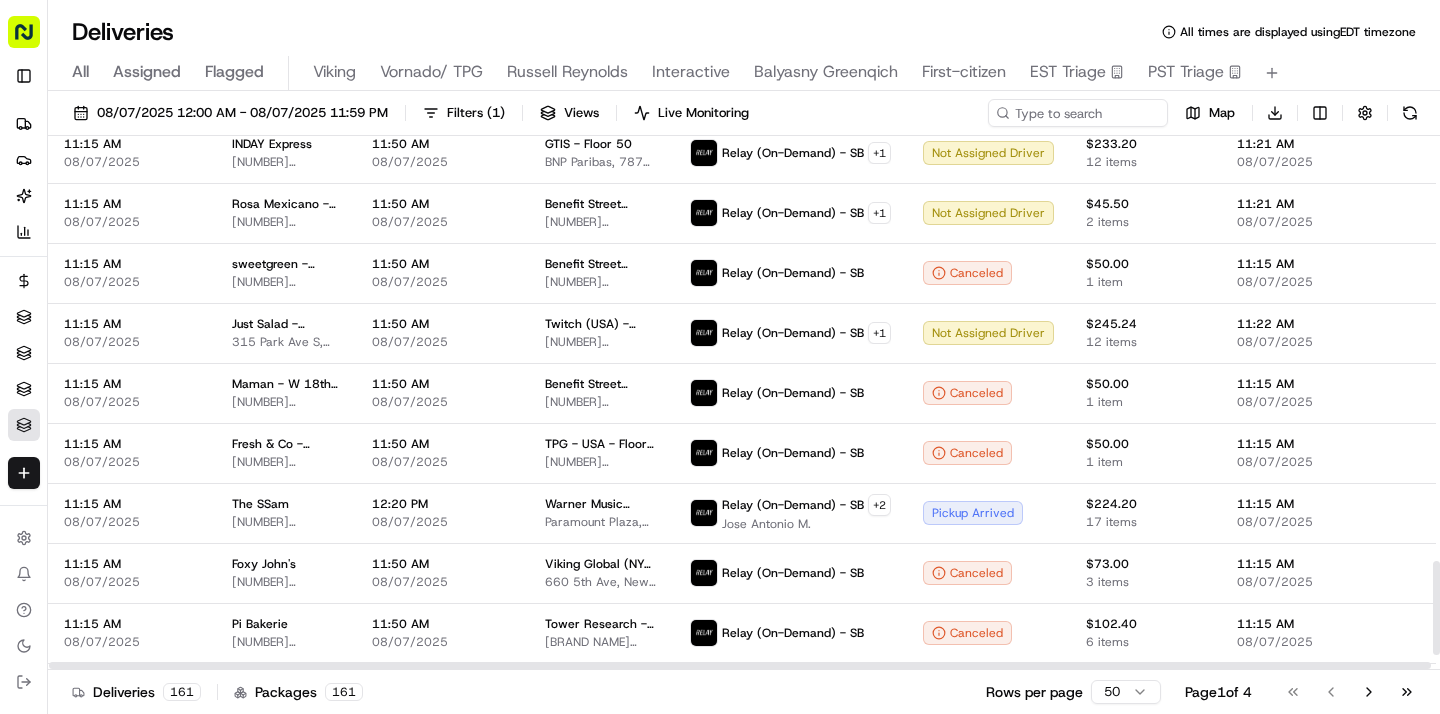scroll, scrollTop: 2419, scrollLeft: 0, axis: vertical 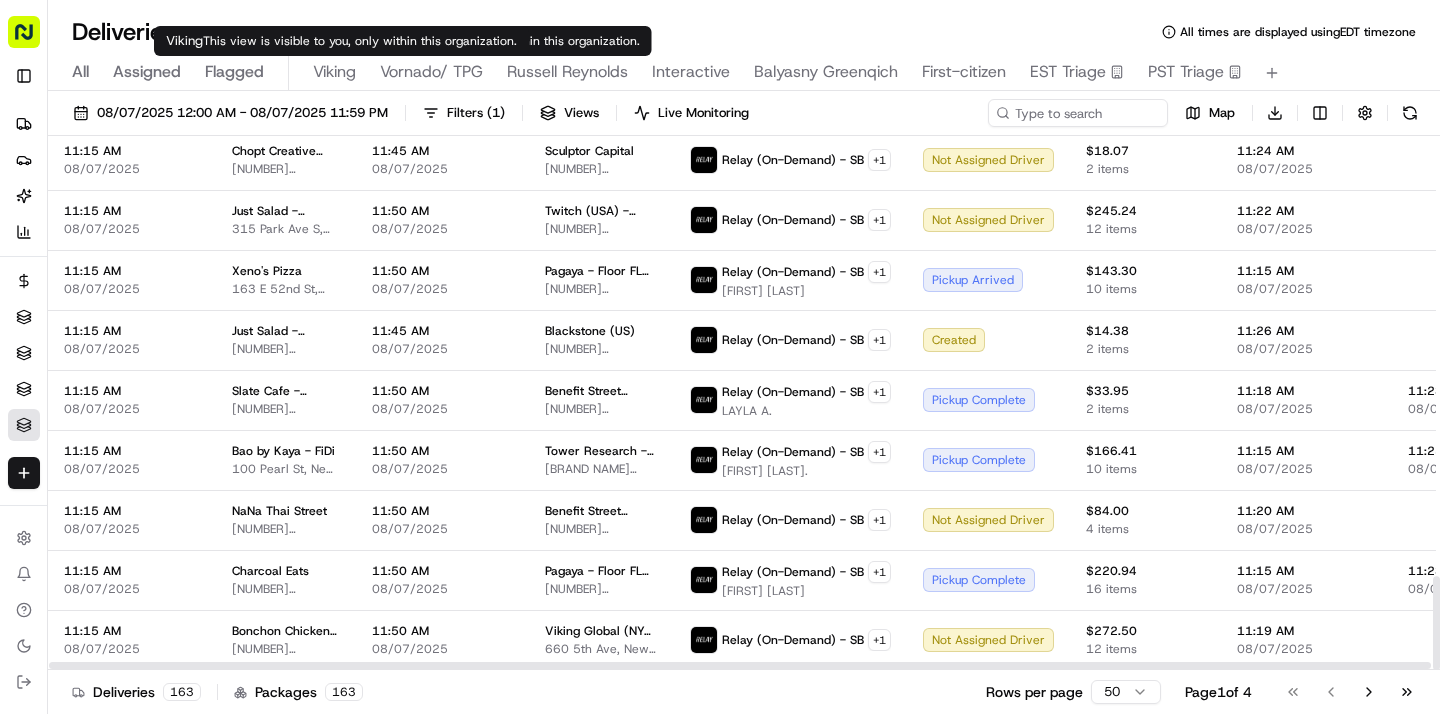 click on "Viking" at bounding box center [334, 72] 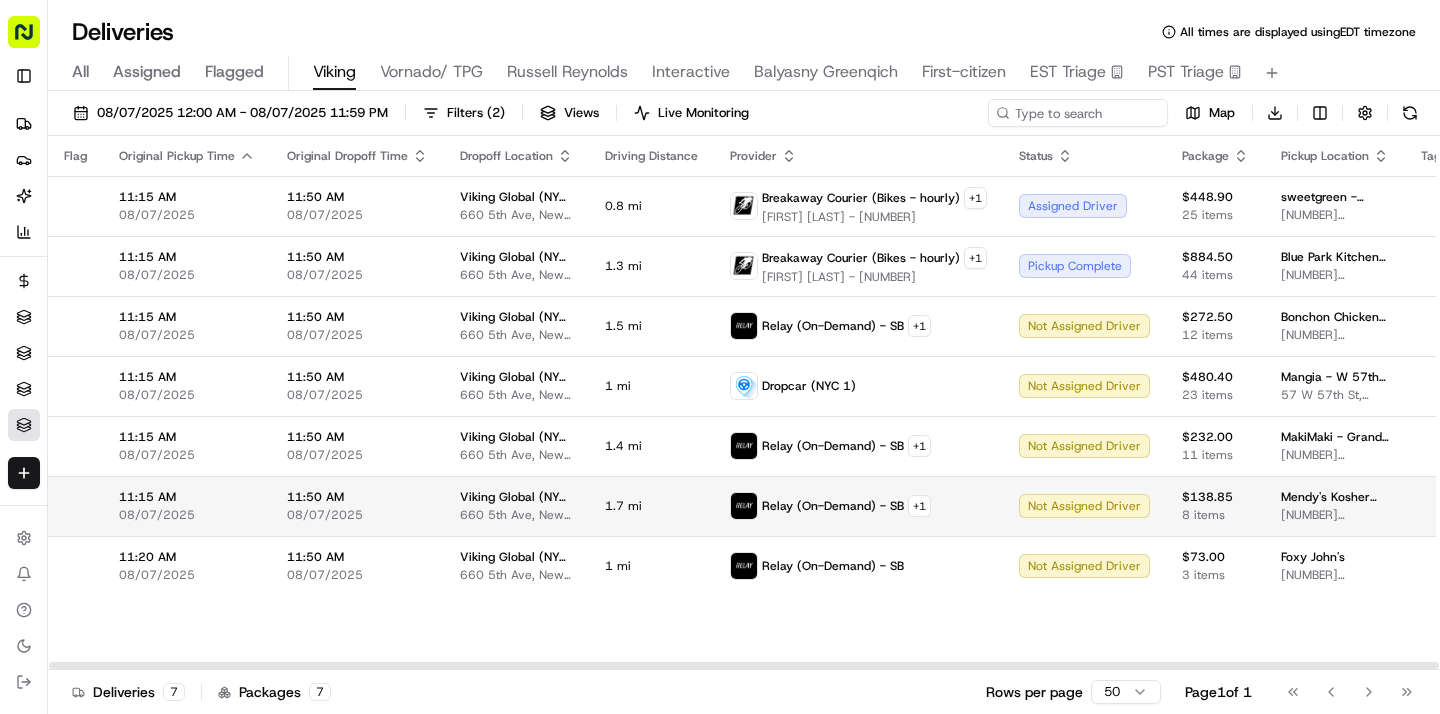 click on "Relay (On-Demand) - SB + 1" at bounding box center [858, 506] 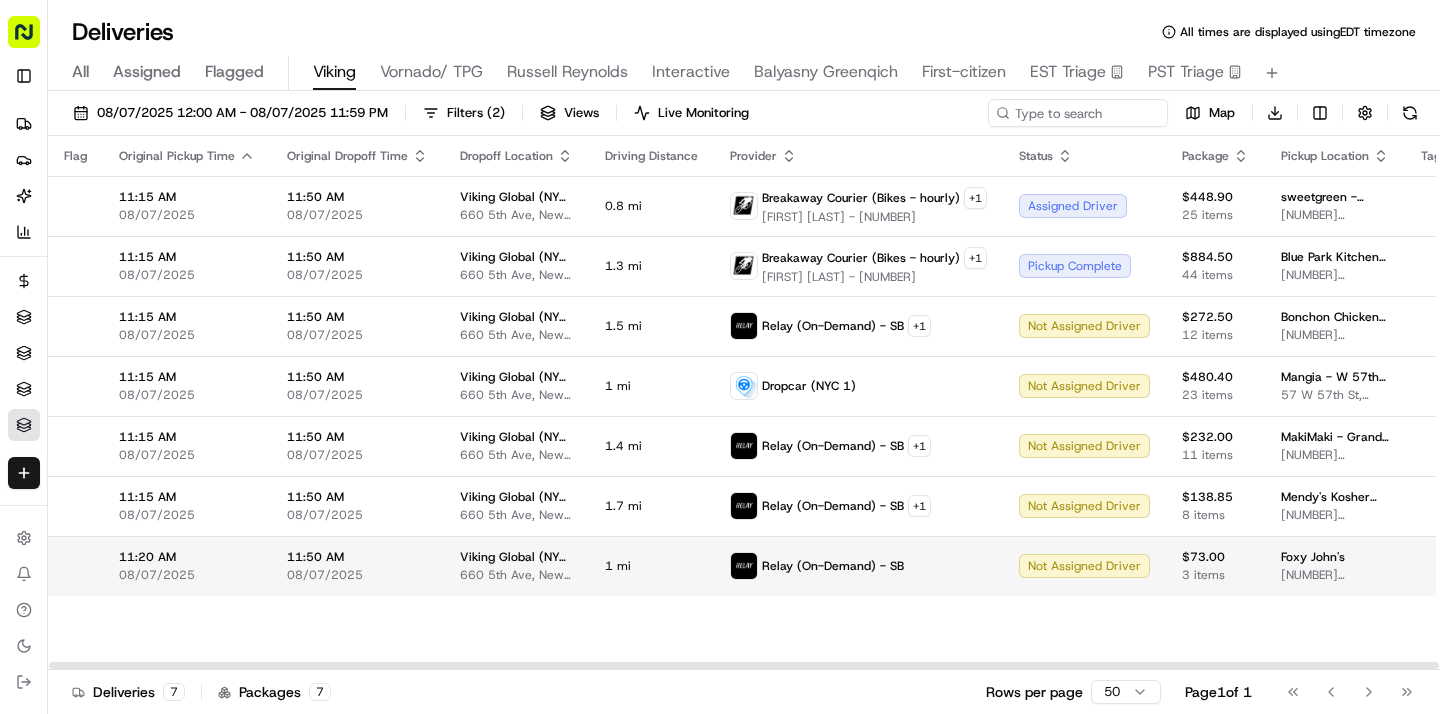 click on "1 mi" at bounding box center (651, 566) 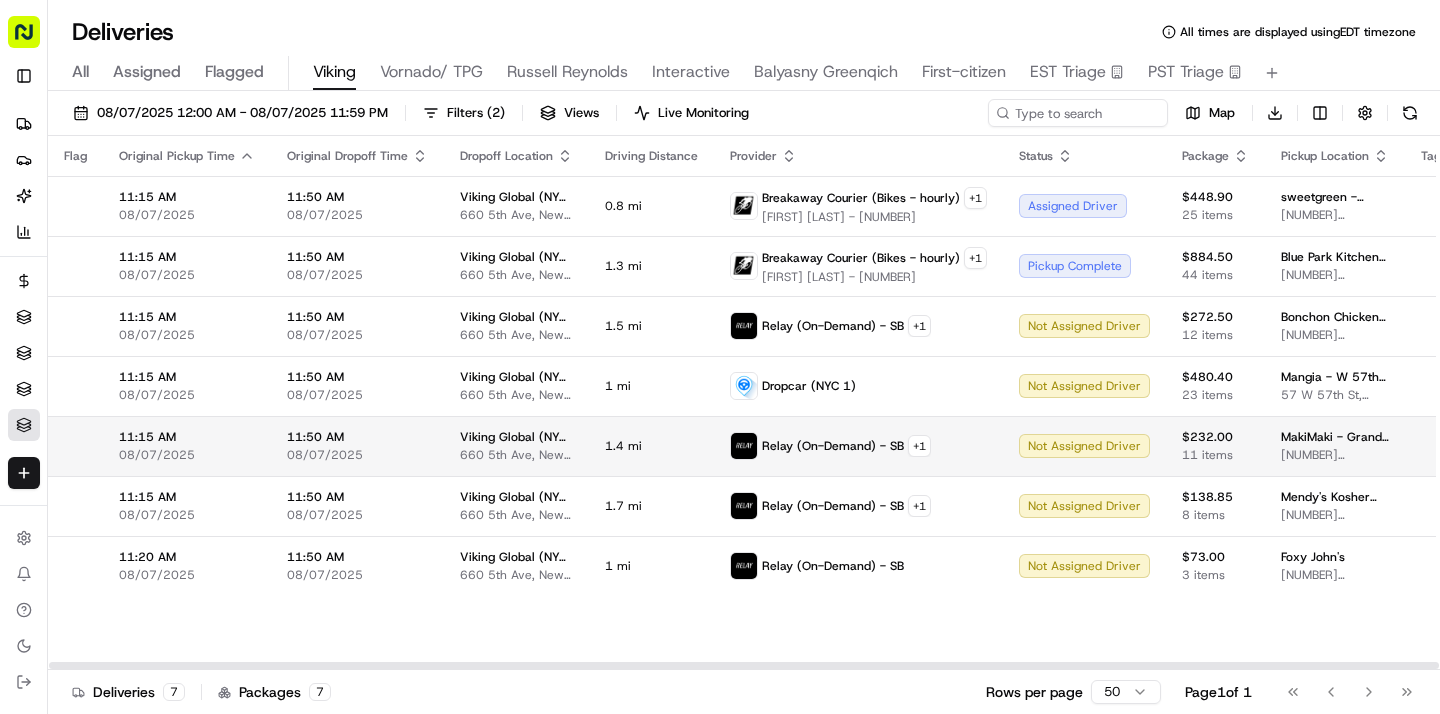 click on "Not Assigned Driver" at bounding box center (1084, 446) 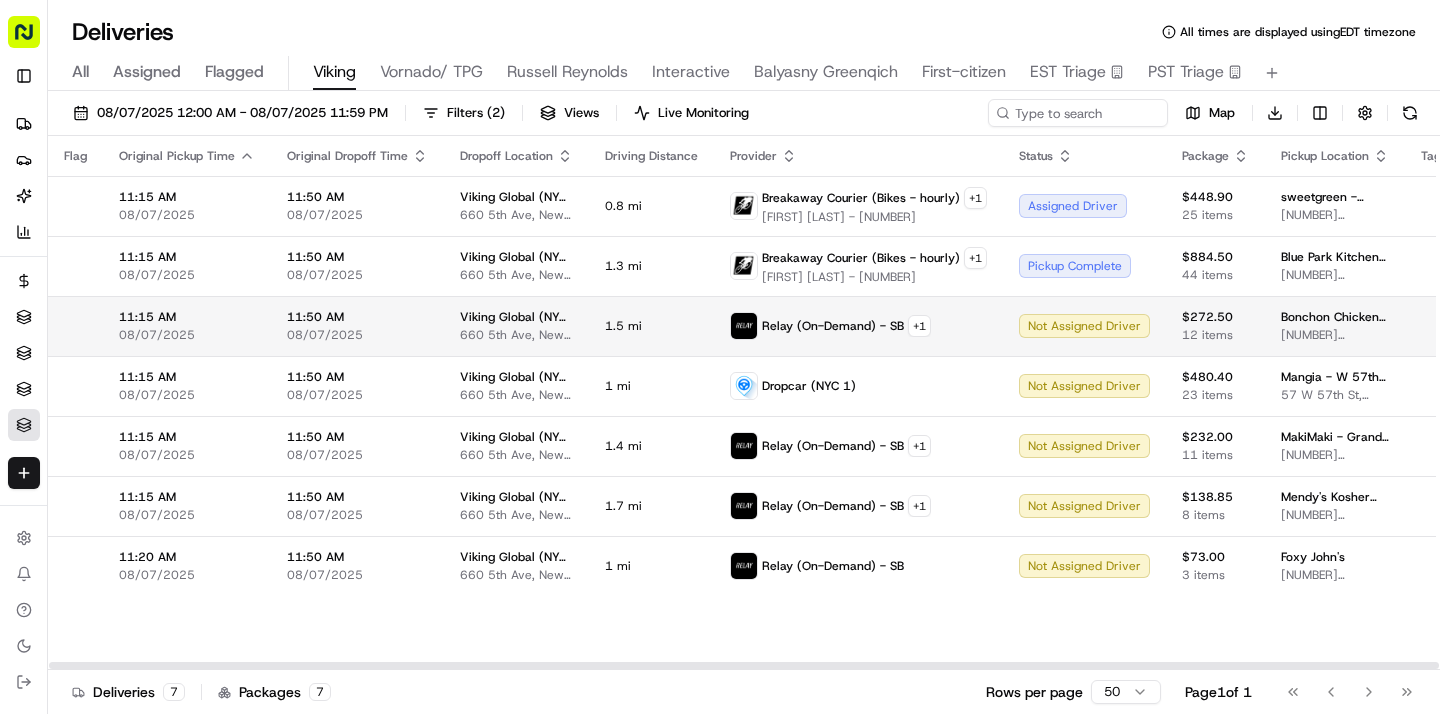click on "Relay (On-Demand) - SB + 1" at bounding box center (858, 326) 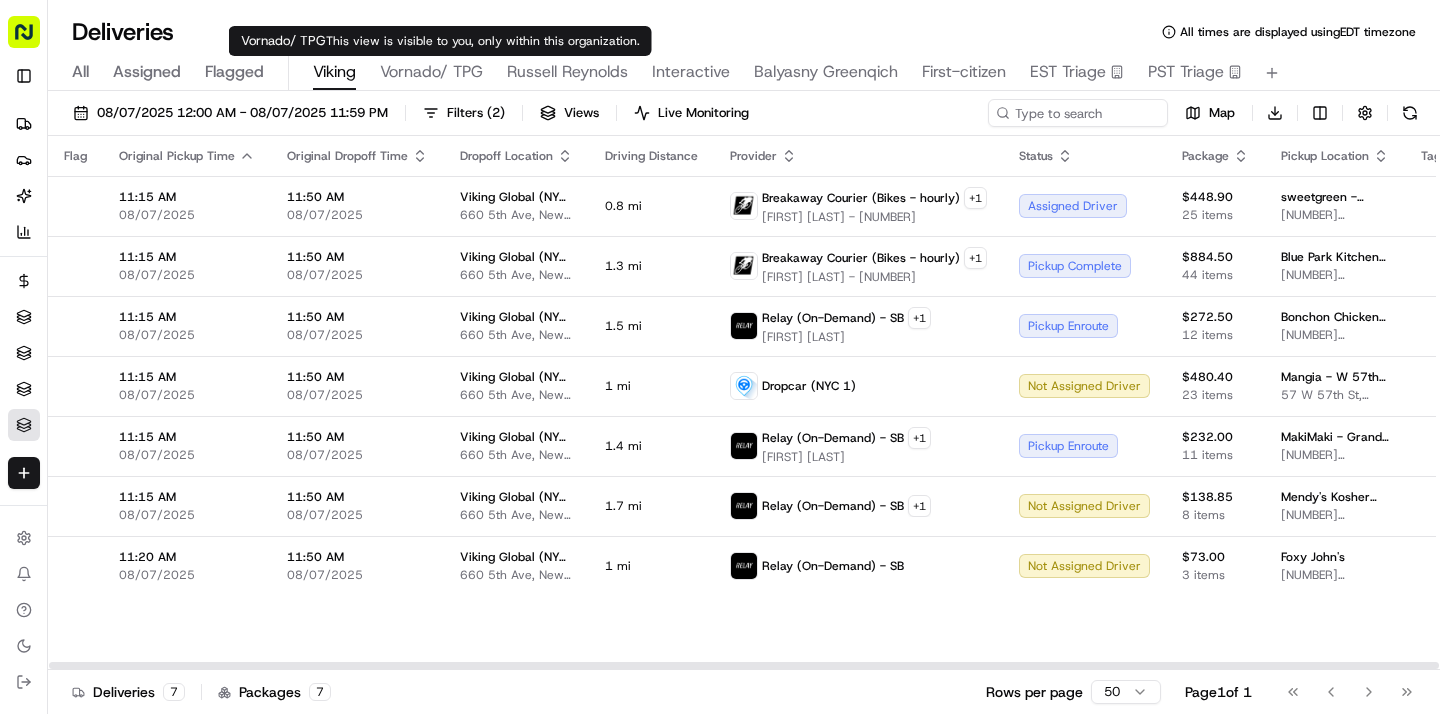 click on "Vornado/ TPG" at bounding box center [431, 72] 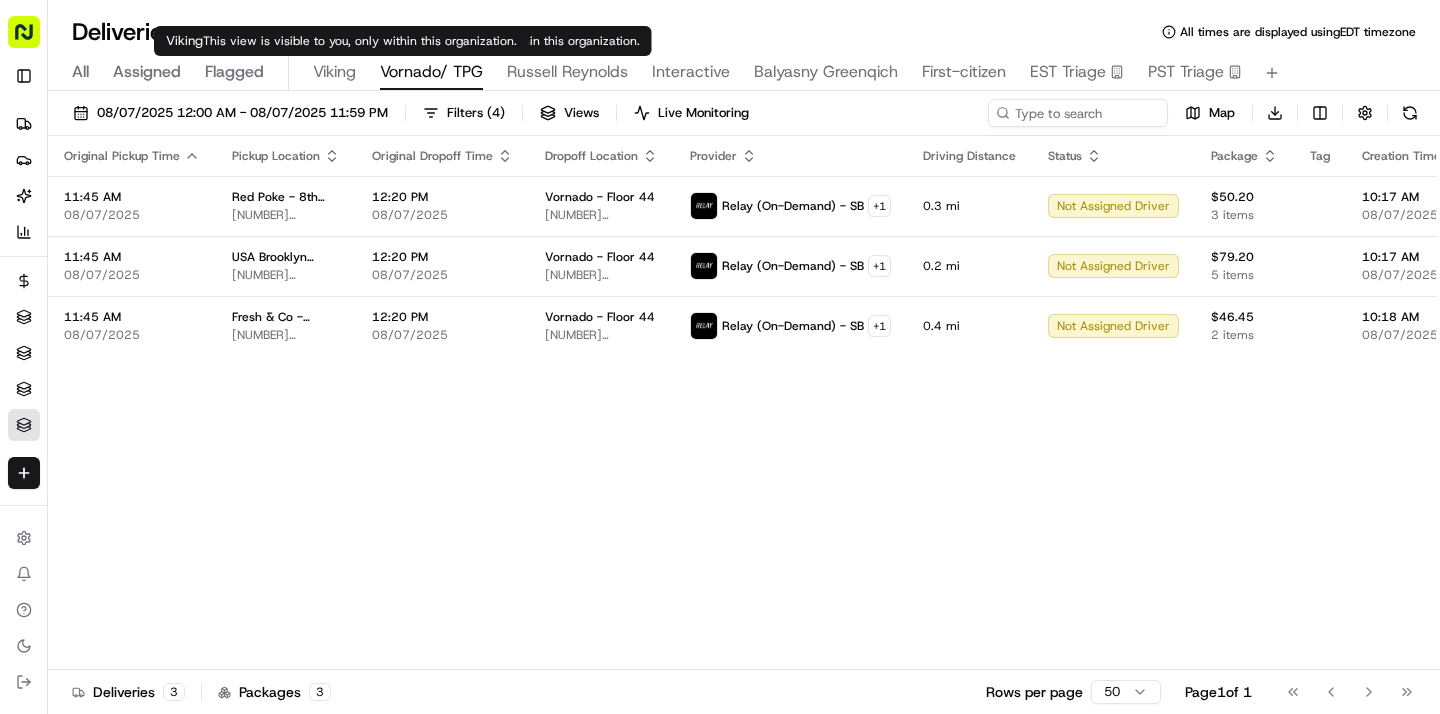 click on "Viking" at bounding box center (334, 72) 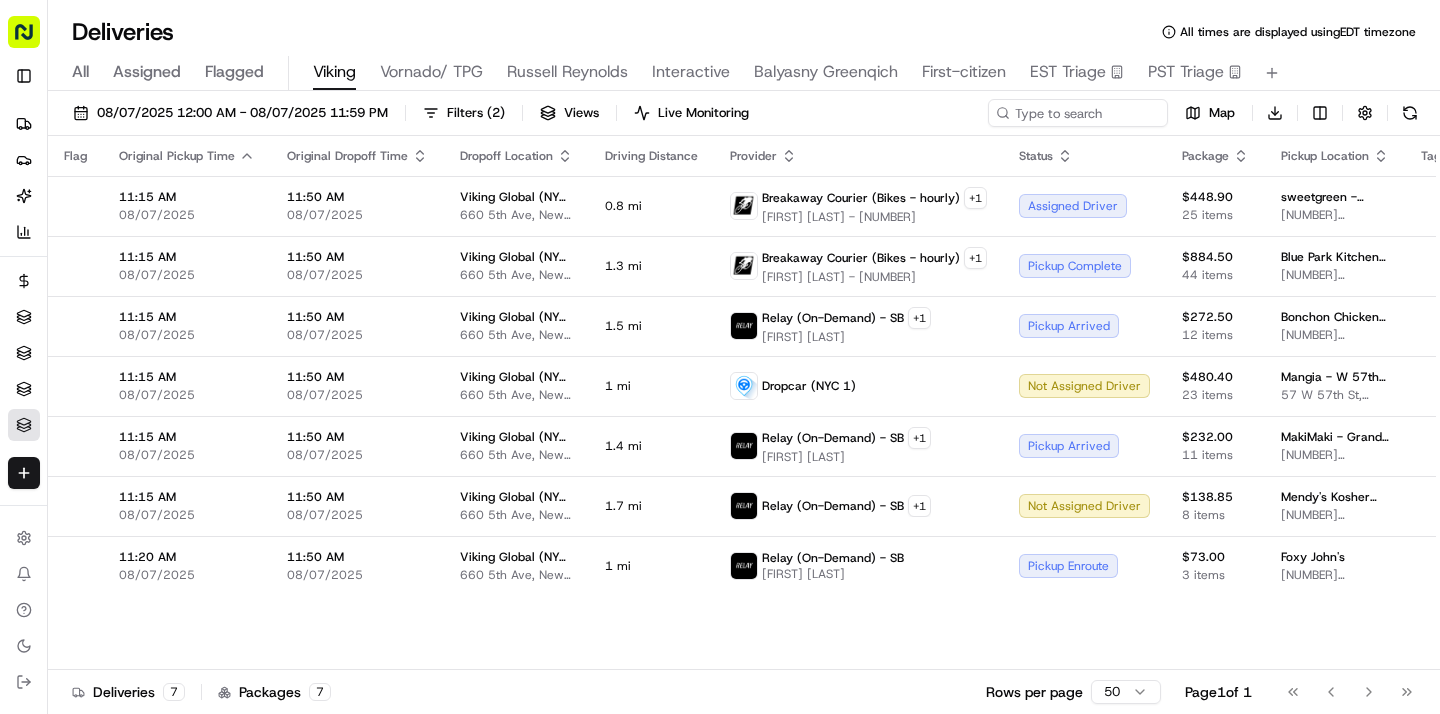 click on "All" at bounding box center (80, 72) 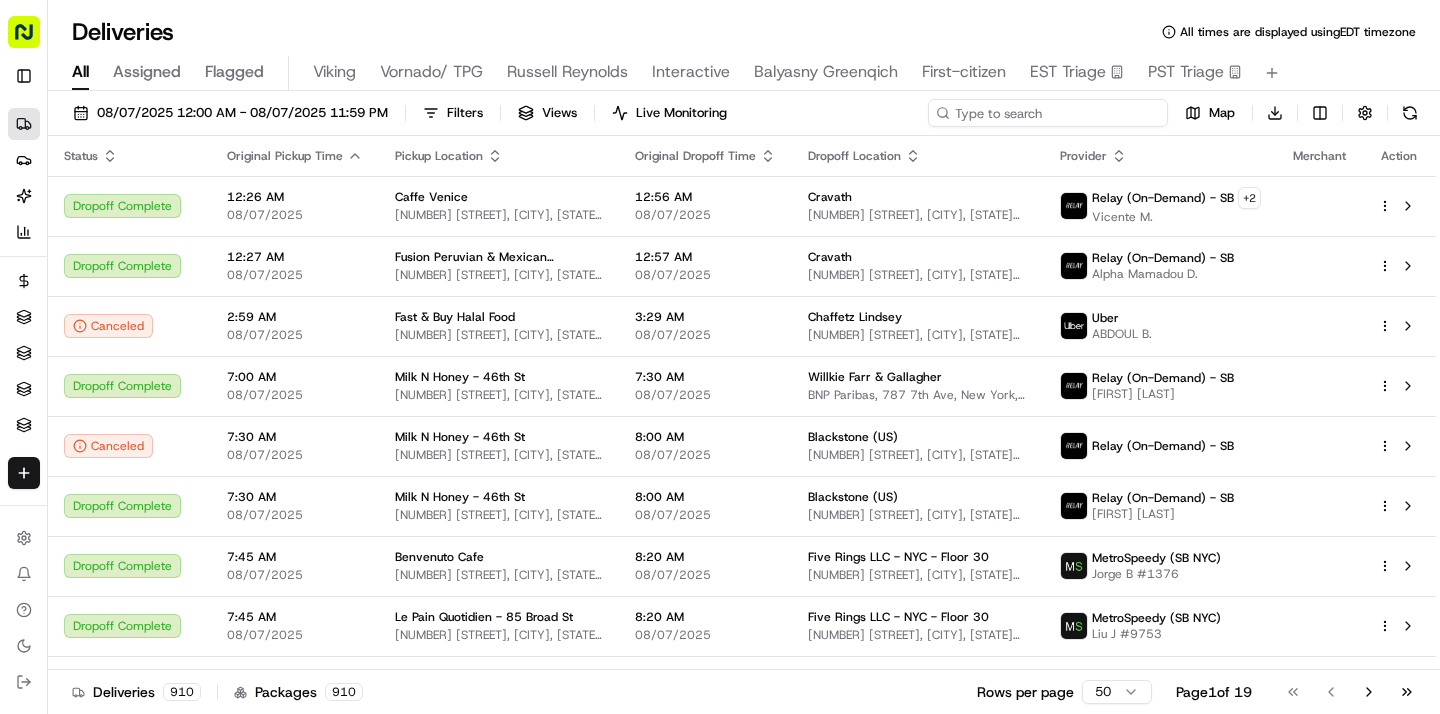 click at bounding box center (1048, 113) 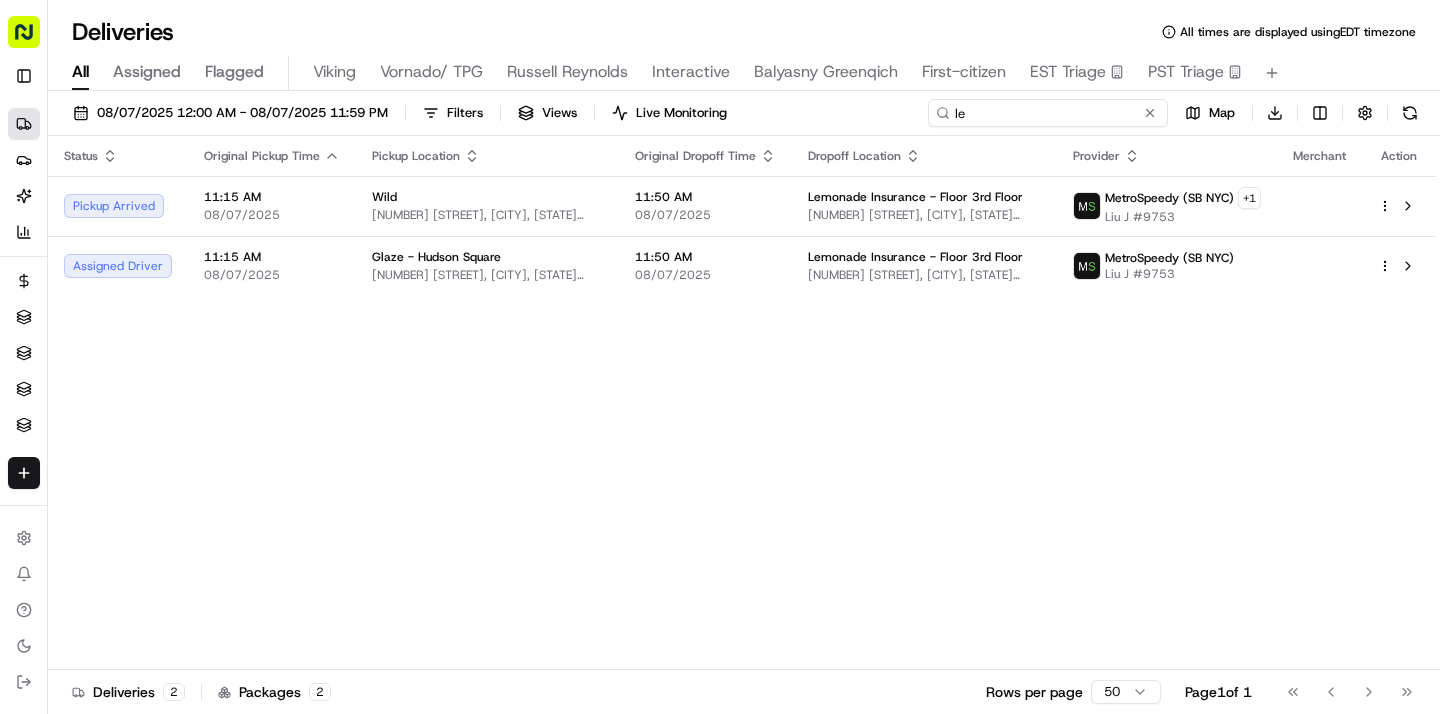 type on "l" 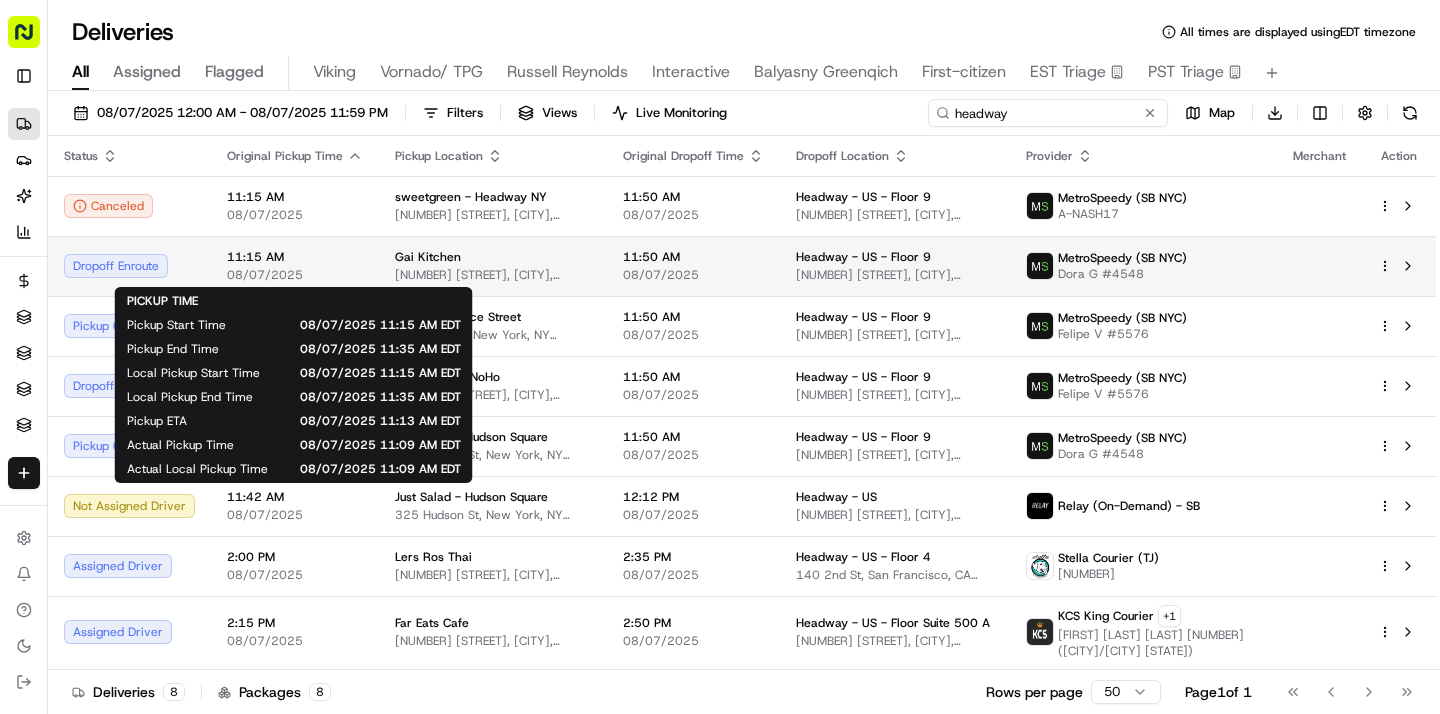type on "headway" 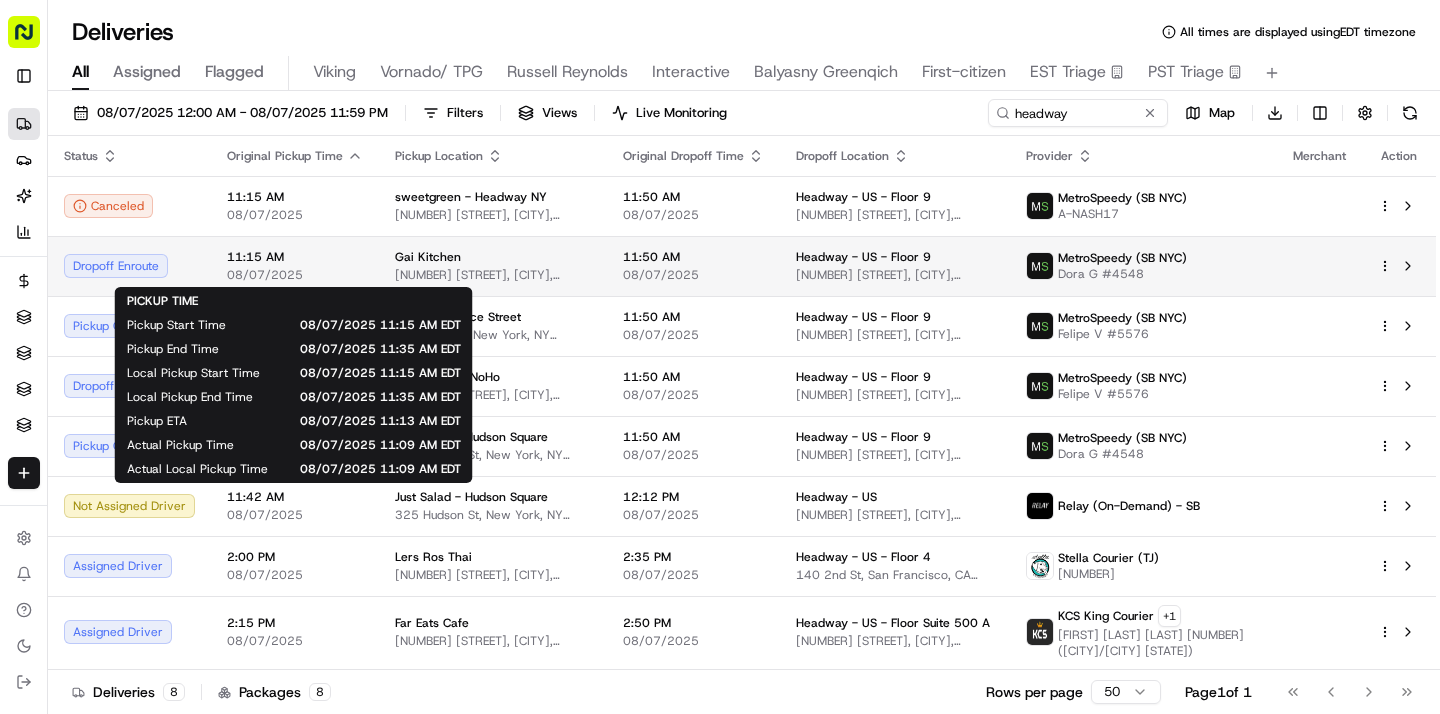 click on "08/07/2025" at bounding box center (295, 275) 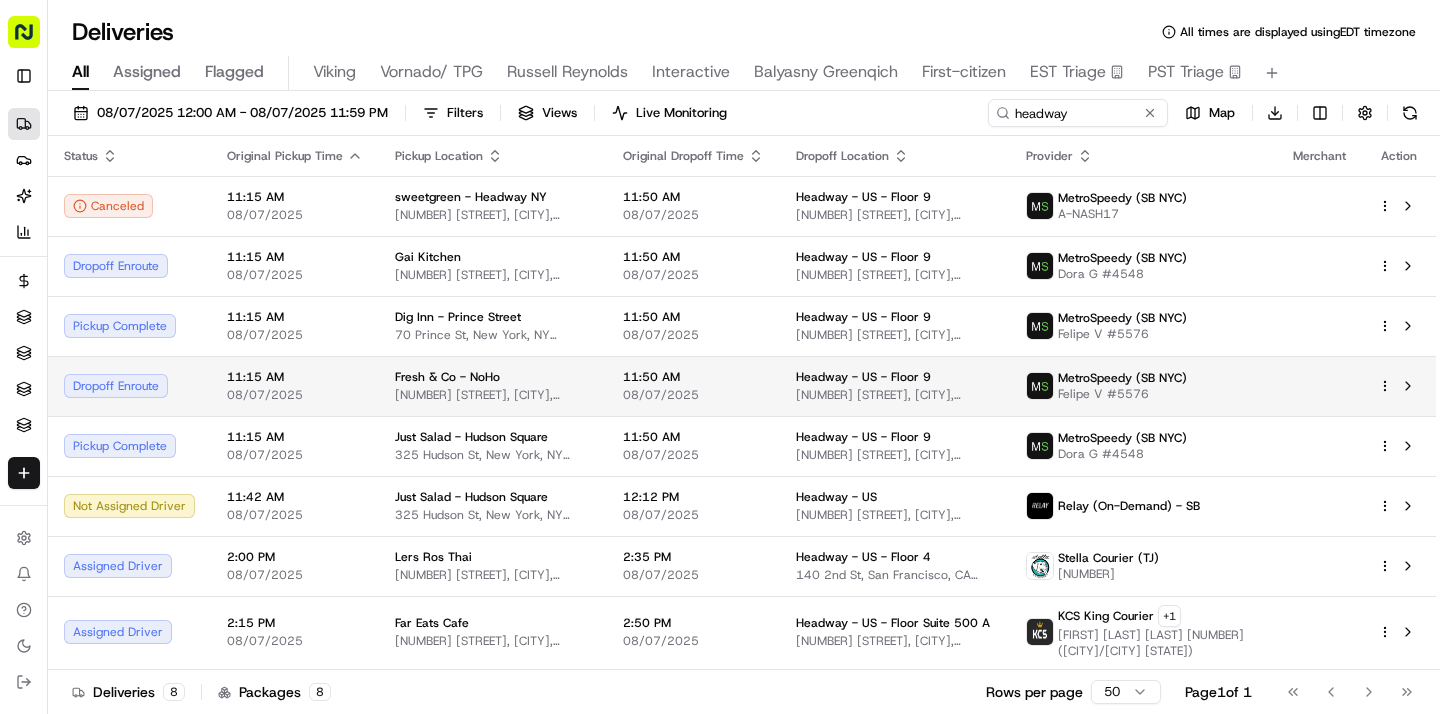 click on "11:15 AM 08/07/2025" at bounding box center (295, 386) 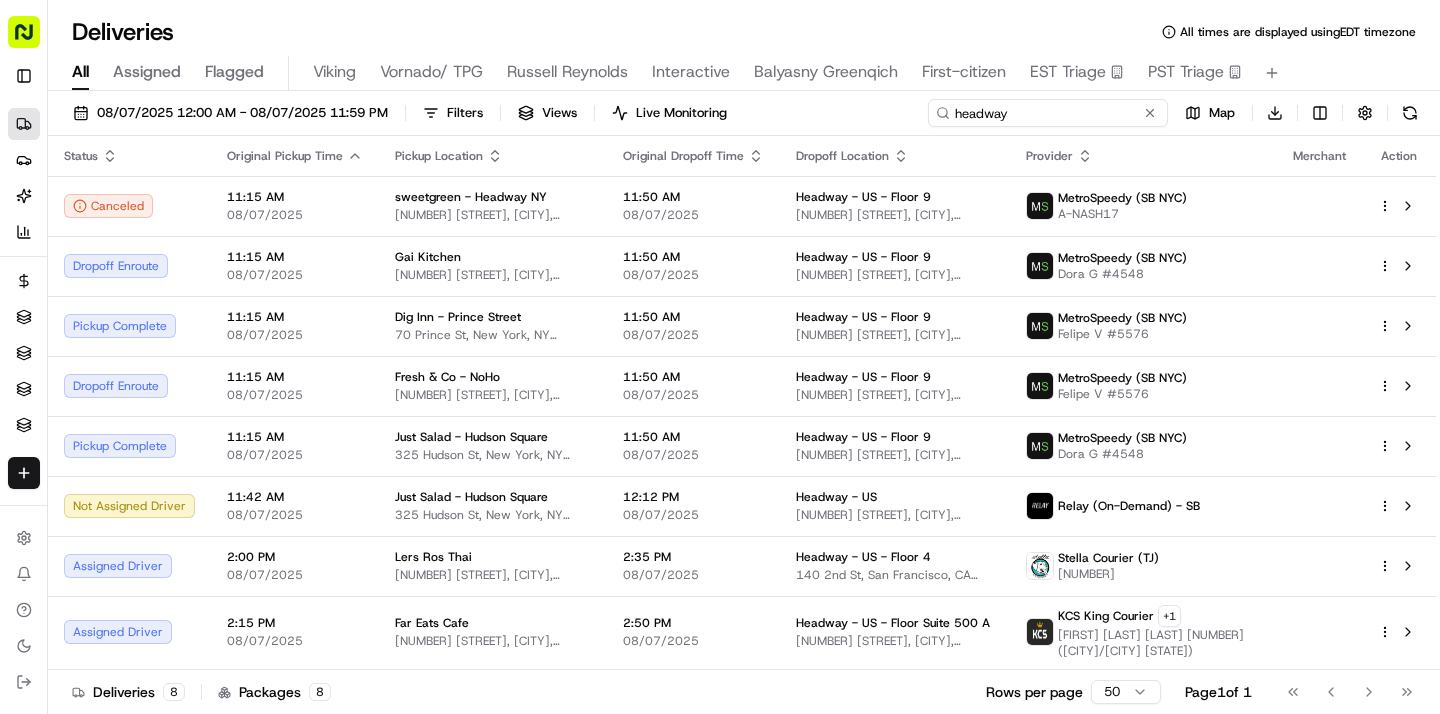 click on "headway" at bounding box center (1048, 113) 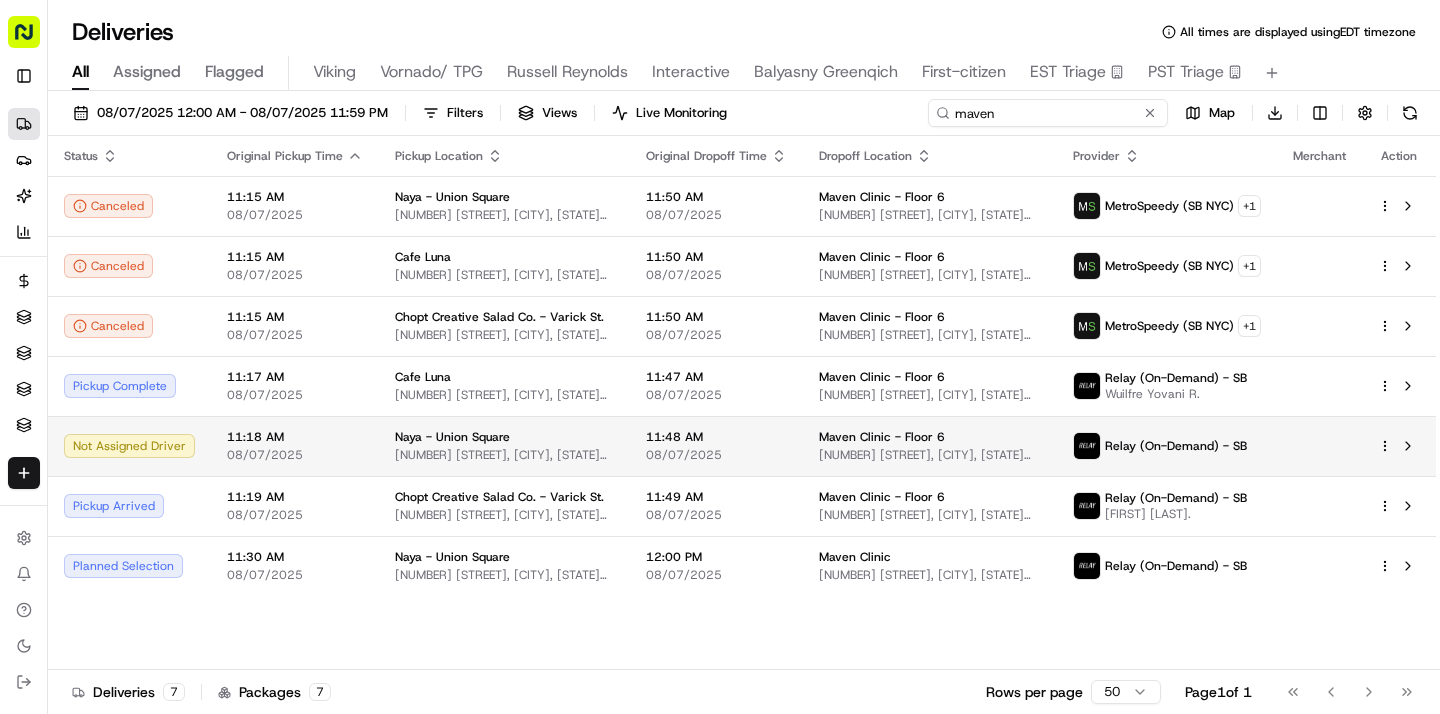 type on "maven" 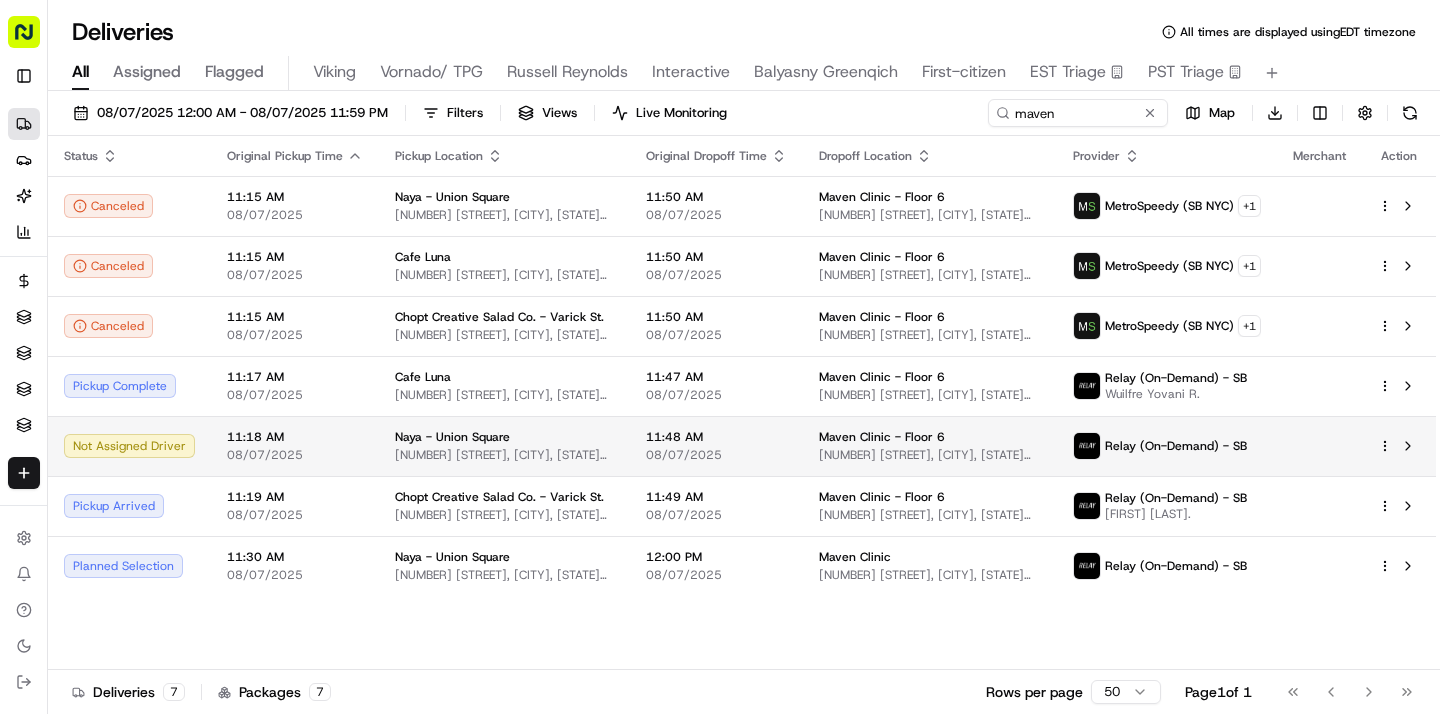 click on "Relay (On-Demand) - SB" at bounding box center [1167, 446] 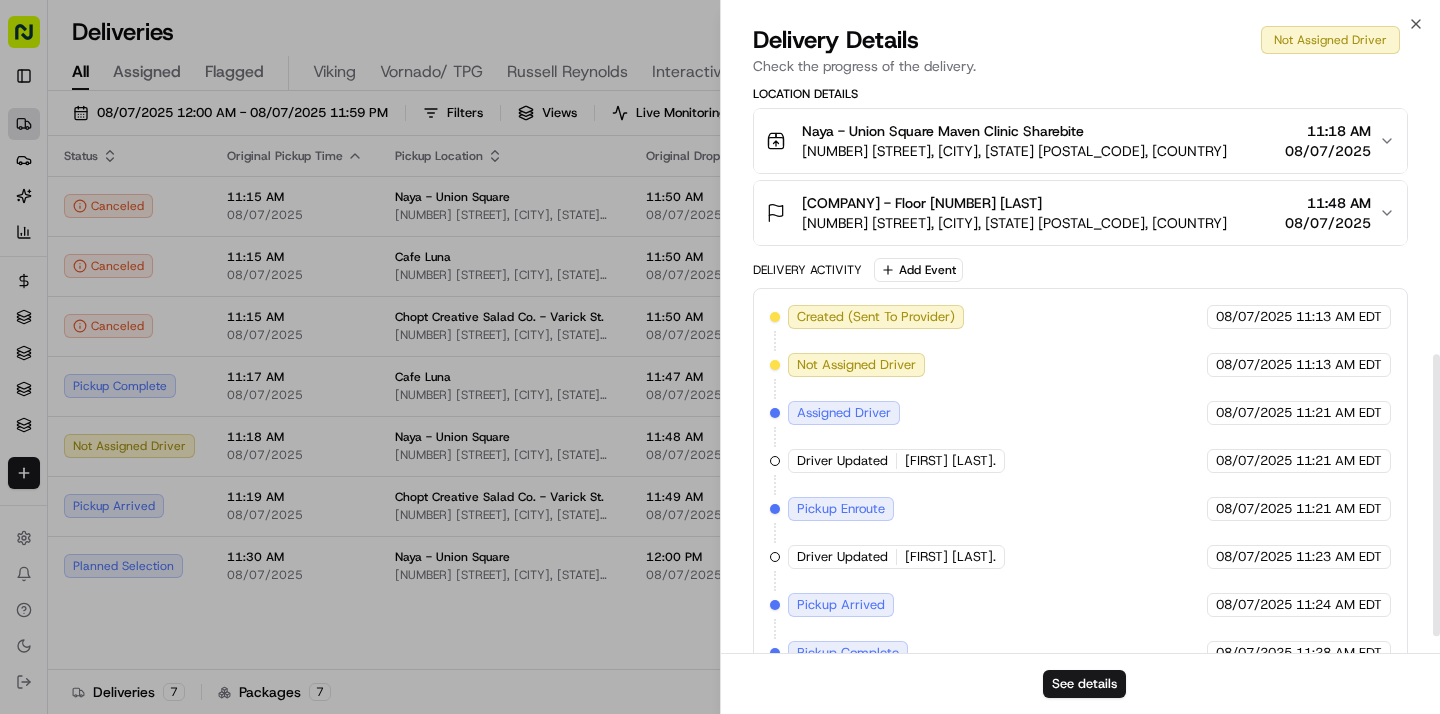scroll, scrollTop: 581, scrollLeft: 0, axis: vertical 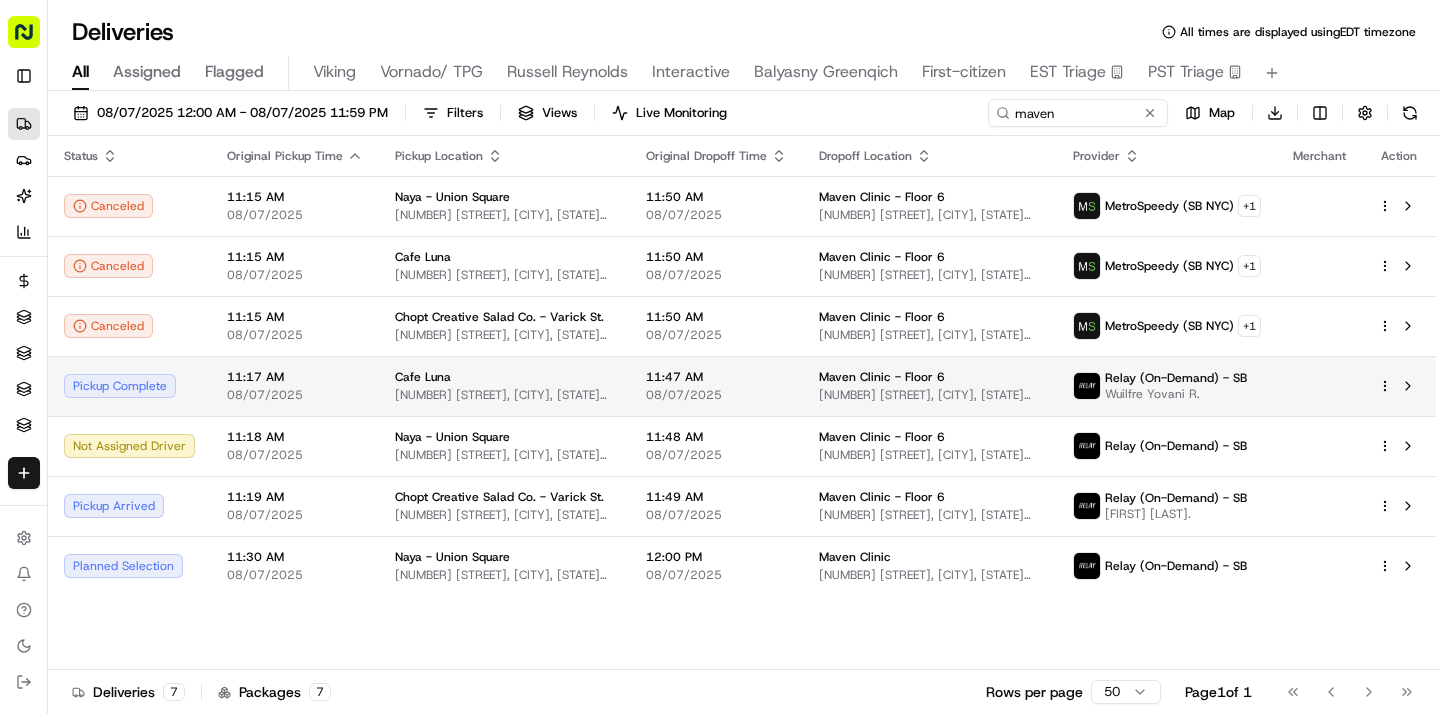 click on "160 Varick St, New York, NY 10013, USA" at bounding box center (930, 395) 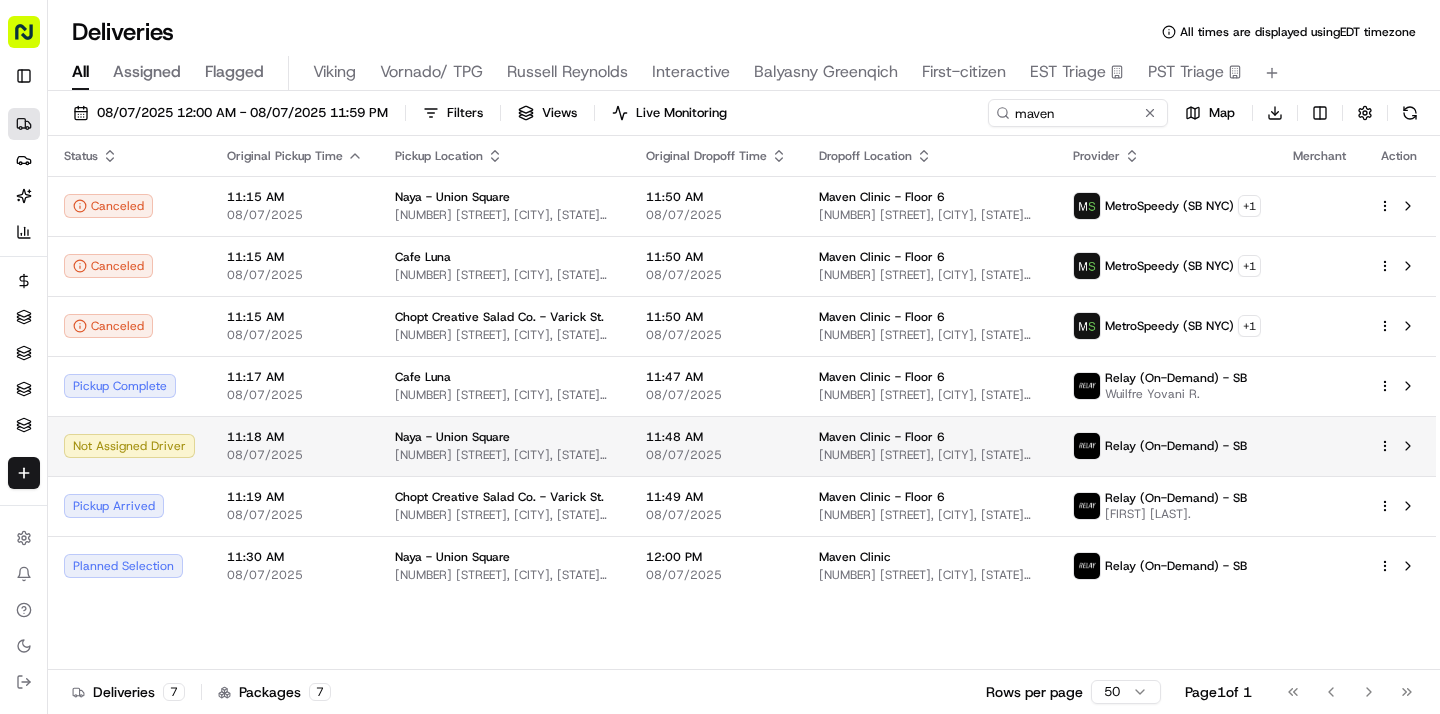 click on "11:48 AM 08/07/2025" at bounding box center [716, 446] 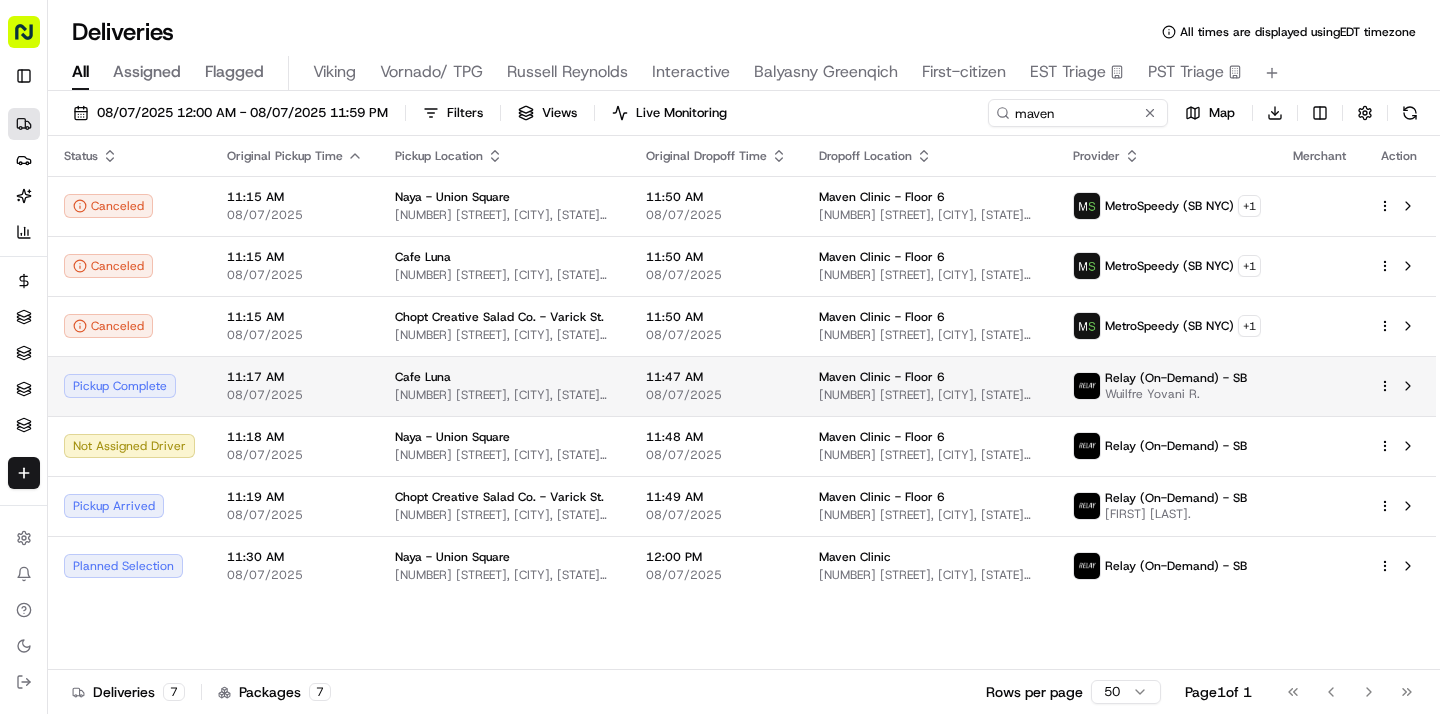 click on "628 Hudson St, New York, NY 10014, USA" at bounding box center [504, 395] 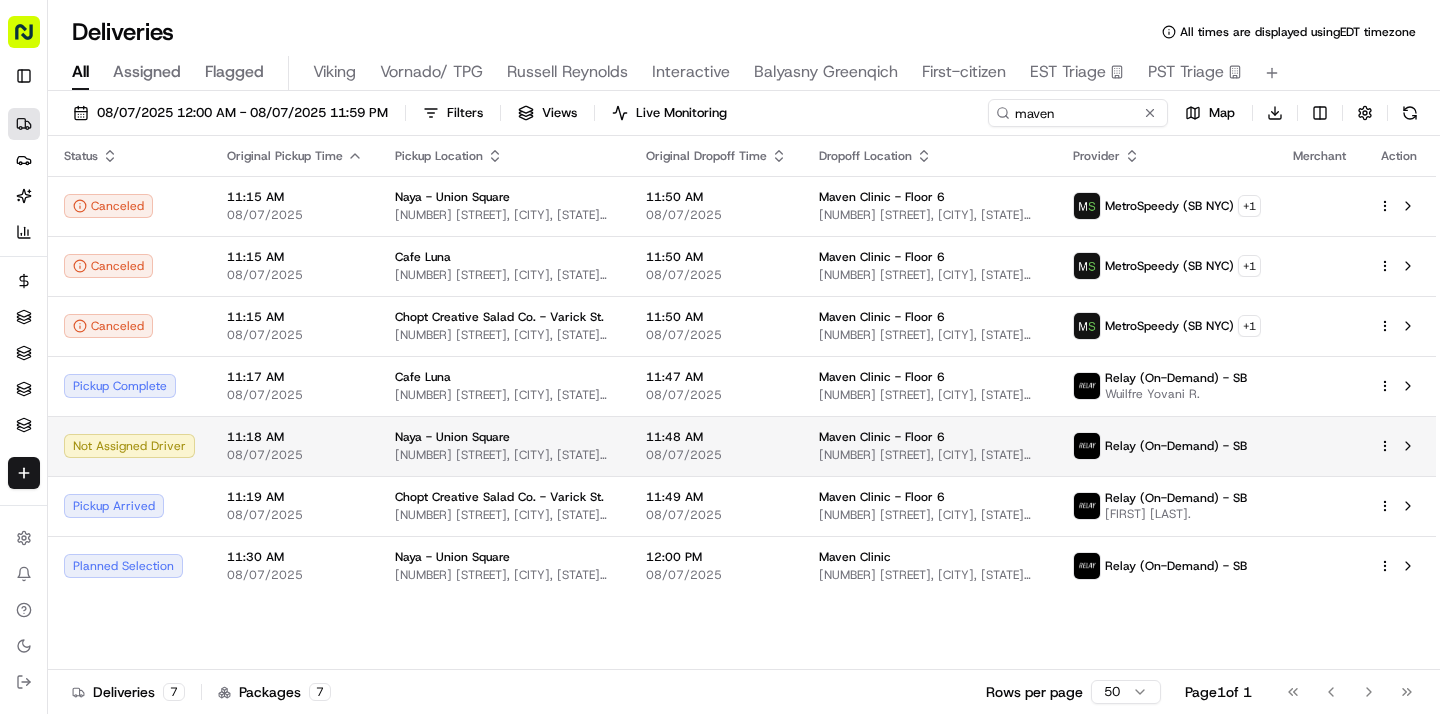 click on "83 University Pl, New York, NY 10003, USA" at bounding box center [504, 455] 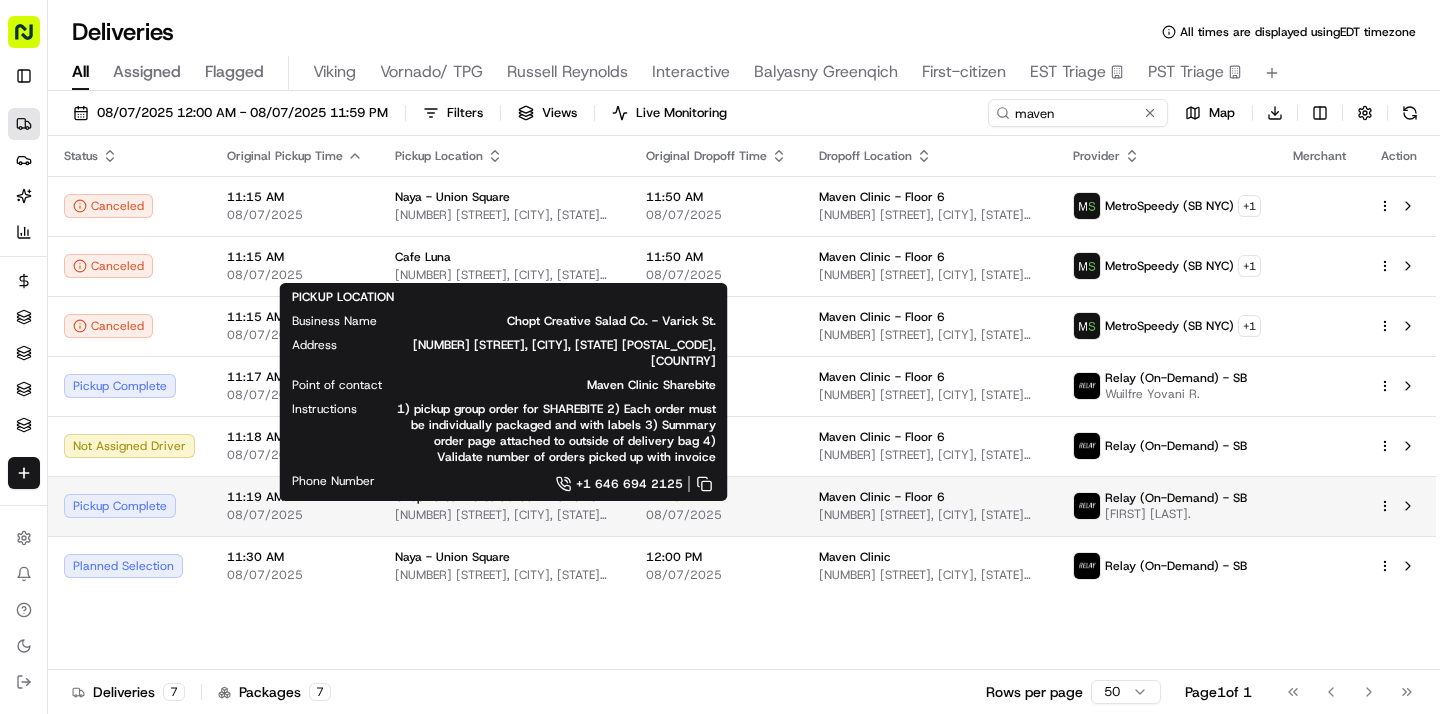 click on "Chopt Creative Salad Co. - Varick St. 200 Varick St, New York, NY 10014, USA" at bounding box center (504, 506) 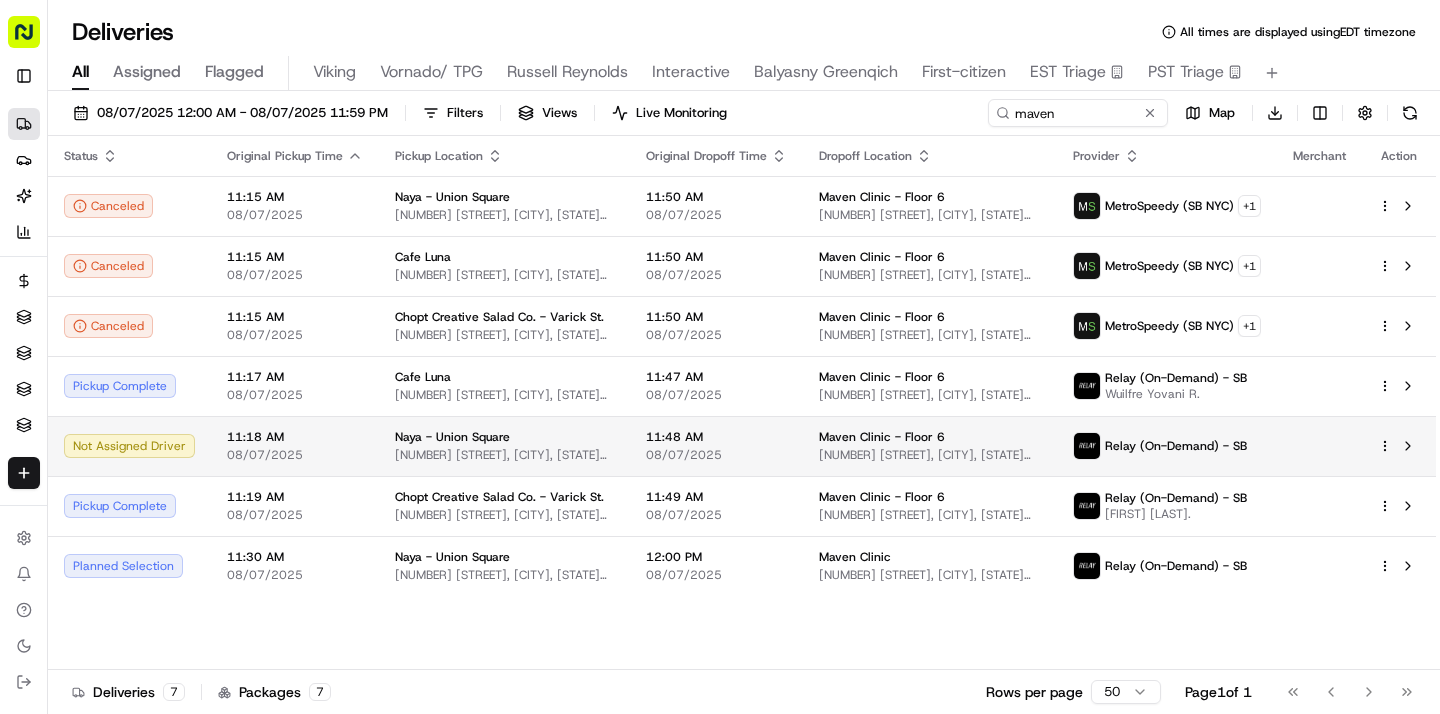 click on "Naya - Union Square 83 University Pl, New York, NY 10003, USA" at bounding box center (504, 446) 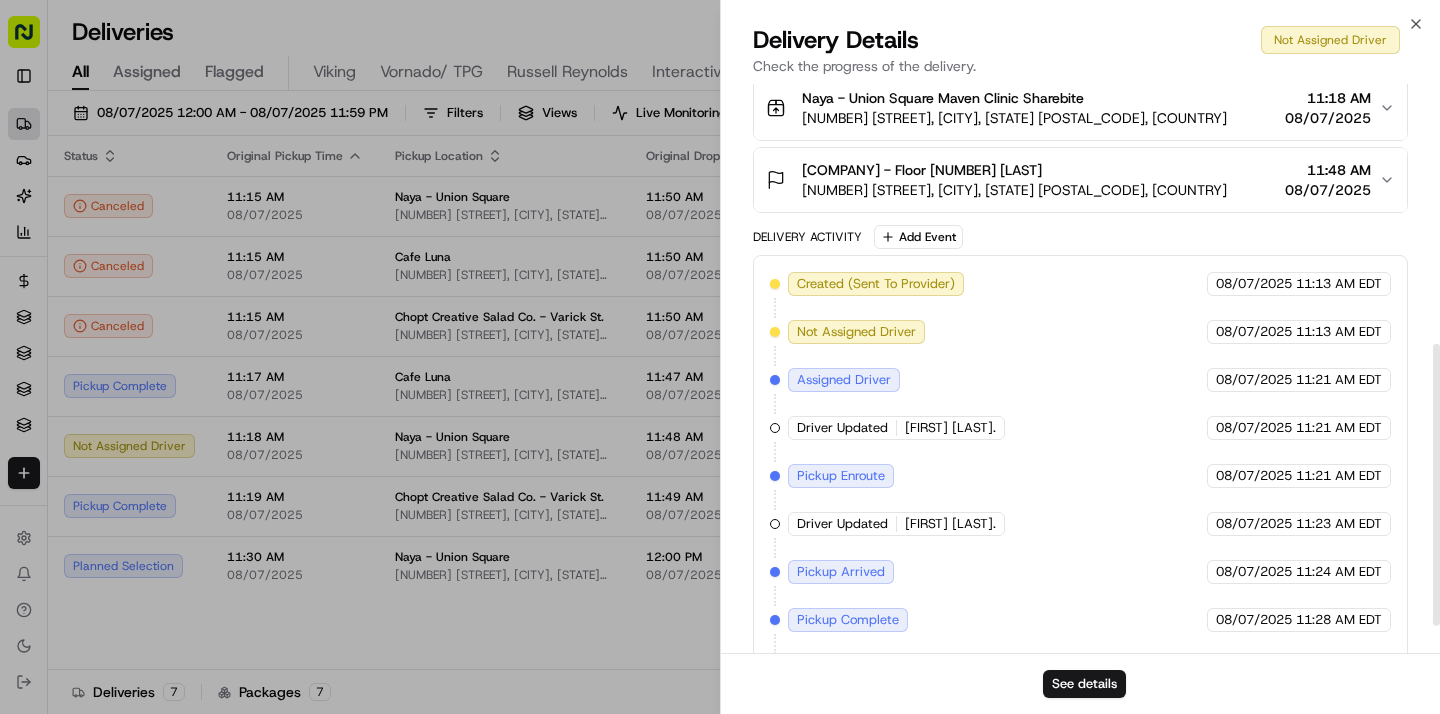 scroll, scrollTop: 581, scrollLeft: 0, axis: vertical 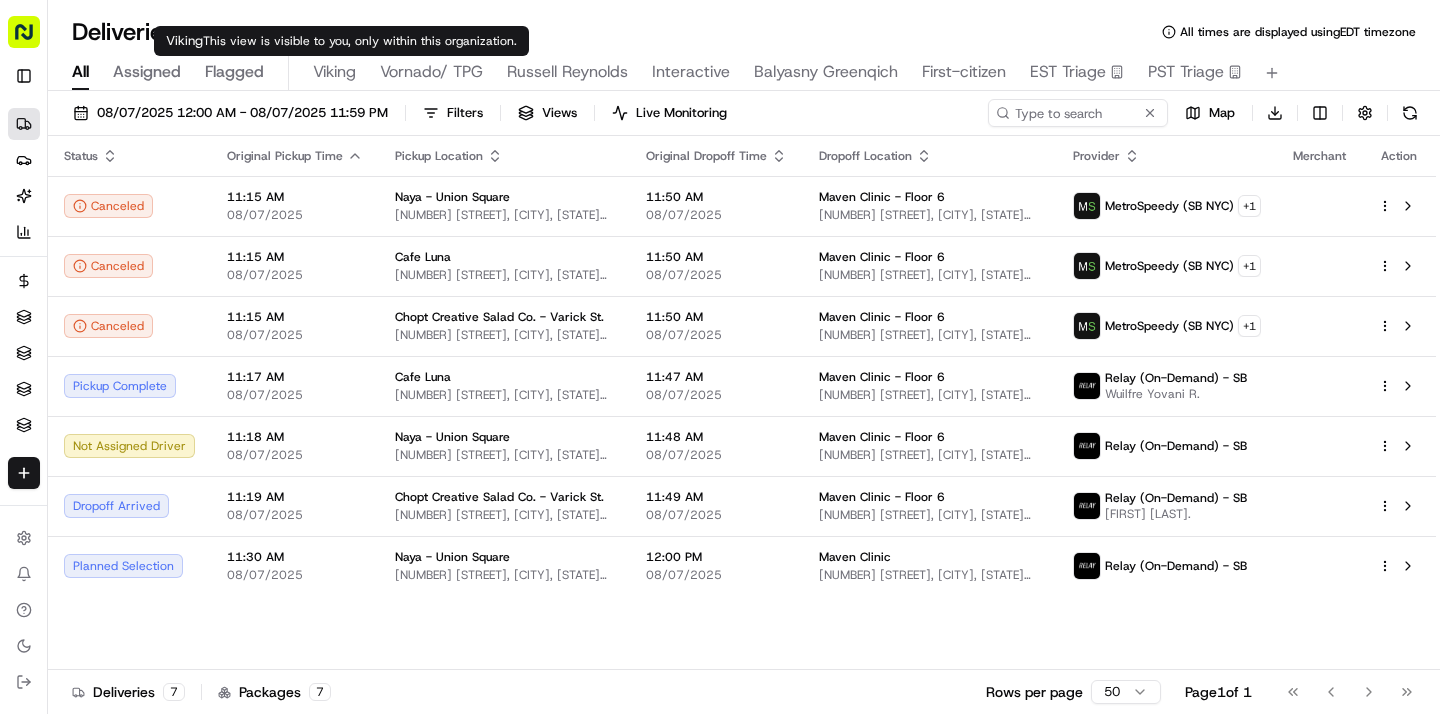 click on "Viking" at bounding box center [334, 72] 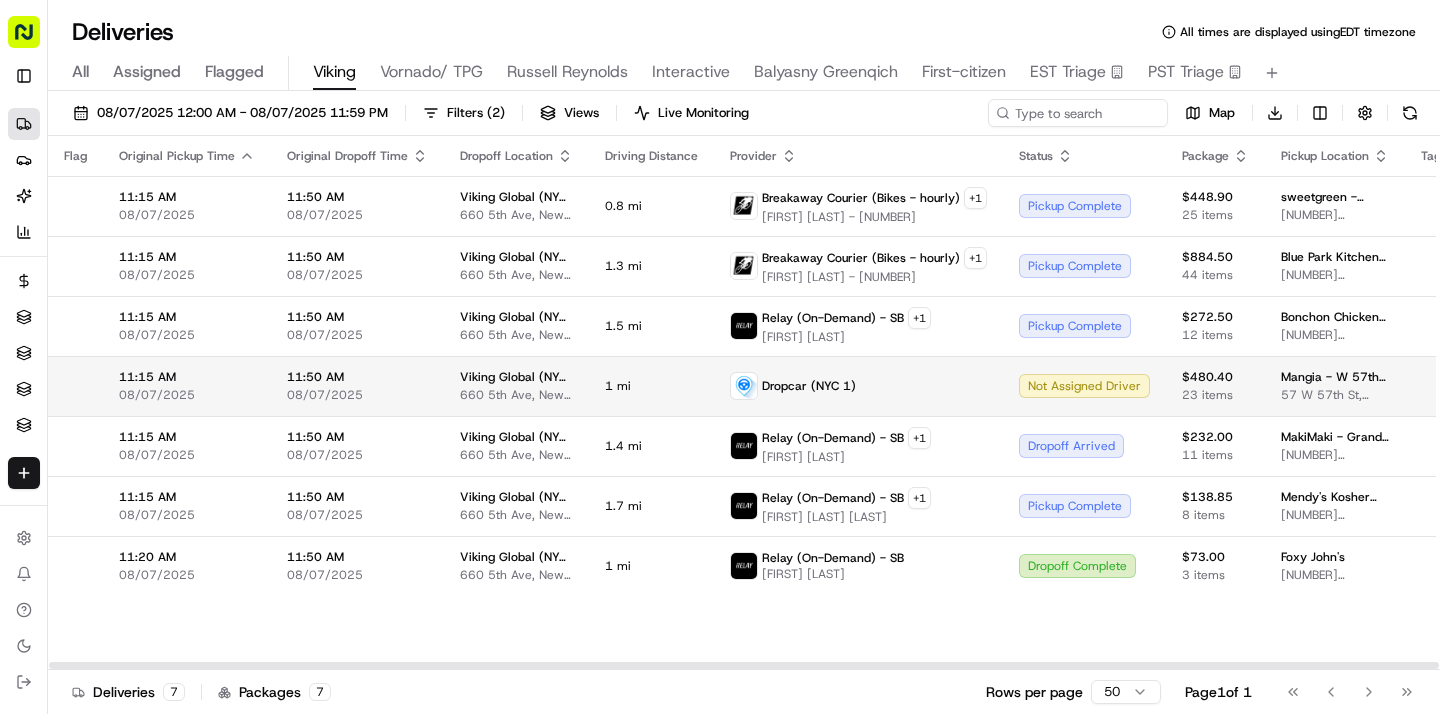 click on "Dropcar (NYC 1)" at bounding box center [858, 386] 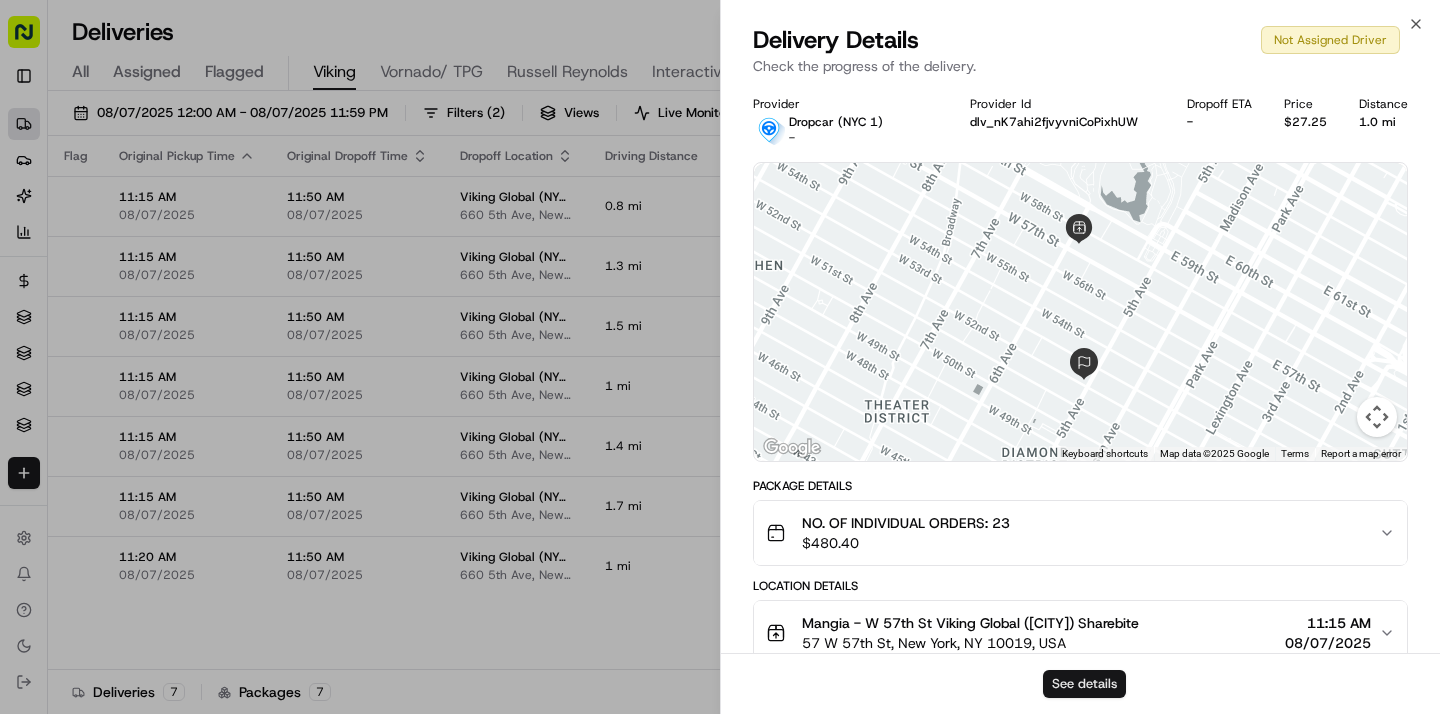 click on "See details" at bounding box center (1084, 684) 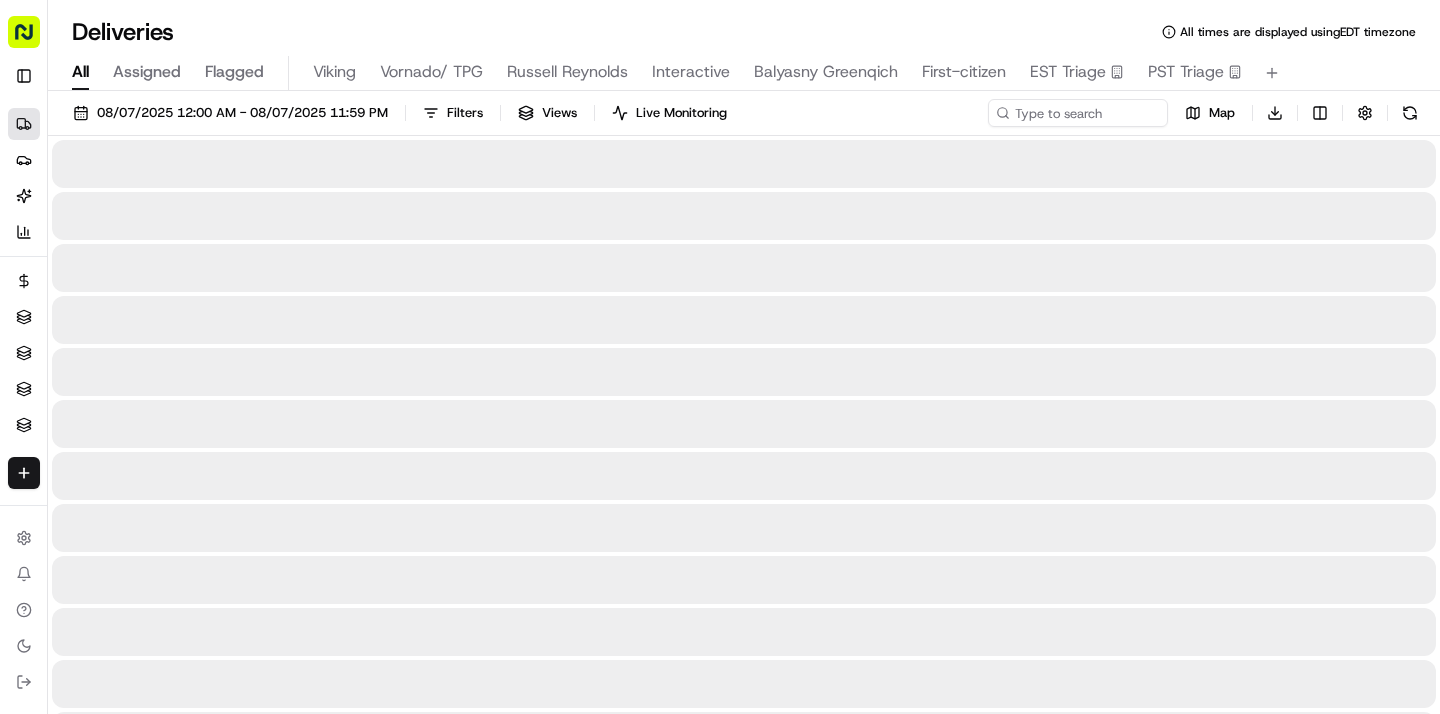 click on "All" at bounding box center [80, 72] 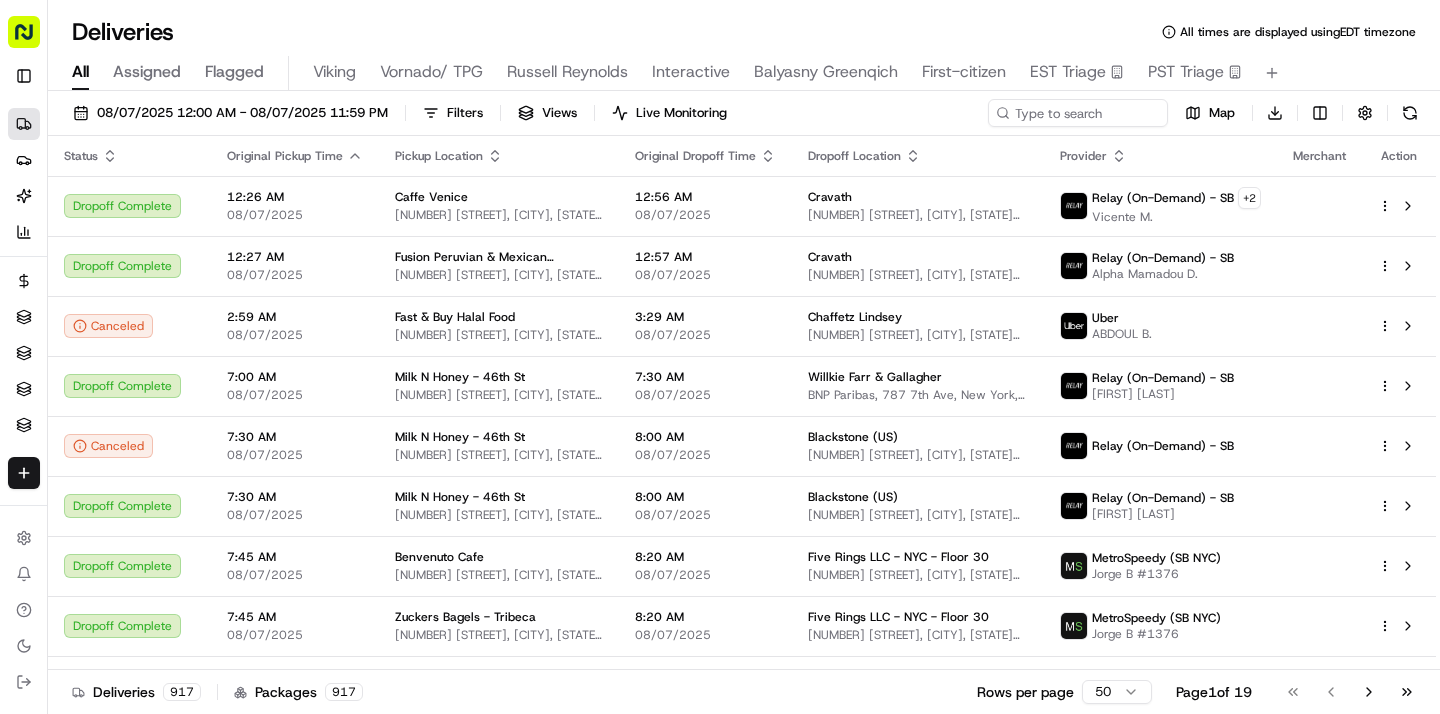 click on "Deliveries All times are displayed using  EDT   timezone" at bounding box center [744, 32] 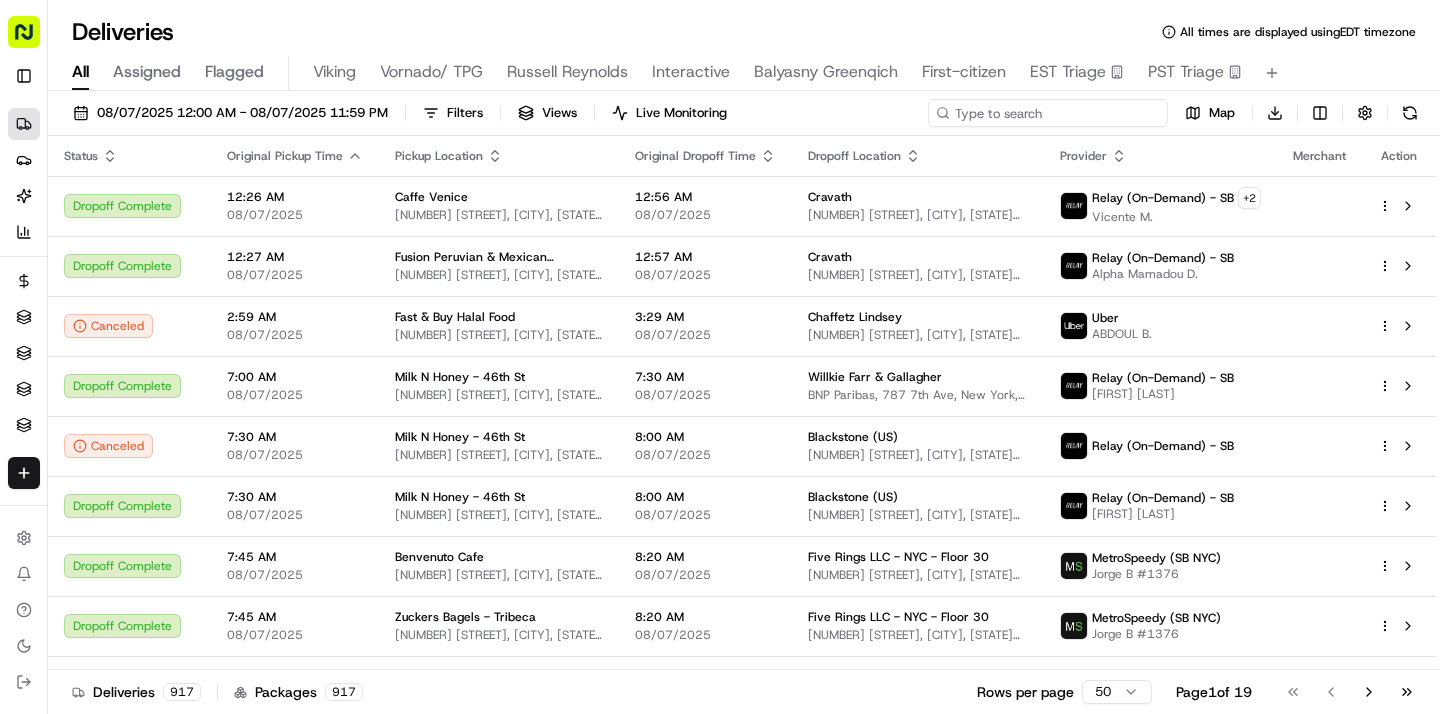 click at bounding box center (1048, 113) 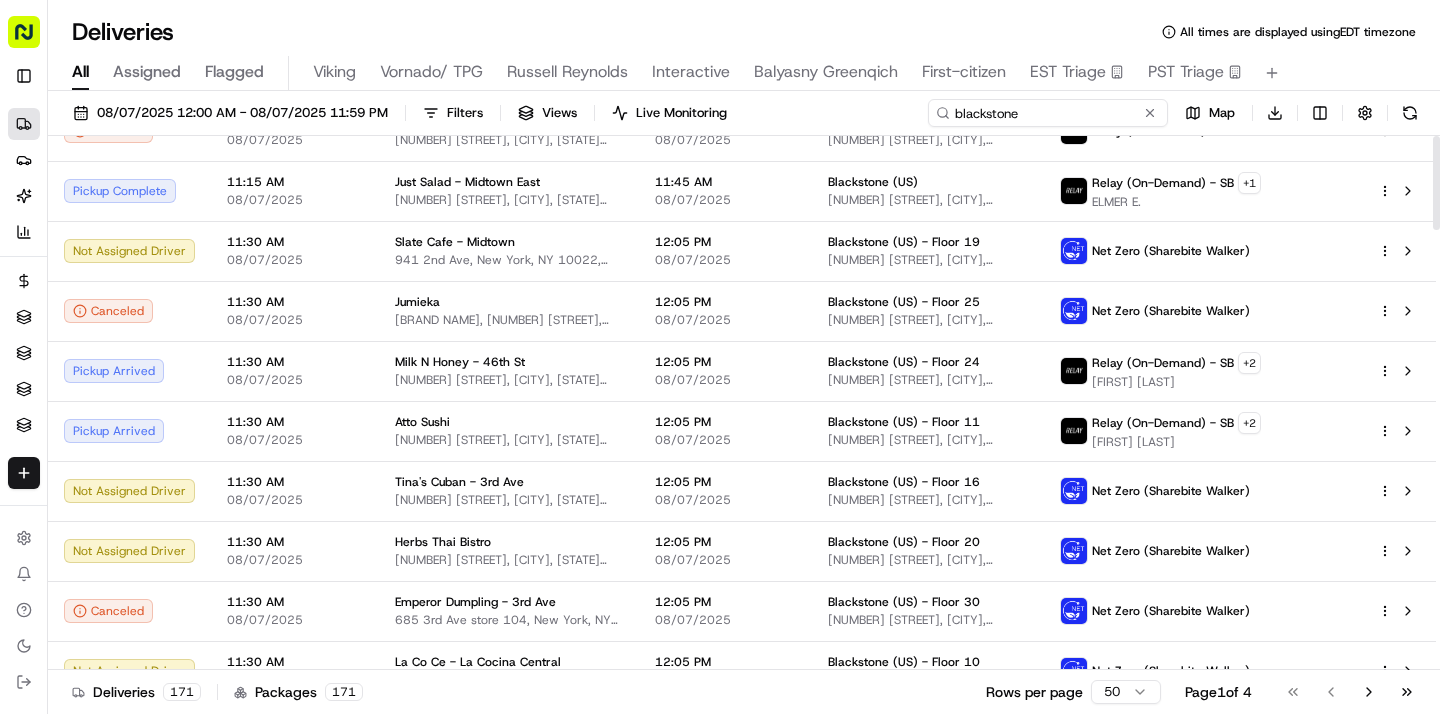 scroll, scrollTop: 0, scrollLeft: 0, axis: both 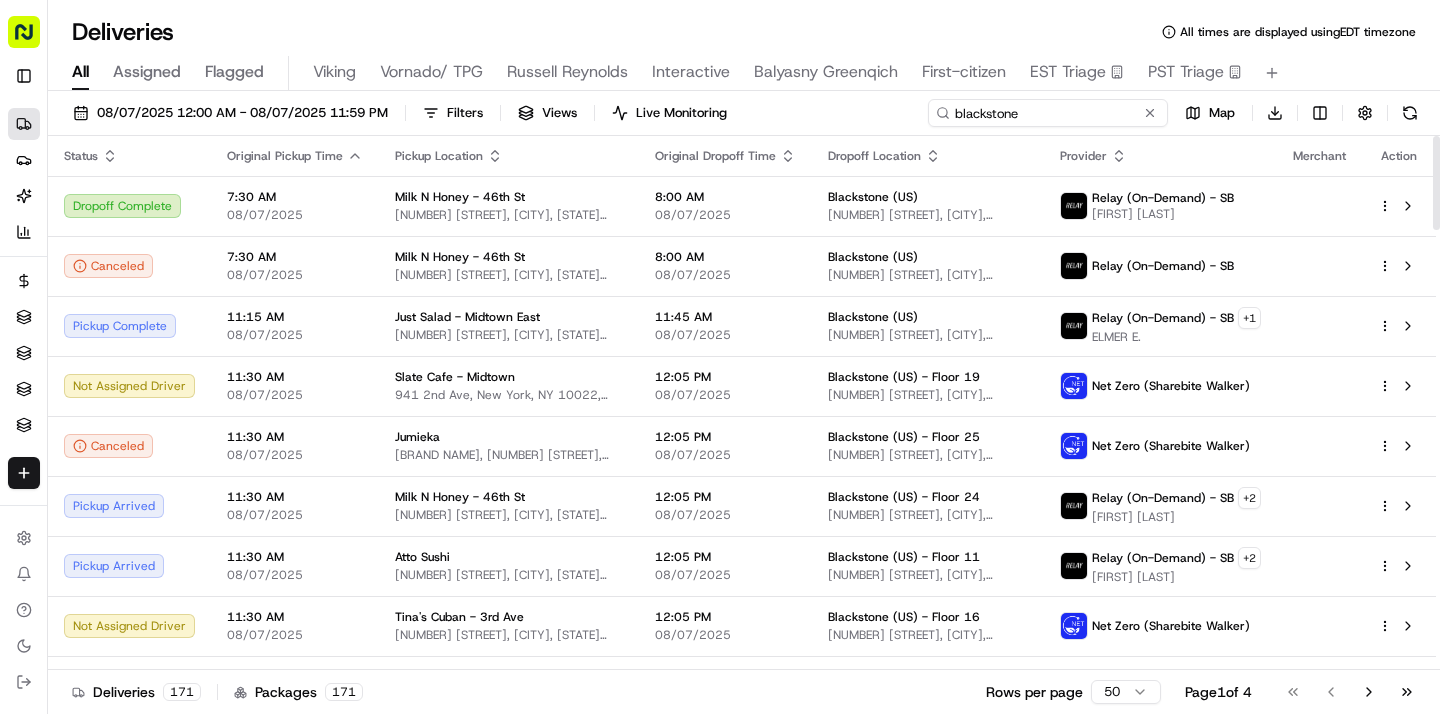type on "blackstone" 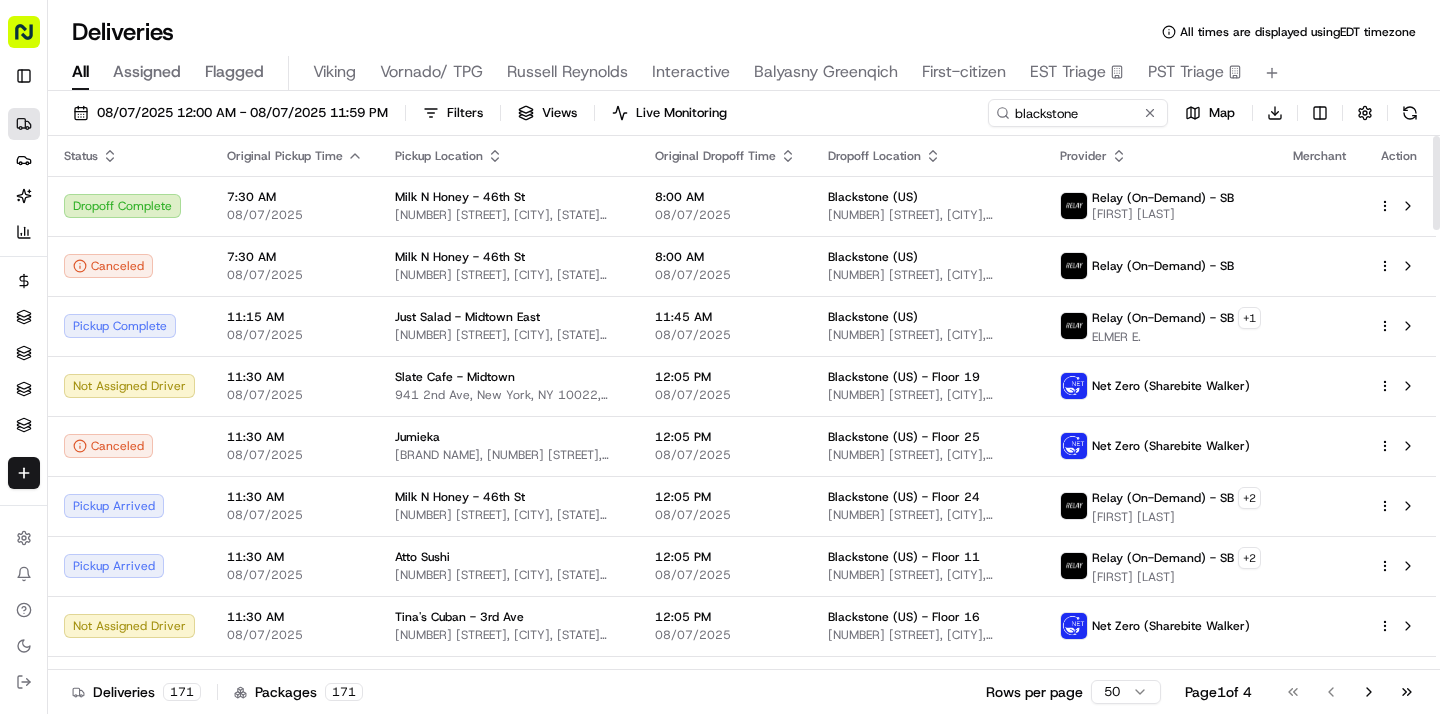 click 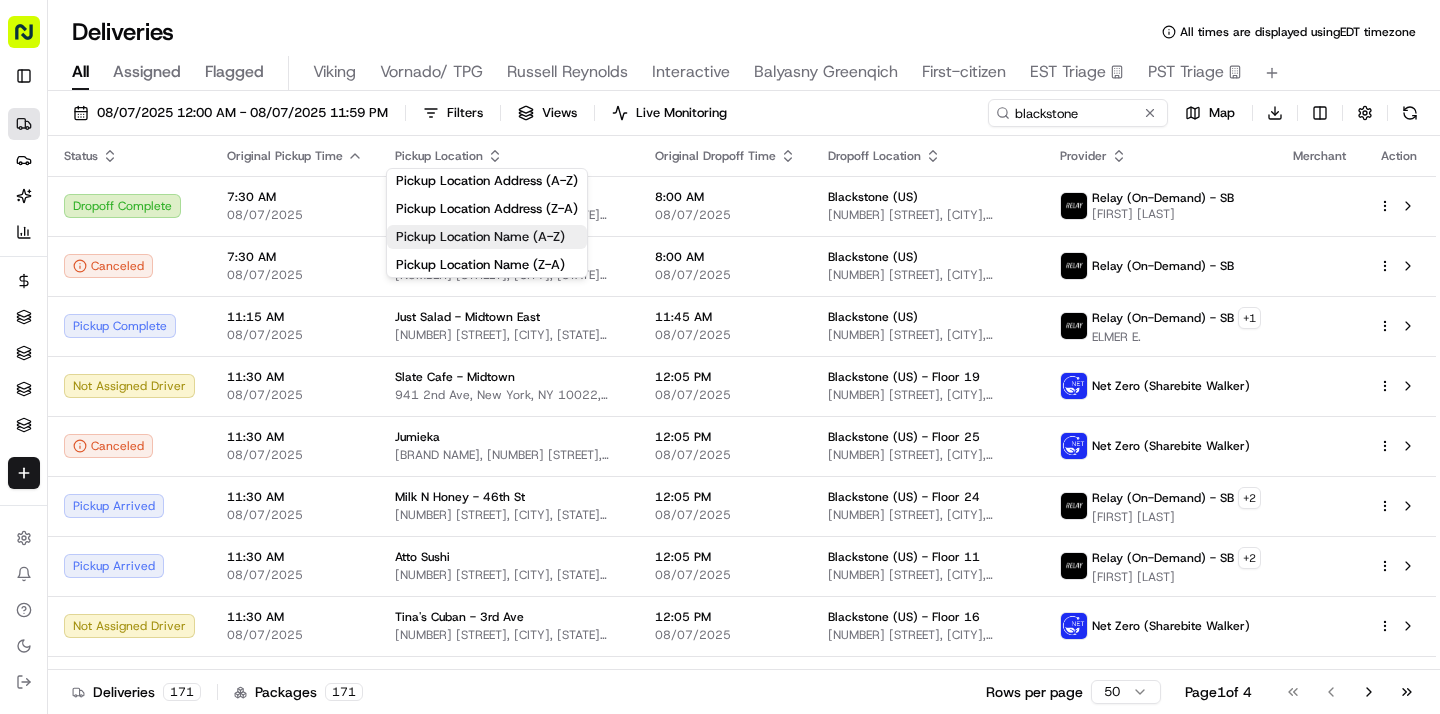click on "Pickup Location Name (A-Z)" at bounding box center [487, 237] 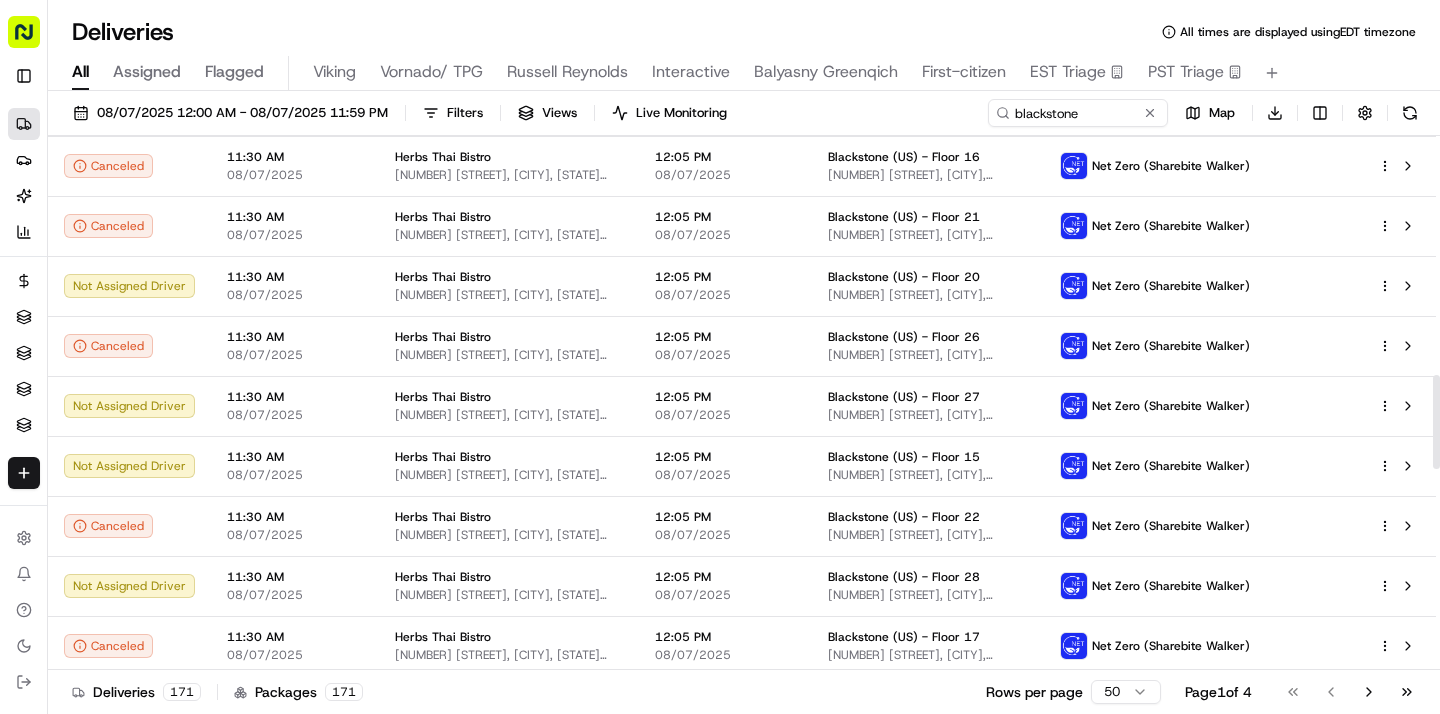 scroll, scrollTop: 1354, scrollLeft: 0, axis: vertical 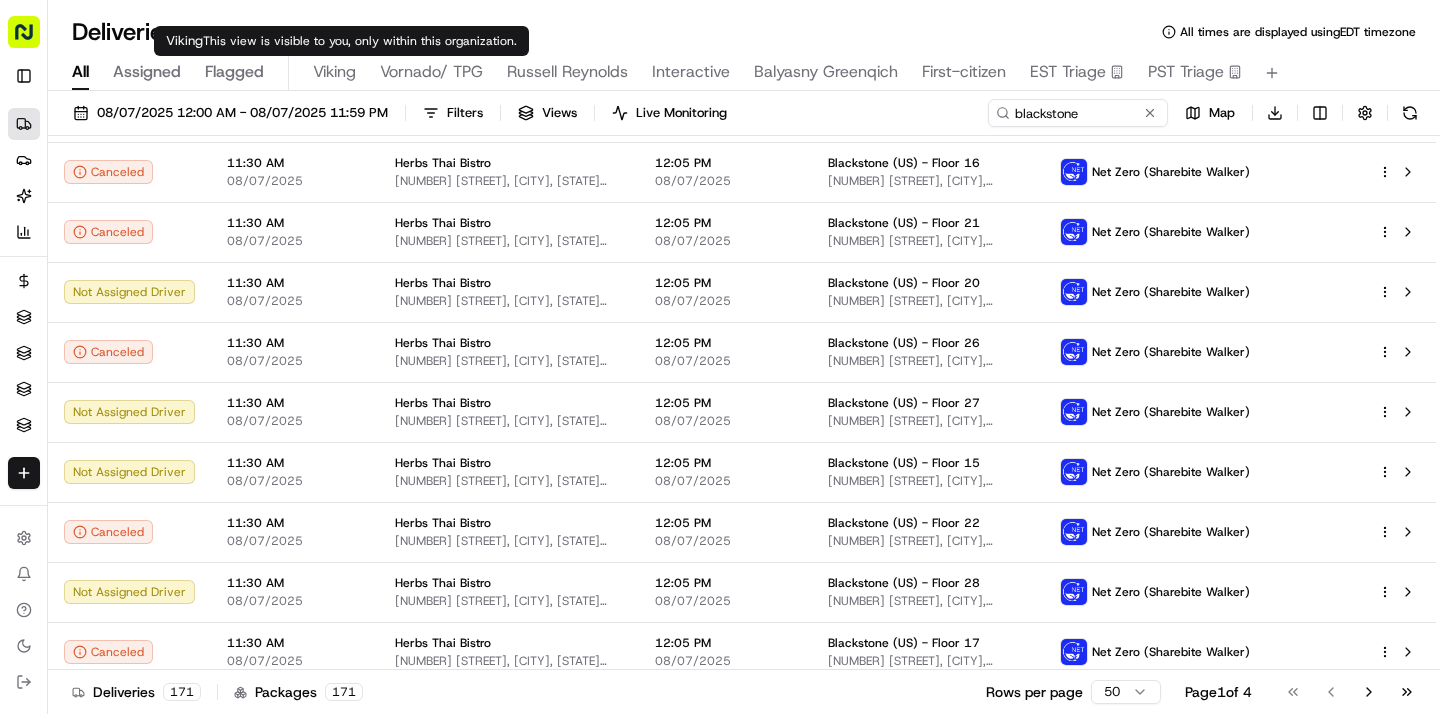 click on "Viking" at bounding box center [334, 72] 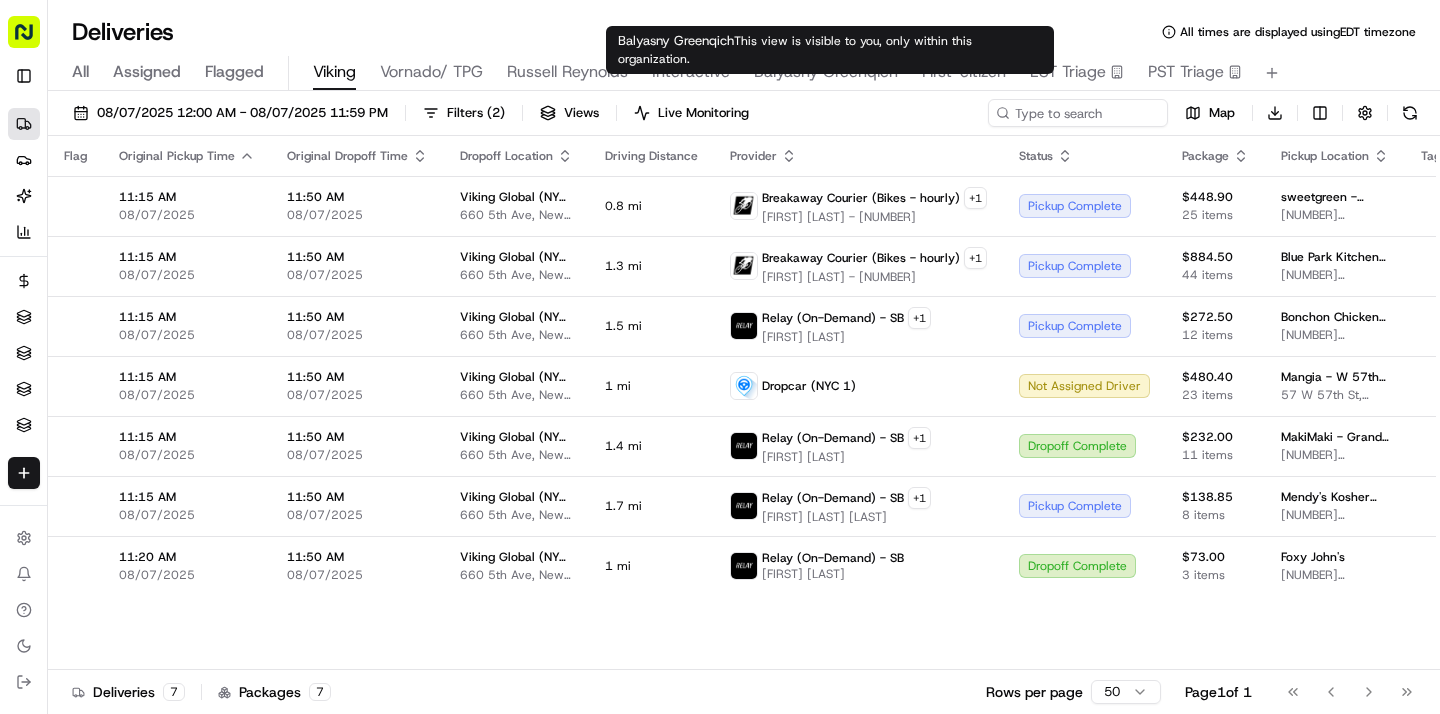 click on "Balyasny Greenqich" at bounding box center (826, 72) 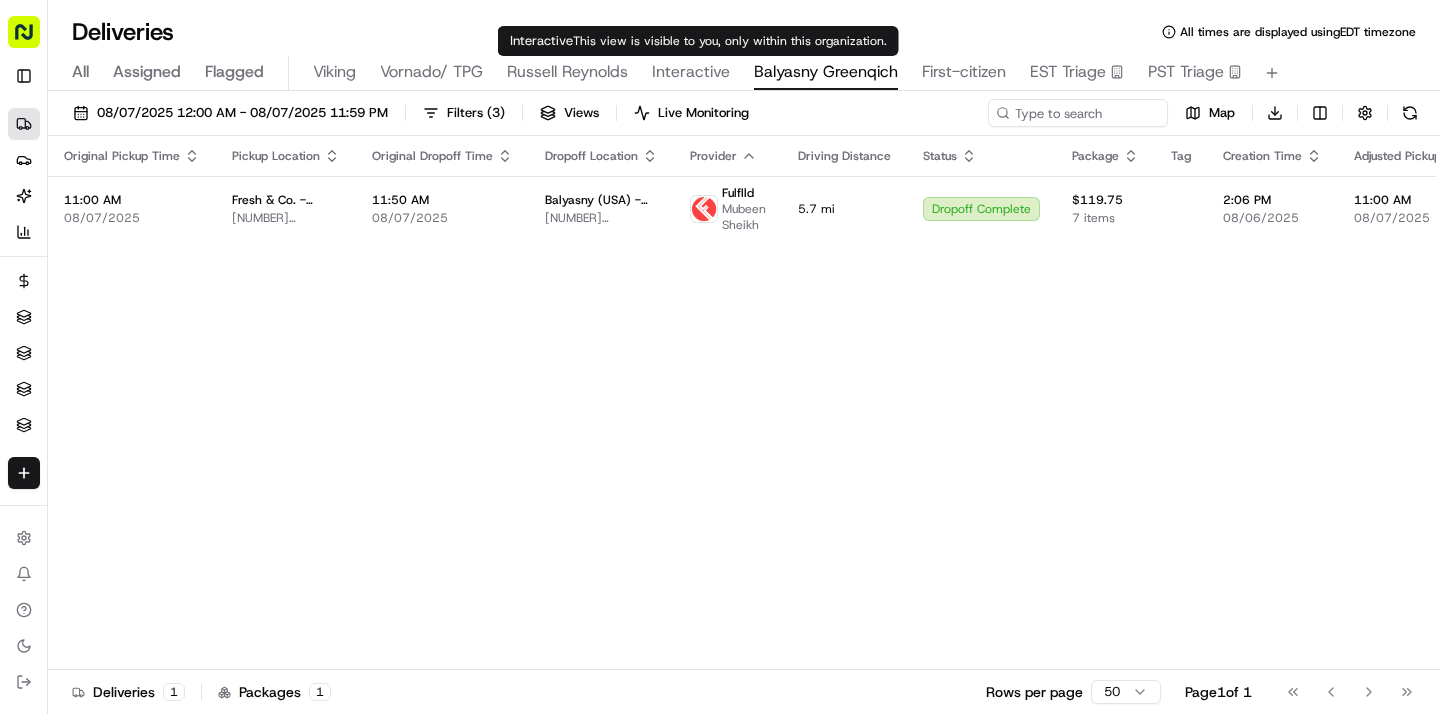 click on "Interactive" at bounding box center [691, 72] 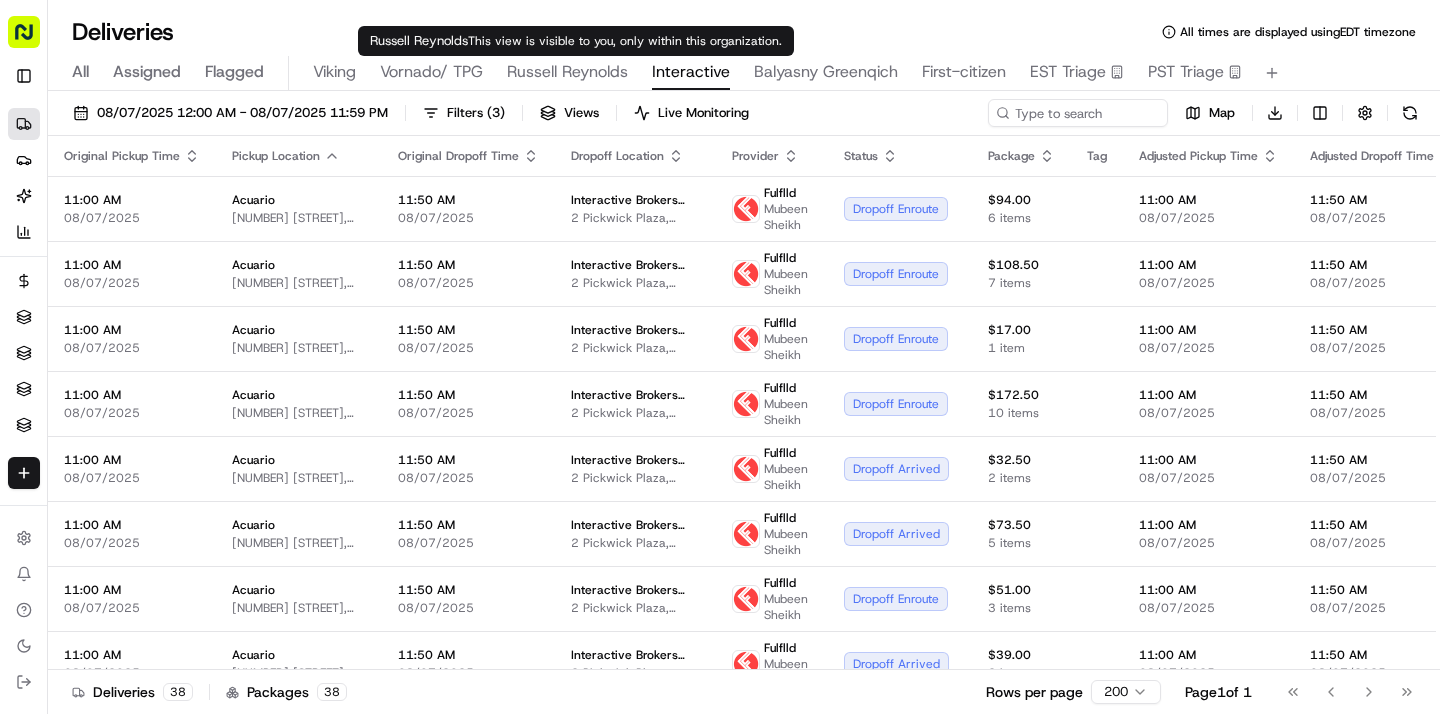 click on "Russell Reynolds" at bounding box center (567, 72) 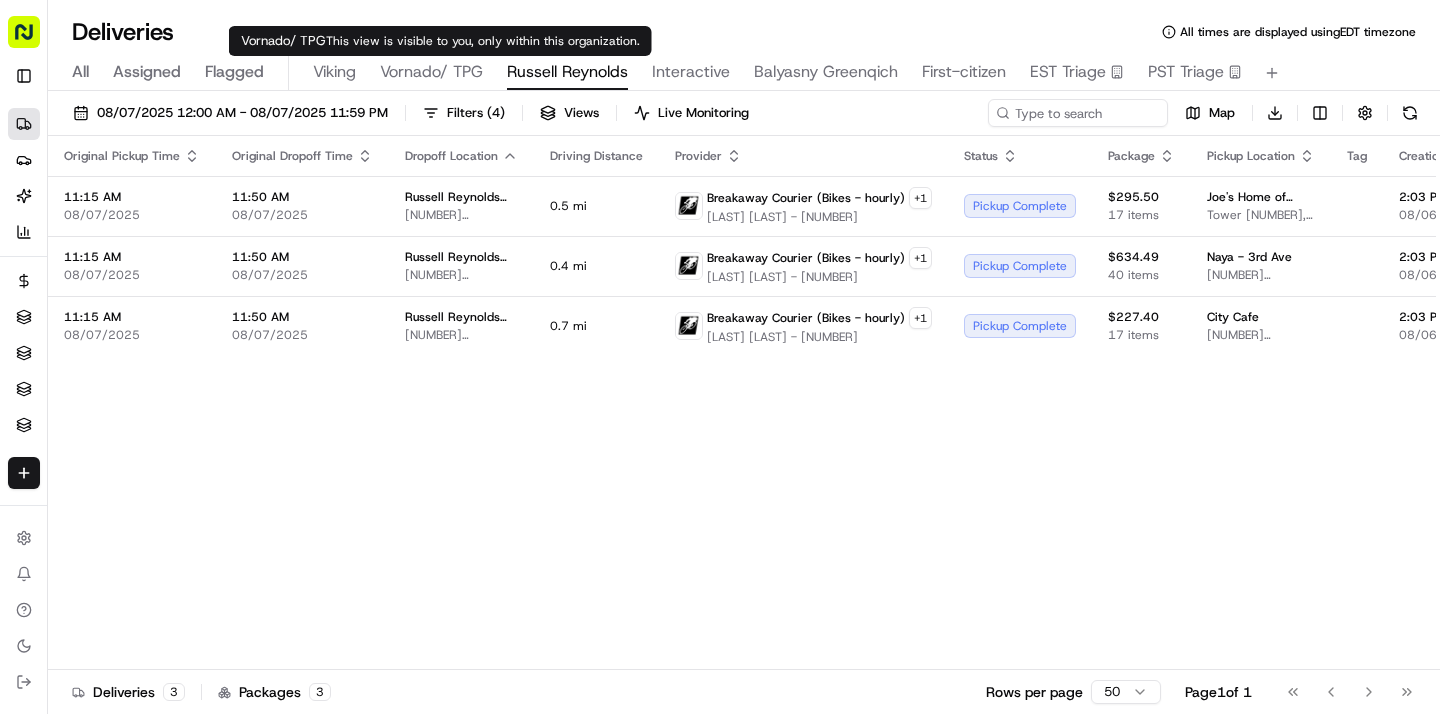 click on "Vornado/ TPG" at bounding box center (431, 72) 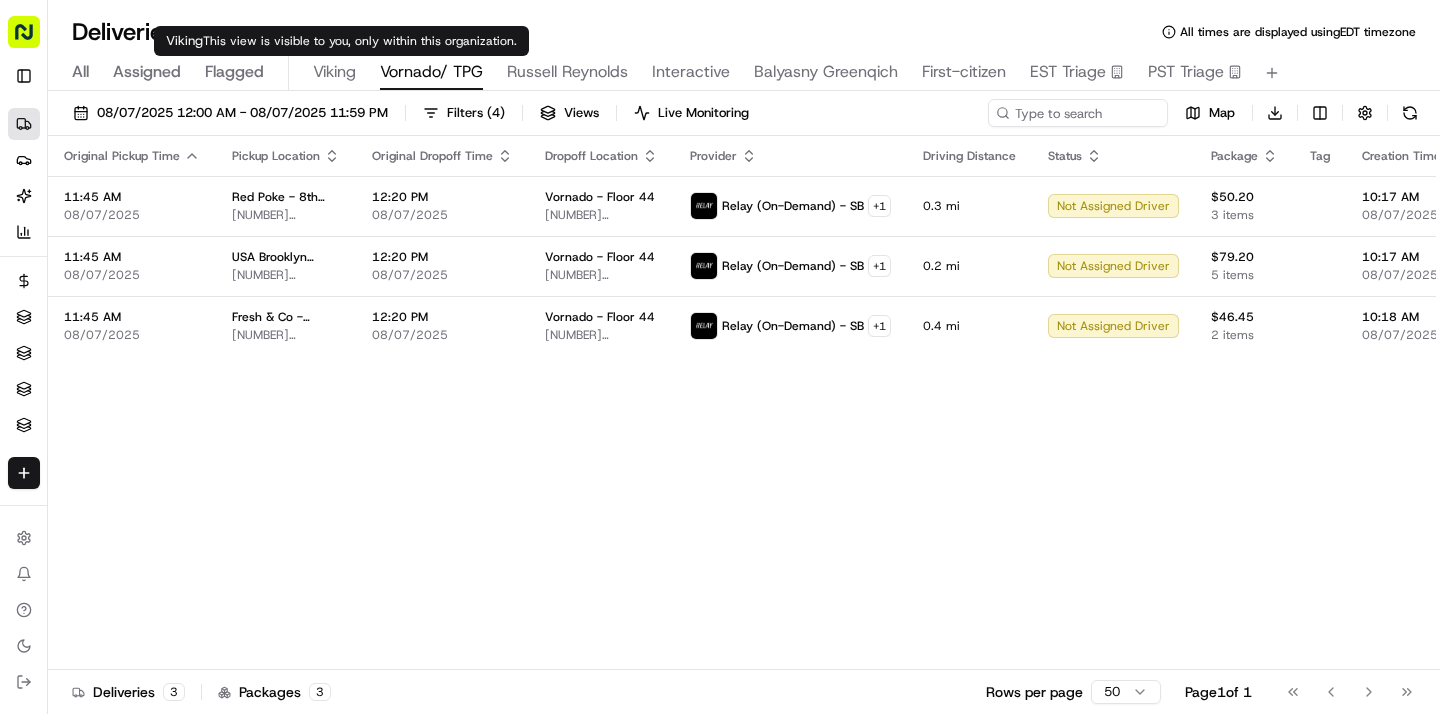 click on "Viking" at bounding box center (334, 72) 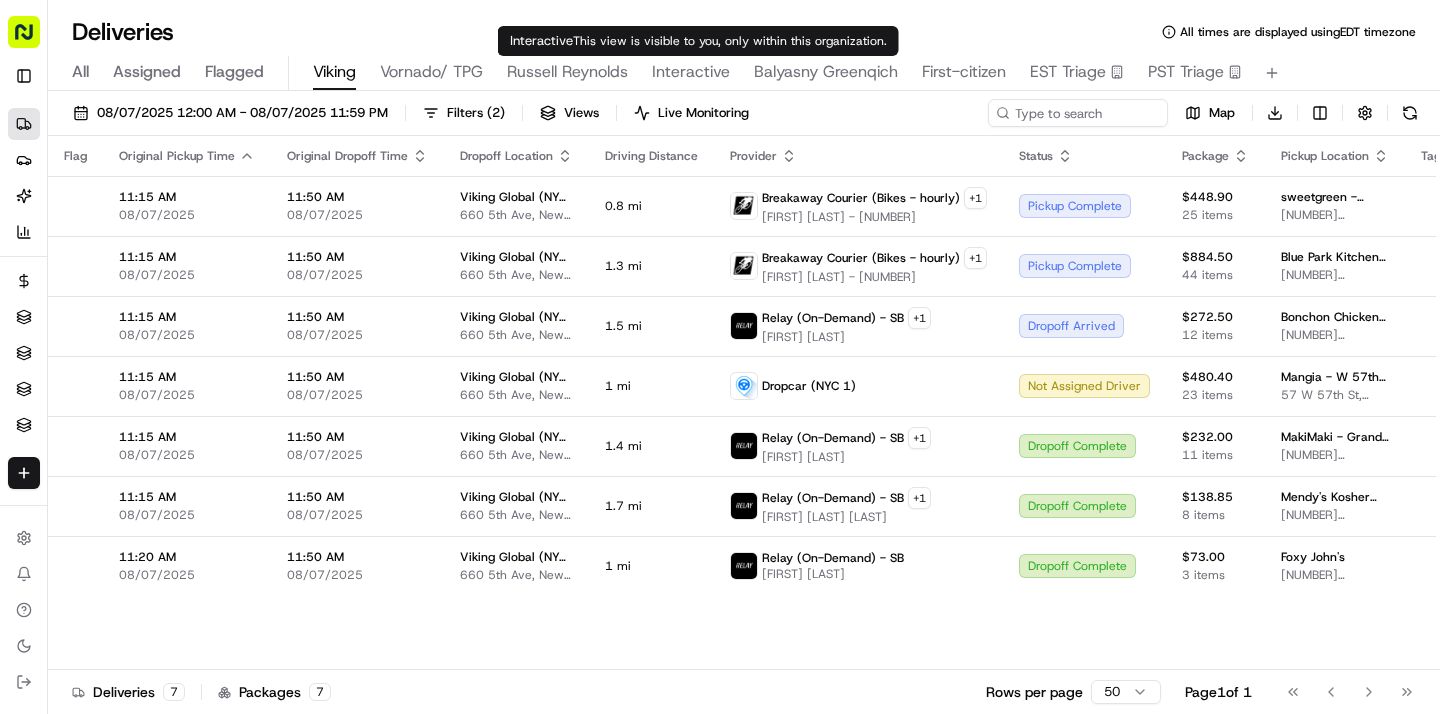 click on "Interactive" at bounding box center (691, 72) 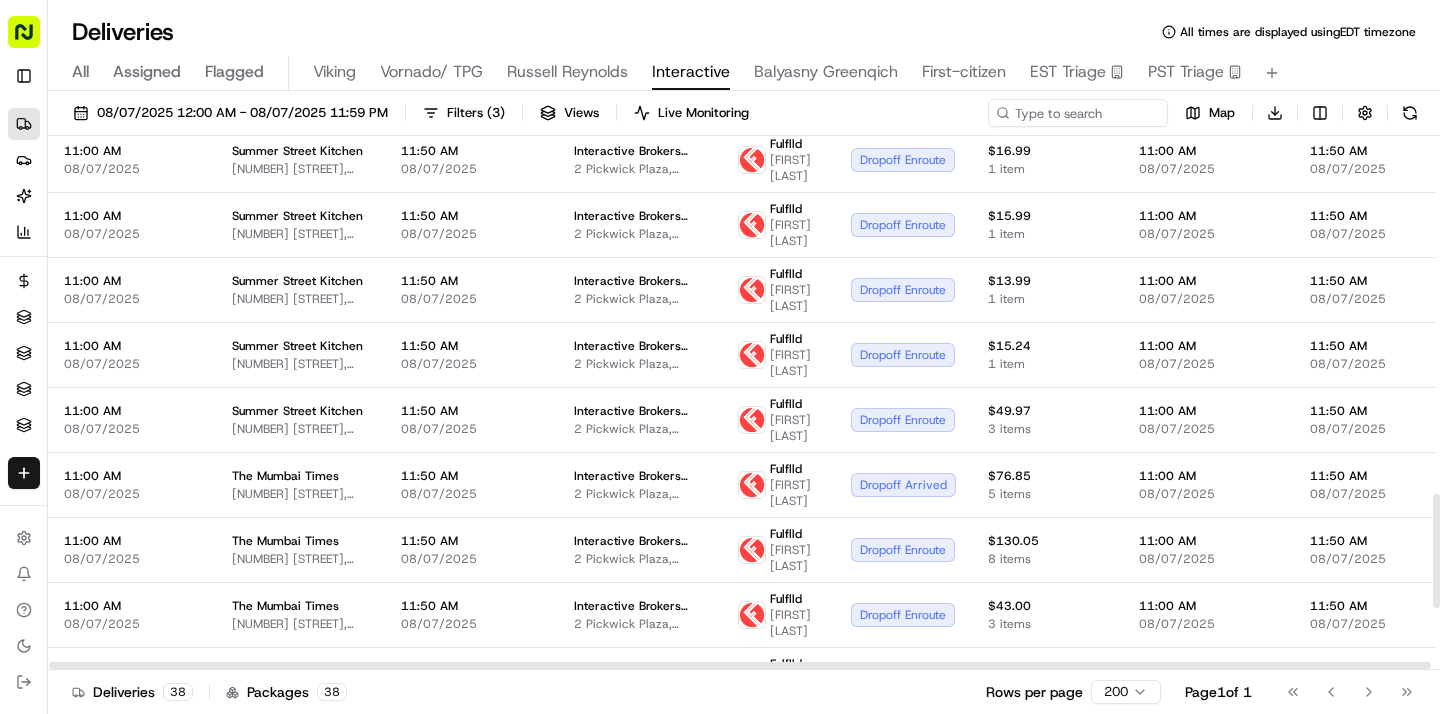 scroll, scrollTop: 1975, scrollLeft: 0, axis: vertical 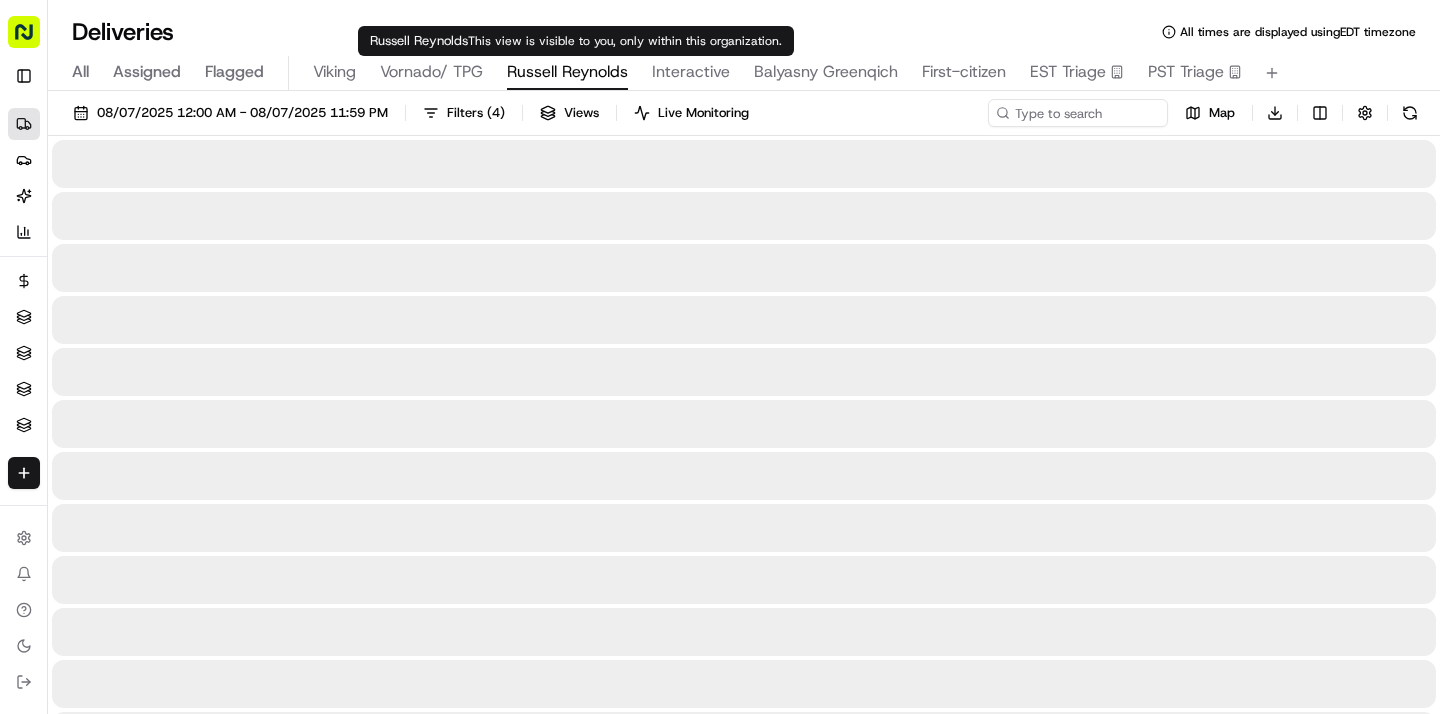 click on "Russell Reynolds" at bounding box center (567, 72) 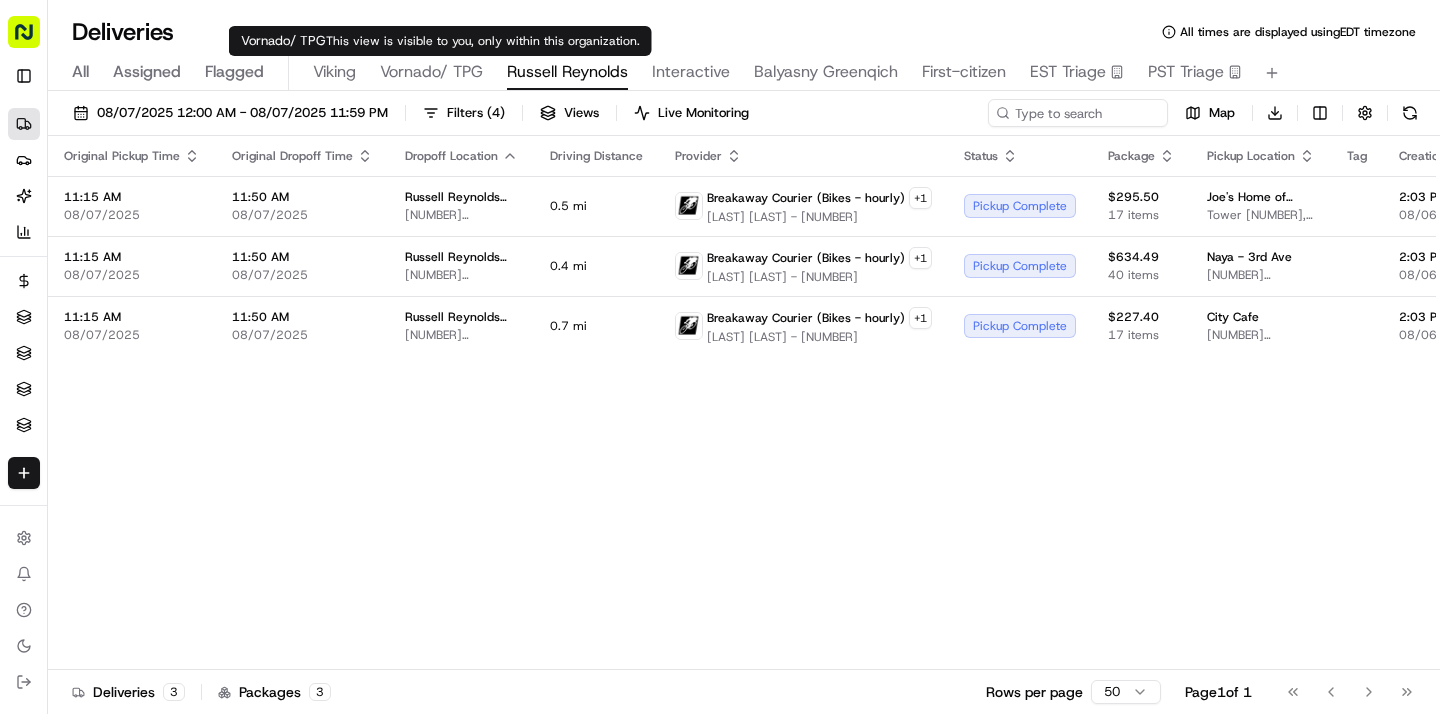 click on "Vornado/ TPG" at bounding box center [431, 72] 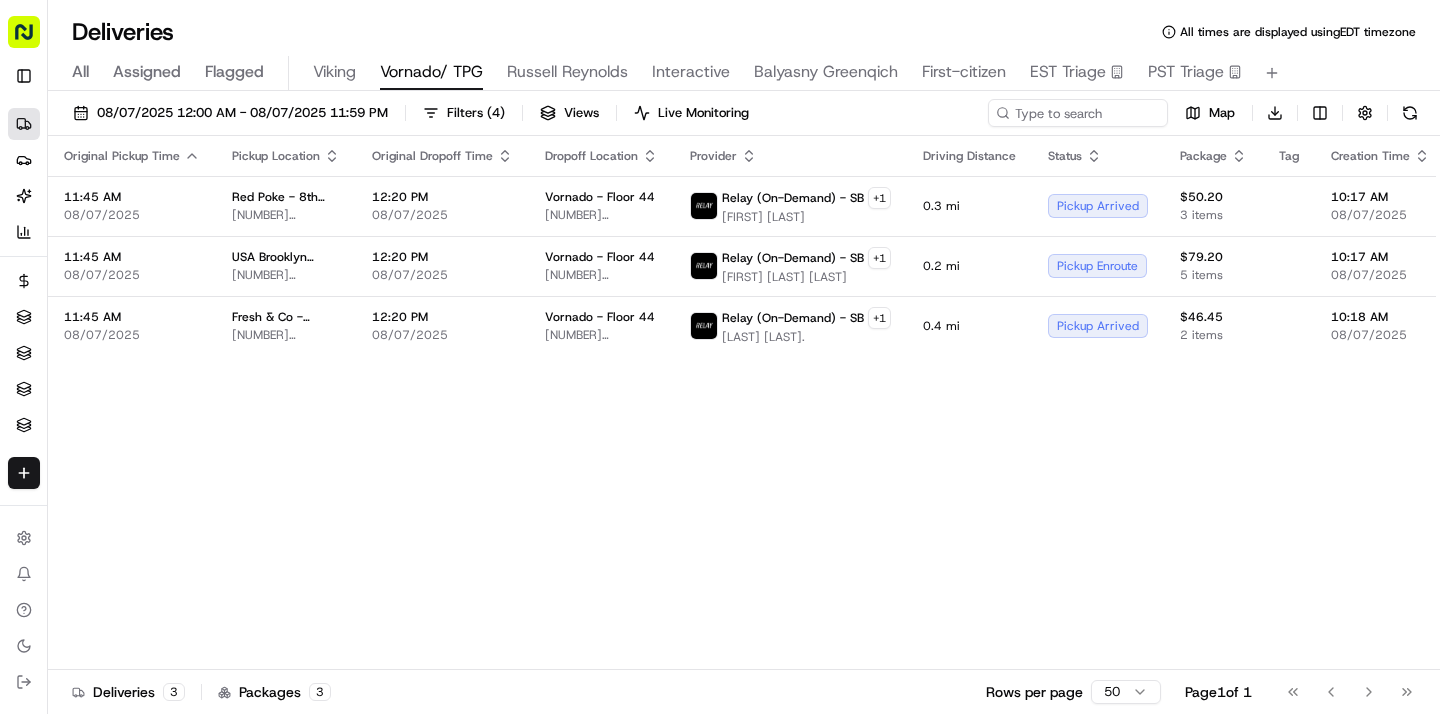 click on "All Assigned Flagged Viking Vornado/ TPG Russell Reynolds Interactive  Balyasny Greenqich First-citizen EST Triage  PST Triage" at bounding box center [744, 73] 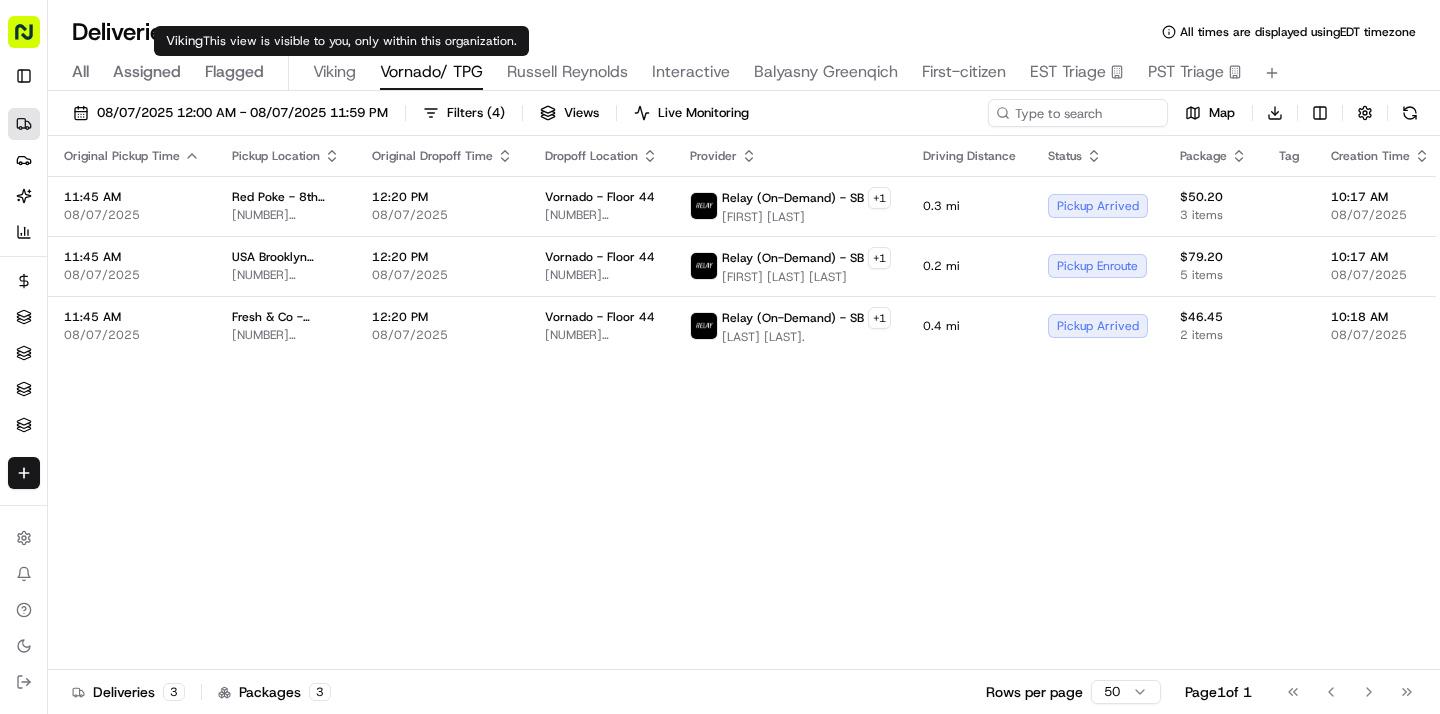 click on "Viking" at bounding box center [334, 72] 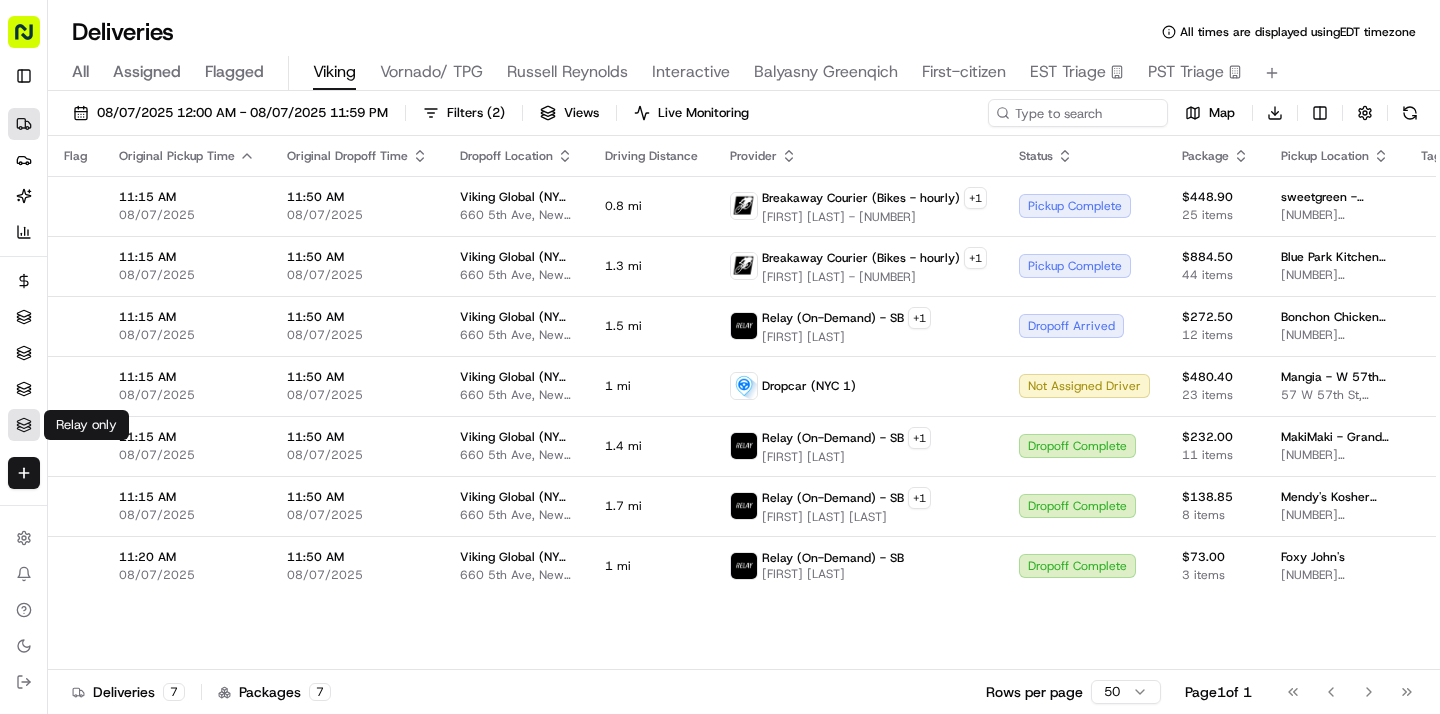 click 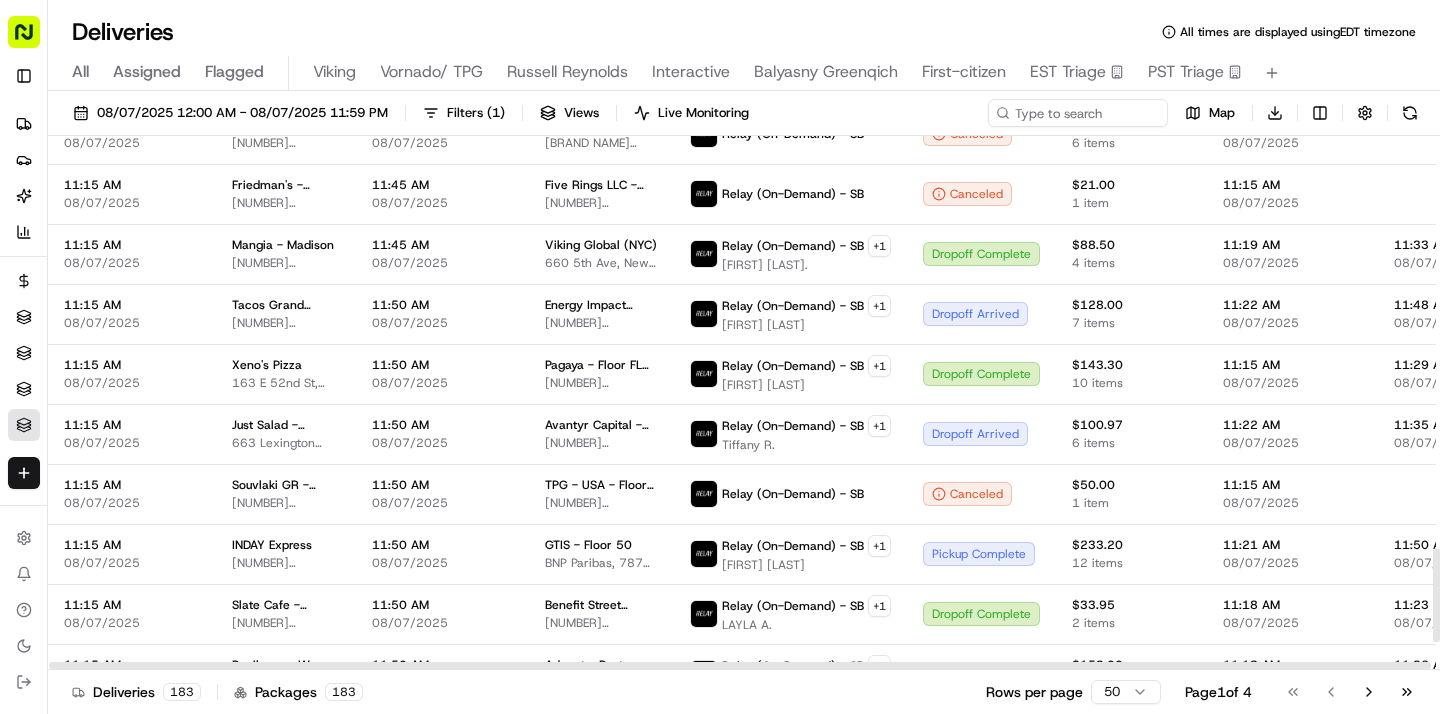 scroll, scrollTop: 2506, scrollLeft: 0, axis: vertical 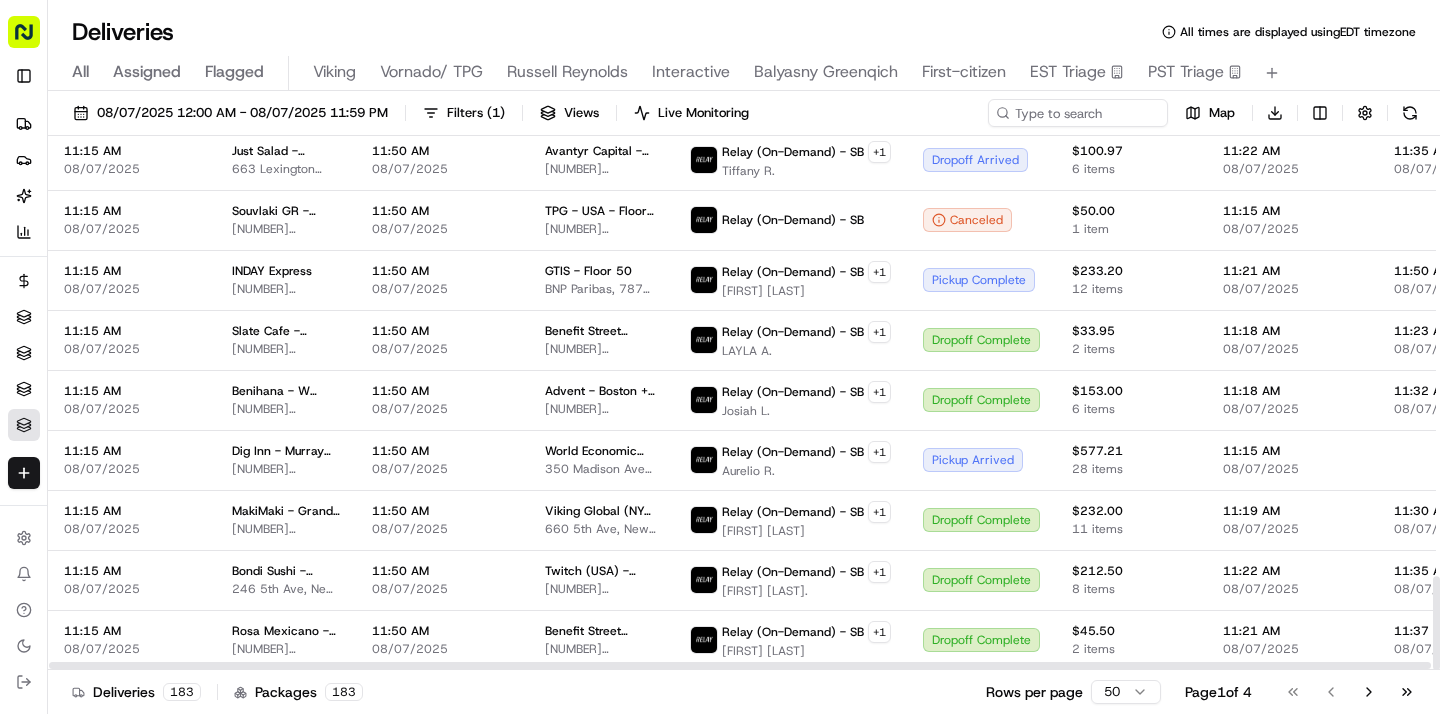 click on "Sharebite kennique@sharebite.com Toggle Sidebar Deliveries Providers Nash AI Analytics Favorites Refund Requests Assignments EST Triage  PST Triage Relay only Main Menu Members & Organization Organization Users Roles Preferences Customization Tracking Orchestration Automations Dispatch Strategy Locations Pickup Locations Dropoff Locations Billing Billing Refund Requests Integrations Notification Triggers Webhooks API Keys Request Logs Create Settings Notifications Chat with us! Toggle Theme Log out Deliveries All times are displayed using  EDT   timezone All Assigned Flagged Viking Vornado/ TPG Russell Reynolds Interactive  Balyasny Greenqich First-citizen EST Triage  PST Triage 08/07/2025 12:00 AM - 08/07/2025 11:59 PM Filters ( 1 ) Views Live Monitoring Map Download Original Pickup Time Pickup Location Original Dropoff Time Dropoff Location Provider Status Package Tag Adjusted Pickup Time Actual Pickup Time Actual Dropoff Time Adjusted Dropoff Time Driving Distance Merchant Reference Id + 2" at bounding box center (720, 357) 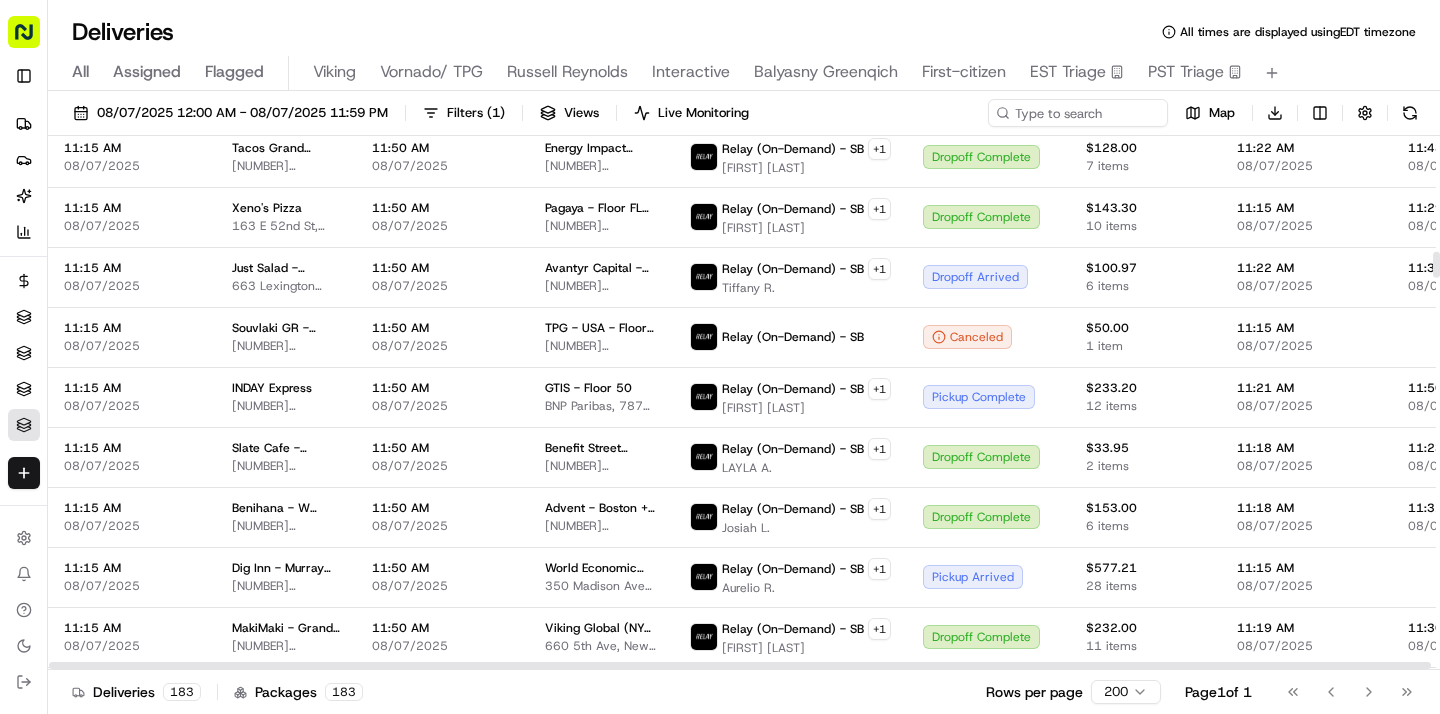 scroll, scrollTop: 2384, scrollLeft: 0, axis: vertical 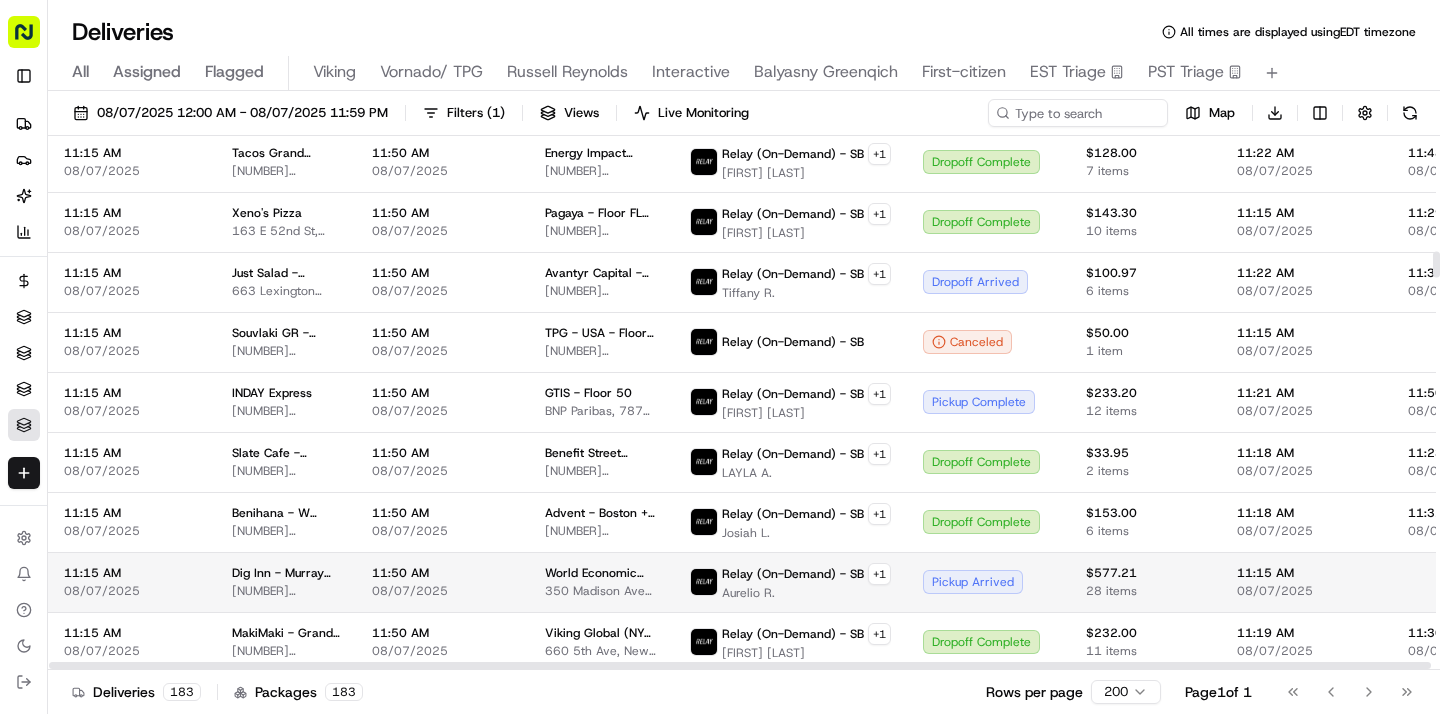 click on "11:50 AM 08/07/2025" at bounding box center (442, 582) 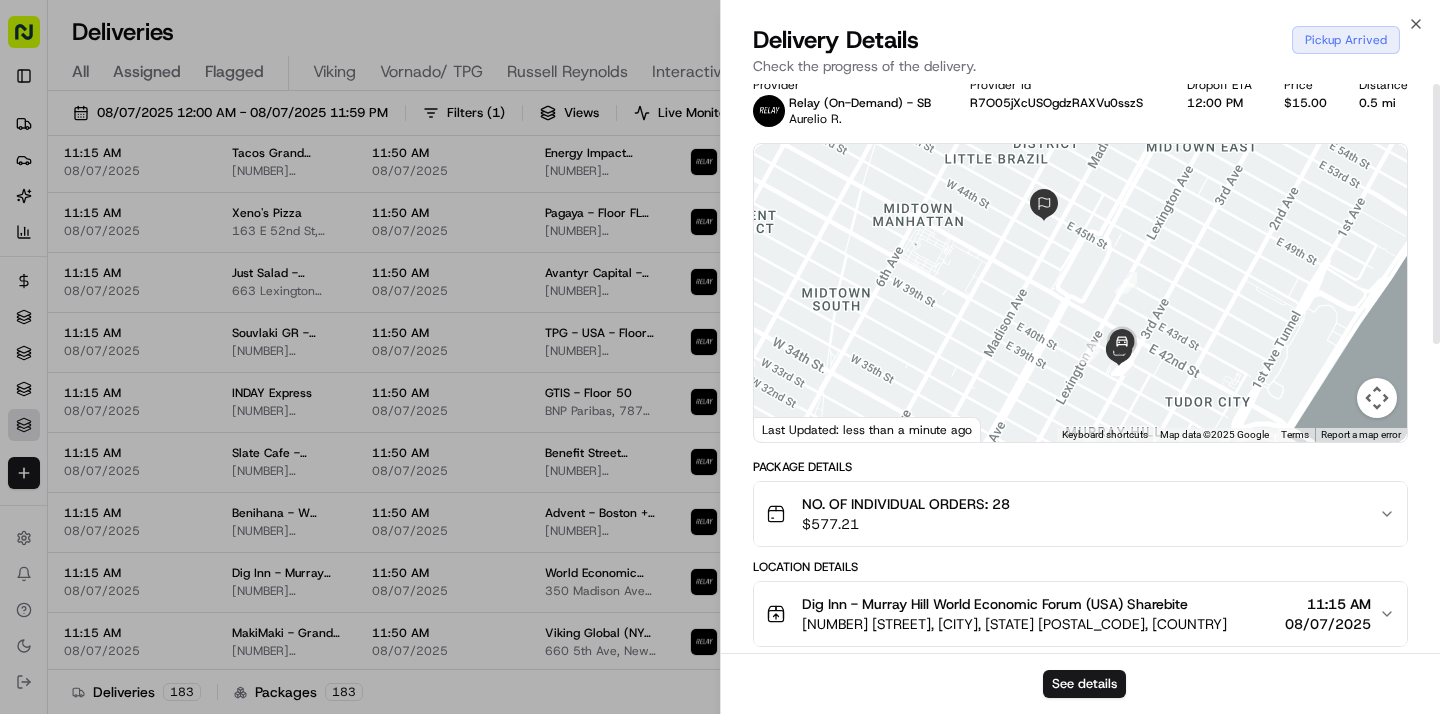 scroll, scrollTop: 0, scrollLeft: 0, axis: both 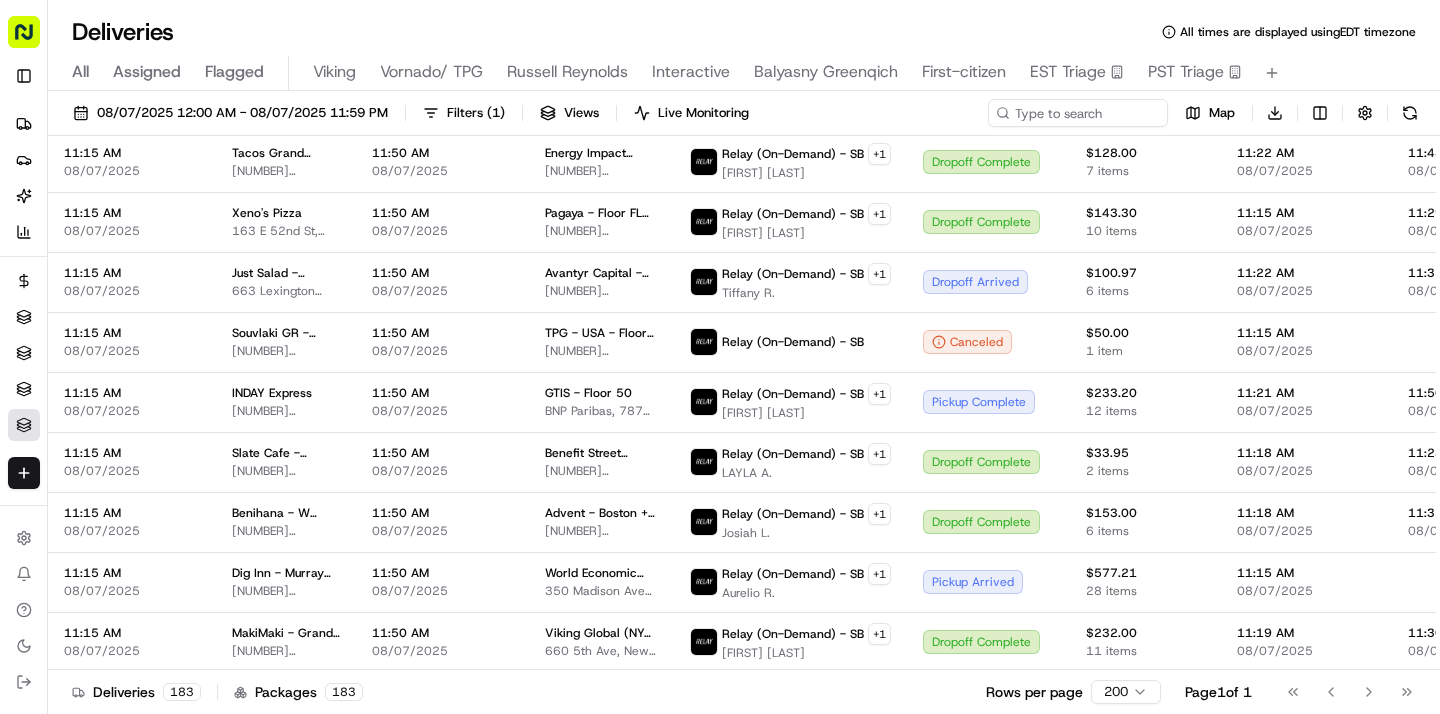 click on "All" at bounding box center [80, 73] 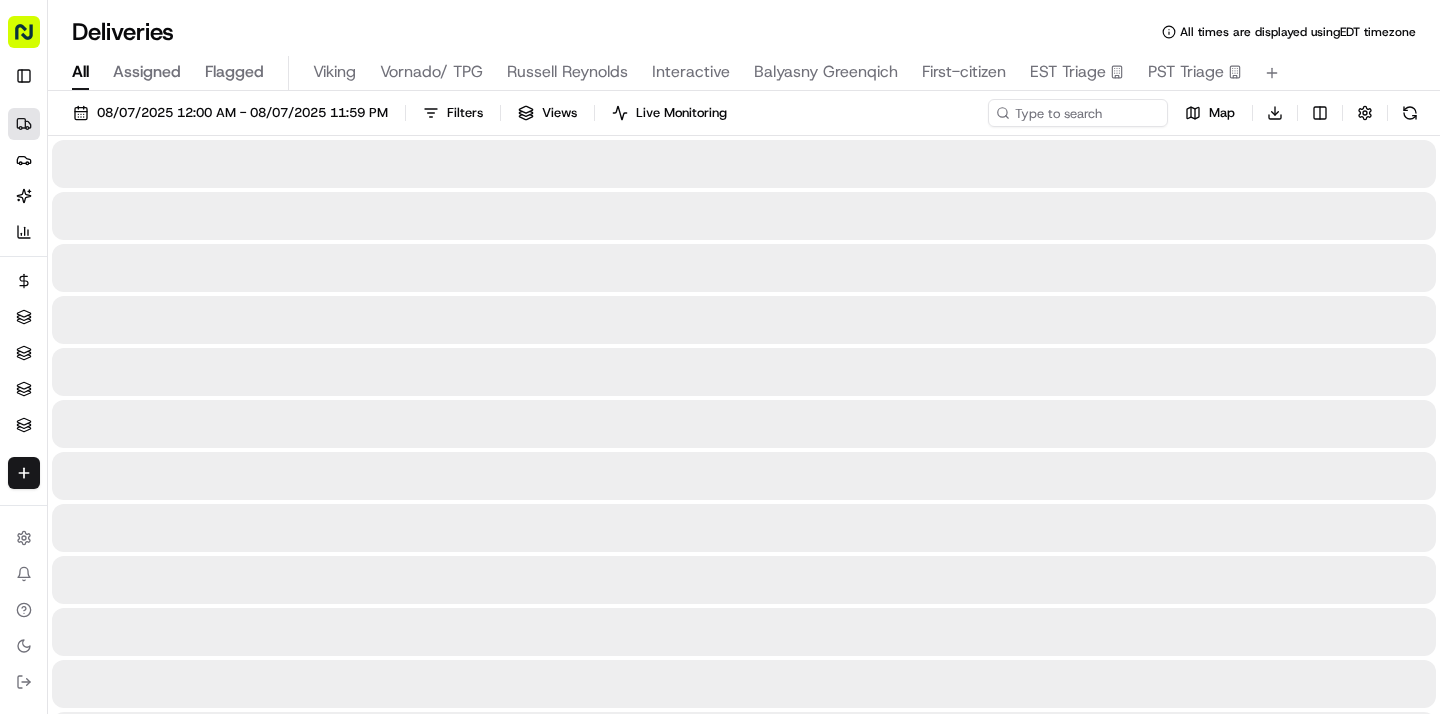 click on "All" at bounding box center [80, 72] 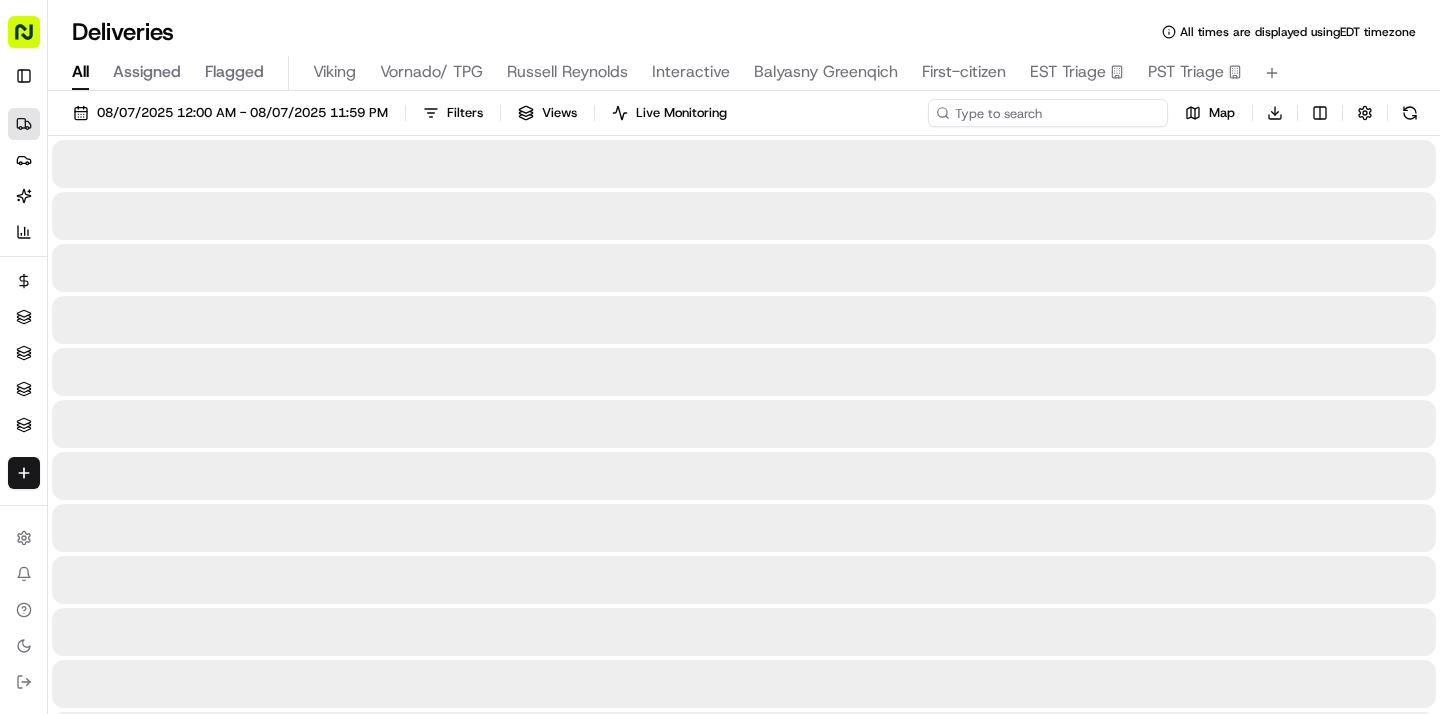 click at bounding box center (1048, 113) 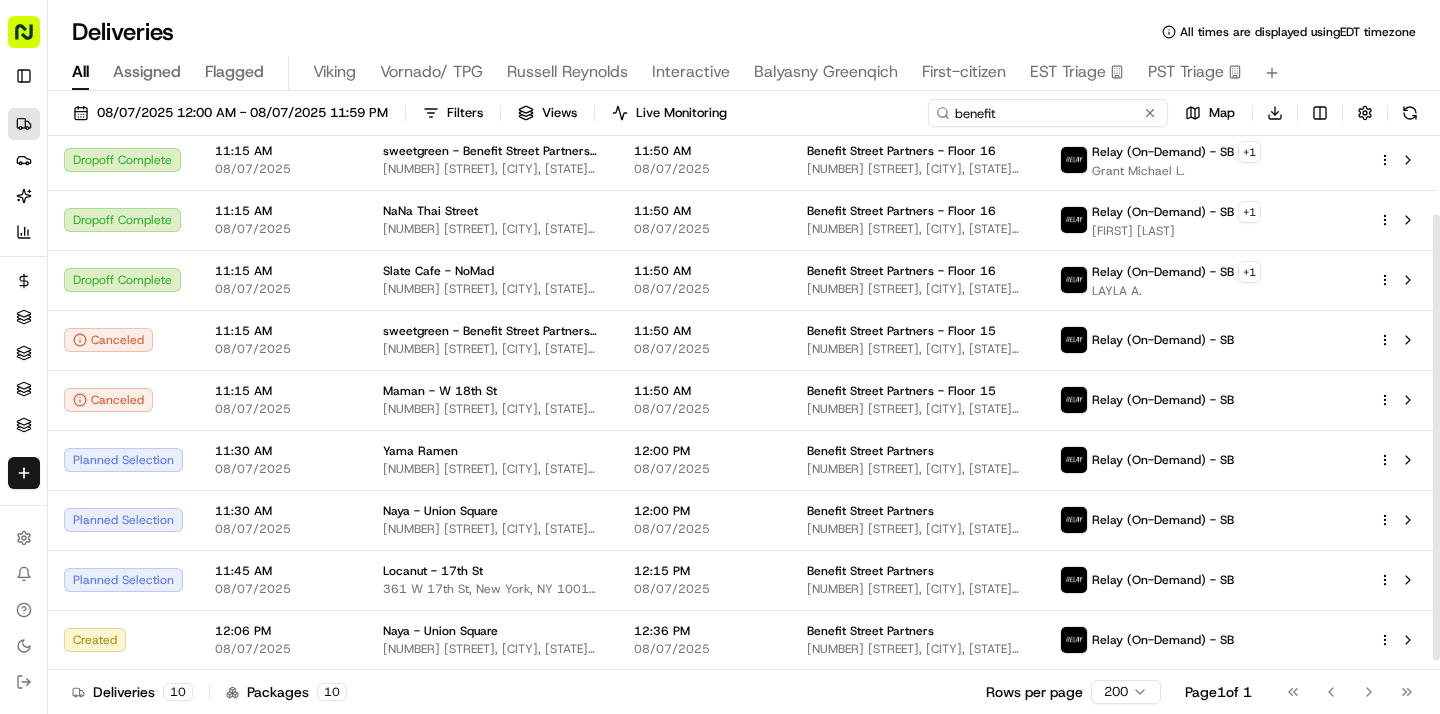 scroll, scrollTop: 0, scrollLeft: 0, axis: both 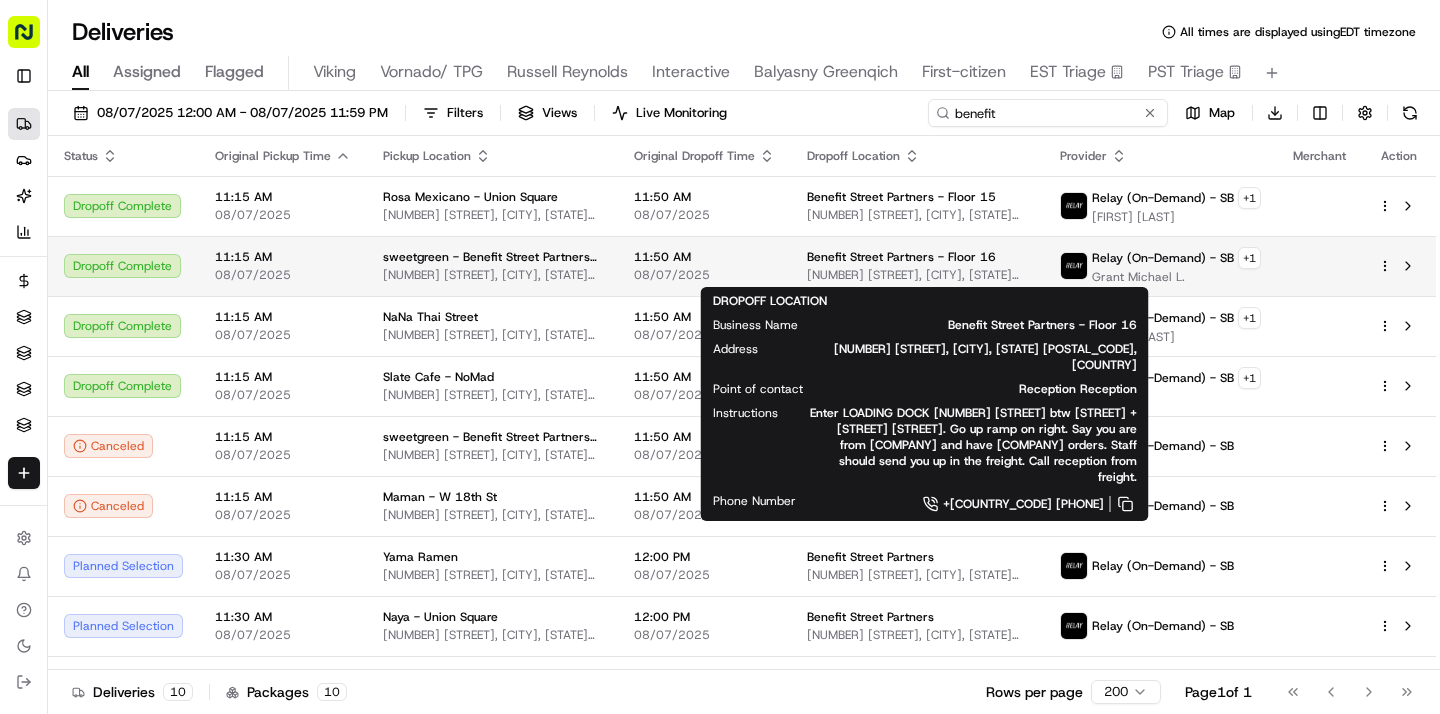 type on "benefit" 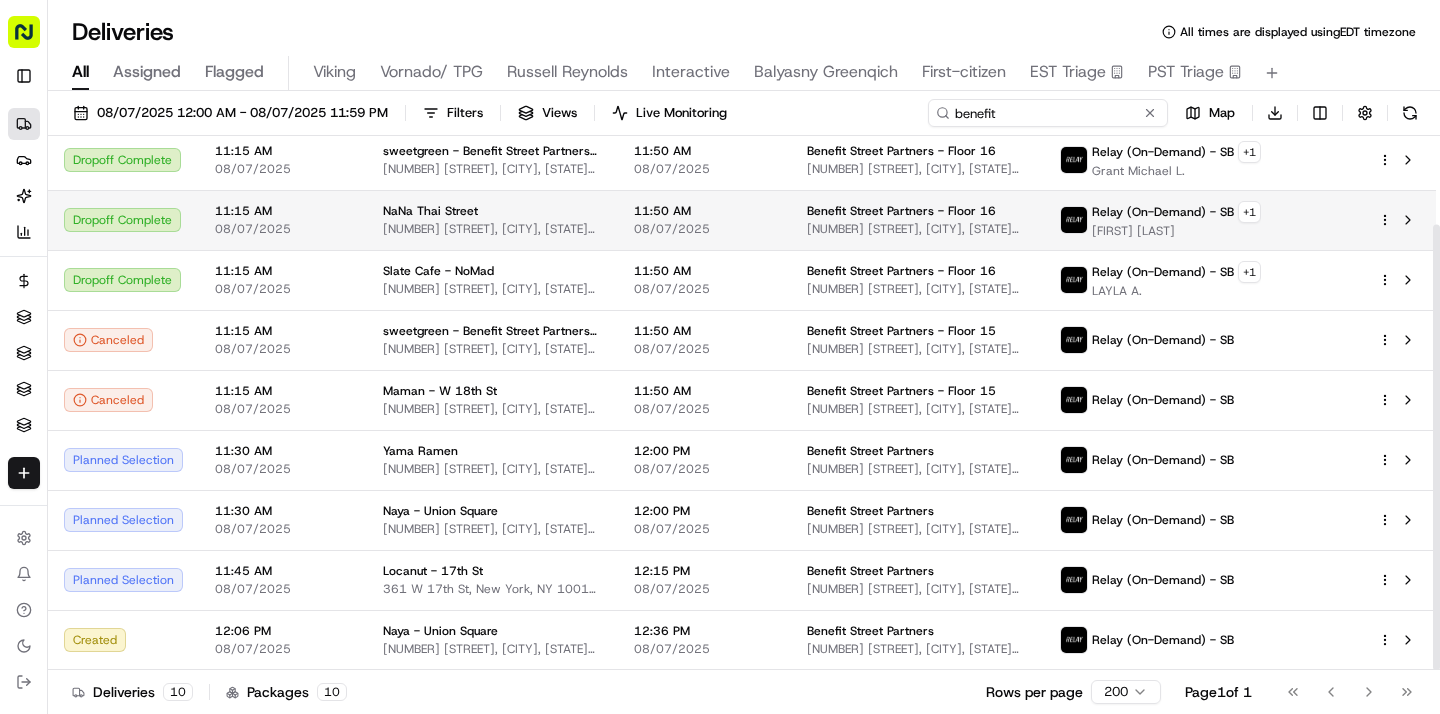 scroll, scrollTop: 0, scrollLeft: 0, axis: both 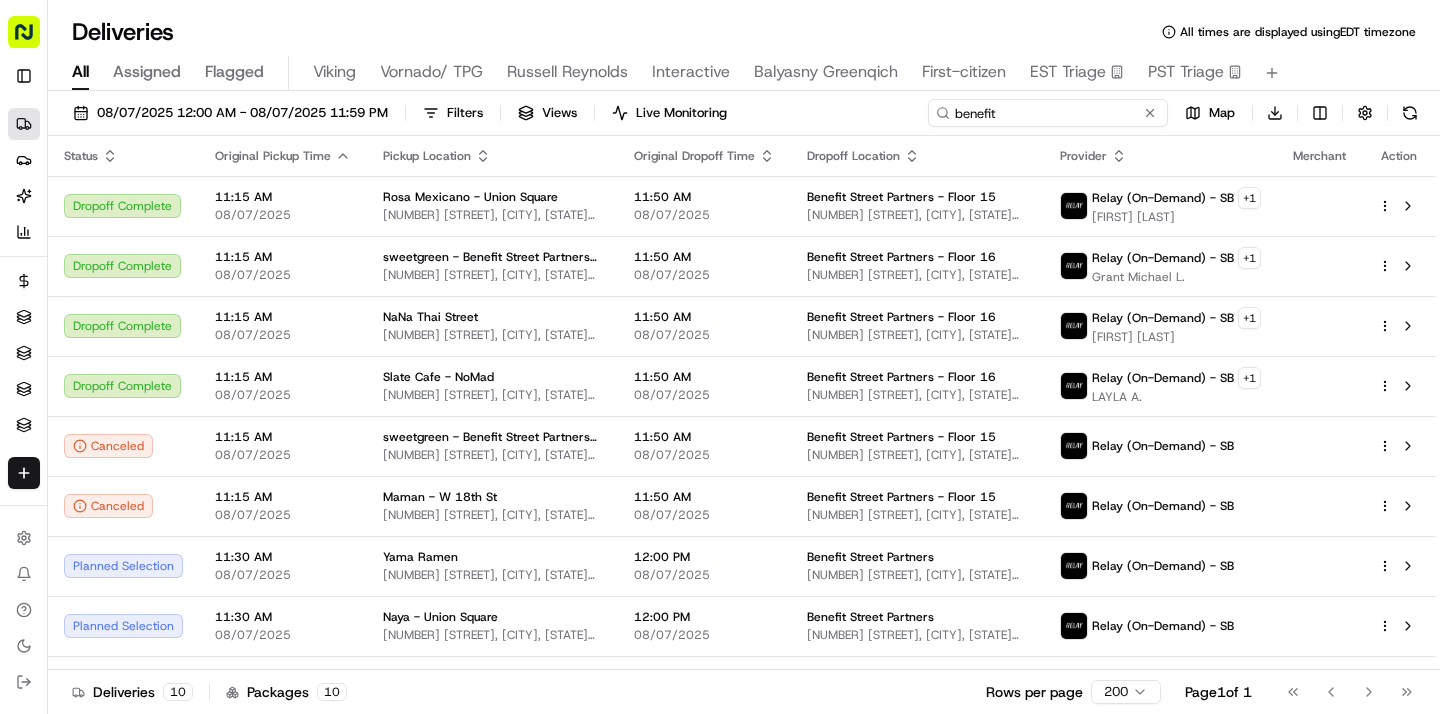 click on "benefit" at bounding box center (1048, 113) 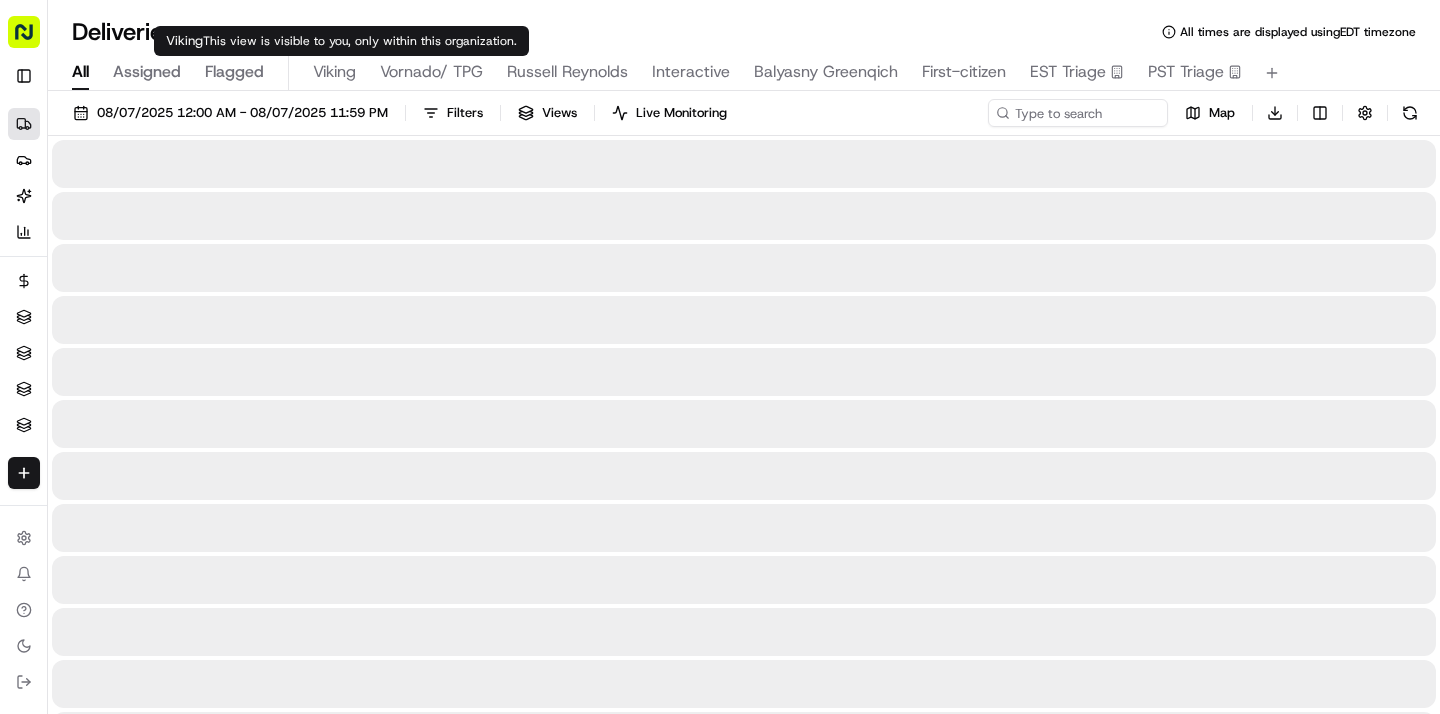 click on "Viking" at bounding box center (334, 72) 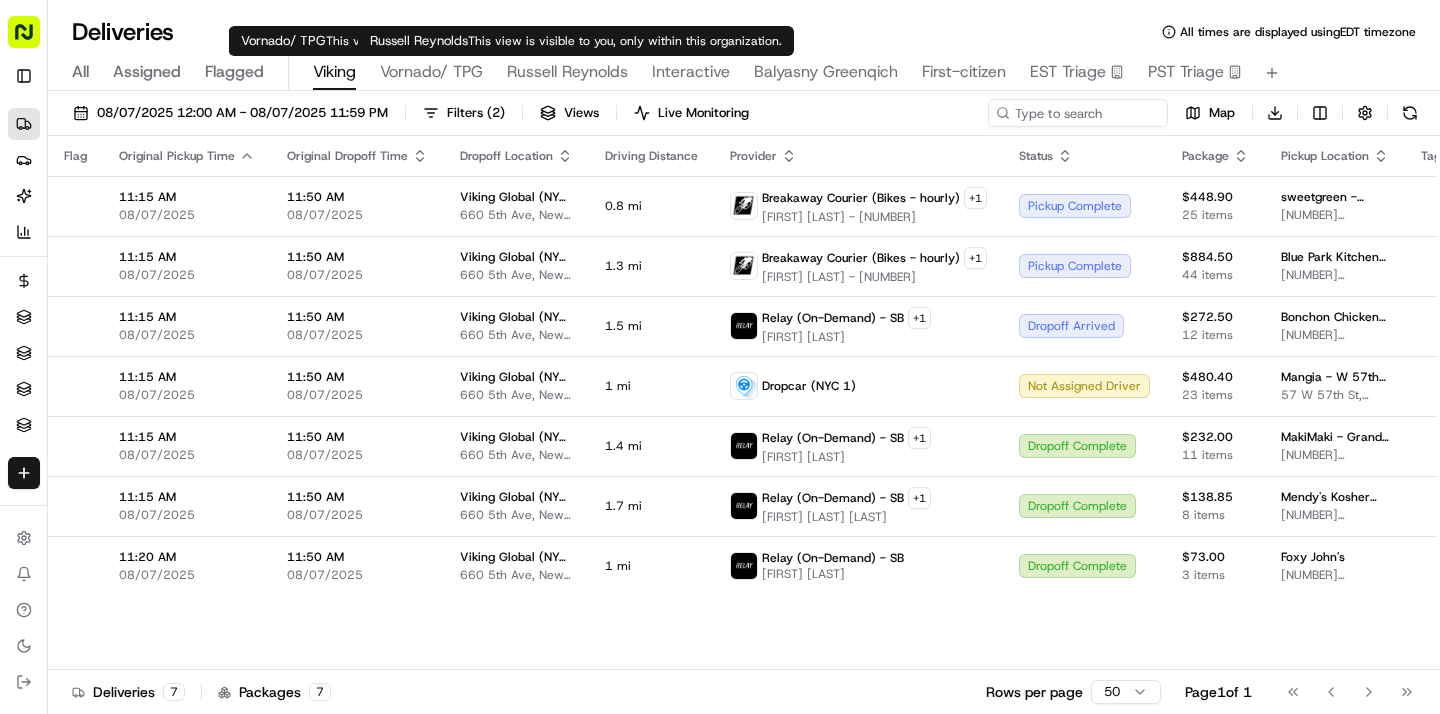 click on "Russell Reynolds" at bounding box center (567, 72) 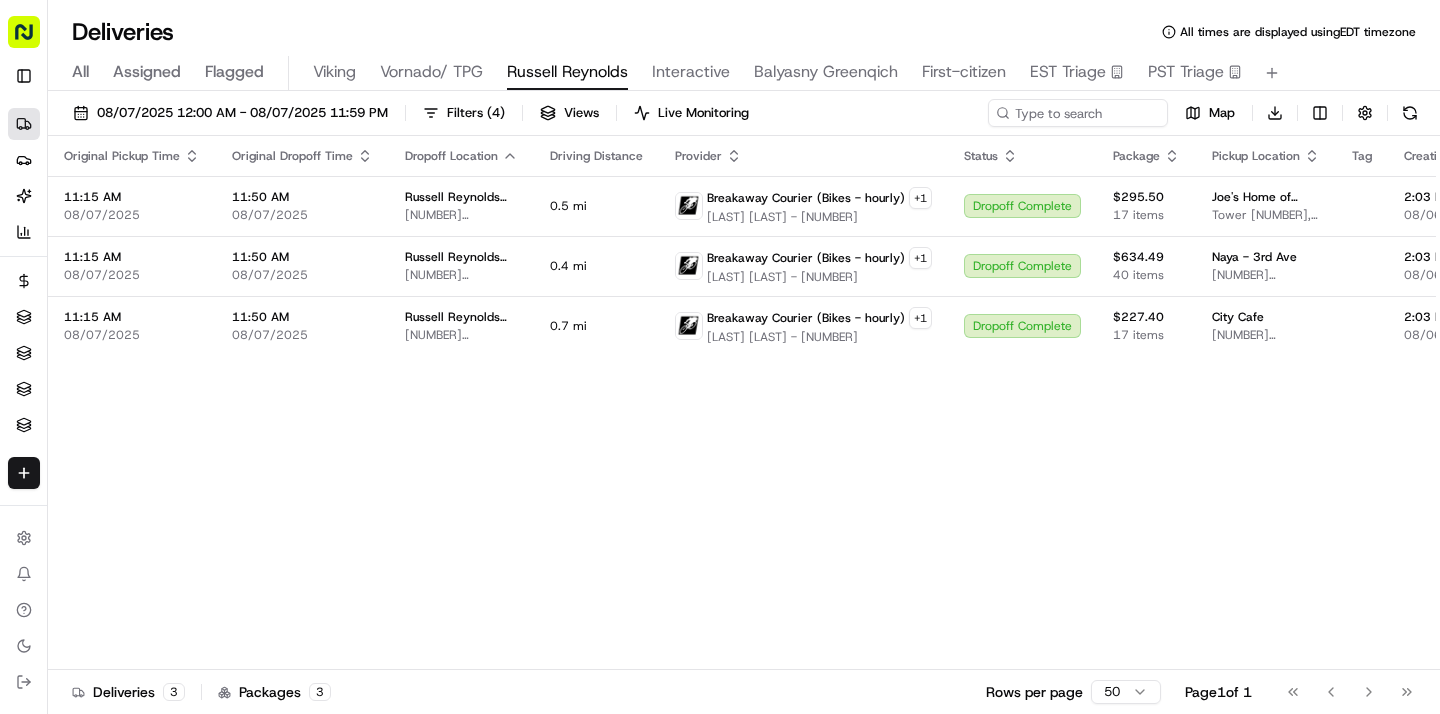 click on "All" at bounding box center [80, 72] 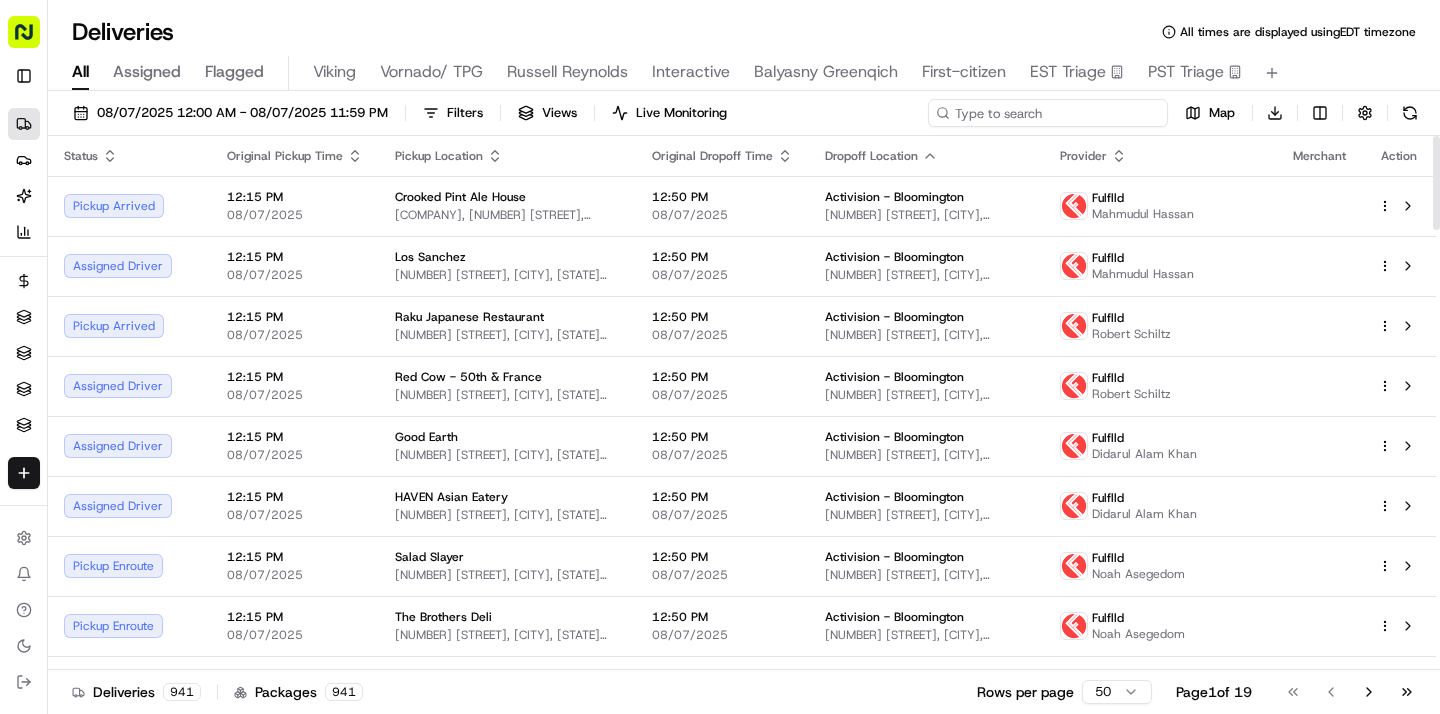 click at bounding box center (1048, 113) 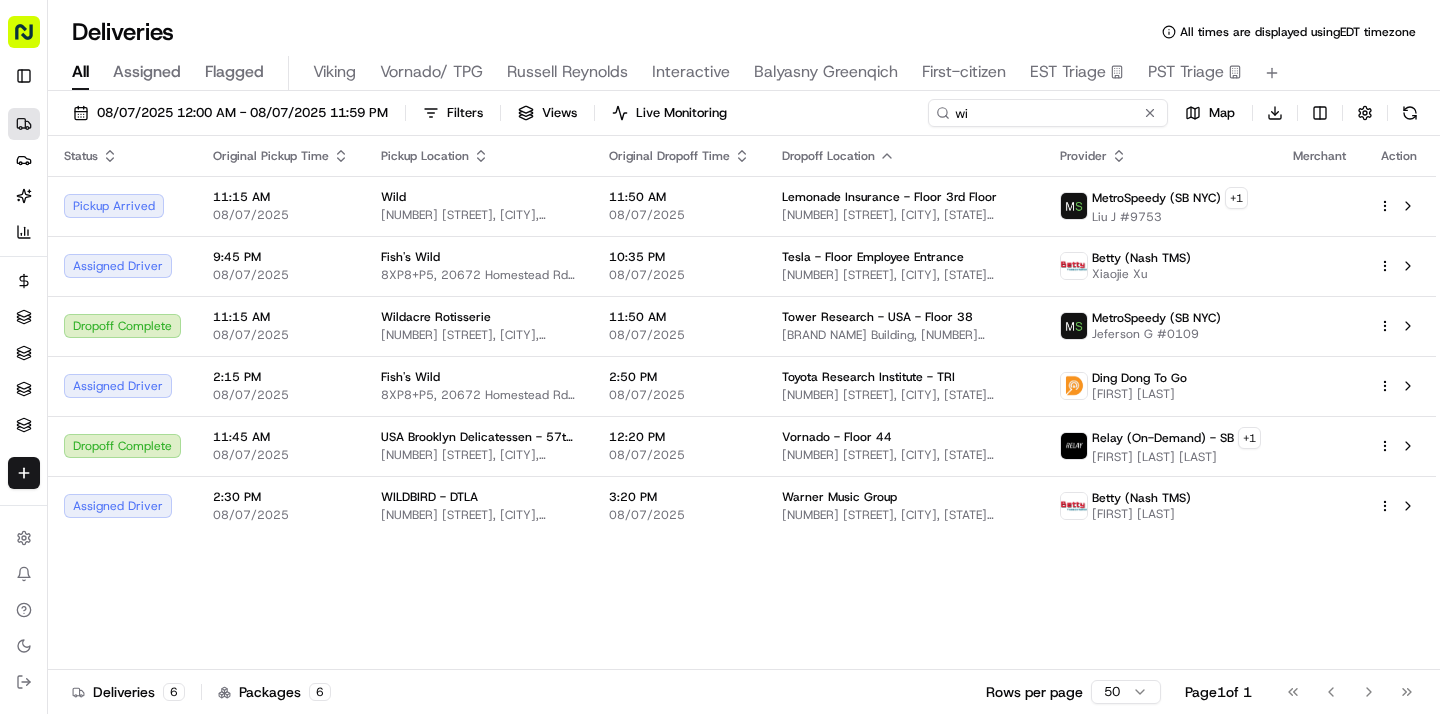 type on "w" 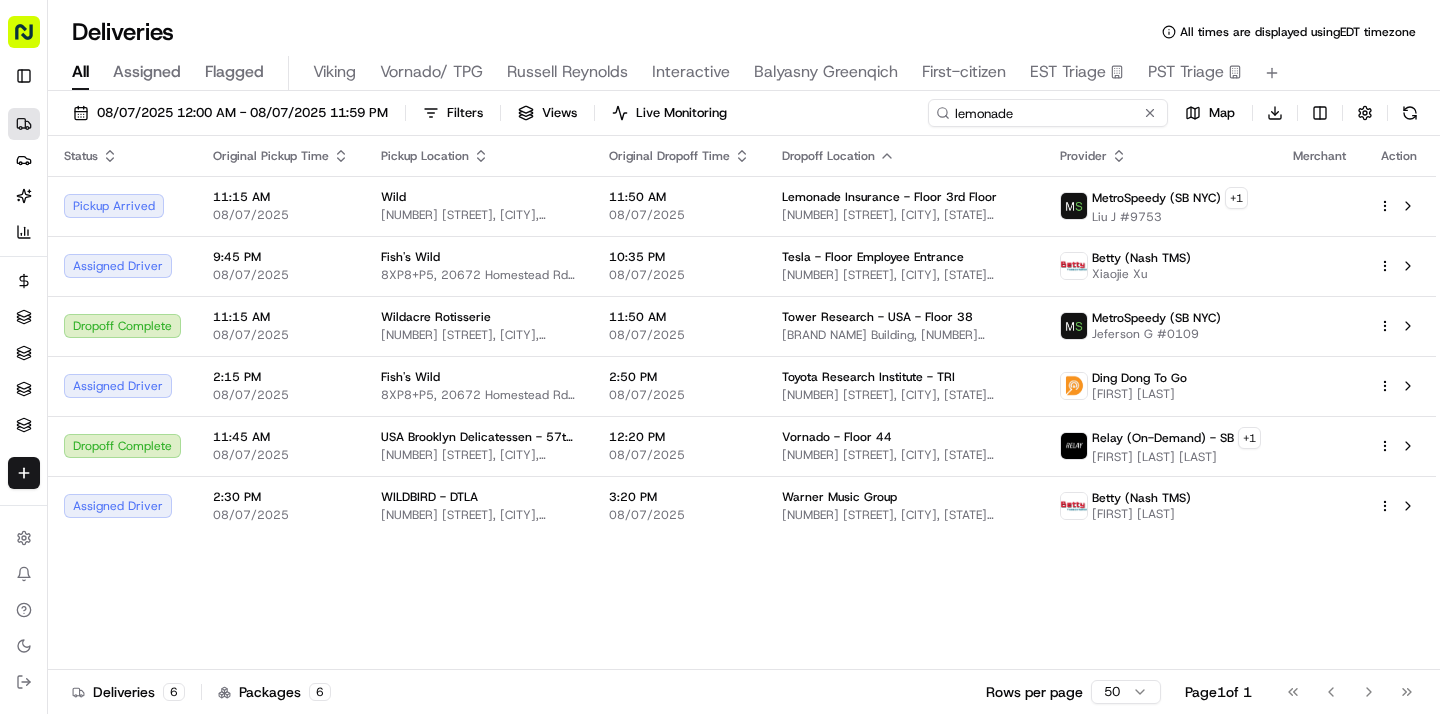 type on "lemonade" 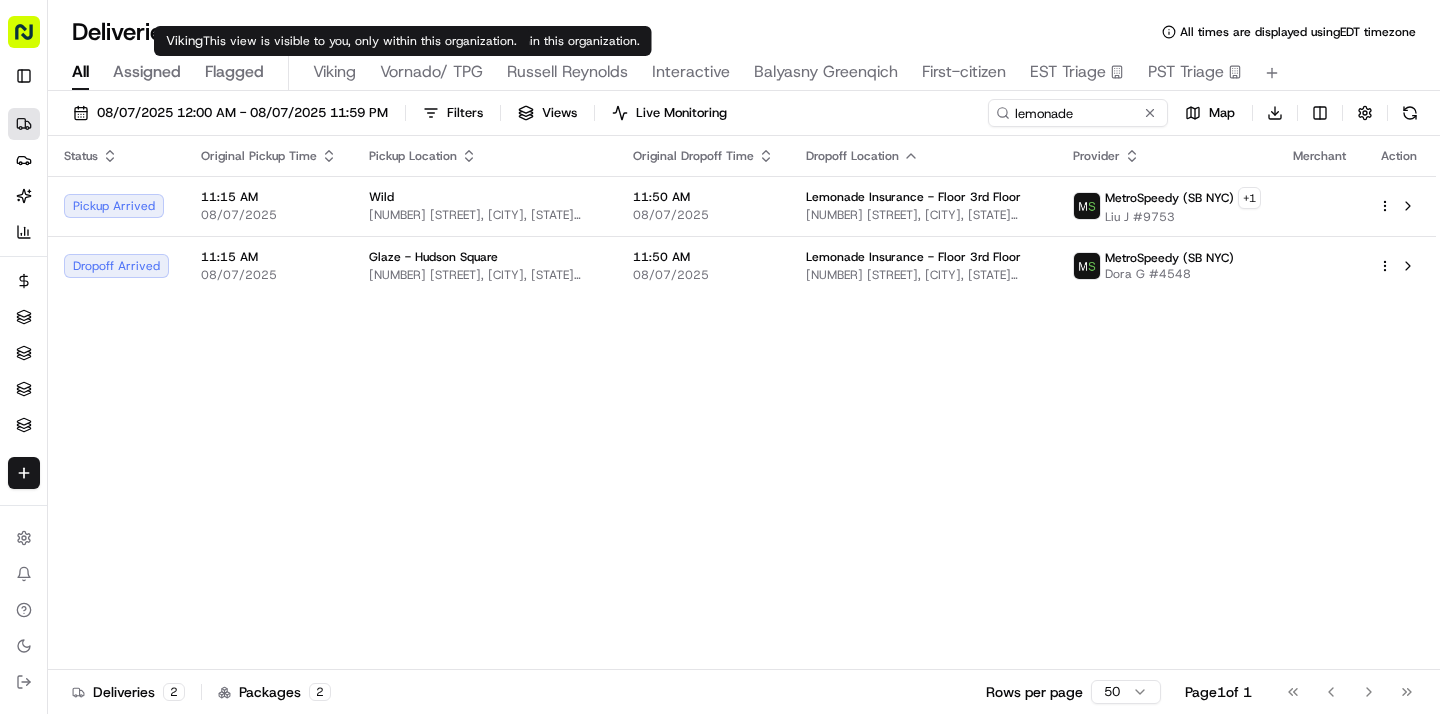 click on "Viking" at bounding box center (334, 72) 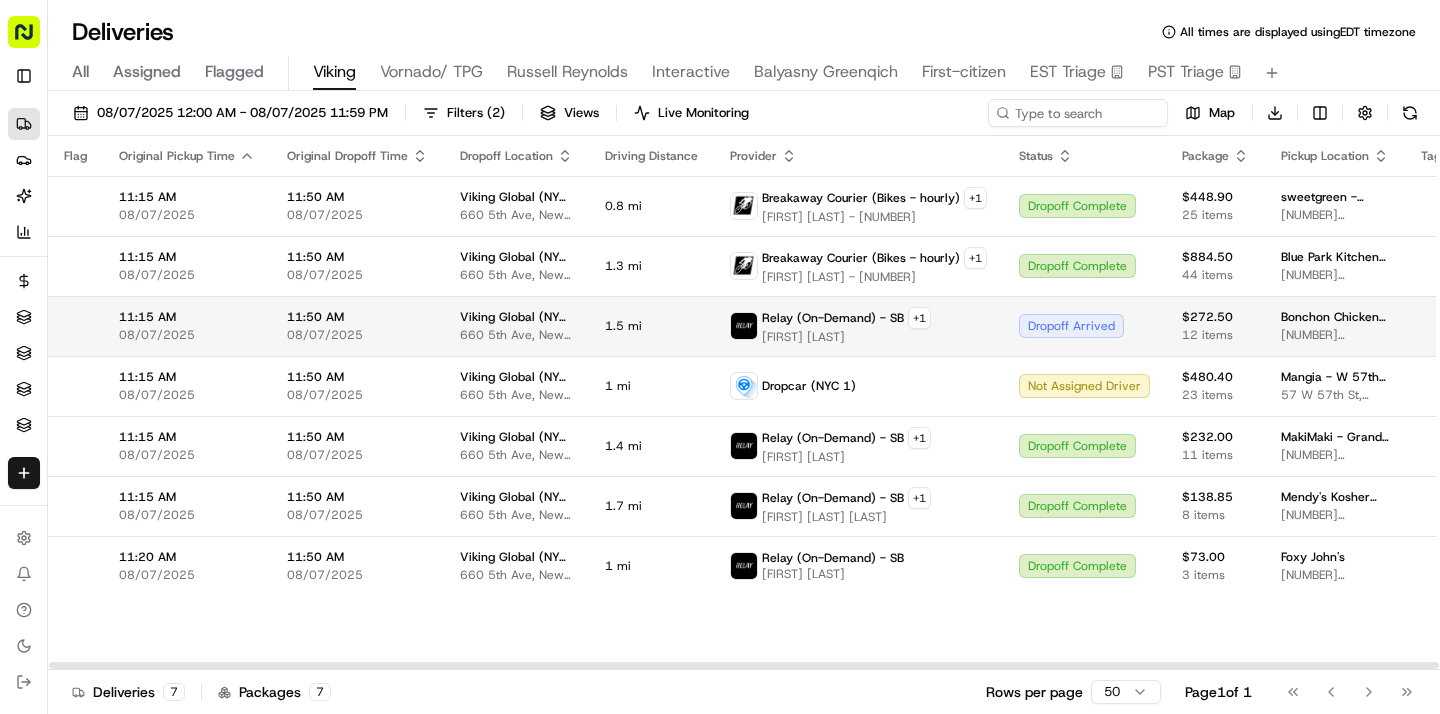 click on "1.5 mi" at bounding box center [651, 326] 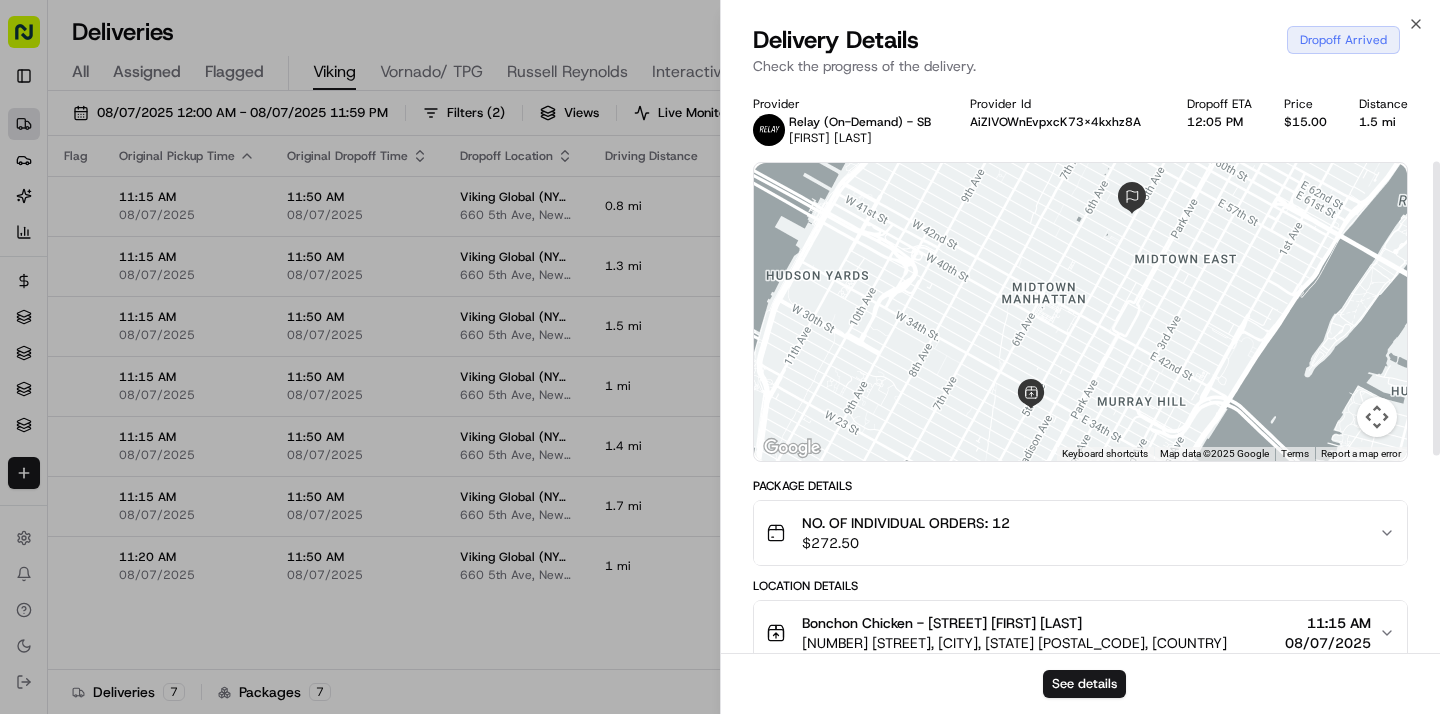 scroll, scrollTop: 533, scrollLeft: 0, axis: vertical 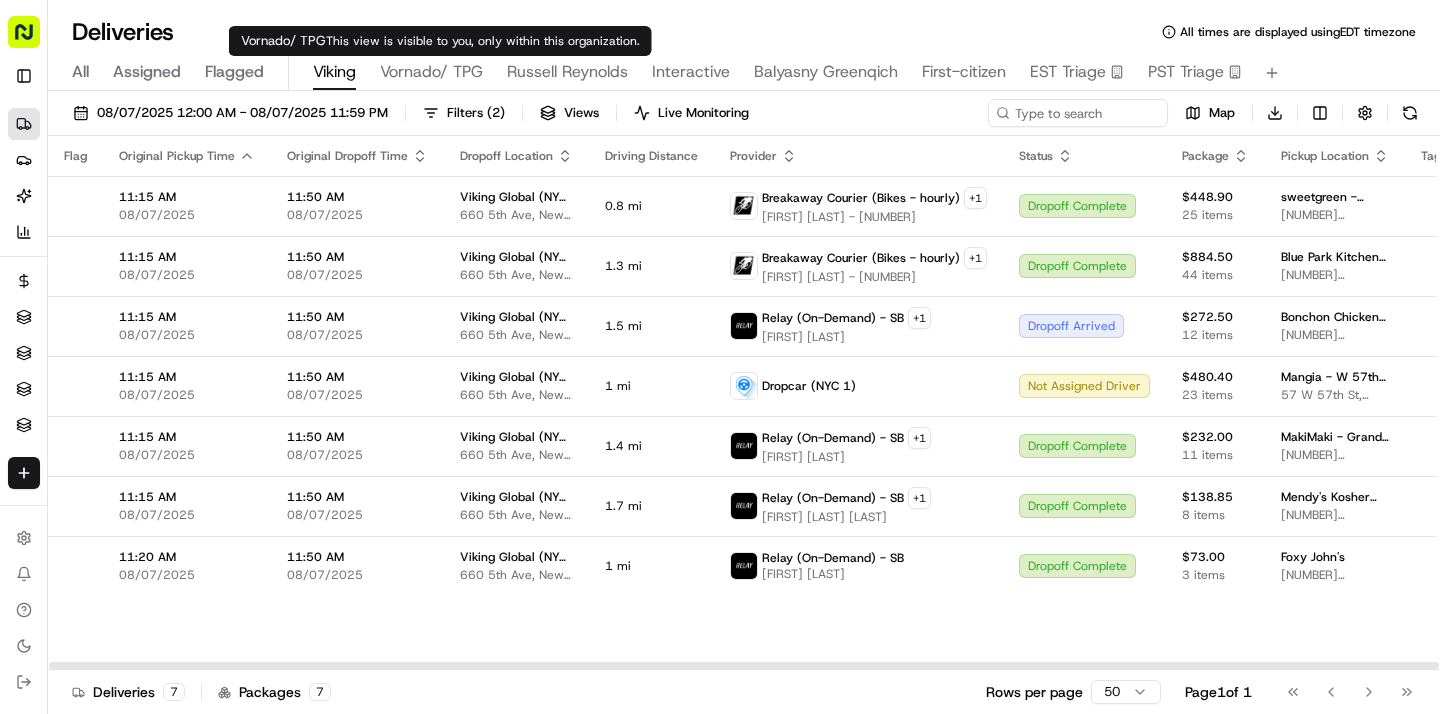 click on "Vornado/ TPG" at bounding box center (431, 72) 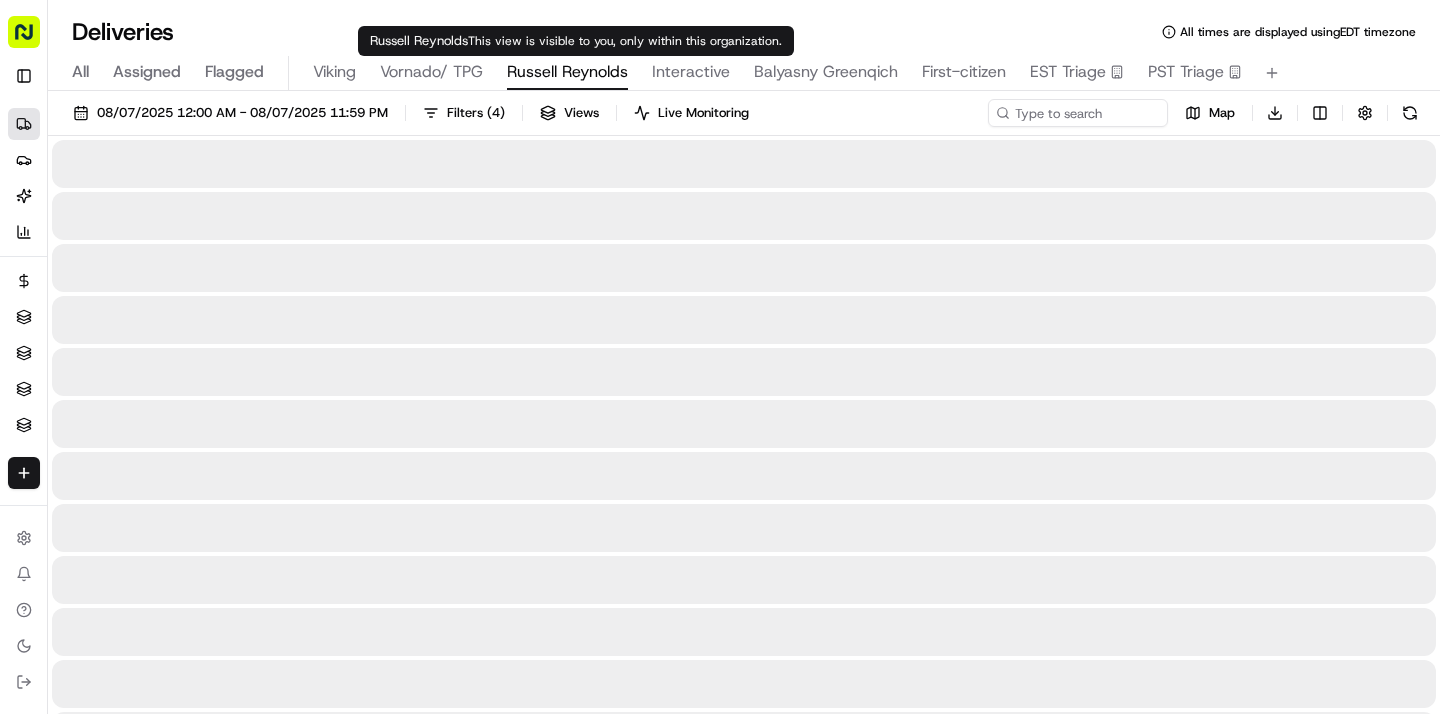 click on "Russell Reynolds" at bounding box center [567, 72] 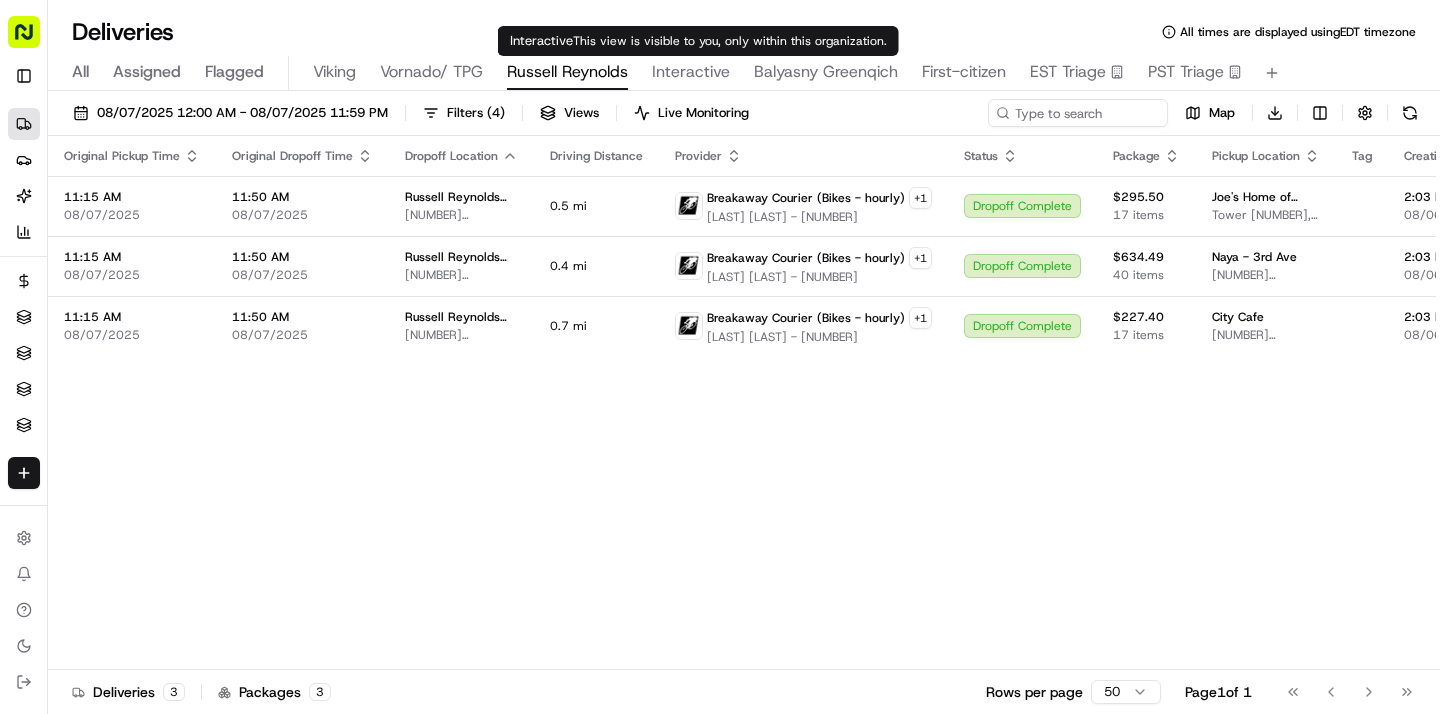 click on "Interactive" at bounding box center [691, 72] 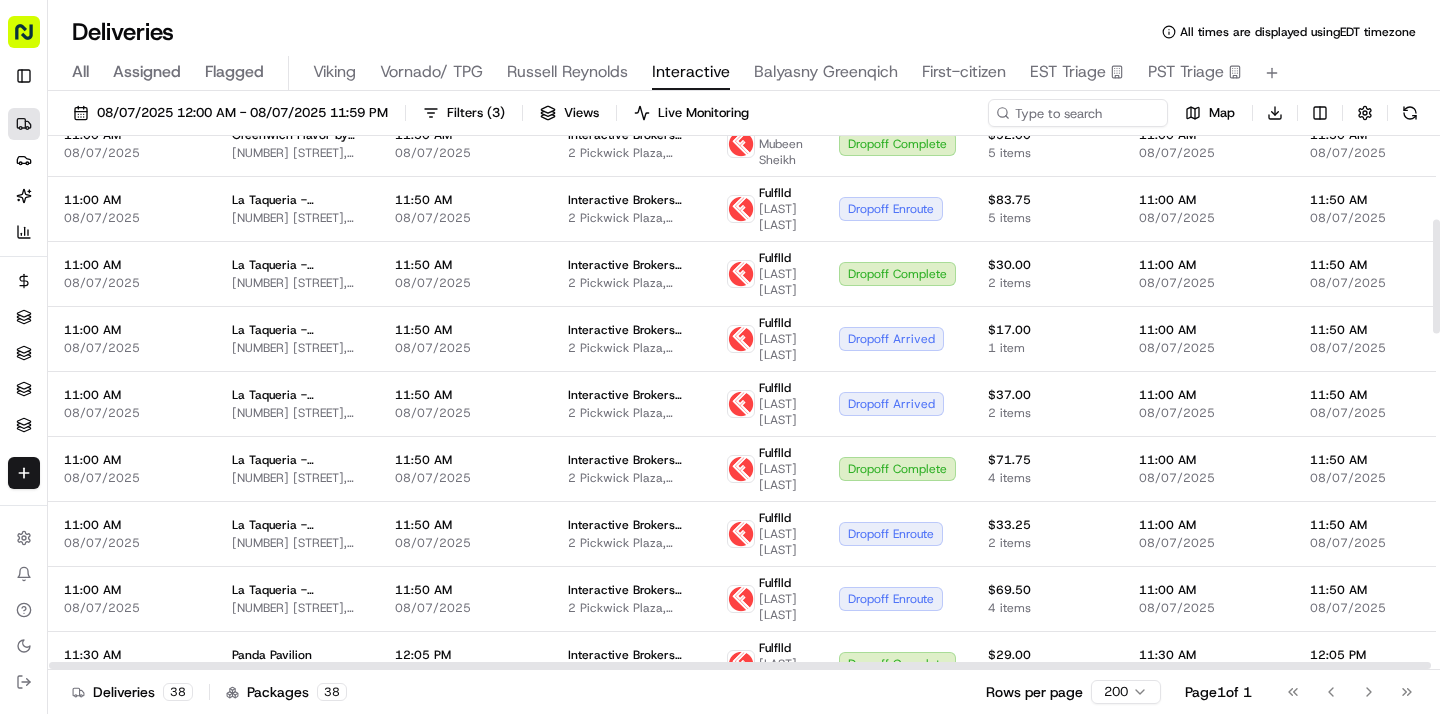 scroll, scrollTop: 0, scrollLeft: 0, axis: both 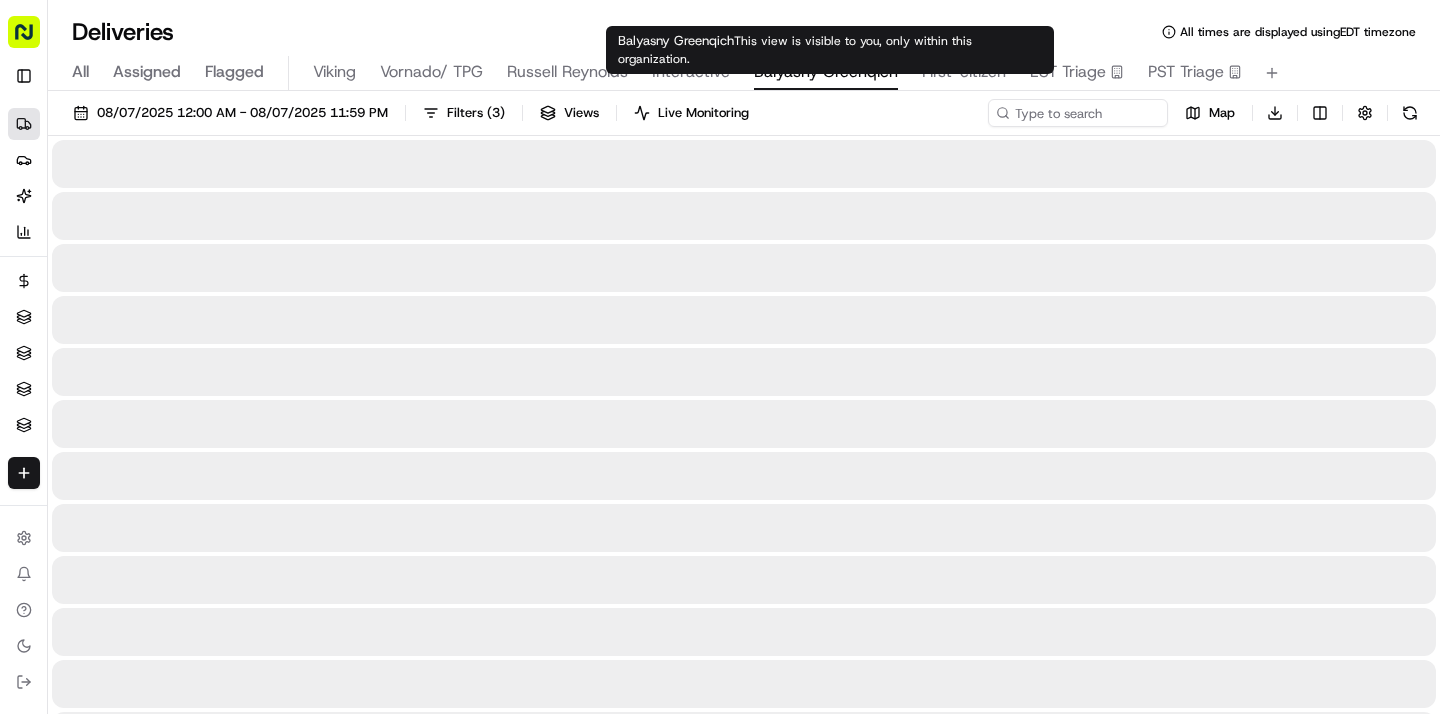 click on "Balyasny Greenqich" at bounding box center (826, 72) 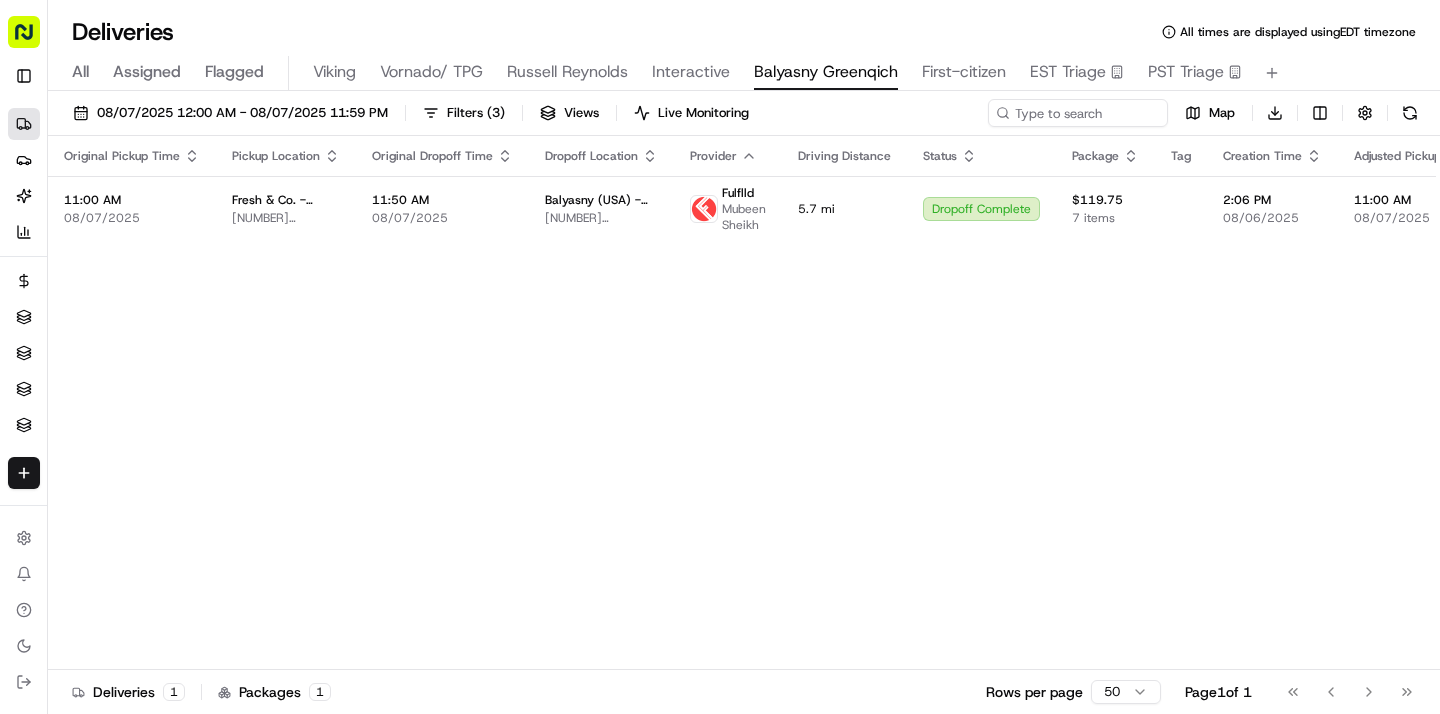 click on "First-citizen" at bounding box center (964, 73) 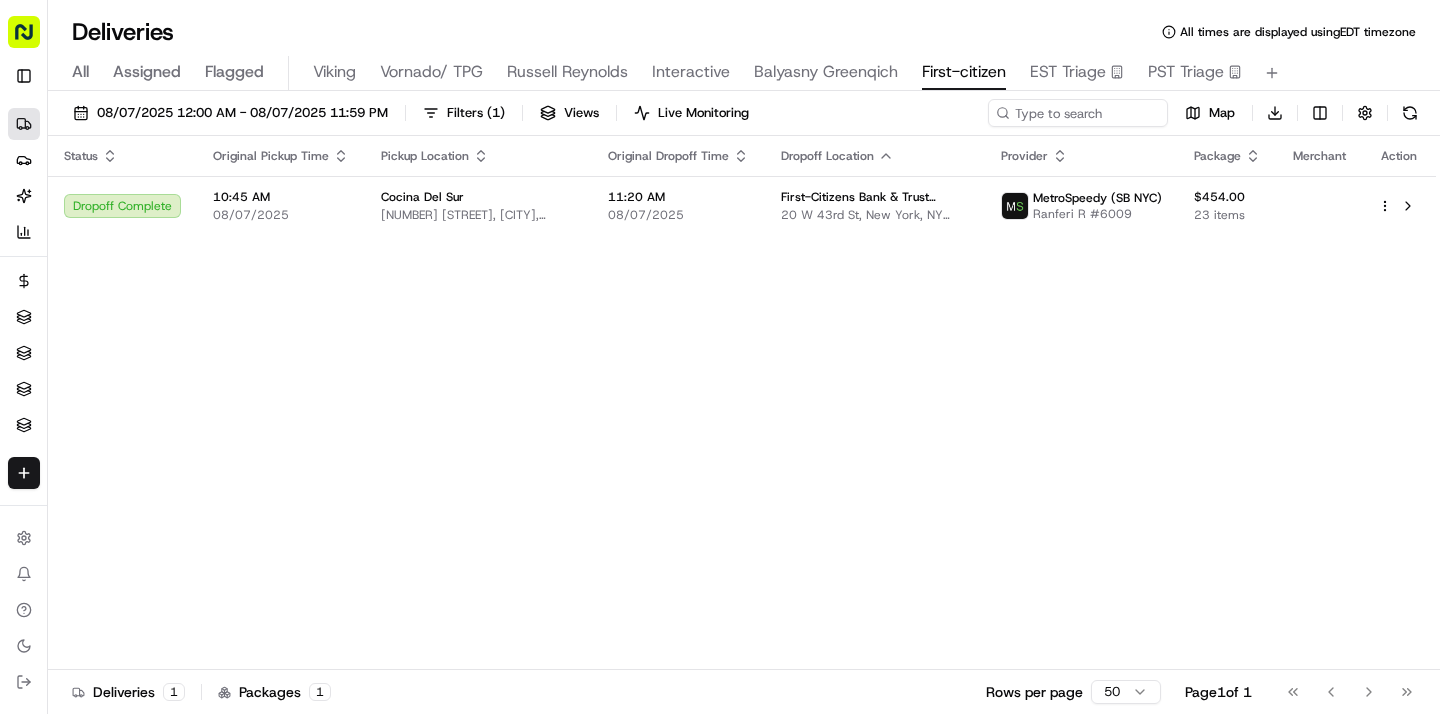 click on "All" at bounding box center [80, 72] 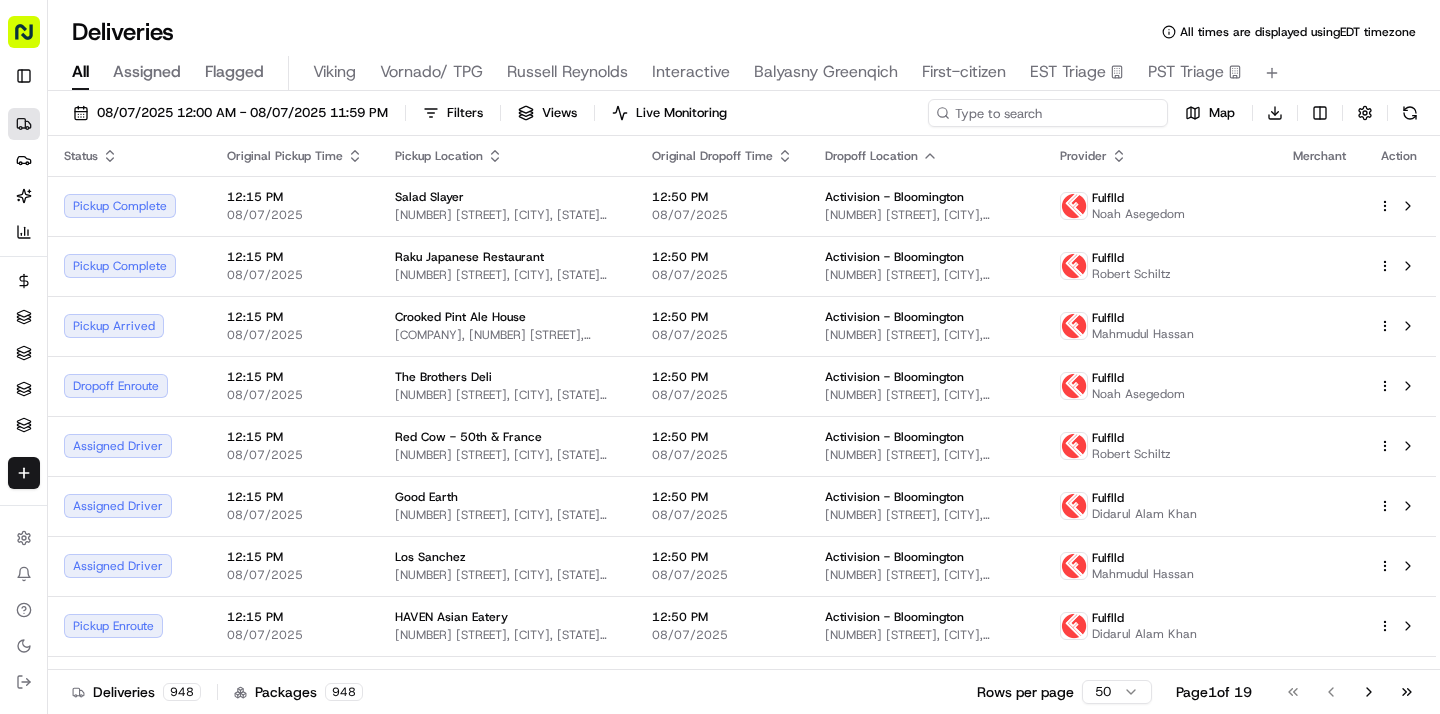 click at bounding box center [1048, 113] 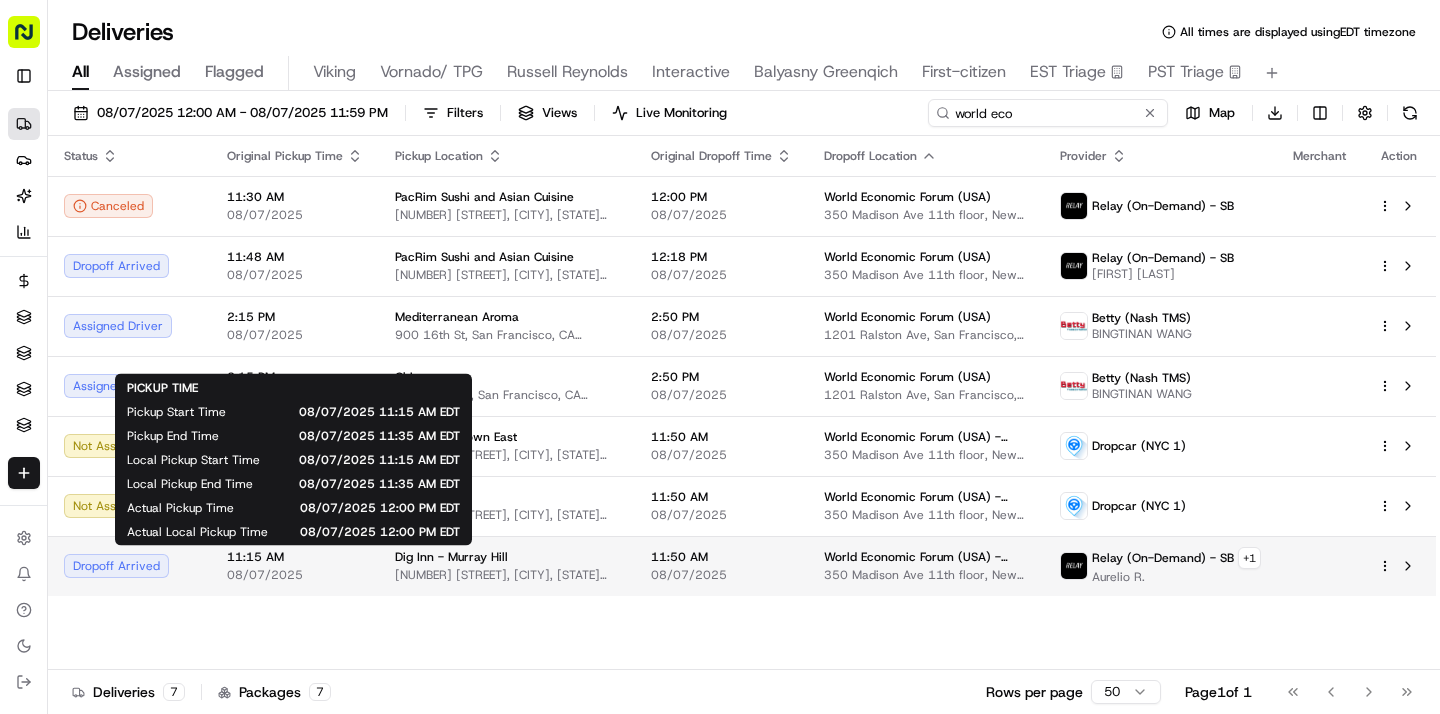type on "world eco" 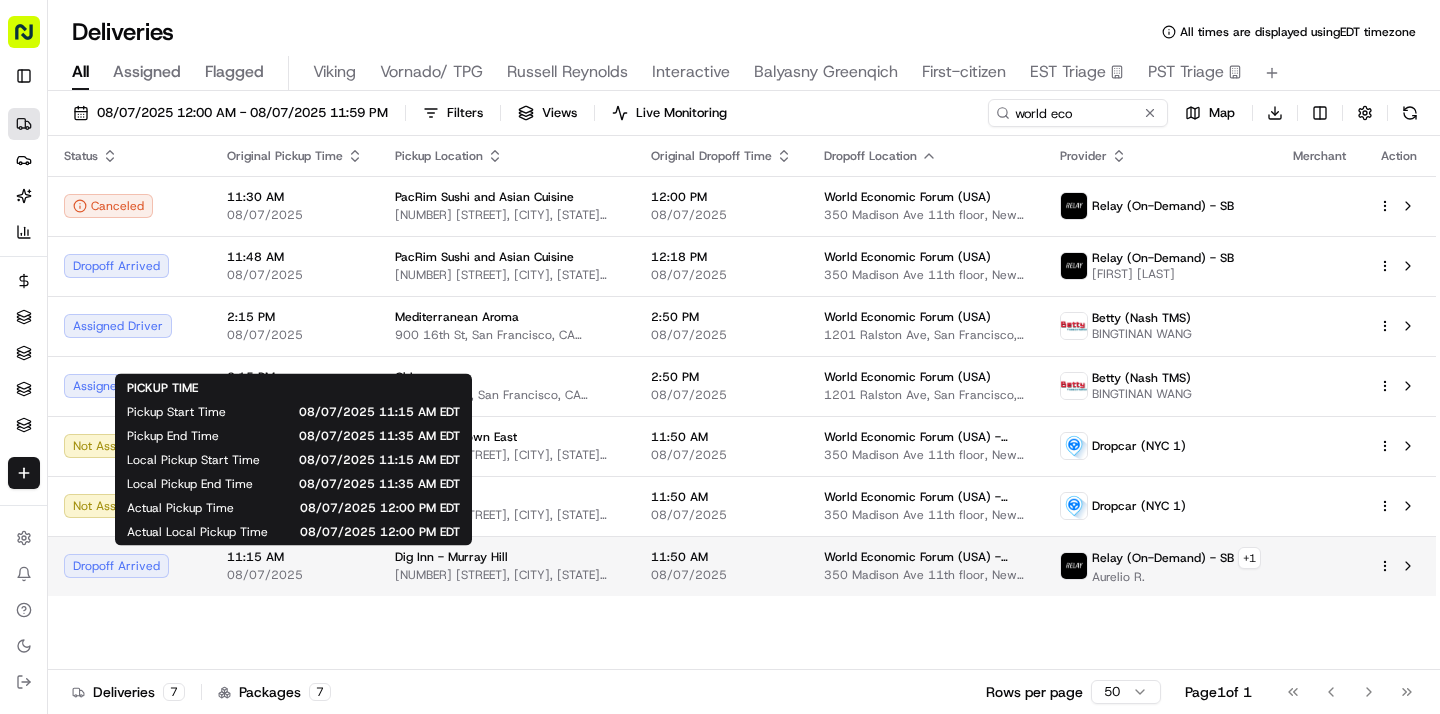 click on "08/07/2025" at bounding box center [295, 575] 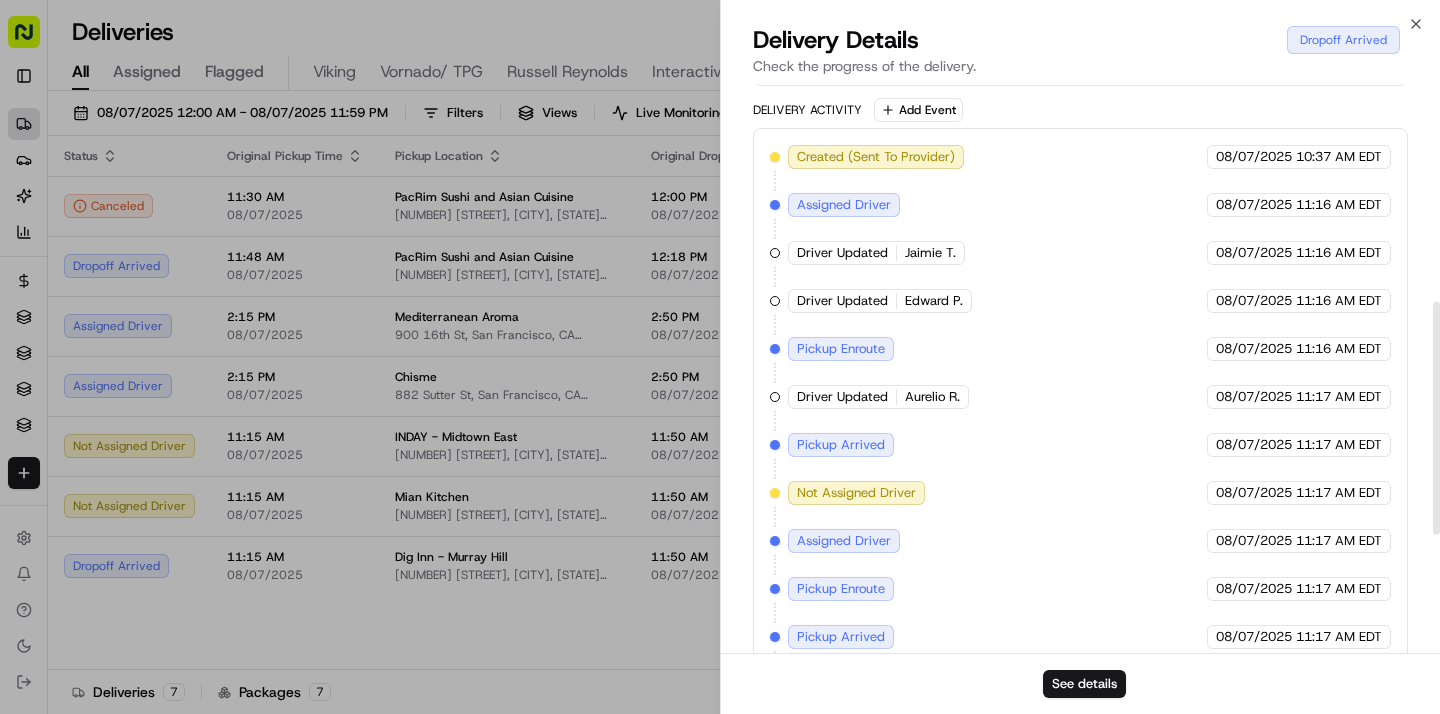 scroll, scrollTop: 821, scrollLeft: 0, axis: vertical 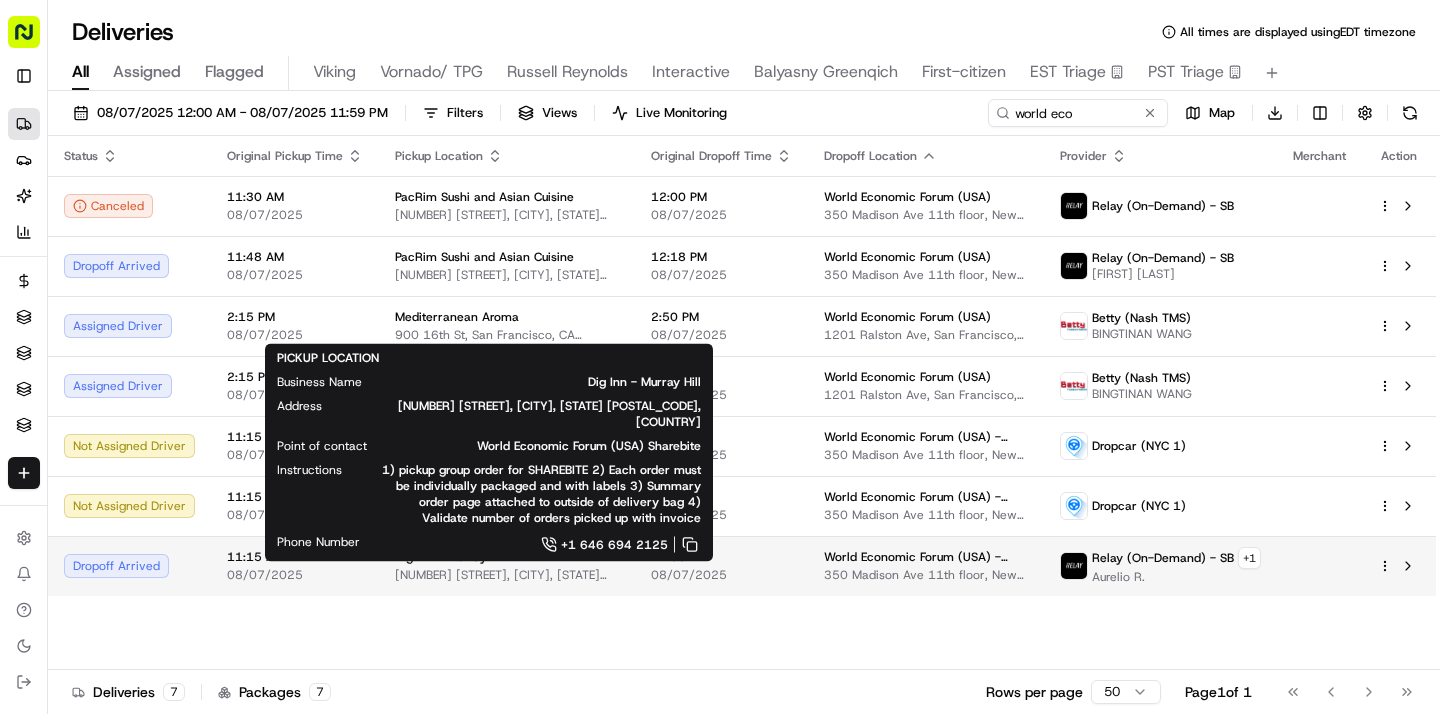 click on "630 3rd Ave, New York, NY 10017, USA" at bounding box center [507, 575] 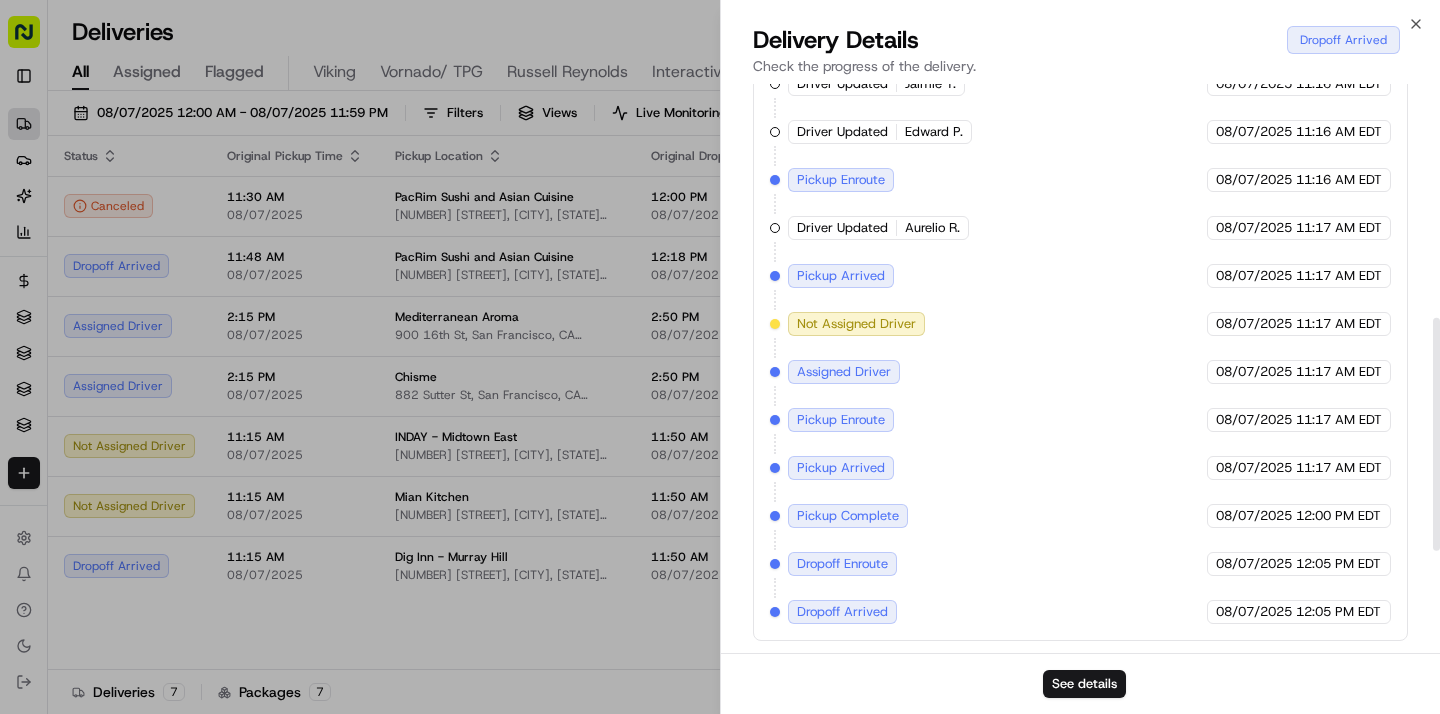 scroll, scrollTop: 0, scrollLeft: 0, axis: both 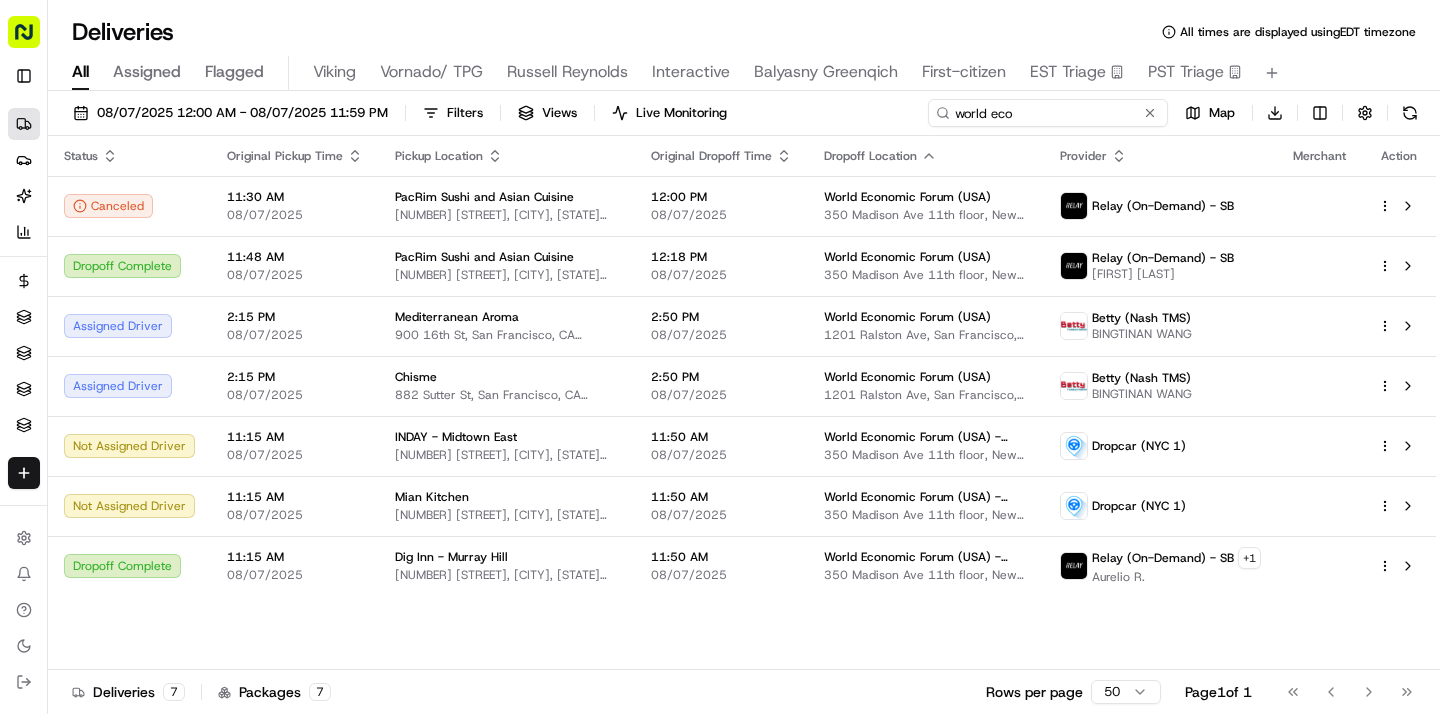 click on "world eco" at bounding box center [1048, 113] 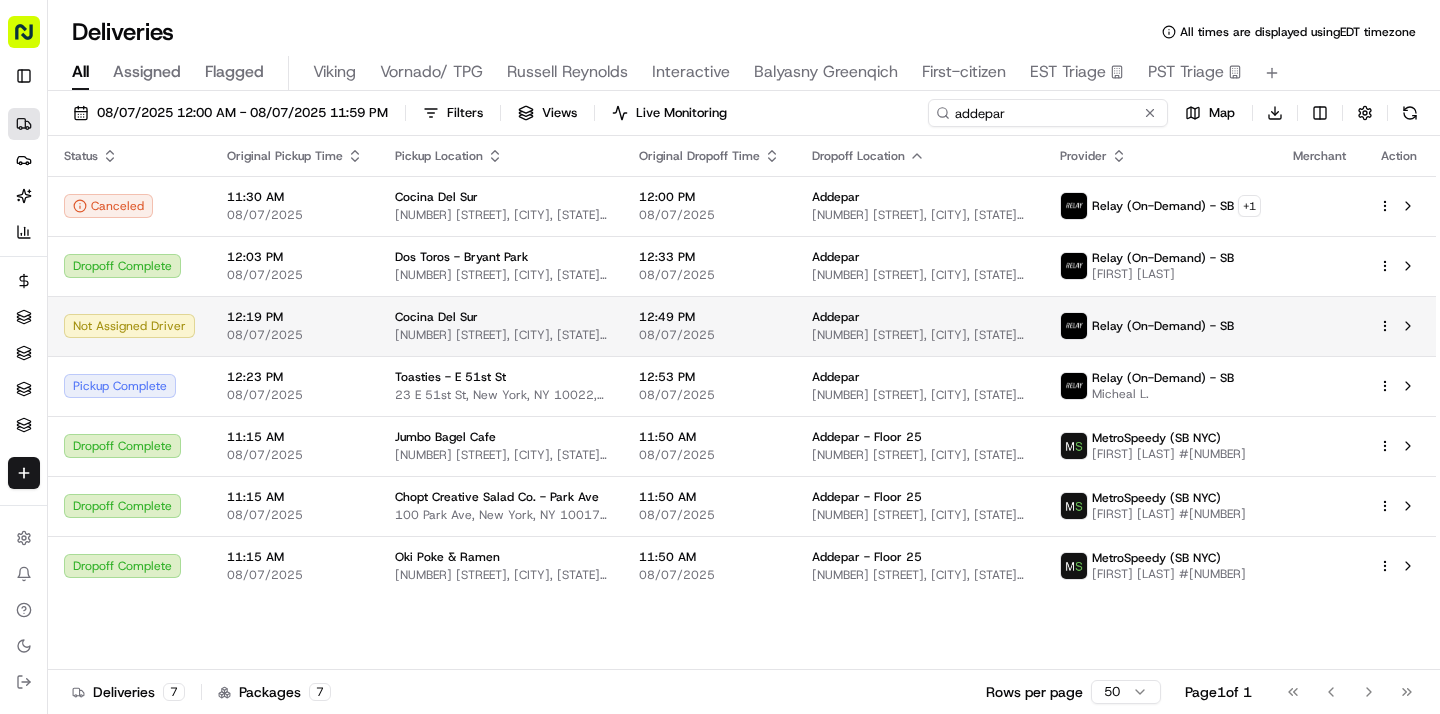 type on "addepar" 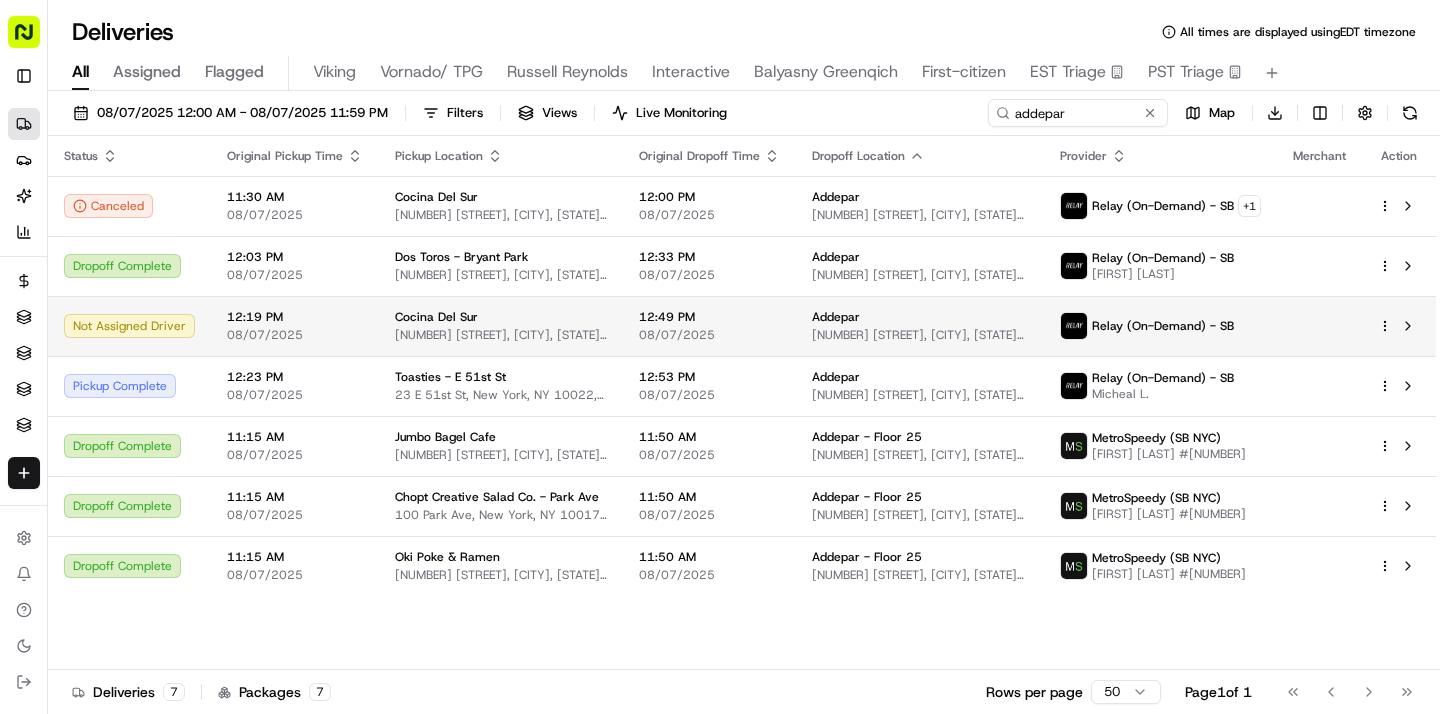 click on "Addepar 335 Madison Ave, New York, NY 10017, USA" at bounding box center (920, 326) 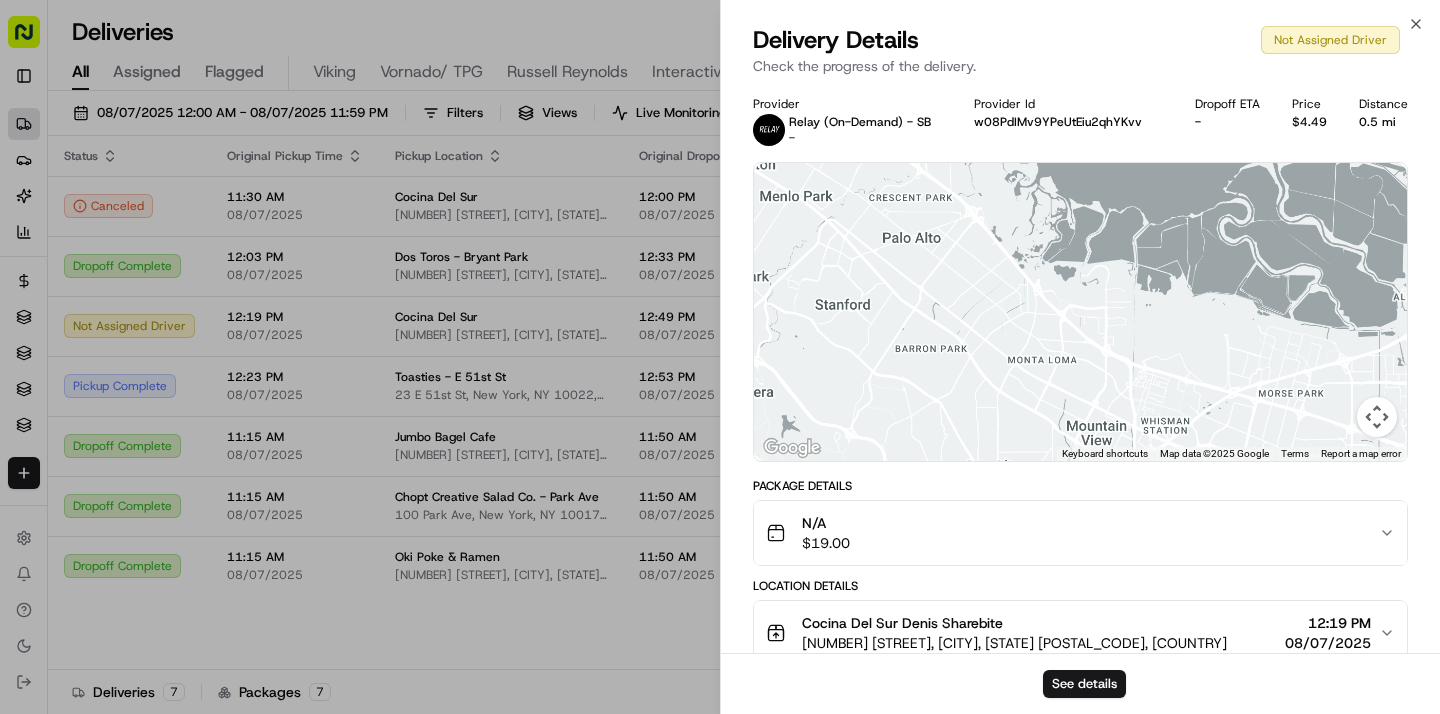 scroll, scrollTop: 245, scrollLeft: 0, axis: vertical 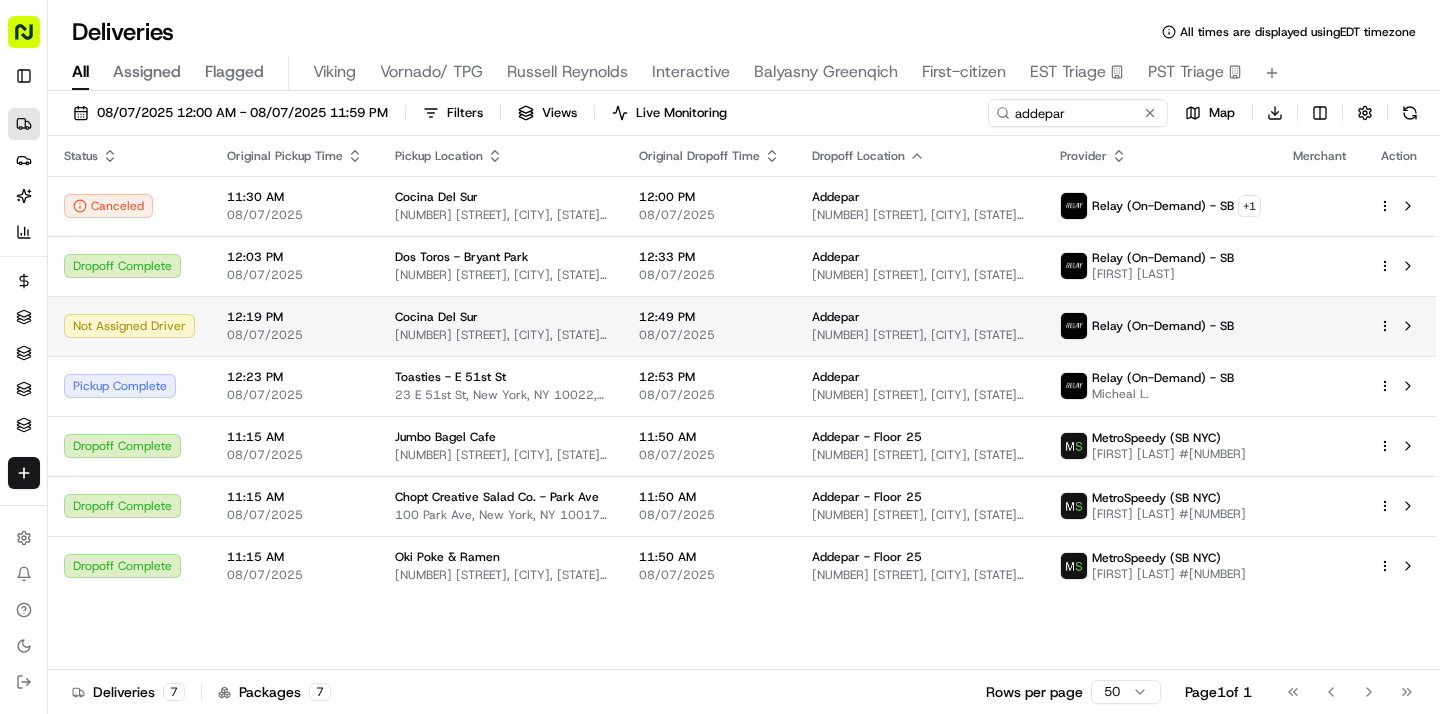 click on "12:49 PM" at bounding box center (709, 317) 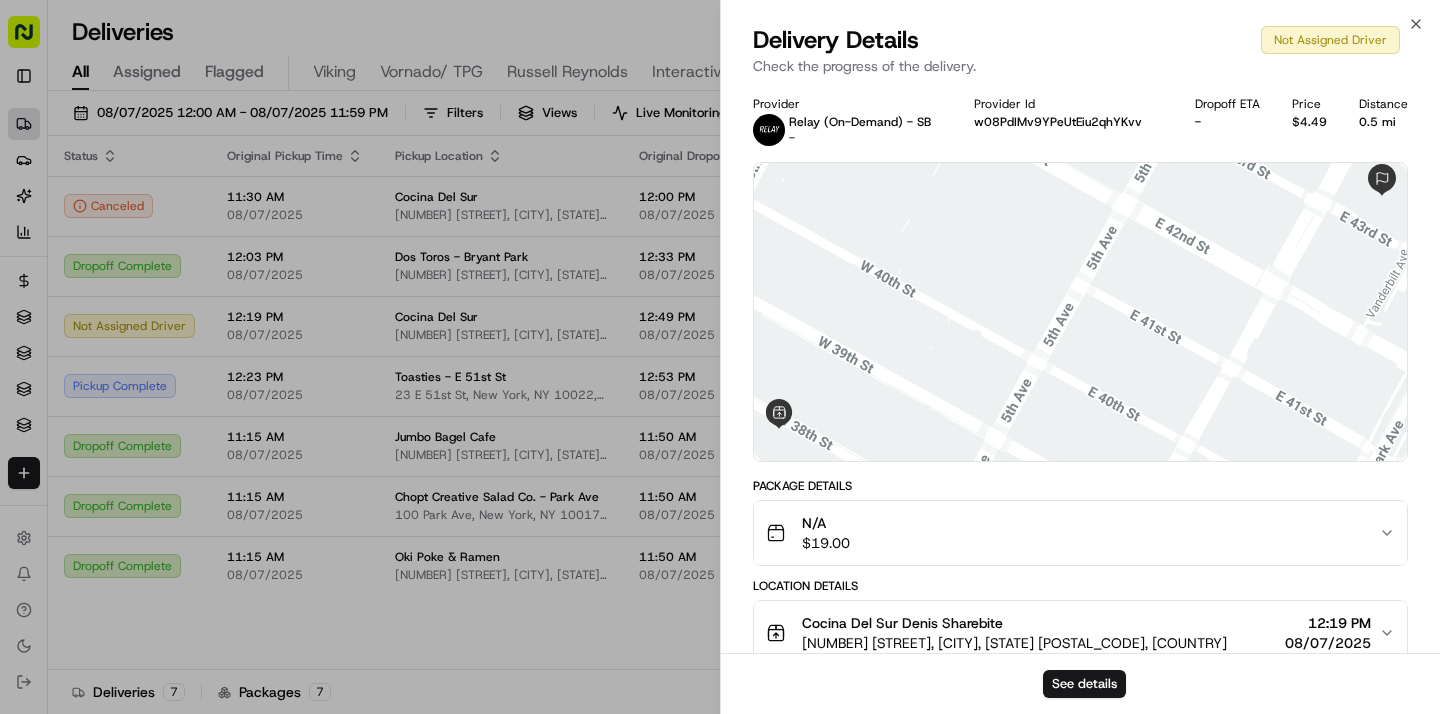 scroll, scrollTop: 245, scrollLeft: 0, axis: vertical 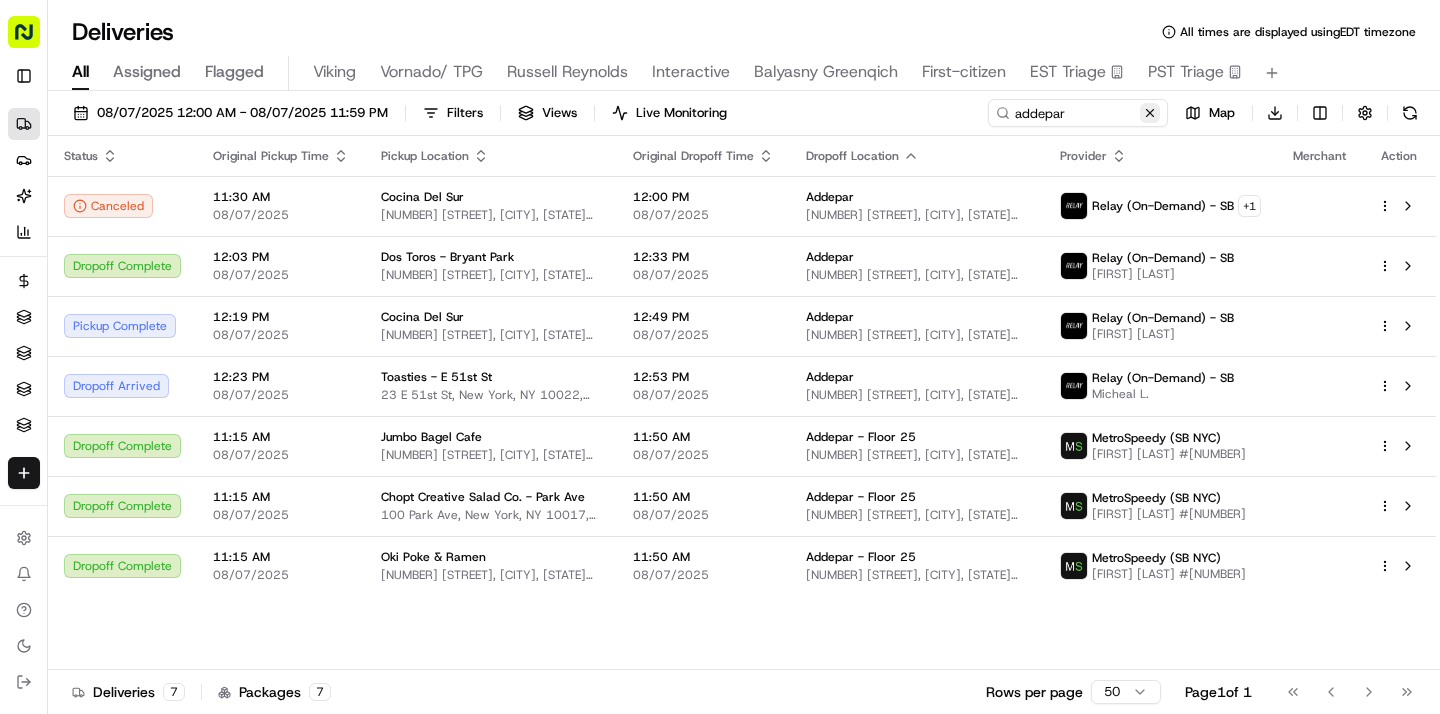 click at bounding box center [1150, 113] 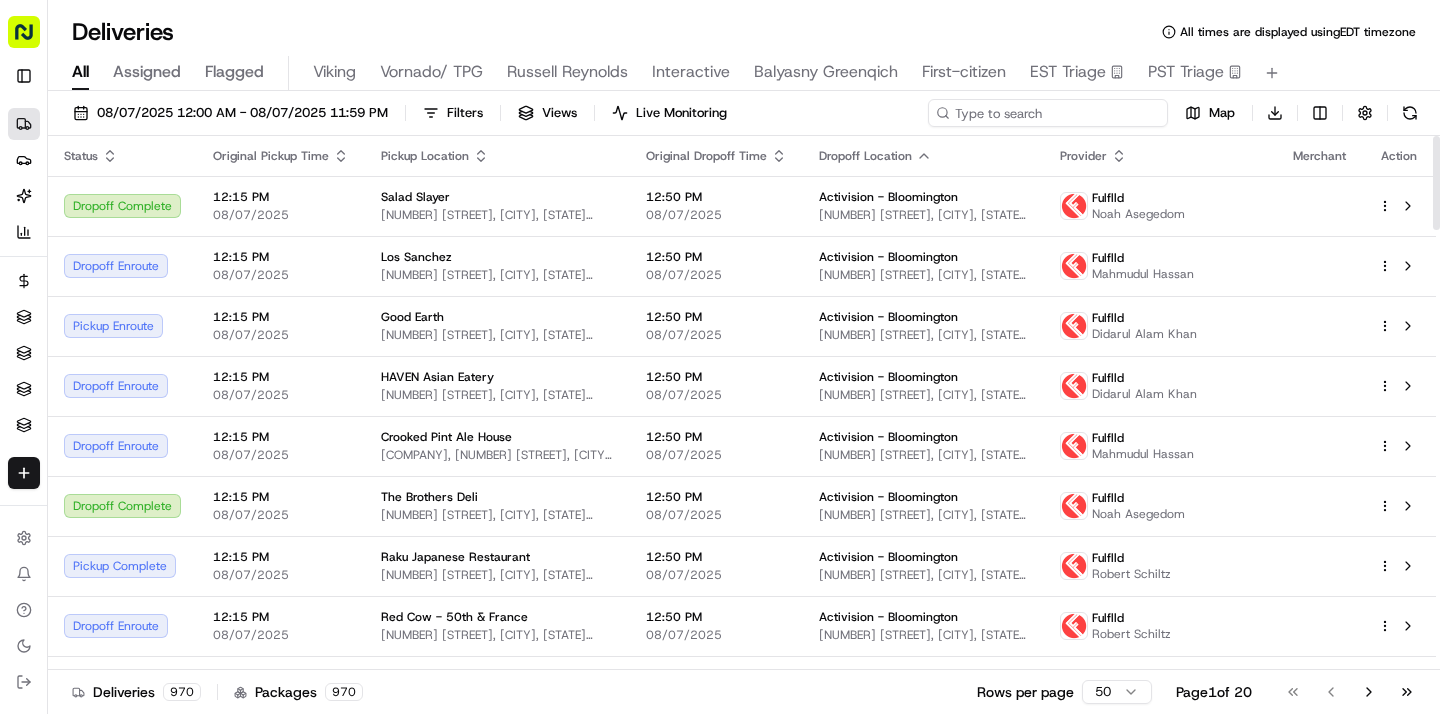 click at bounding box center [1048, 113] 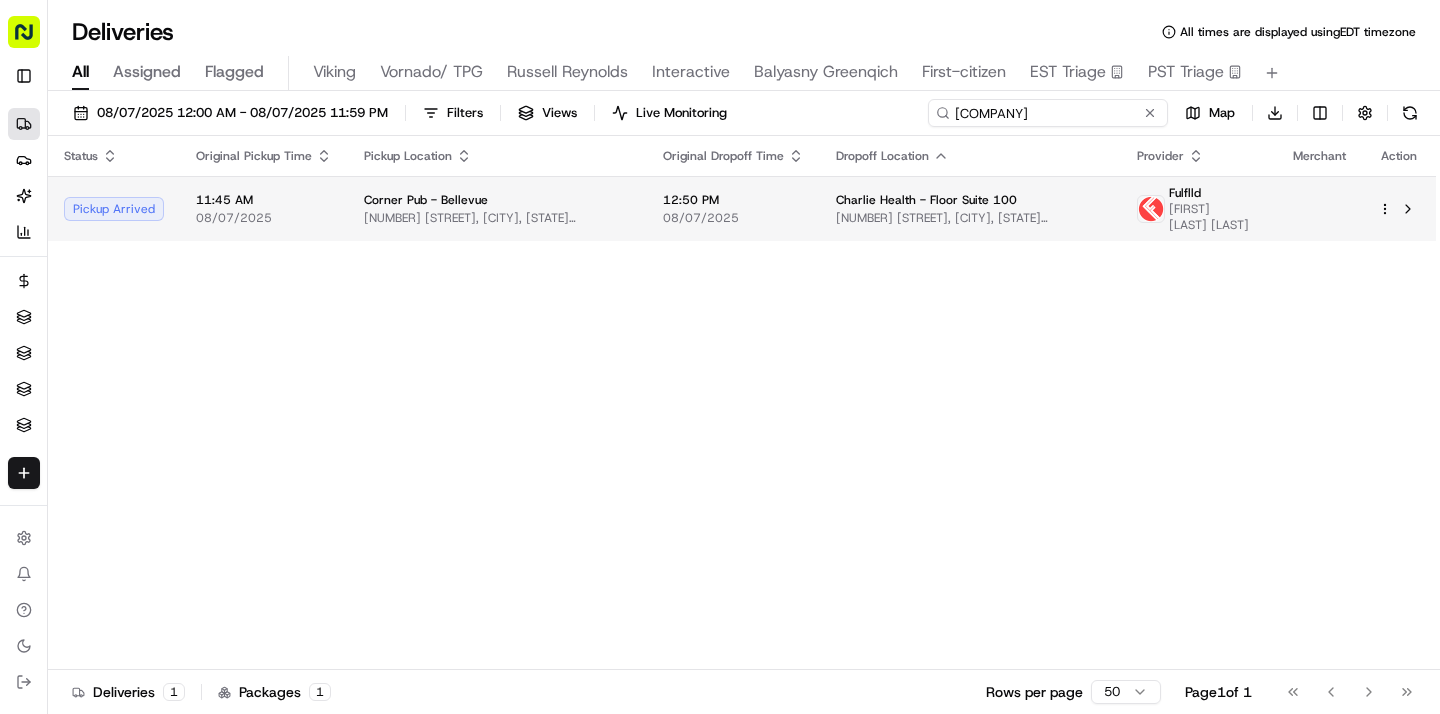 type on "corner pub" 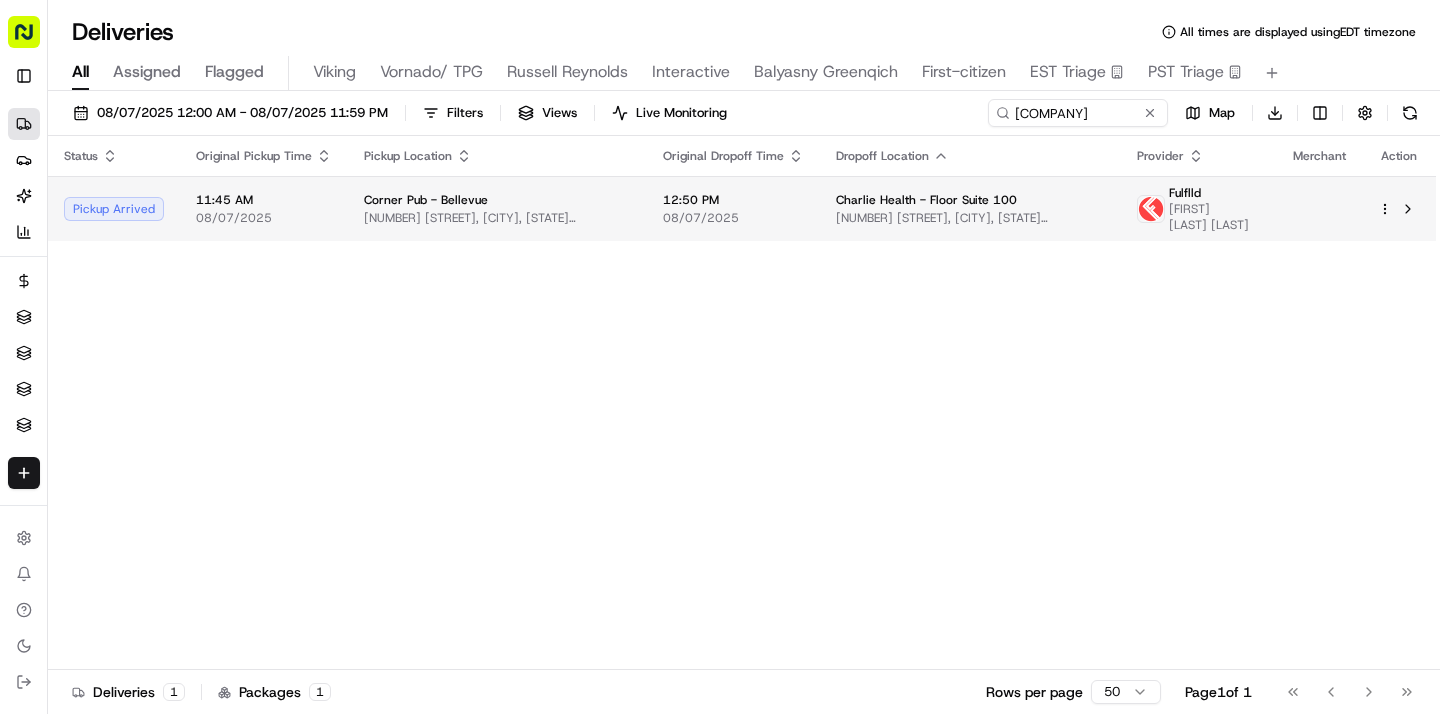 click on "Corner Pub - Bellevue 151 5th Ave N, Nashville, TN 37219, USA" at bounding box center (497, 209) 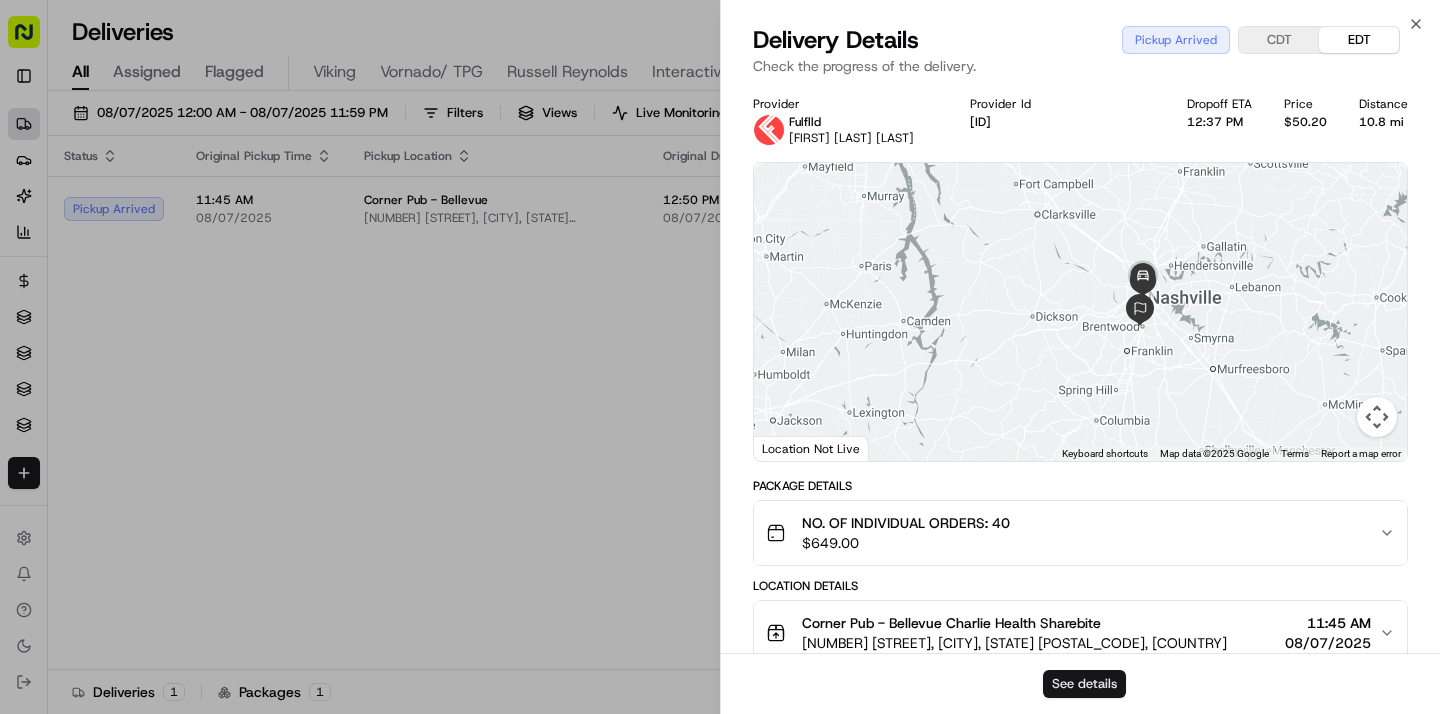 click on "See details" at bounding box center (1084, 684) 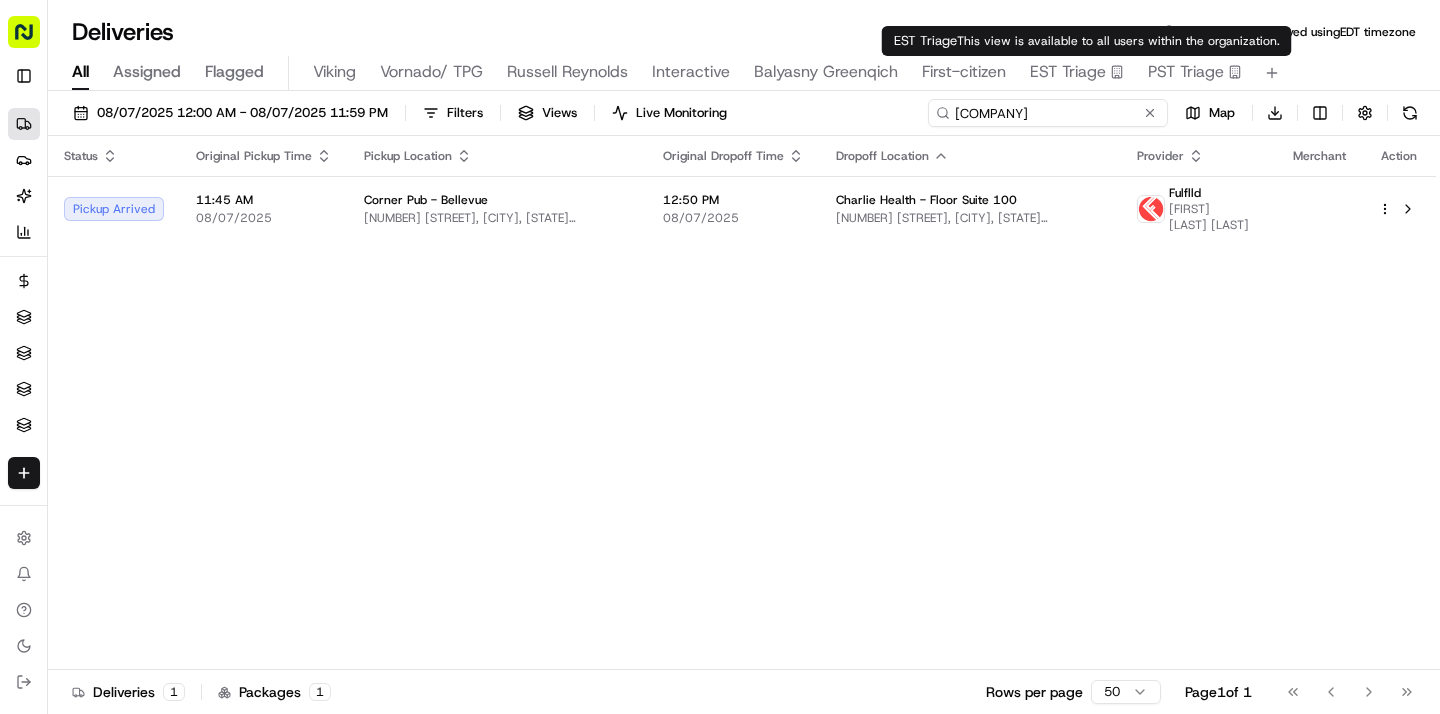 click on "corner pub" at bounding box center [1048, 113] 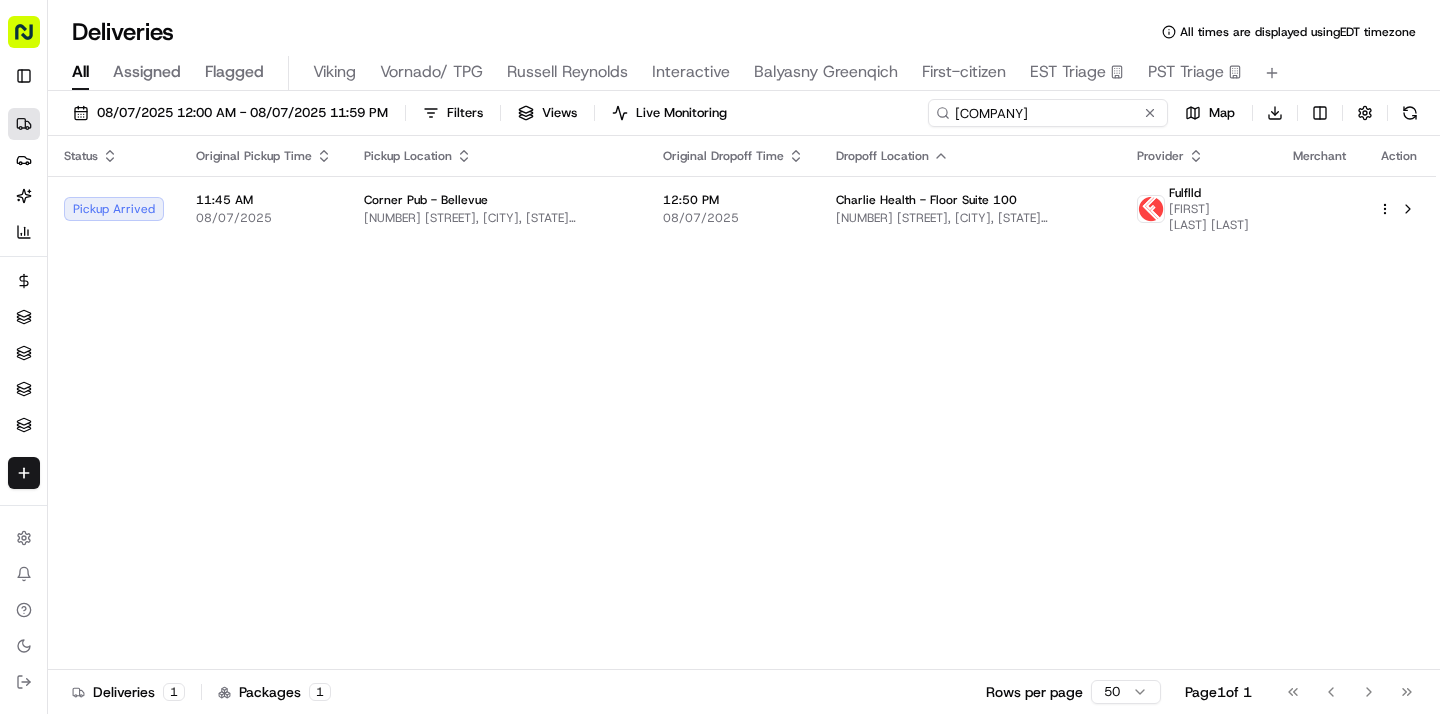 click on "corner pub" at bounding box center (1048, 113) 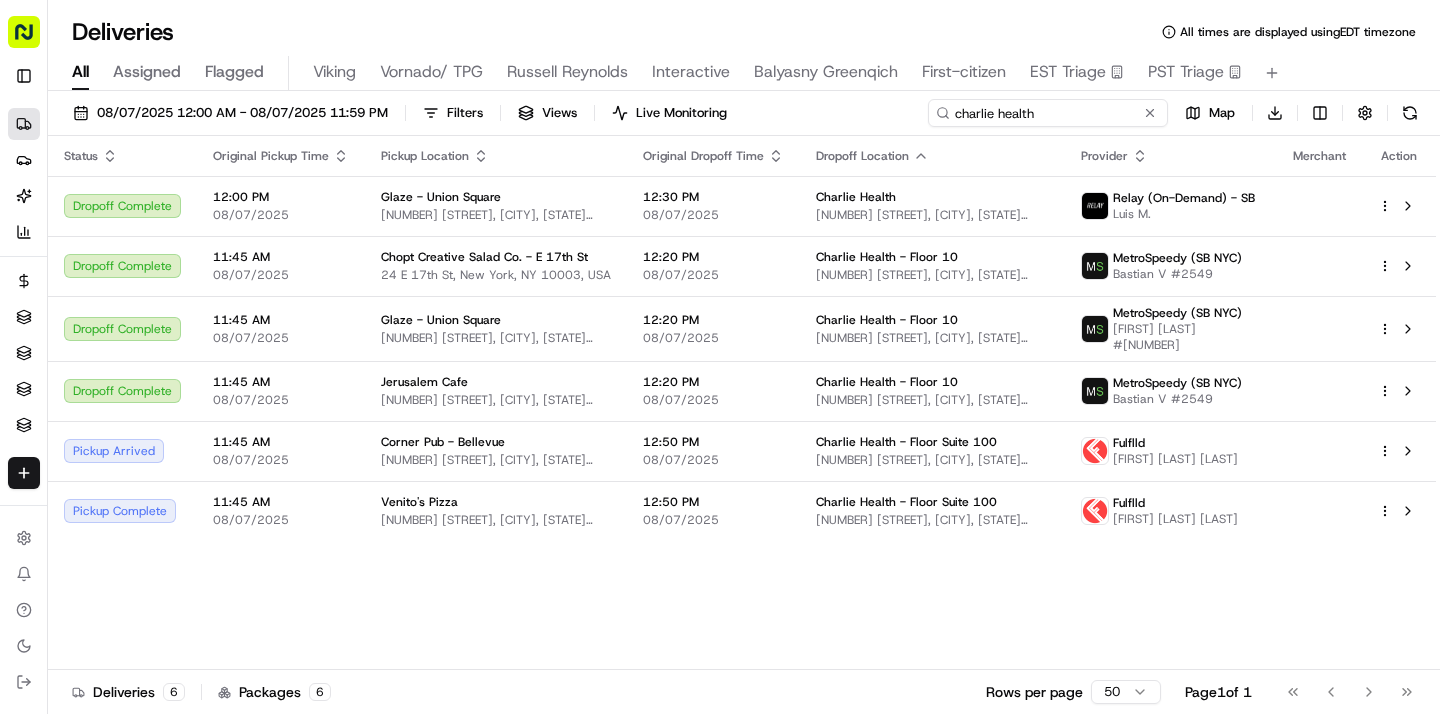 type on "charlie health" 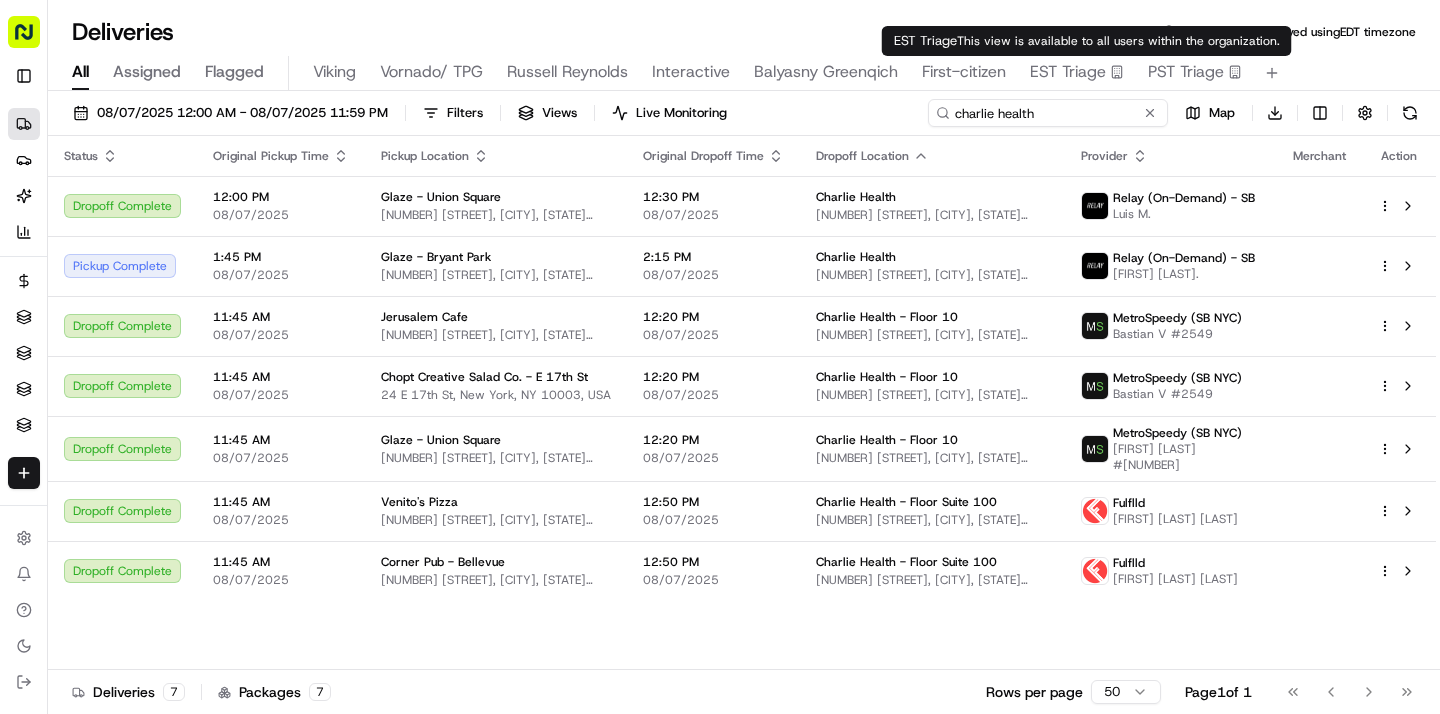 click on "charlie health" at bounding box center [1048, 113] 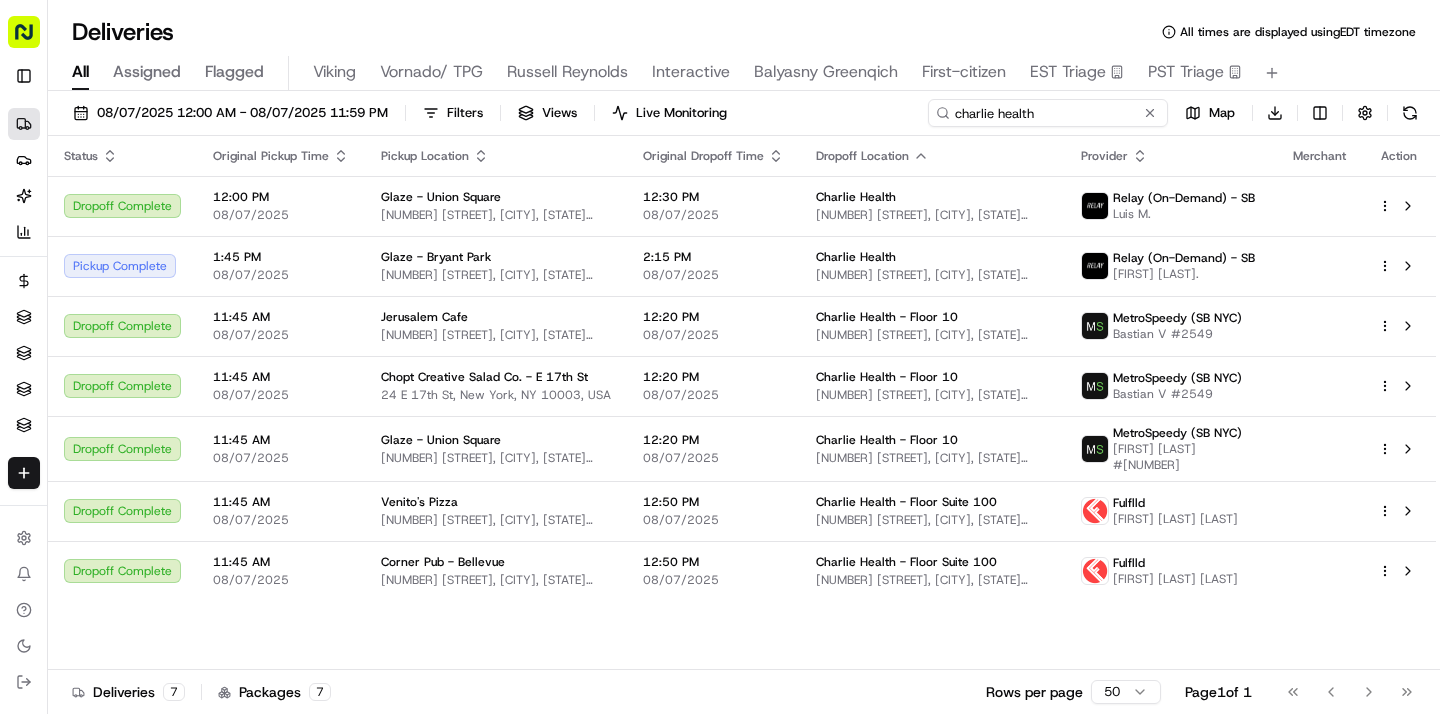 click on "charlie health" at bounding box center [1048, 113] 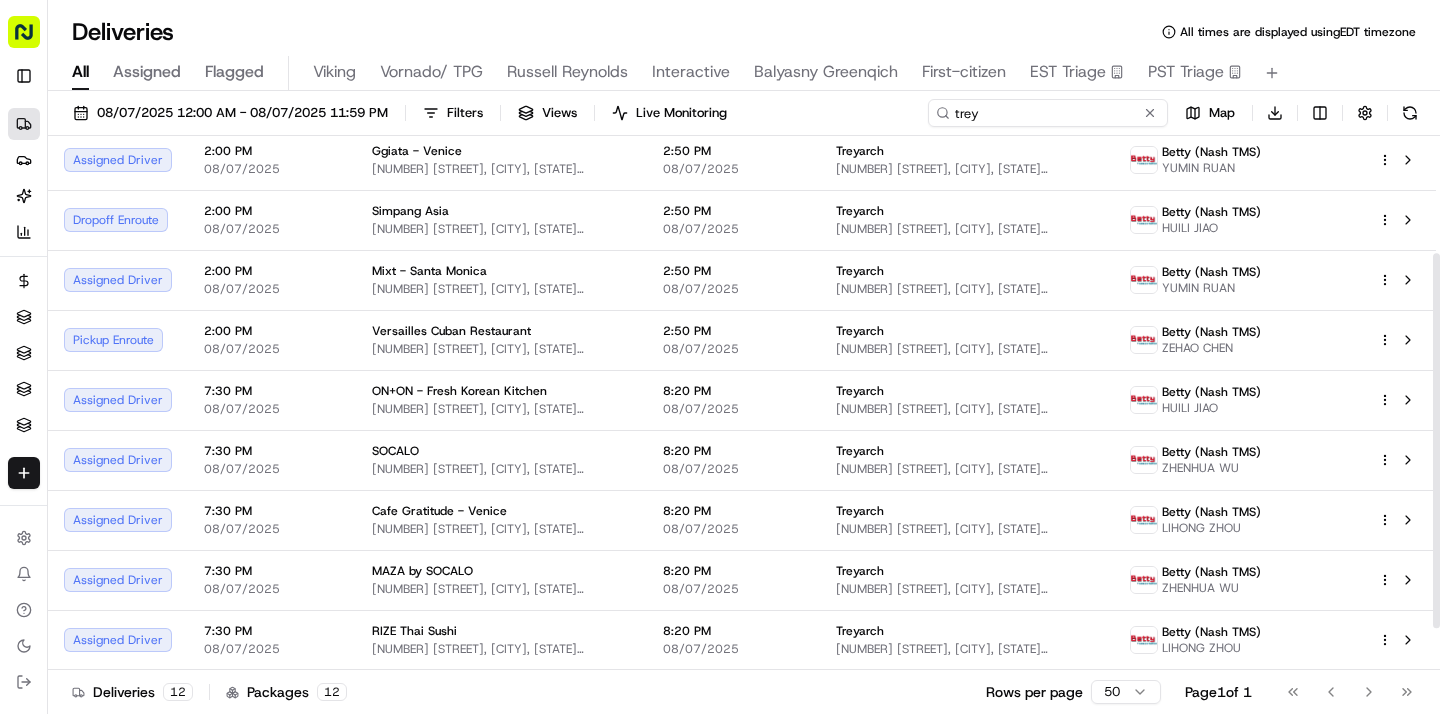 scroll, scrollTop: 0, scrollLeft: 0, axis: both 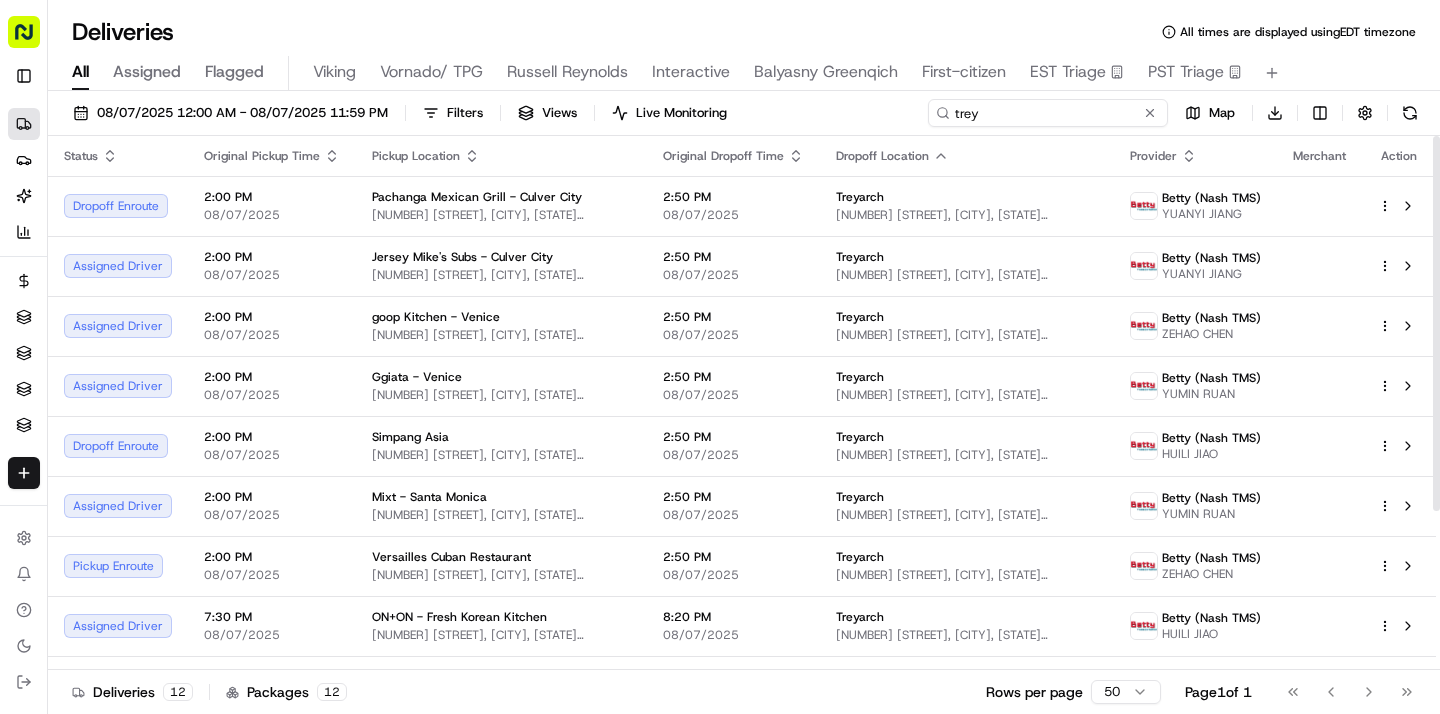 type on "trey" 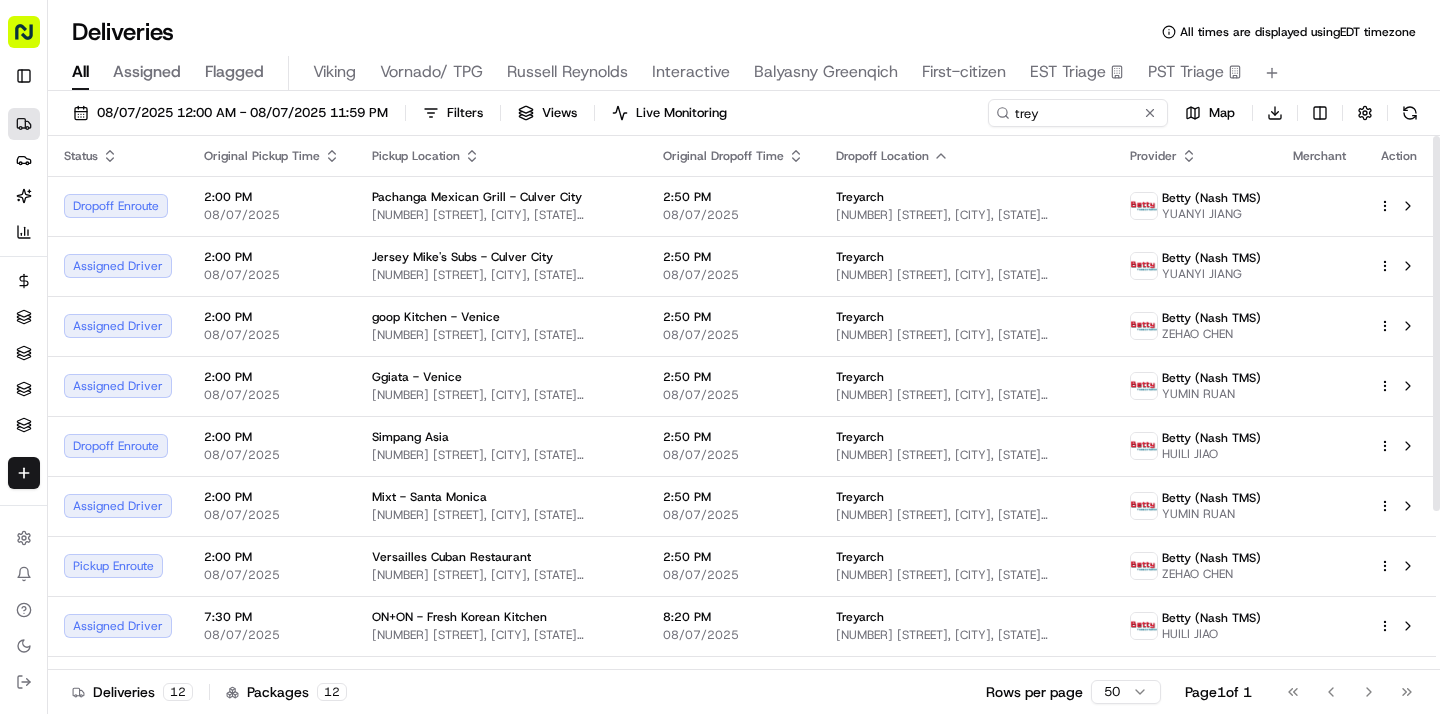 click 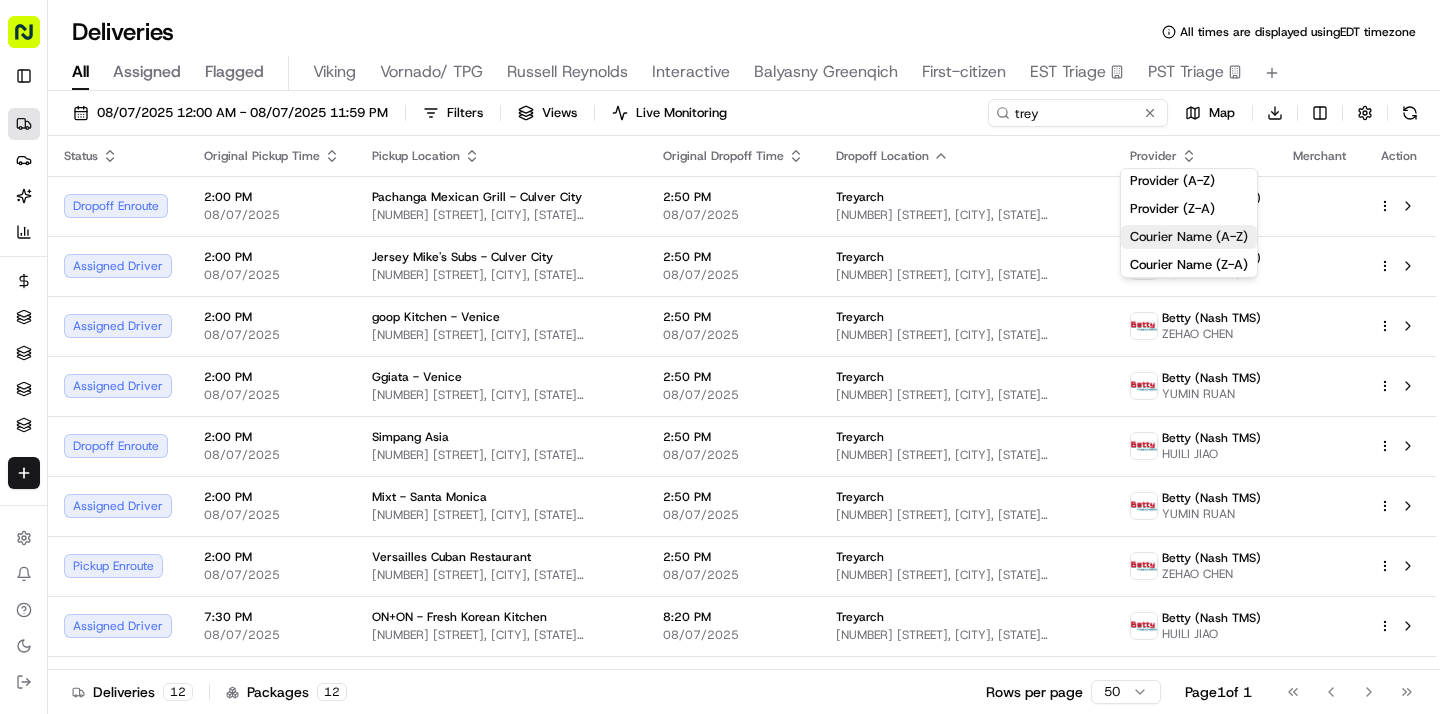 click on "Courier Name (A-Z)" at bounding box center (1189, 237) 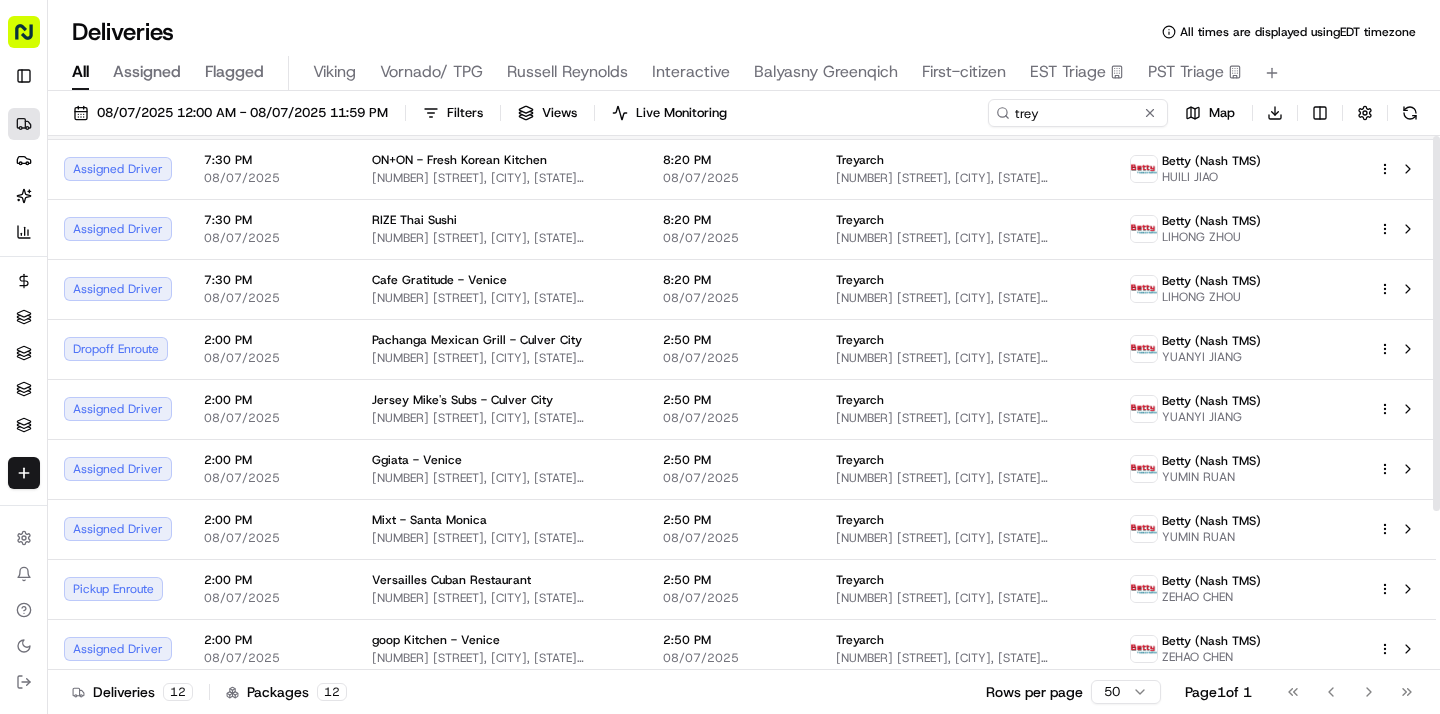scroll, scrollTop: 0, scrollLeft: 0, axis: both 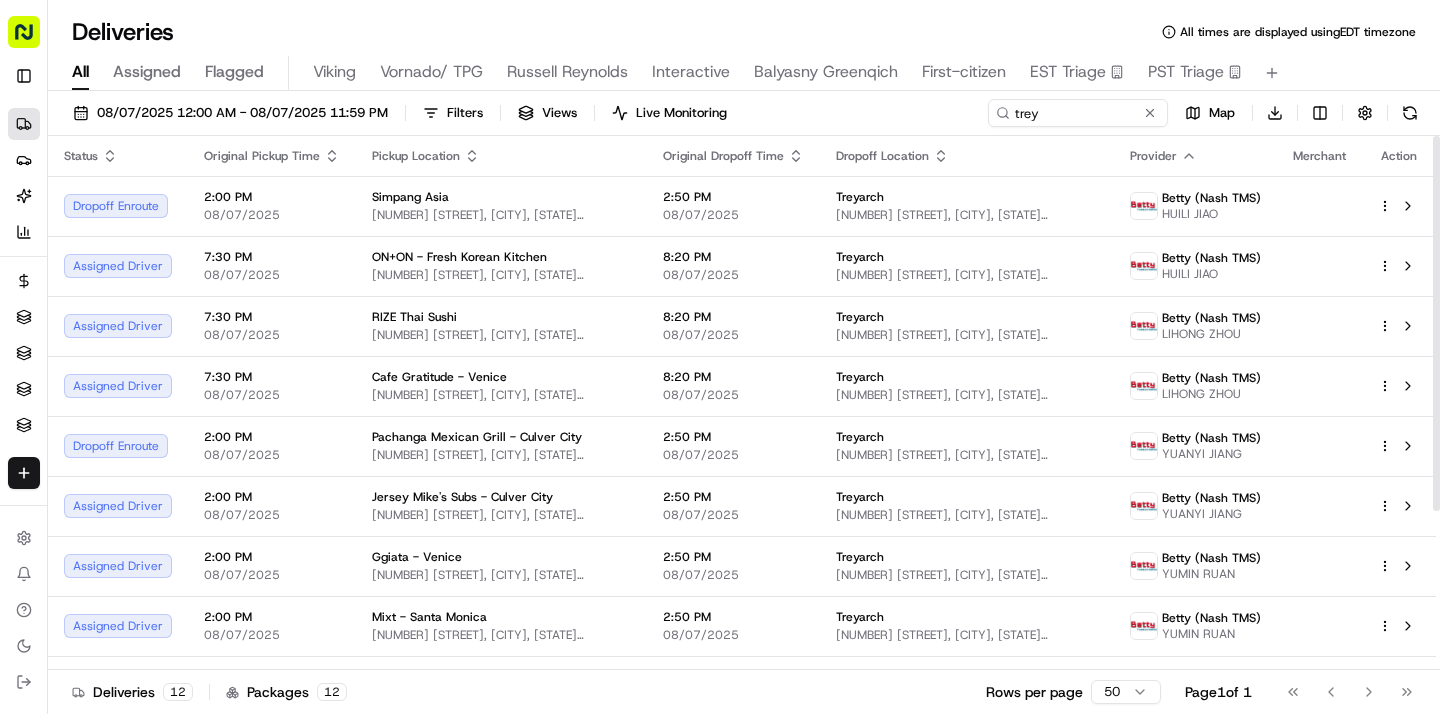 click 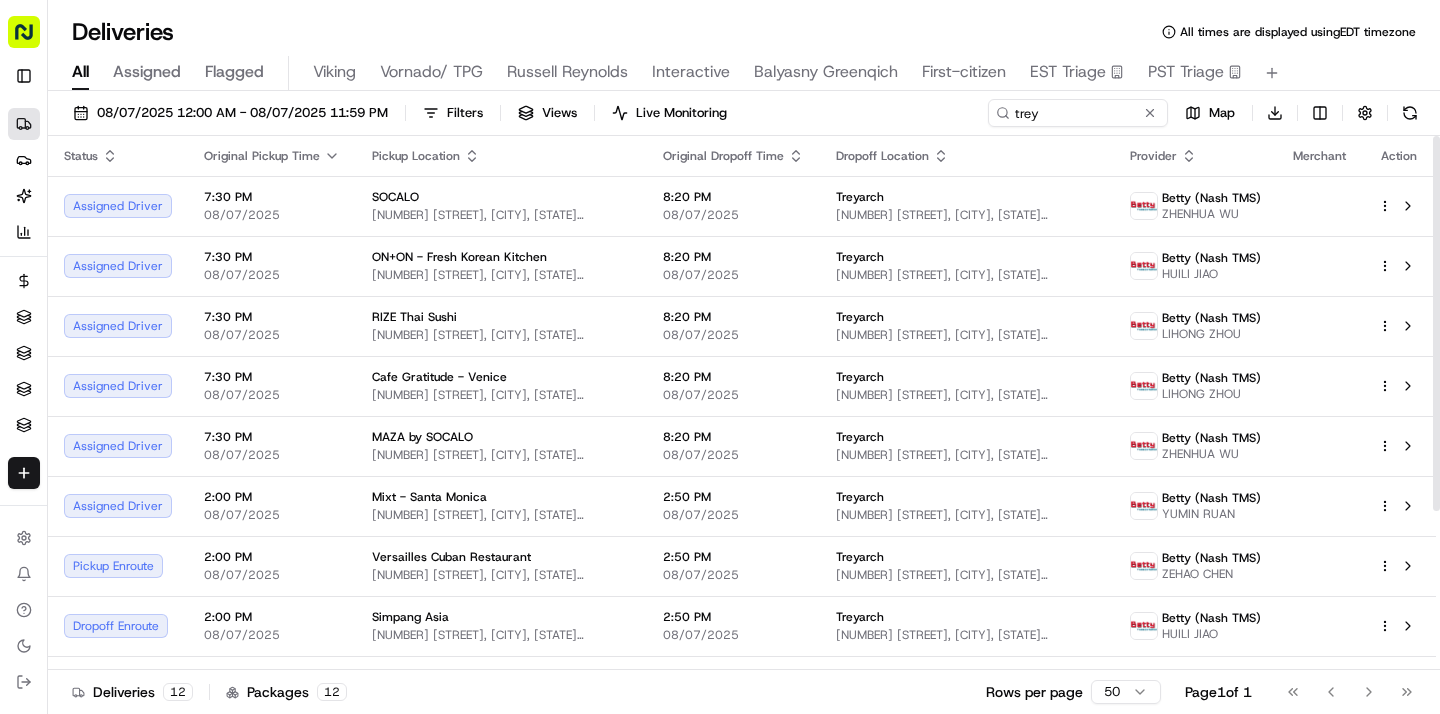 click 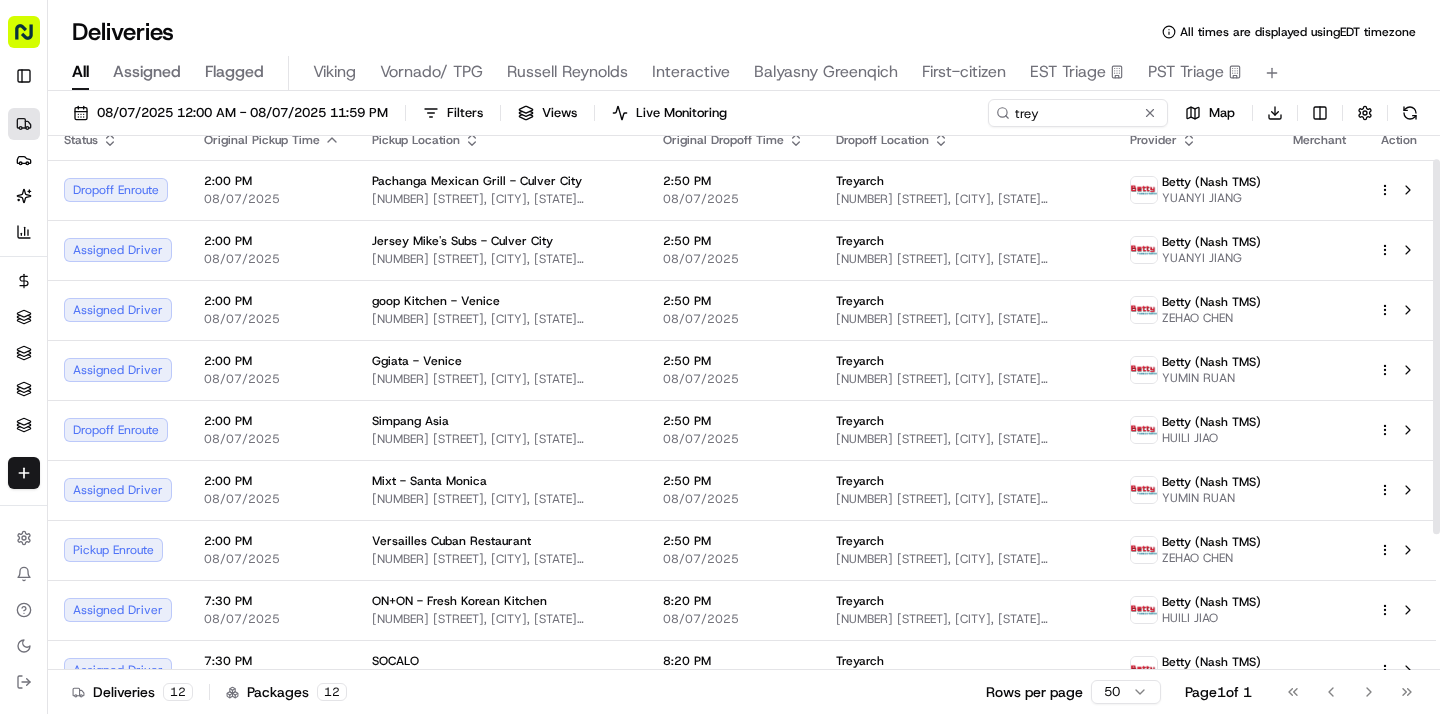scroll, scrollTop: 0, scrollLeft: 0, axis: both 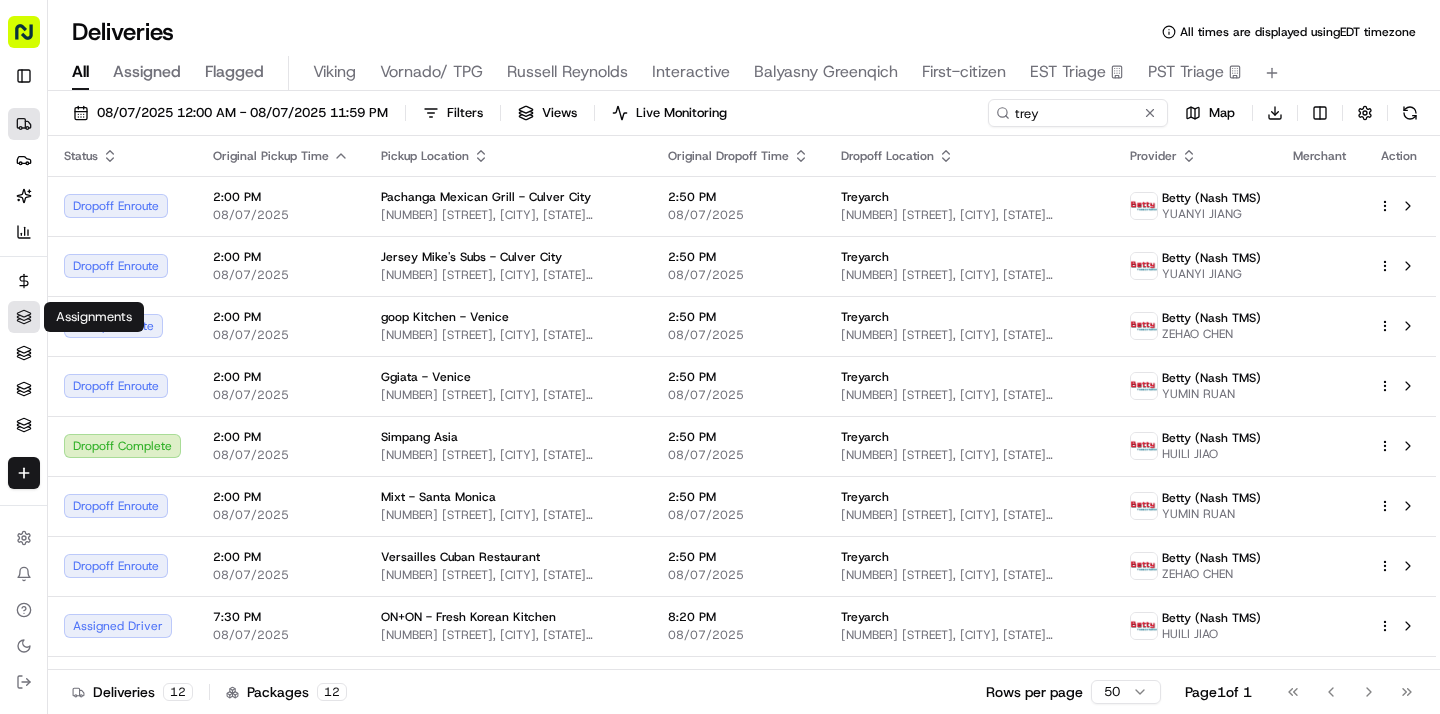 click 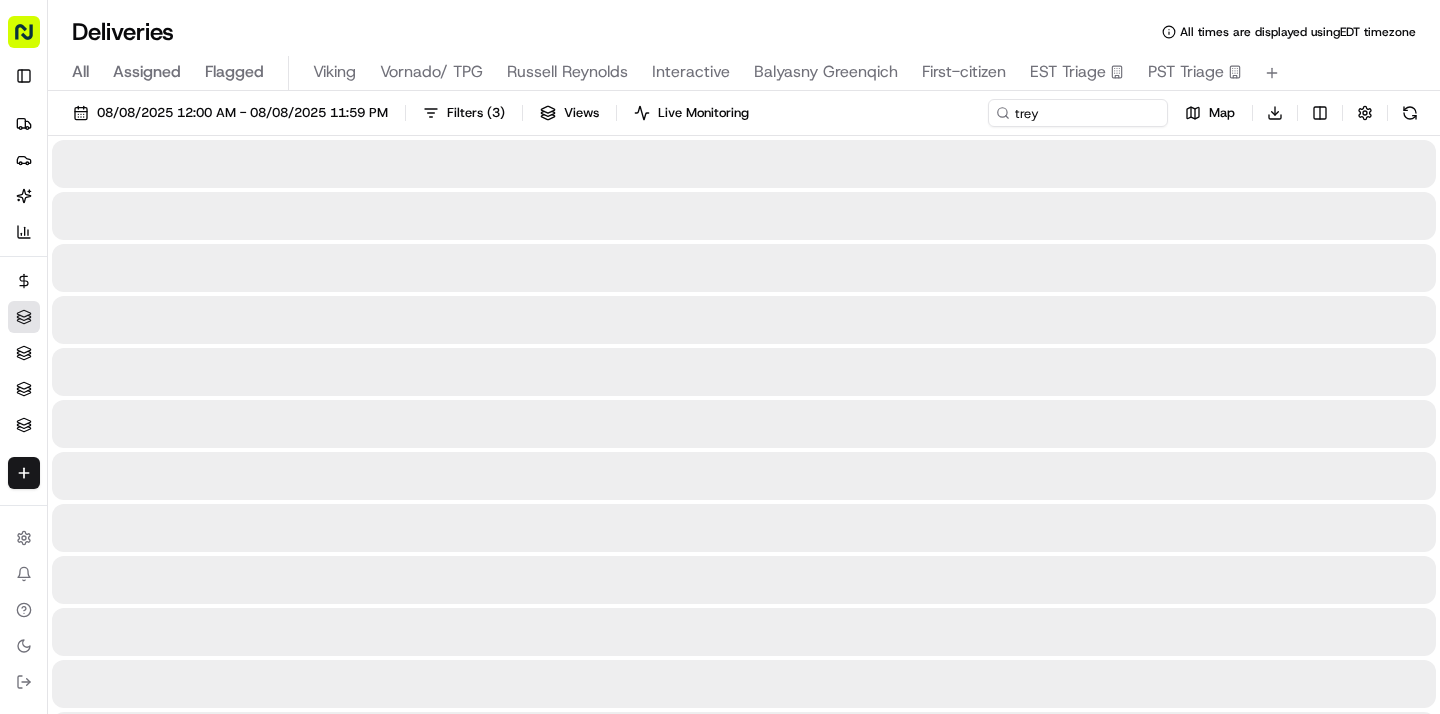 type 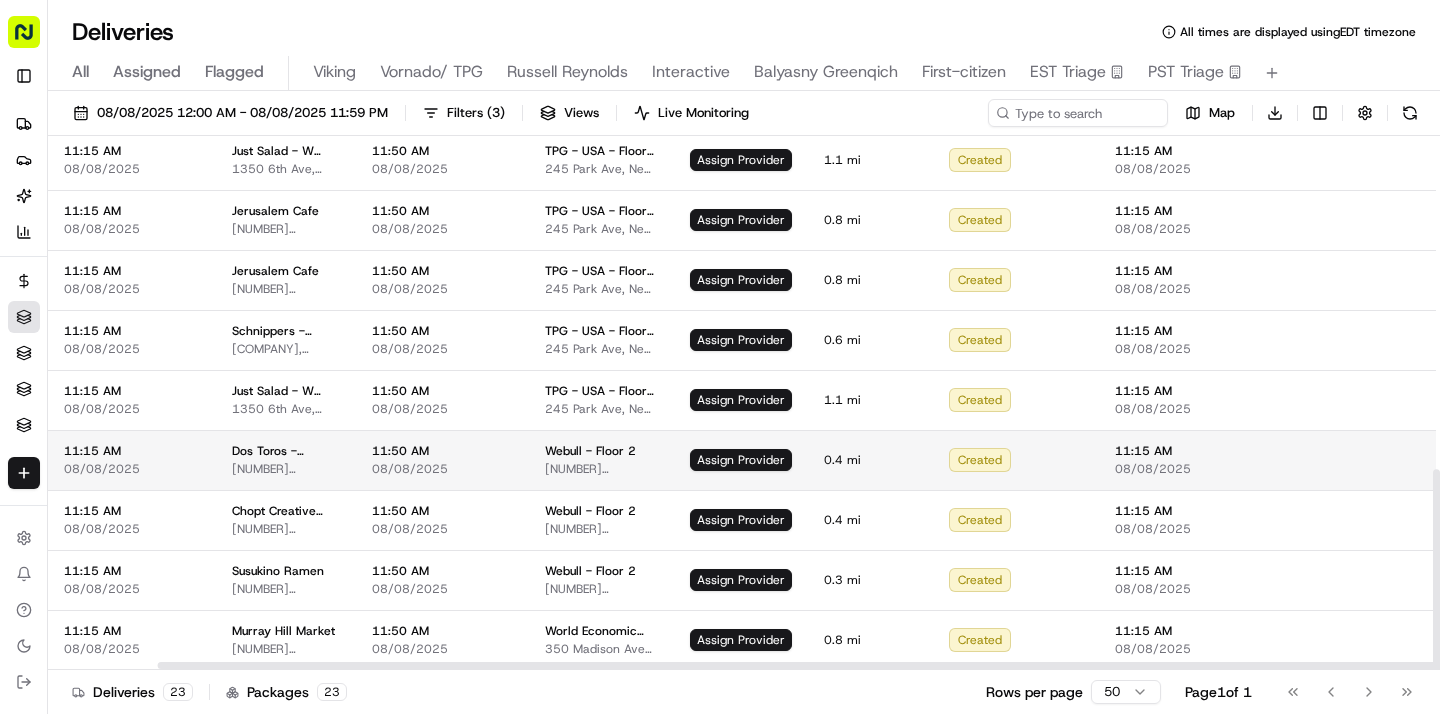 scroll, scrollTop: 886, scrollLeft: 152, axis: both 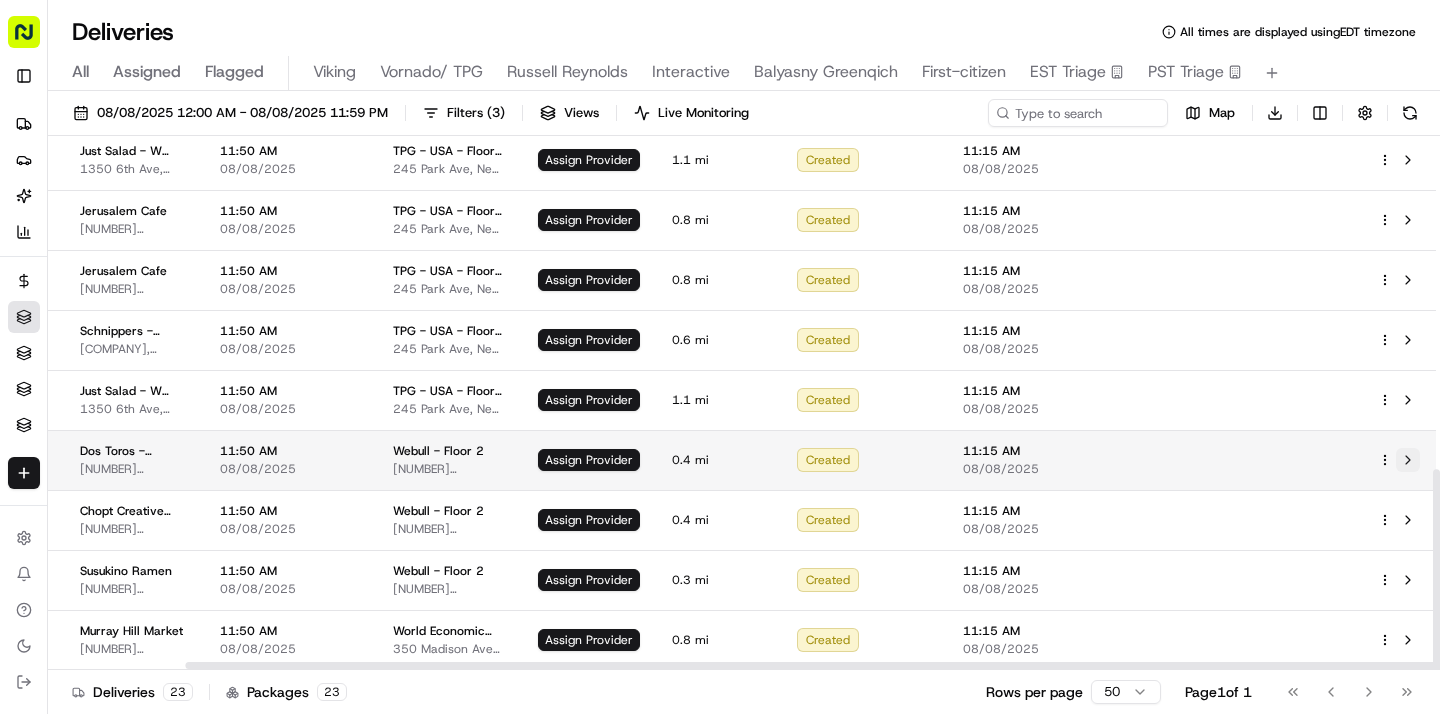 click at bounding box center [1408, 460] 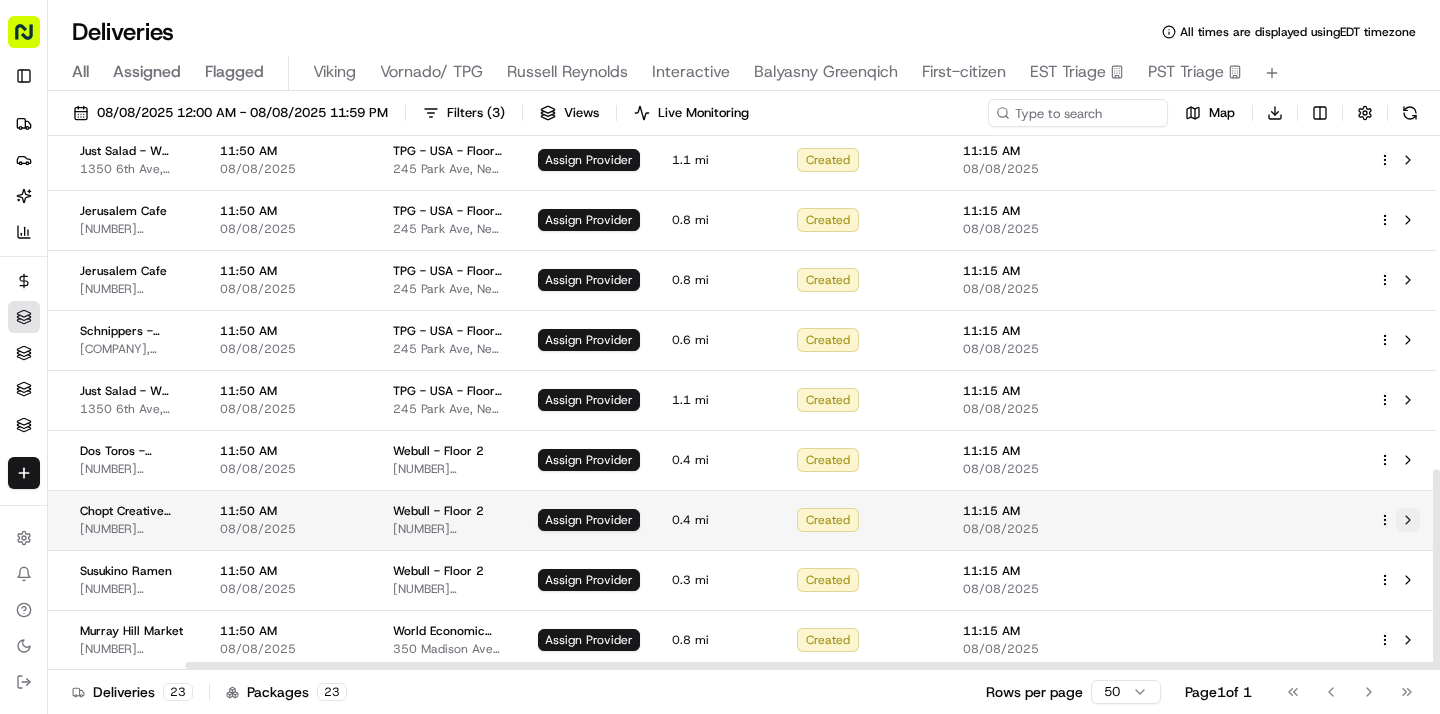 click at bounding box center (1408, 520) 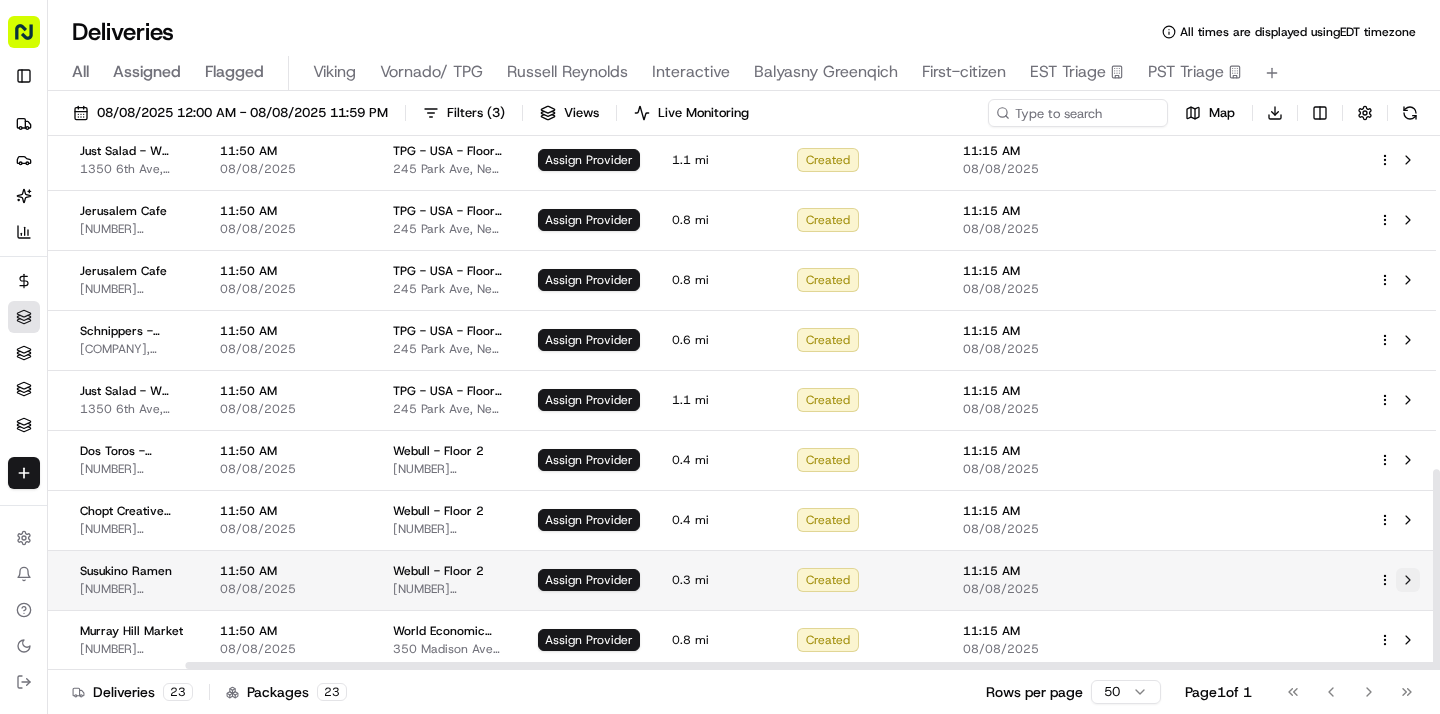 click at bounding box center (1408, 580) 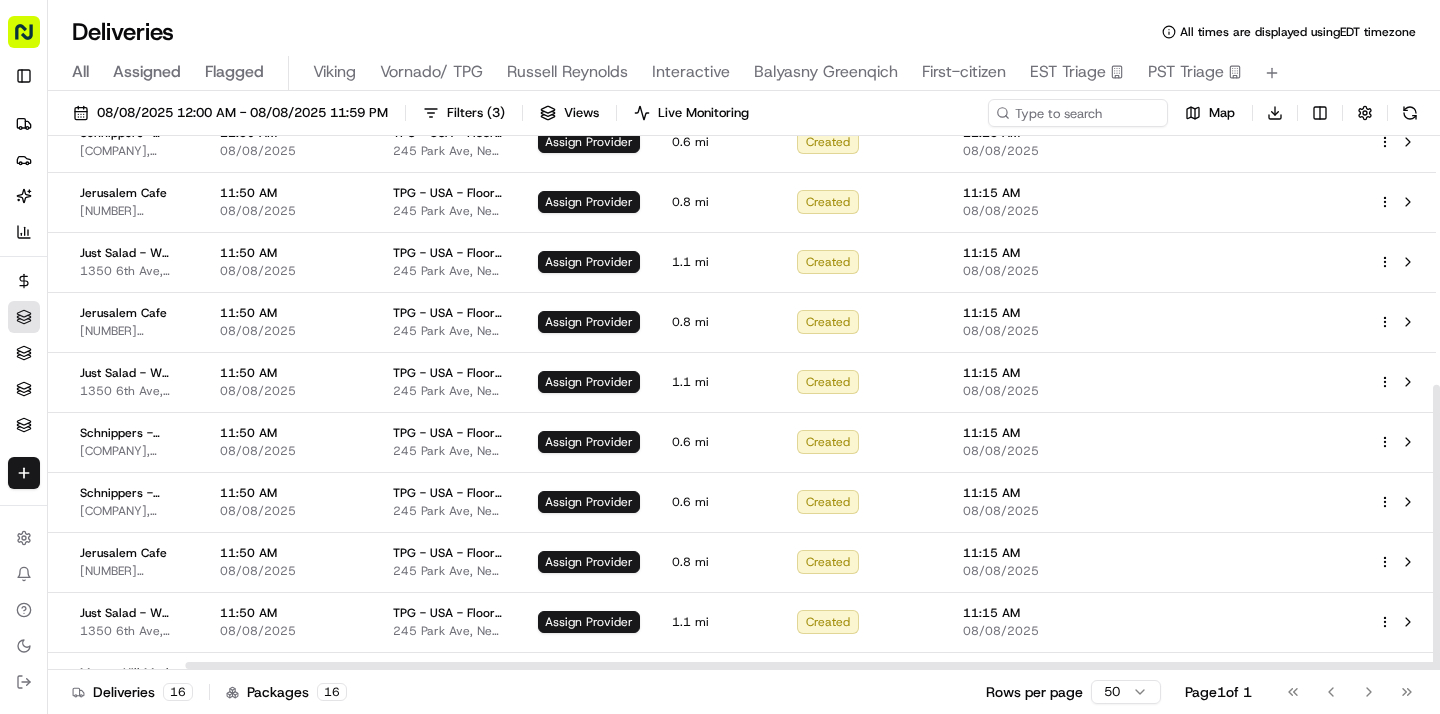 scroll, scrollTop: 466, scrollLeft: 152, axis: both 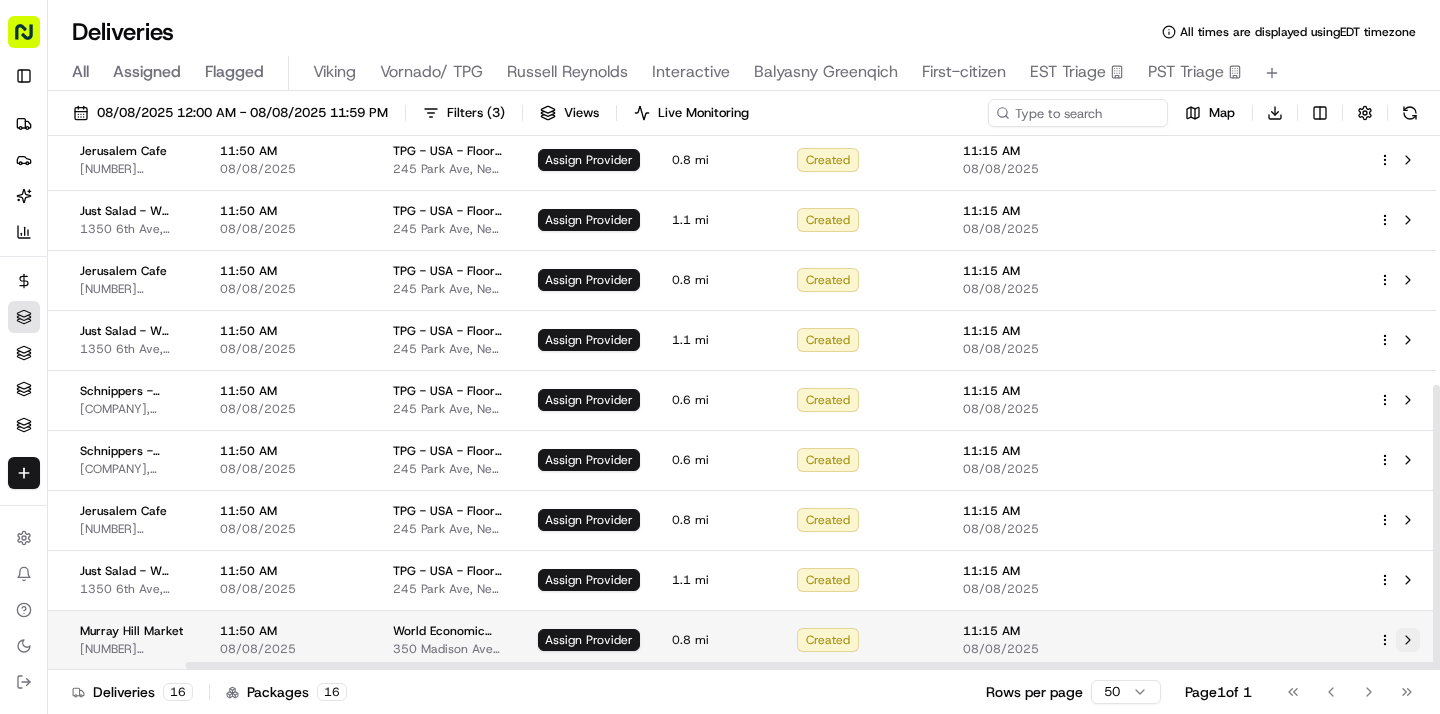 click at bounding box center (1408, 640) 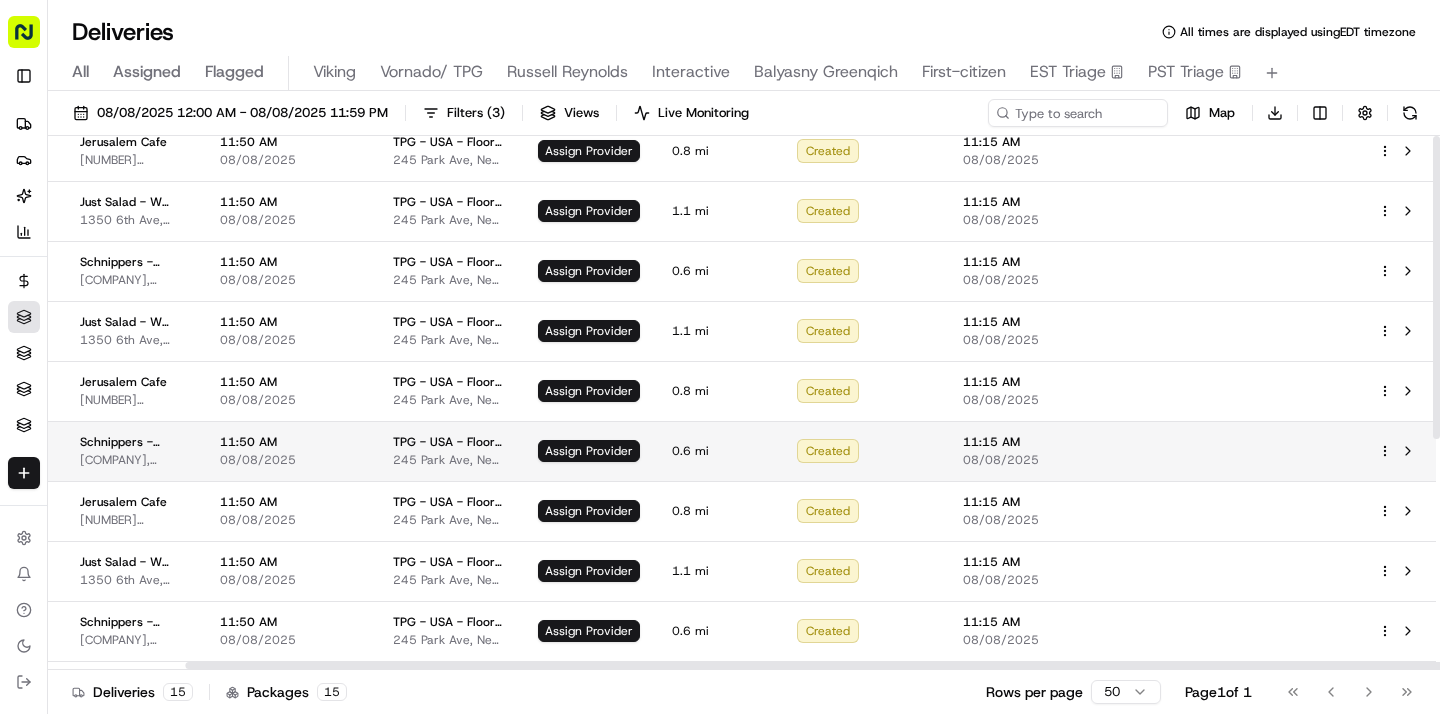 scroll, scrollTop: 0, scrollLeft: 152, axis: horizontal 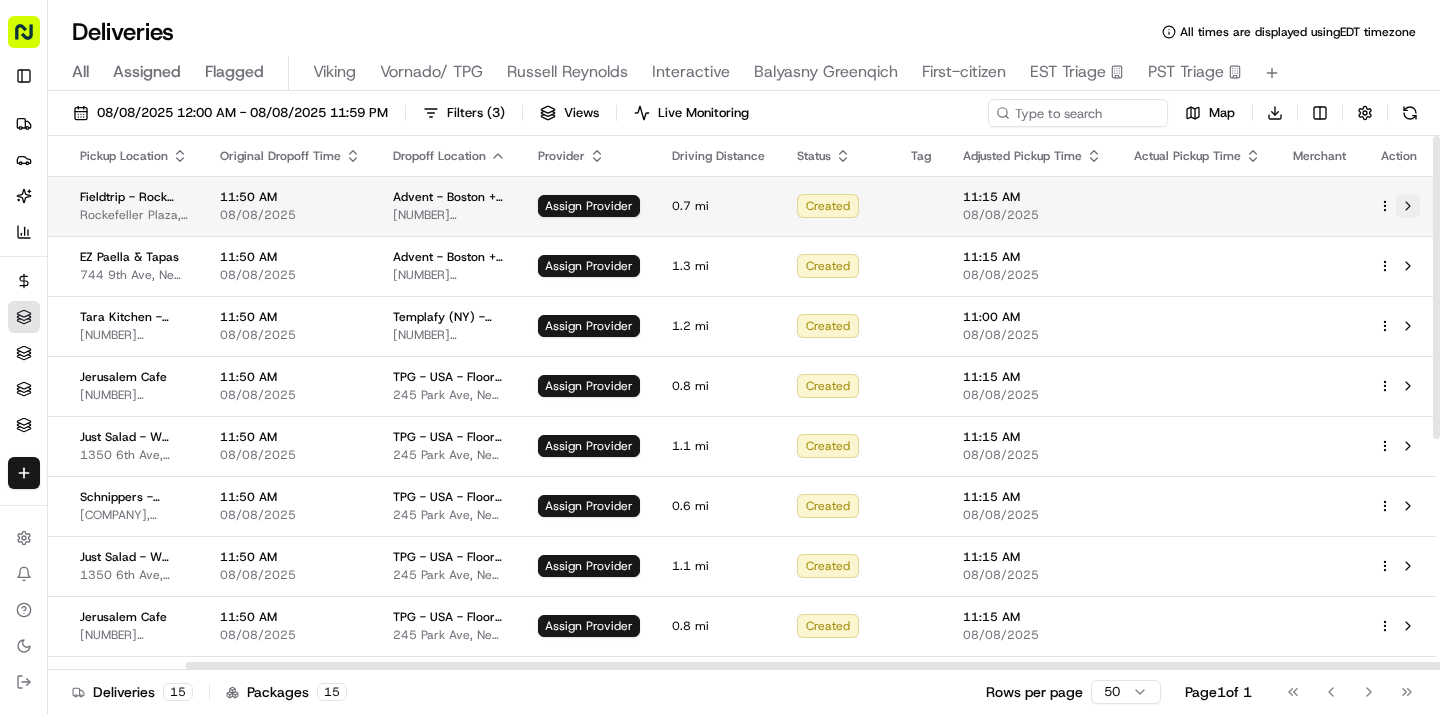 click at bounding box center (1408, 206) 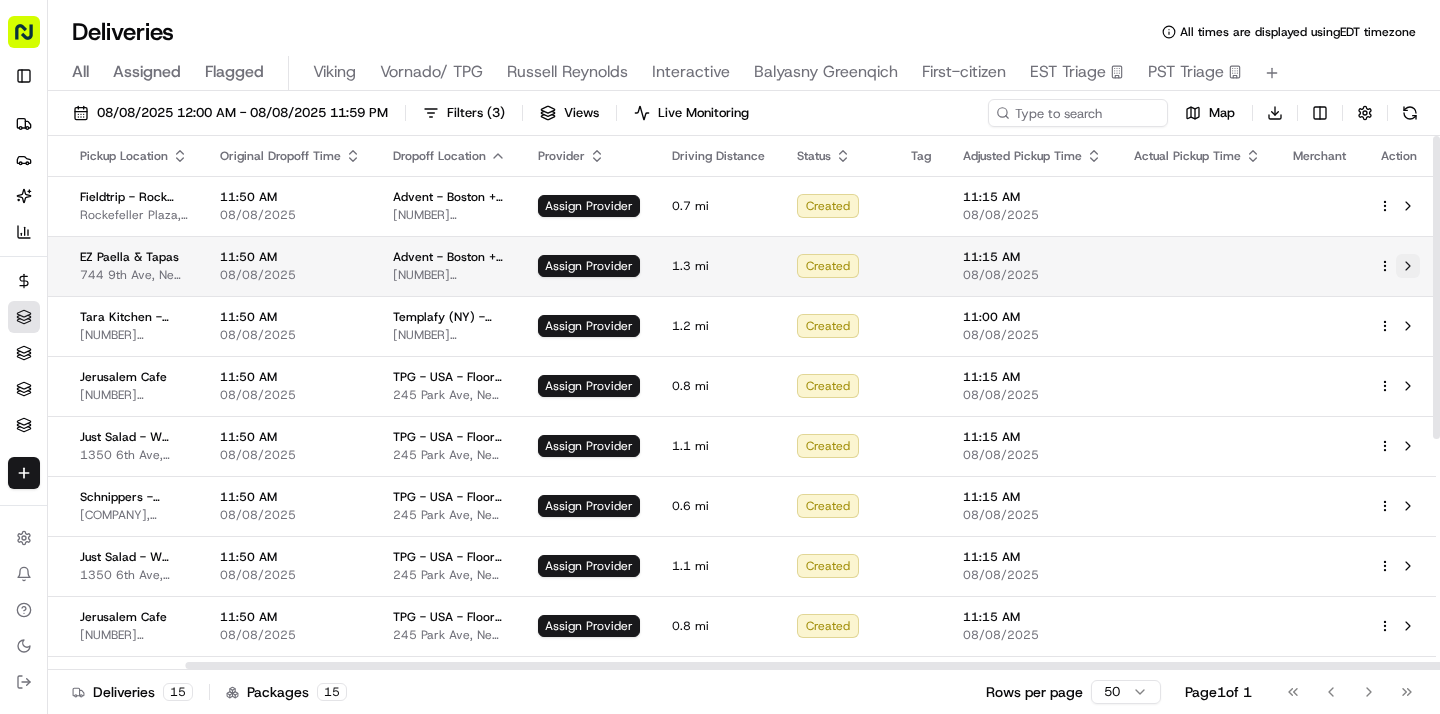 click at bounding box center (1408, 266) 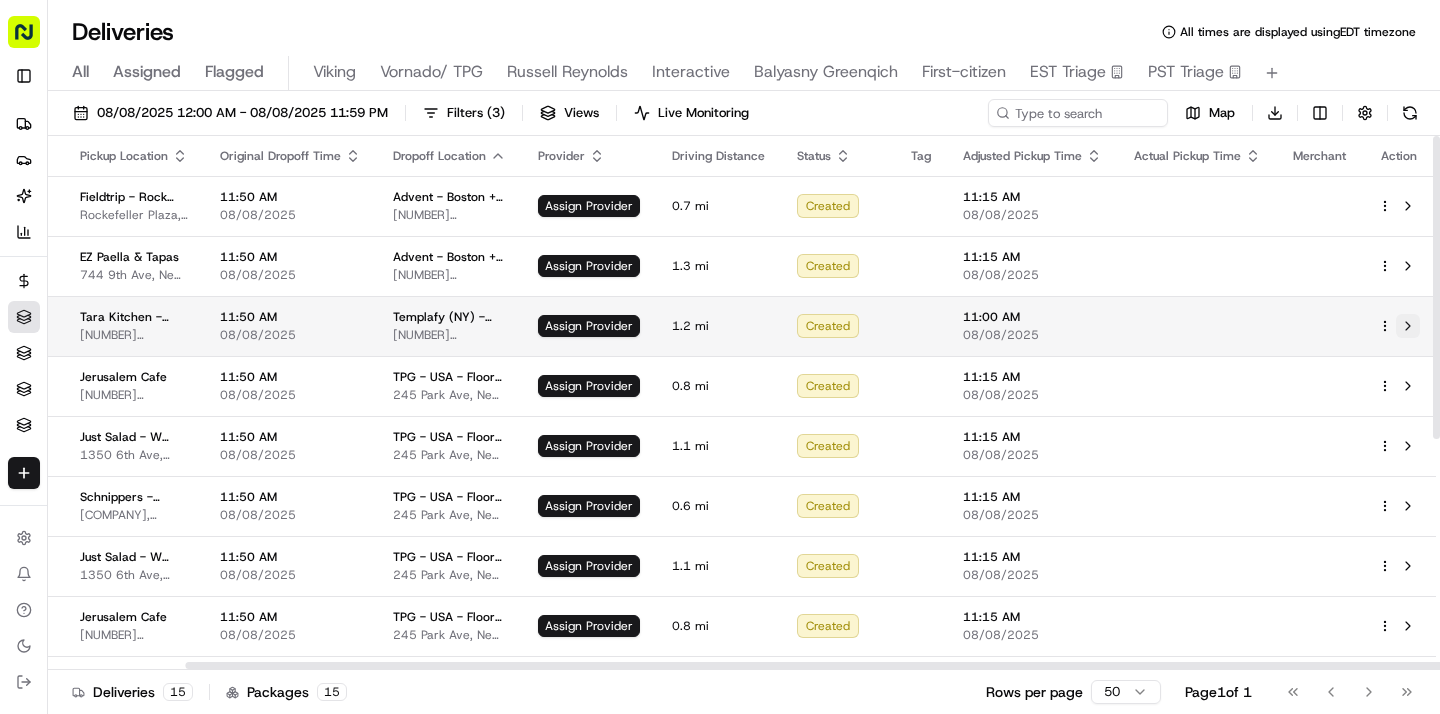 click at bounding box center (1408, 326) 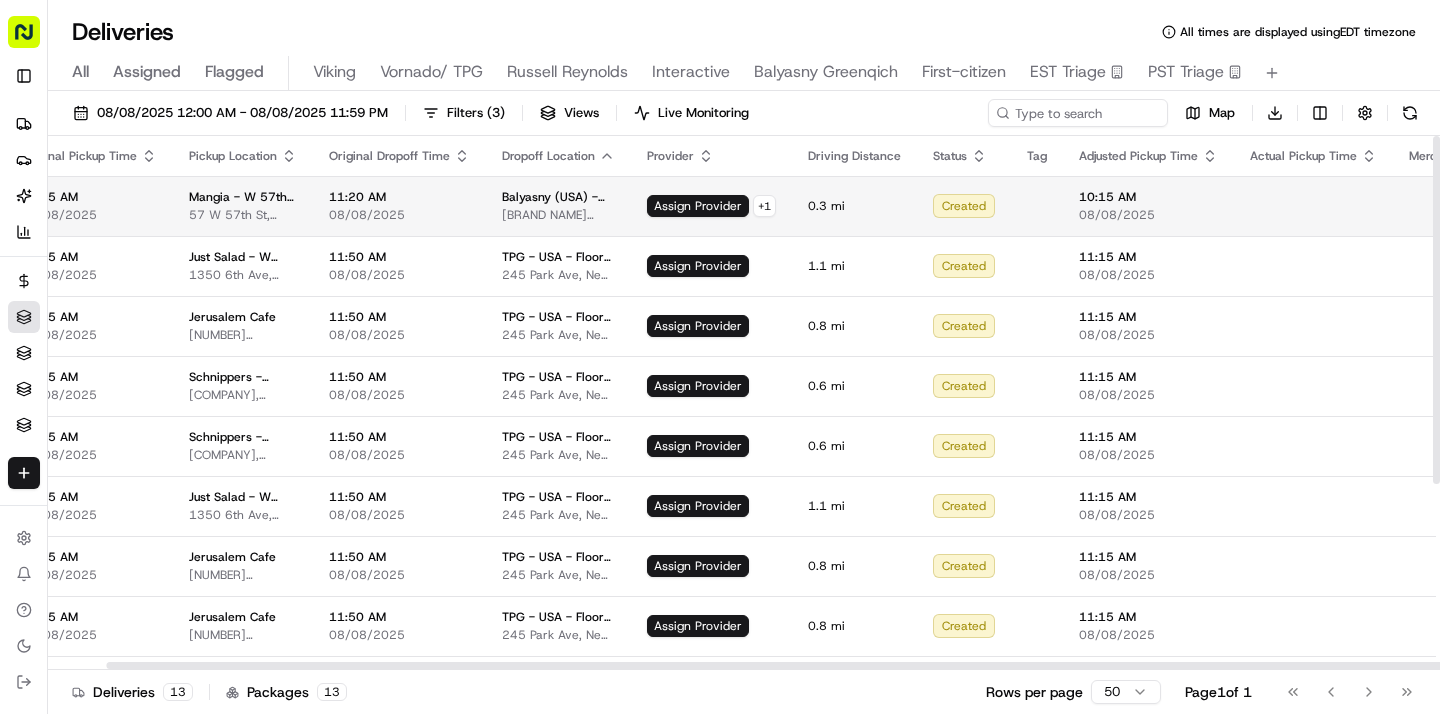 scroll, scrollTop: 0, scrollLeft: 0, axis: both 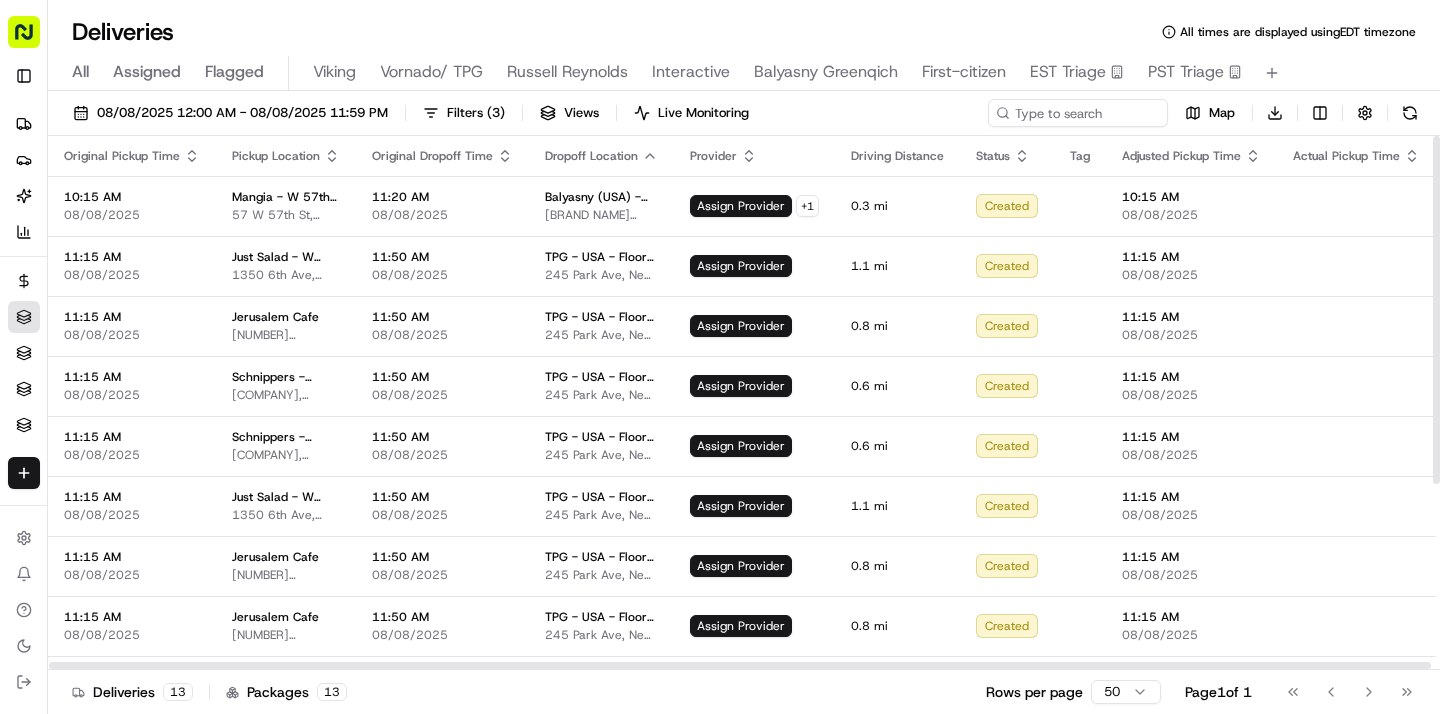 click 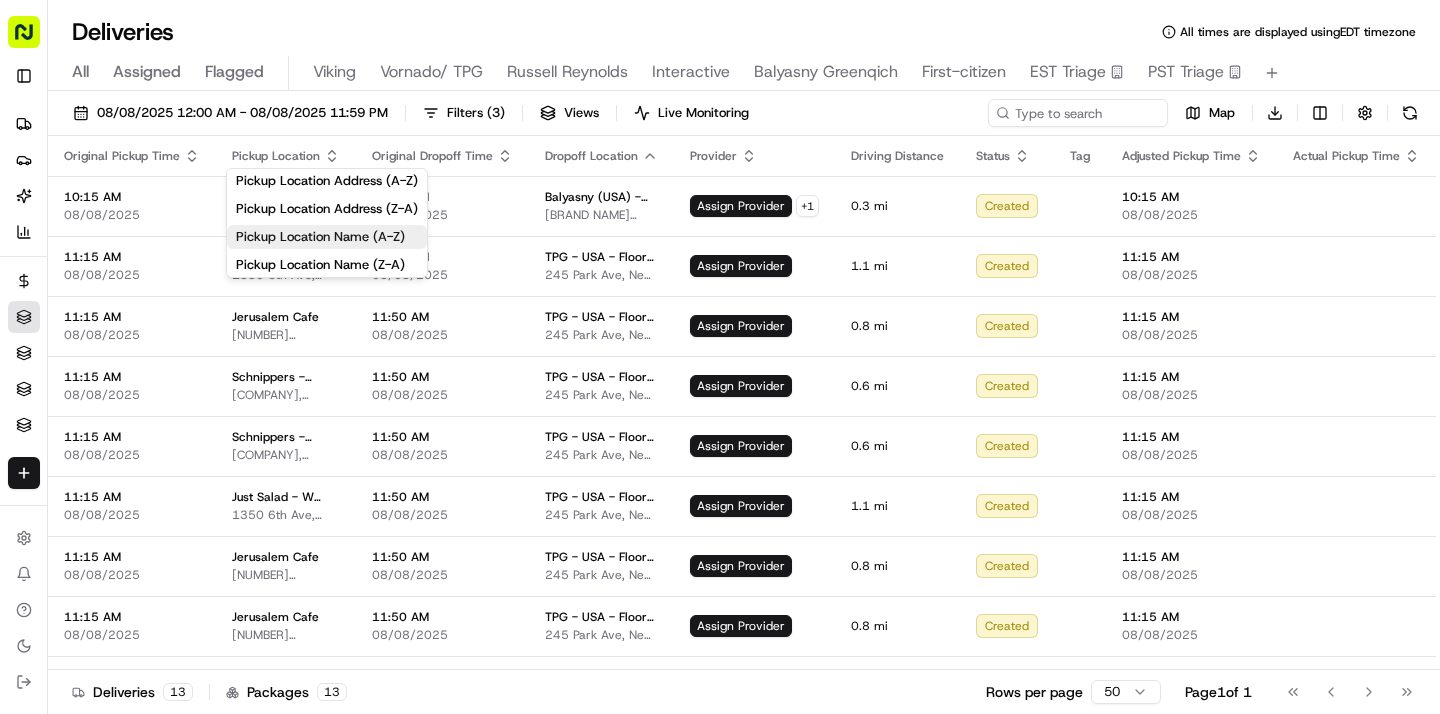 click on "Pickup Location Name (A-Z)" at bounding box center (327, 237) 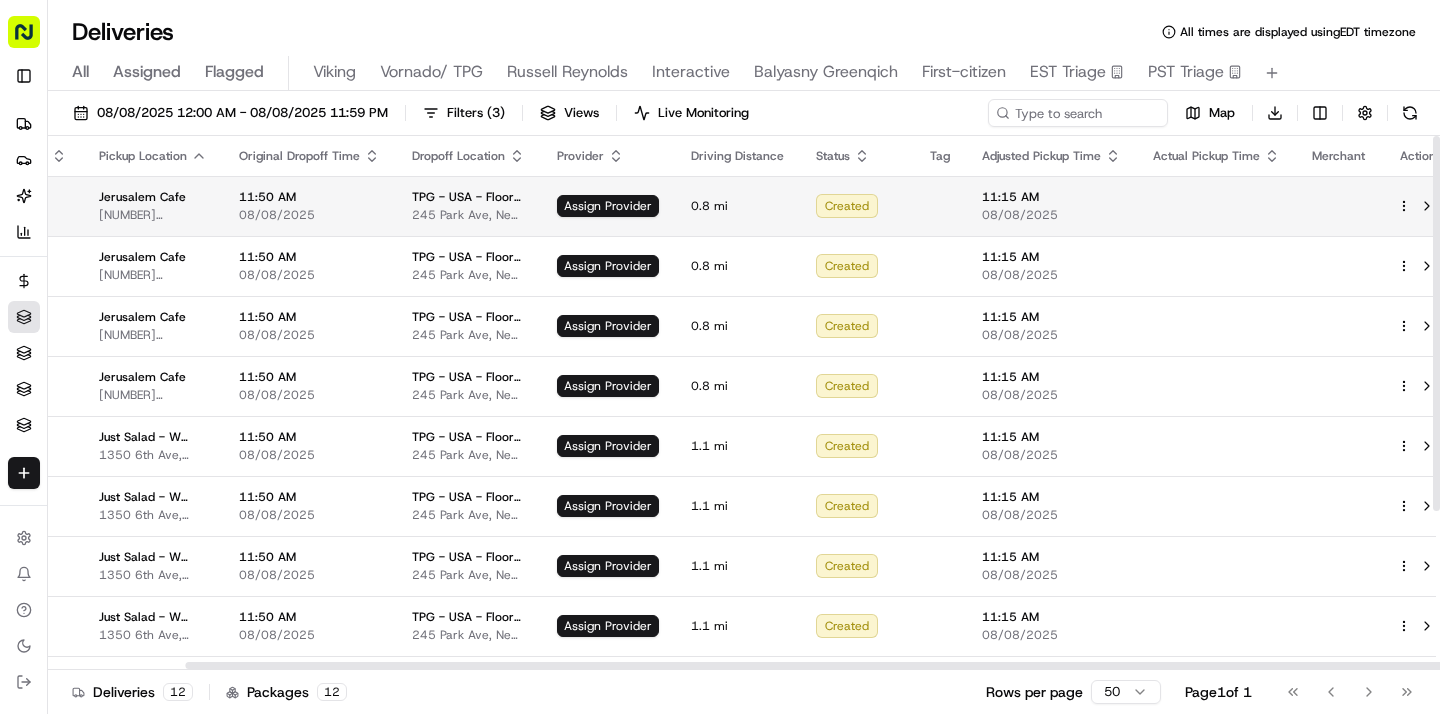 scroll, scrollTop: 0, scrollLeft: 152, axis: horizontal 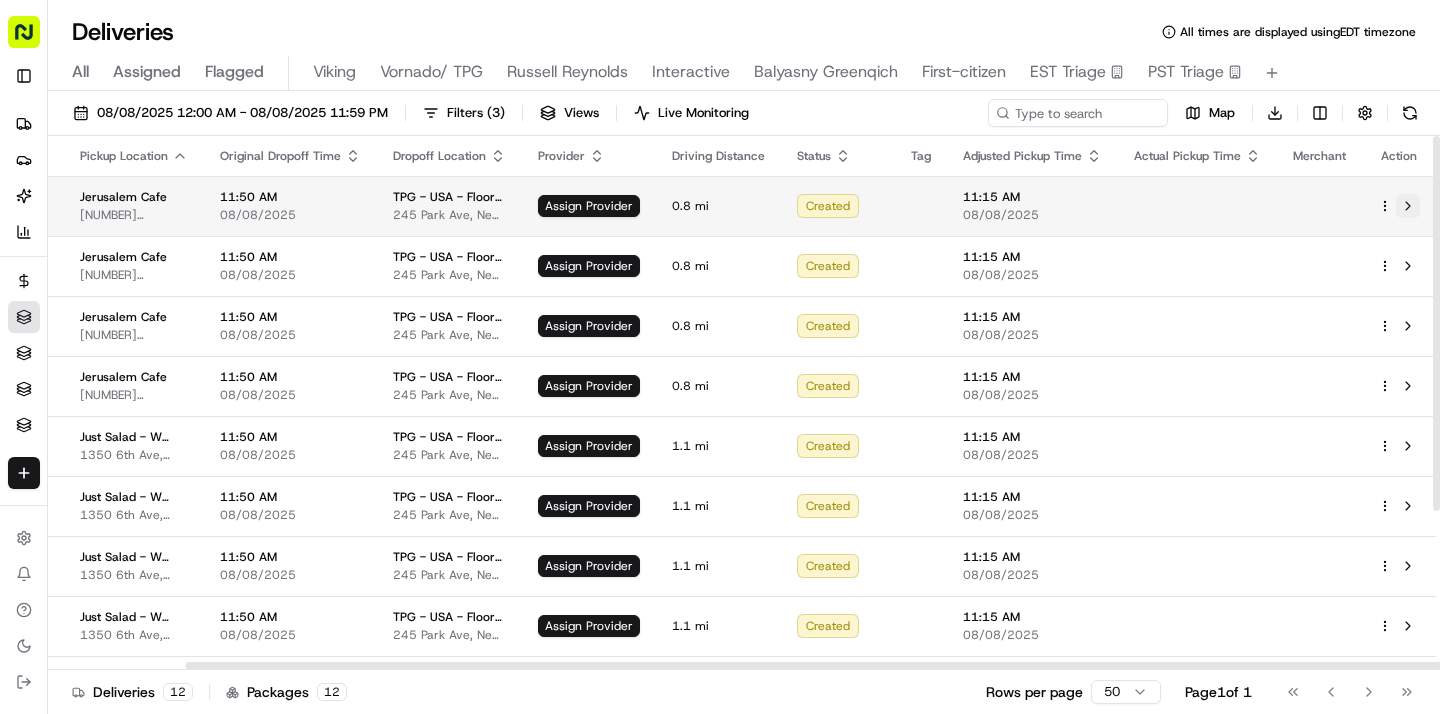 click at bounding box center (1408, 206) 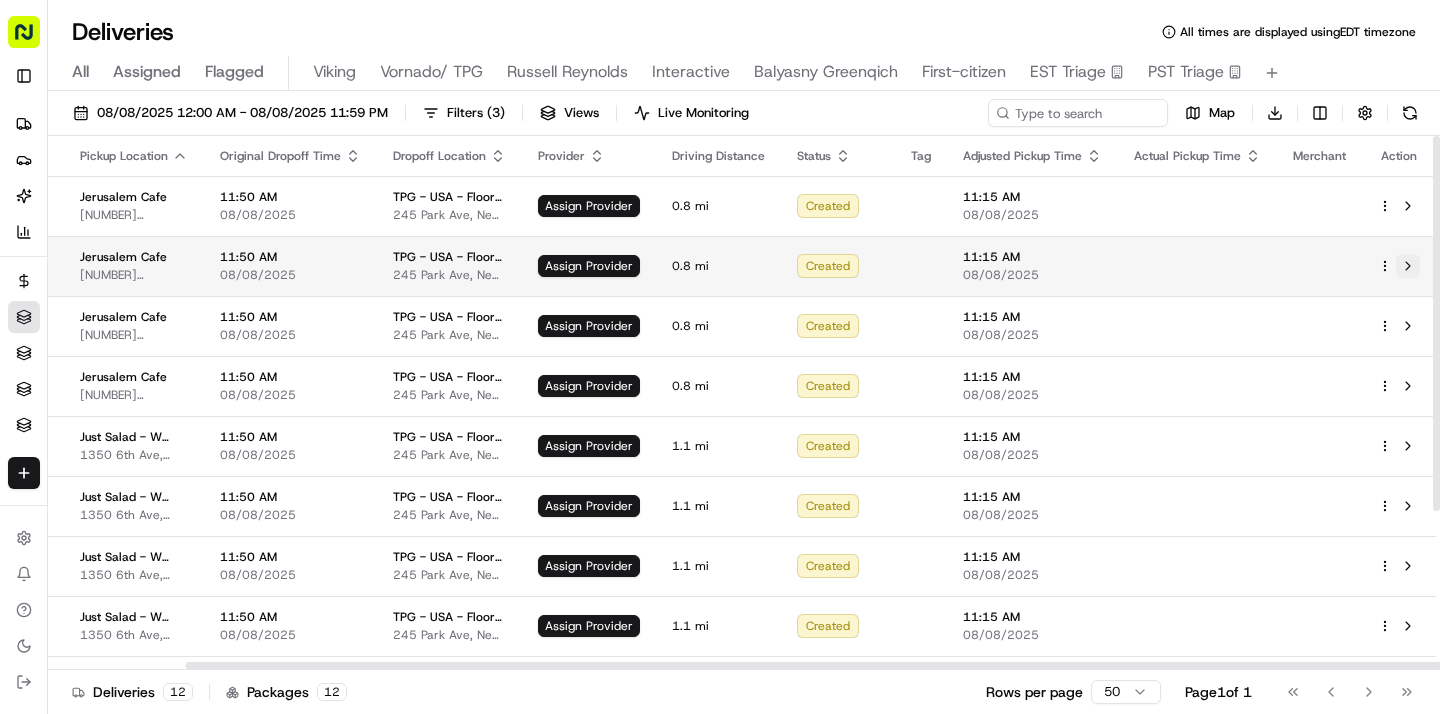 click at bounding box center (1408, 266) 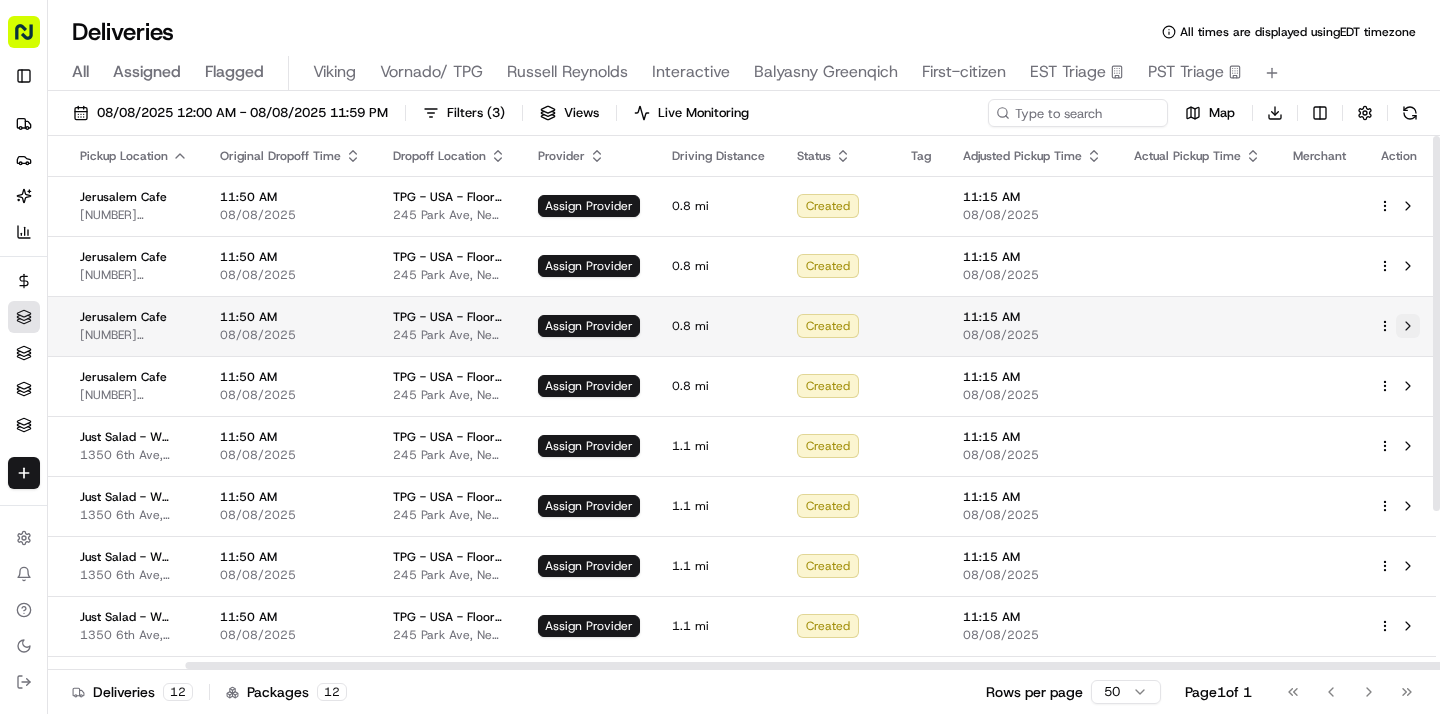 click at bounding box center [1408, 326] 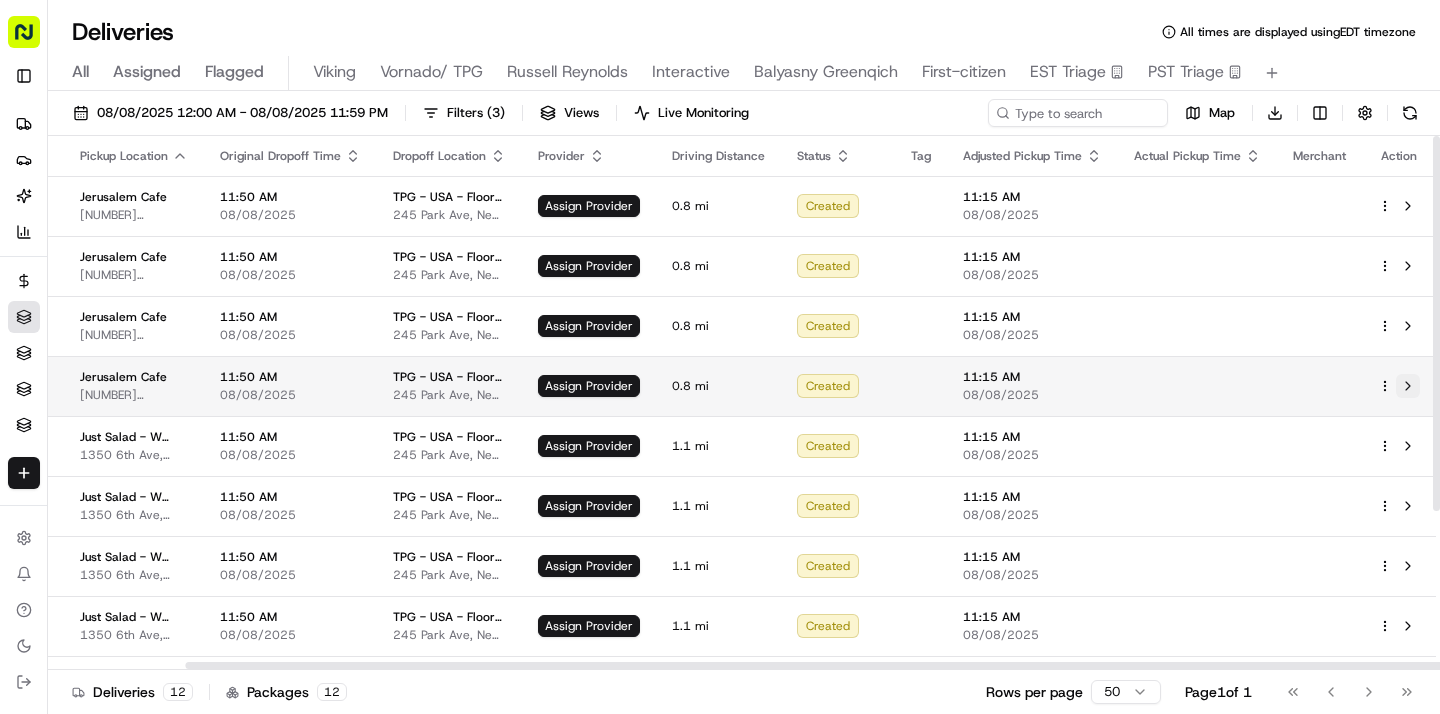 click at bounding box center (1408, 386) 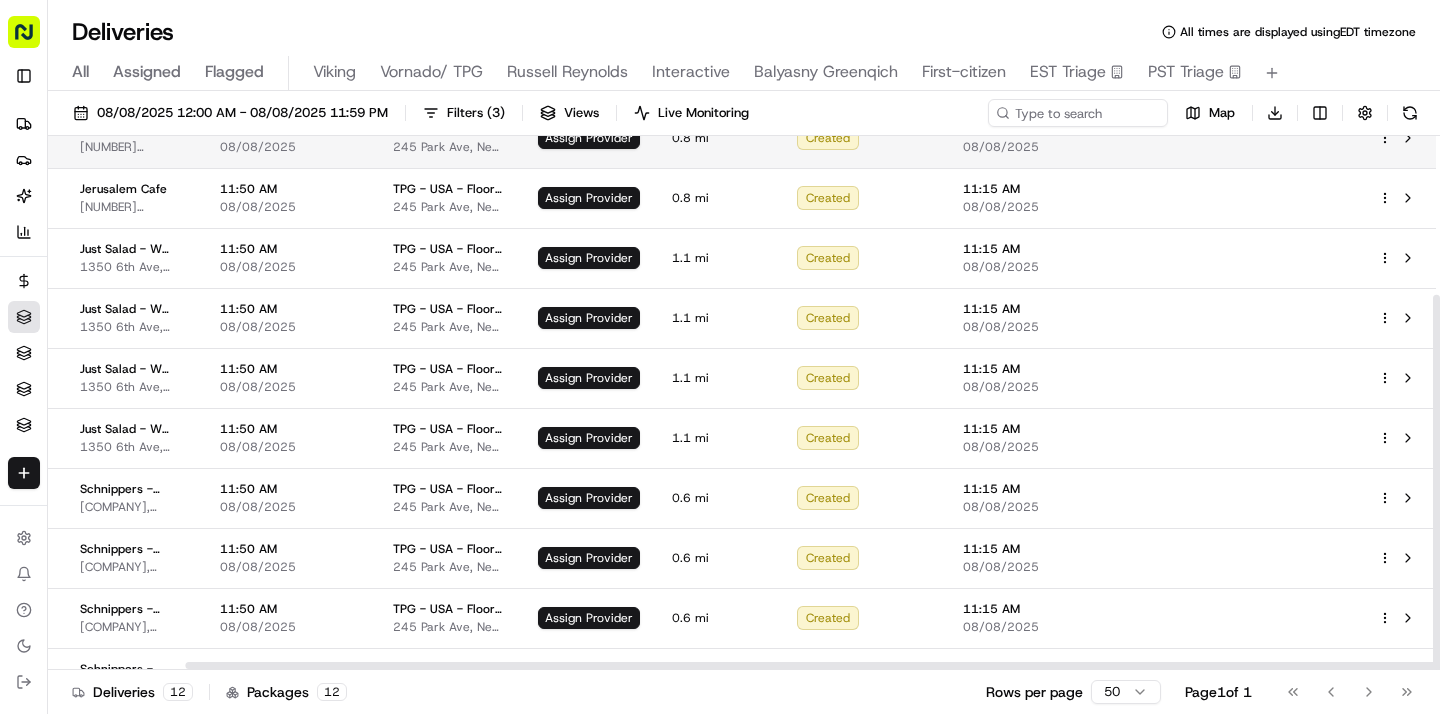 scroll, scrollTop: 226, scrollLeft: 152, axis: both 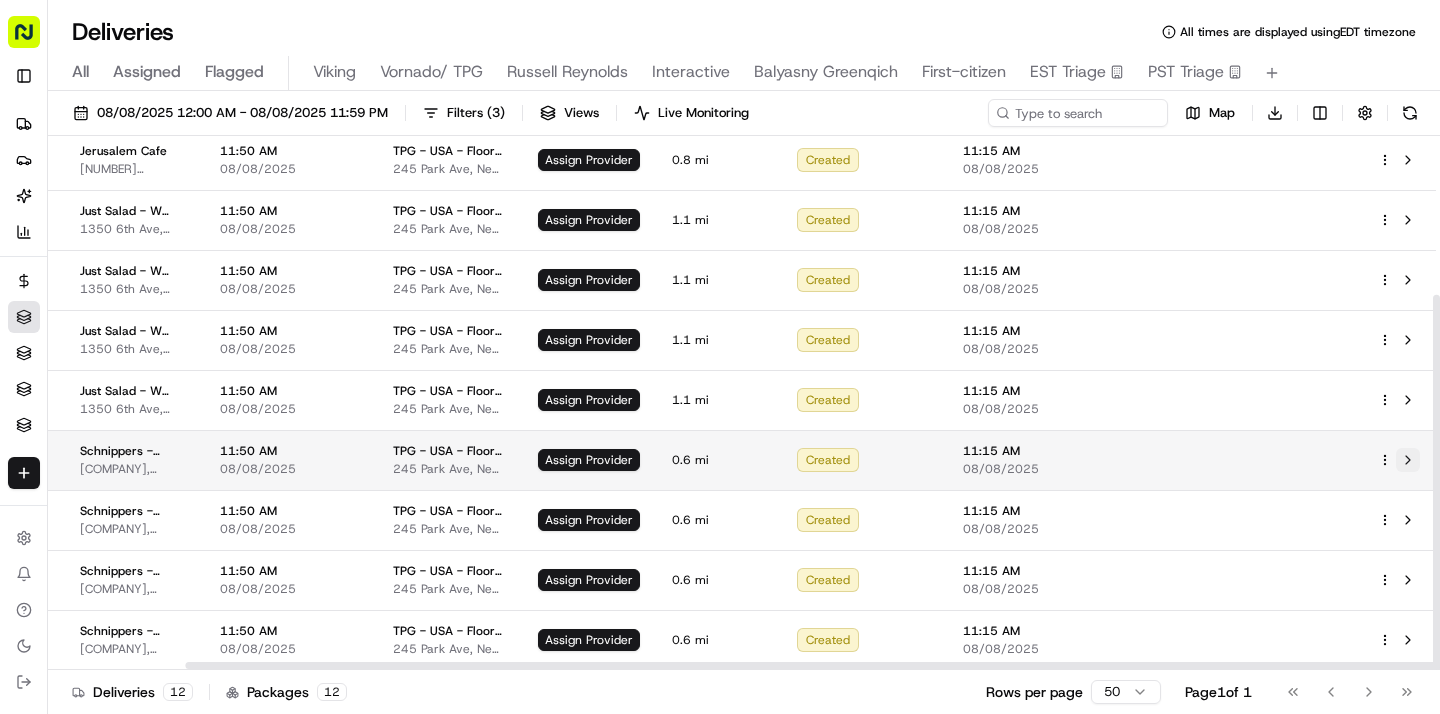 click at bounding box center (1408, 460) 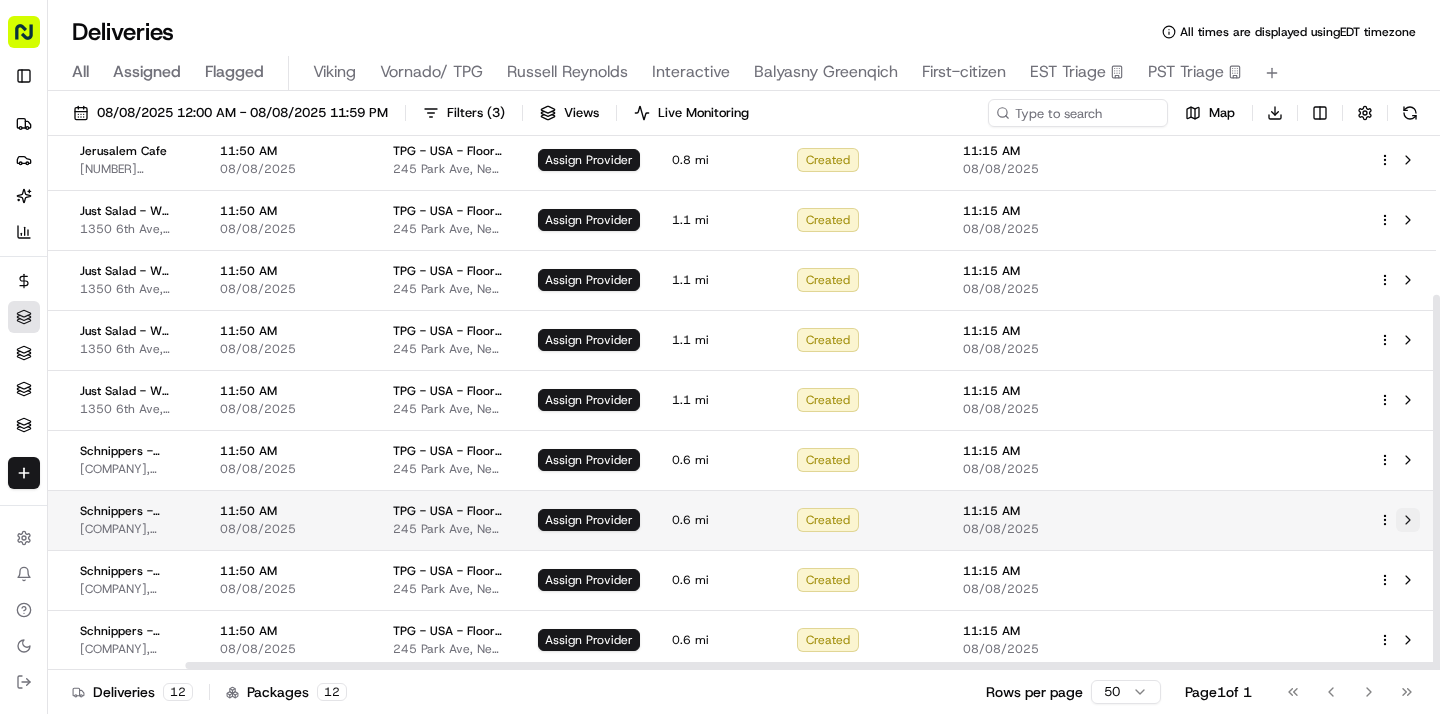 click at bounding box center (1408, 520) 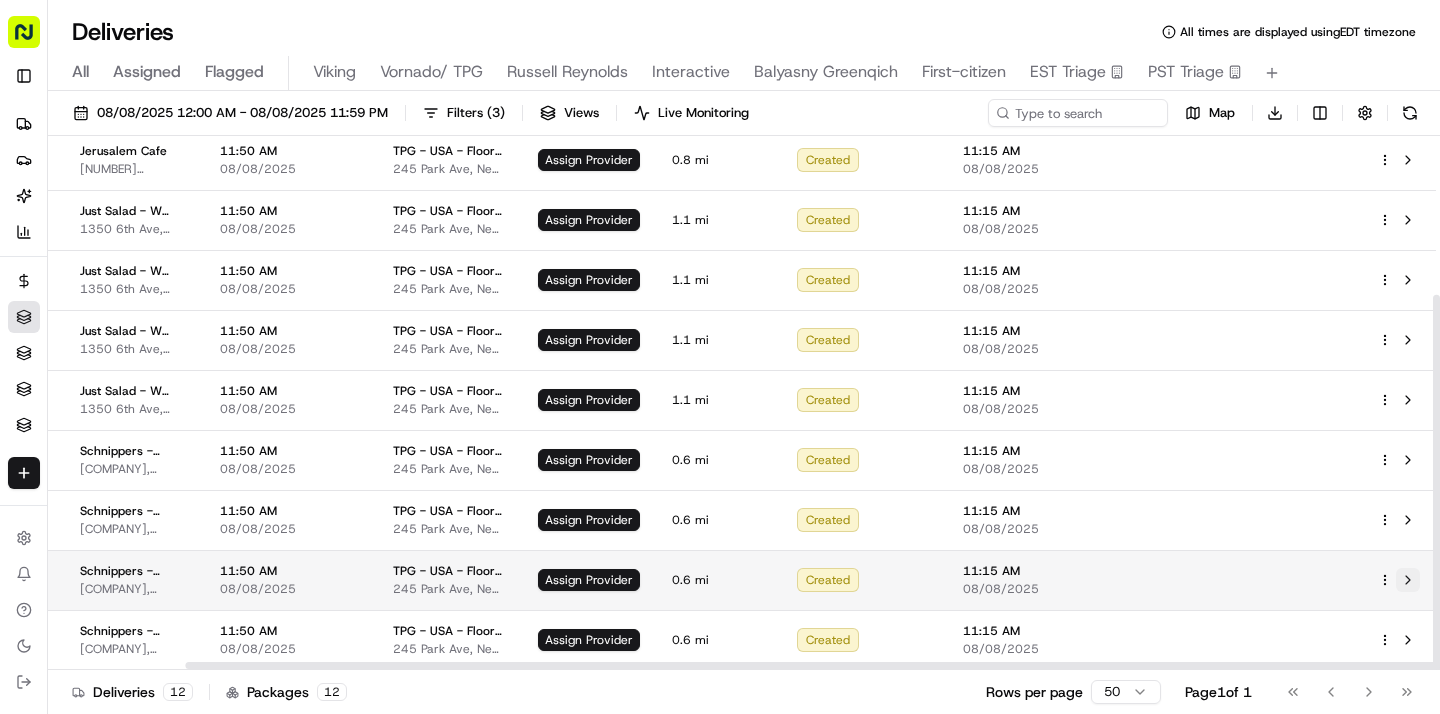 click at bounding box center [1408, 580] 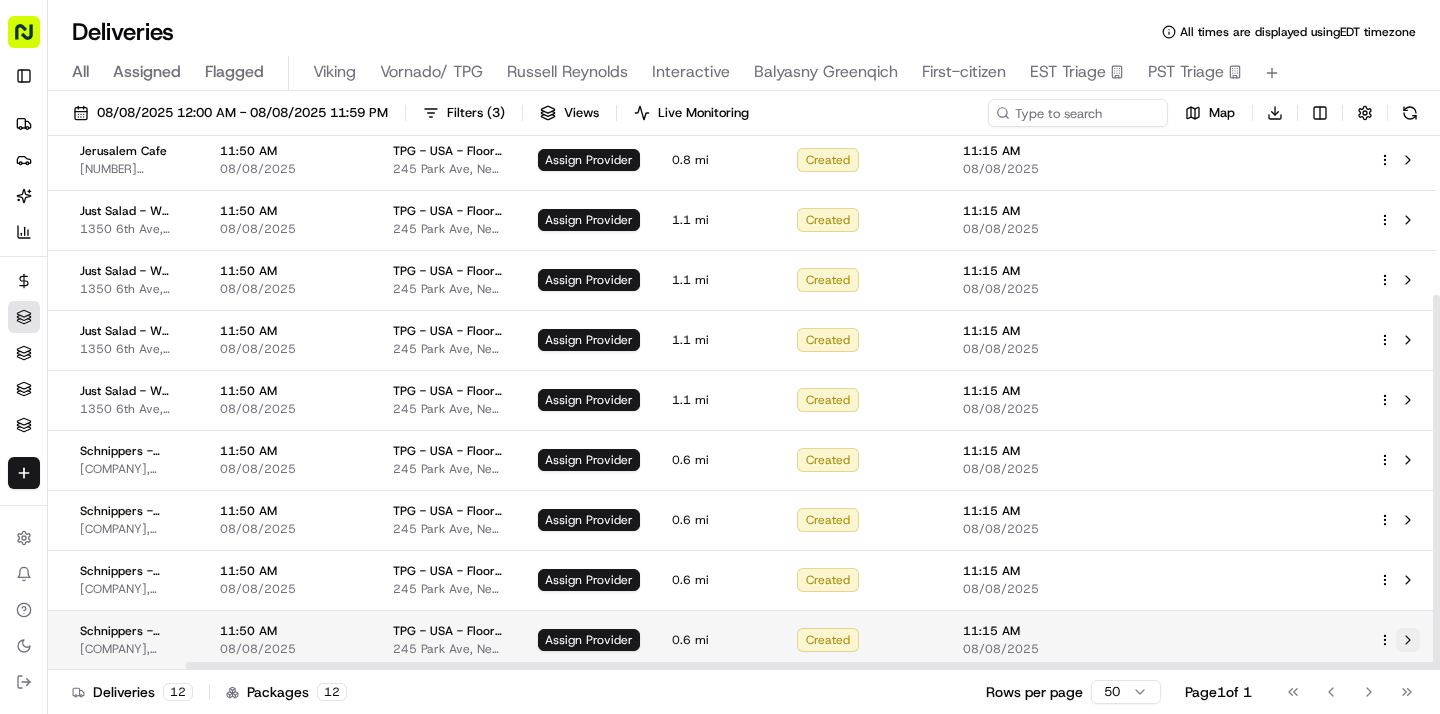 click at bounding box center [1408, 640] 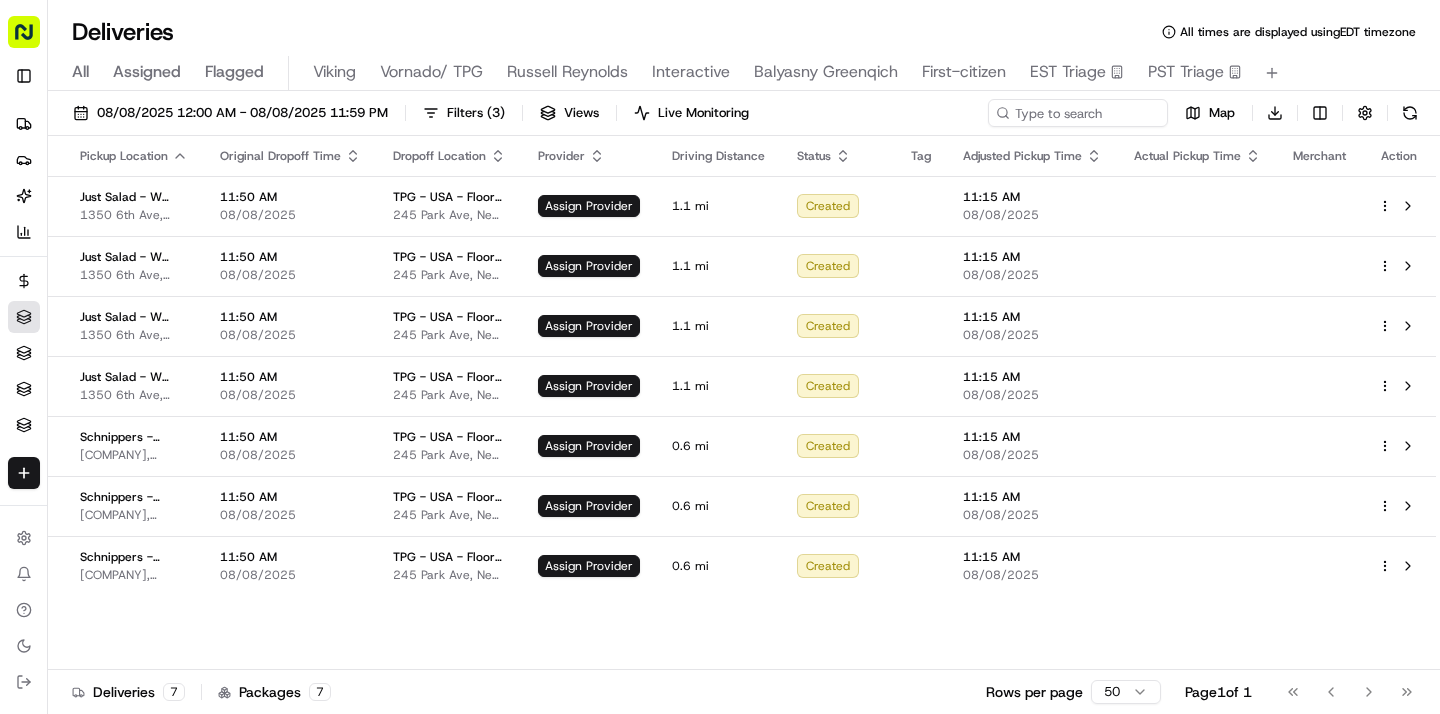 scroll, scrollTop: 0, scrollLeft: 152, axis: horizontal 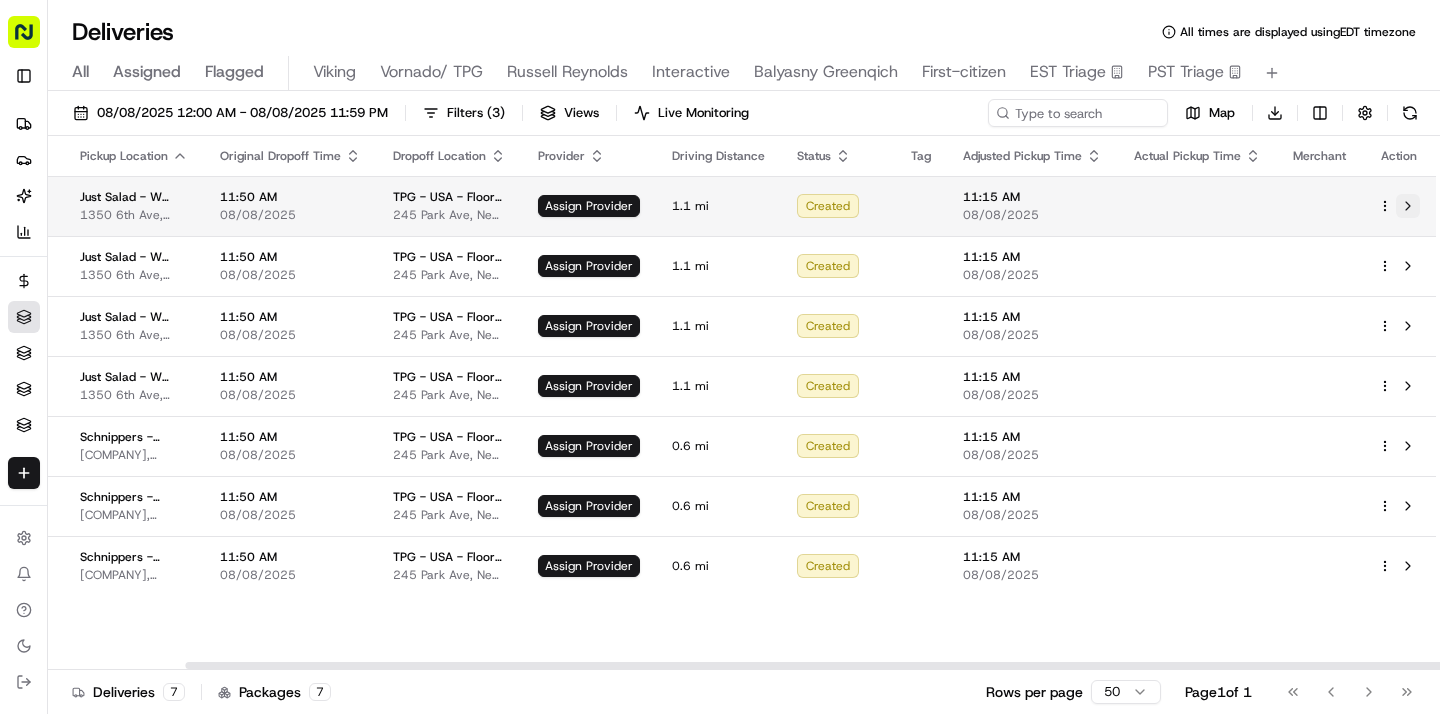 click at bounding box center (1408, 206) 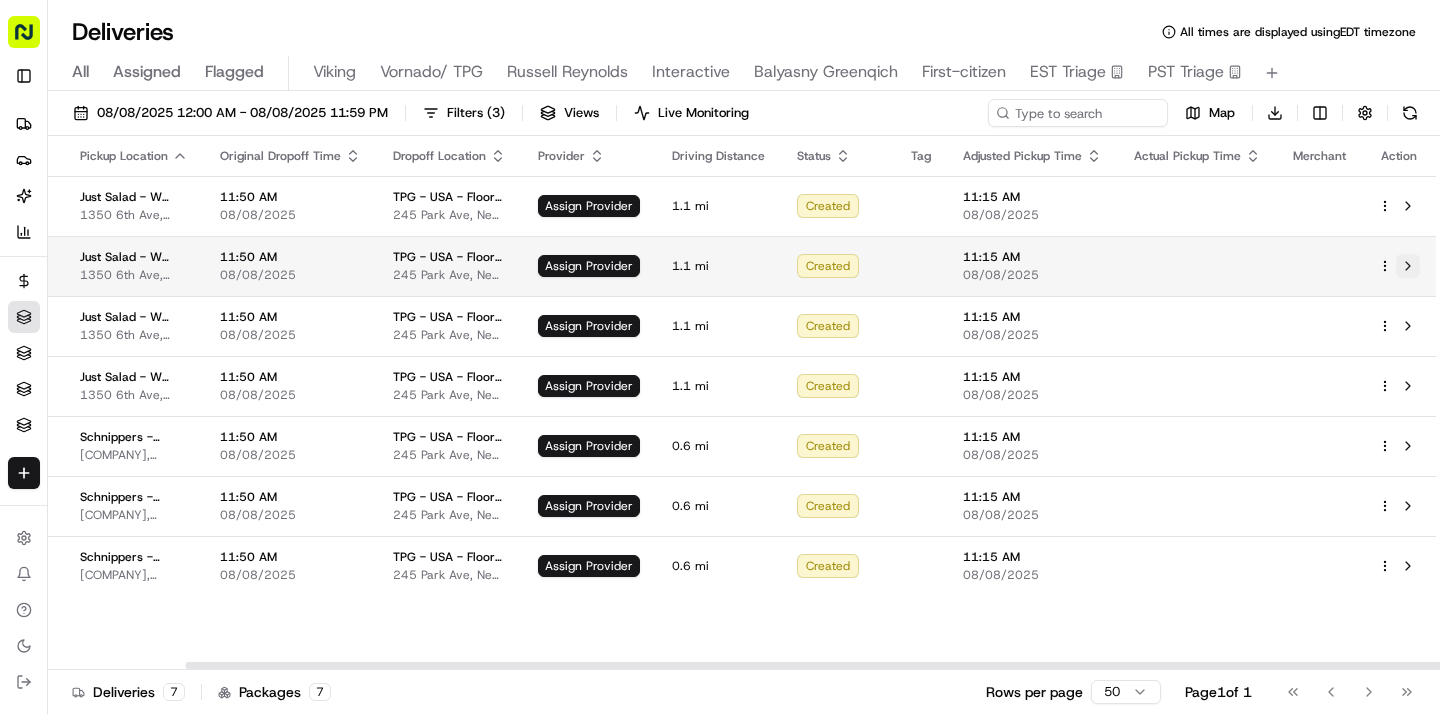 click at bounding box center [1408, 266] 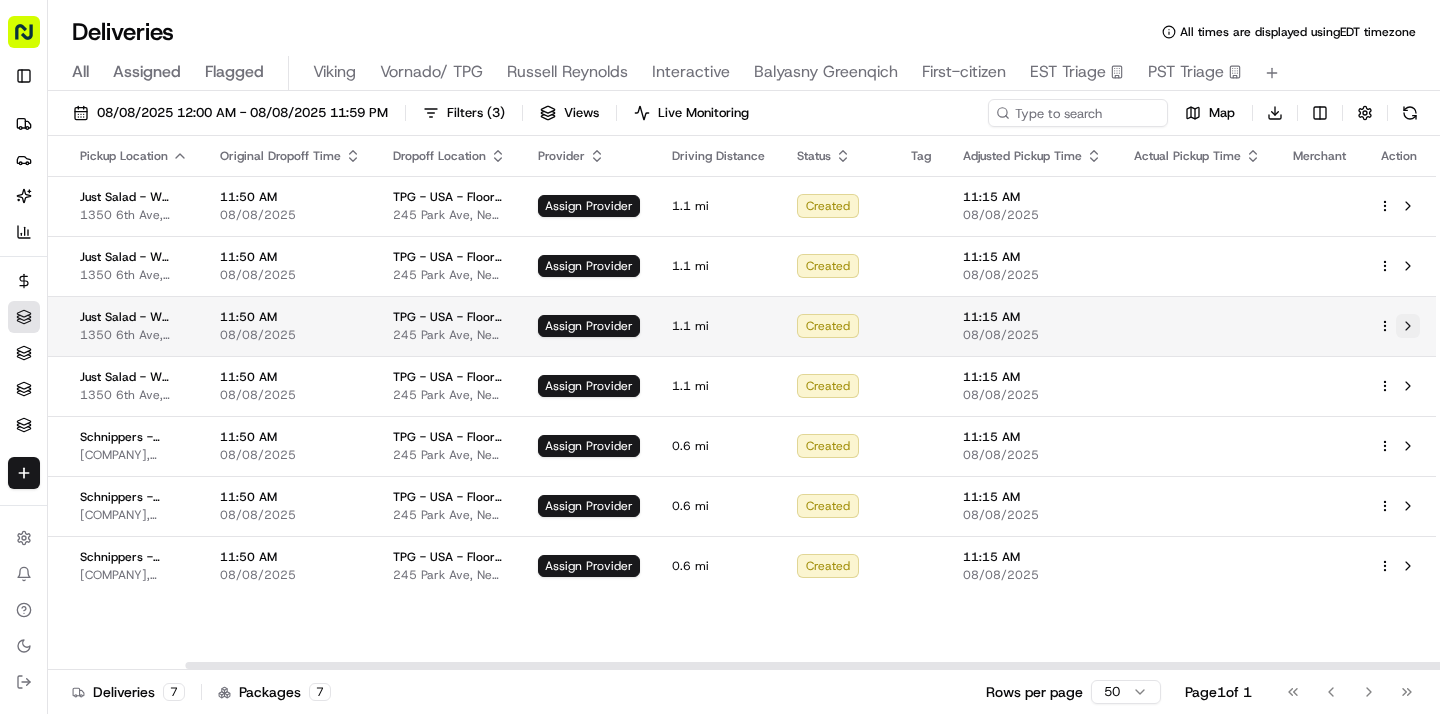 click at bounding box center [1408, 326] 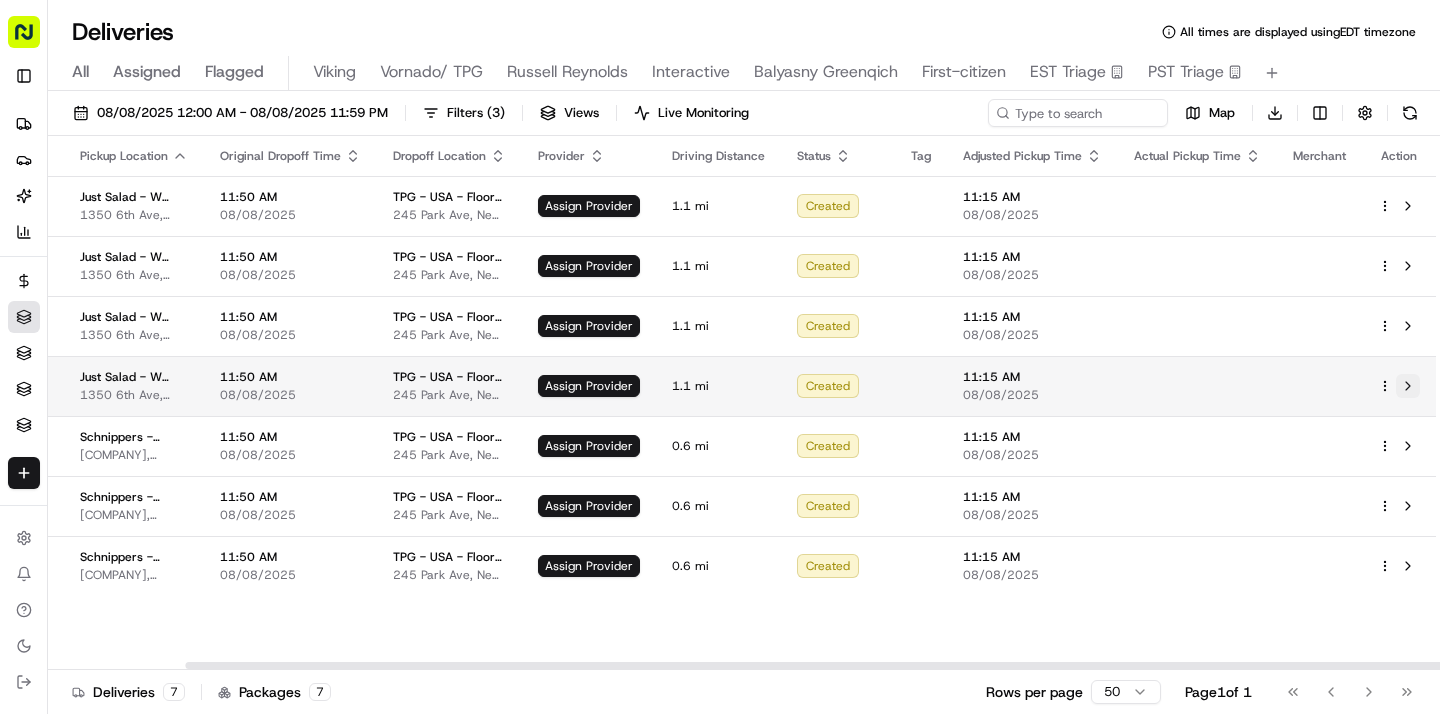 click at bounding box center (1408, 386) 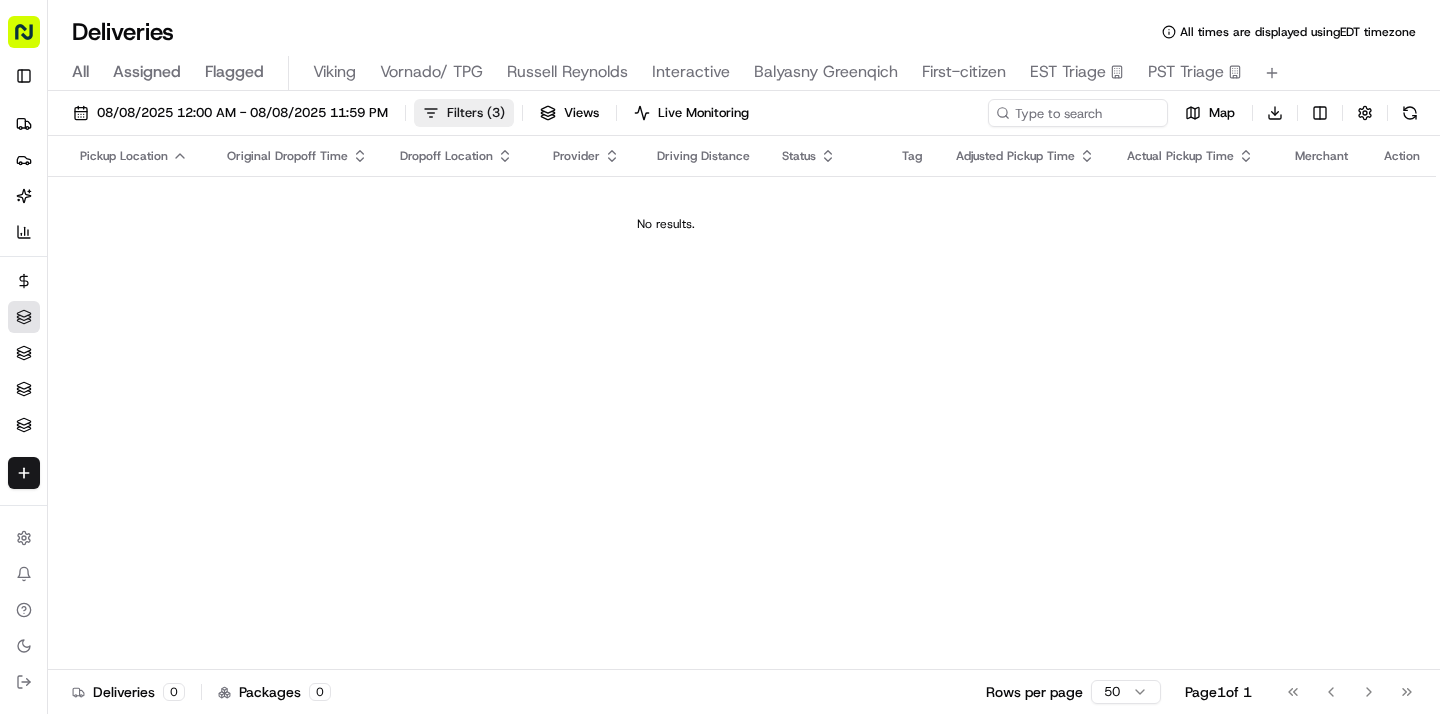 click on "Filters ( 3 )" at bounding box center (476, 113) 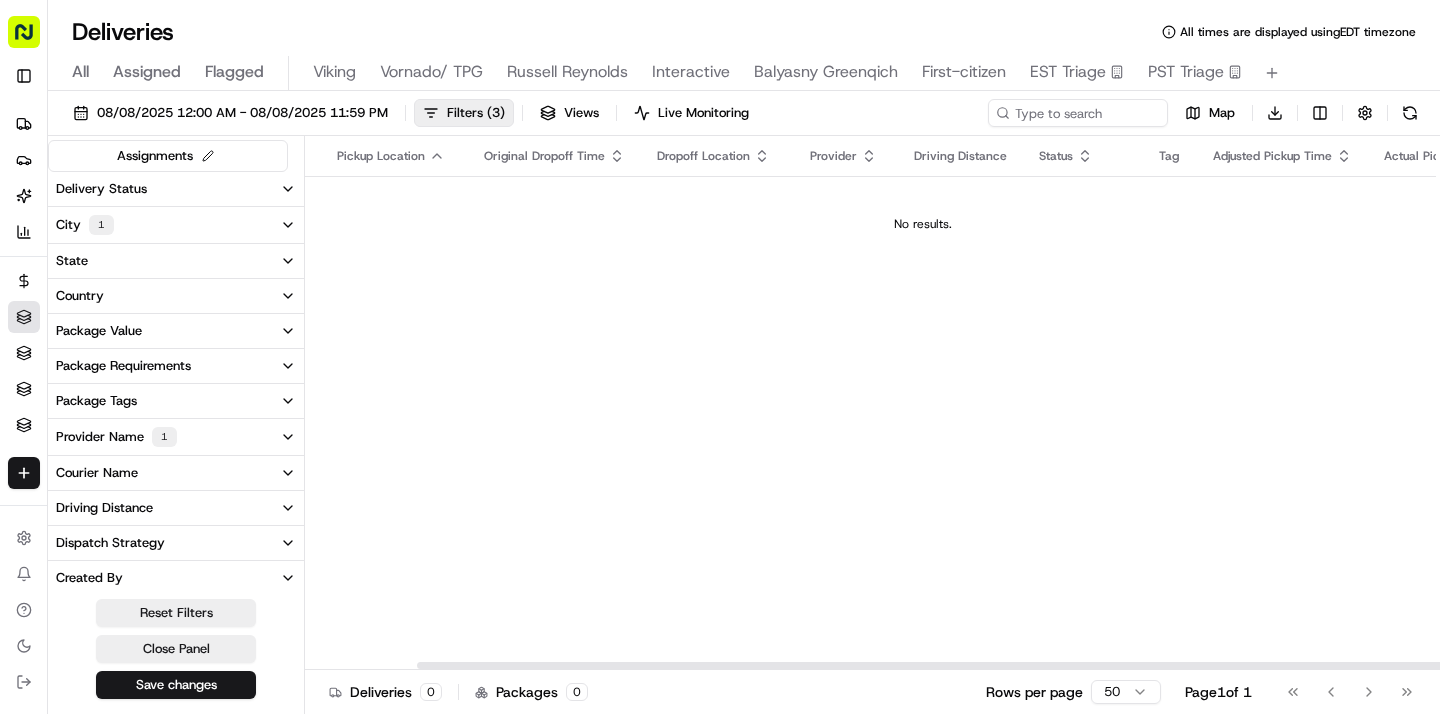click on "City 1" at bounding box center [176, 225] 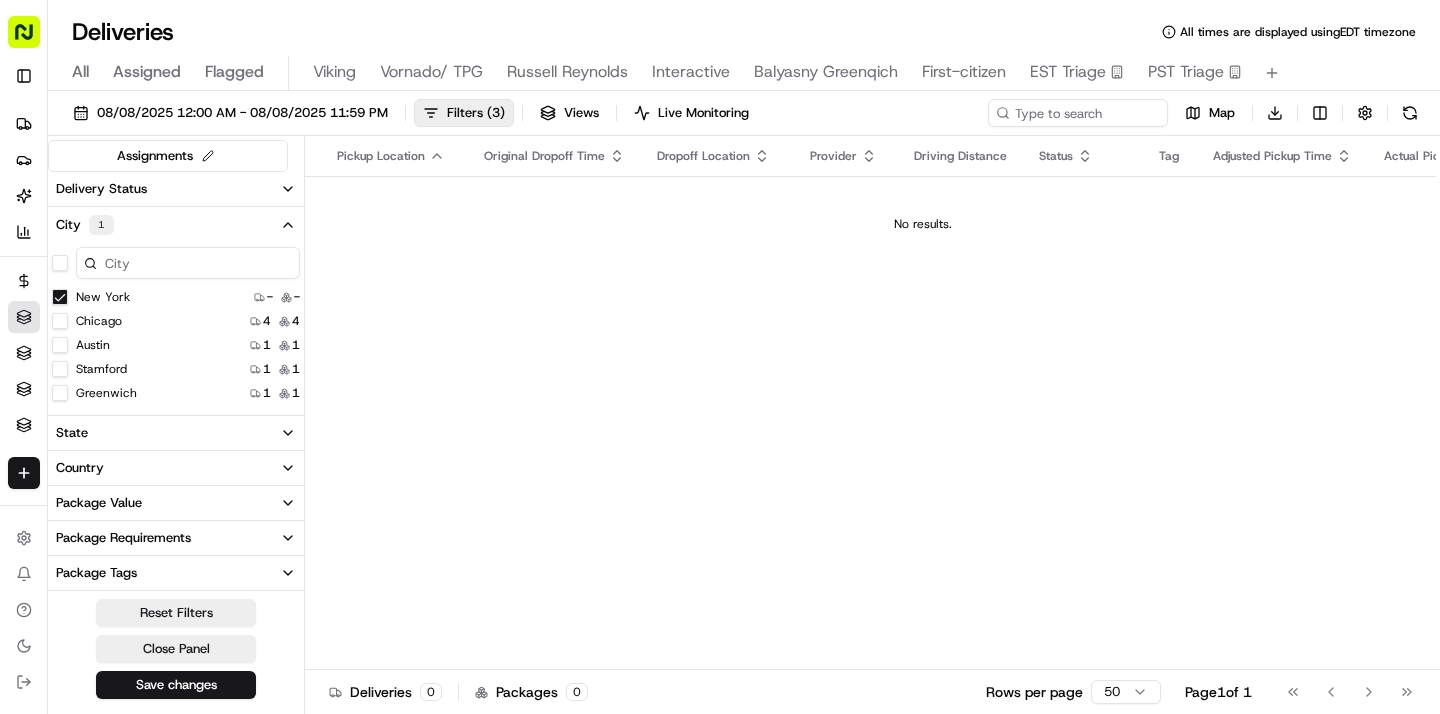 click on "Greenwich" at bounding box center (60, 393) 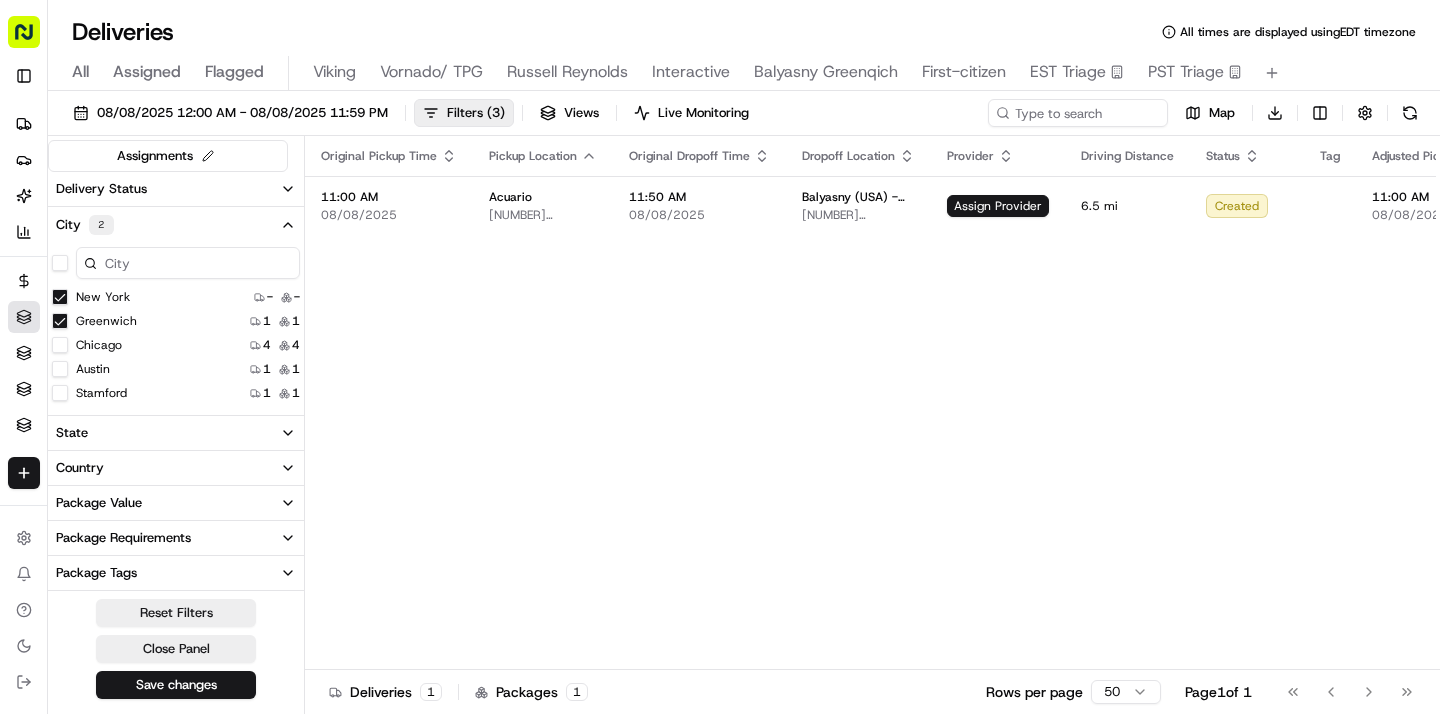 click on "Stamford" at bounding box center (60, 393) 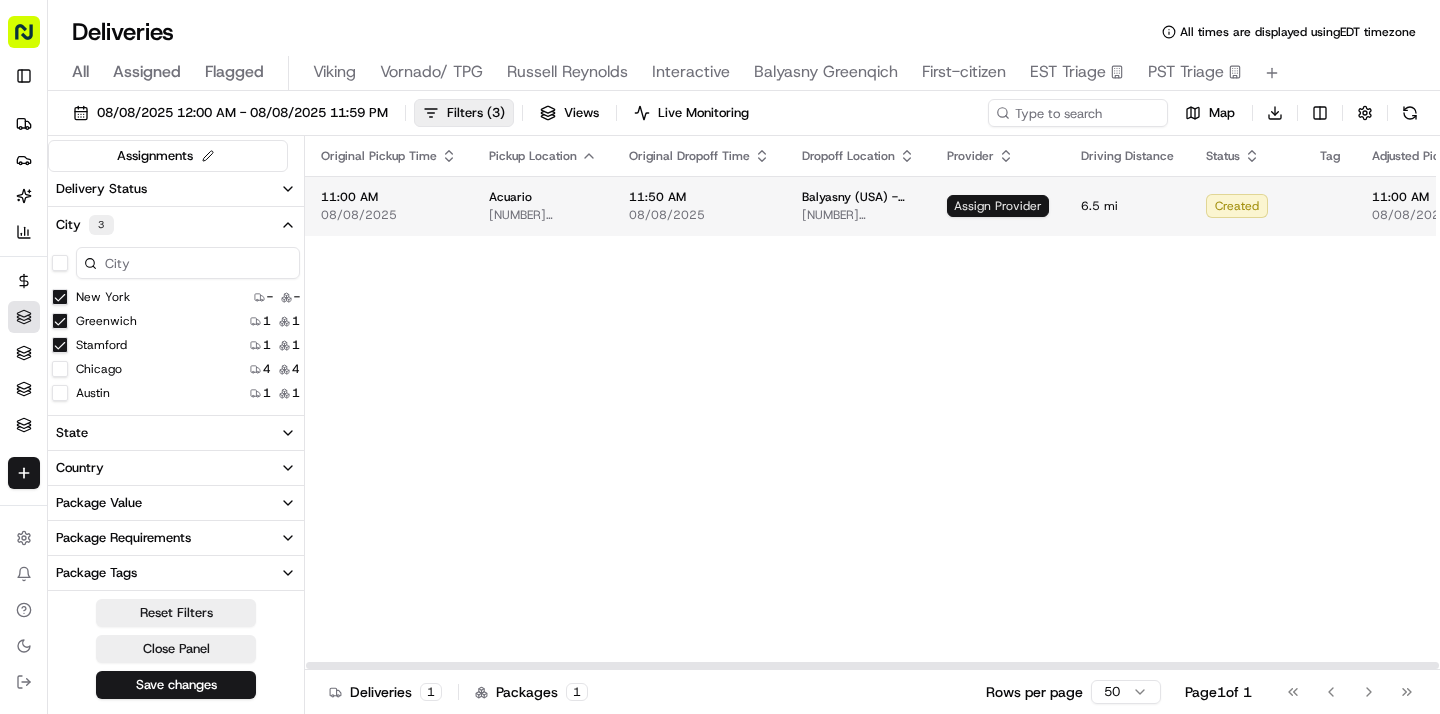 click on "Assign Provider" at bounding box center (998, 206) 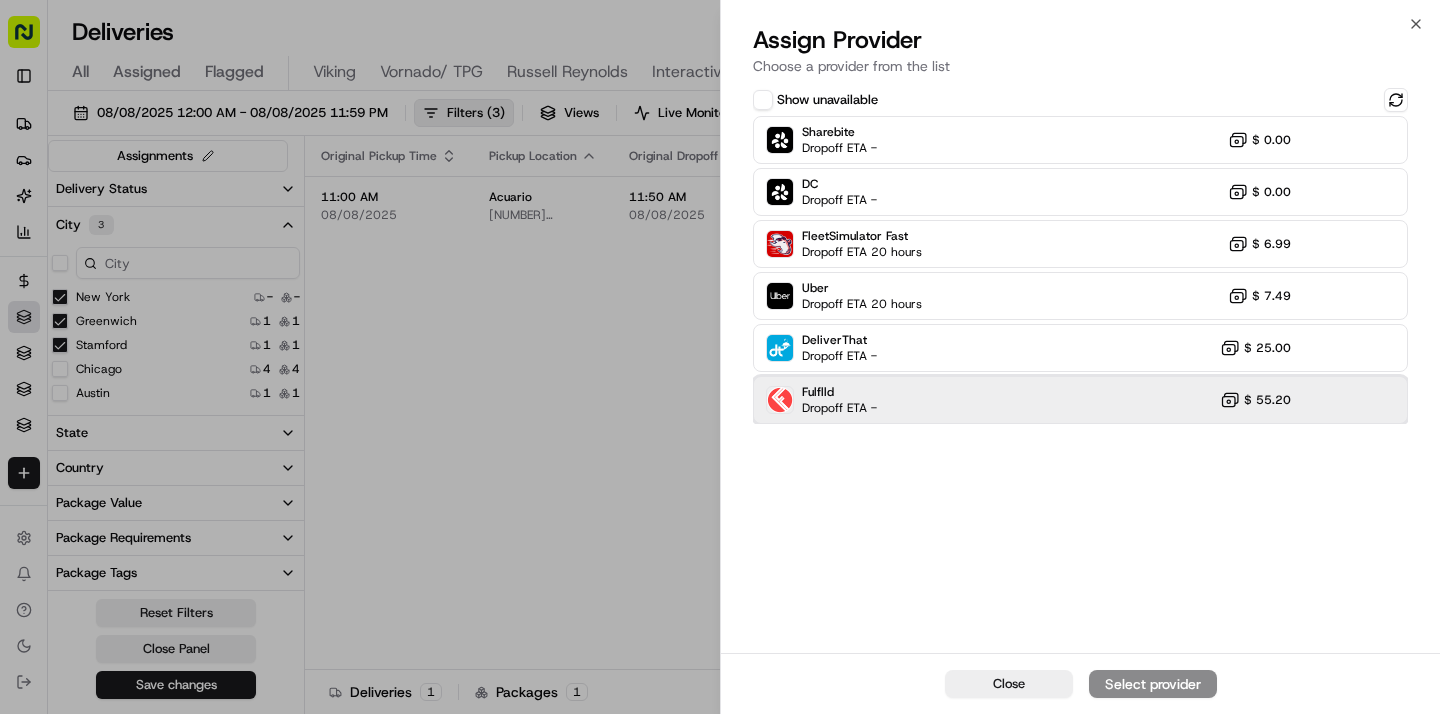 click on "Fulflld Dropoff ETA   - $   55.20" at bounding box center [1080, 400] 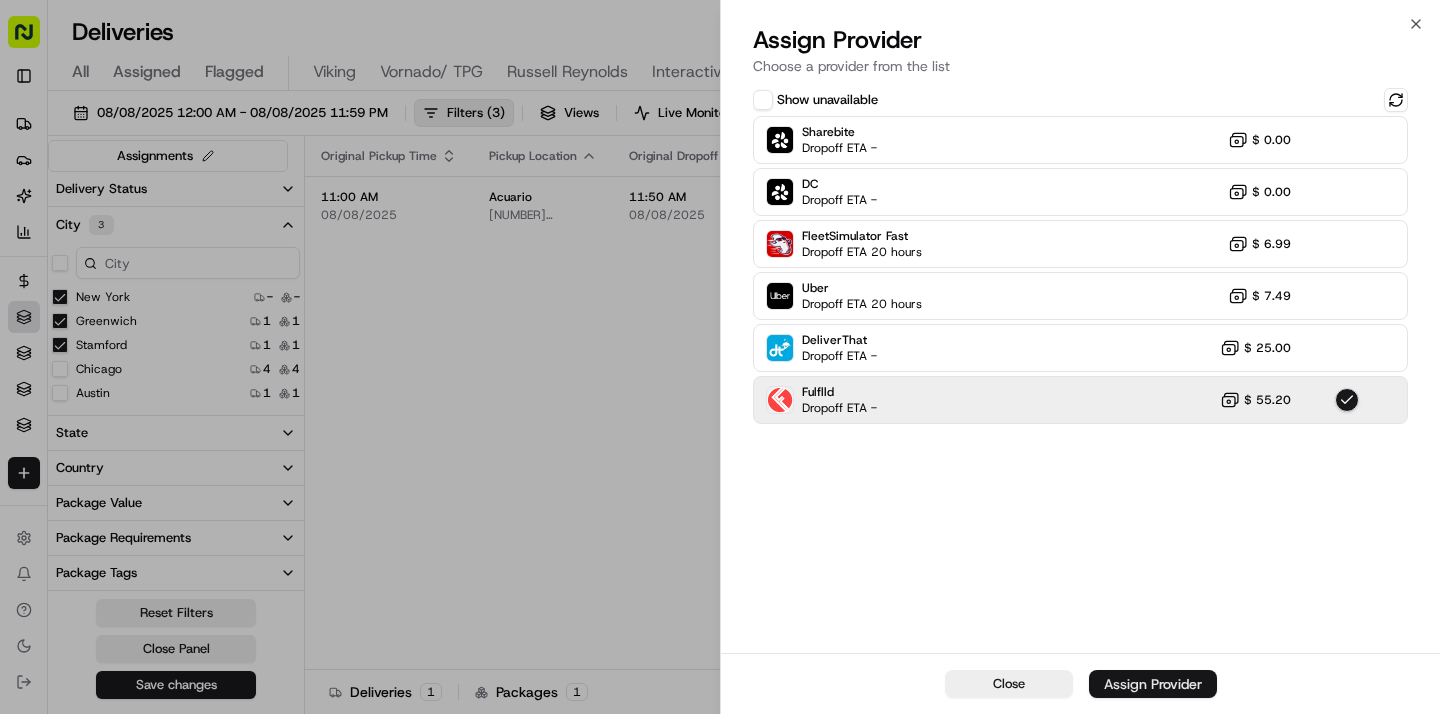 click on "Assign Provider" at bounding box center (1153, 684) 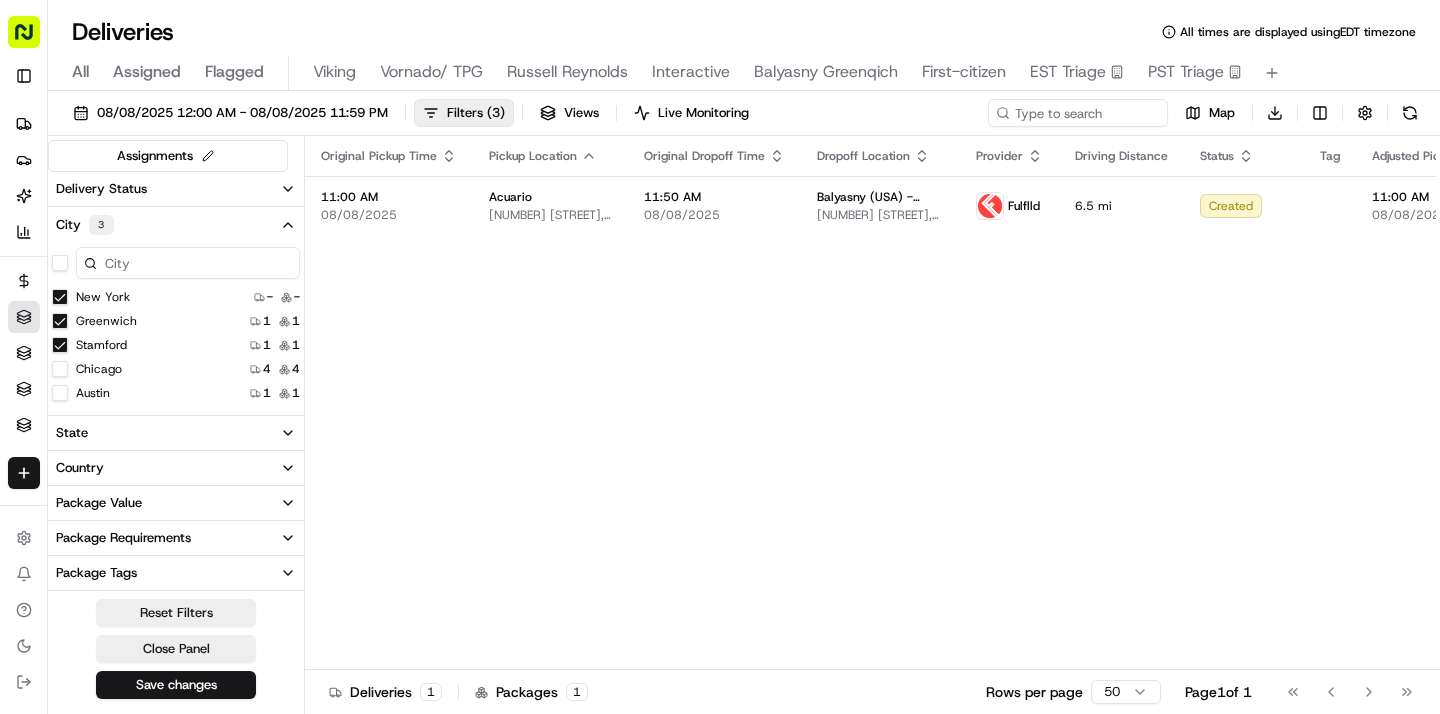 click on "Austin" at bounding box center [60, 393] 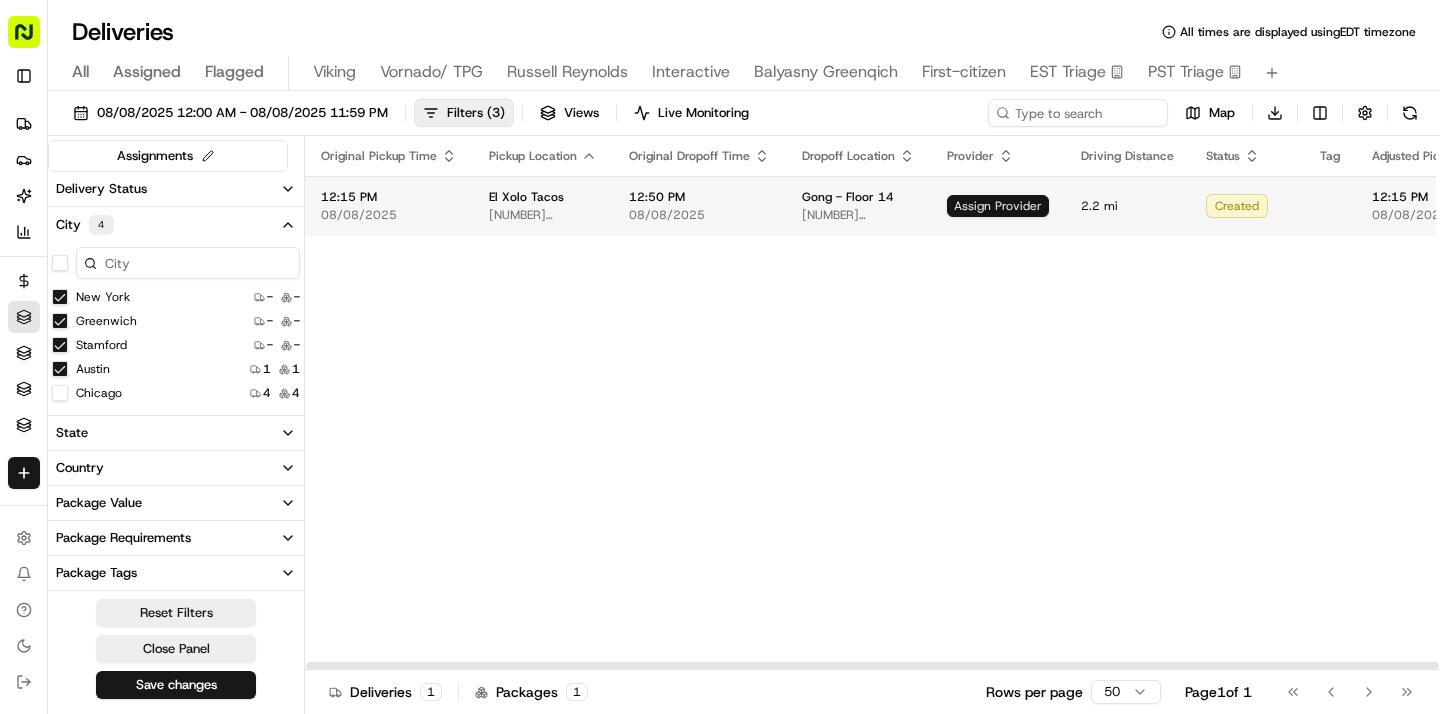 click on "Assign Provider" at bounding box center (998, 206) 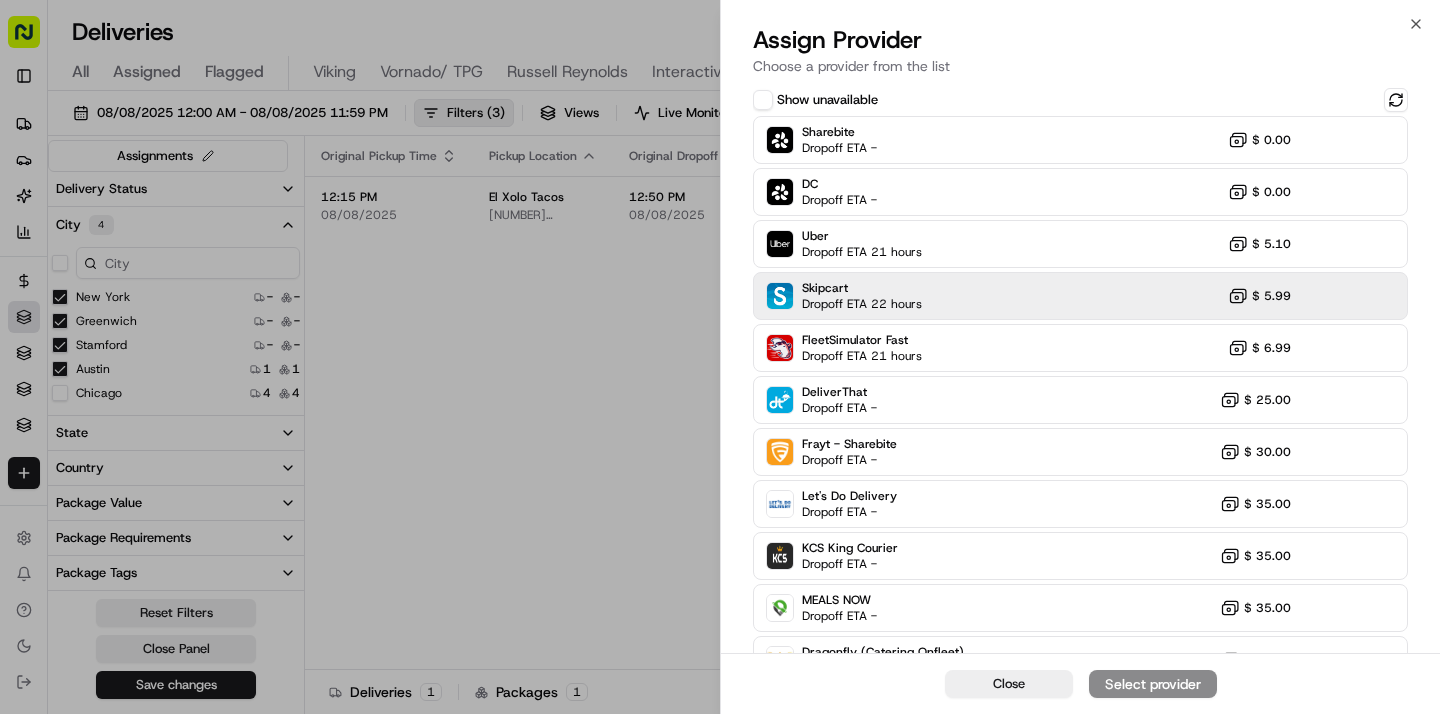 scroll, scrollTop: 139, scrollLeft: 0, axis: vertical 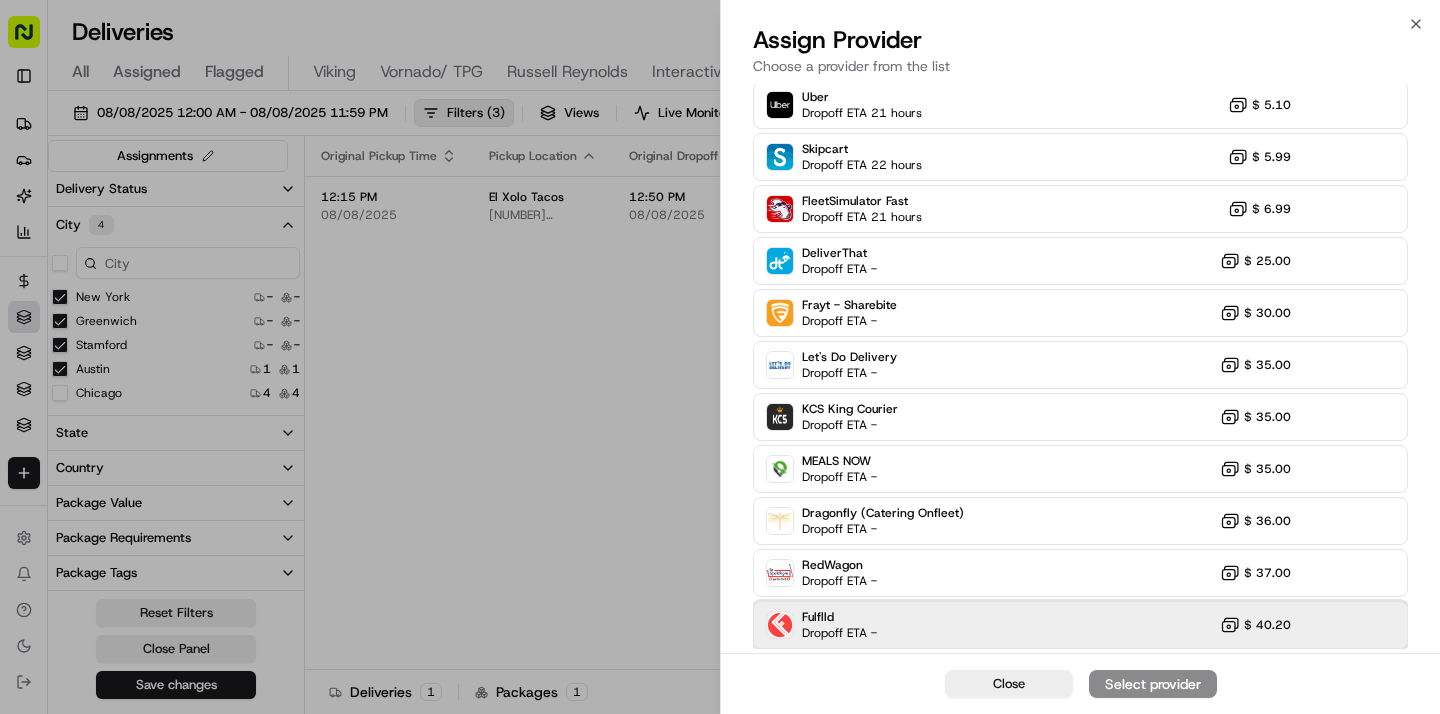 click on "Fulflld Dropoff ETA   - $   40.20" at bounding box center [1080, 625] 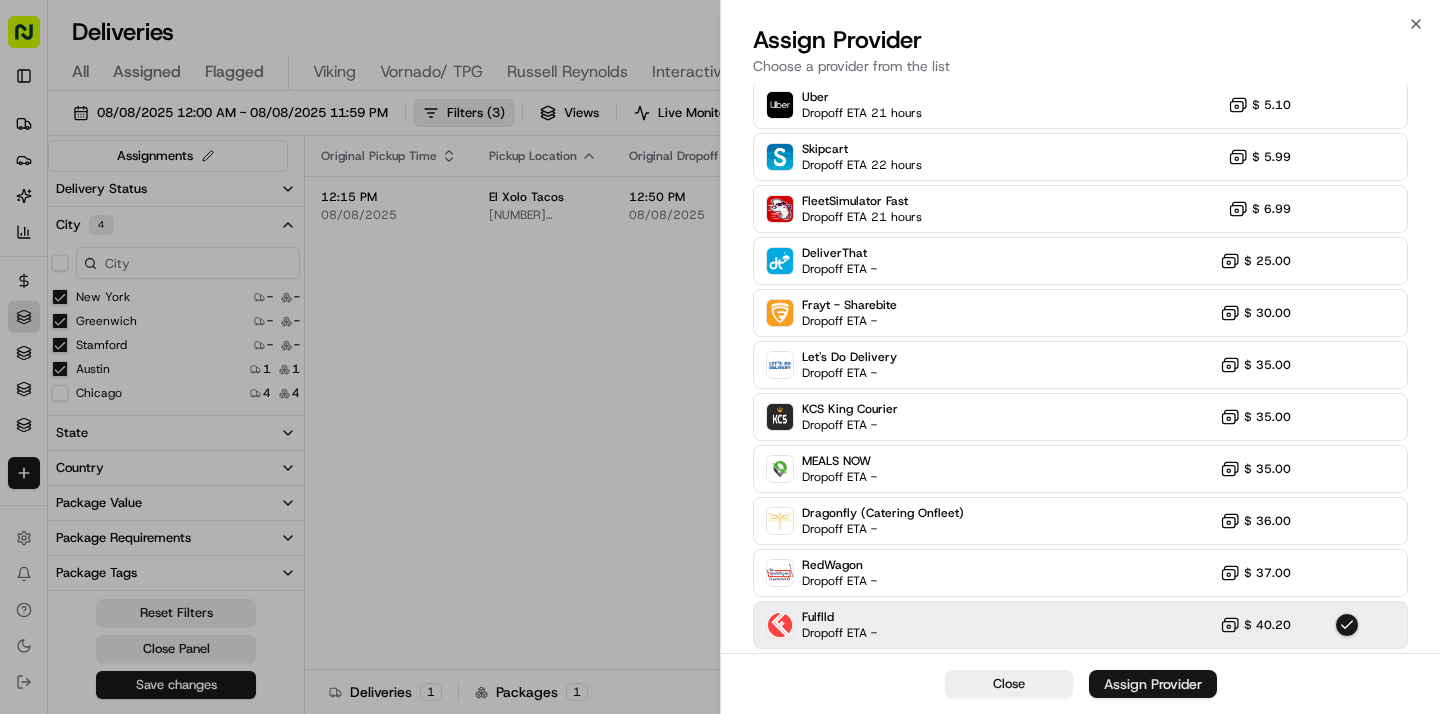 click on "Assign Provider" at bounding box center (1153, 684) 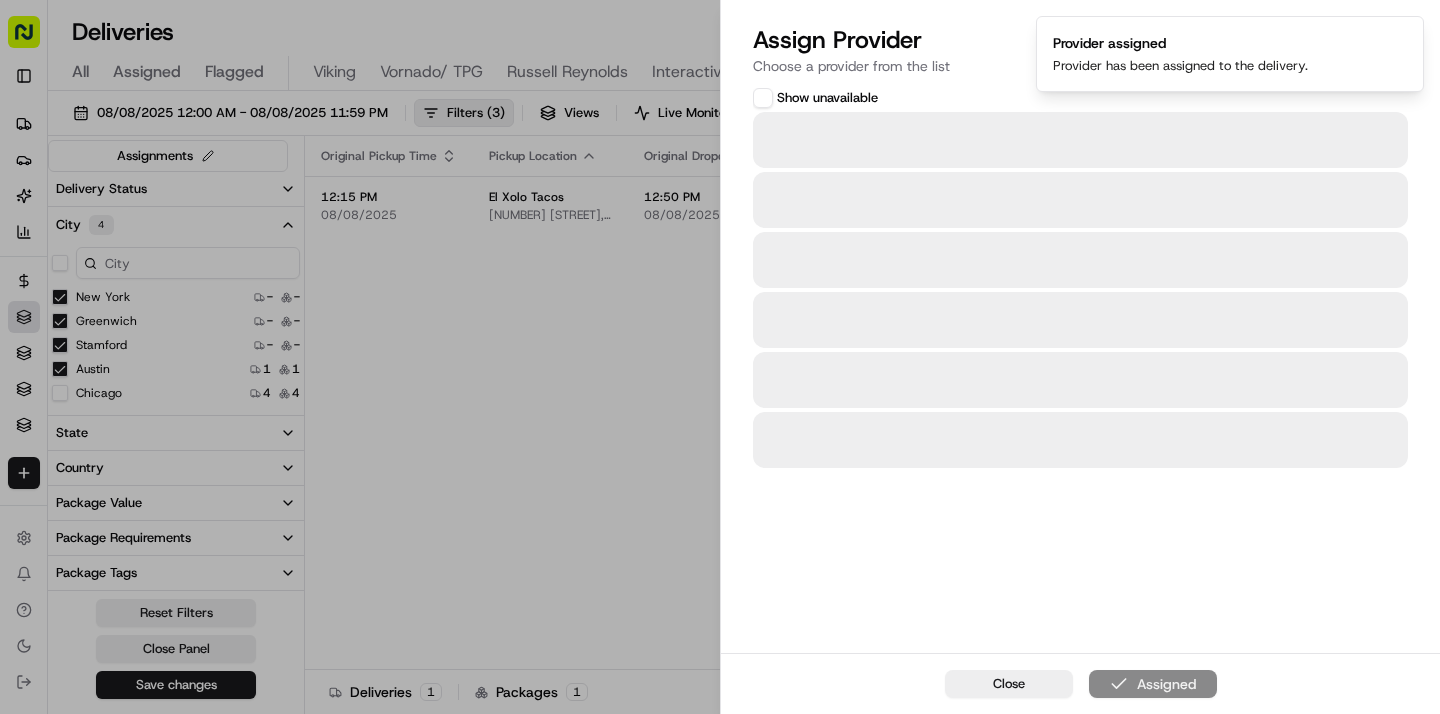 scroll, scrollTop: 0, scrollLeft: 0, axis: both 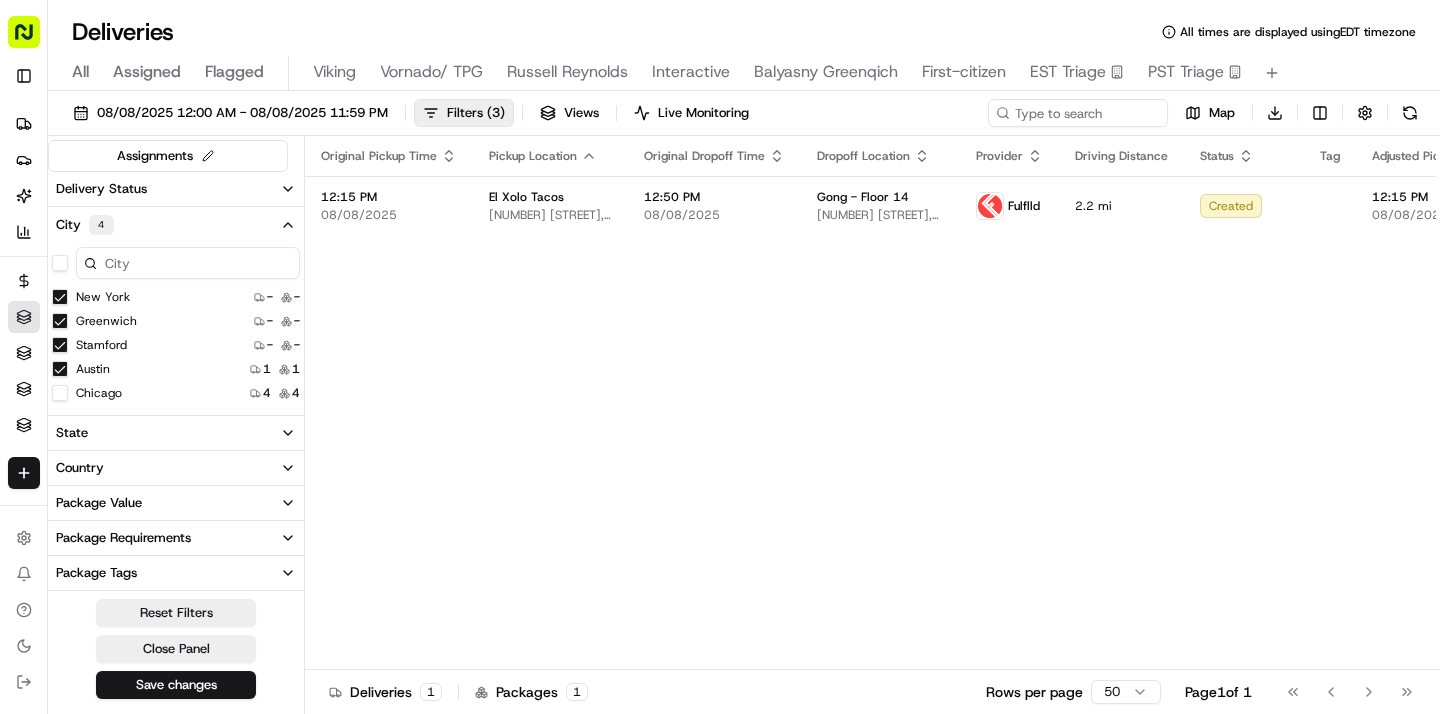 click on "Chicago" at bounding box center (60, 393) 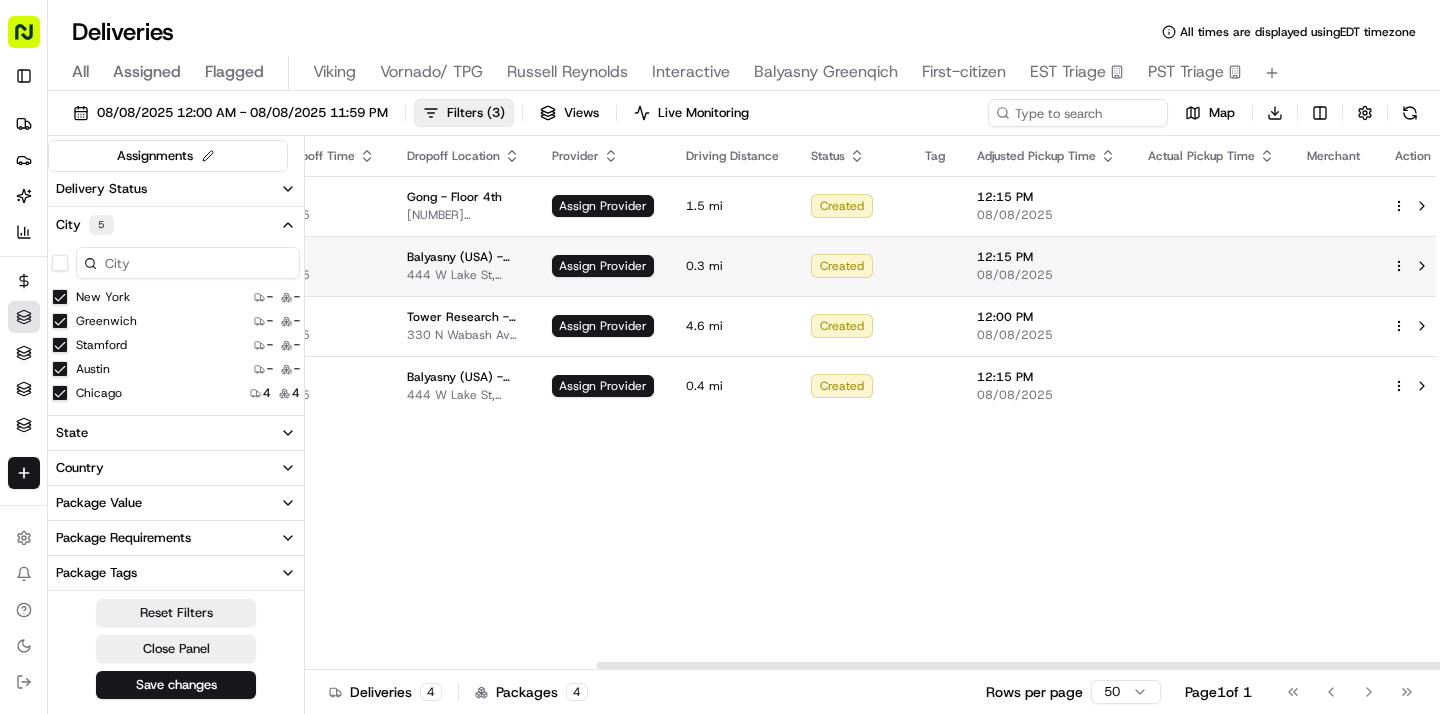 scroll, scrollTop: 0, scrollLeft: 409, axis: horizontal 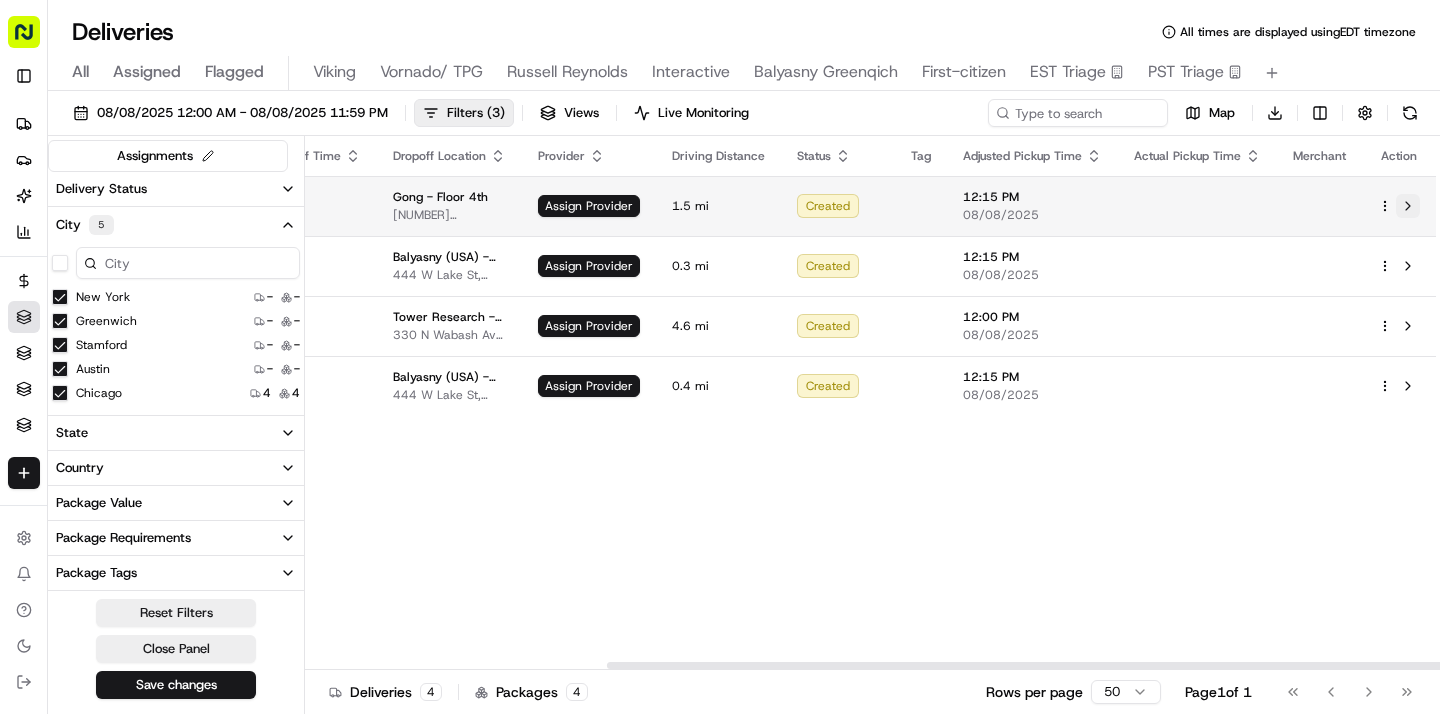 click at bounding box center (1408, 206) 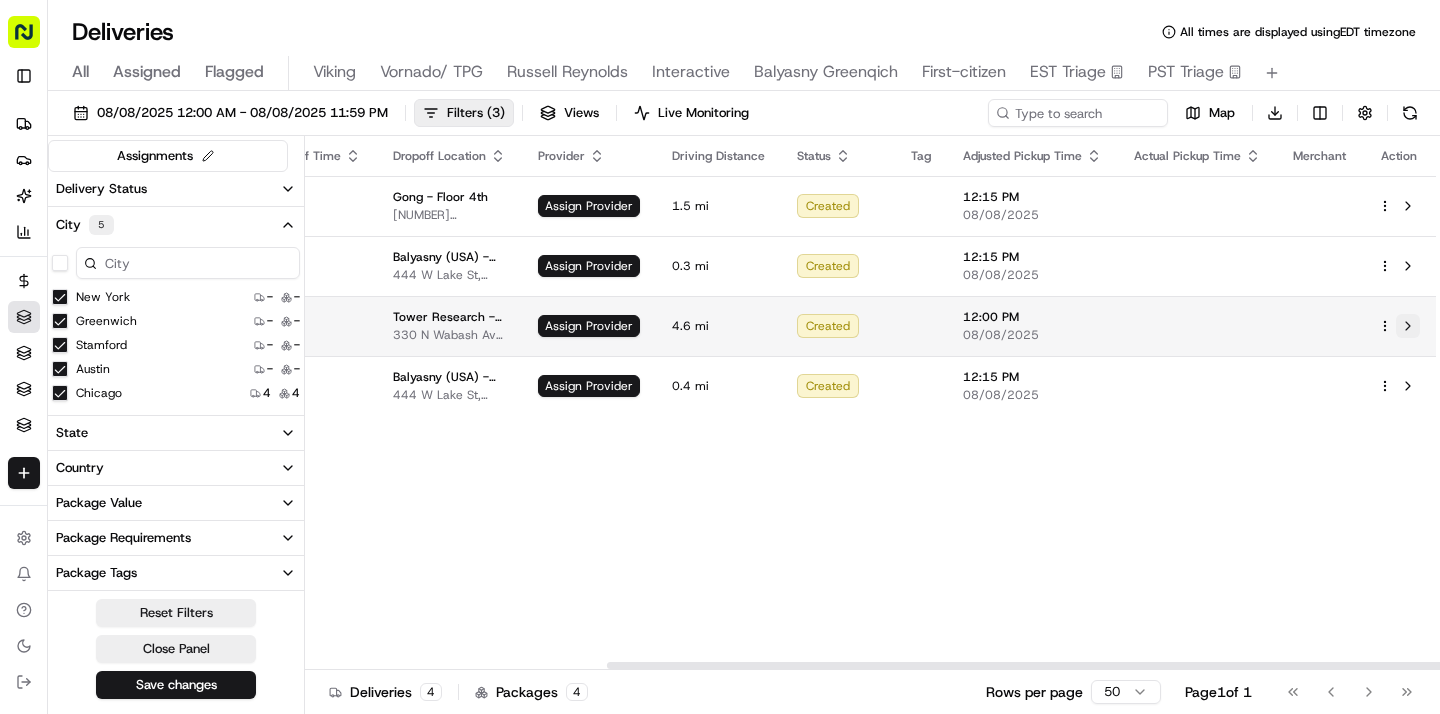 click at bounding box center [1408, 326] 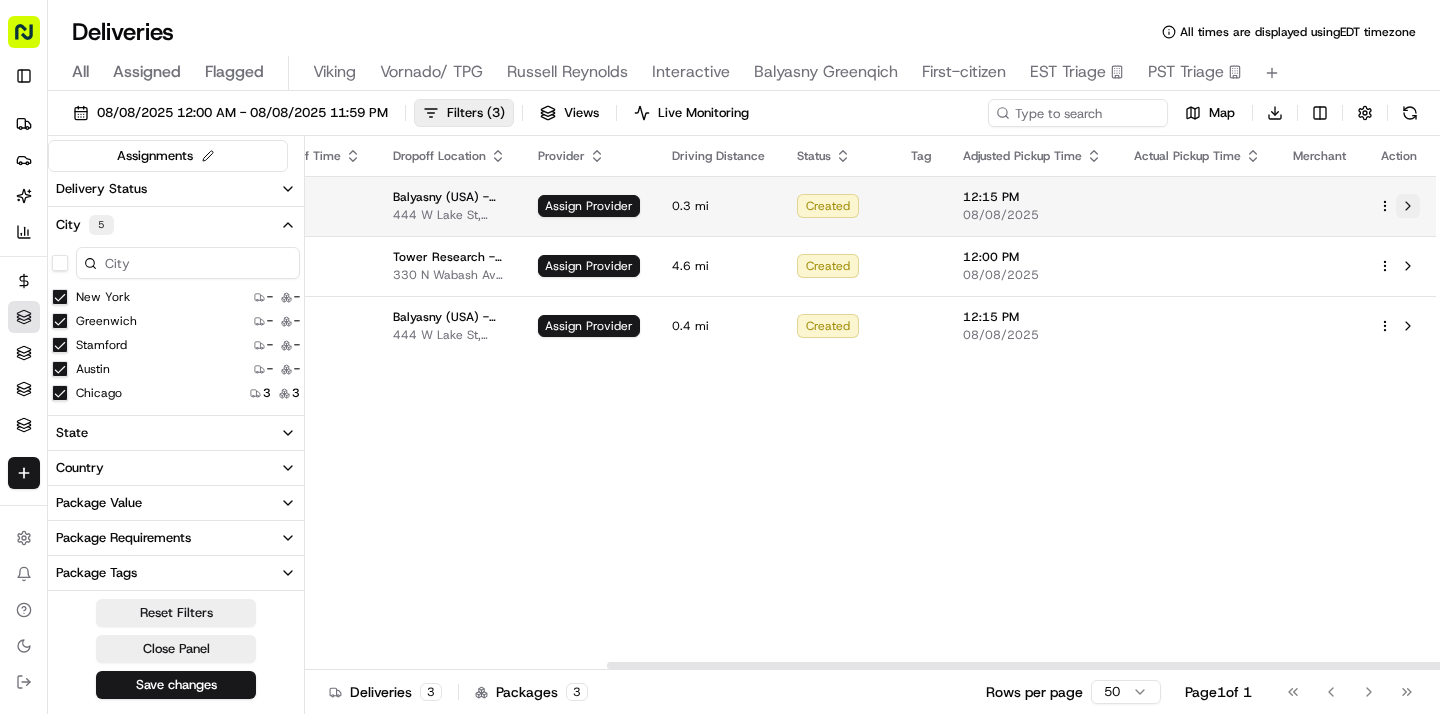 type 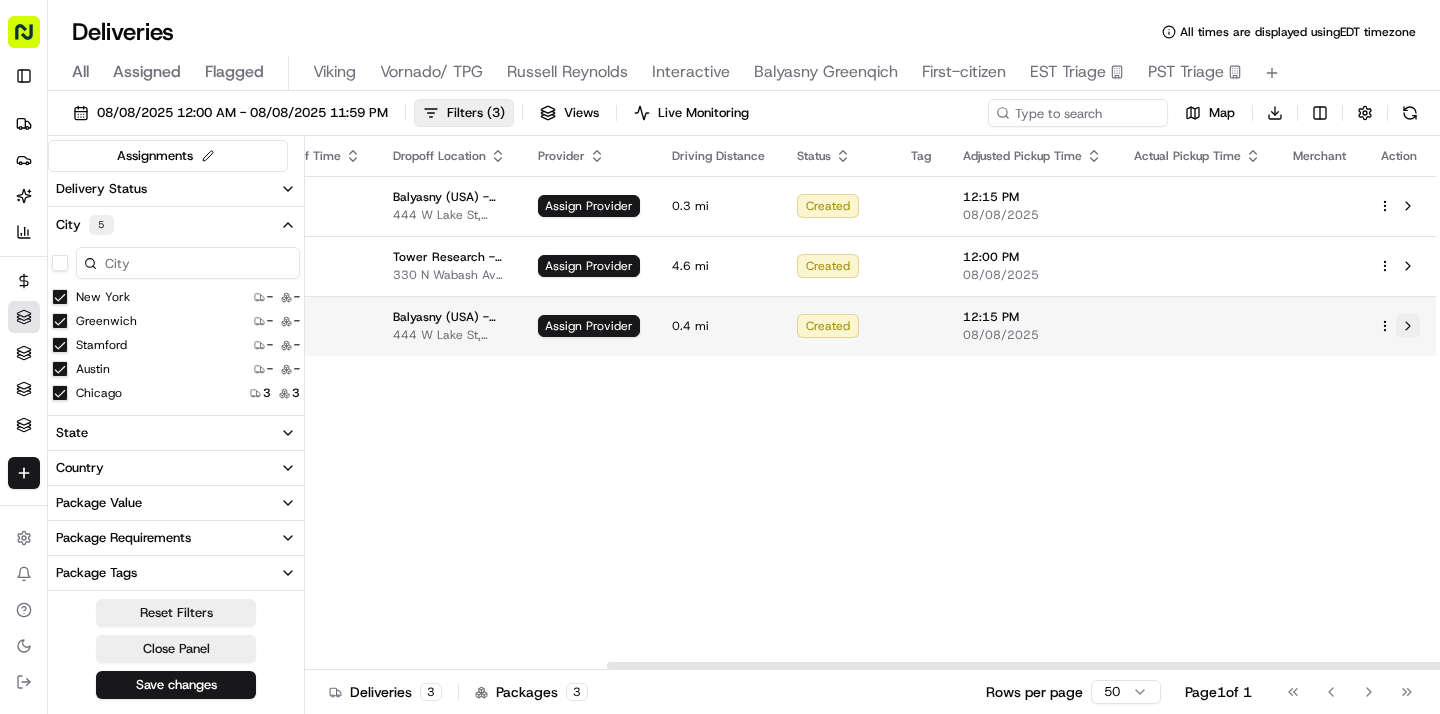 click at bounding box center [1408, 326] 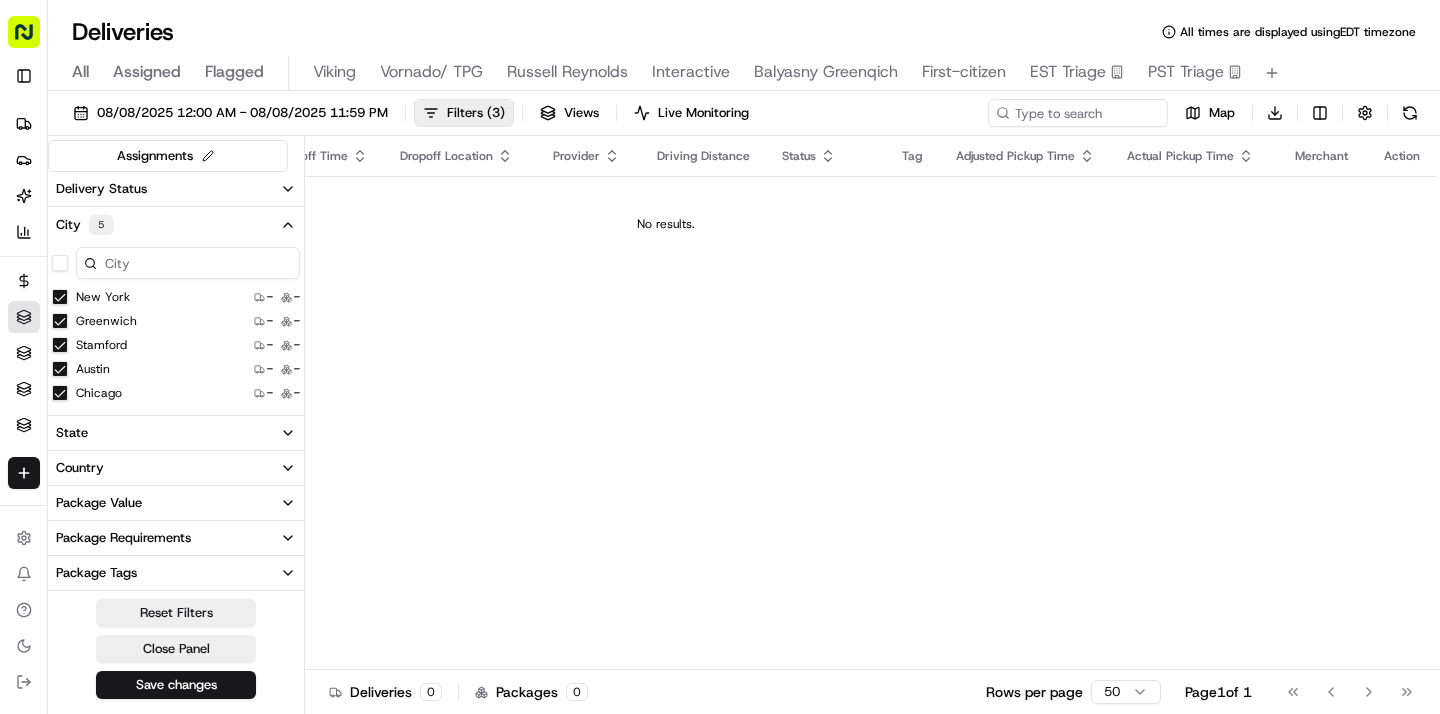 click on "All" at bounding box center (80, 72) 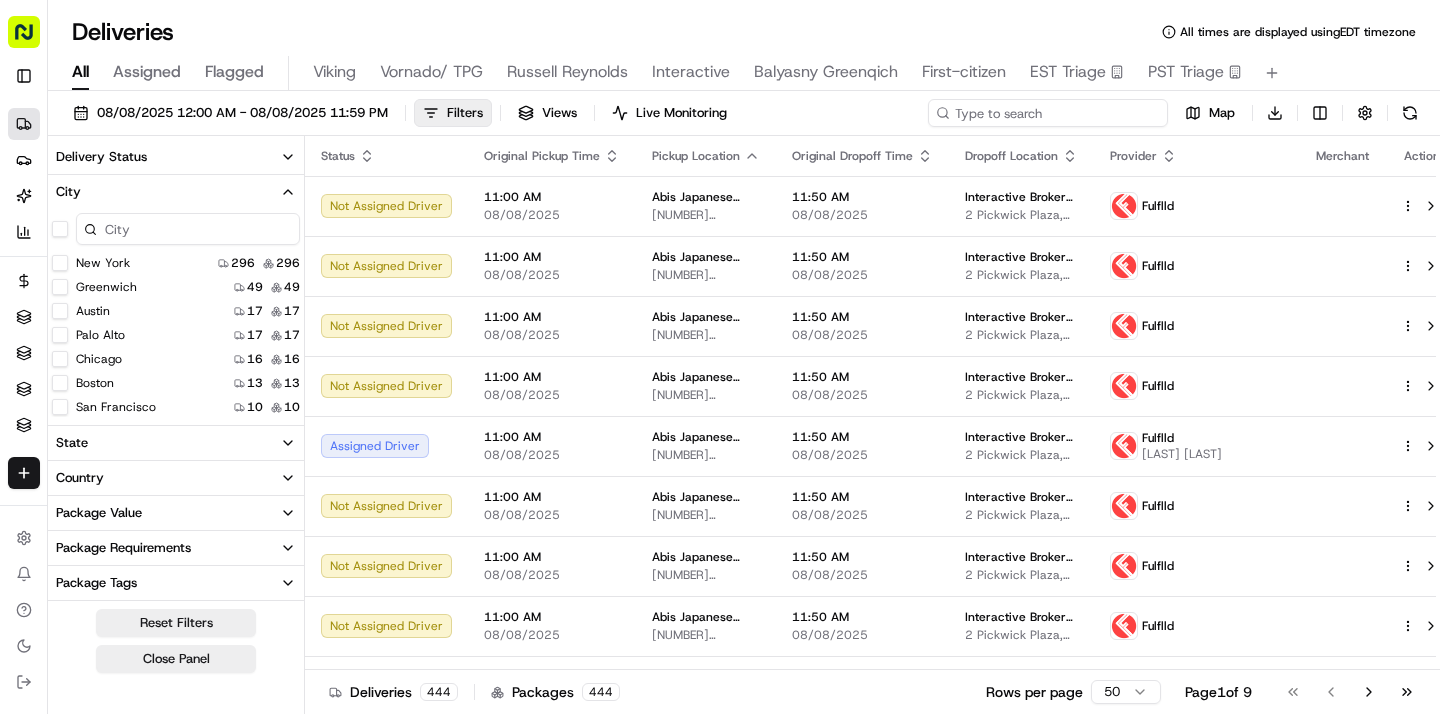 click at bounding box center (1048, 113) 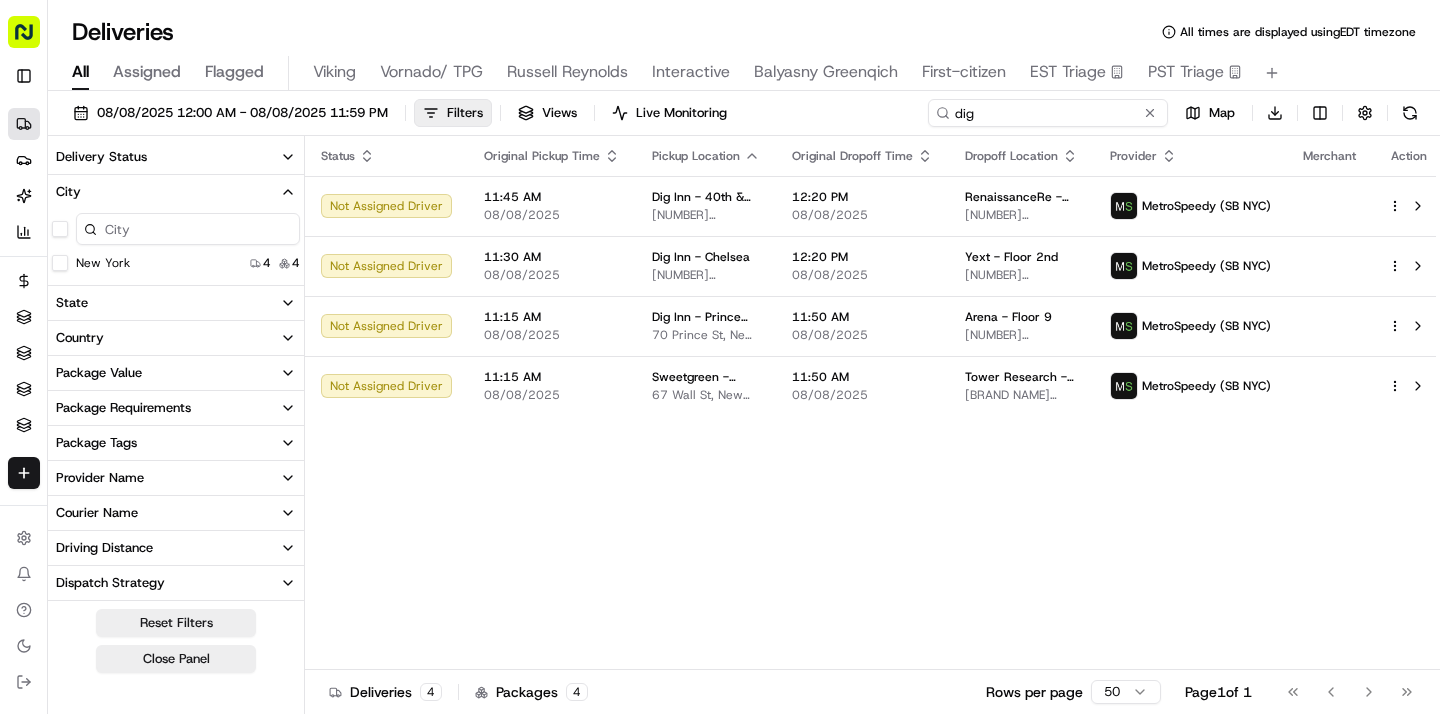type on "dig" 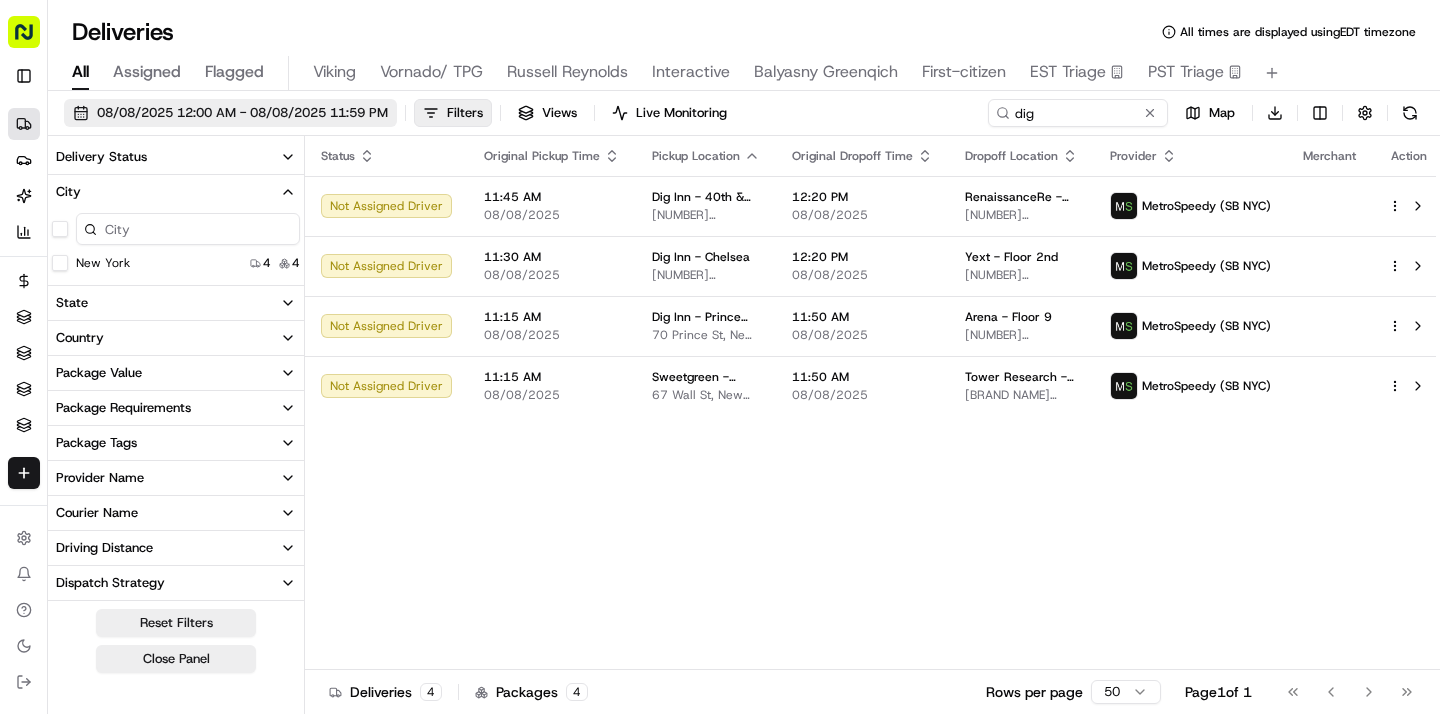 click on "08/08/2025 12:00 AM - 08/08/2025 11:59 PM" at bounding box center (242, 113) 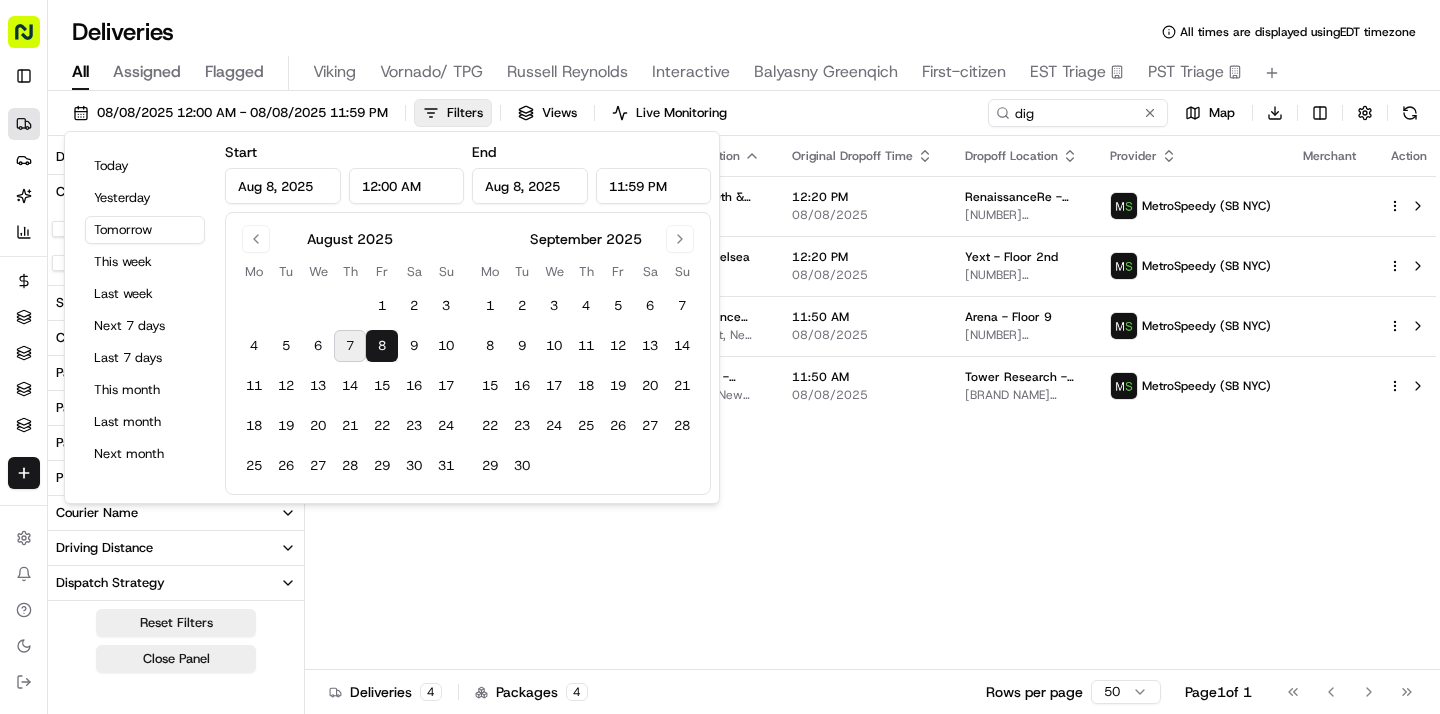 click on "7" at bounding box center [350, 346] 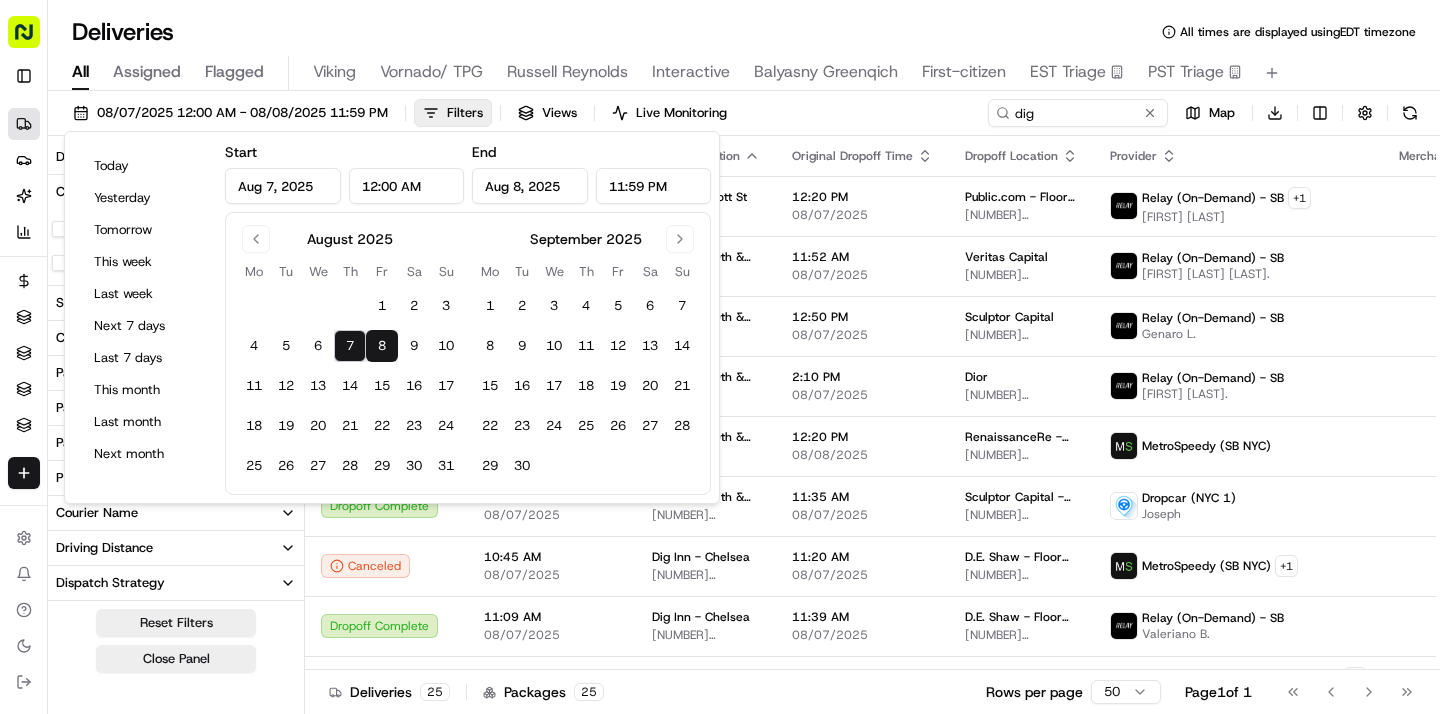 click on "7" at bounding box center [350, 346] 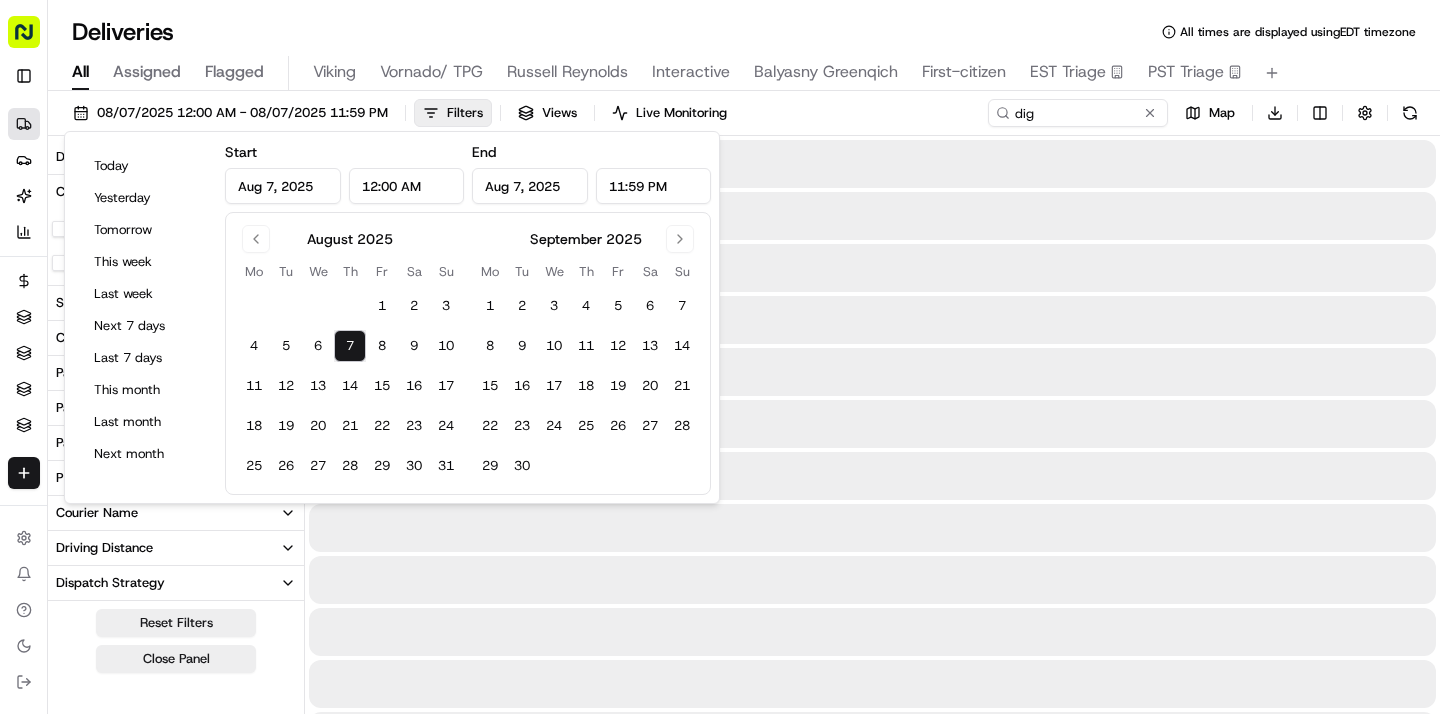 type on "Aug 7, 2025" 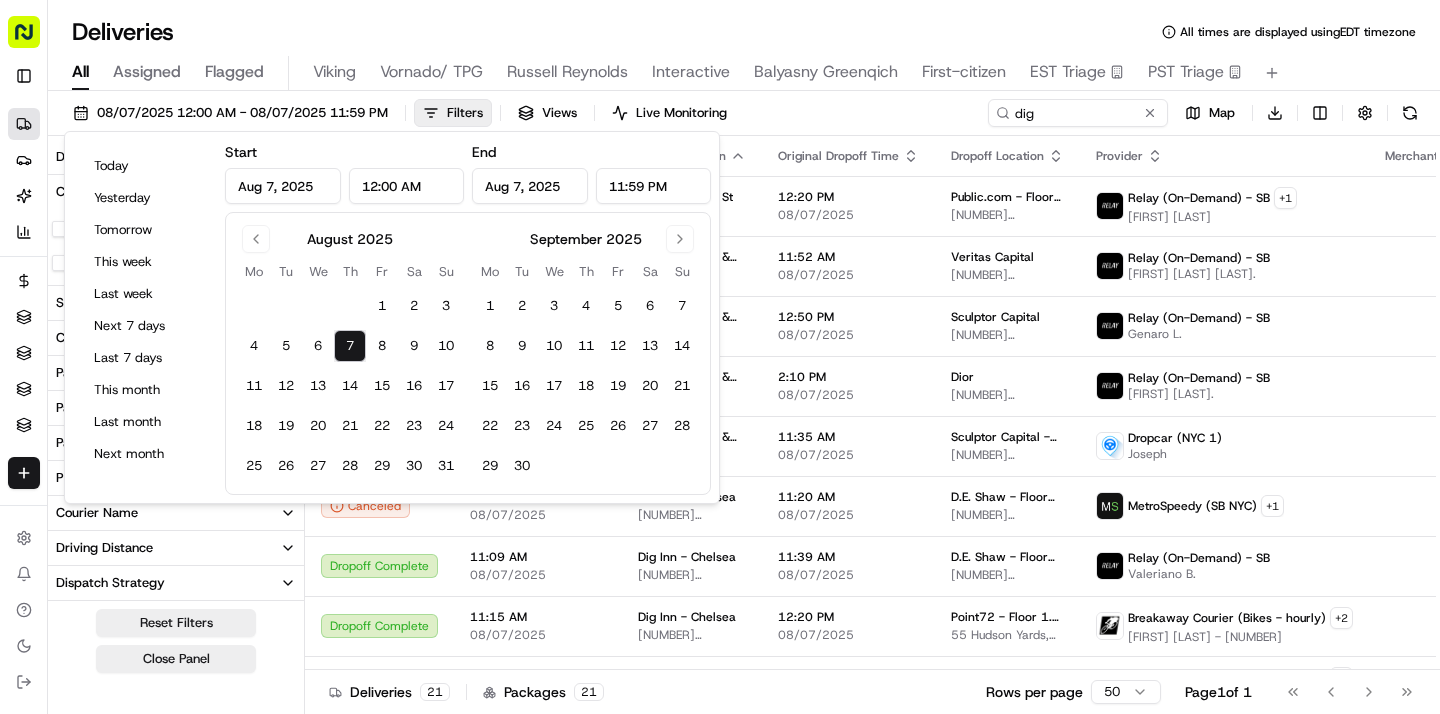 click on "08/07/2025 12:00 AM - 08/07/2025 11:59 PM Filters Views Live Monitoring dig Map Download" at bounding box center (744, 117) 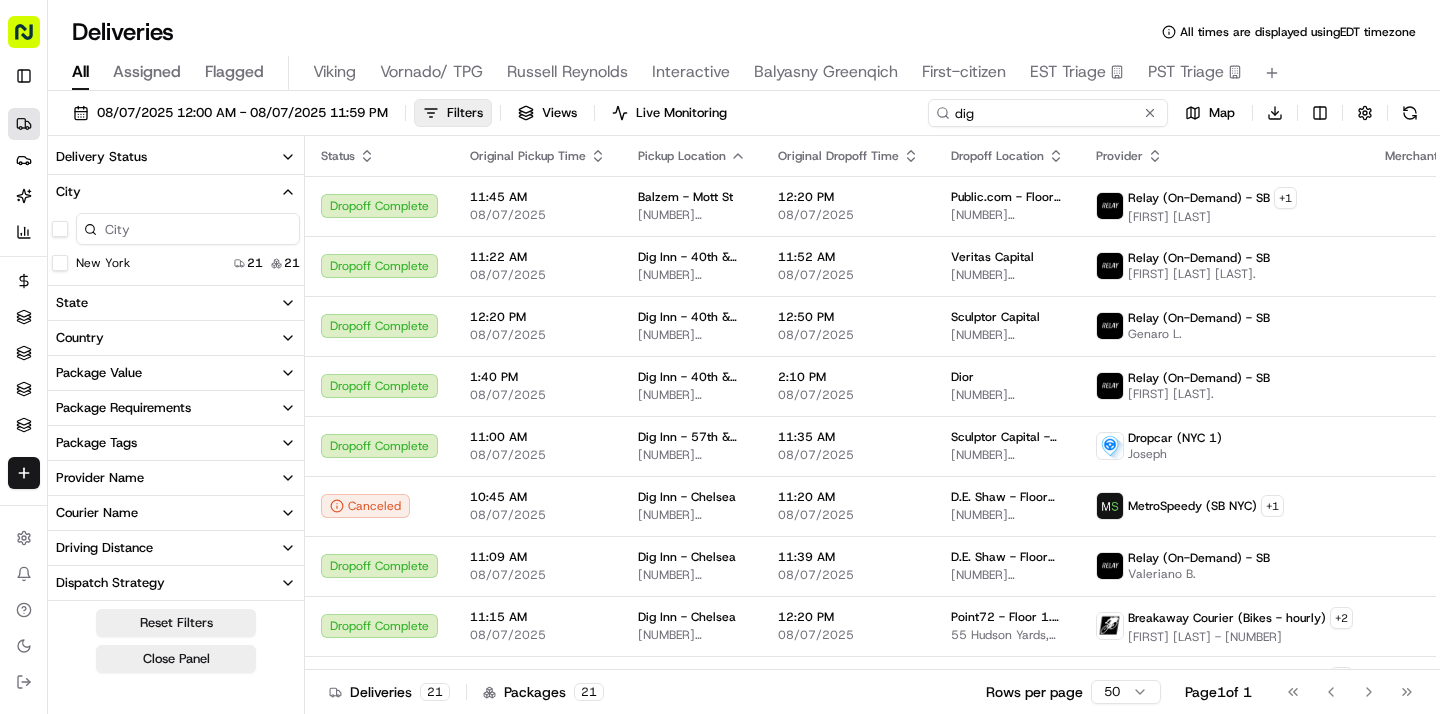 click on "dig" at bounding box center [1048, 113] 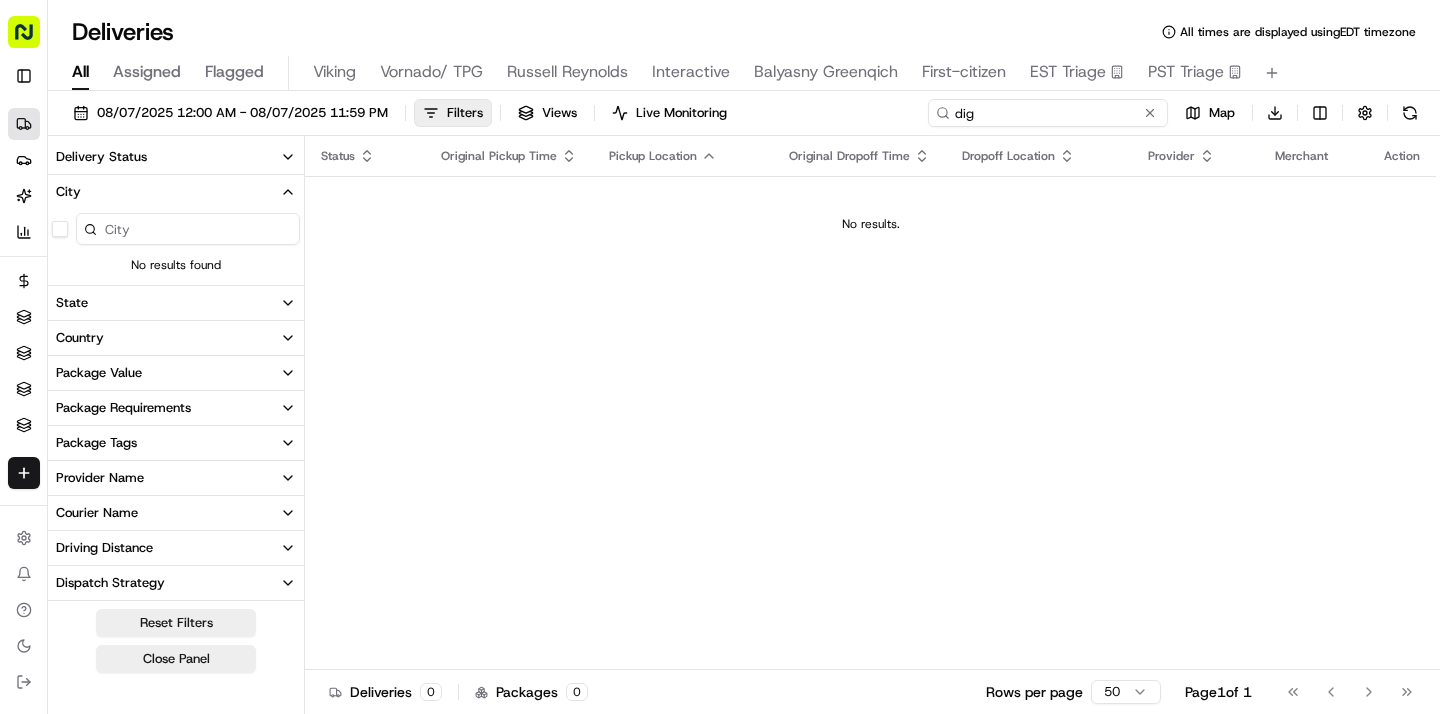 type on "dig" 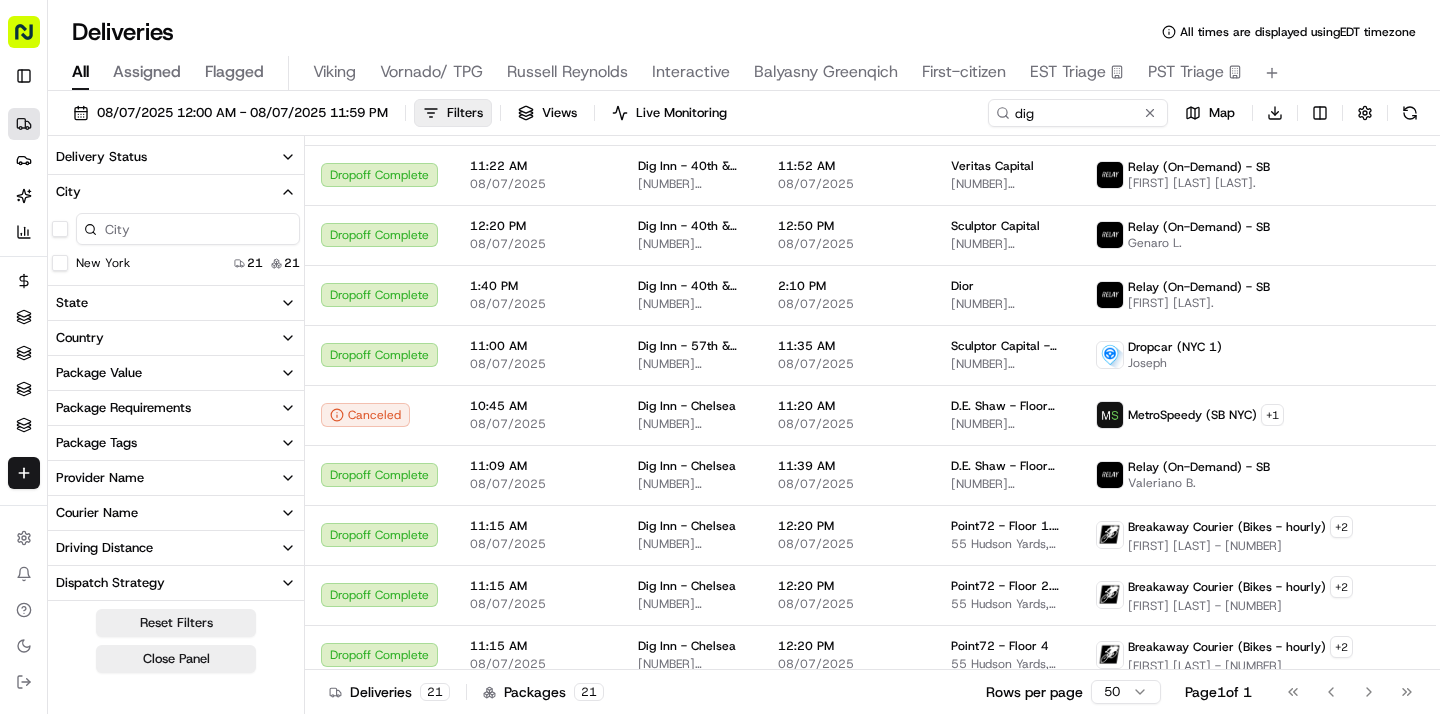 scroll, scrollTop: 0, scrollLeft: 0, axis: both 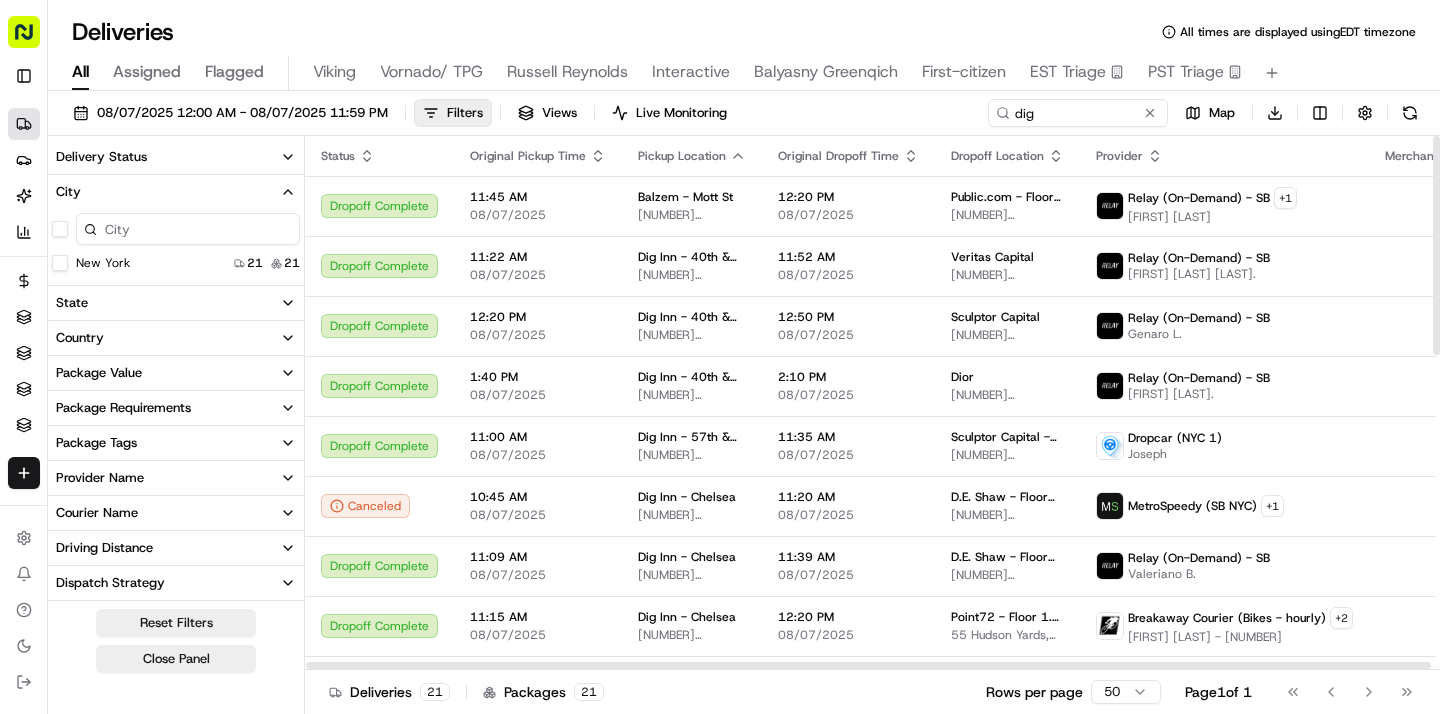 click 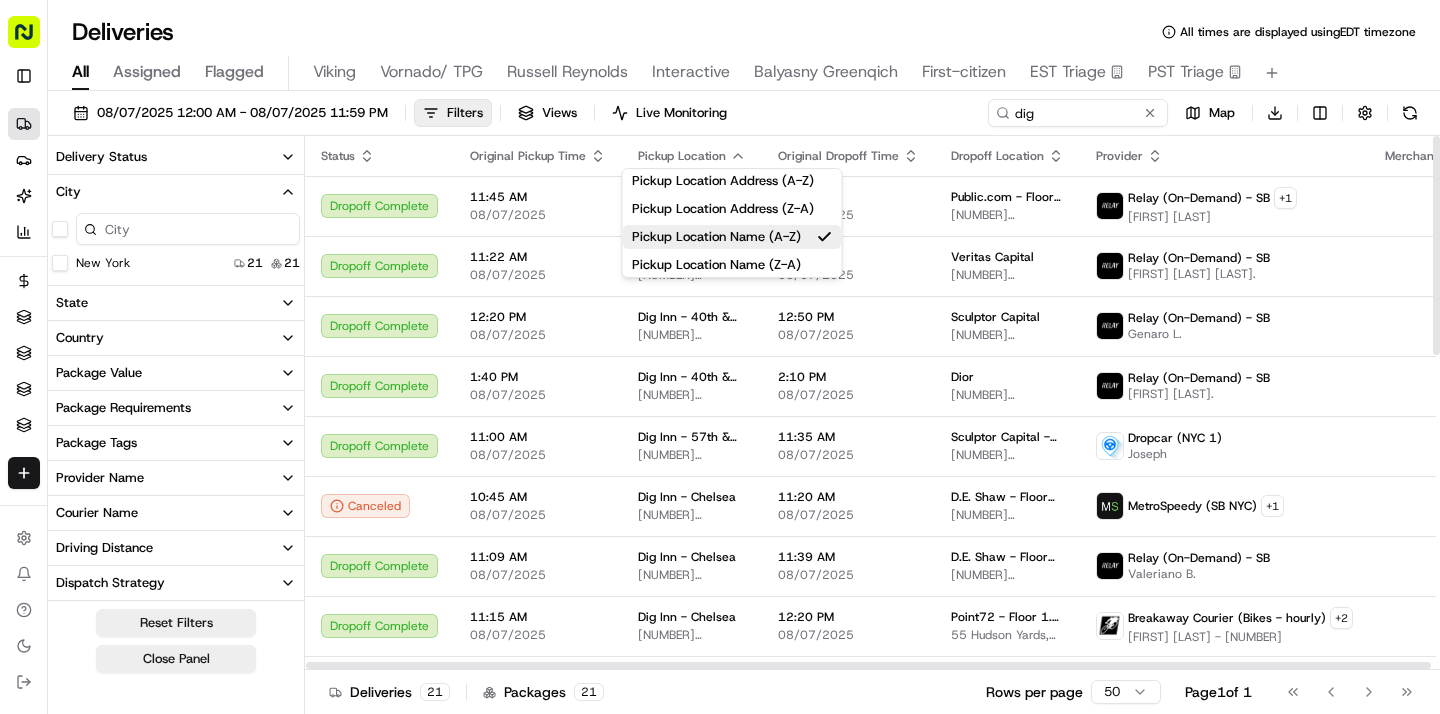 click on "08/07/2025 12:00 AM - 08/07/2025 11:59 PM Filters Views Live Monitoring dig Map Download" at bounding box center (744, 117) 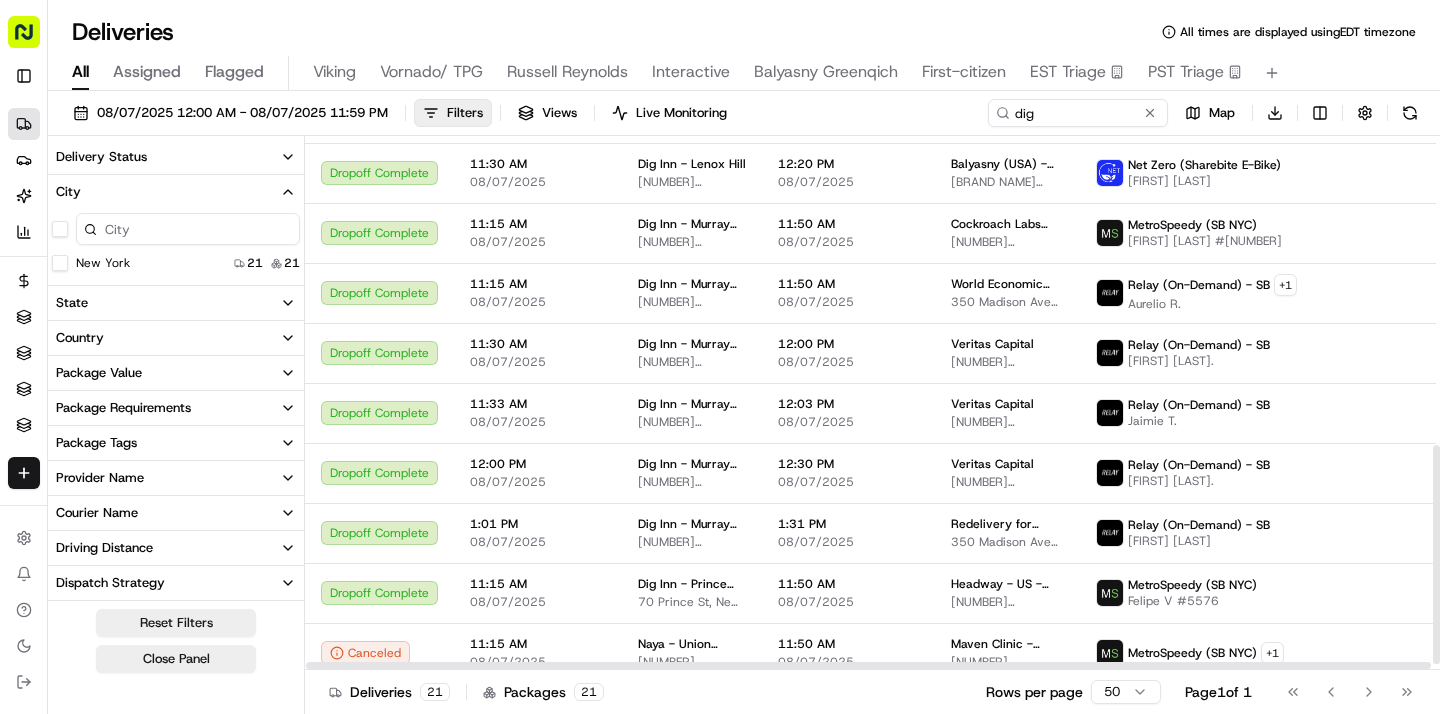 scroll, scrollTop: 766, scrollLeft: 0, axis: vertical 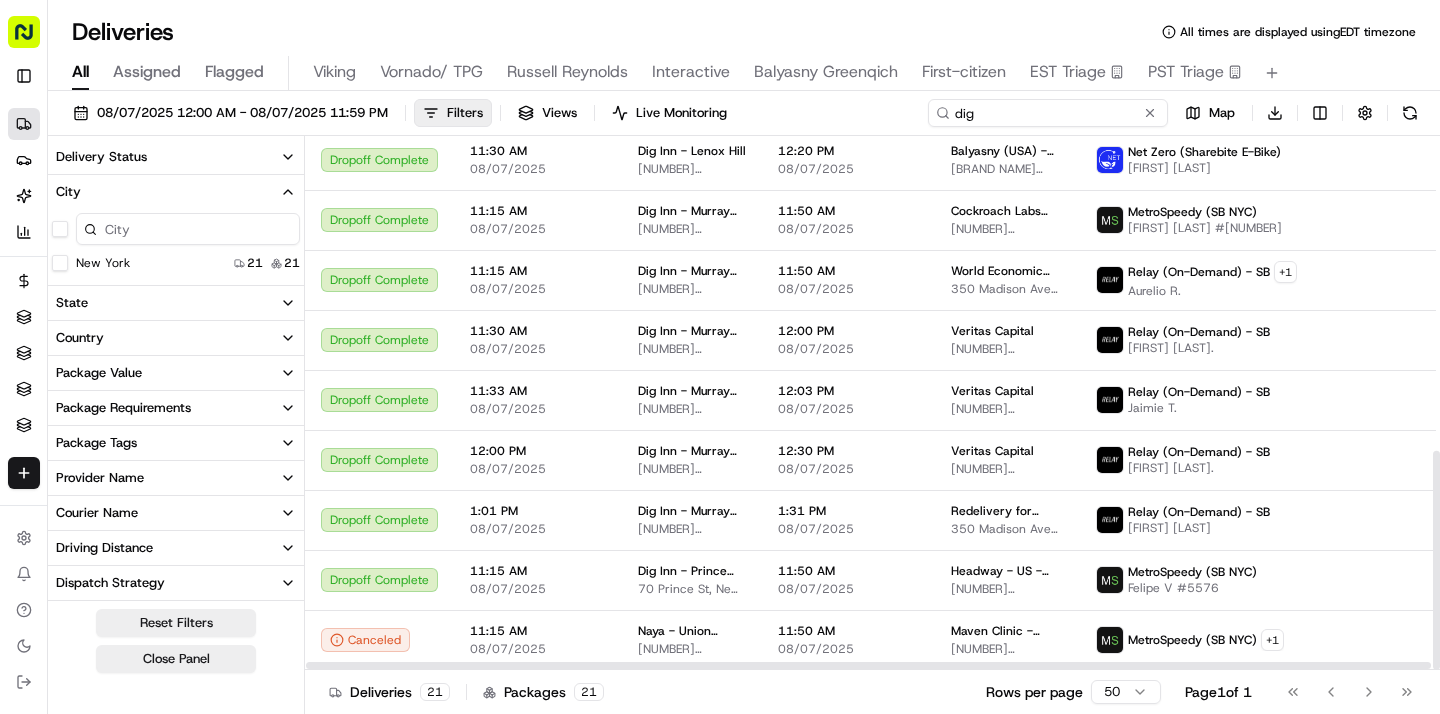 click on "dig" at bounding box center [1048, 113] 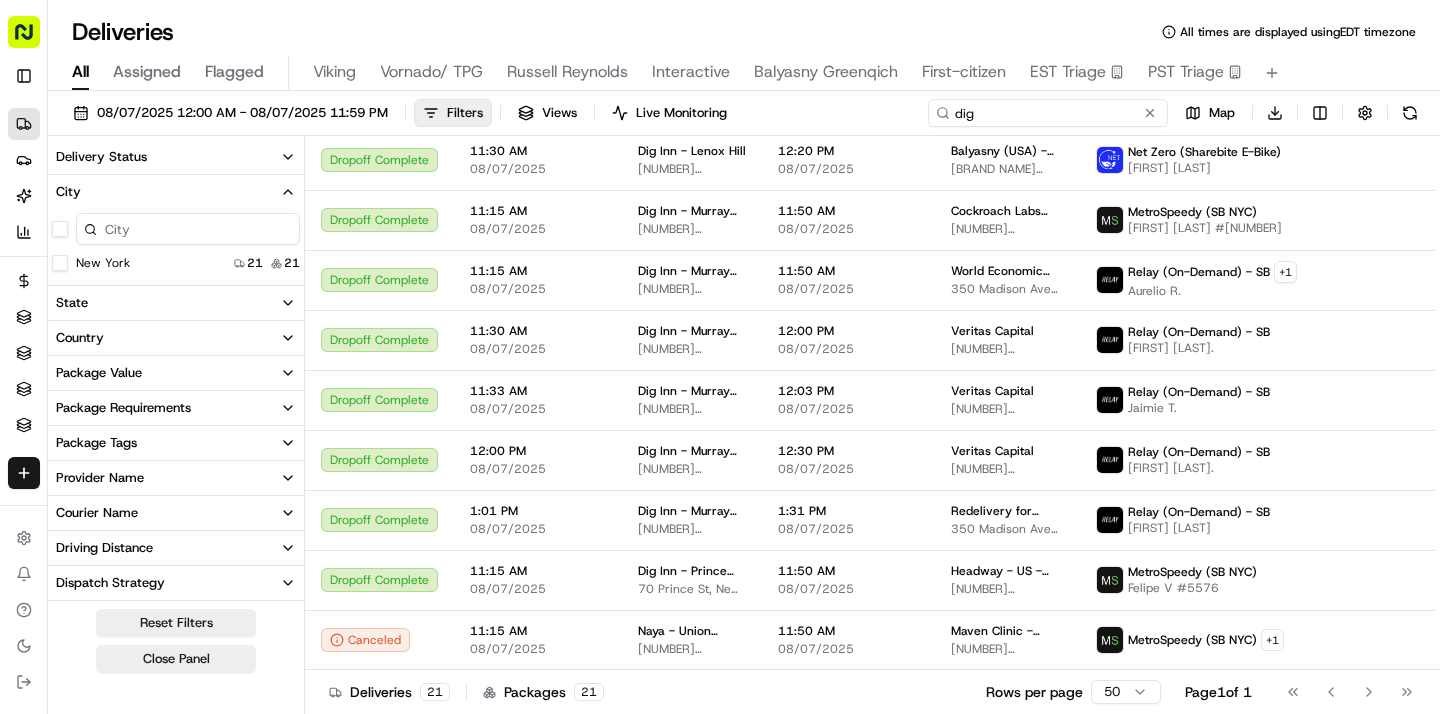 click on "dig" at bounding box center [1048, 113] 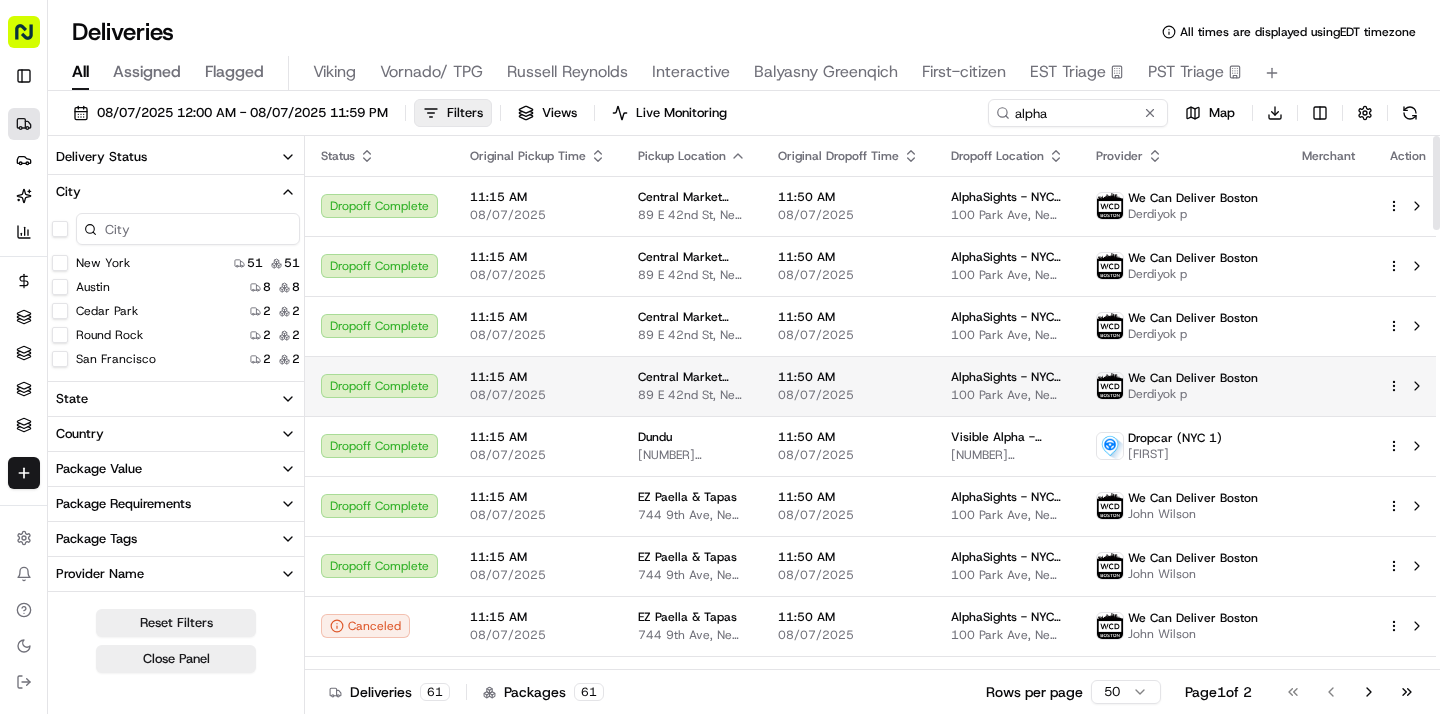 click on "We Can Deliver Boston" at bounding box center [1193, 378] 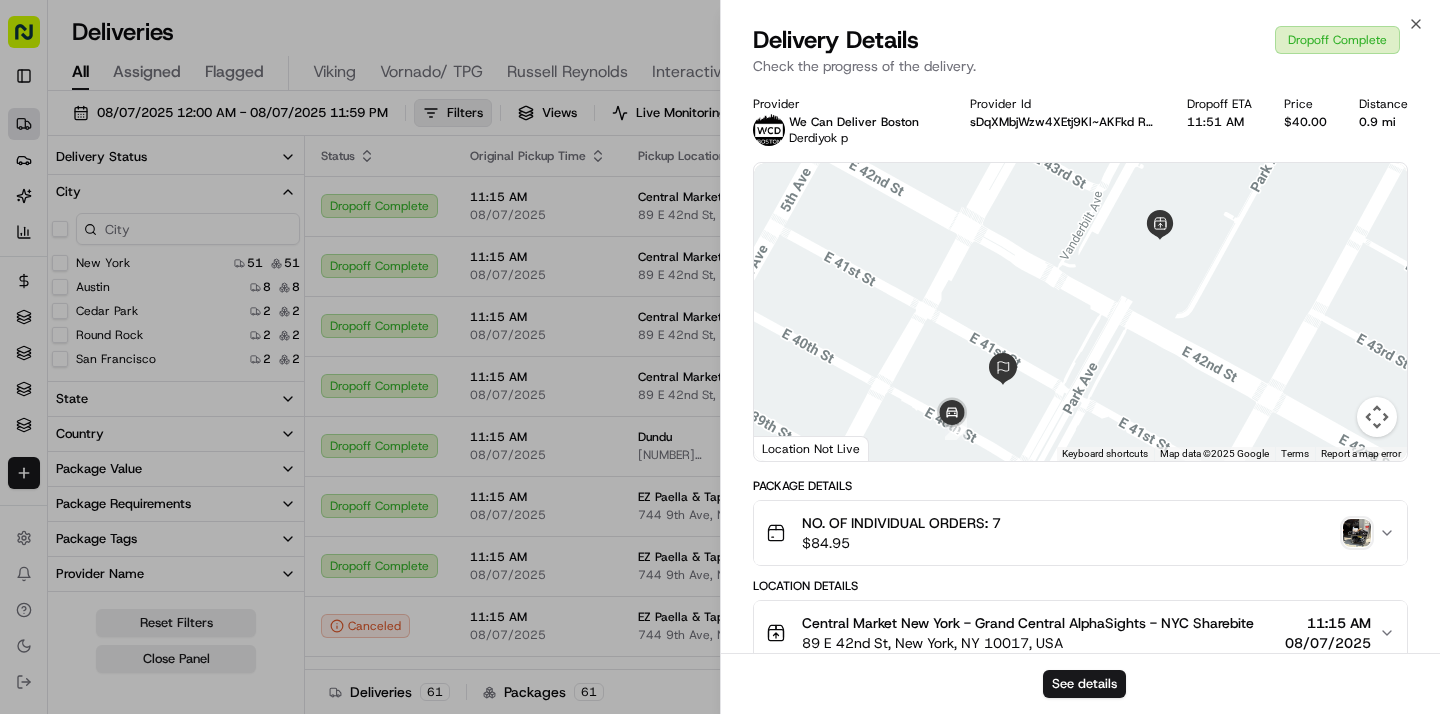 click at bounding box center (1357, 533) 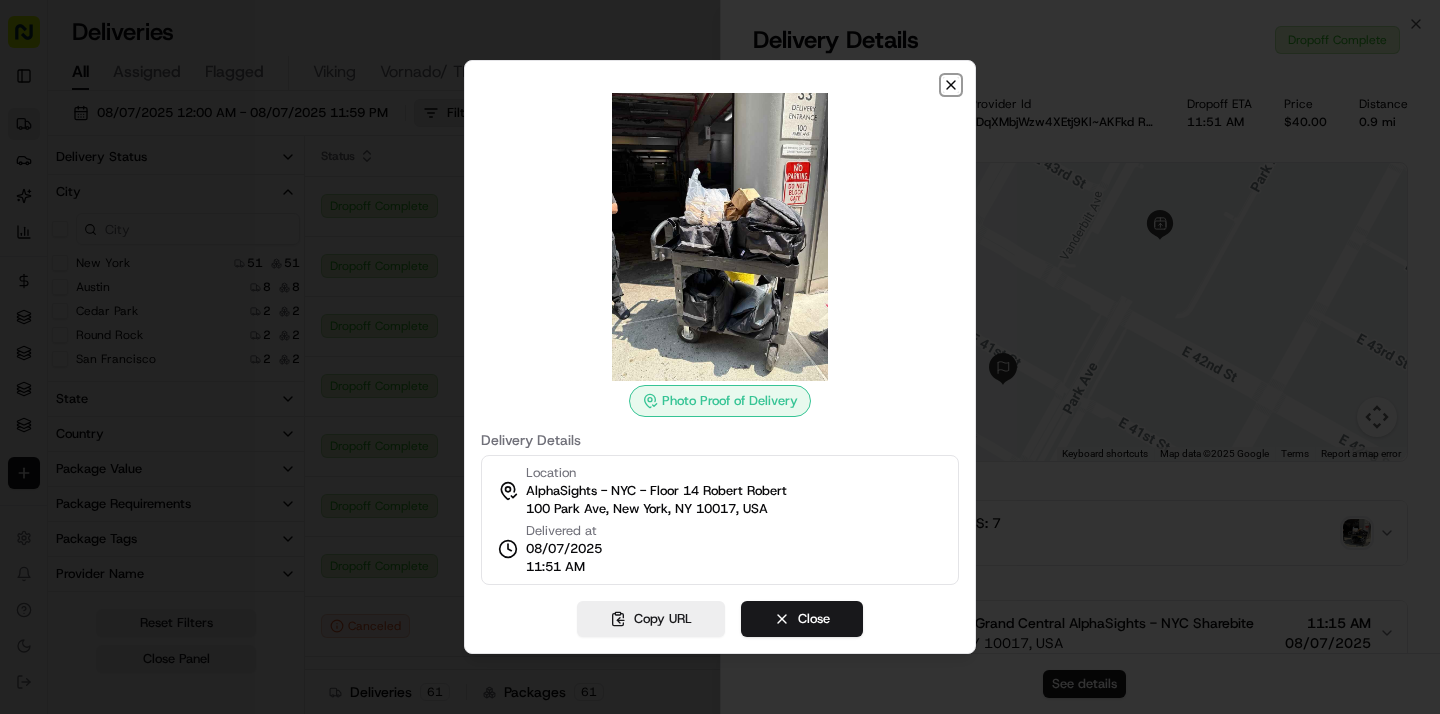 click 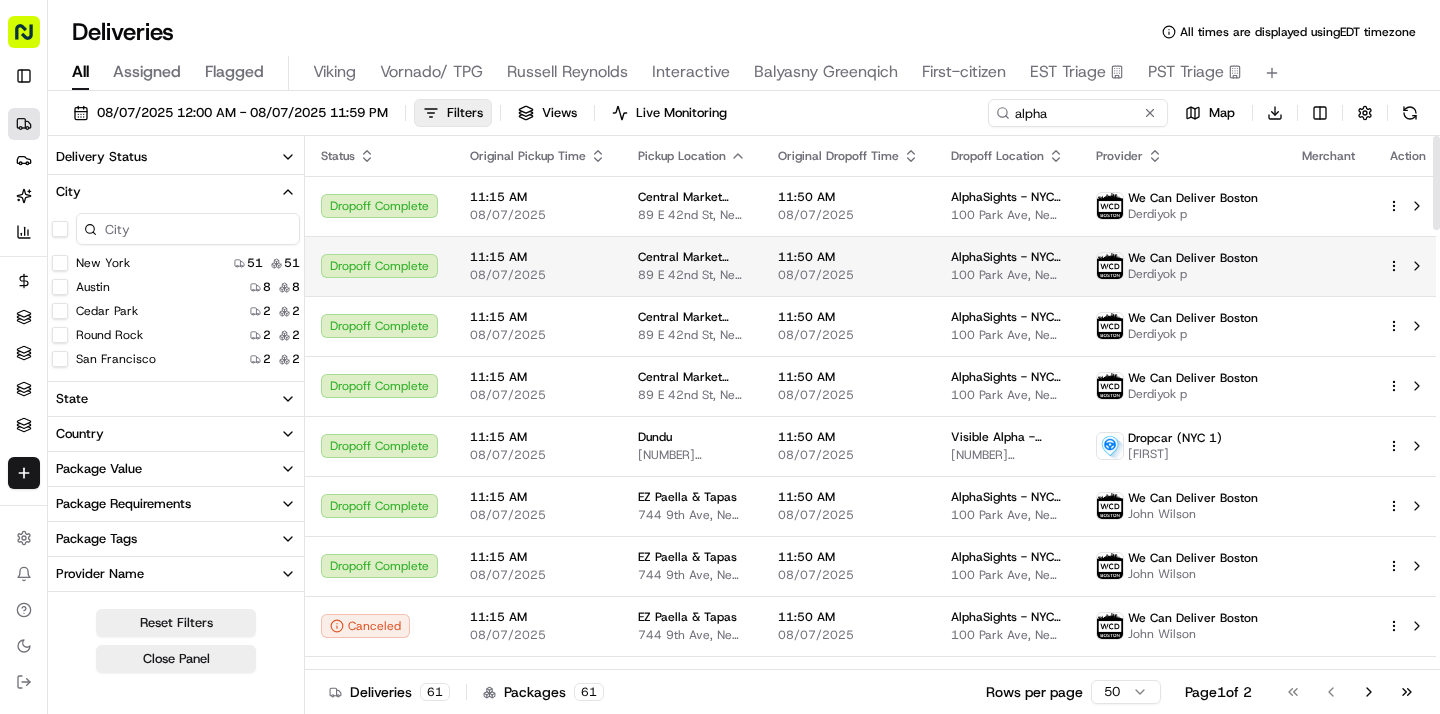 click on "11:50 AM 08/07/2025" at bounding box center [848, 266] 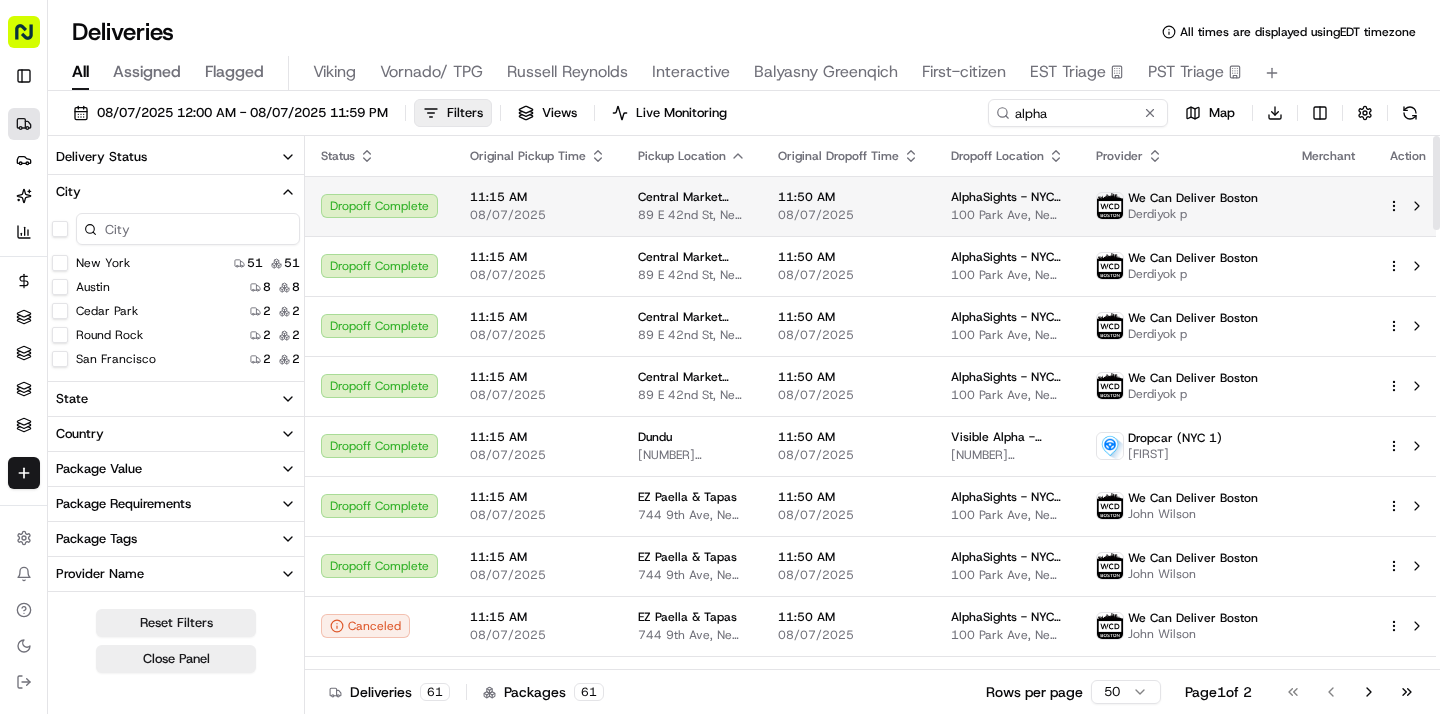 click on "08/07/2025" at bounding box center [848, 215] 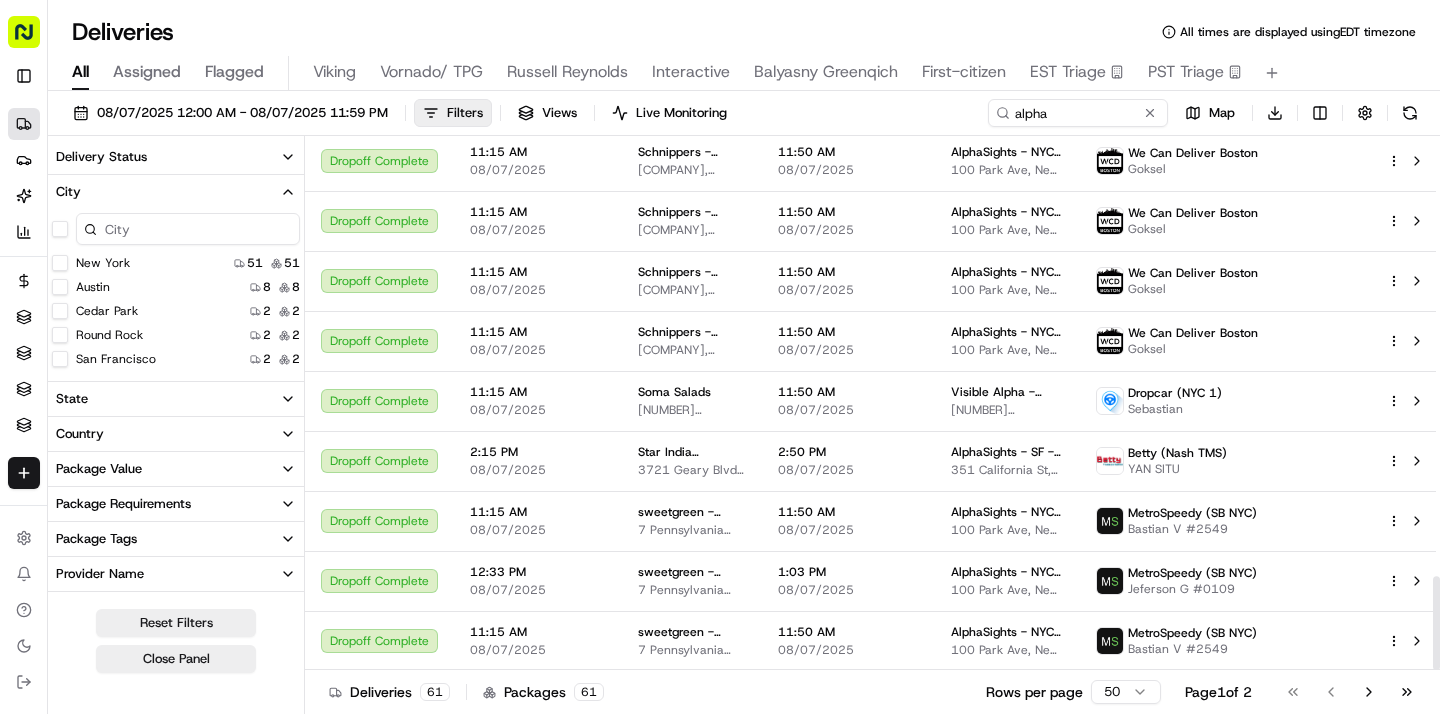 scroll, scrollTop: 2506, scrollLeft: 0, axis: vertical 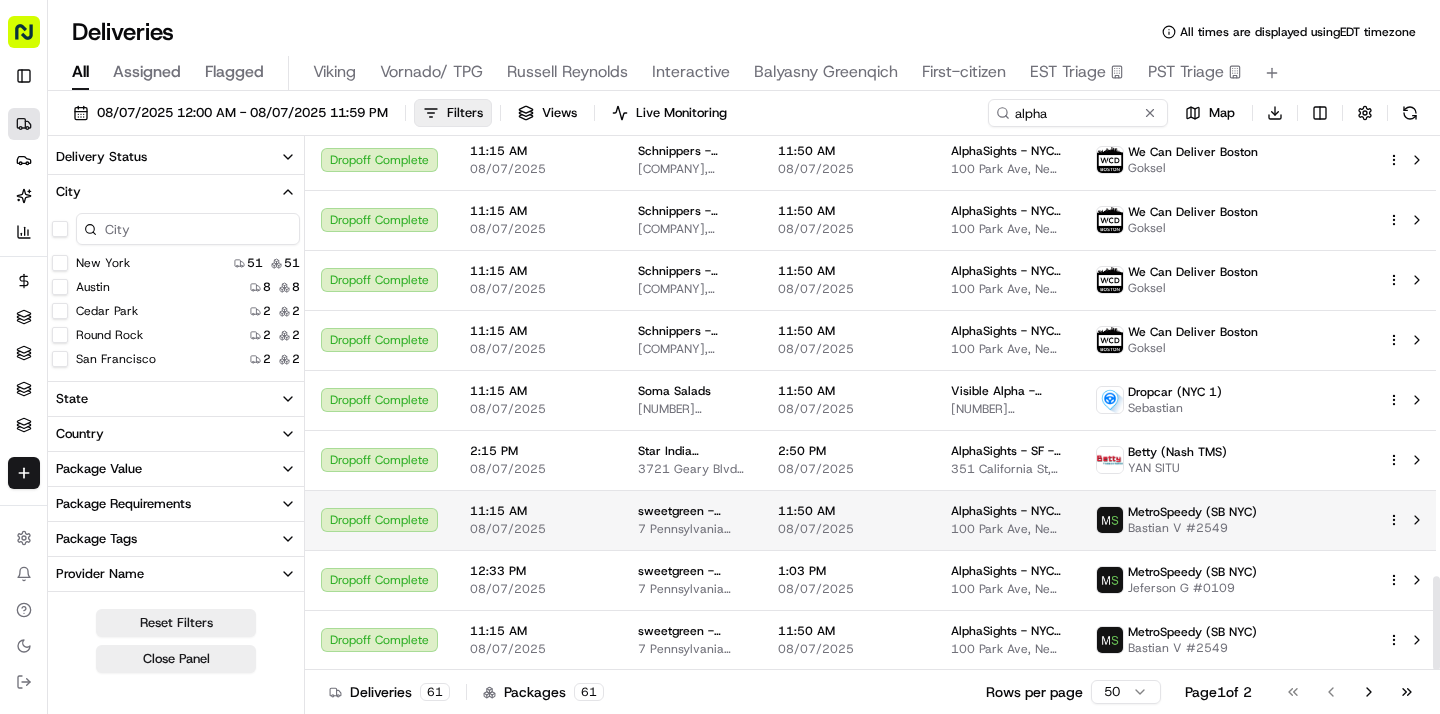 click on "11:50 AM" at bounding box center (848, 511) 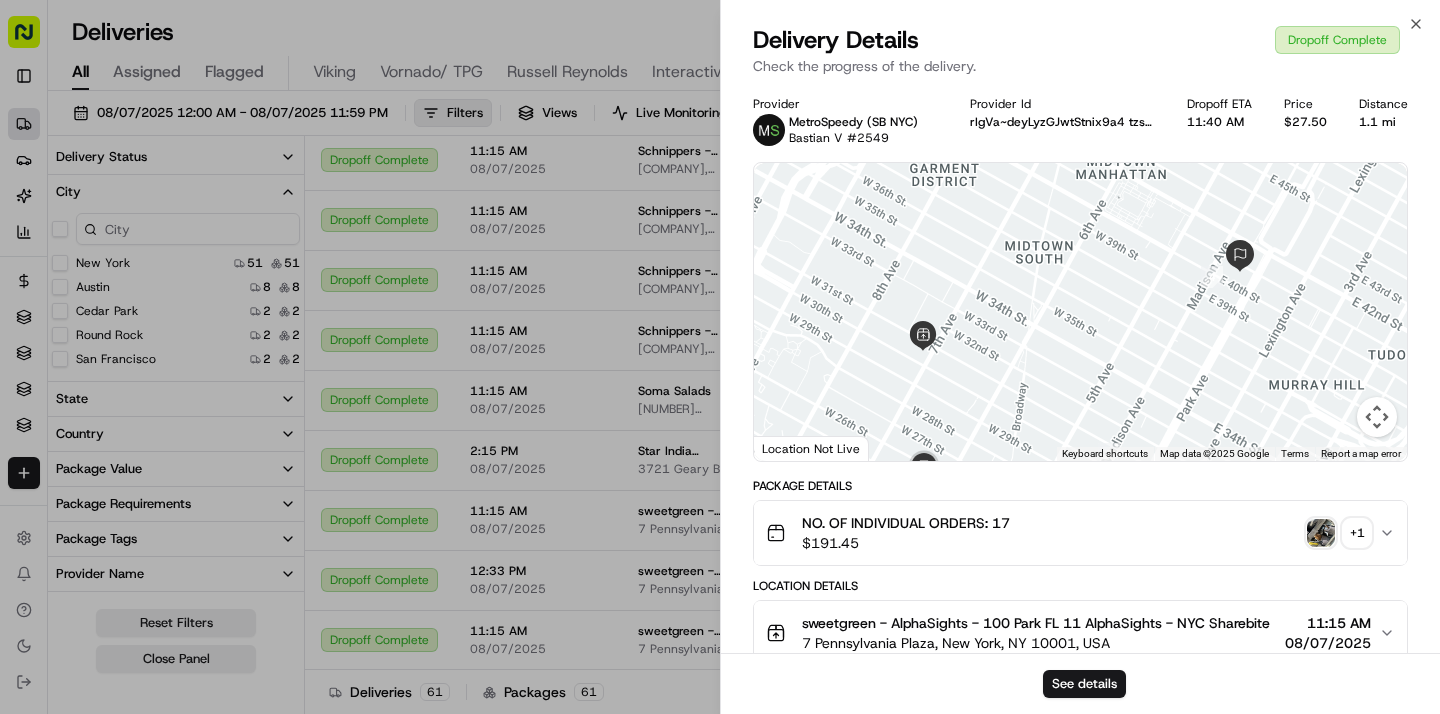 click at bounding box center [1321, 533] 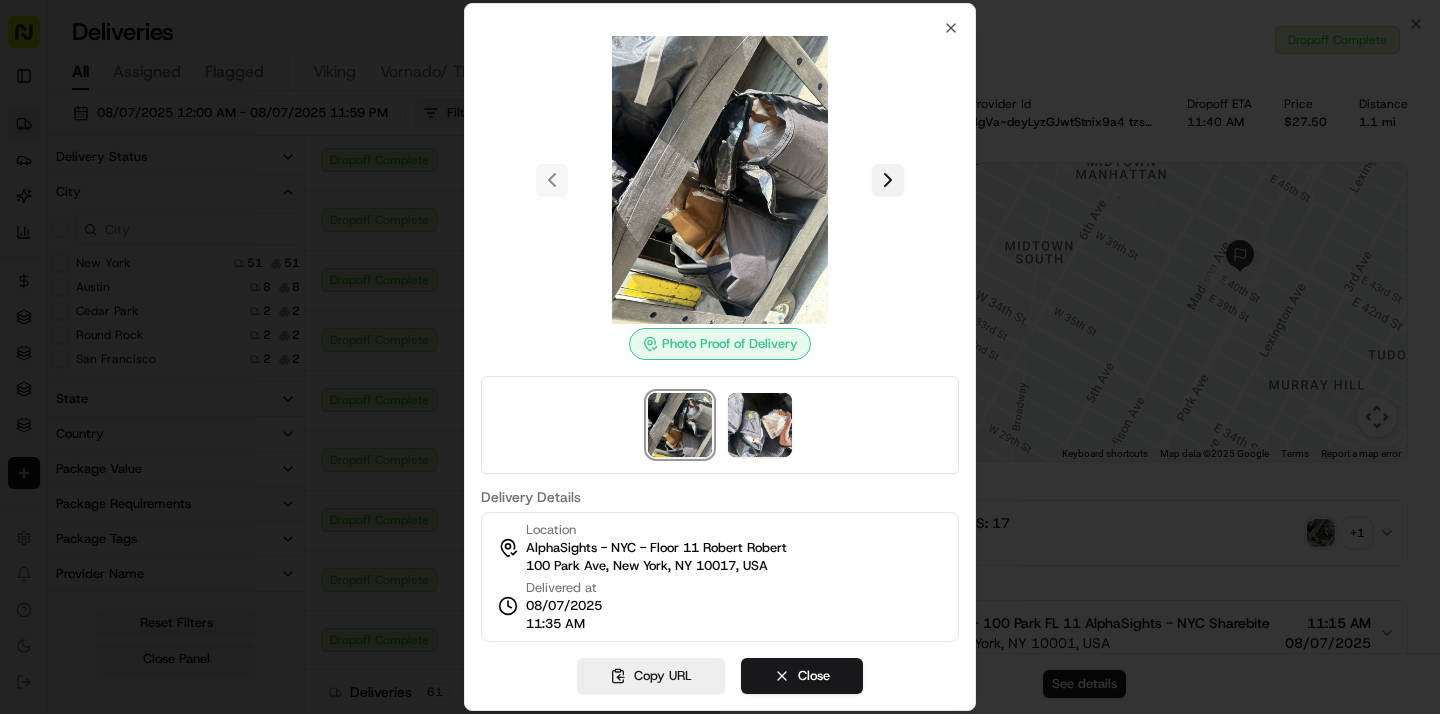 click at bounding box center (888, 180) 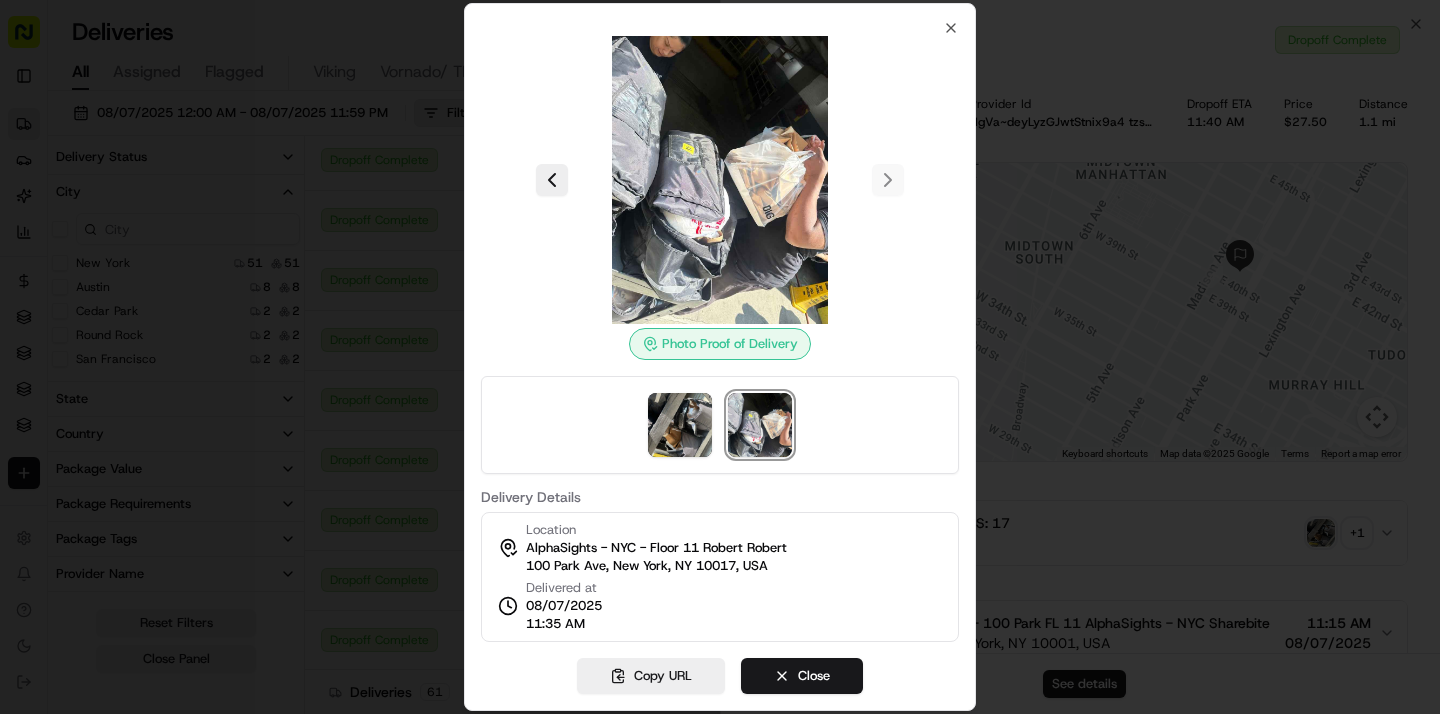click at bounding box center [720, 180] 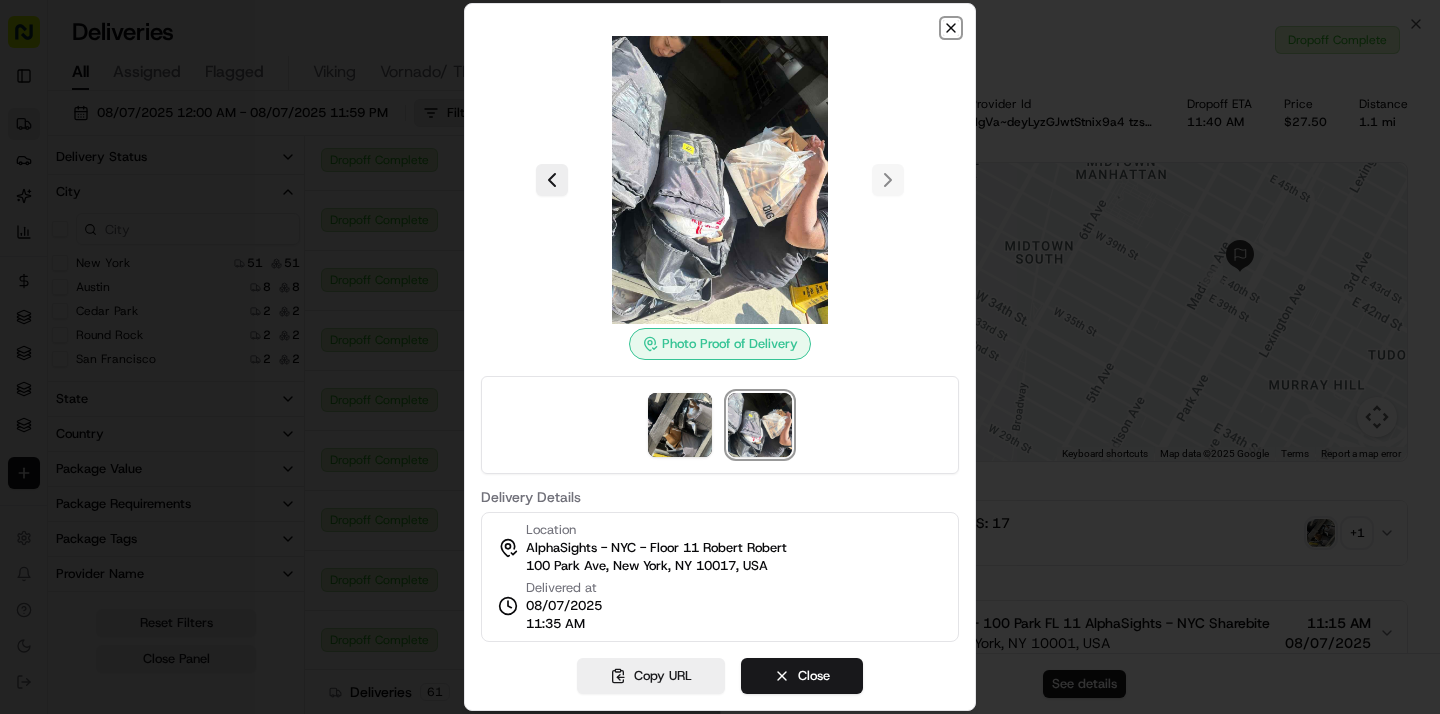 click 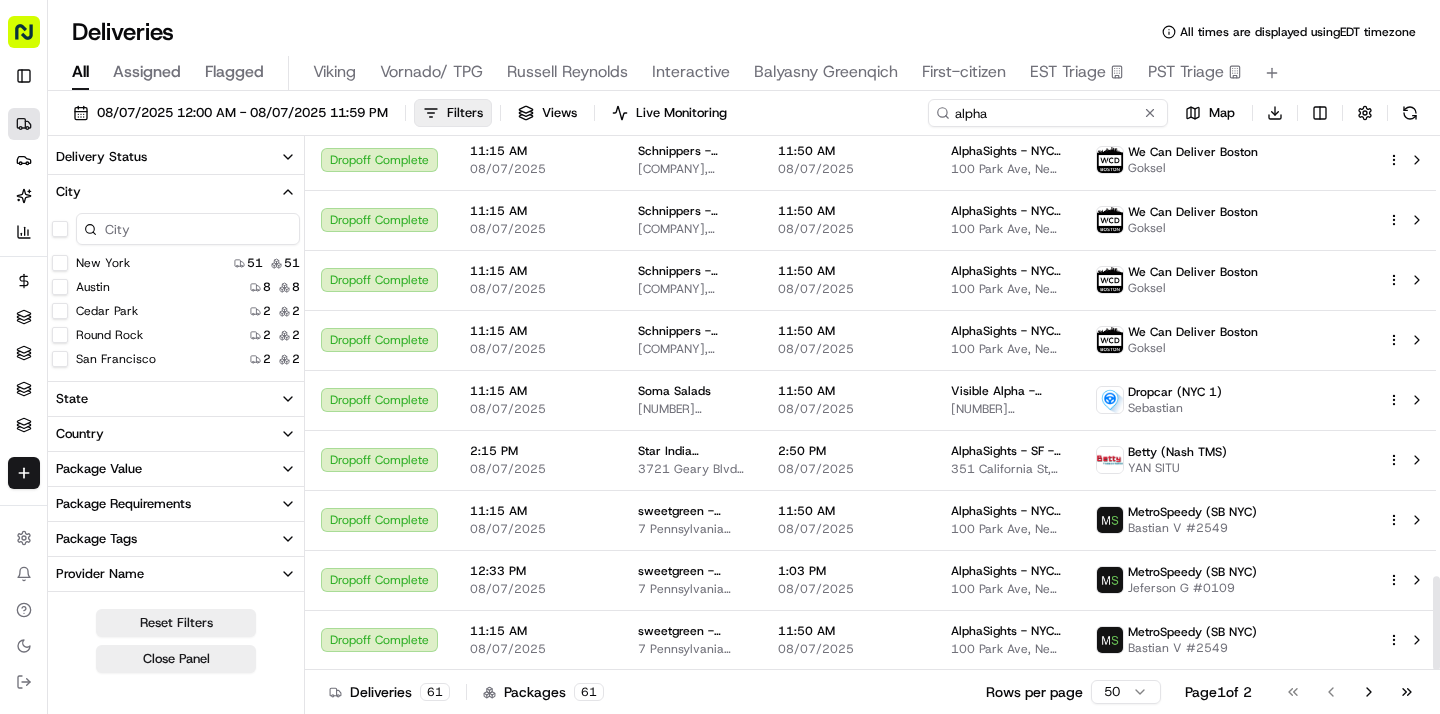 click on "alpha" at bounding box center [1048, 113] 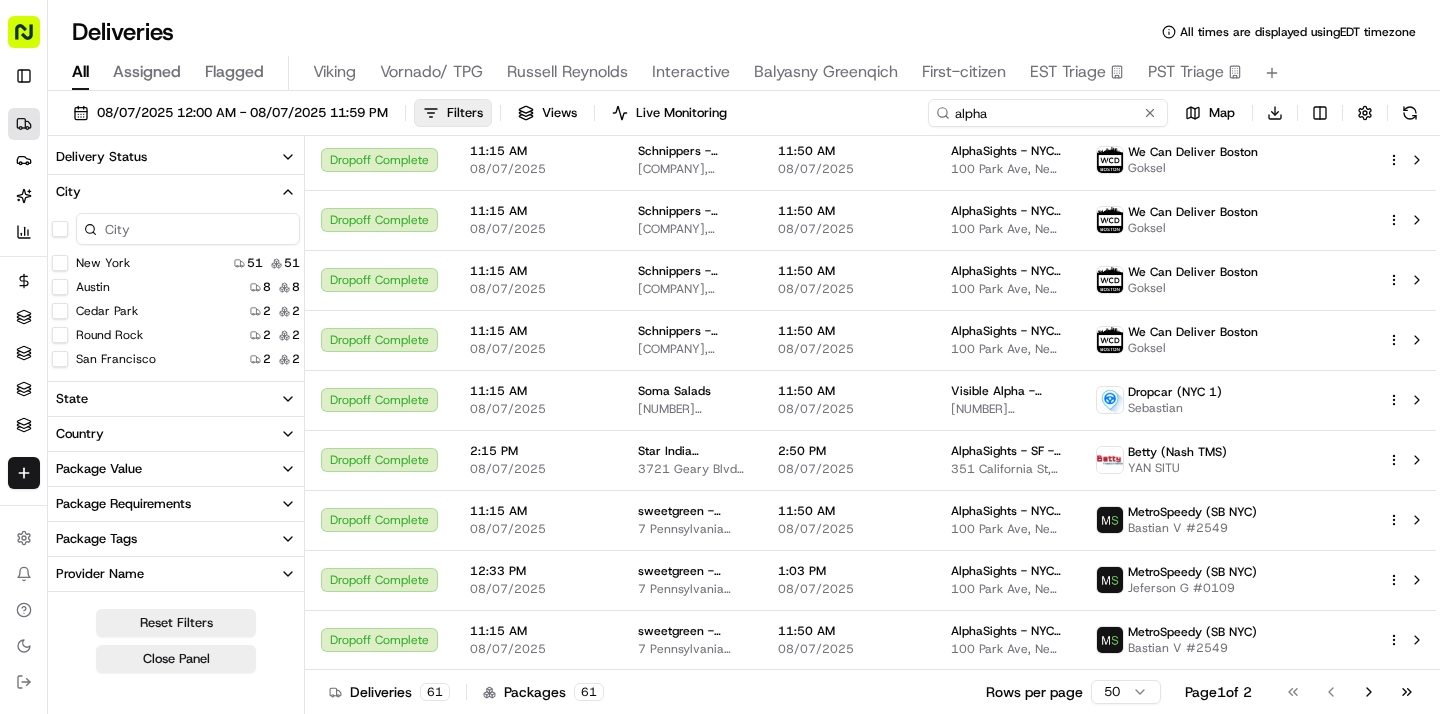 click on "alpha" at bounding box center [1048, 113] 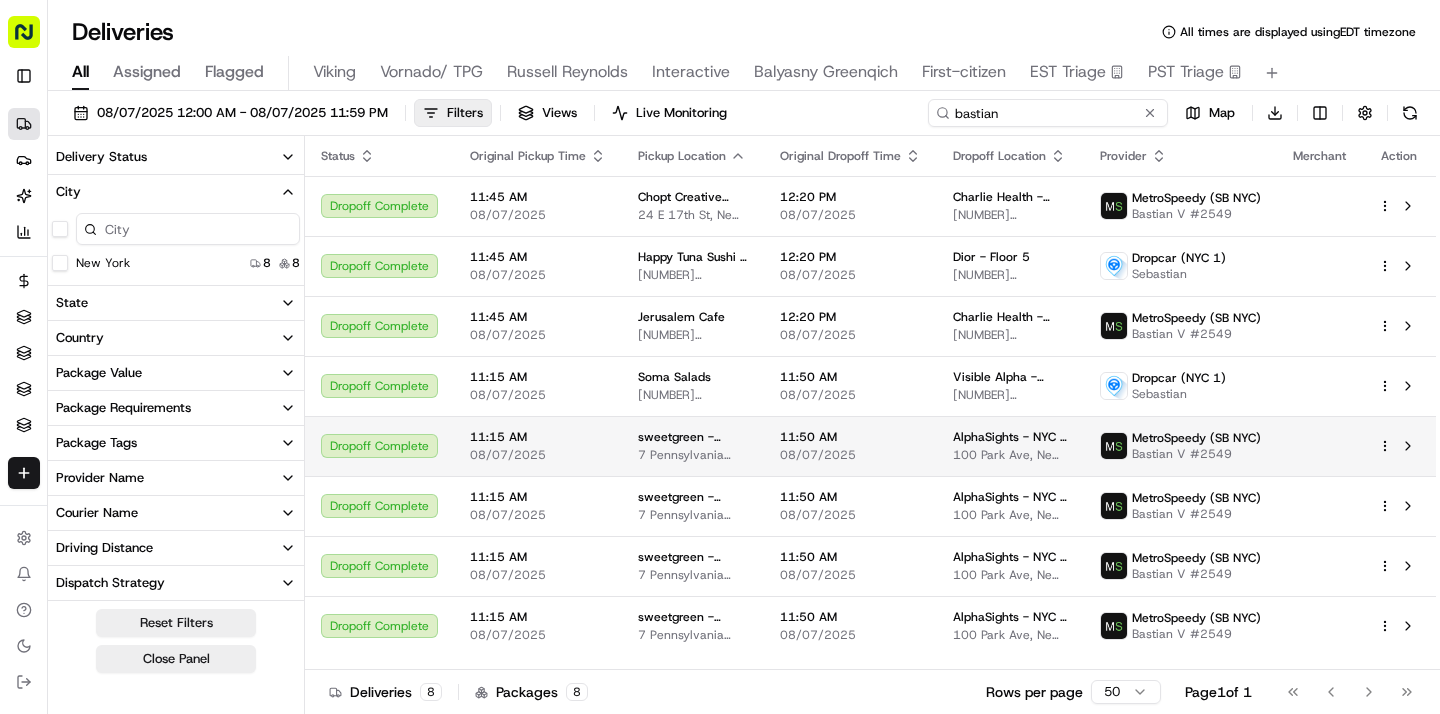 type on "bastian" 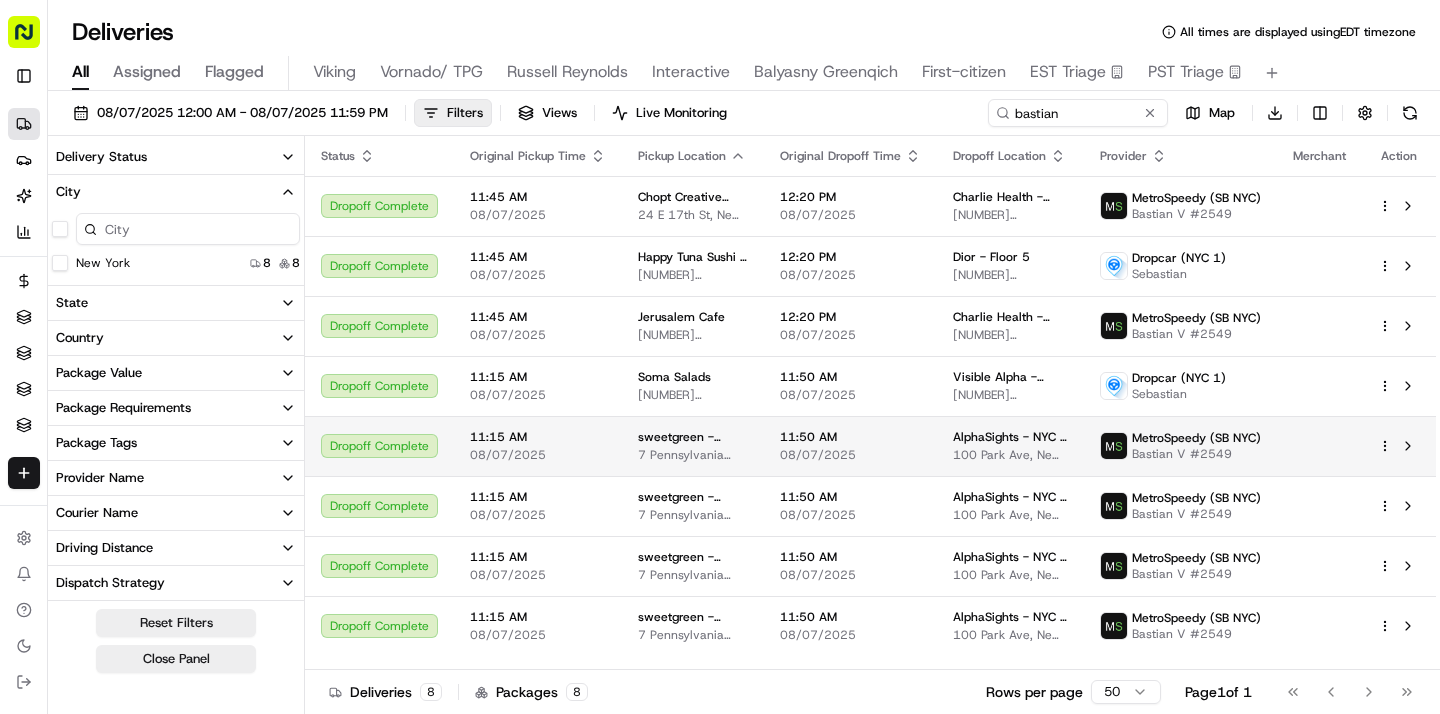 click on "sweetgreen - AlphaSights - 100 Park FL 11" at bounding box center [693, 437] 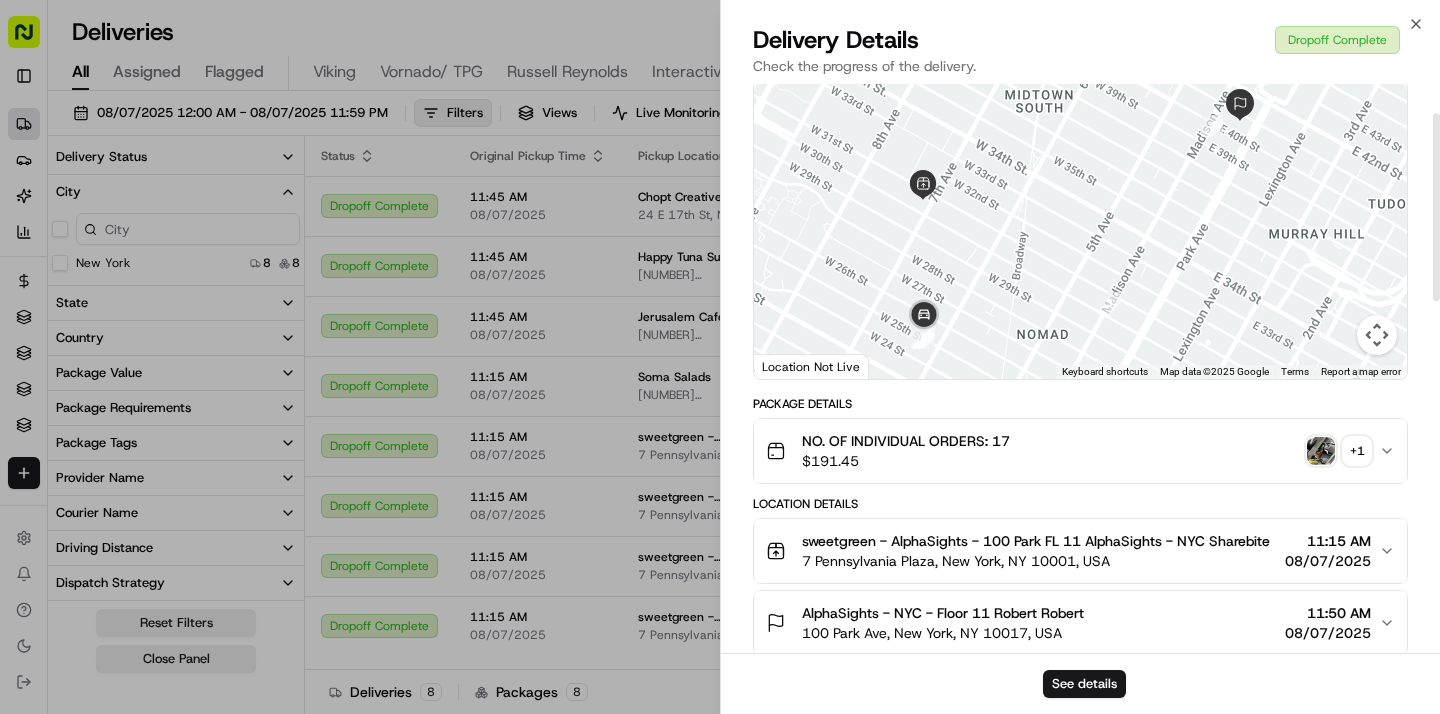 scroll, scrollTop: 91, scrollLeft: 0, axis: vertical 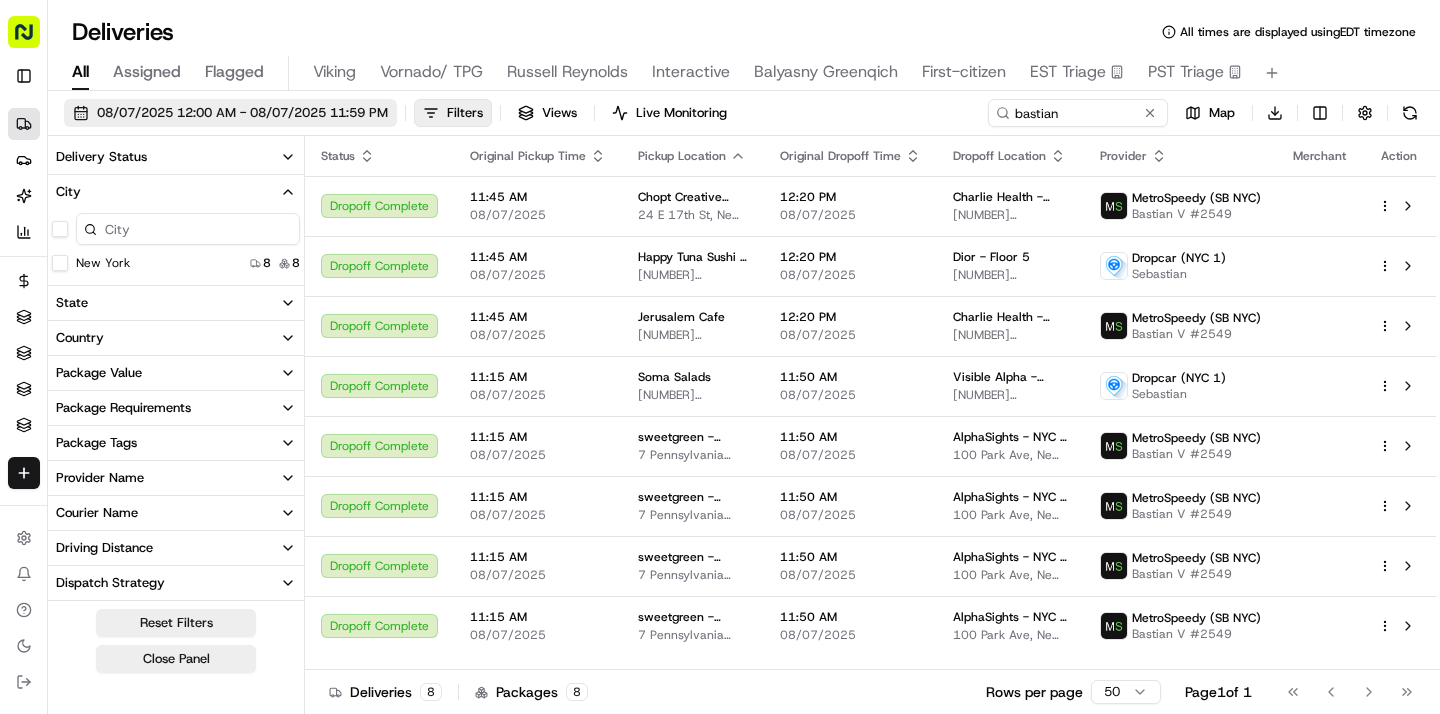 click on "08/07/2025 12:00 AM - 08/07/2025 11:59 PM" at bounding box center (242, 113) 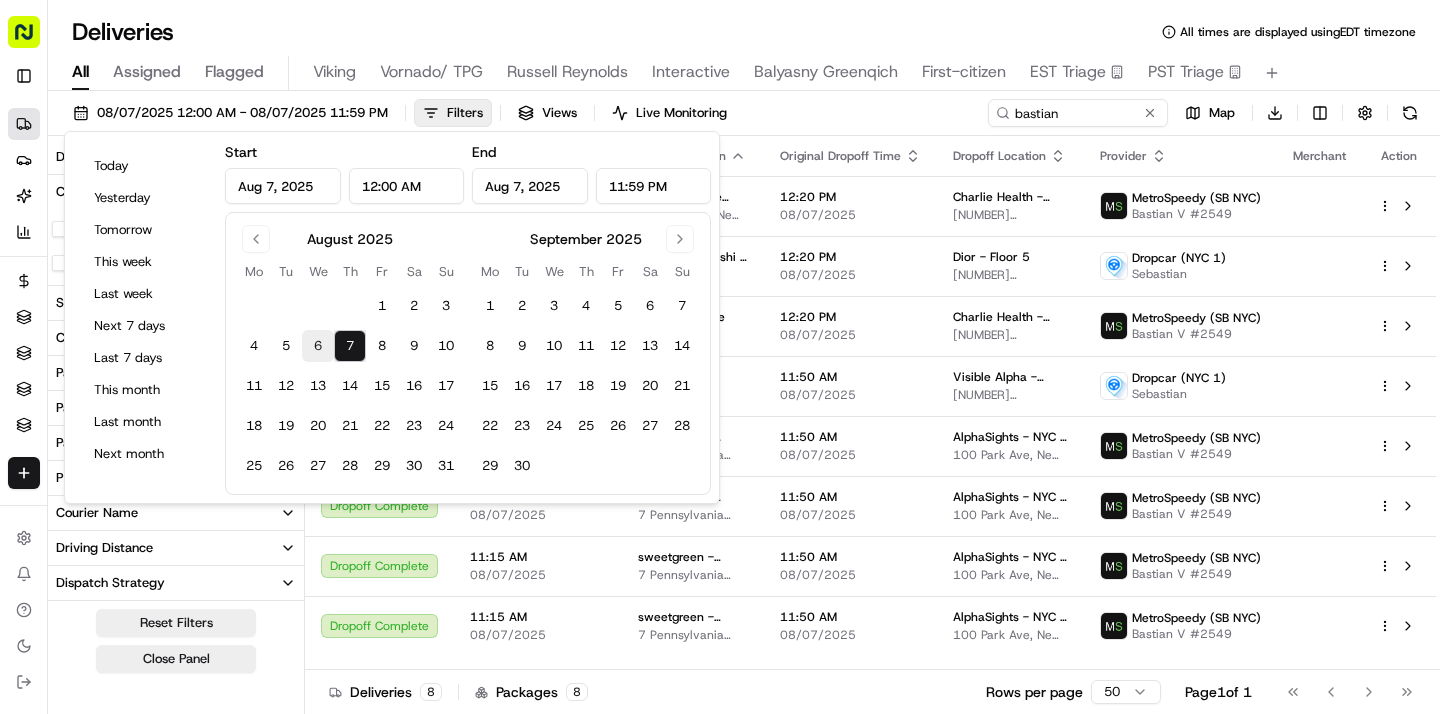 click on "6" at bounding box center [318, 346] 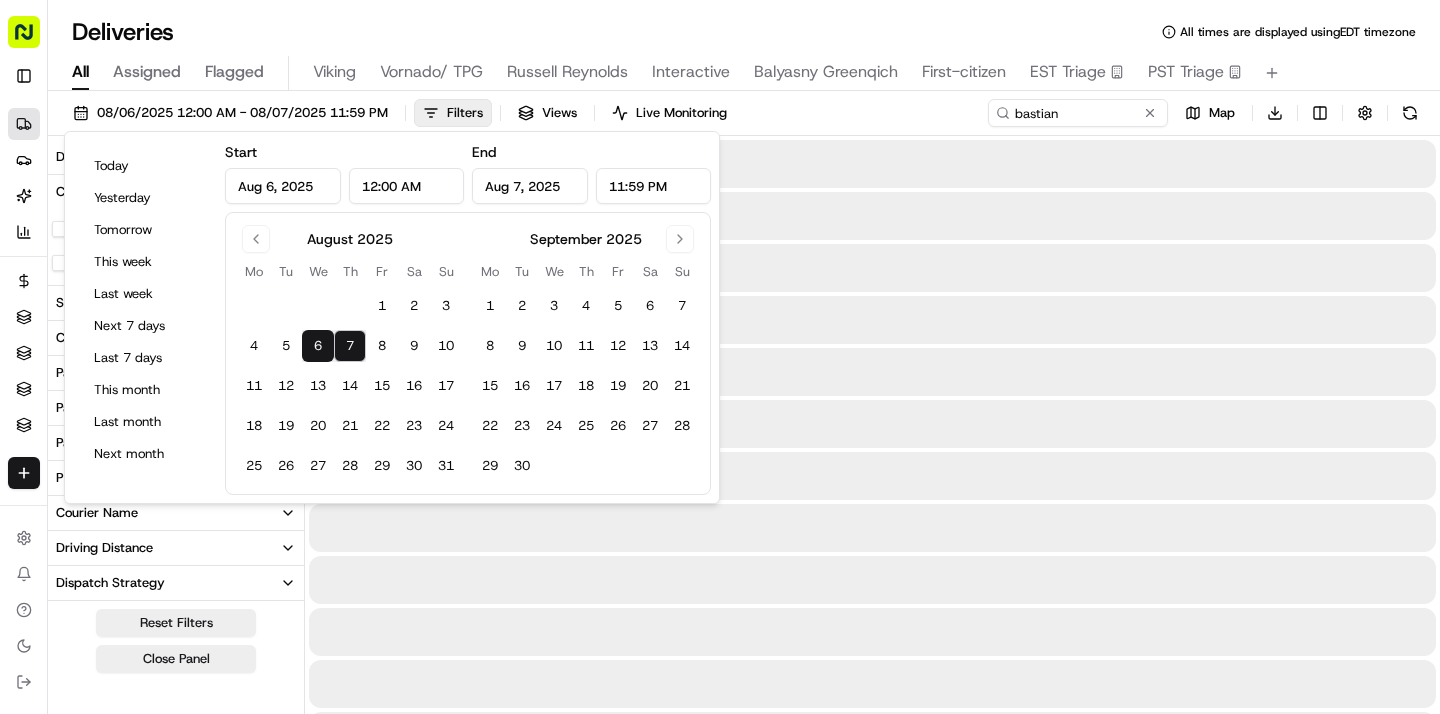 type on "Aug 6, 2025" 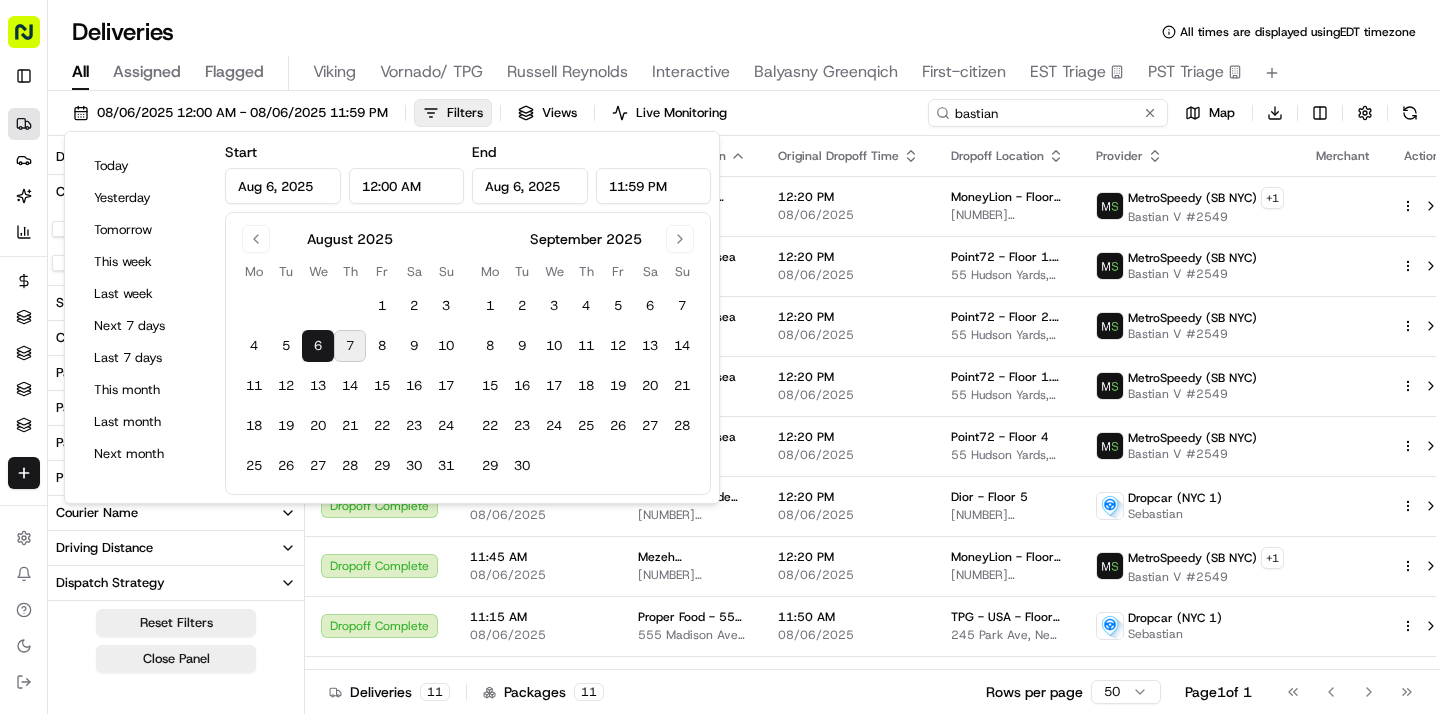 click on "bastian" at bounding box center [1048, 113] 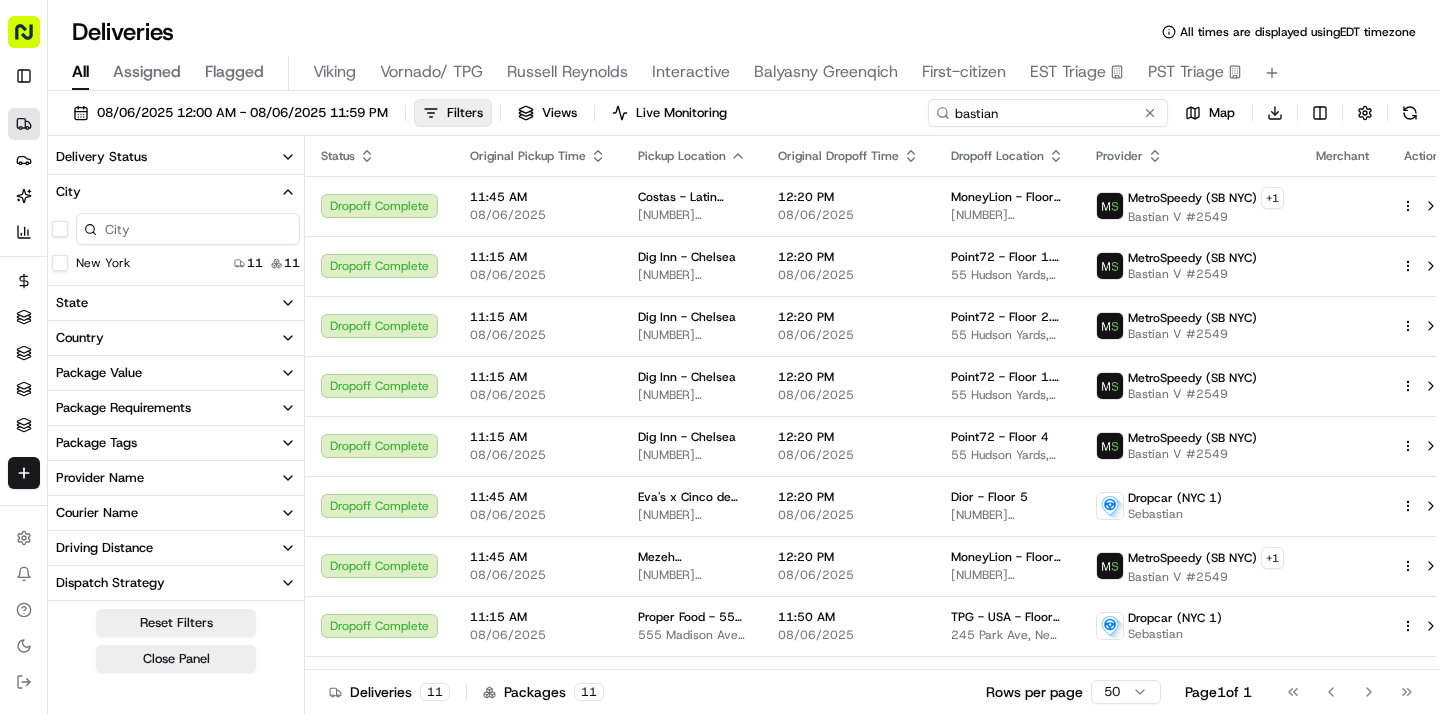 click on "bastian" at bounding box center (1048, 113) 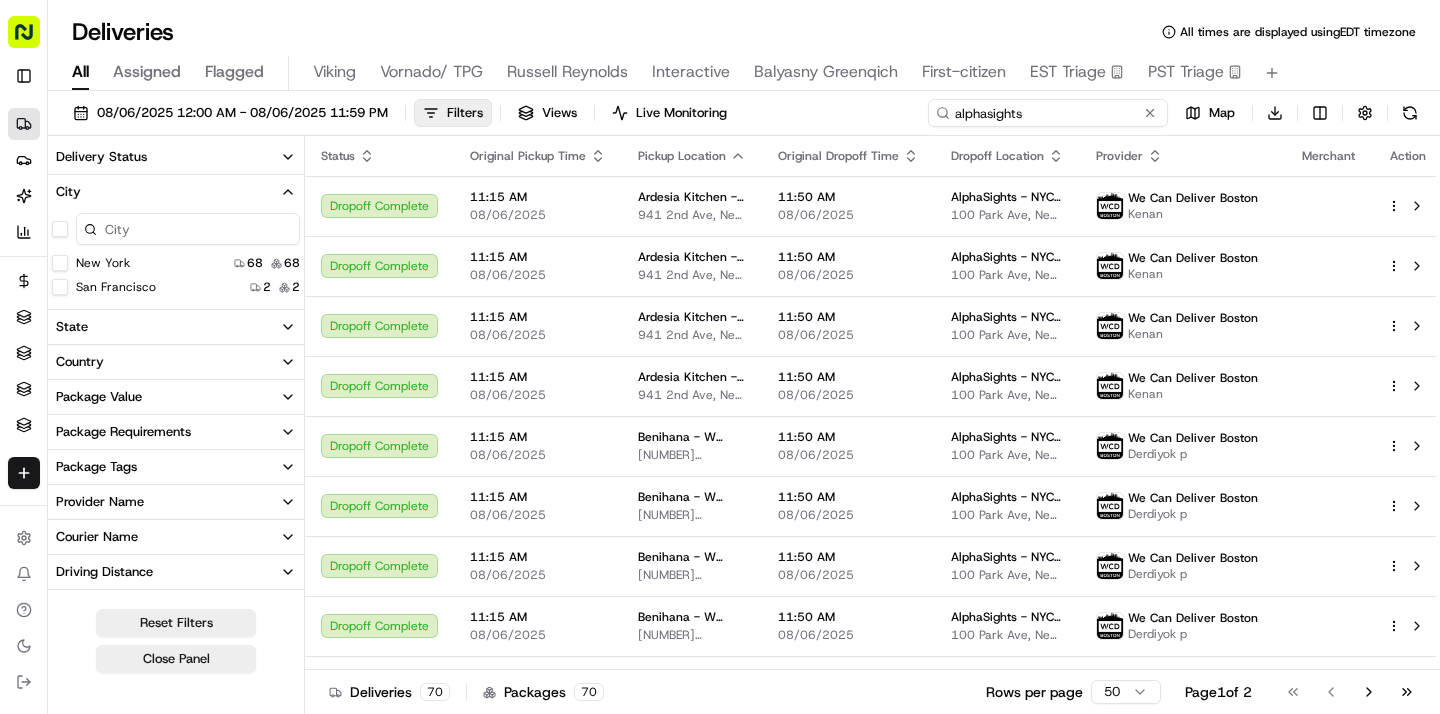 type on "alphasights" 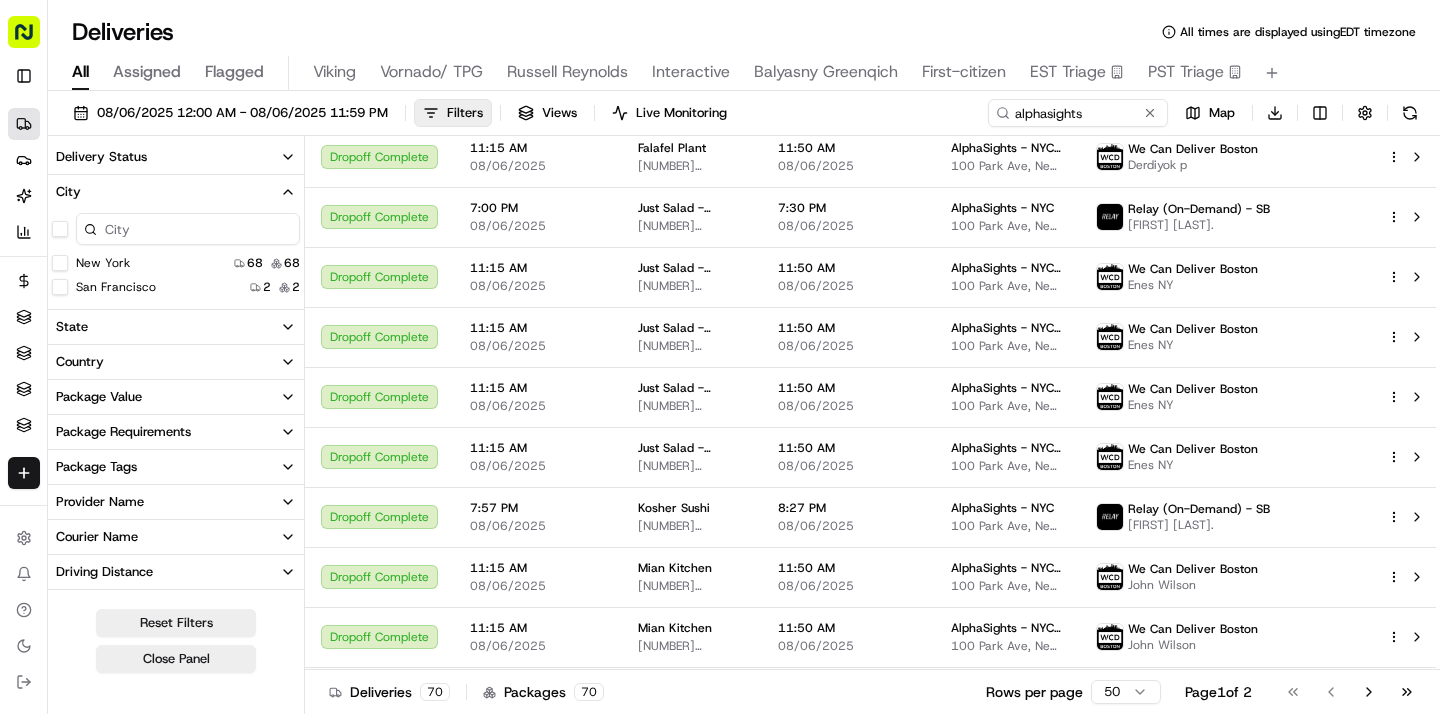 scroll, scrollTop: 2035, scrollLeft: 0, axis: vertical 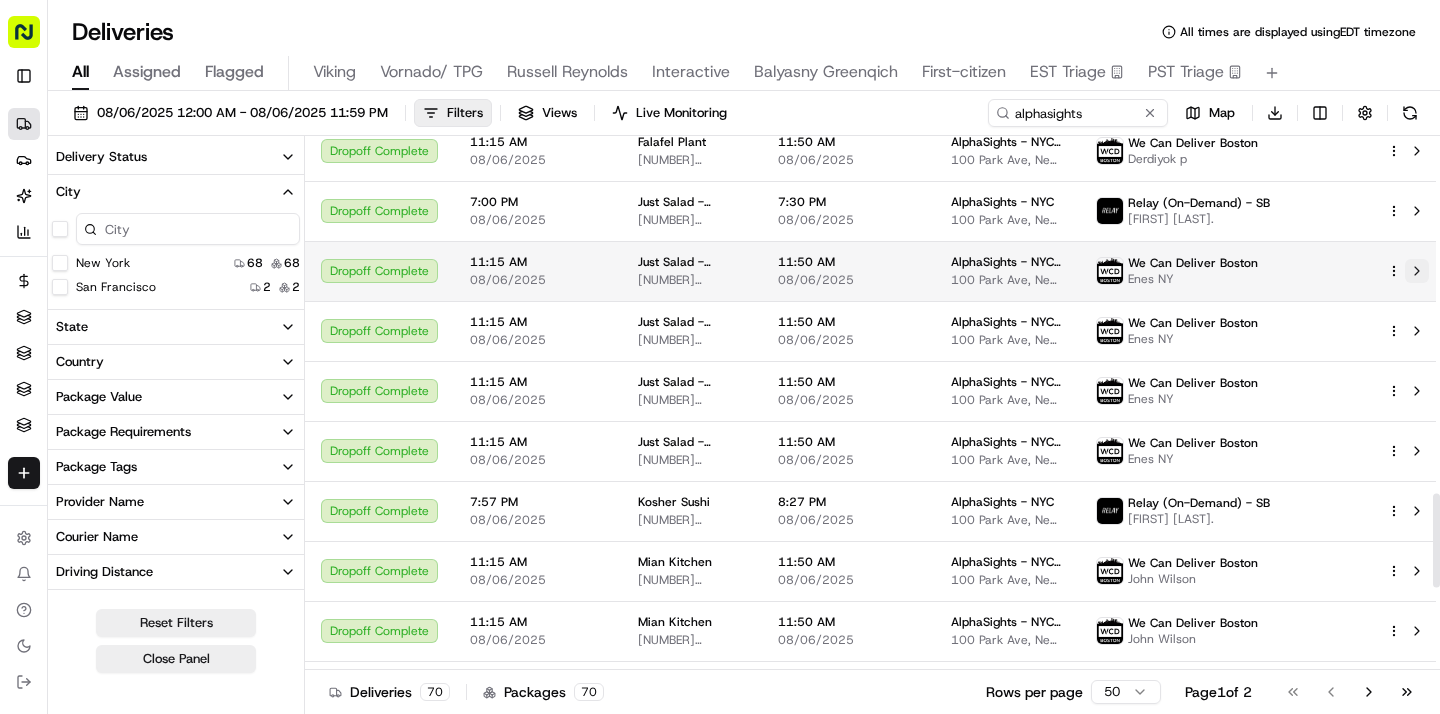 click at bounding box center (1417, 271) 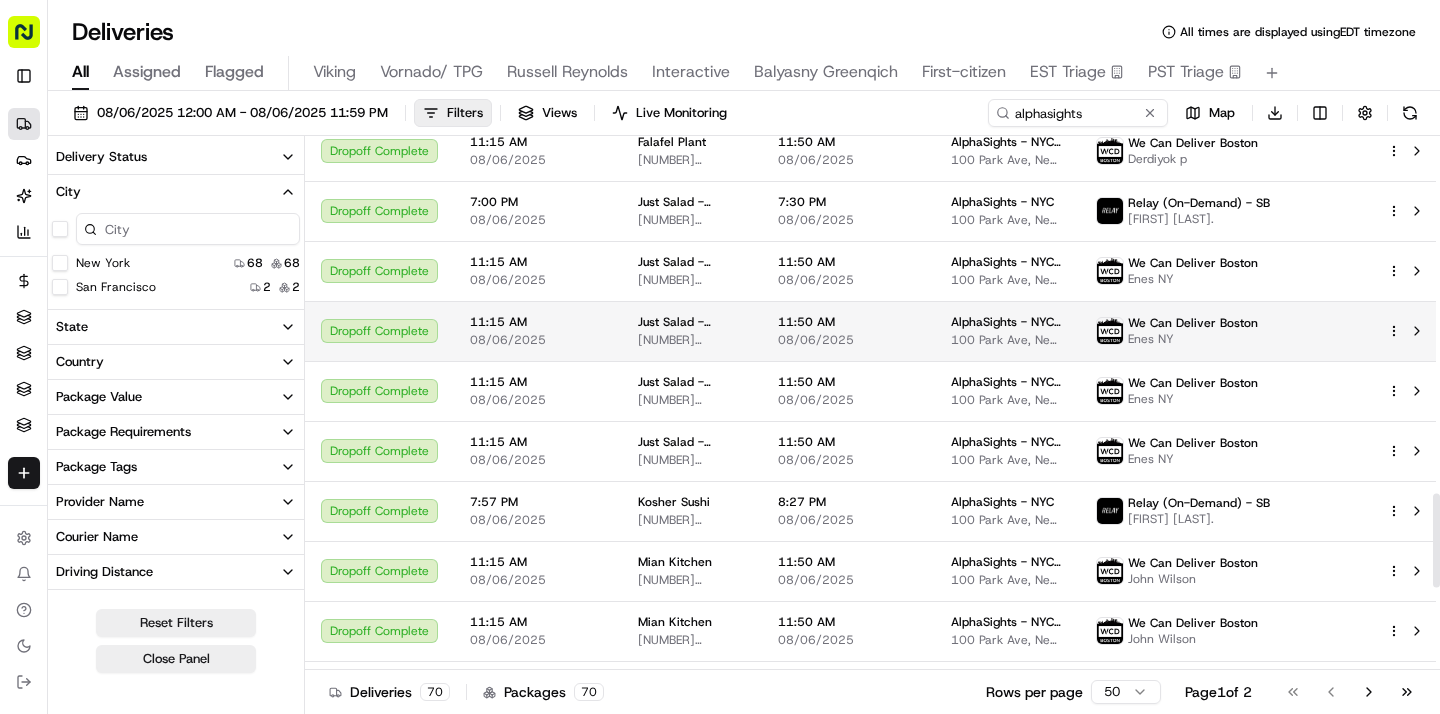 click on "08/06/2025" at bounding box center (848, 340) 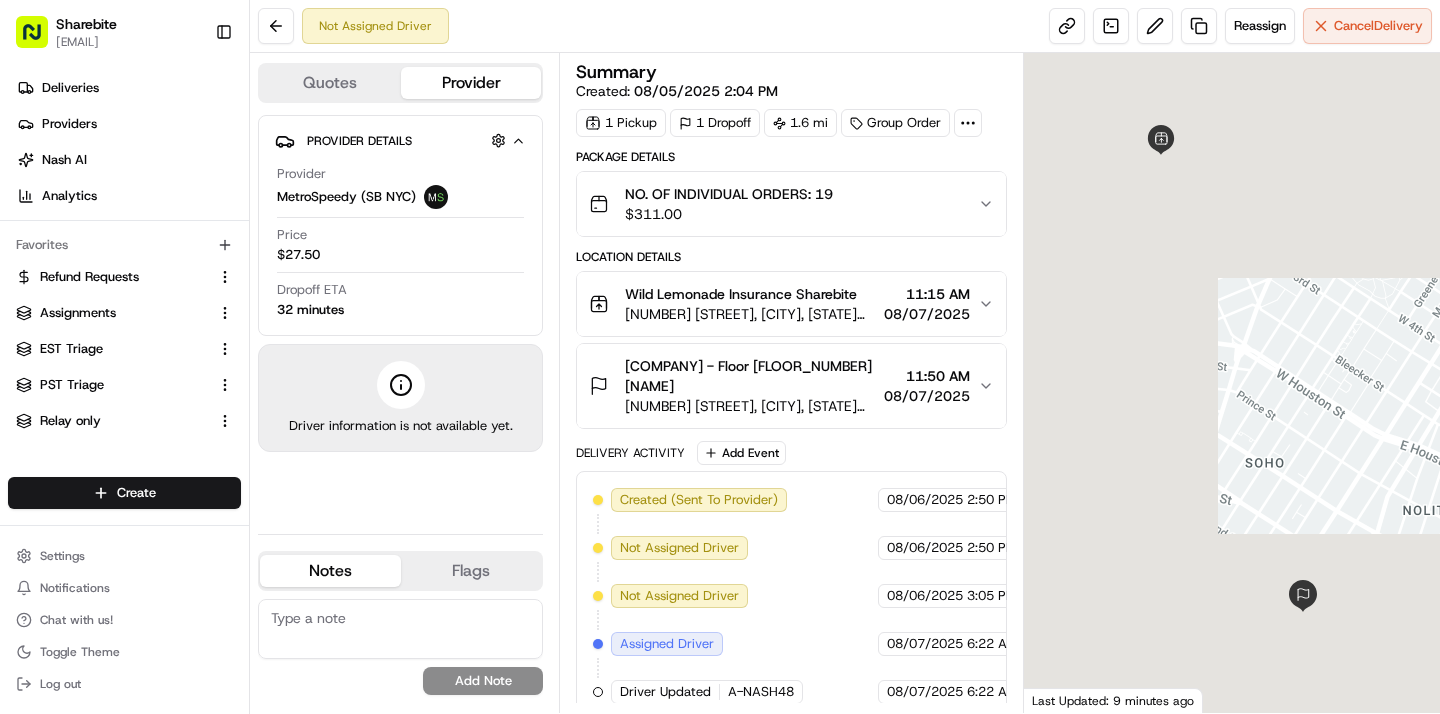 scroll, scrollTop: 0, scrollLeft: 0, axis: both 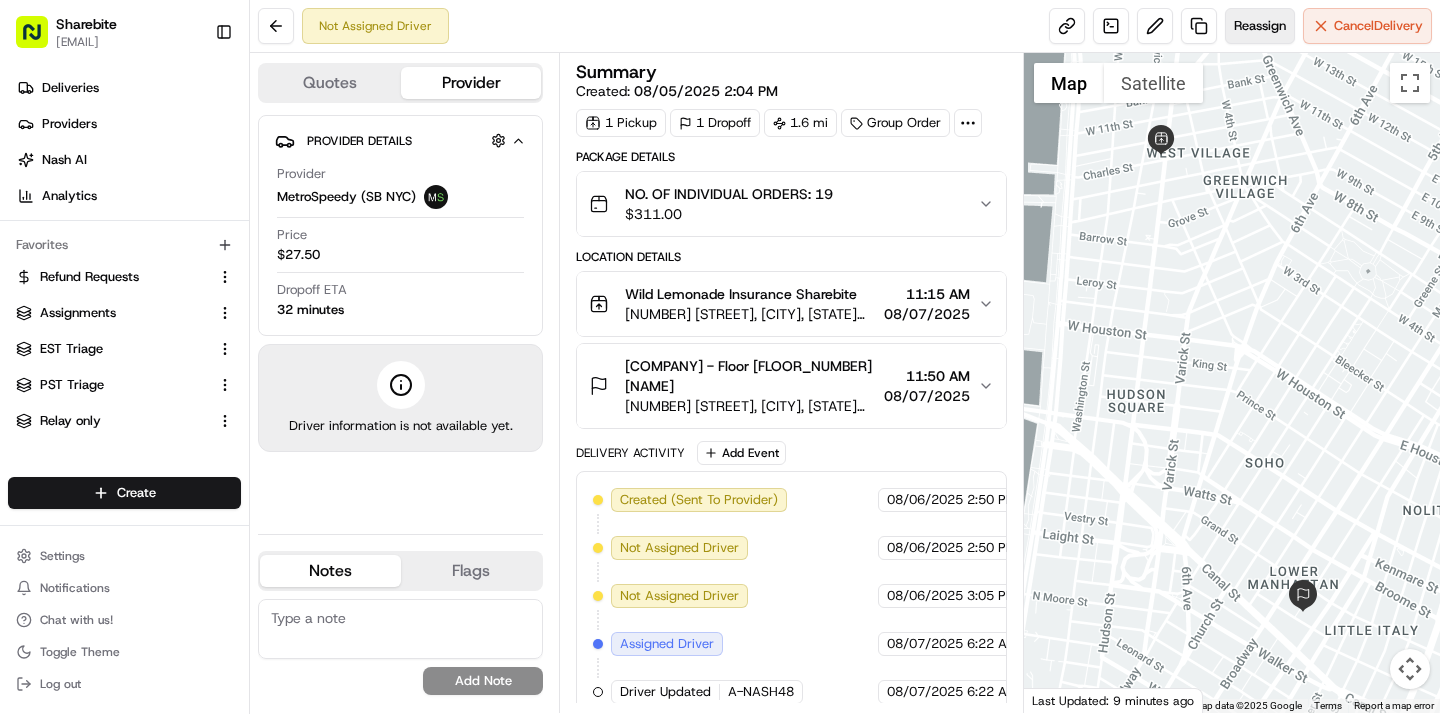 click on "Reassign" at bounding box center [1260, 26] 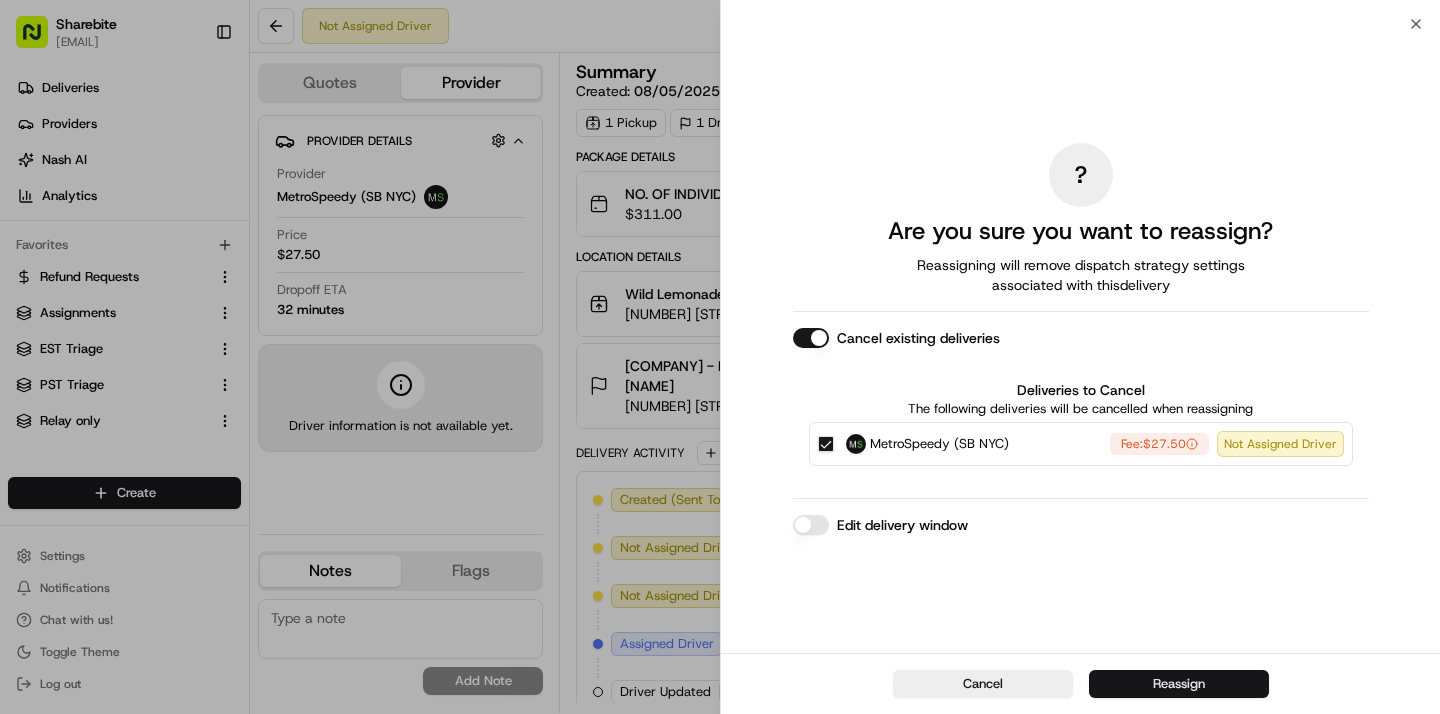 click on "Reassign" at bounding box center (1179, 684) 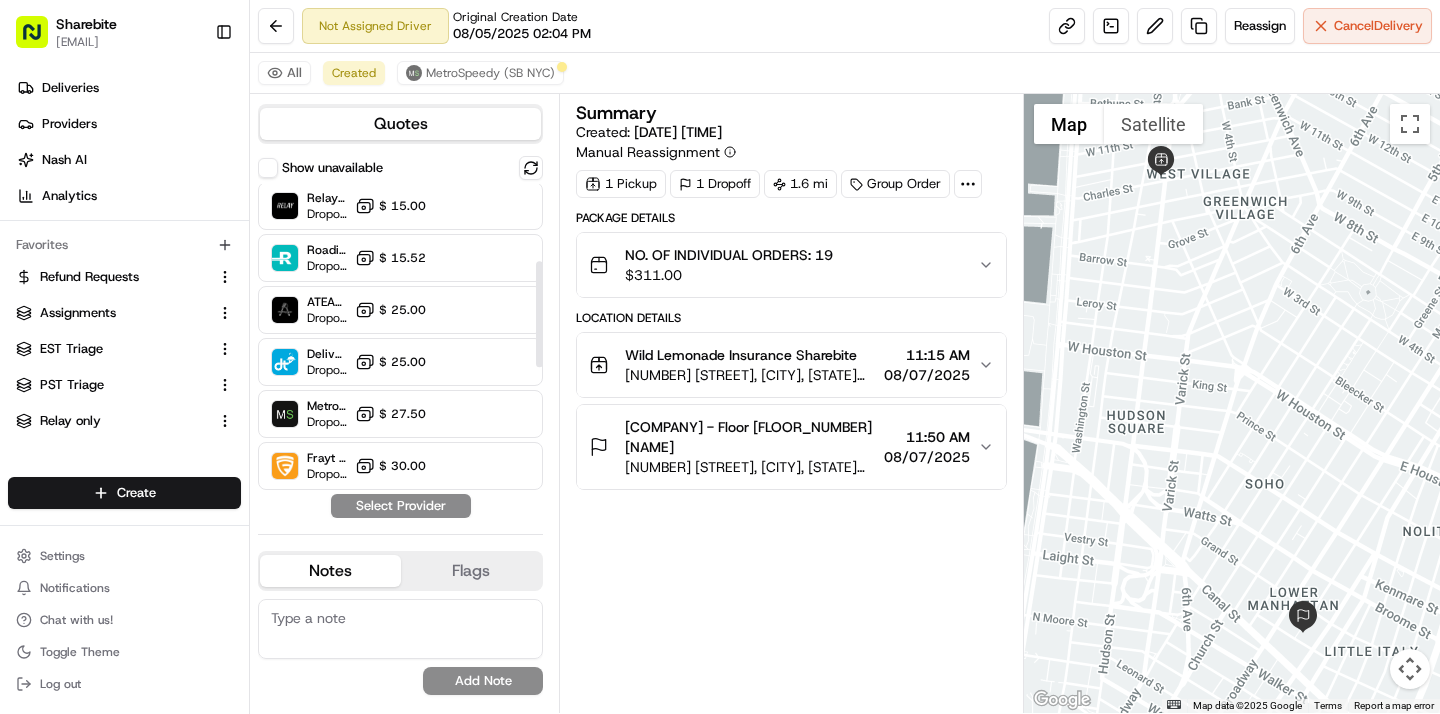 scroll, scrollTop: 224, scrollLeft: 0, axis: vertical 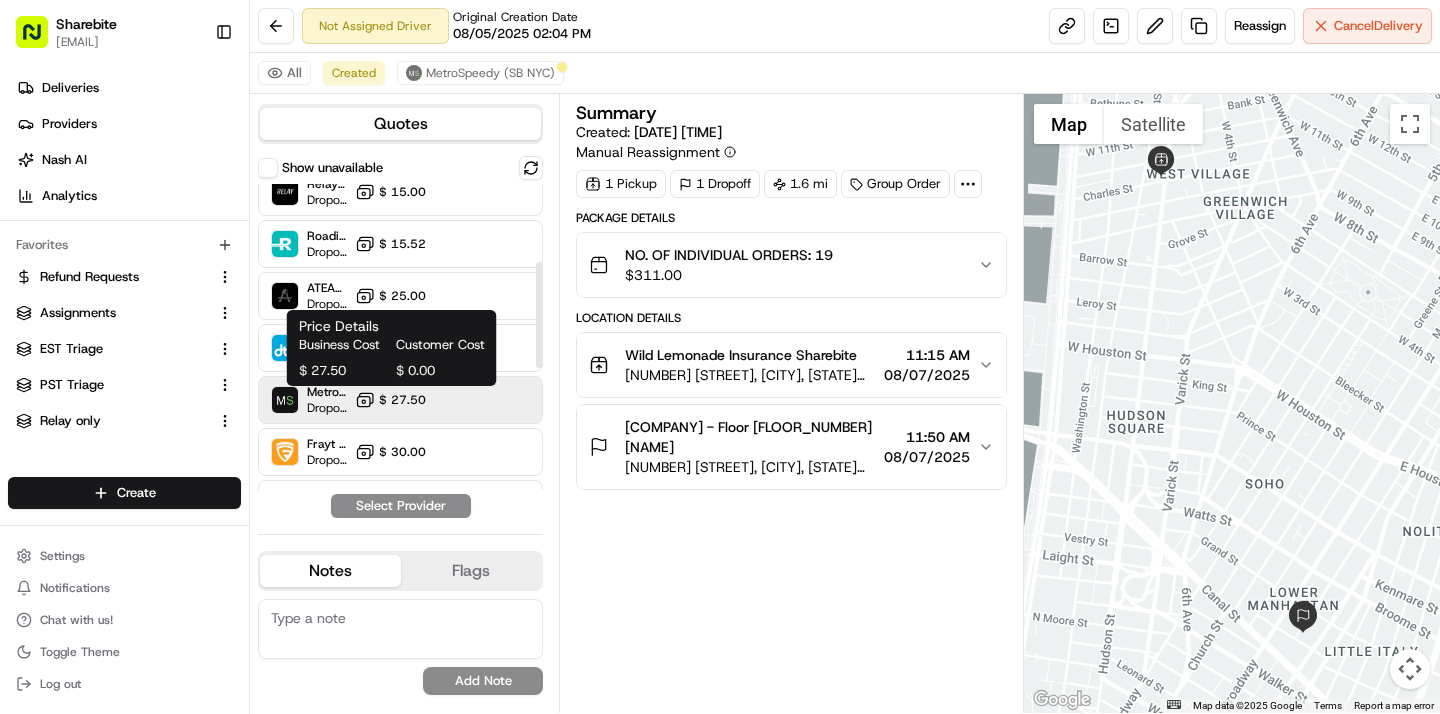 click on "$   27.50" at bounding box center [402, 400] 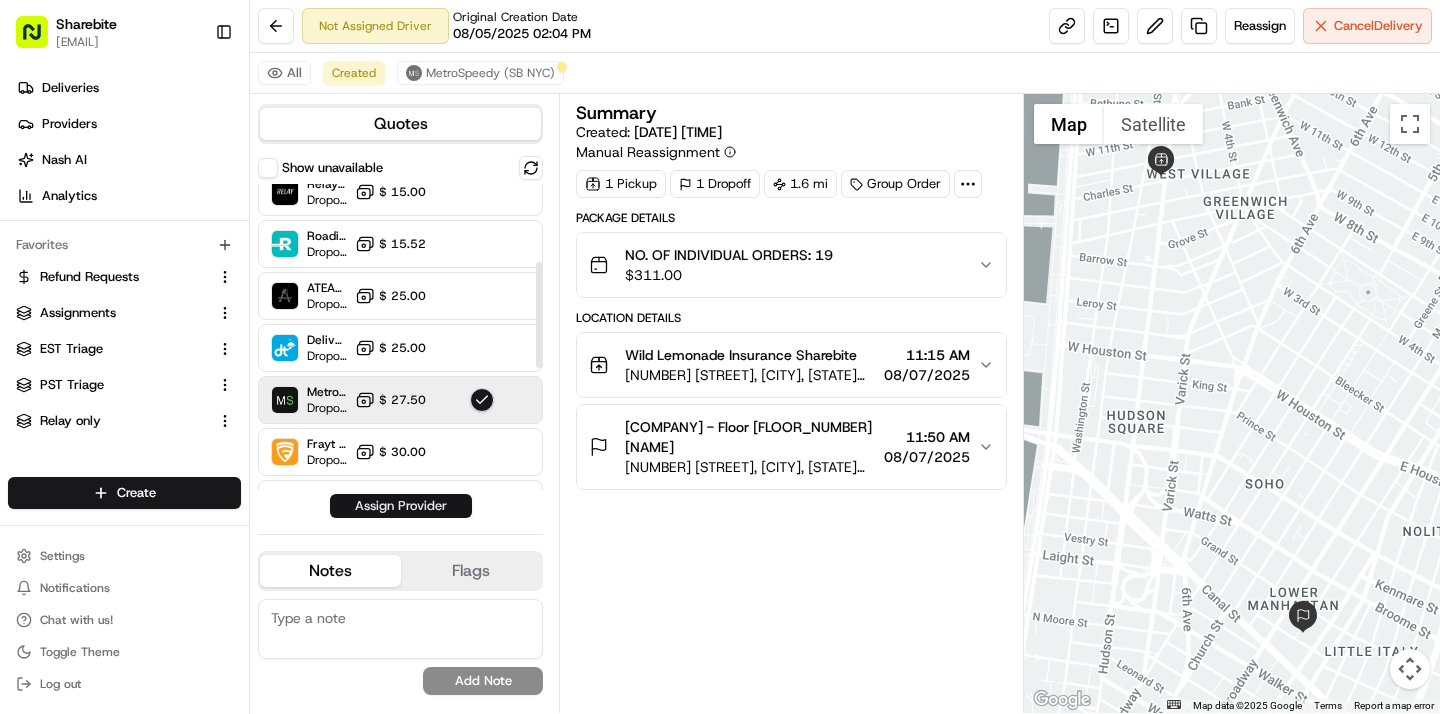 click on "Assign Provider" at bounding box center (401, 506) 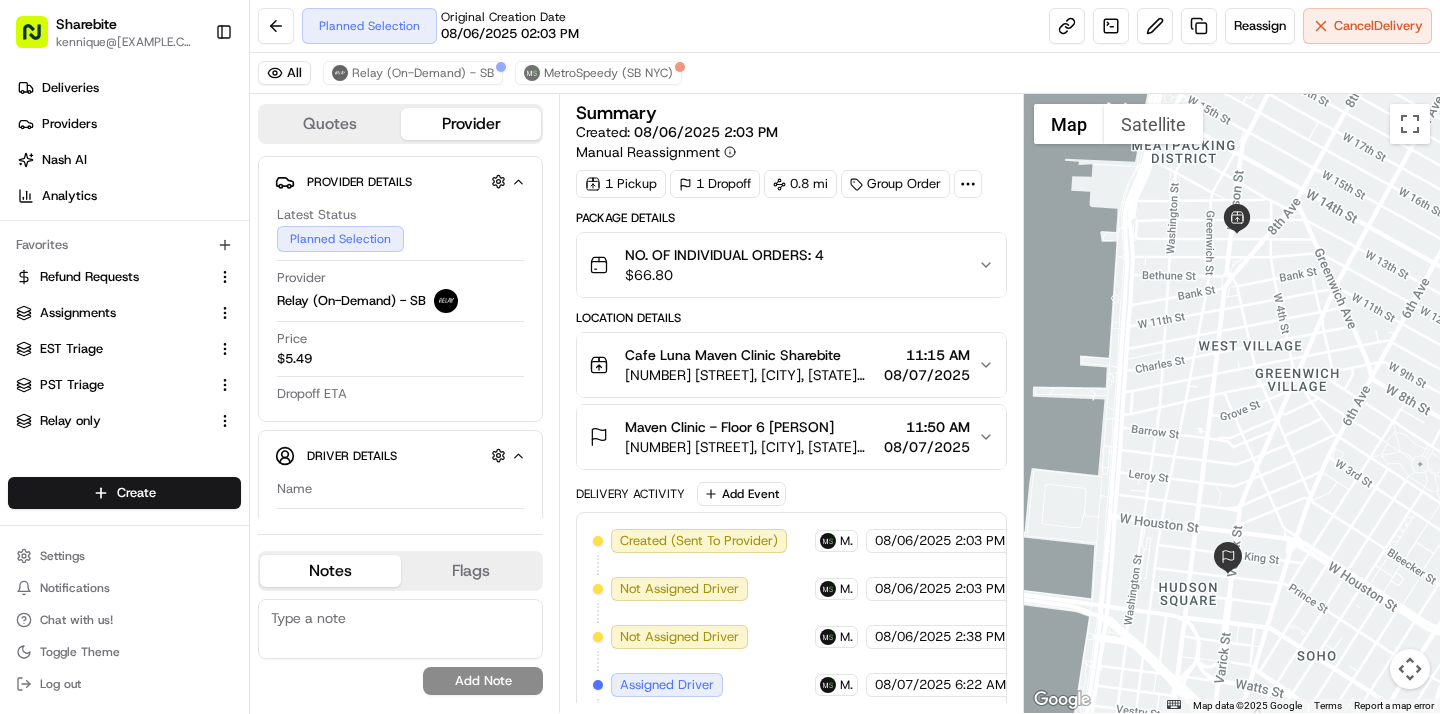 scroll, scrollTop: 0, scrollLeft: 0, axis: both 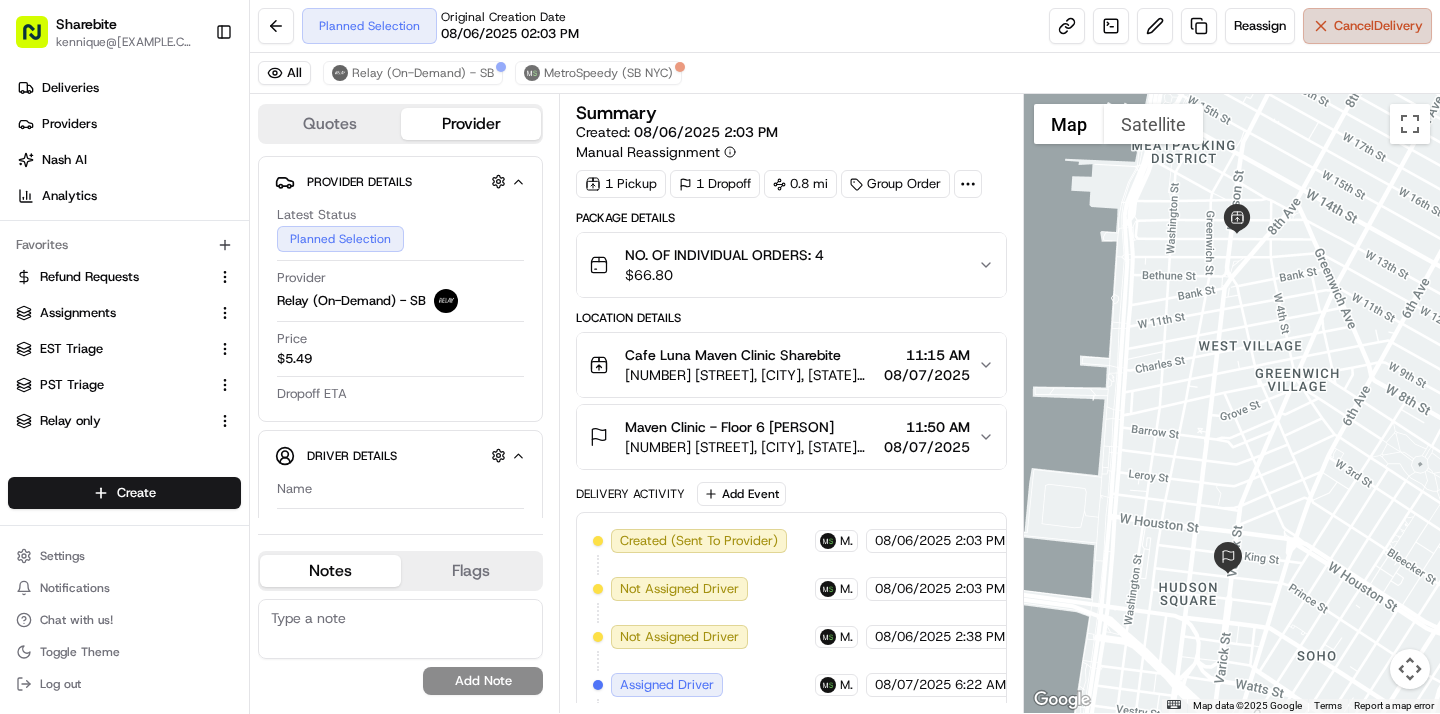 click on "Cancel  Delivery" at bounding box center (1378, 26) 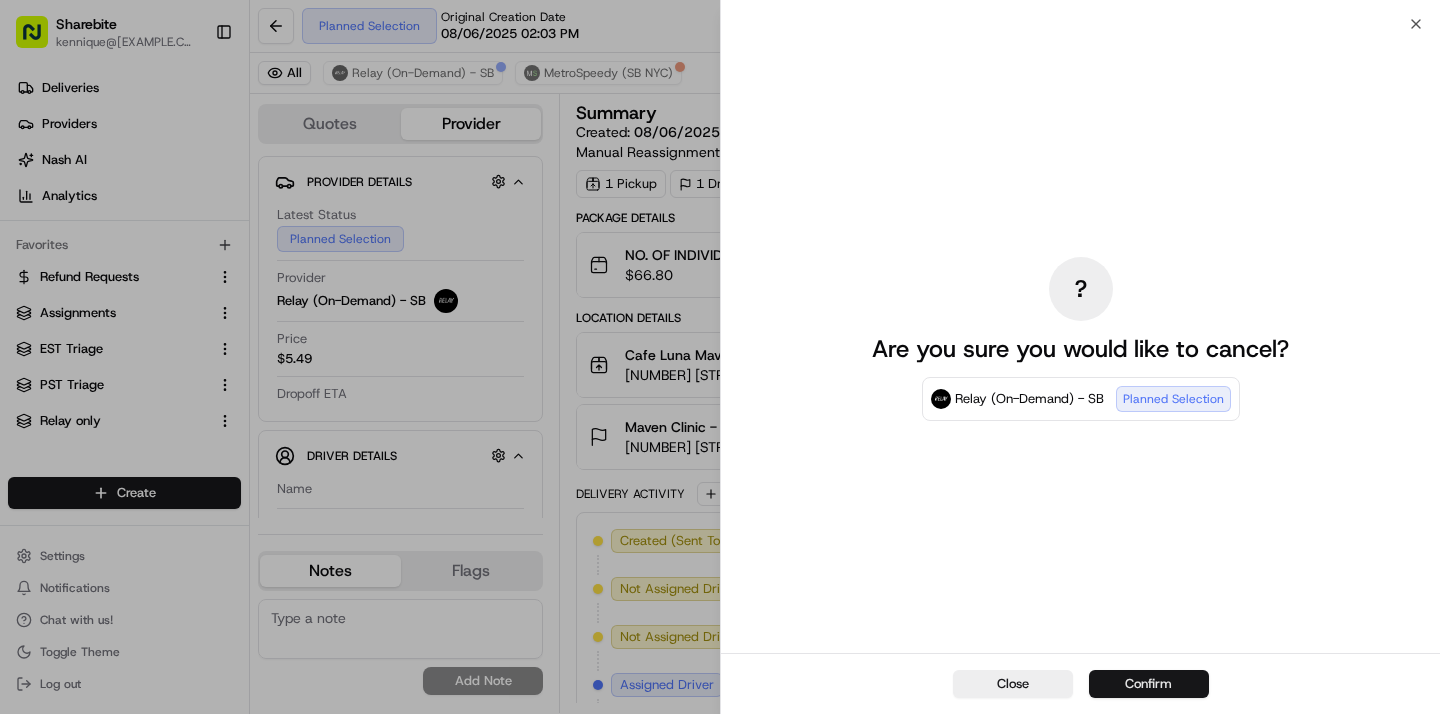 click on "Confirm" at bounding box center [1149, 684] 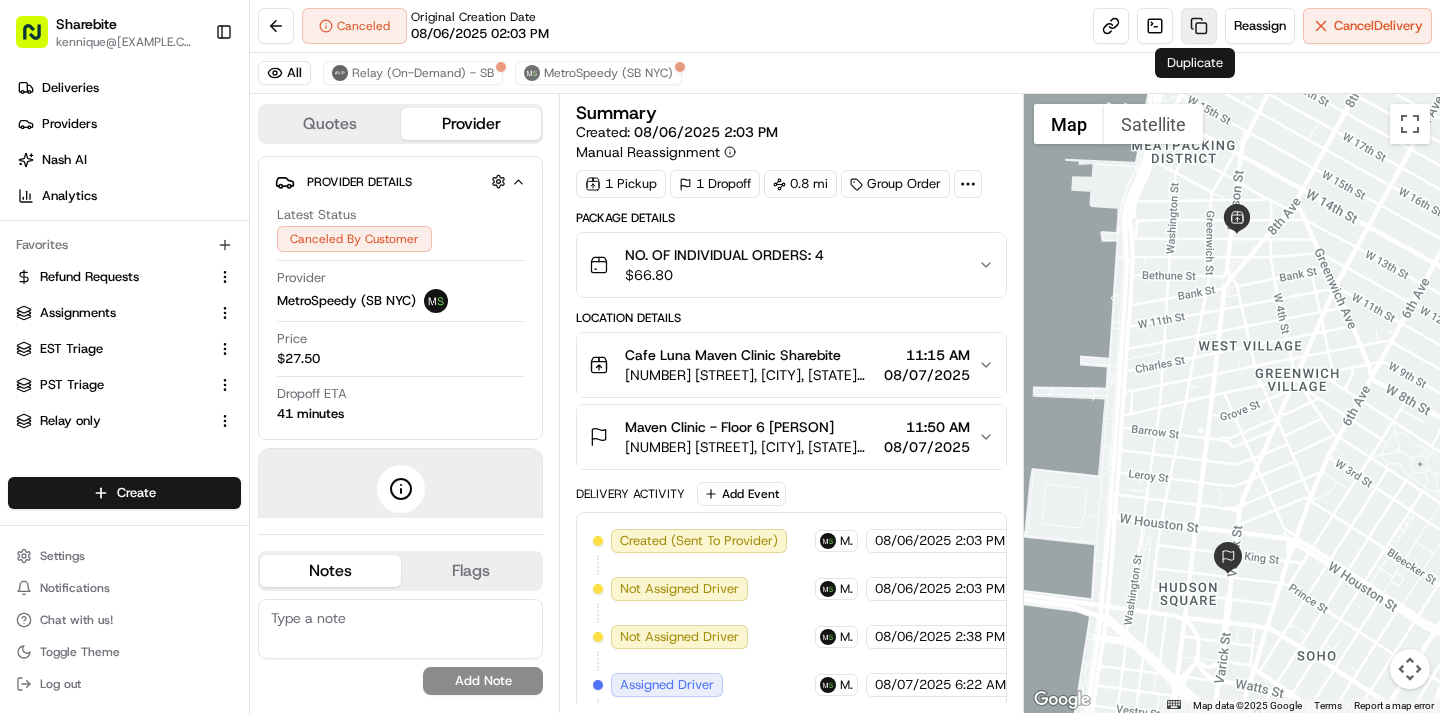 click at bounding box center (1199, 26) 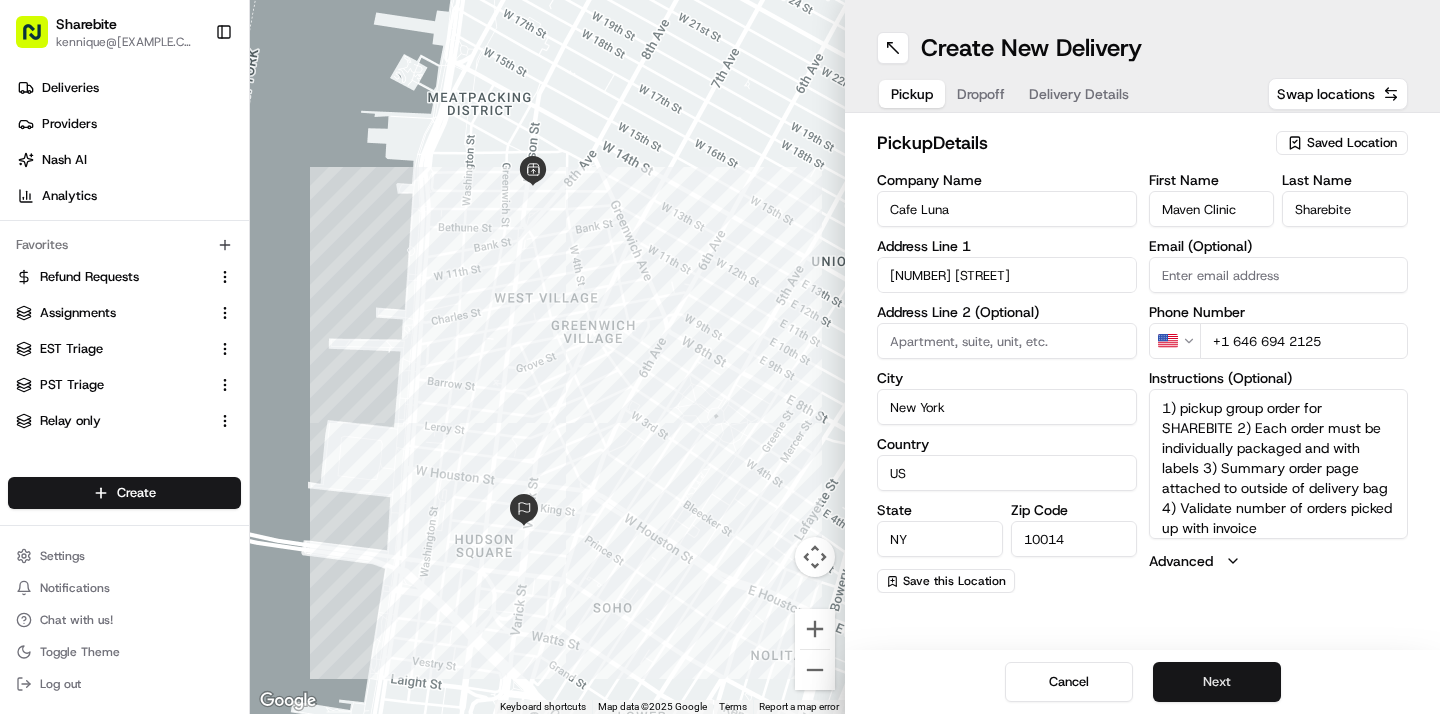click on "Next" at bounding box center [1217, 682] 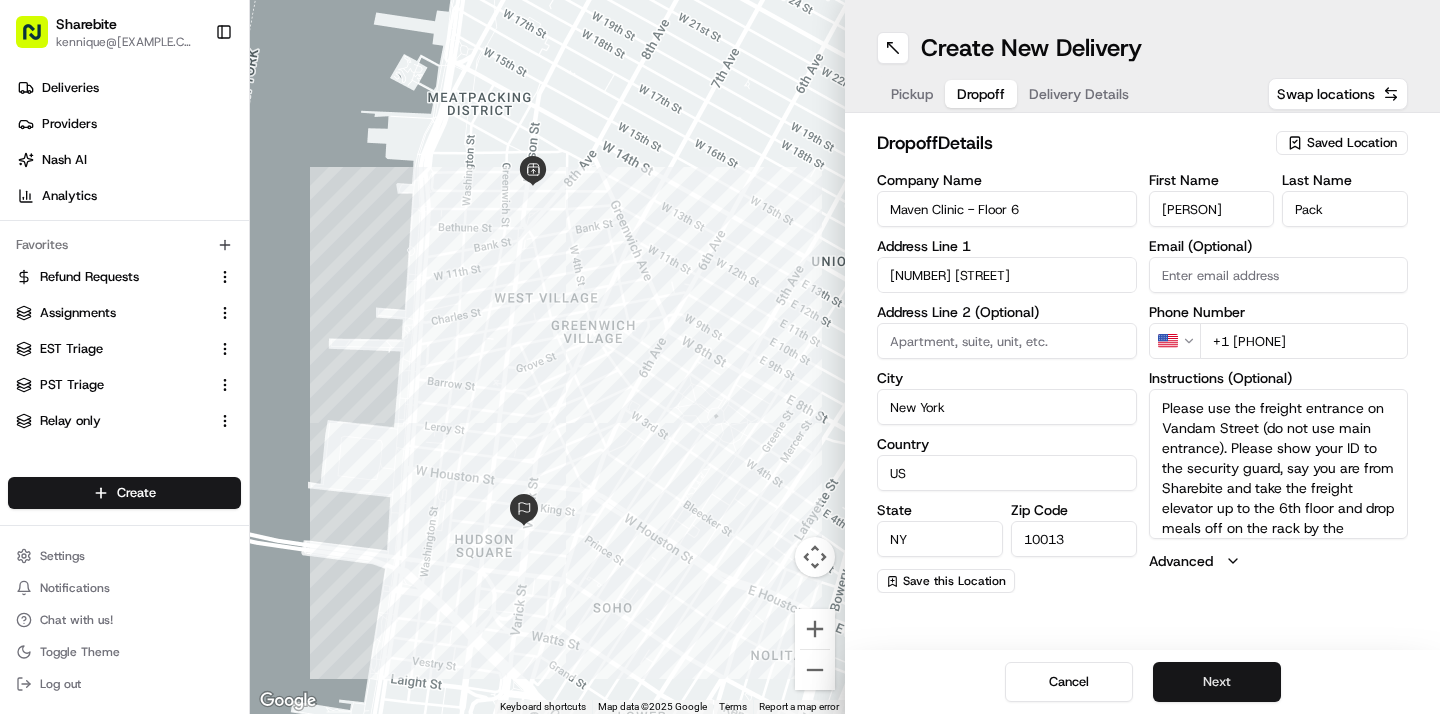 click on "Next" at bounding box center [1217, 682] 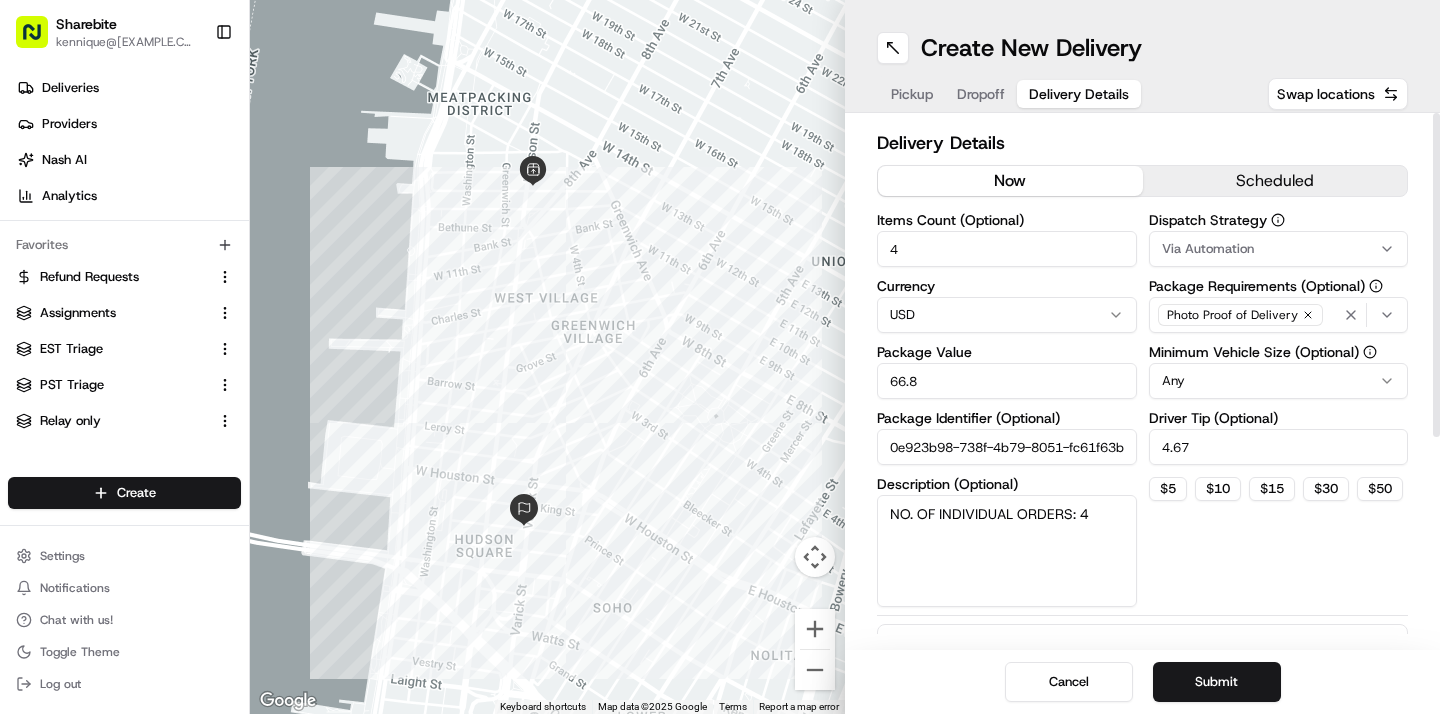 click on "now" at bounding box center (1010, 181) 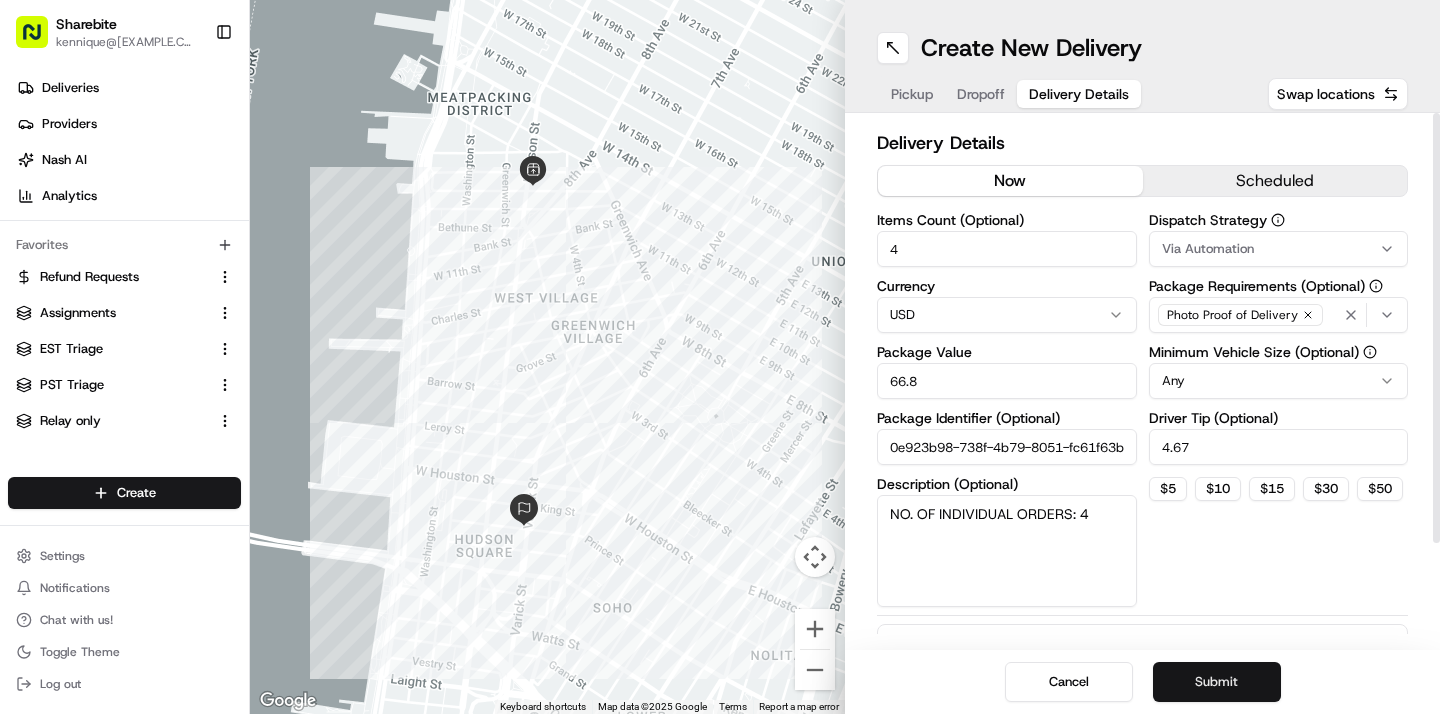 click on "Submit" at bounding box center [1217, 682] 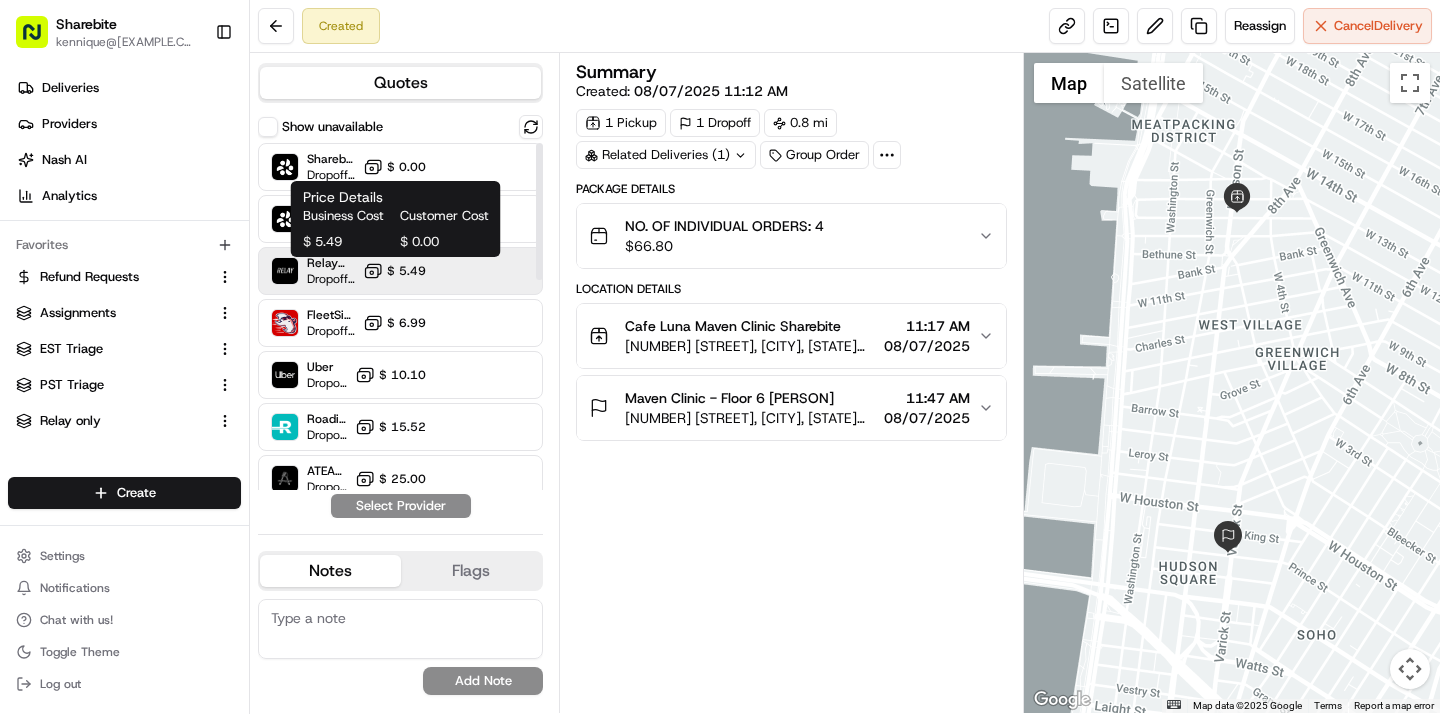click 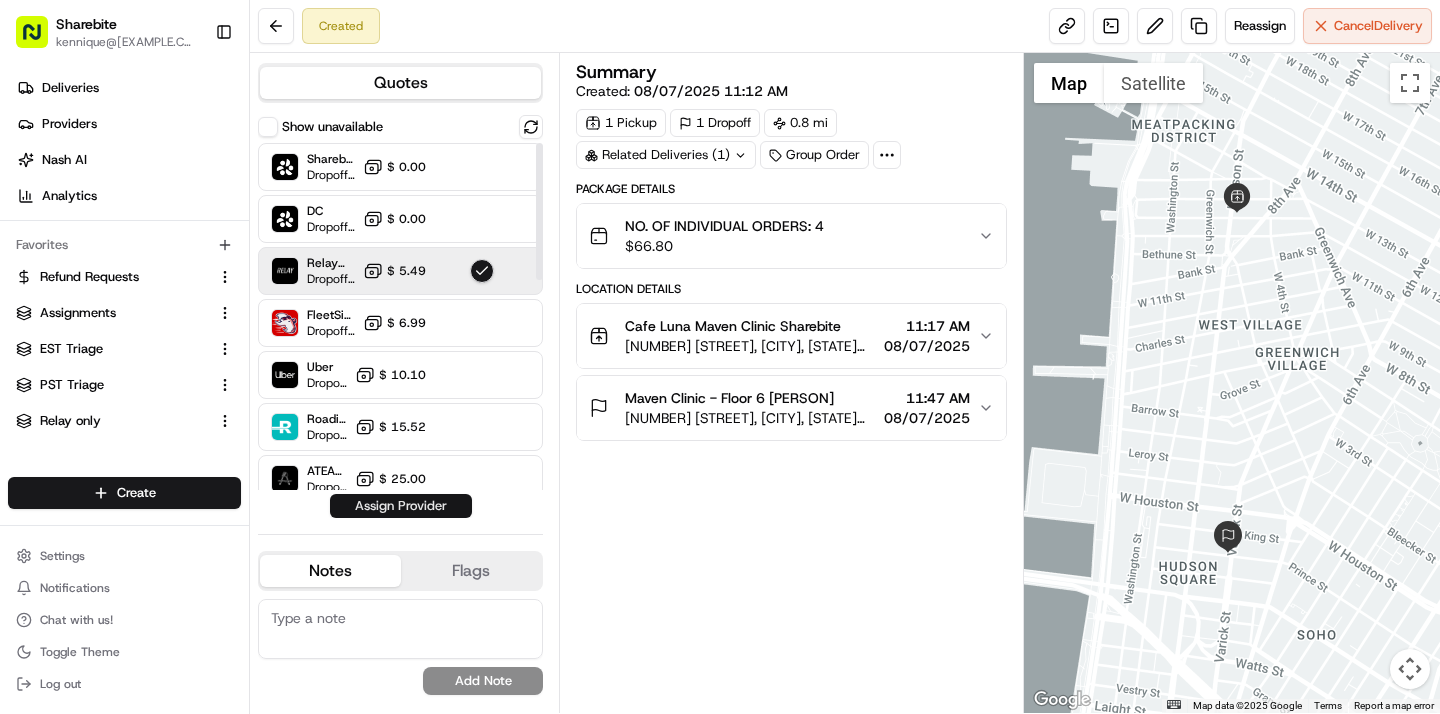 click on "Assign Provider" at bounding box center (401, 506) 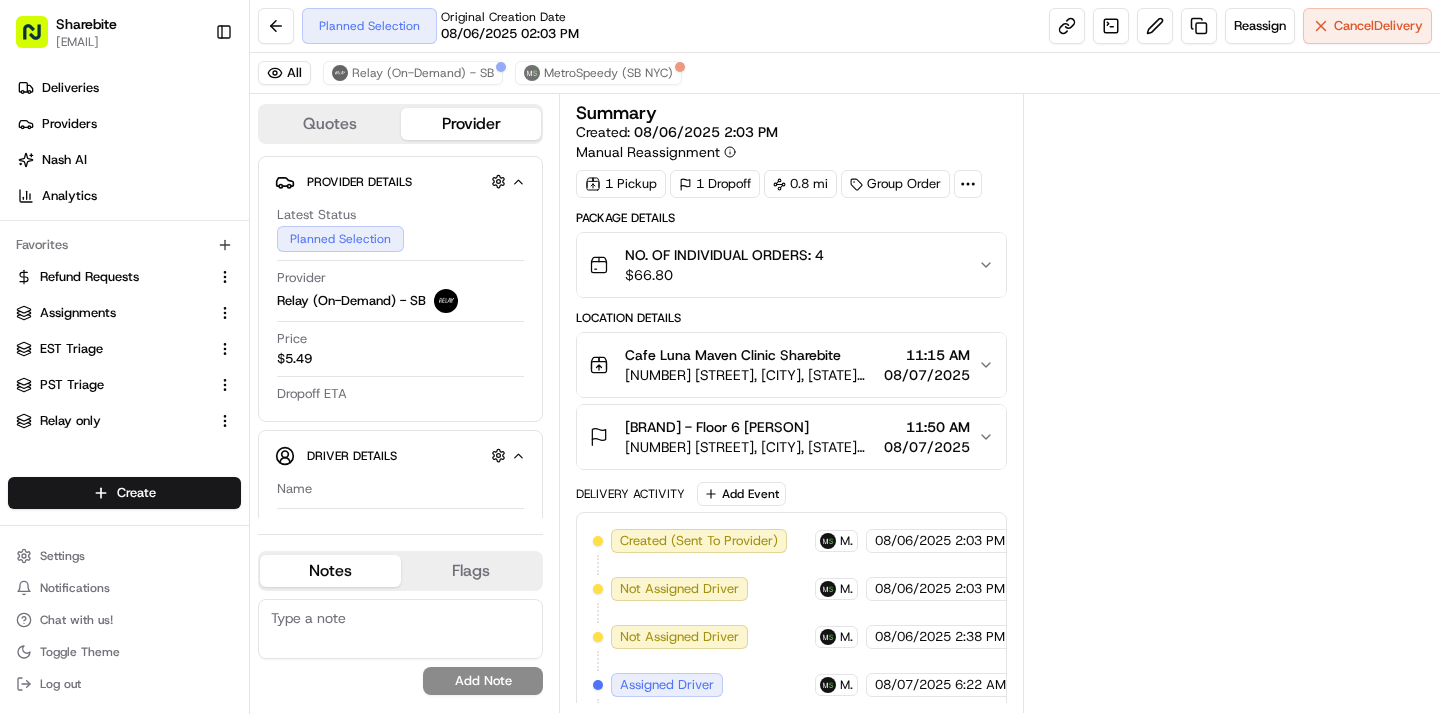 scroll, scrollTop: 0, scrollLeft: 0, axis: both 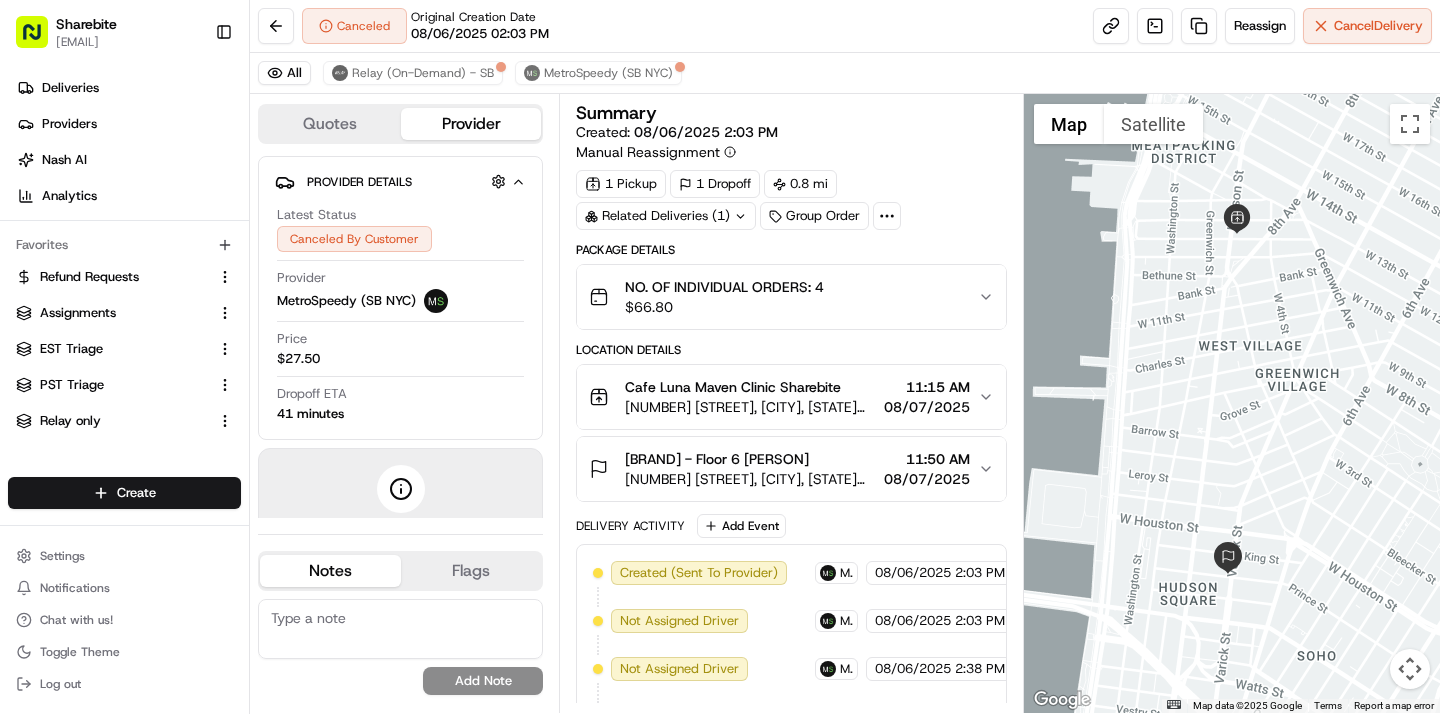 click on "Canceled Original Creation Date 08/06/2025 02:03 PM Reassign Cancel  Delivery" at bounding box center (845, 26) 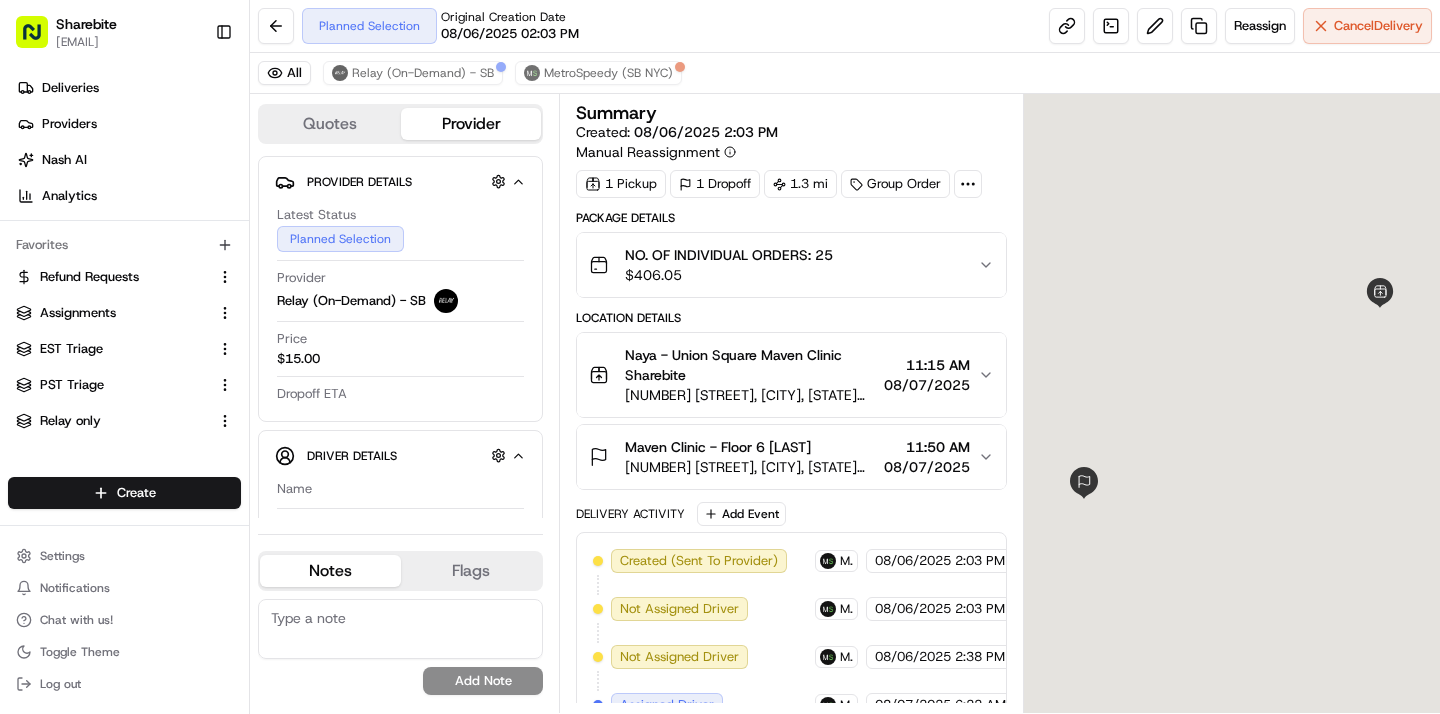 scroll, scrollTop: 0, scrollLeft: 0, axis: both 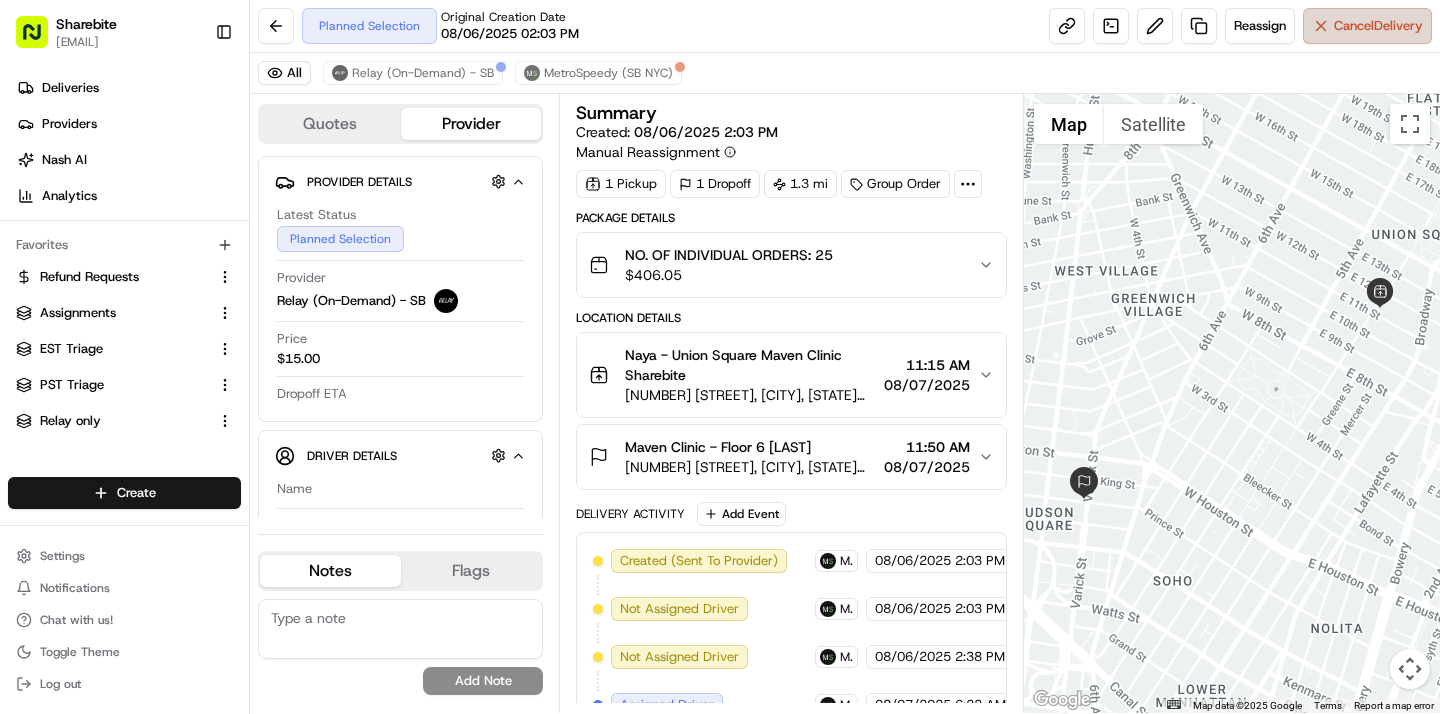 click on "Cancel  Delivery" at bounding box center [1378, 26] 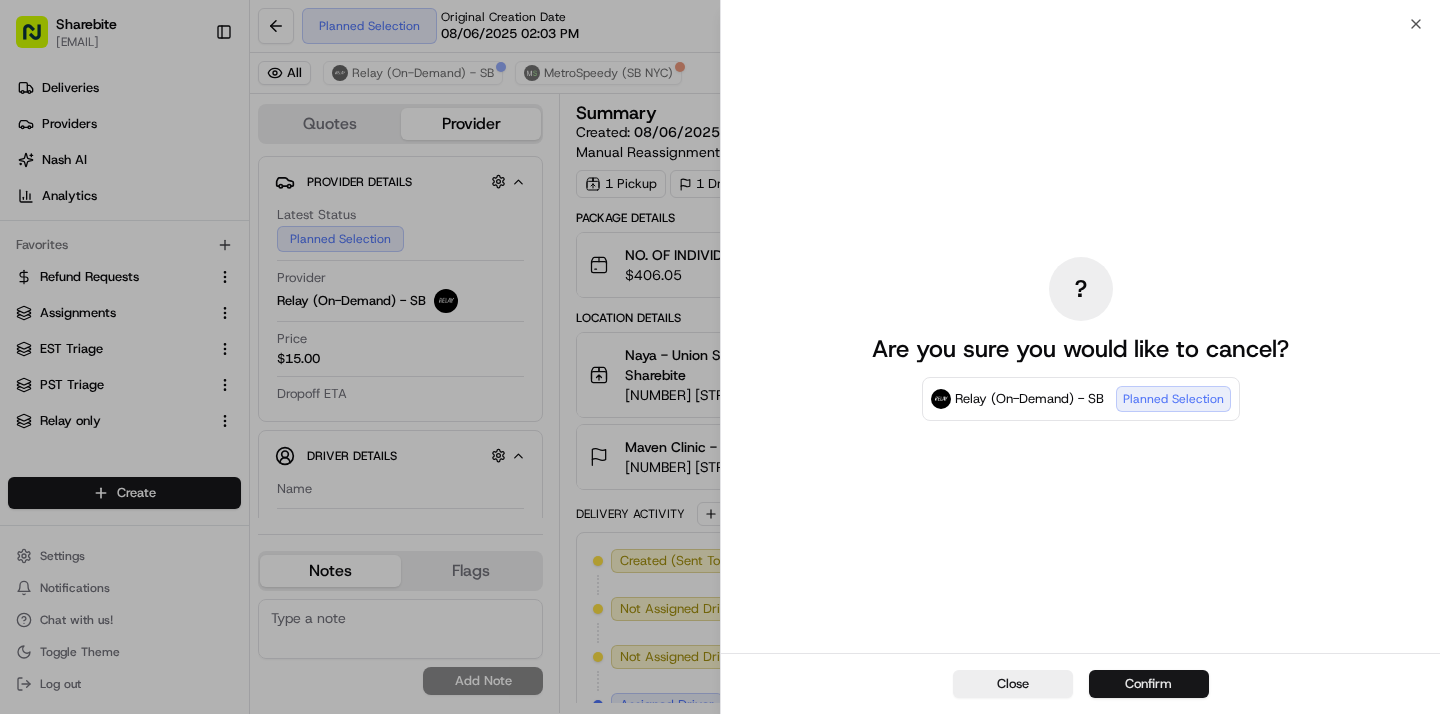 click on "Confirm" at bounding box center [1149, 684] 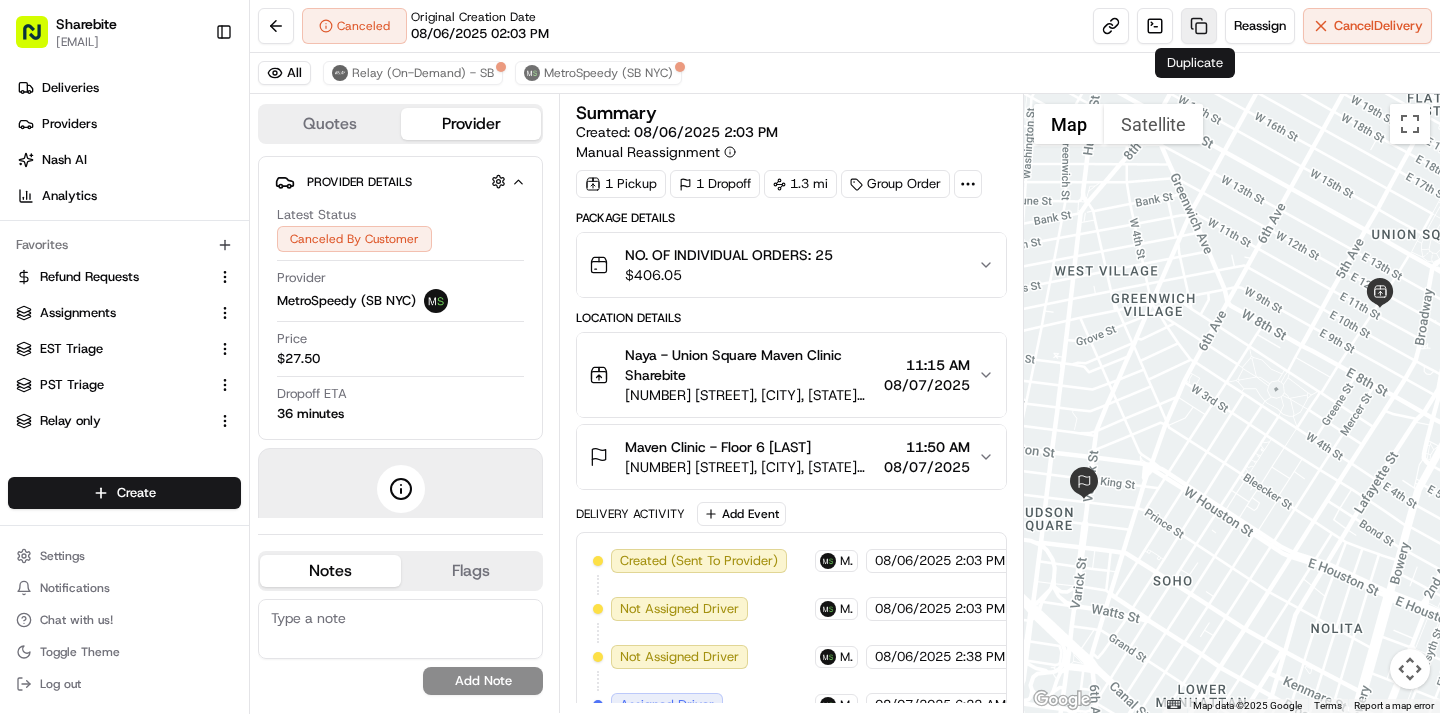 click at bounding box center (1199, 26) 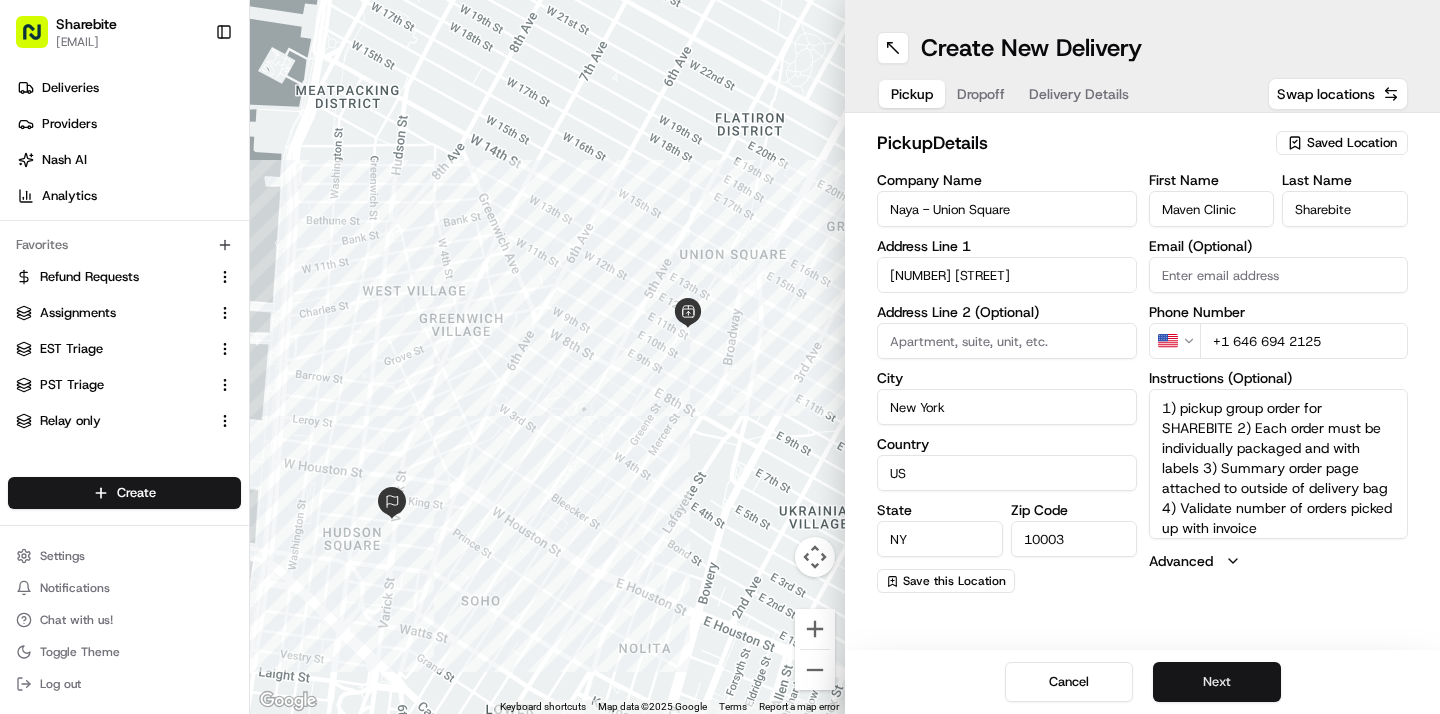 click on "Next" at bounding box center (1217, 682) 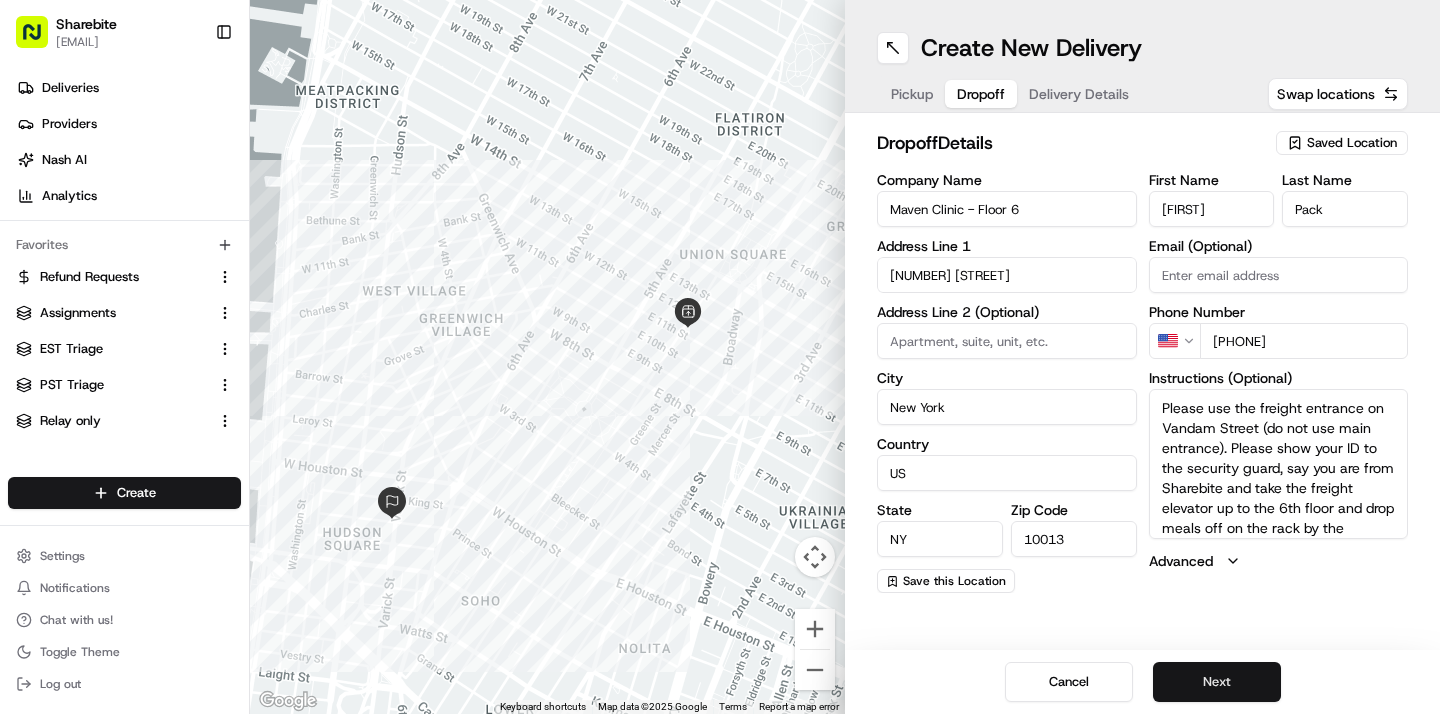 click on "Next" at bounding box center [1217, 682] 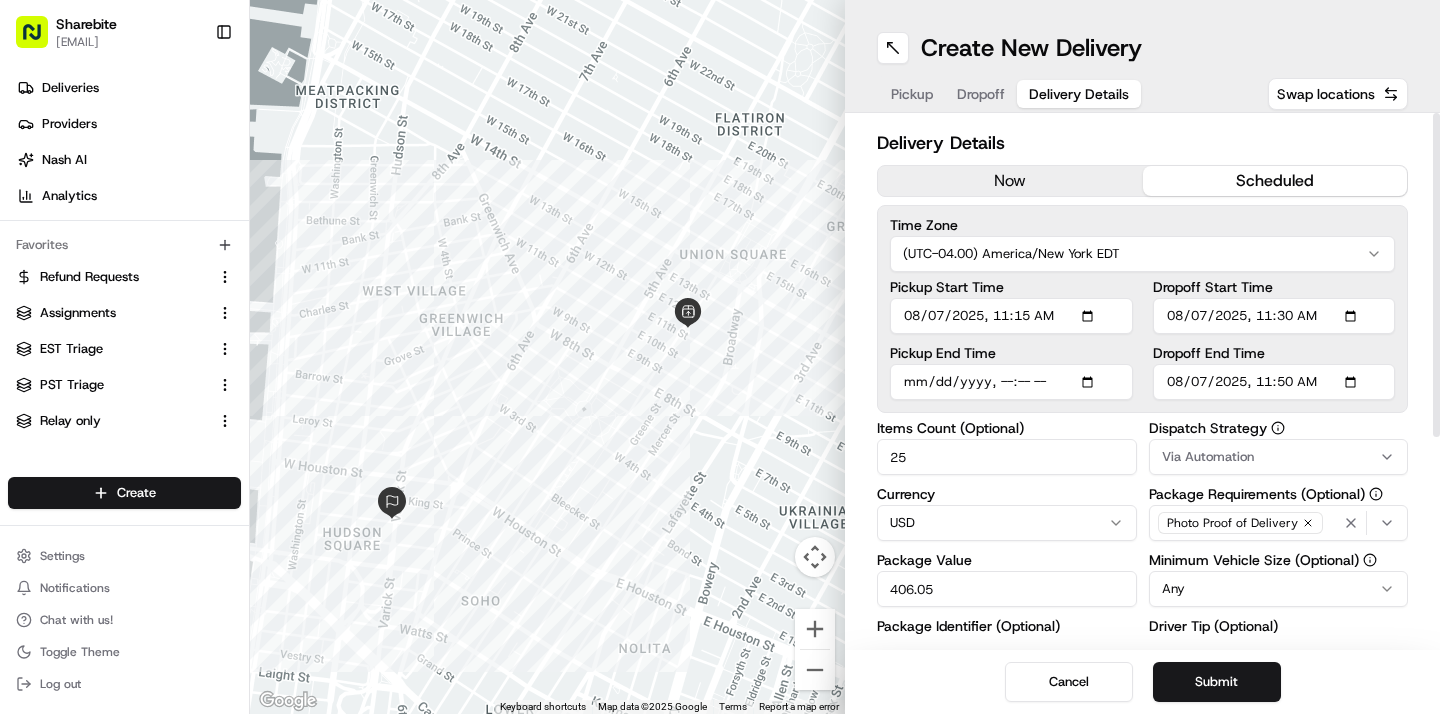 click on "now" at bounding box center [1010, 181] 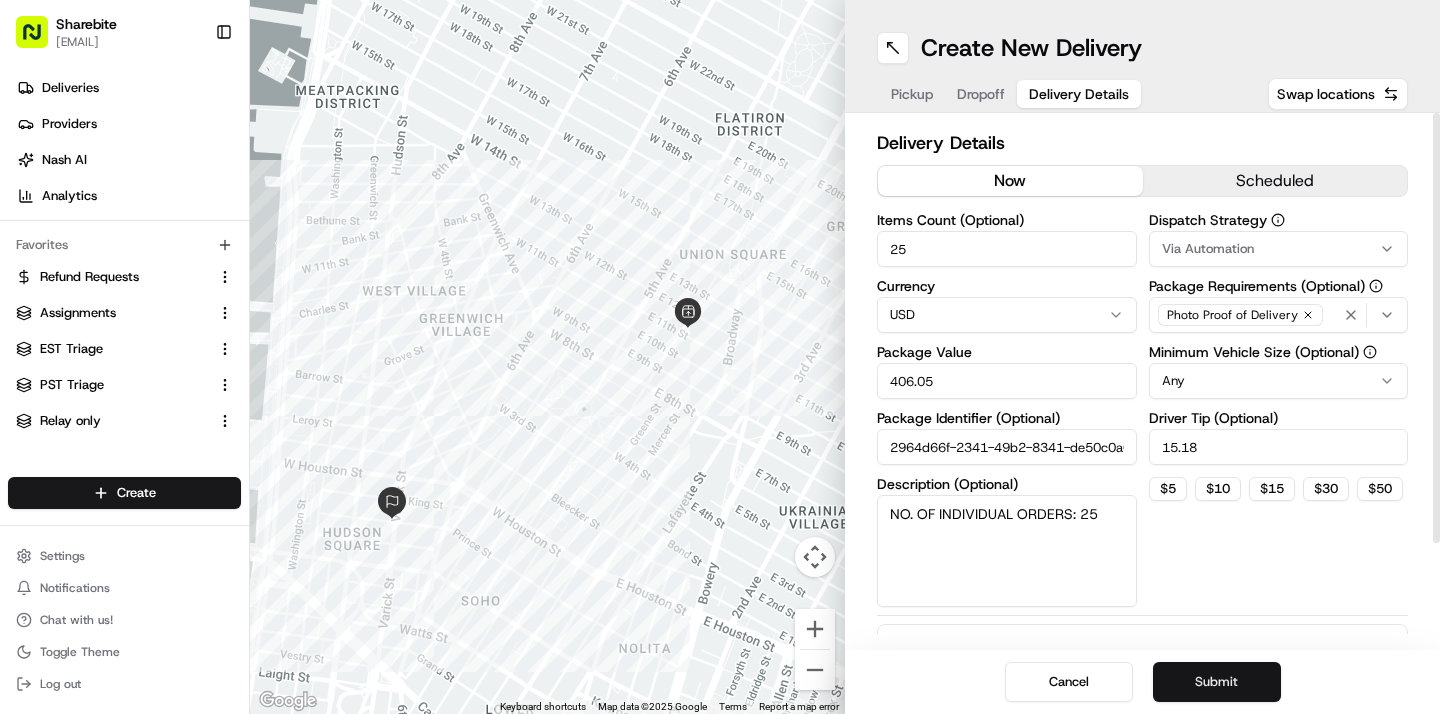 click on "Submit" at bounding box center [1217, 682] 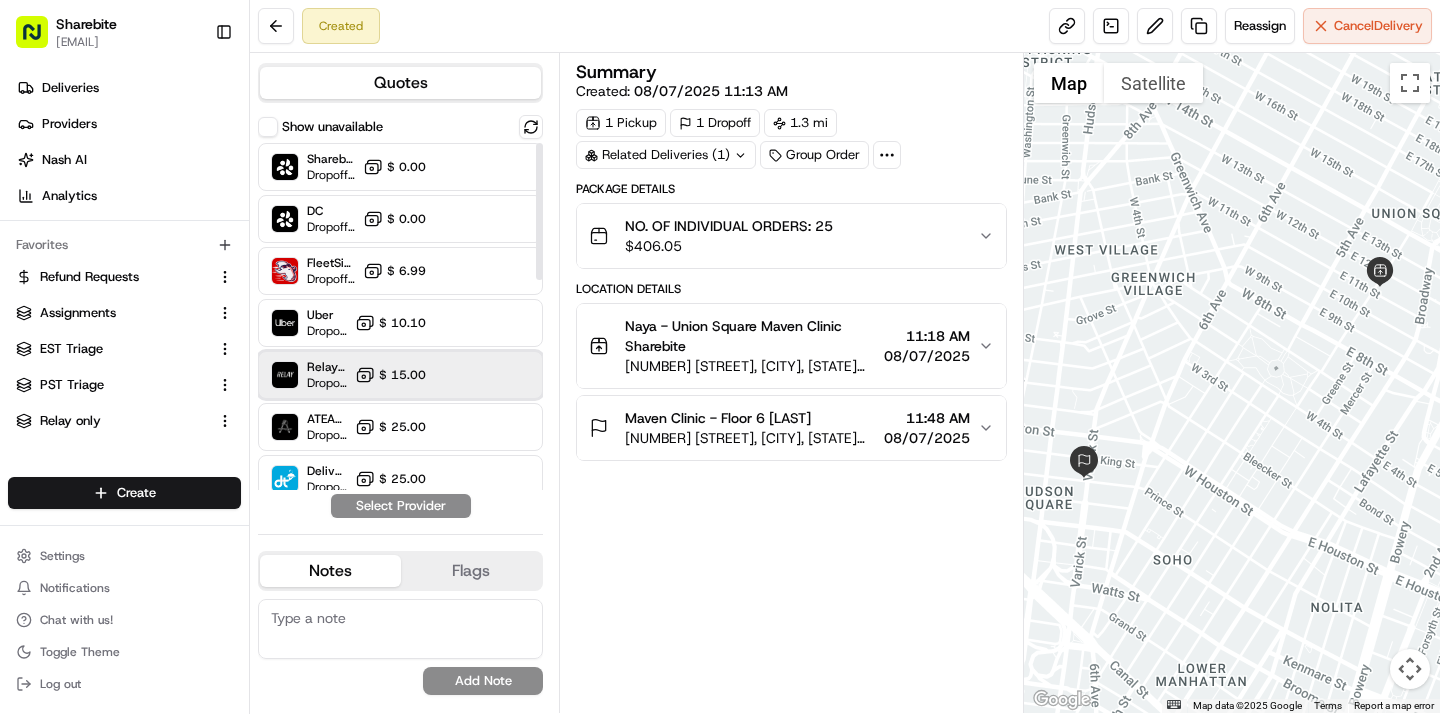 click on "Relay (On-Demand) - SB Dropoff ETA   -" at bounding box center (309, 375) 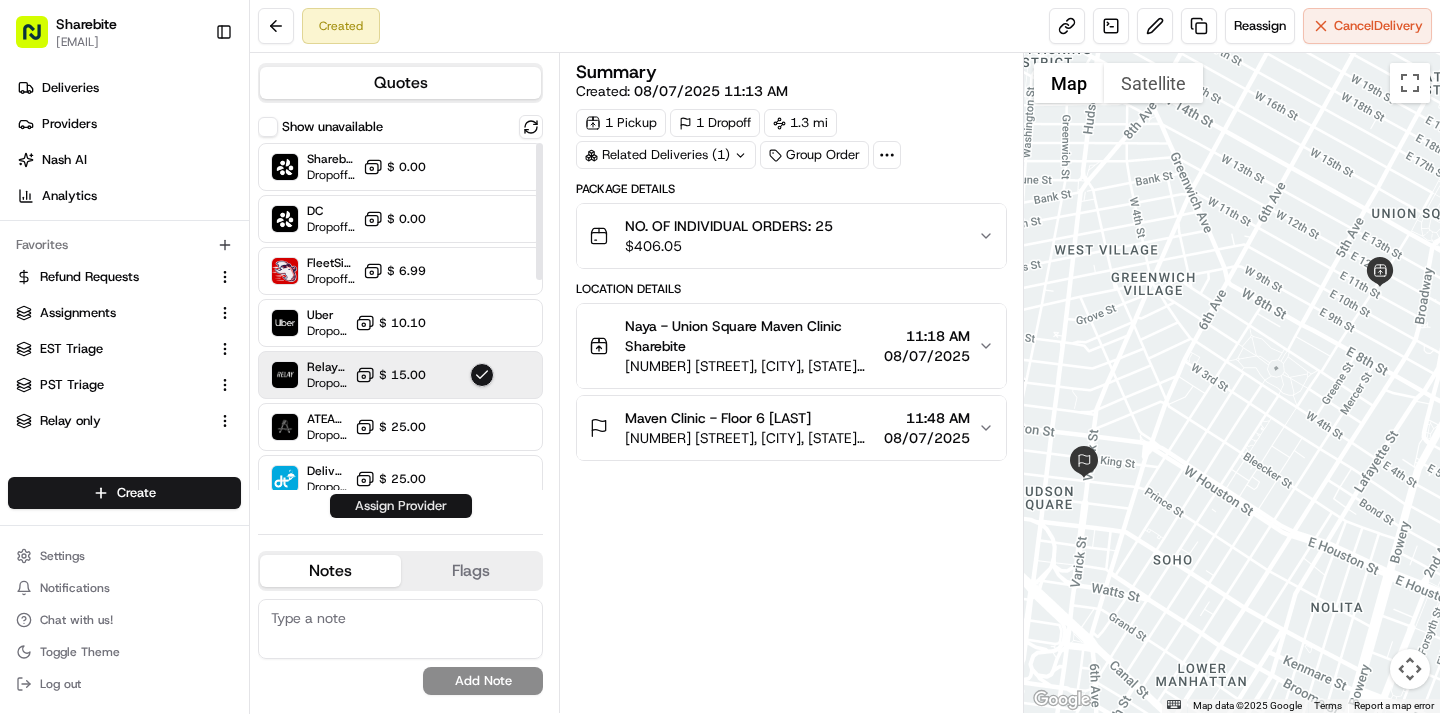 click on "Assign Provider" at bounding box center [401, 506] 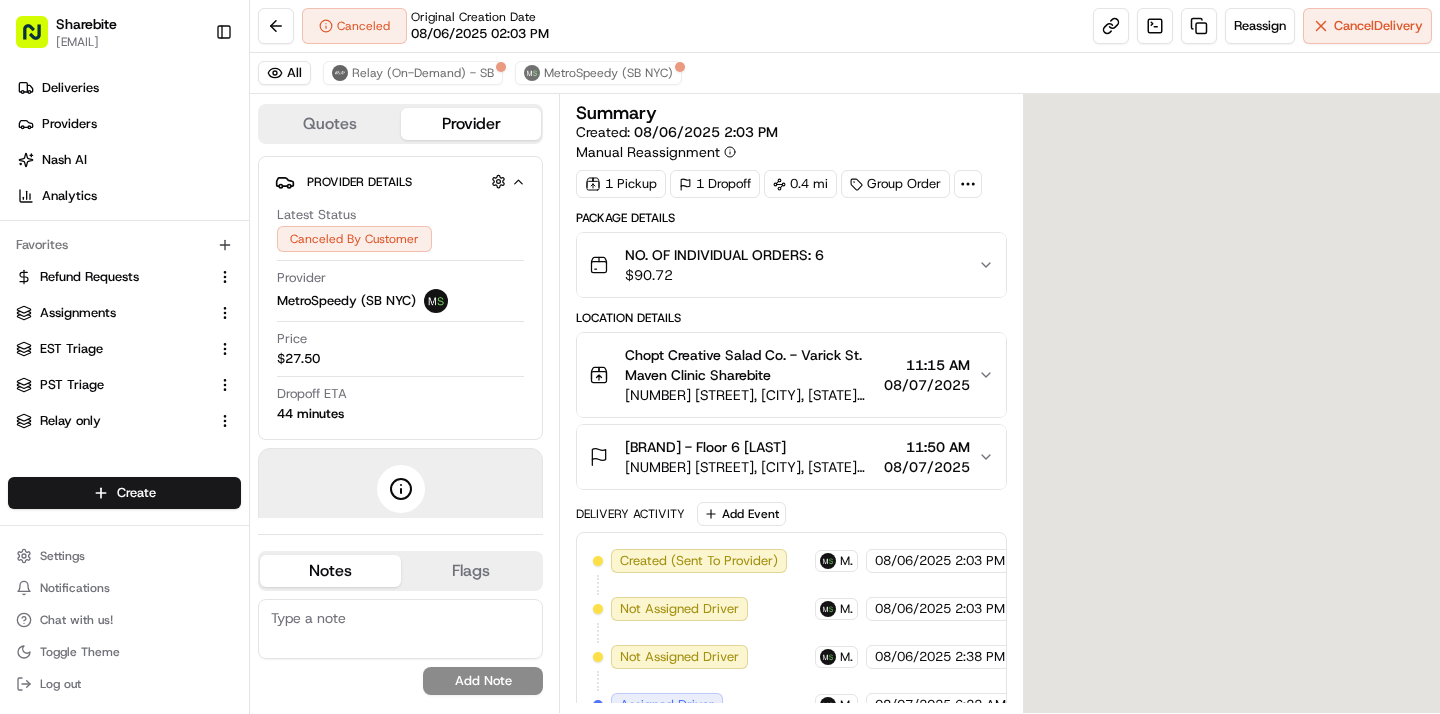 scroll, scrollTop: 0, scrollLeft: 0, axis: both 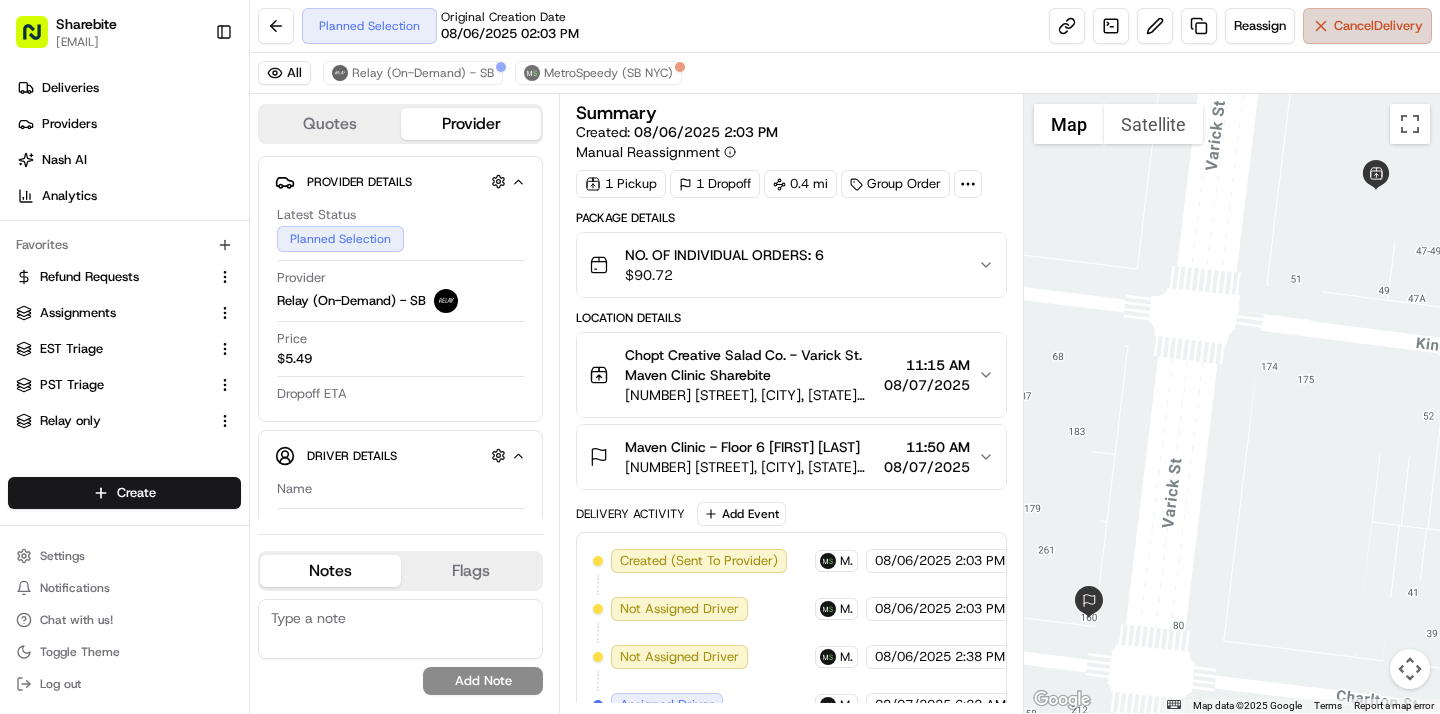 click on "Cancel  Delivery" at bounding box center [1378, 26] 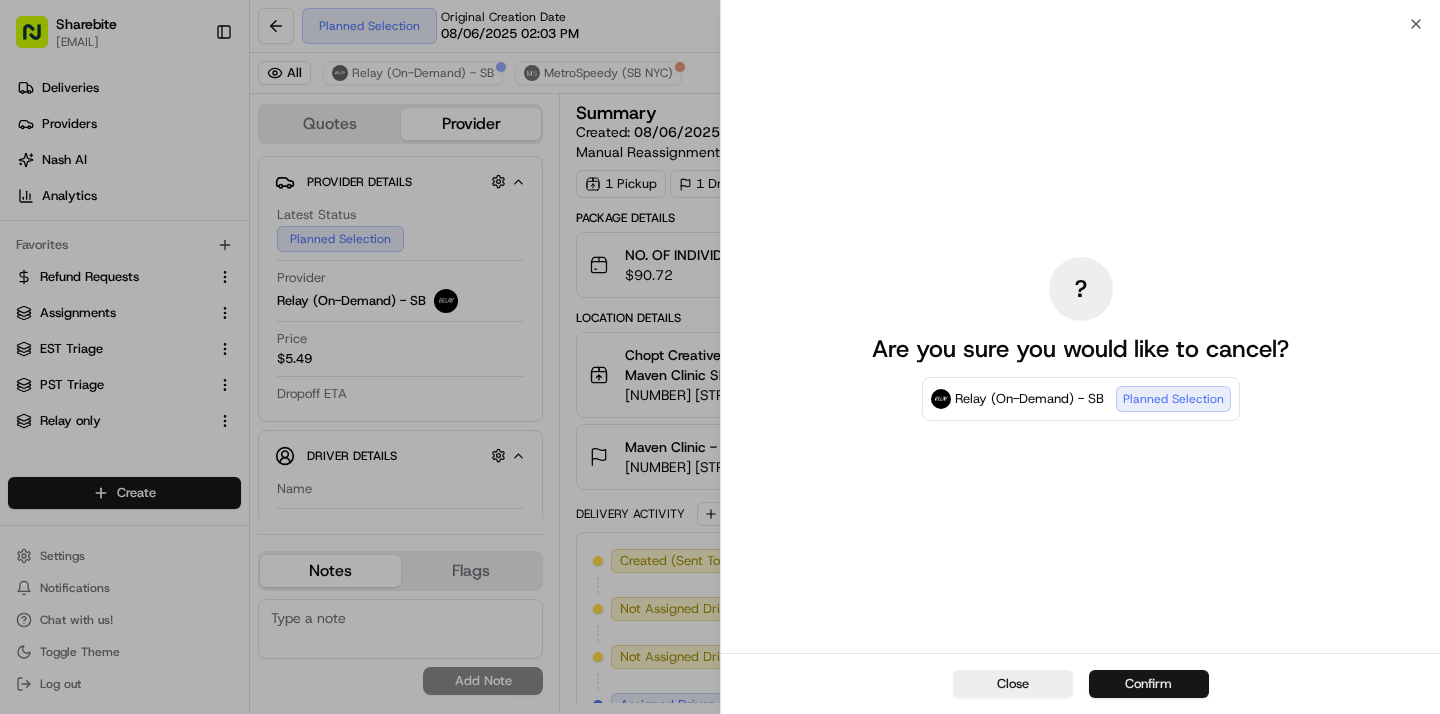 click on "Confirm" at bounding box center [1149, 684] 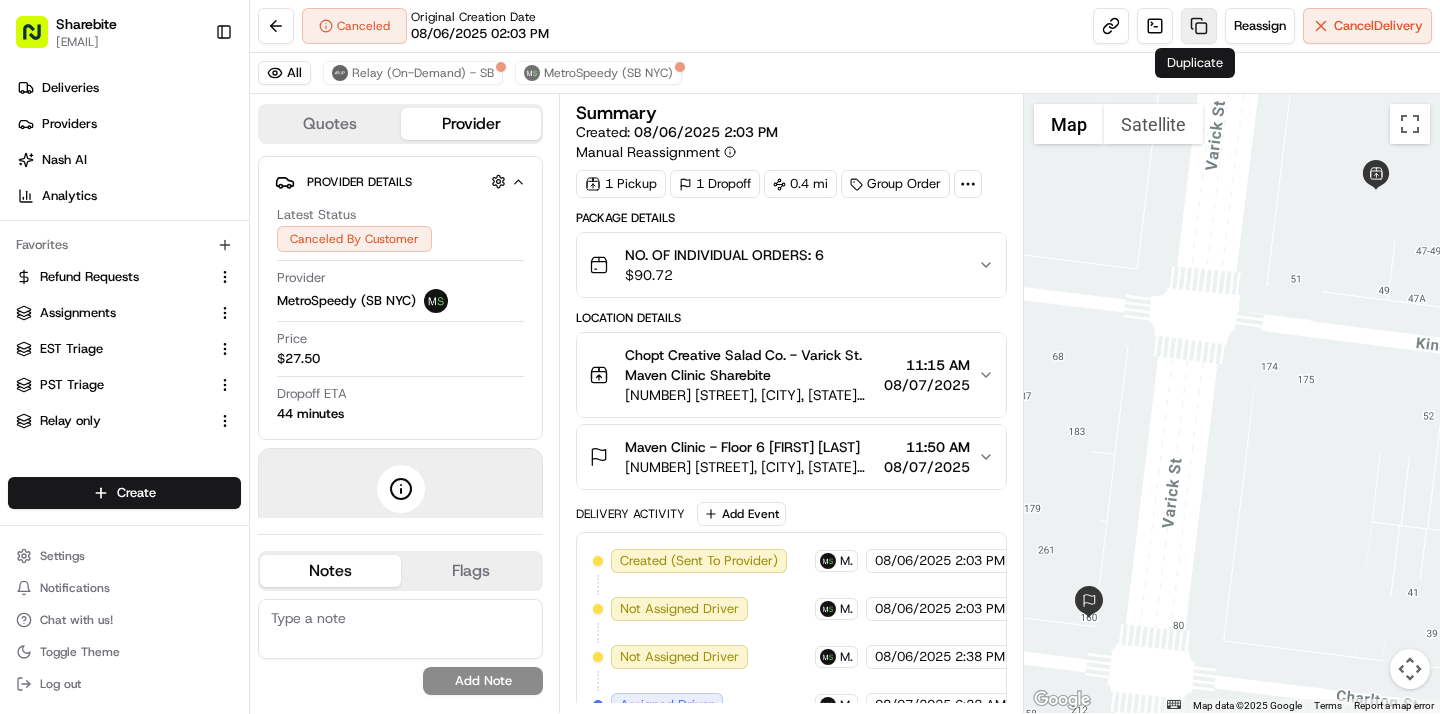 click at bounding box center [1199, 26] 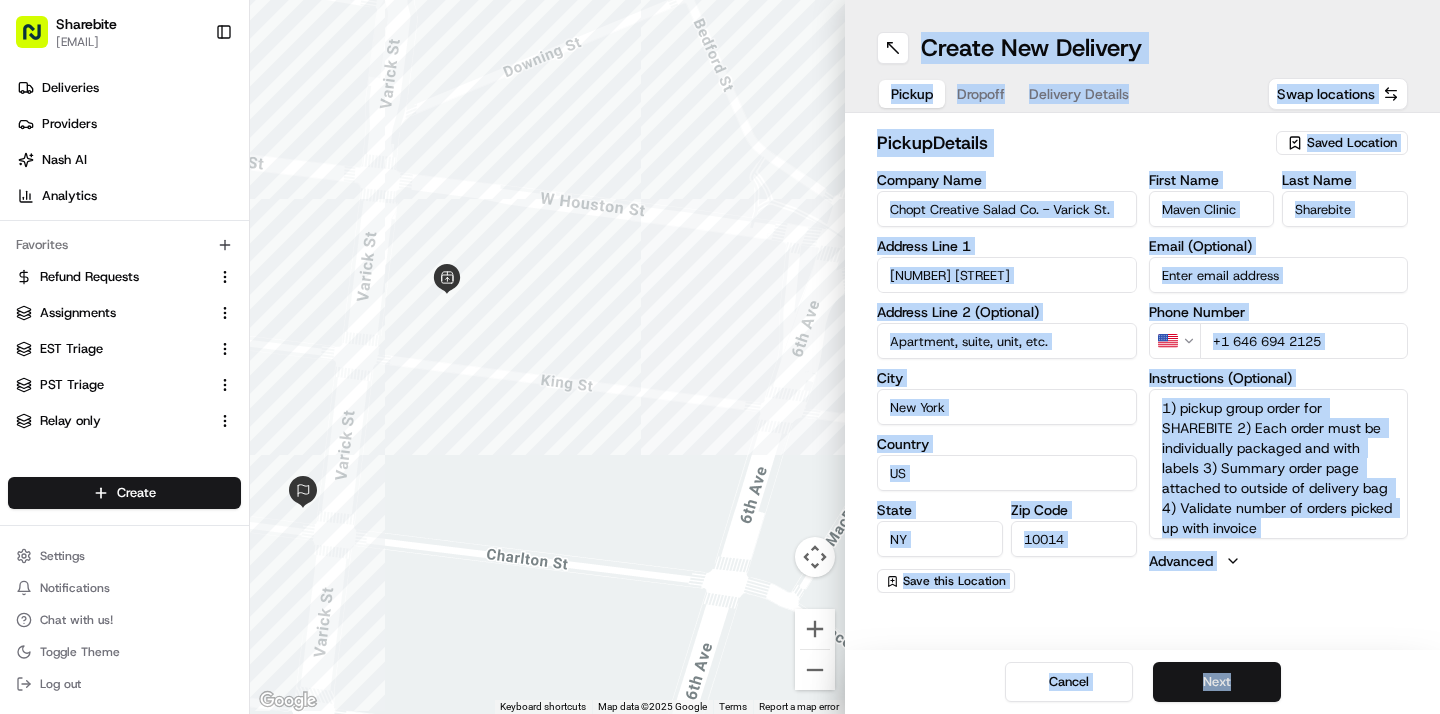 click on "Next" at bounding box center (1217, 682) 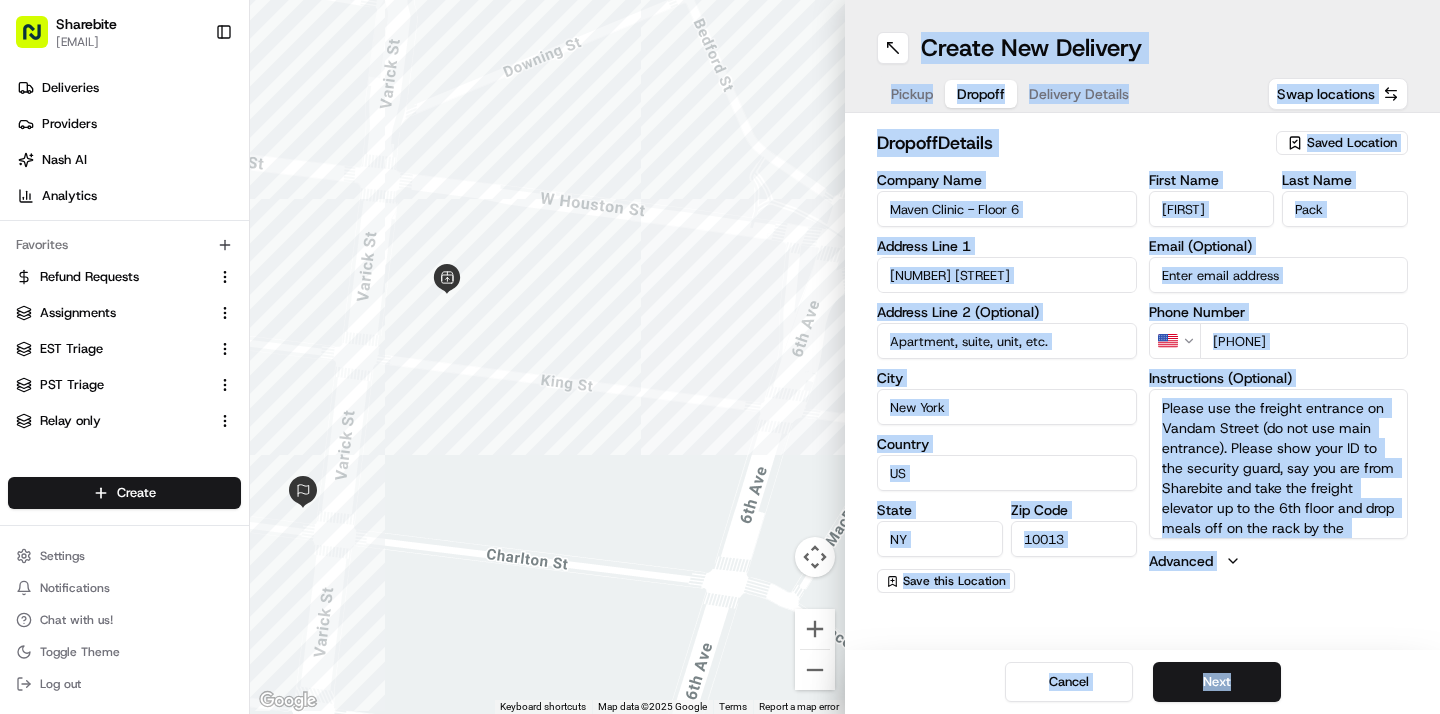 click on "Cancel Next" at bounding box center (1142, 682) 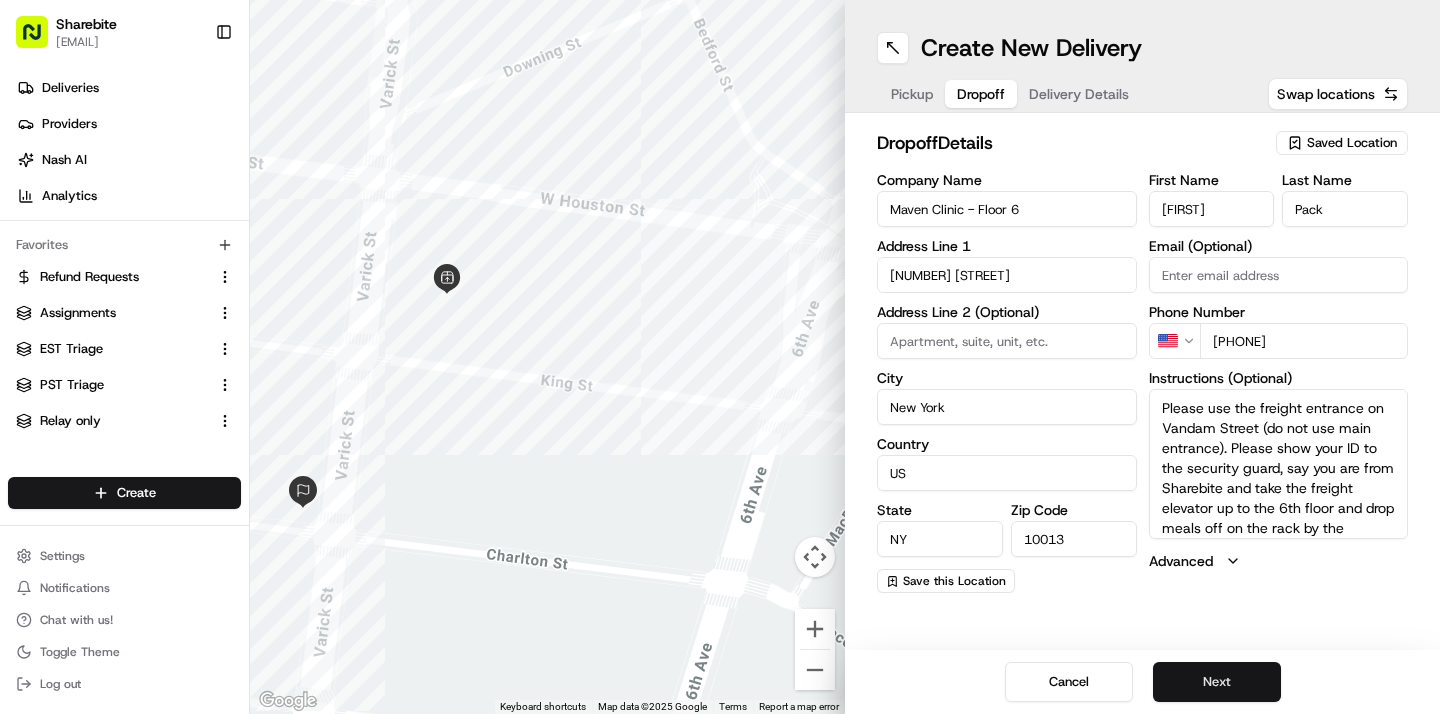 click on "Next" at bounding box center [1217, 682] 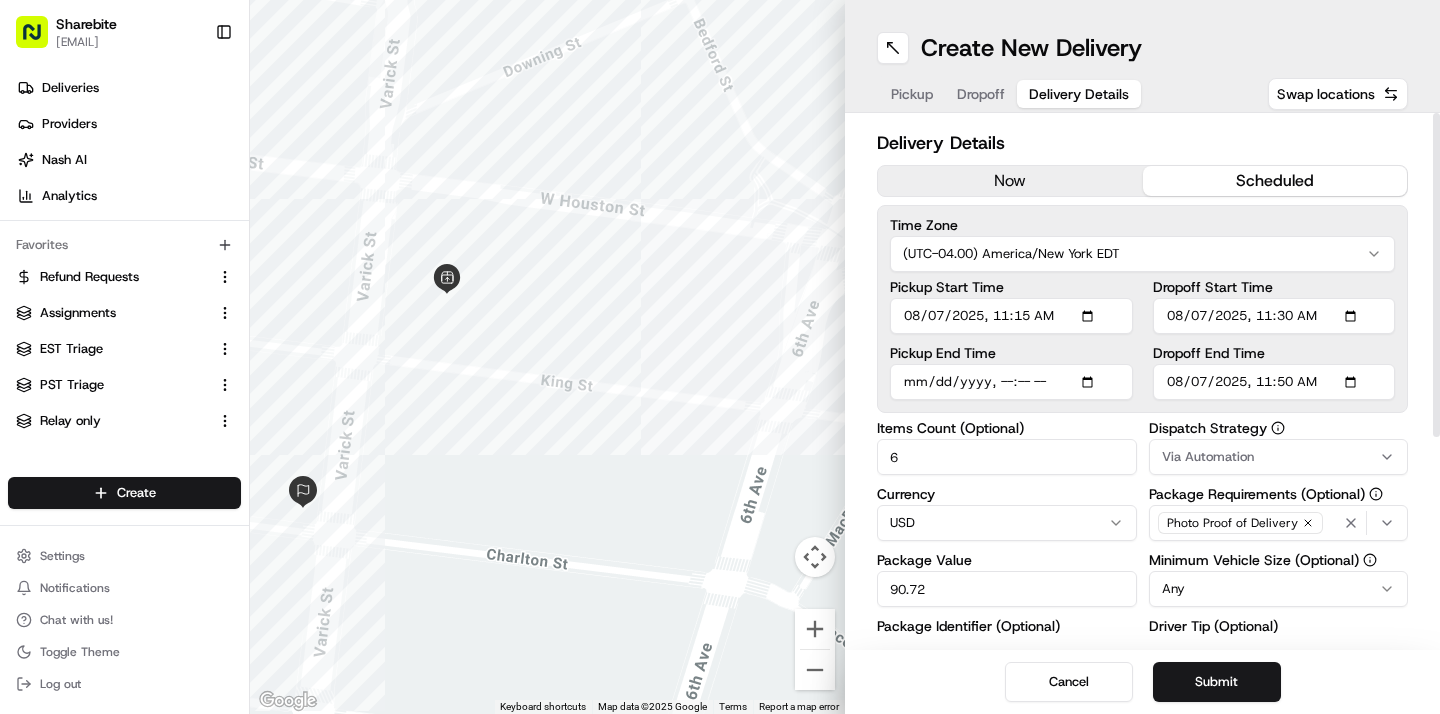 click on "now" at bounding box center [1010, 181] 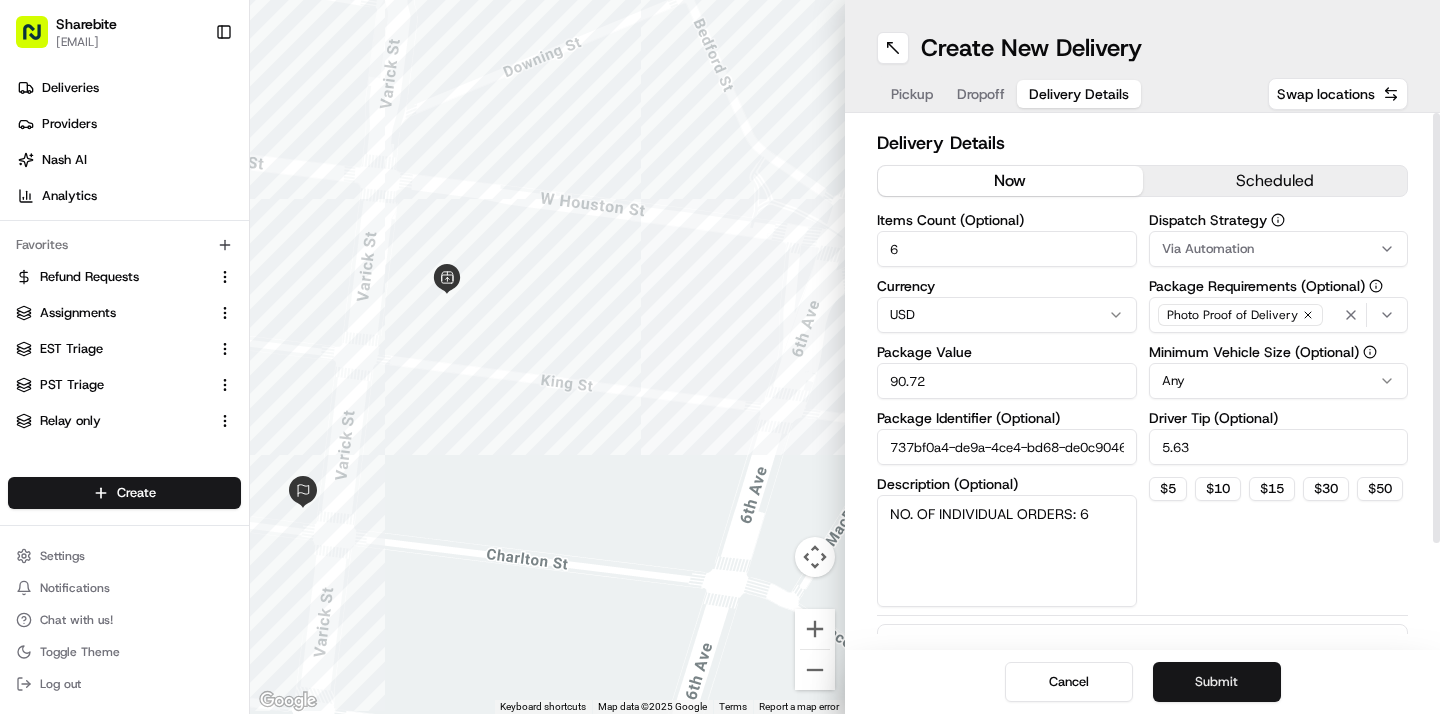 click on "Submit" at bounding box center [1217, 682] 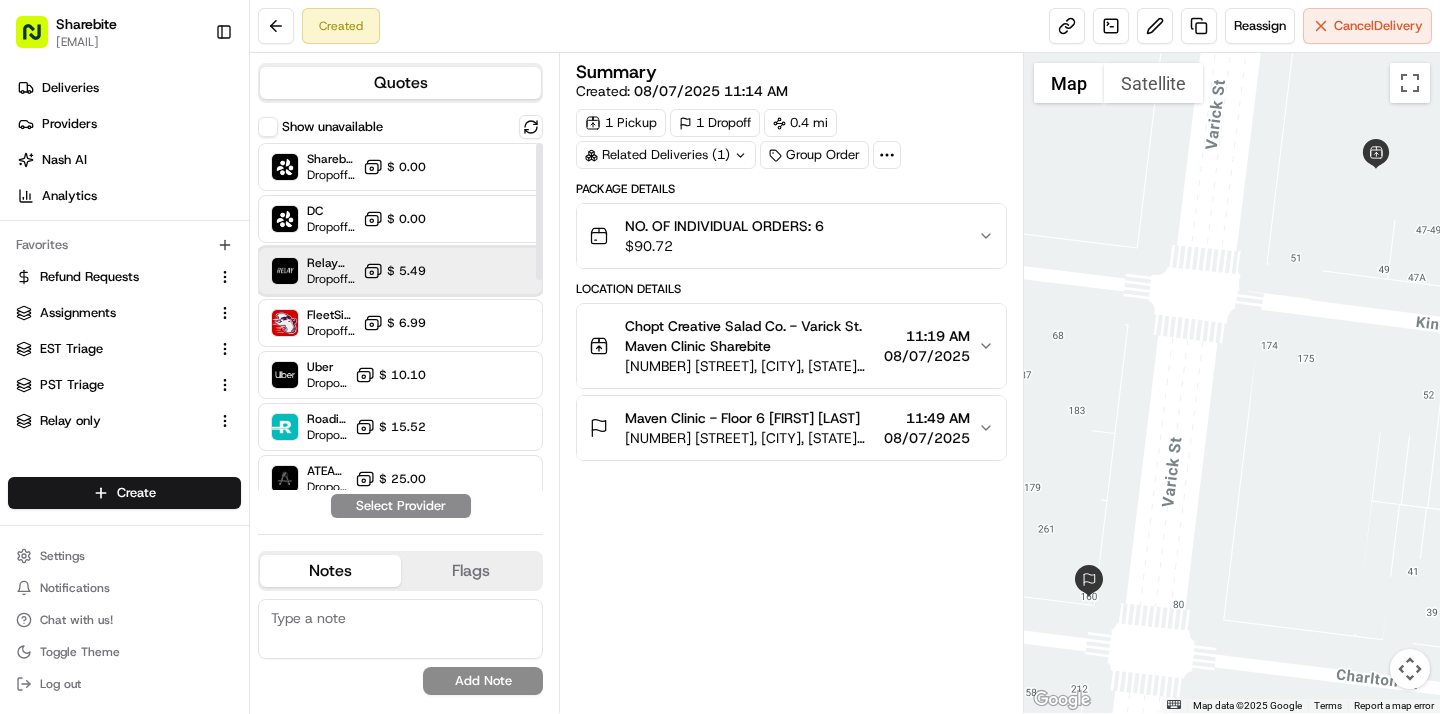 click on "Relay (On-Demand) - SB Dropoff ETA   - $   5.49" at bounding box center (400, 271) 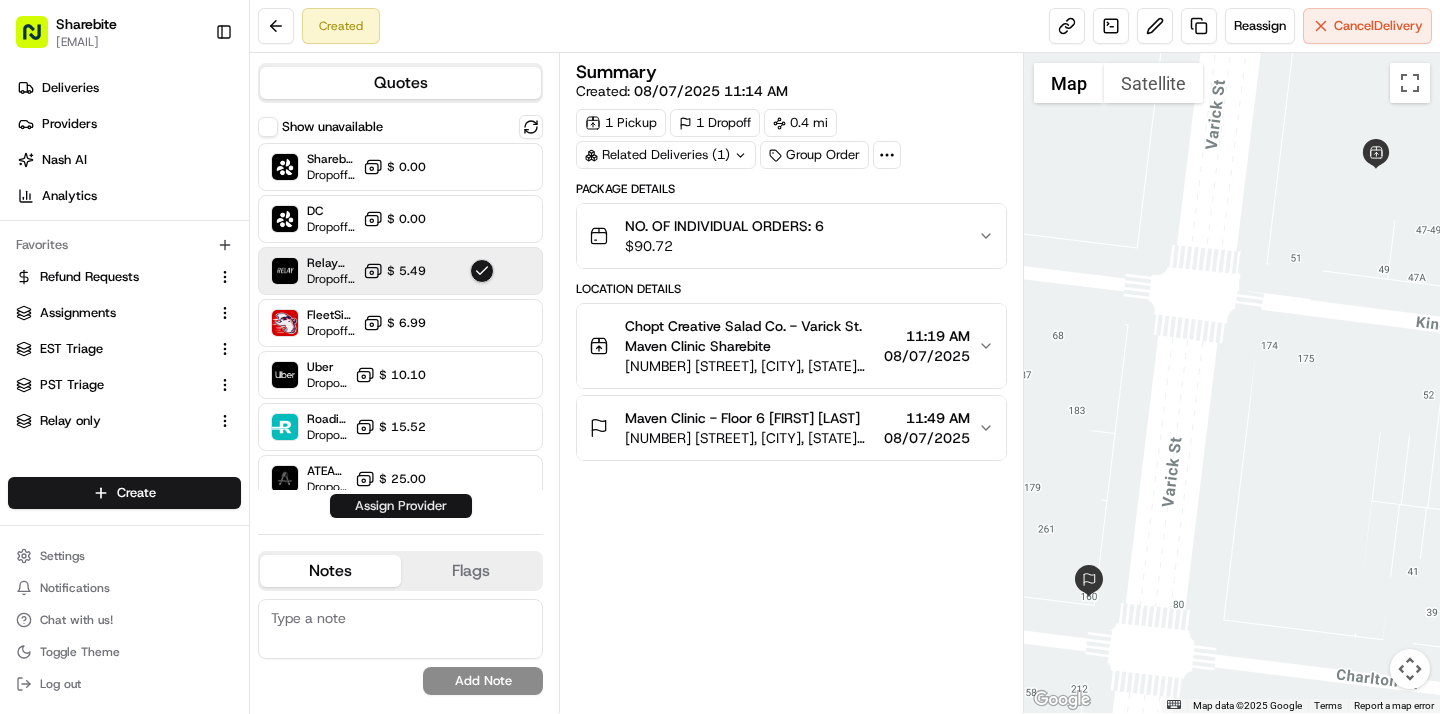 click on "Assign Provider" at bounding box center (401, 506) 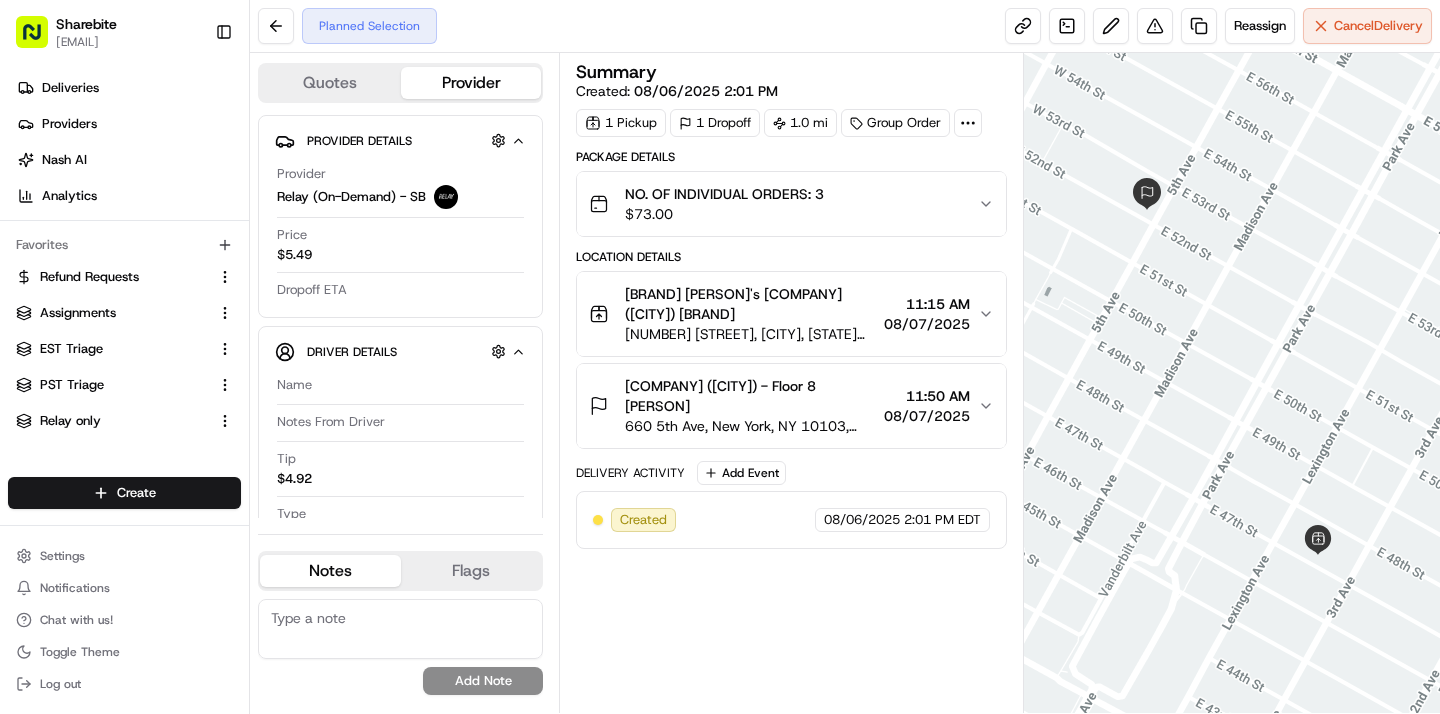 scroll, scrollTop: 0, scrollLeft: 0, axis: both 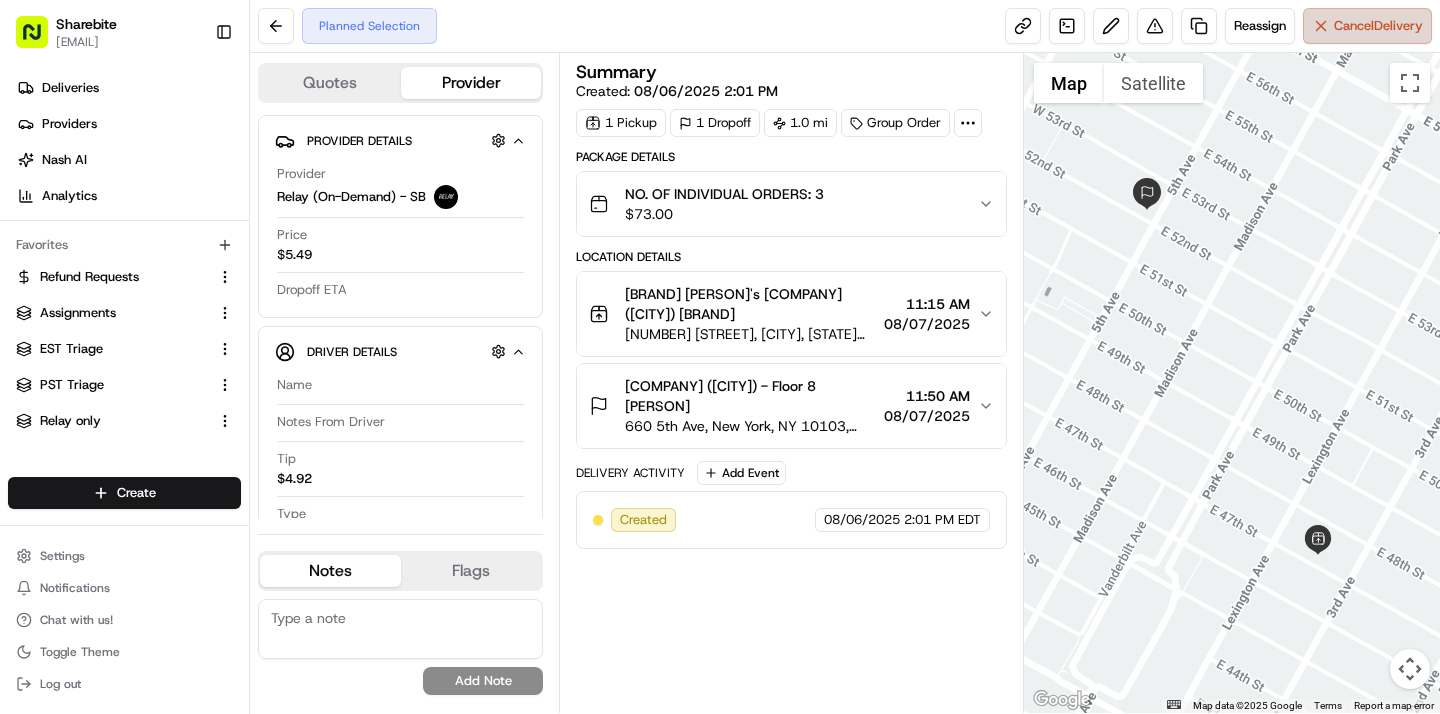 click on "Cancel  Delivery" at bounding box center [1378, 26] 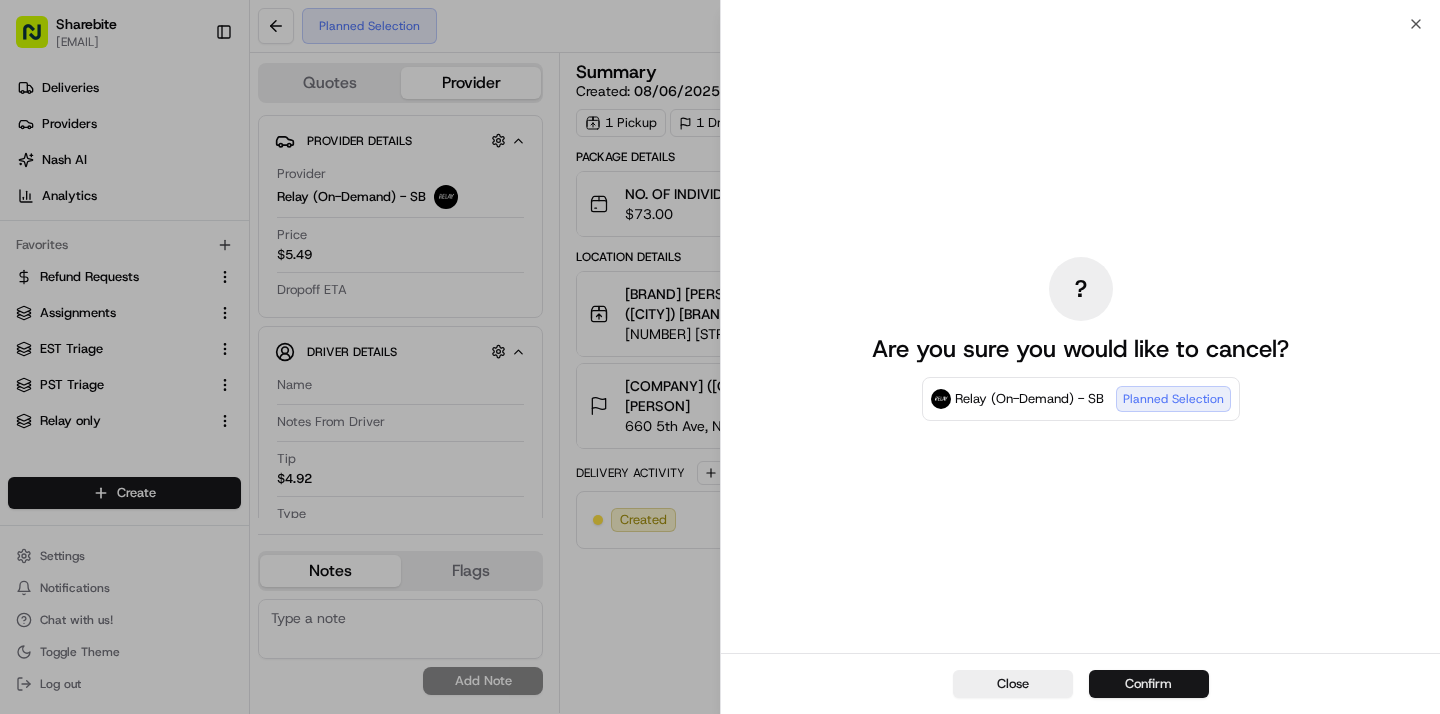 click on "Confirm" at bounding box center (1149, 684) 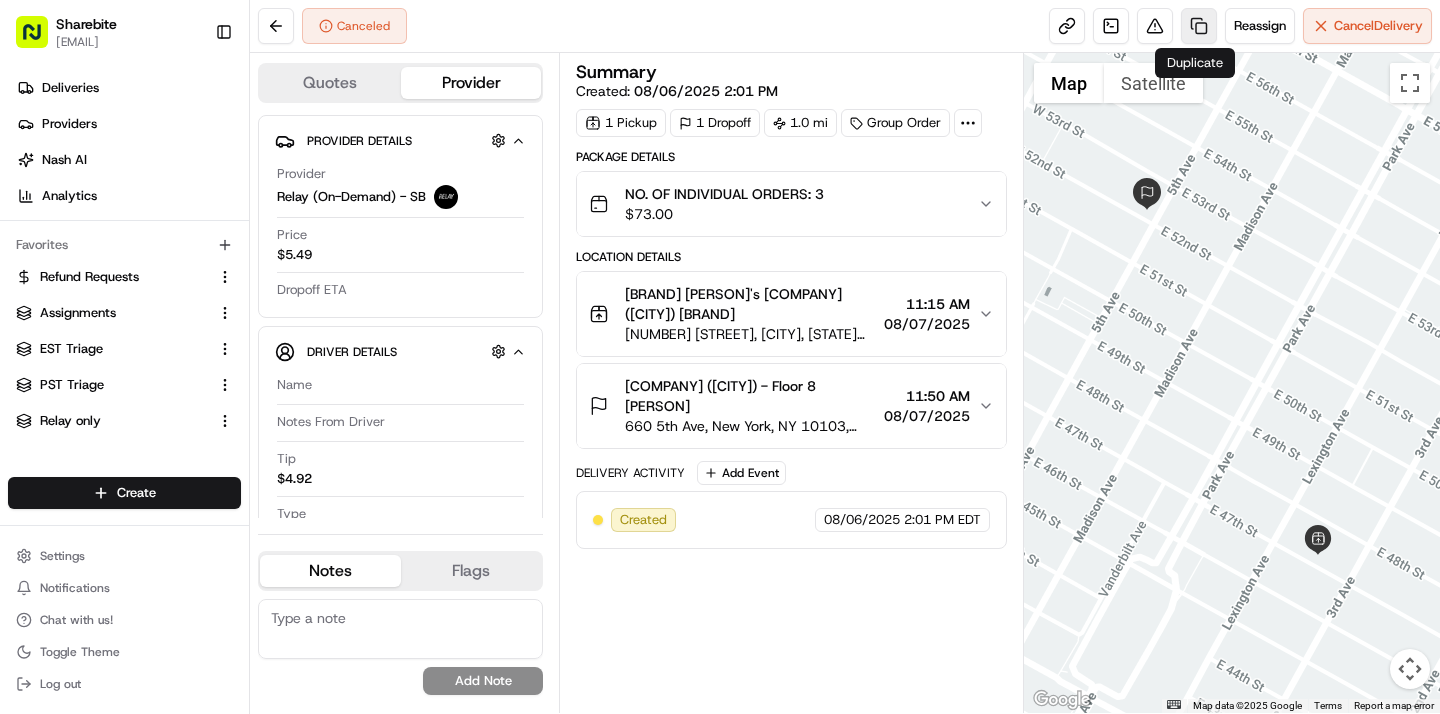 click at bounding box center [1199, 26] 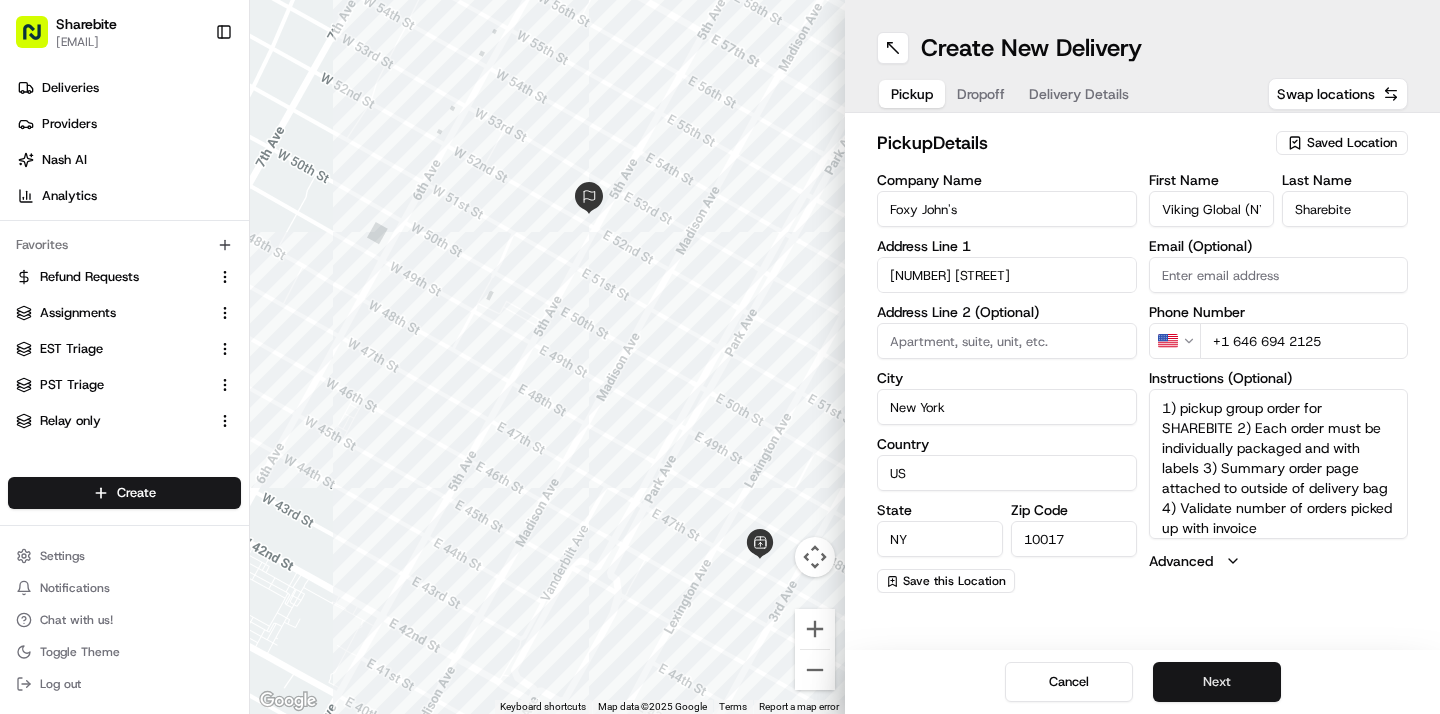 click on "Next" at bounding box center [1217, 682] 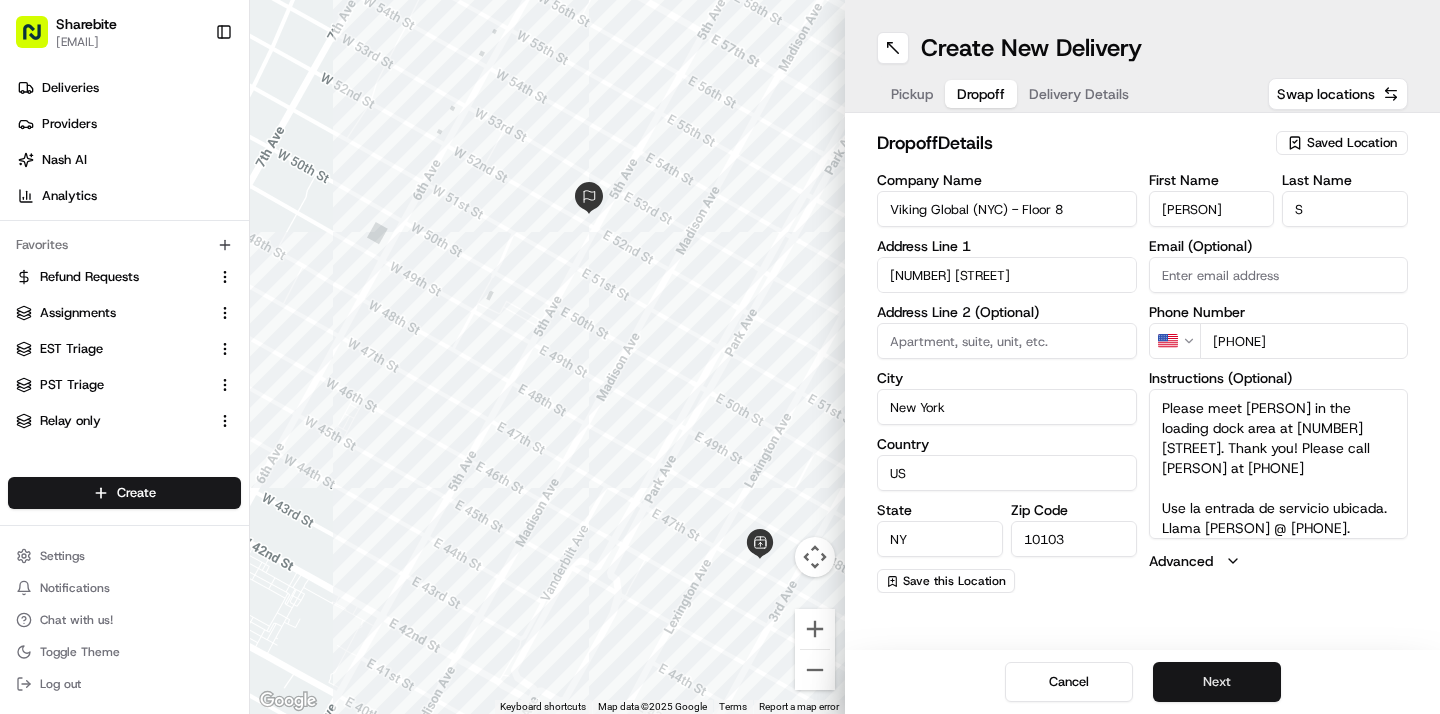 click on "Next" at bounding box center [1217, 682] 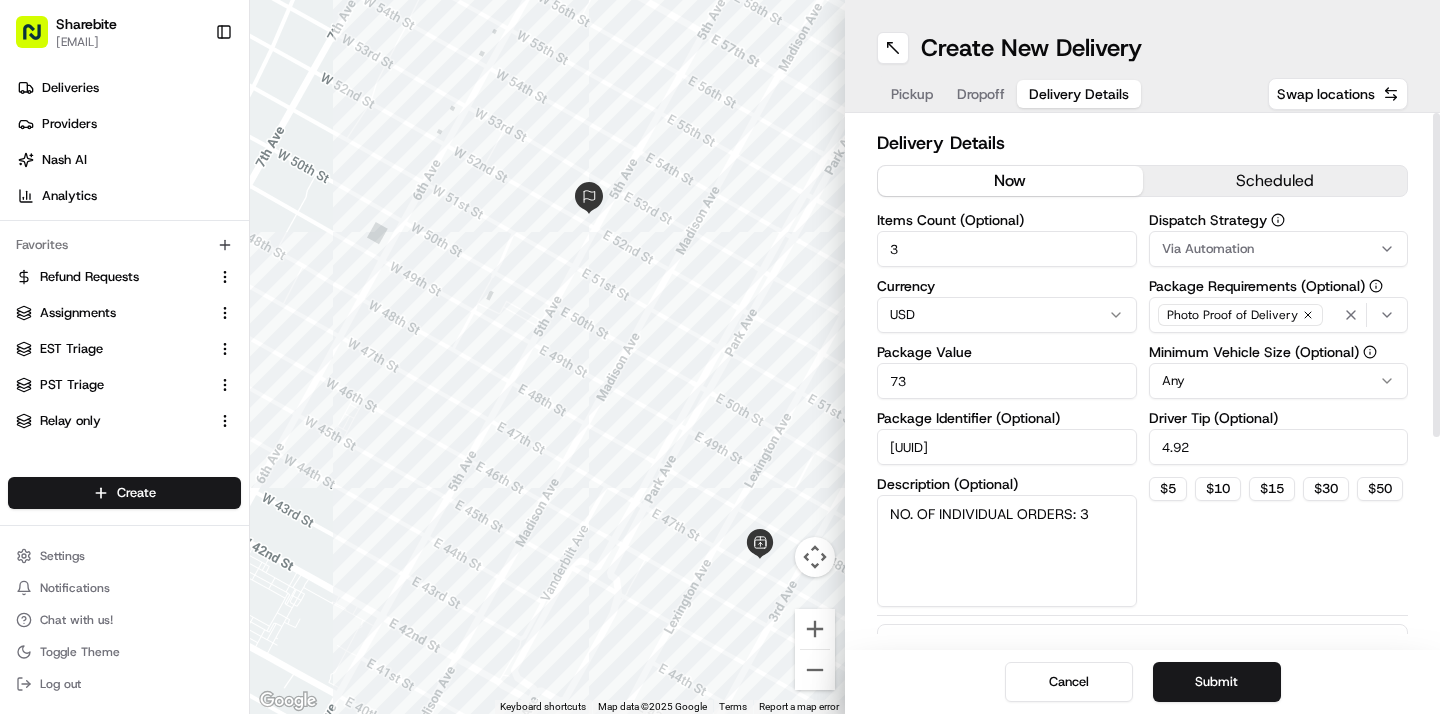click on "now" at bounding box center (1010, 181) 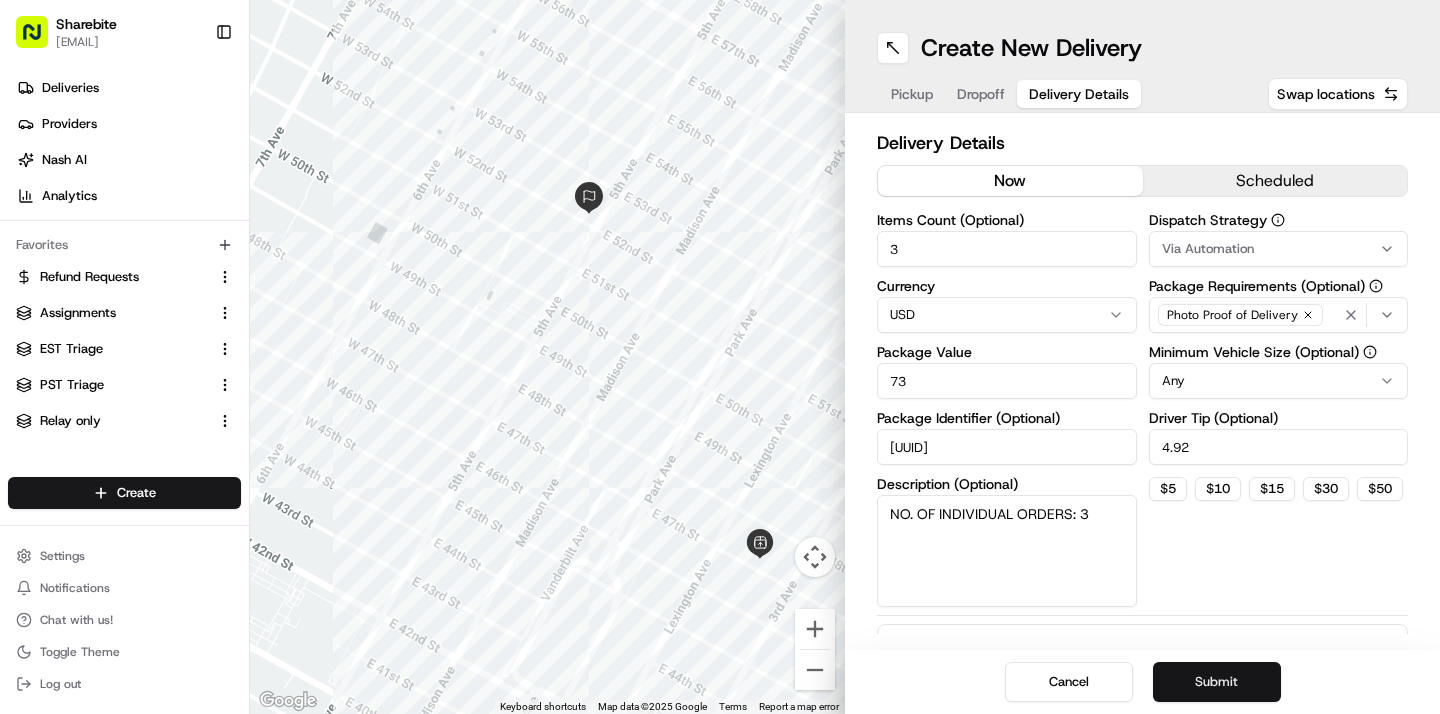 click on "Submit" at bounding box center [1217, 682] 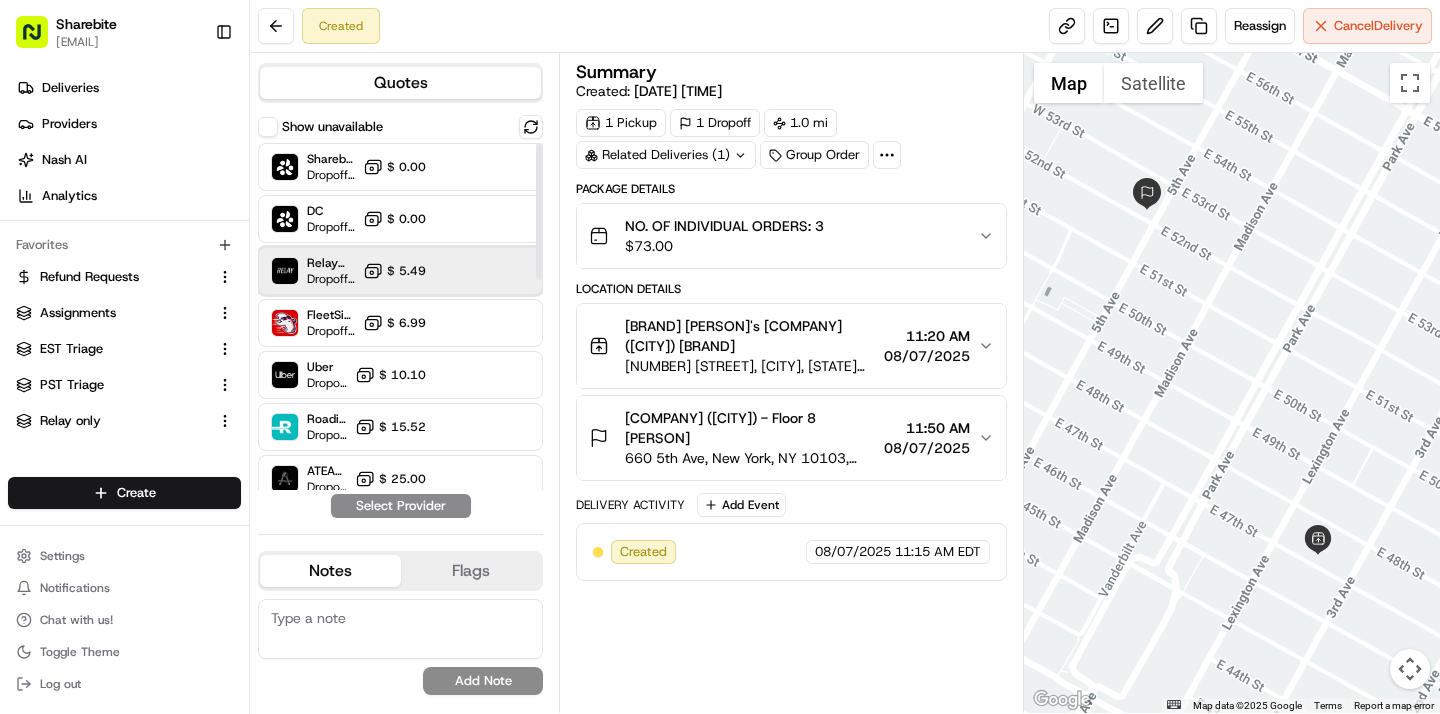 click at bounding box center (482, 271) 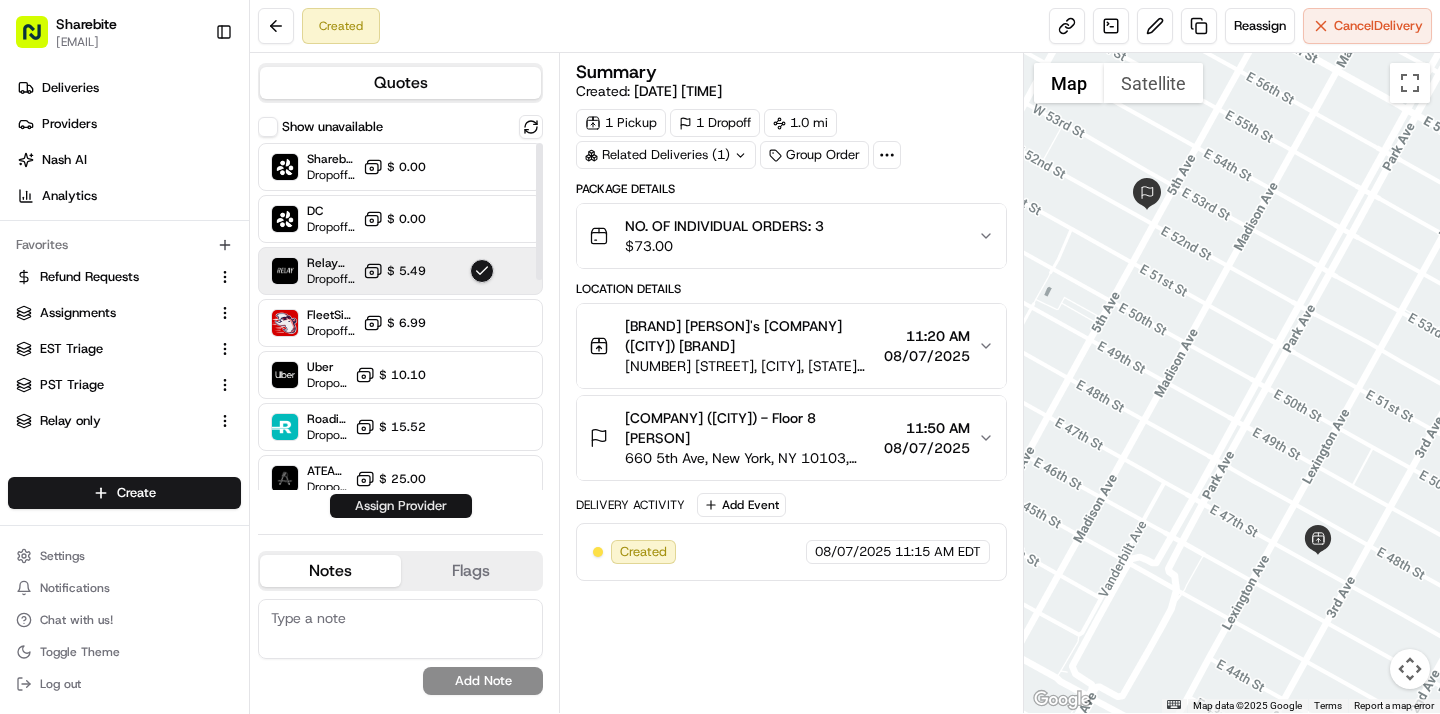 click on "Assign Provider" at bounding box center [401, 506] 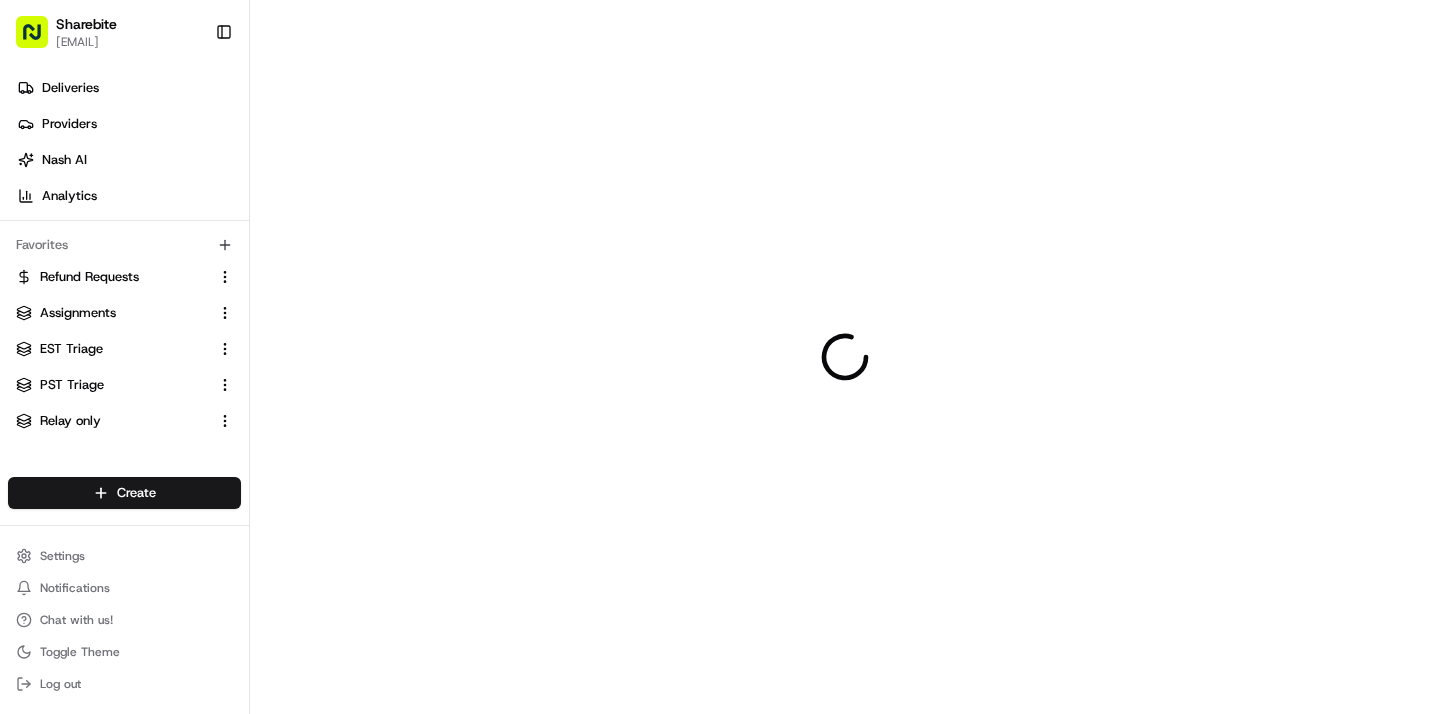 scroll, scrollTop: 0, scrollLeft: 0, axis: both 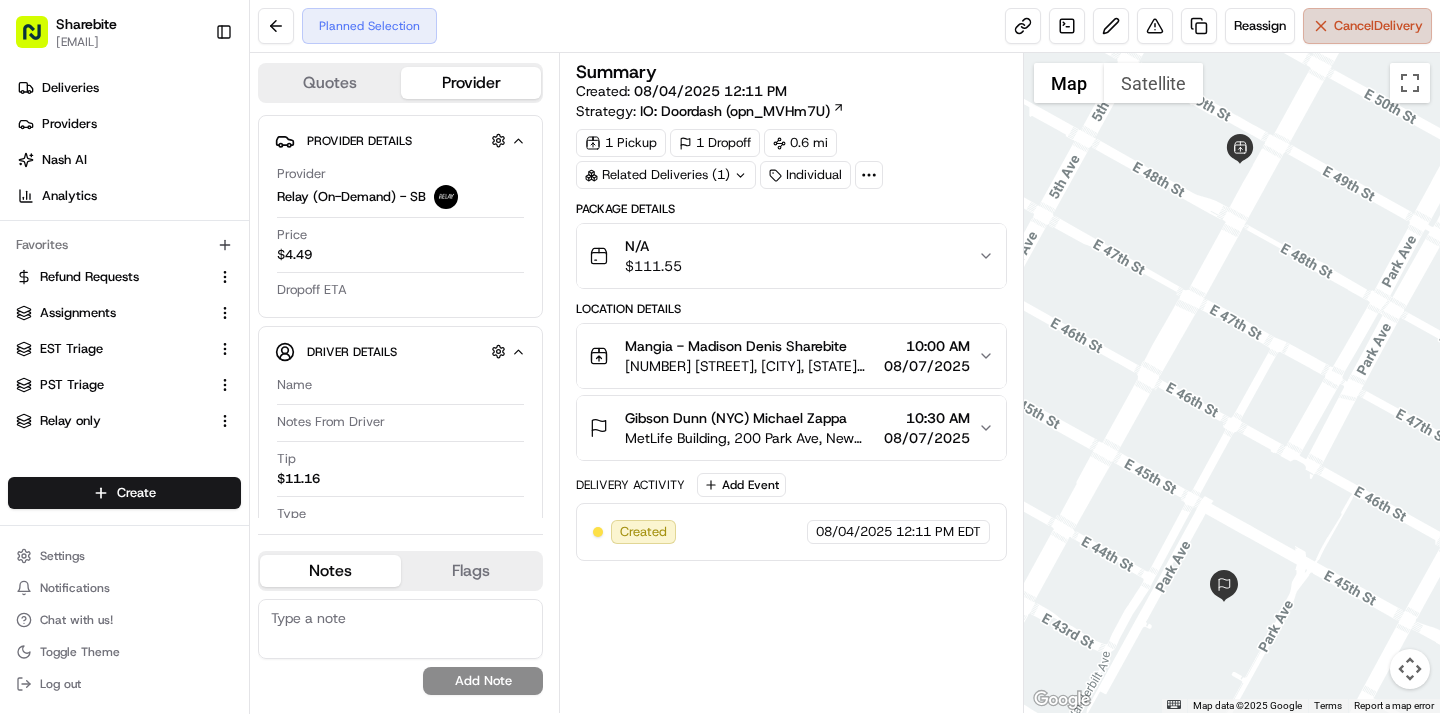 click on "Cancel  Delivery" at bounding box center [1367, 26] 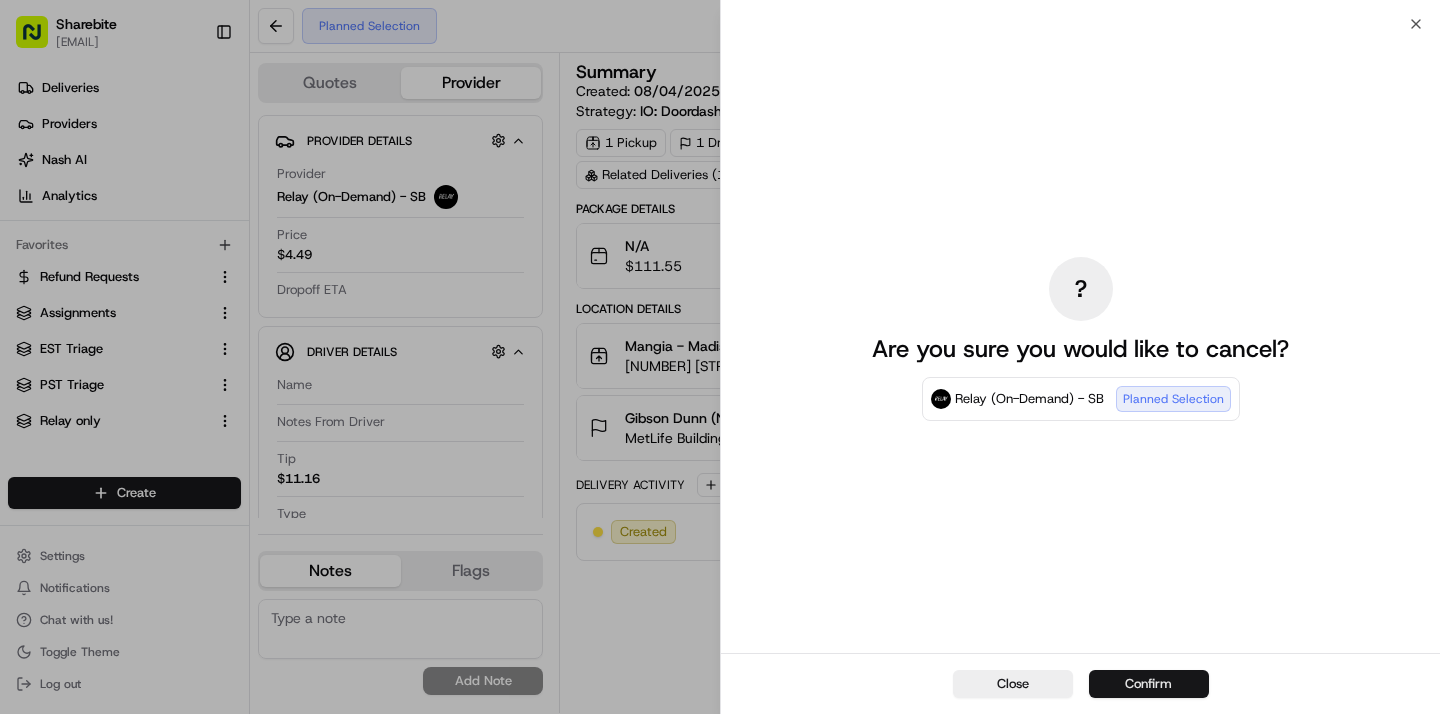 click on "Confirm" at bounding box center [1149, 684] 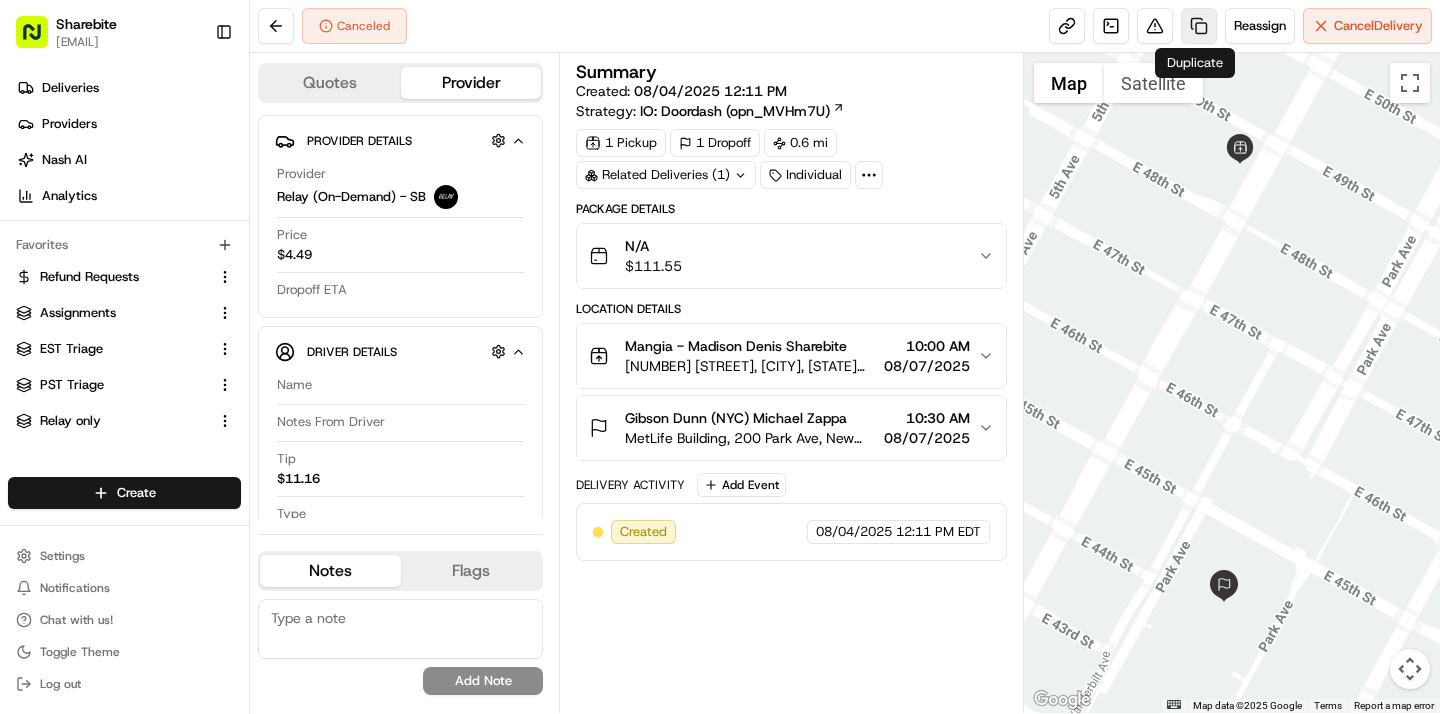 click at bounding box center [1199, 26] 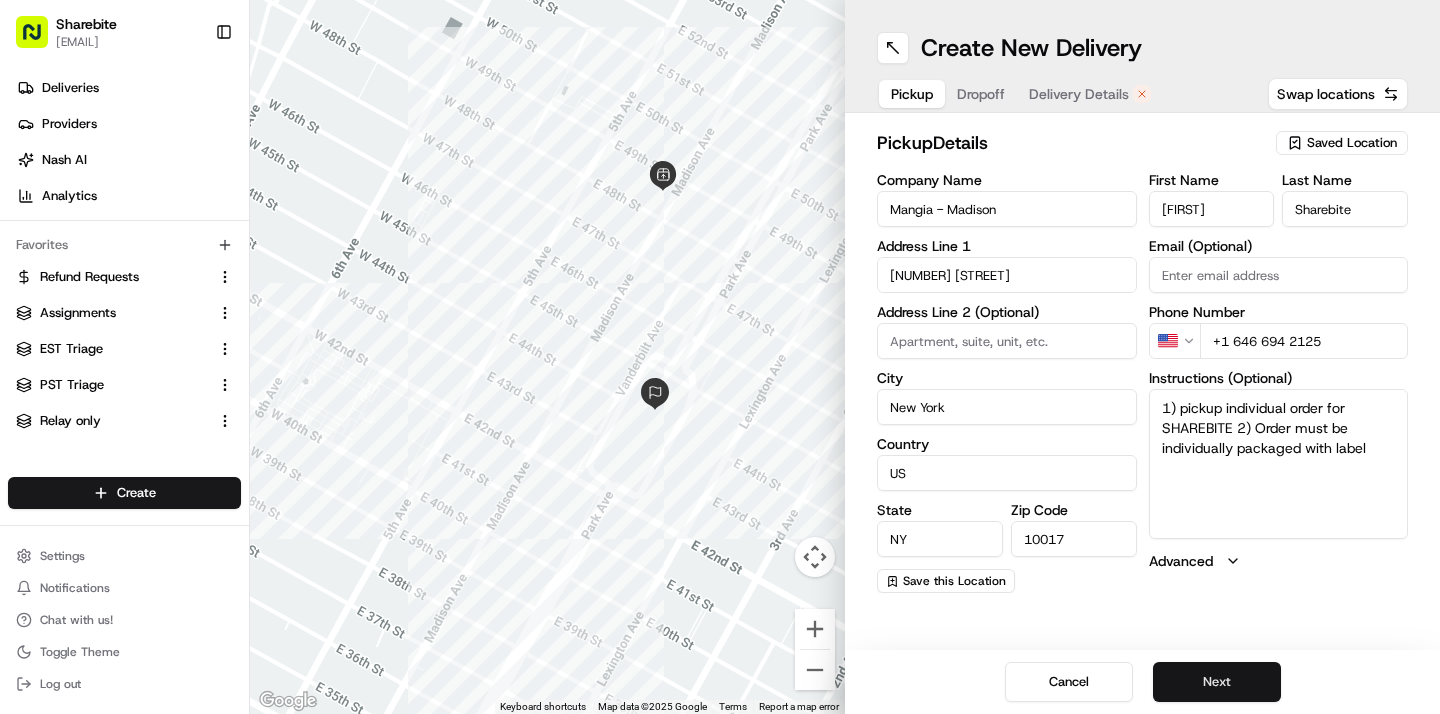click on "Next" at bounding box center (1217, 682) 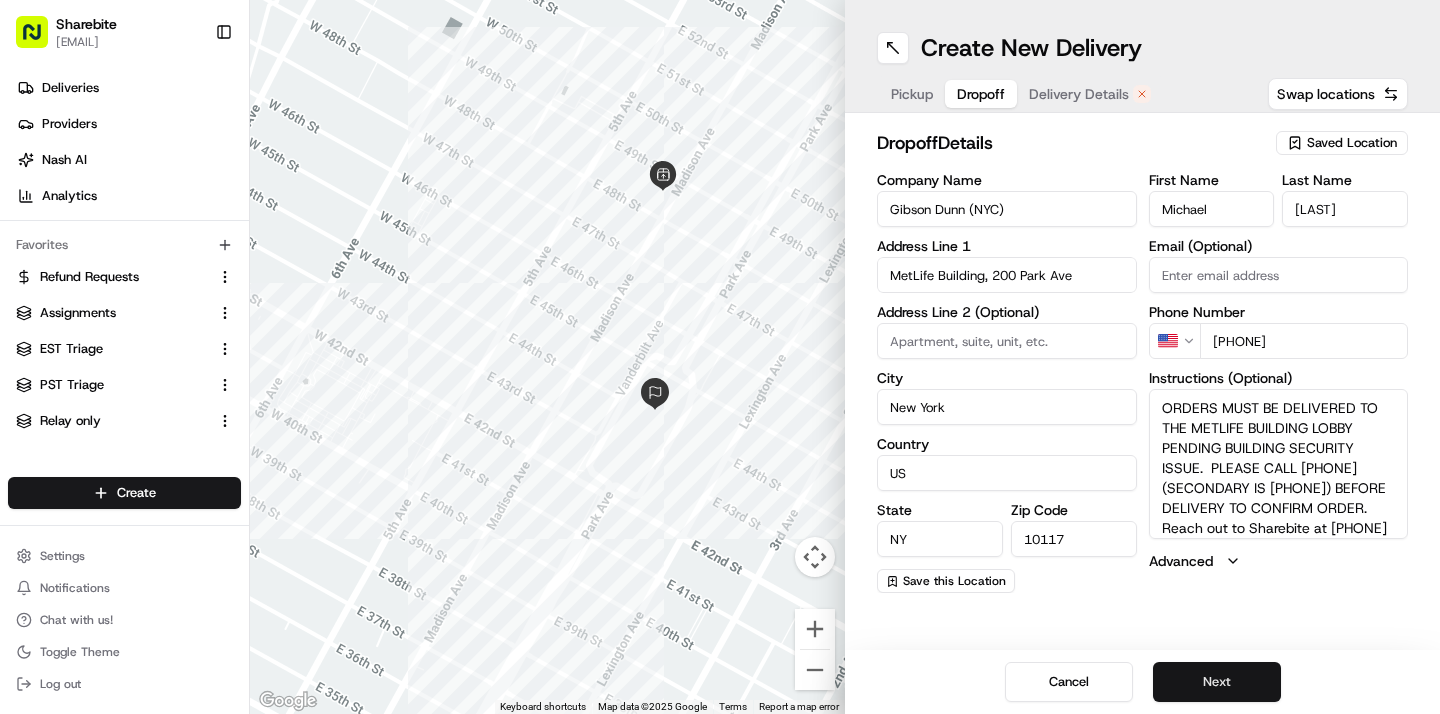 click on "Next" at bounding box center (1217, 682) 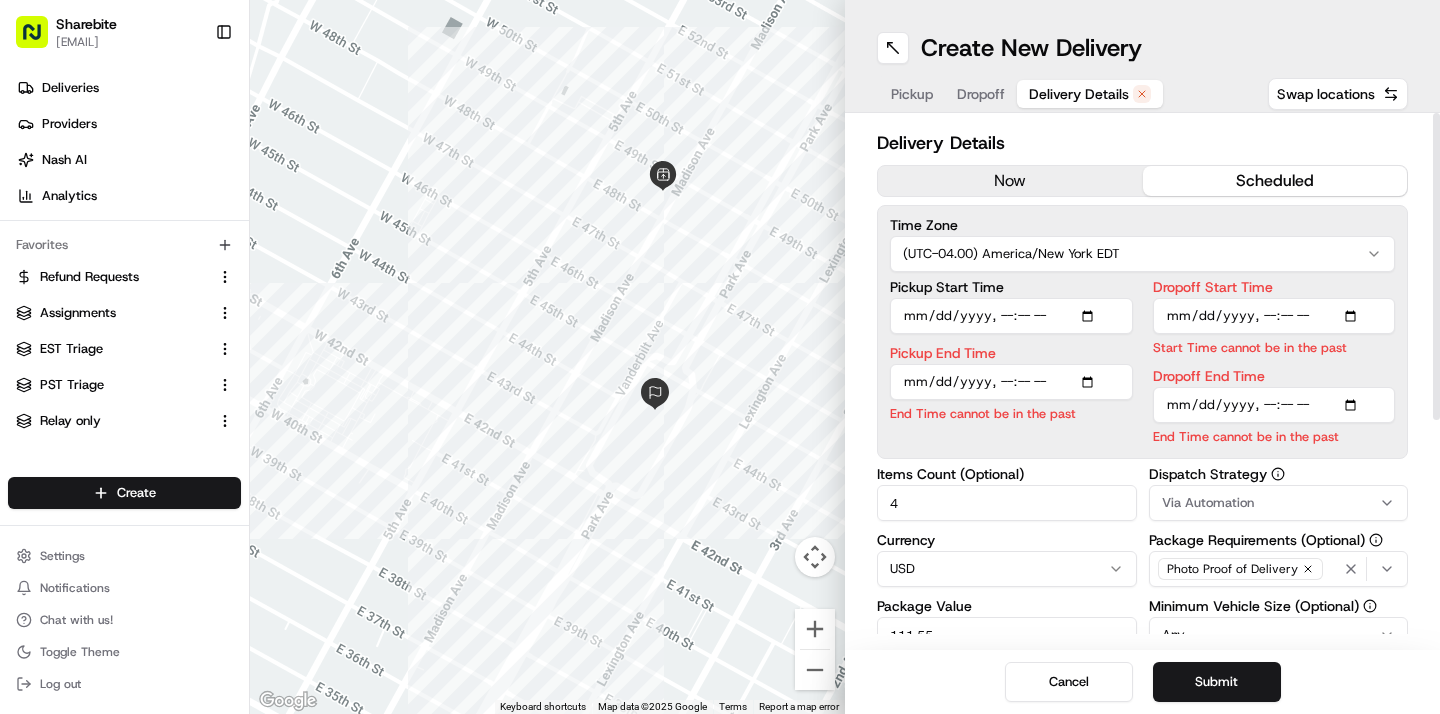 click on "now" at bounding box center (1010, 181) 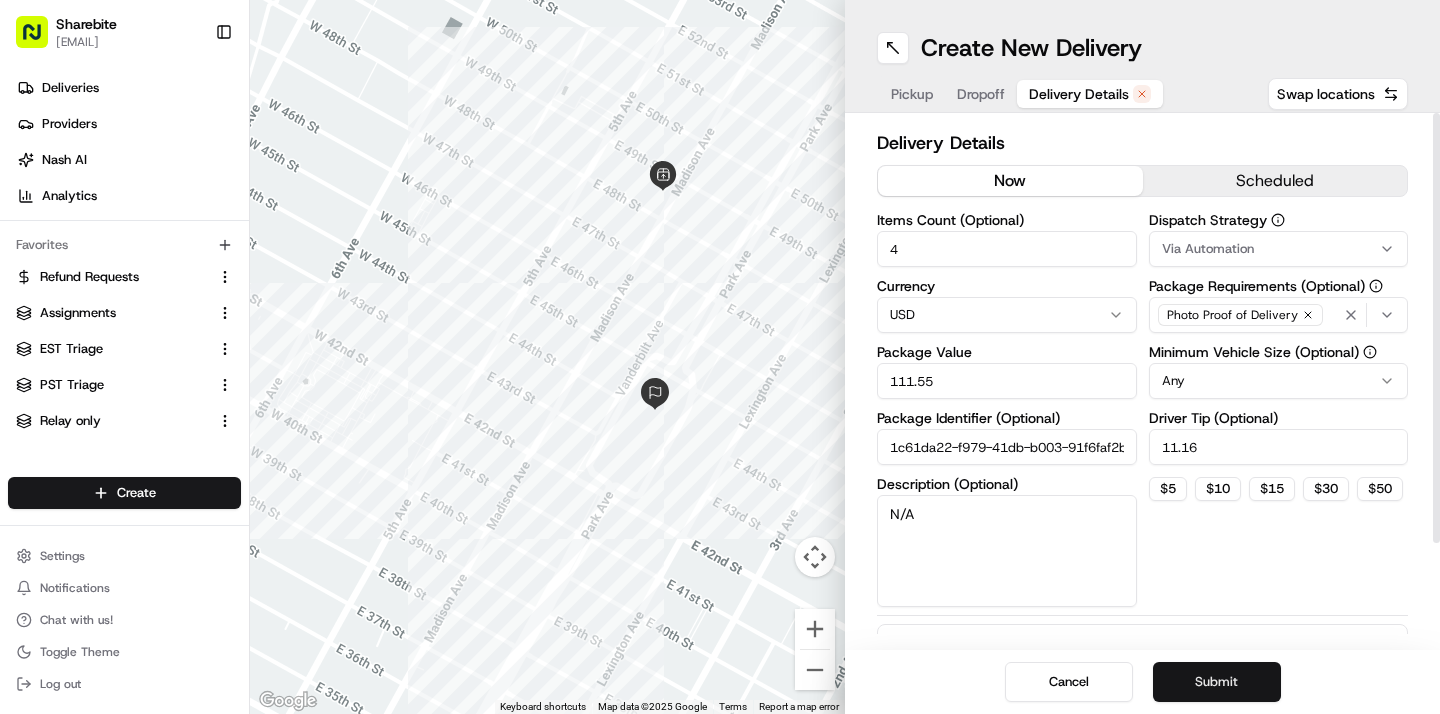 click on "Submit" at bounding box center (1217, 682) 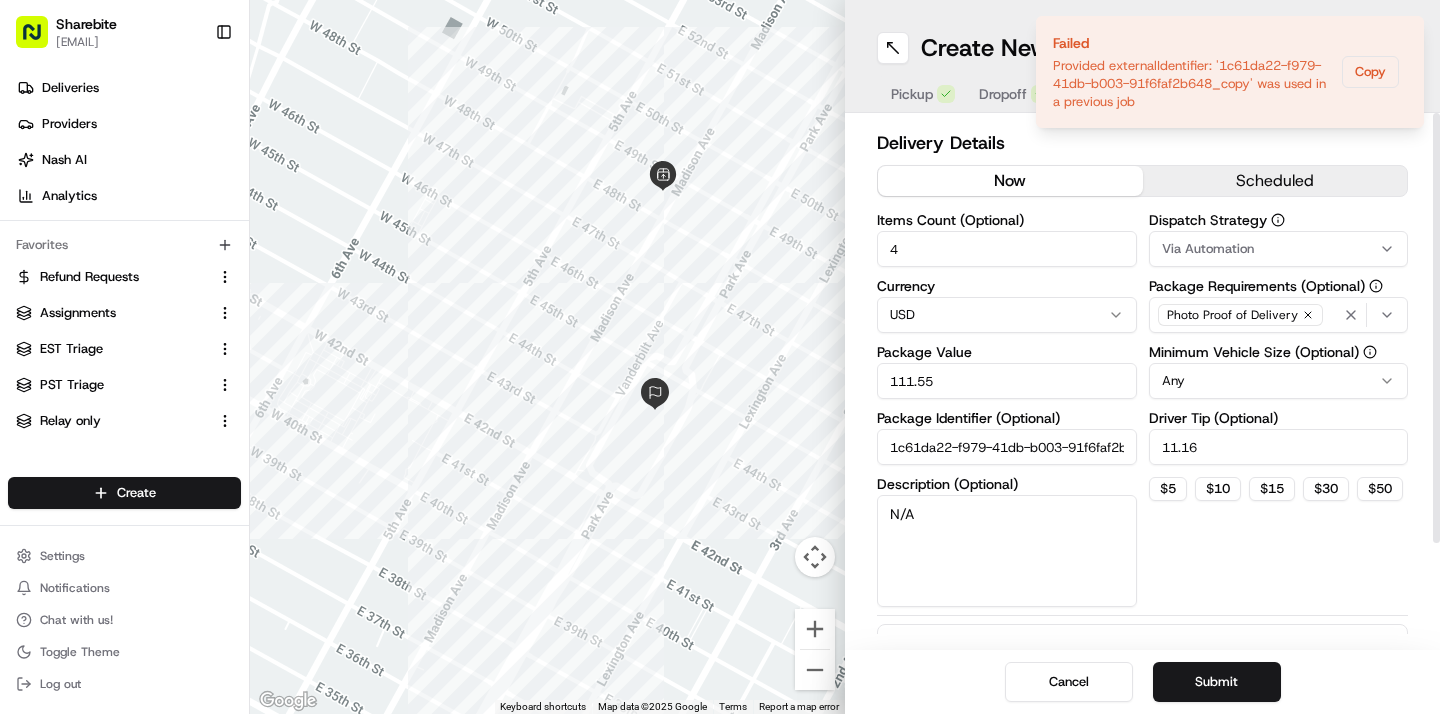 click on "1c61da22-f979-41db-b003-91f6faf2b648_copy" at bounding box center [1007, 447] 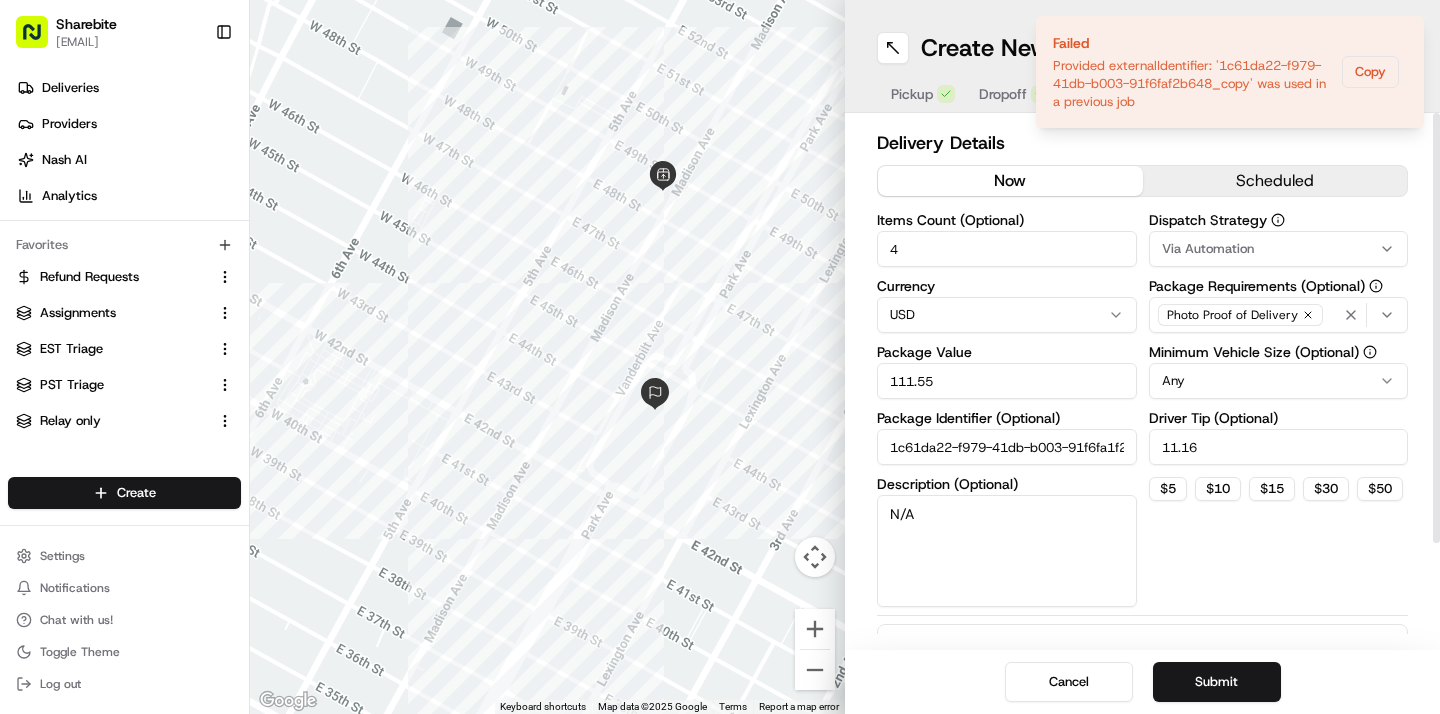scroll, scrollTop: 0, scrollLeft: 1, axis: horizontal 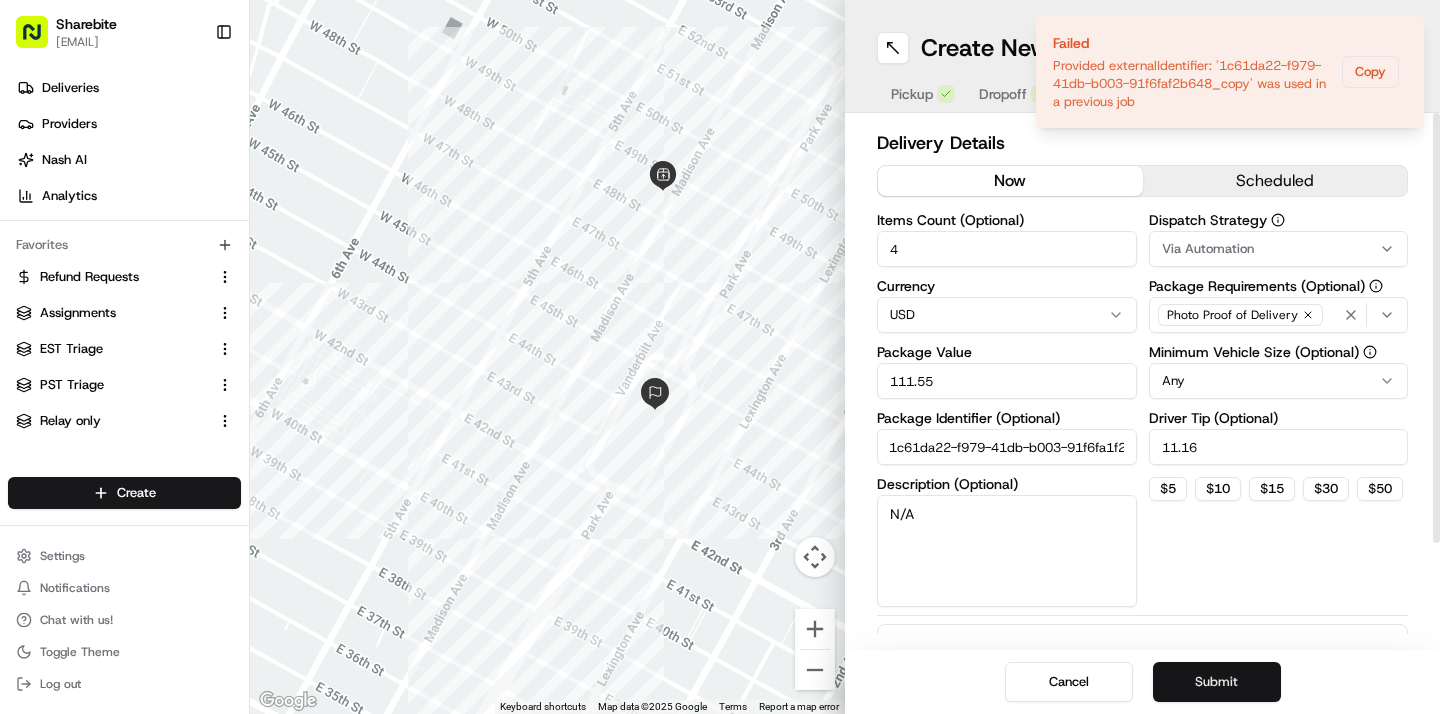 type on "1c61da22-f979-41db-b003-91f6fa1f2b648_copy" 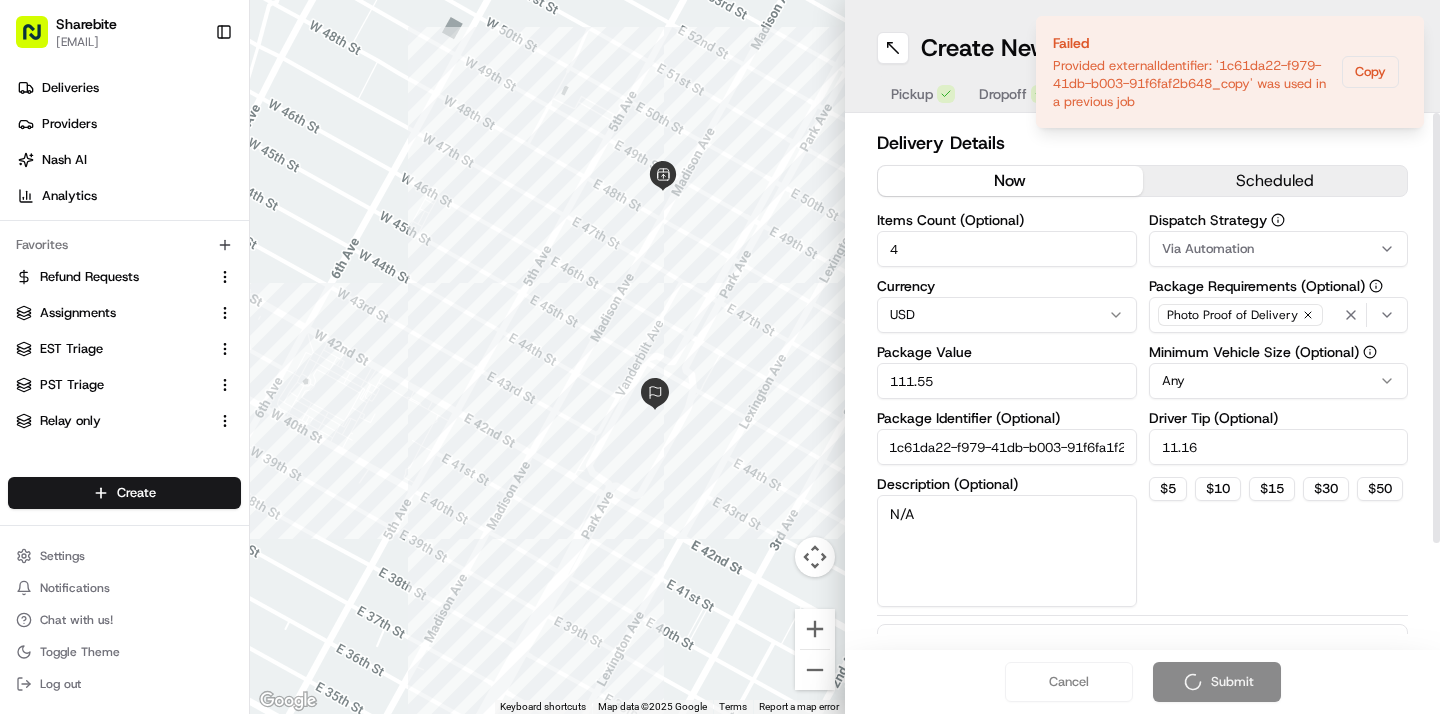 scroll, scrollTop: 0, scrollLeft: 0, axis: both 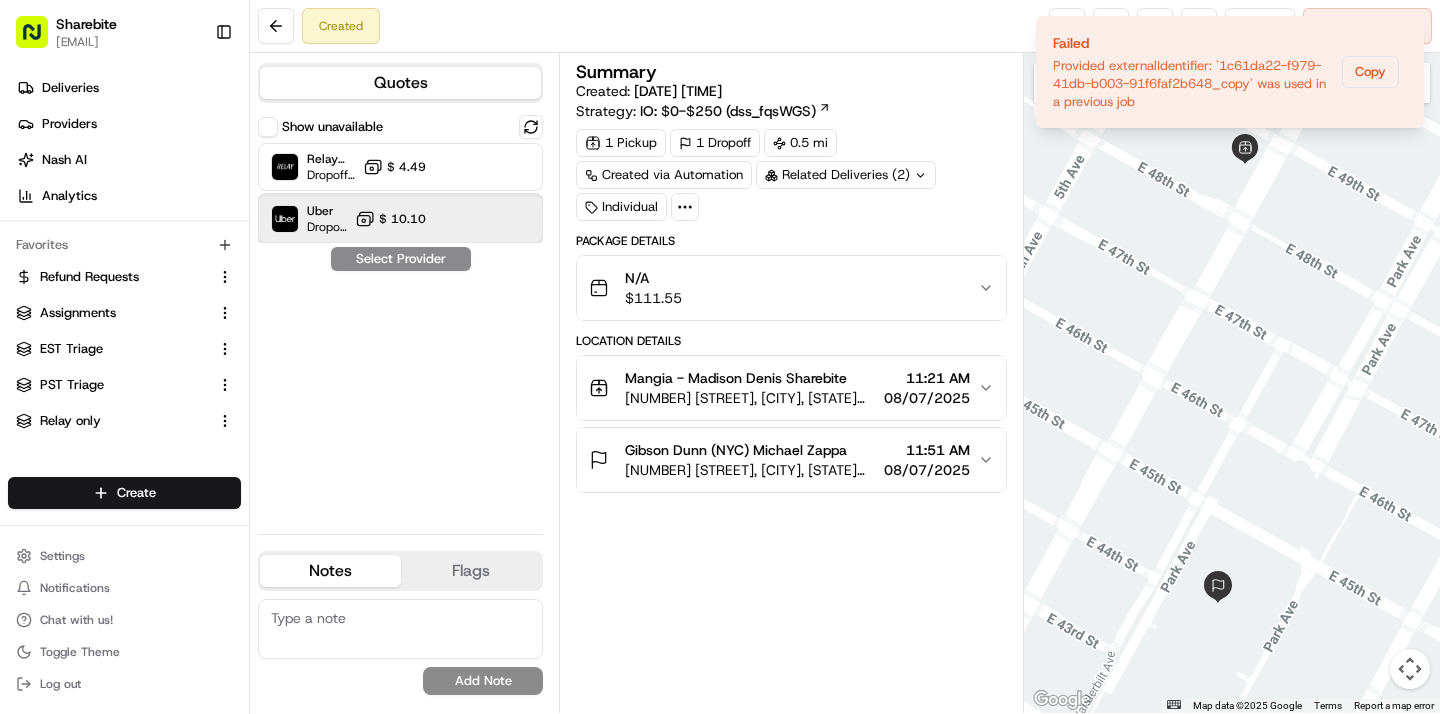 click at bounding box center [482, 219] 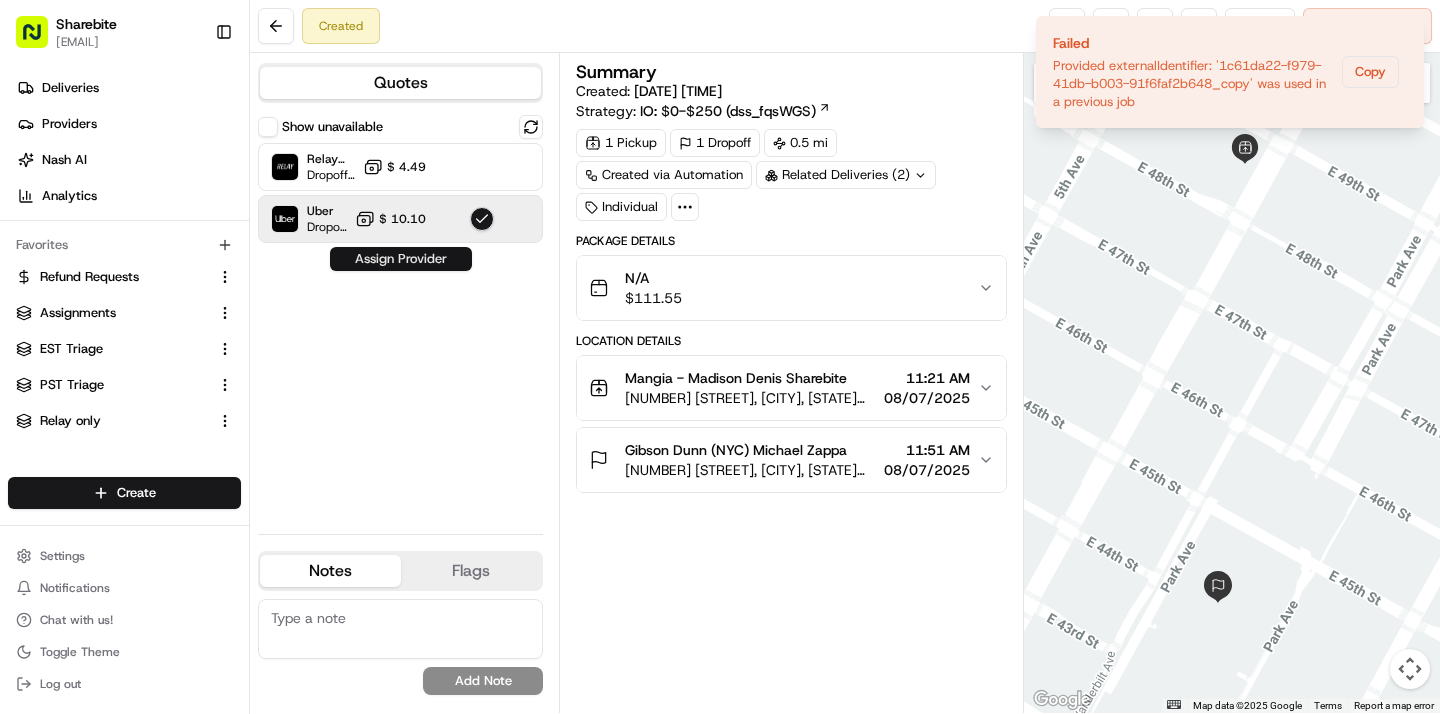 click on "Assign Provider" at bounding box center (401, 259) 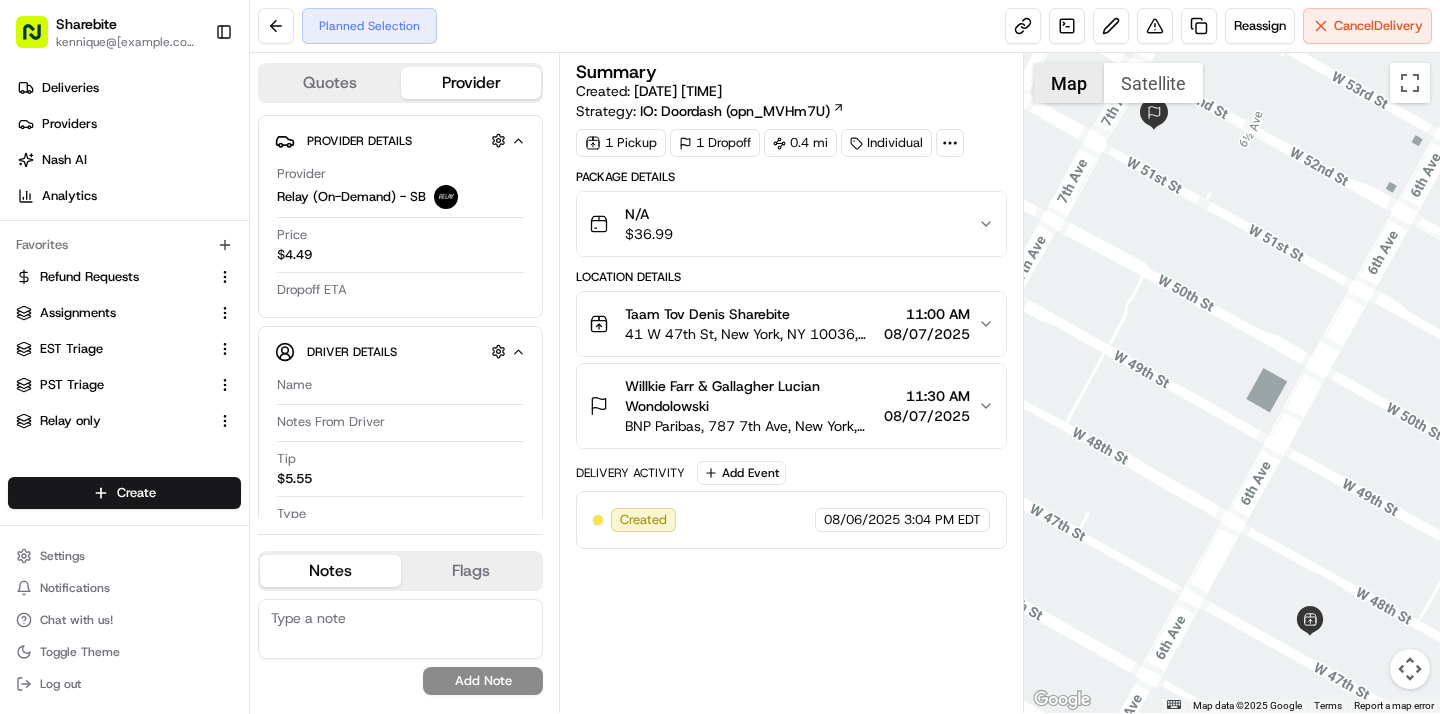 scroll, scrollTop: 0, scrollLeft: 0, axis: both 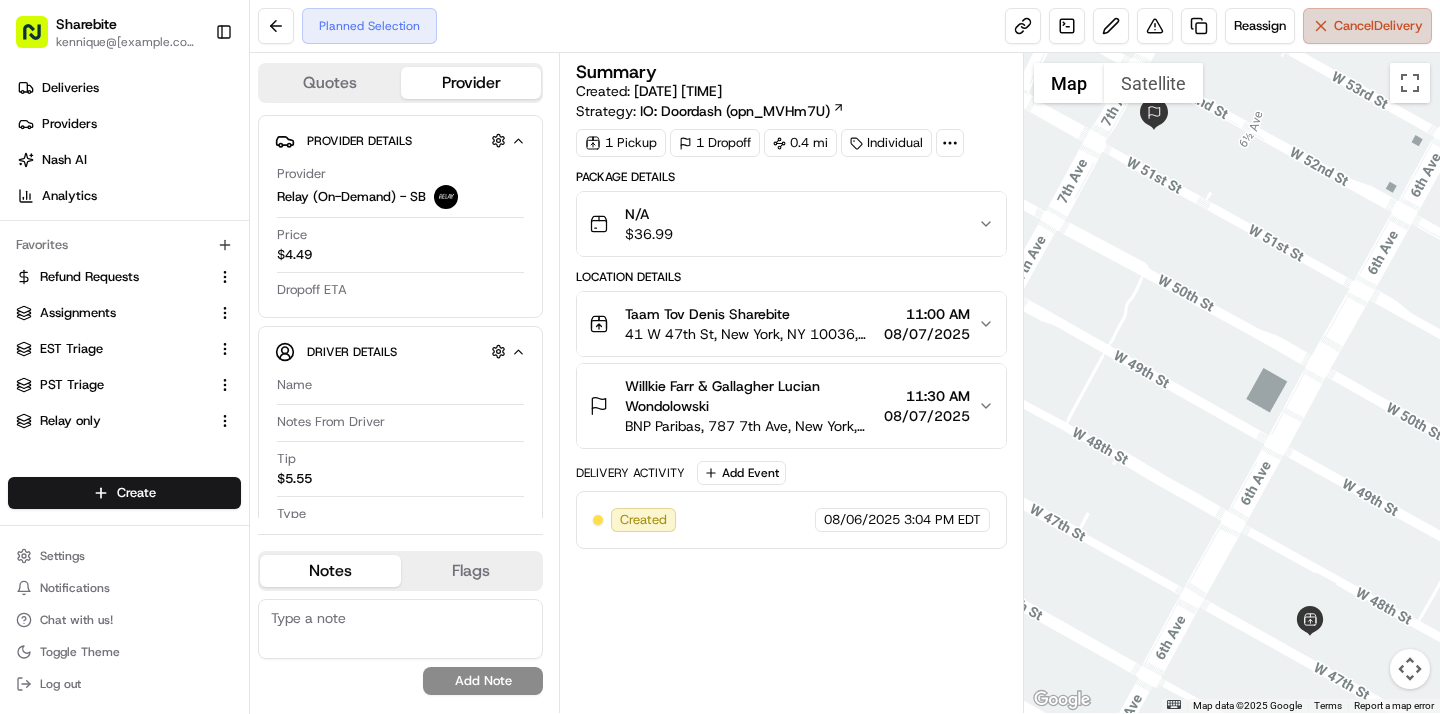 click on "Cancel  Delivery" at bounding box center (1378, 26) 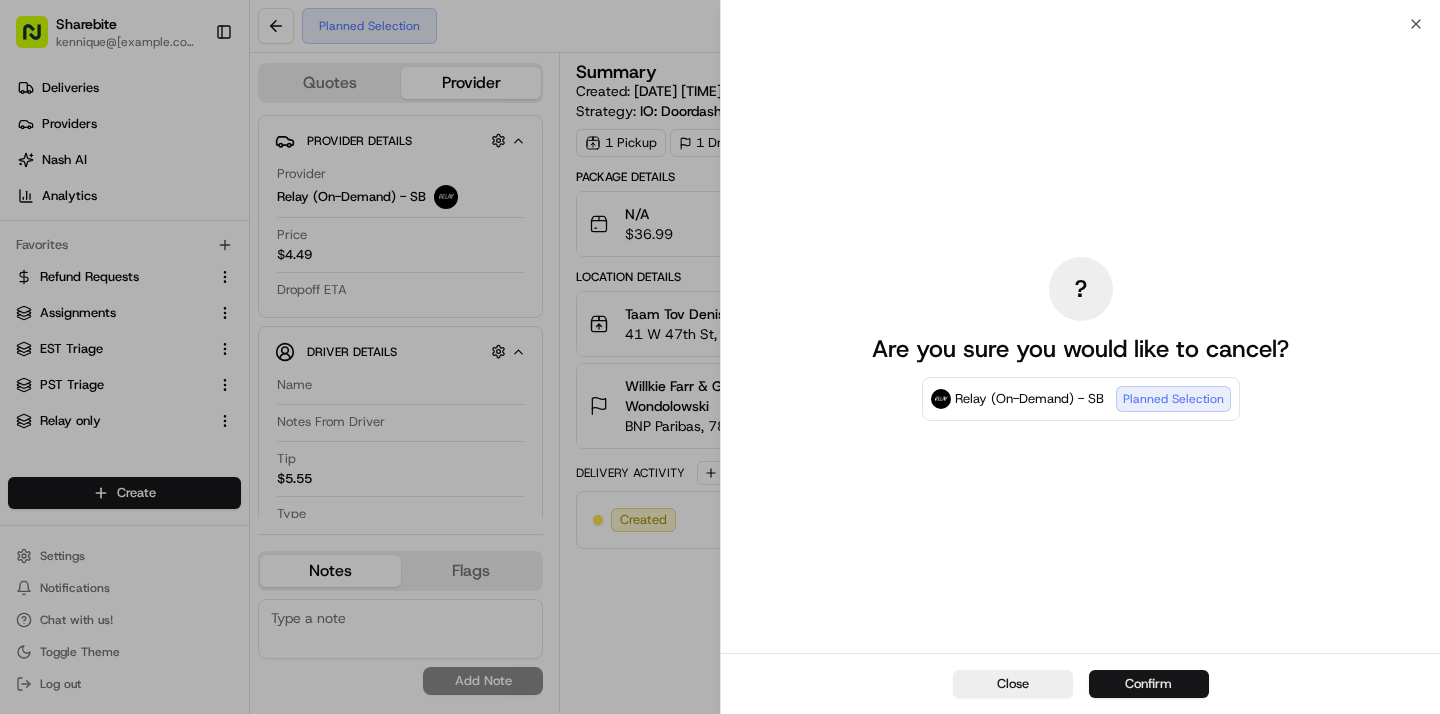 click on "Confirm" at bounding box center [1149, 684] 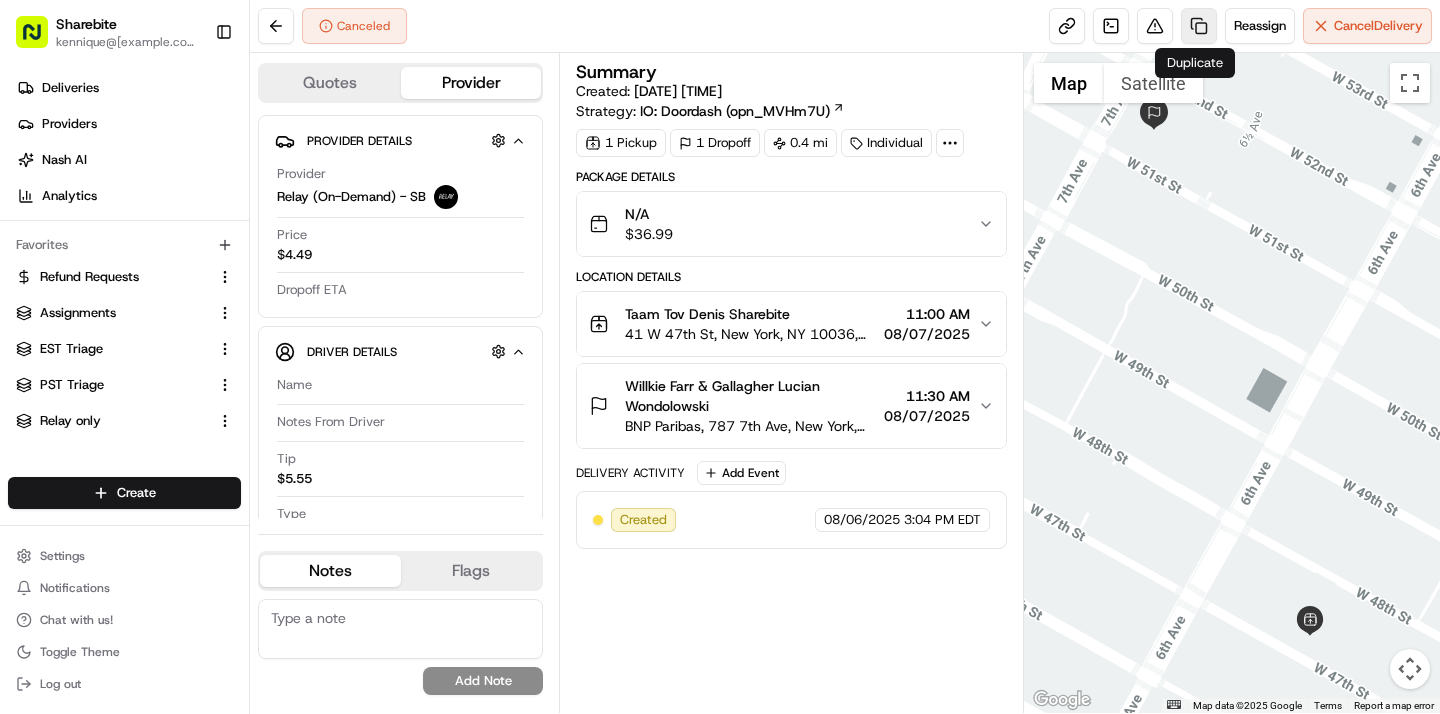 click at bounding box center [1199, 26] 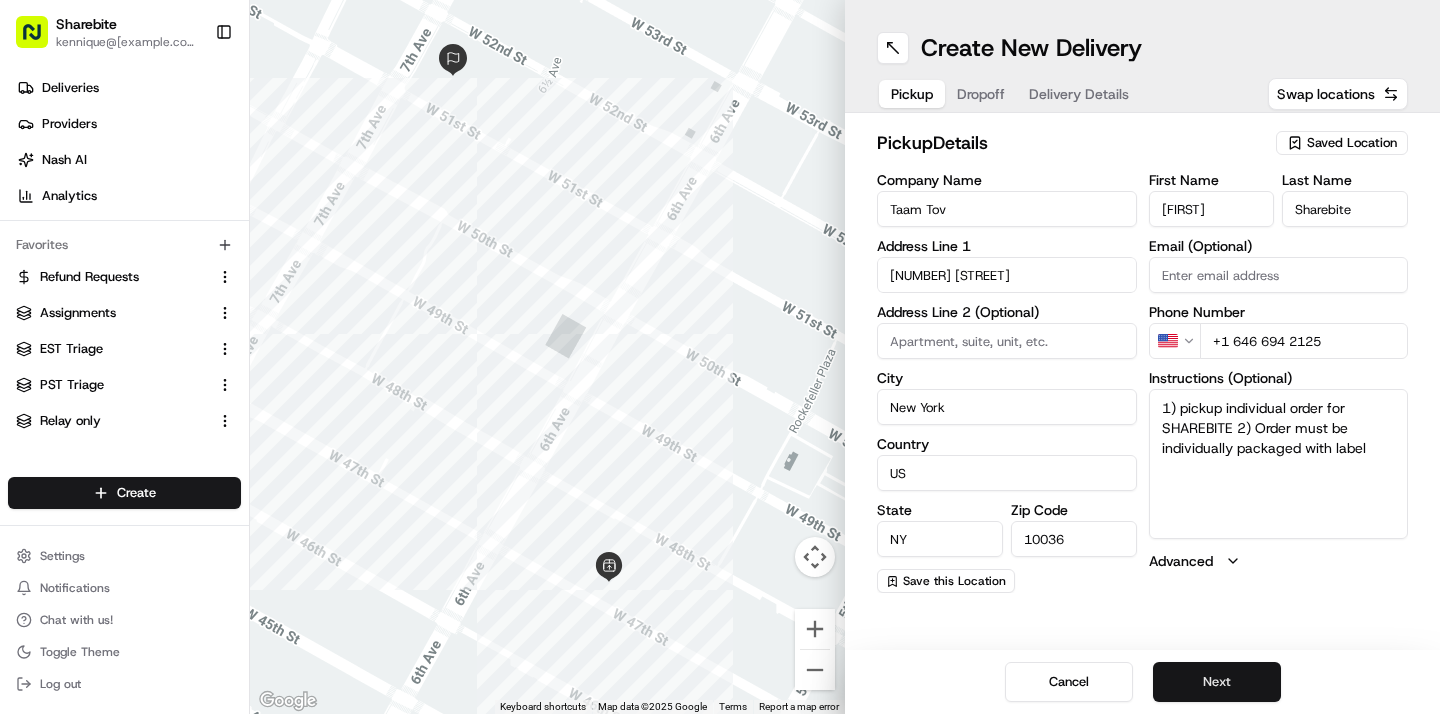 click on "Next" at bounding box center [1217, 682] 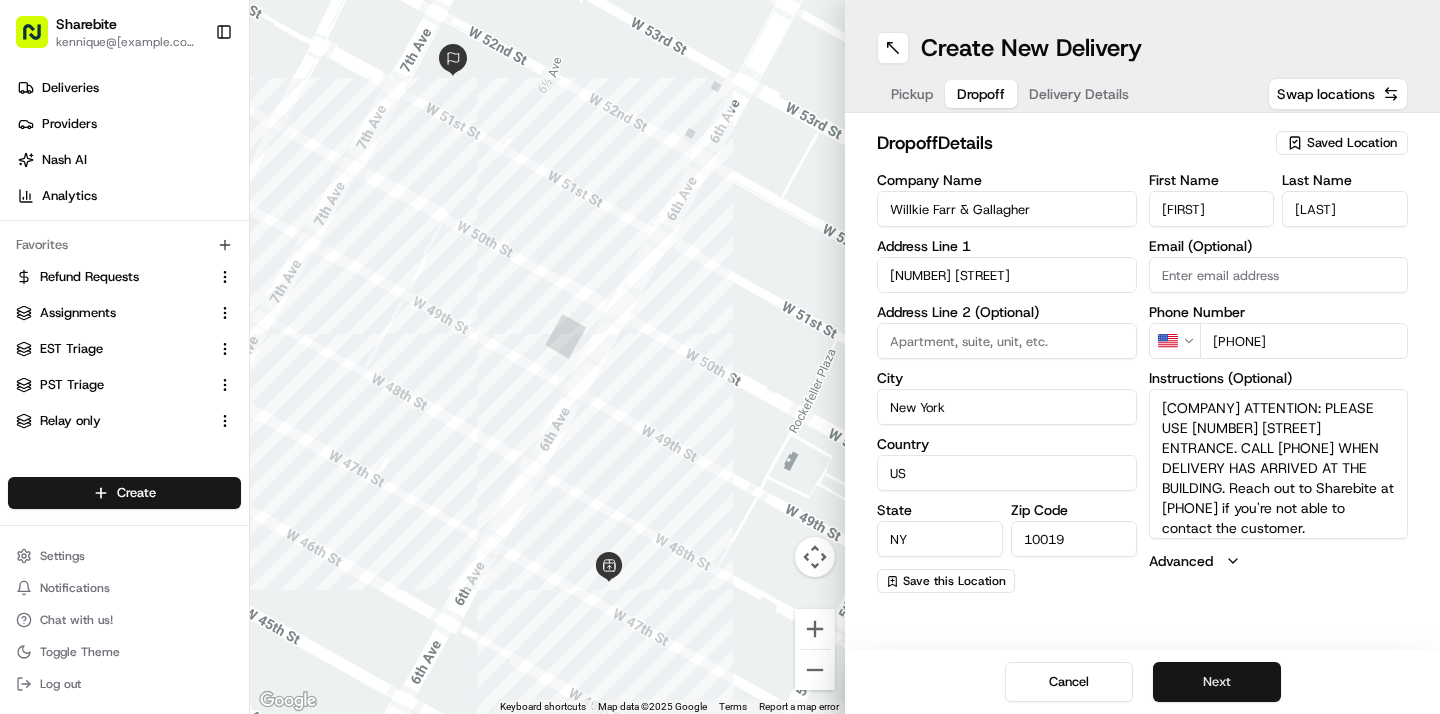 click on "Next" at bounding box center [1217, 682] 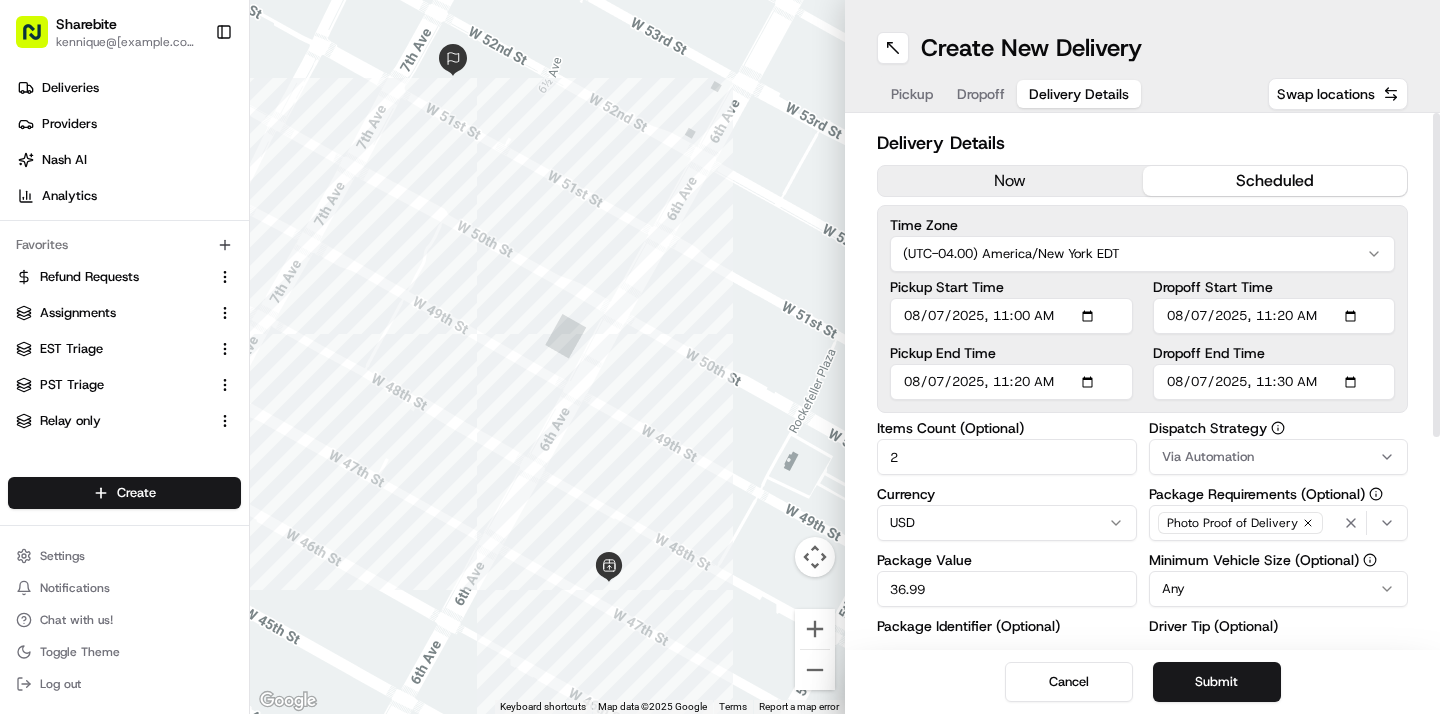 click on "now" at bounding box center (1010, 181) 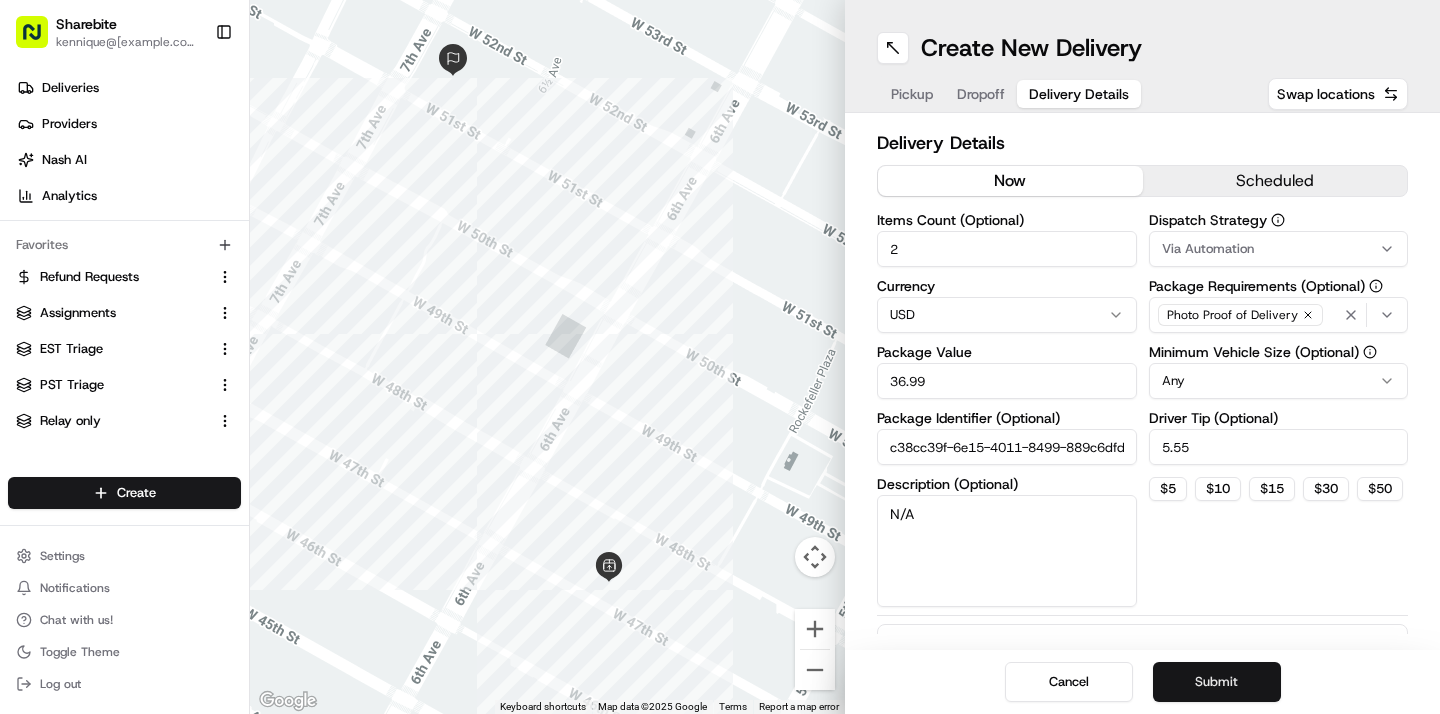 click on "Submit" at bounding box center (1217, 682) 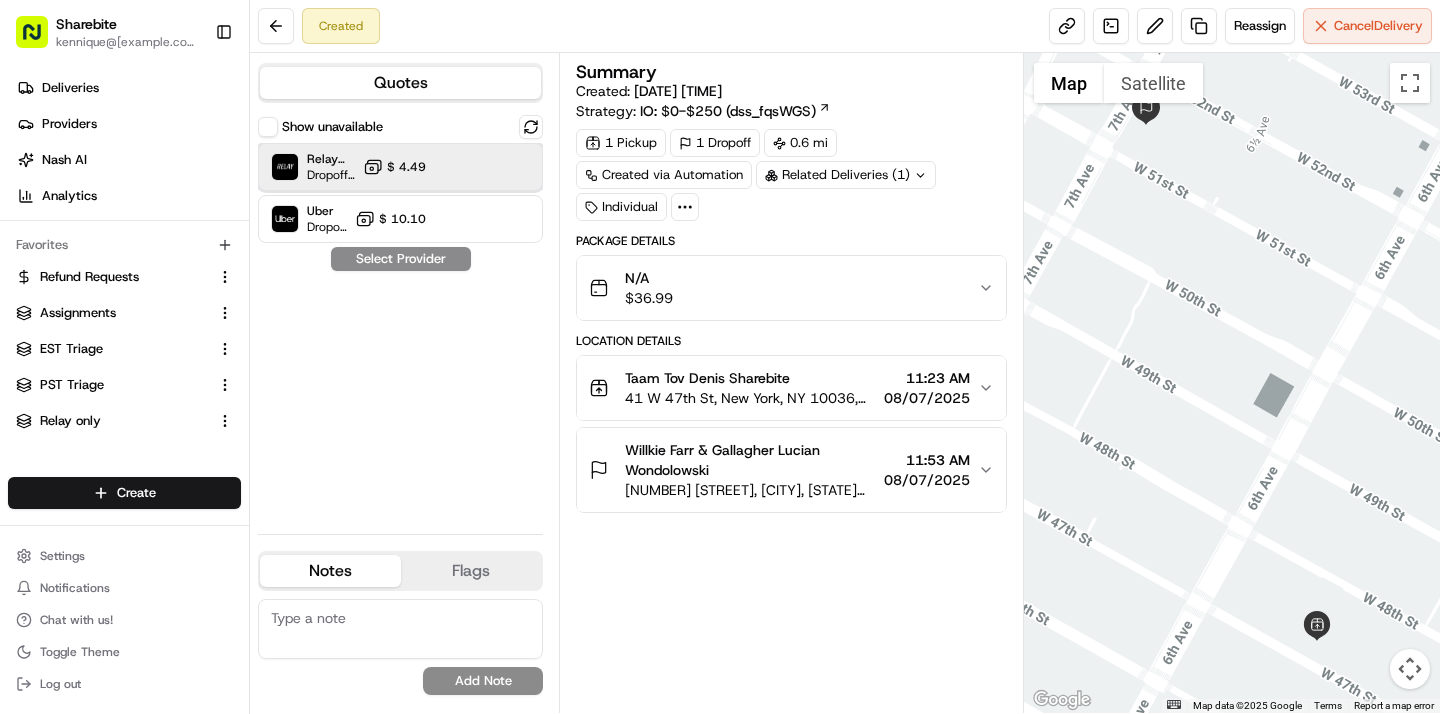 click at bounding box center [482, 167] 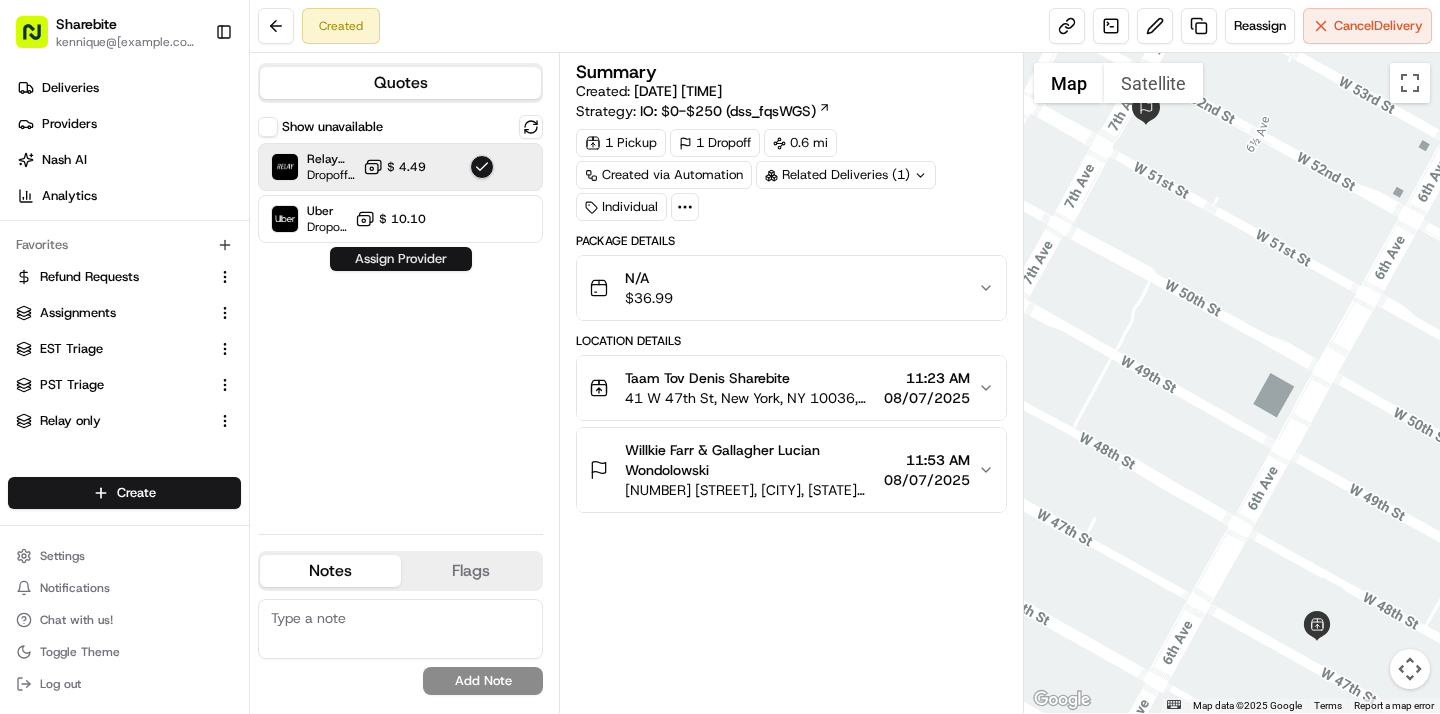 click on "Assign Provider" at bounding box center [401, 259] 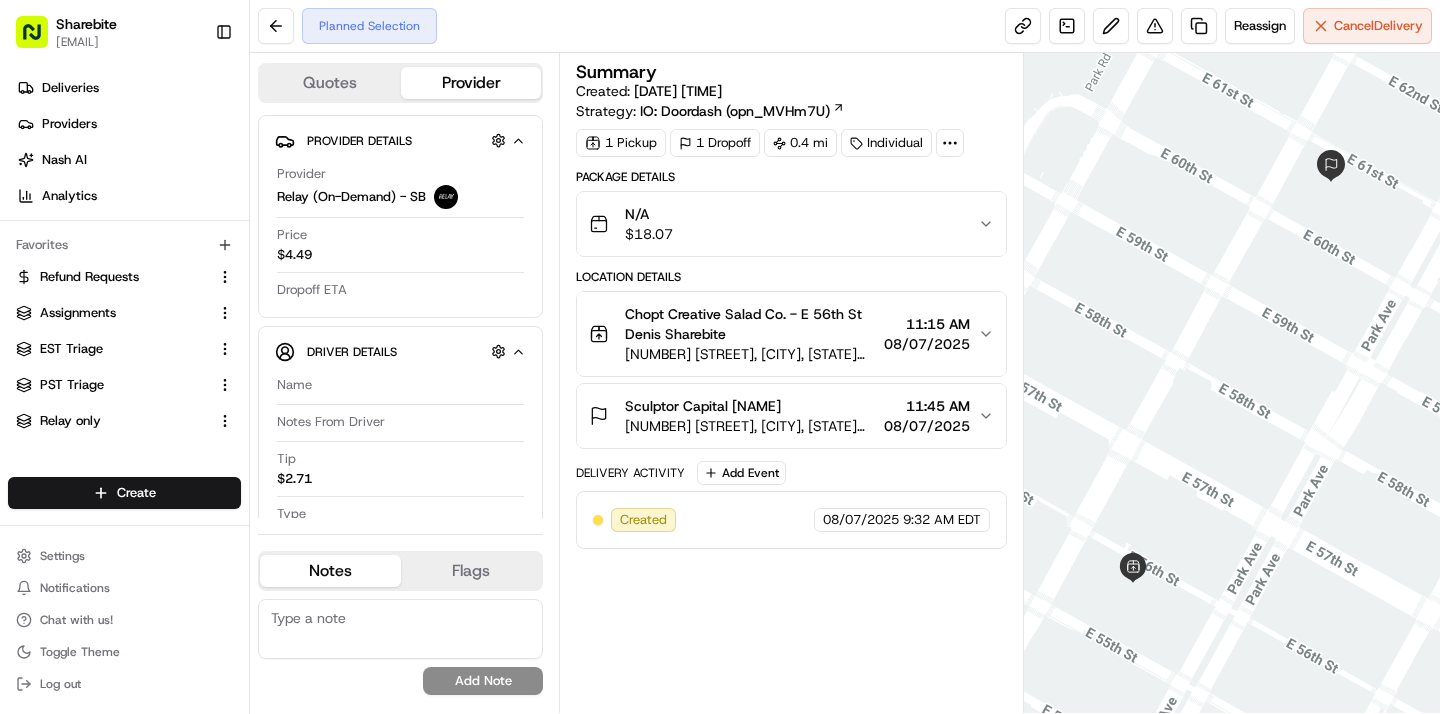 scroll, scrollTop: 0, scrollLeft: 0, axis: both 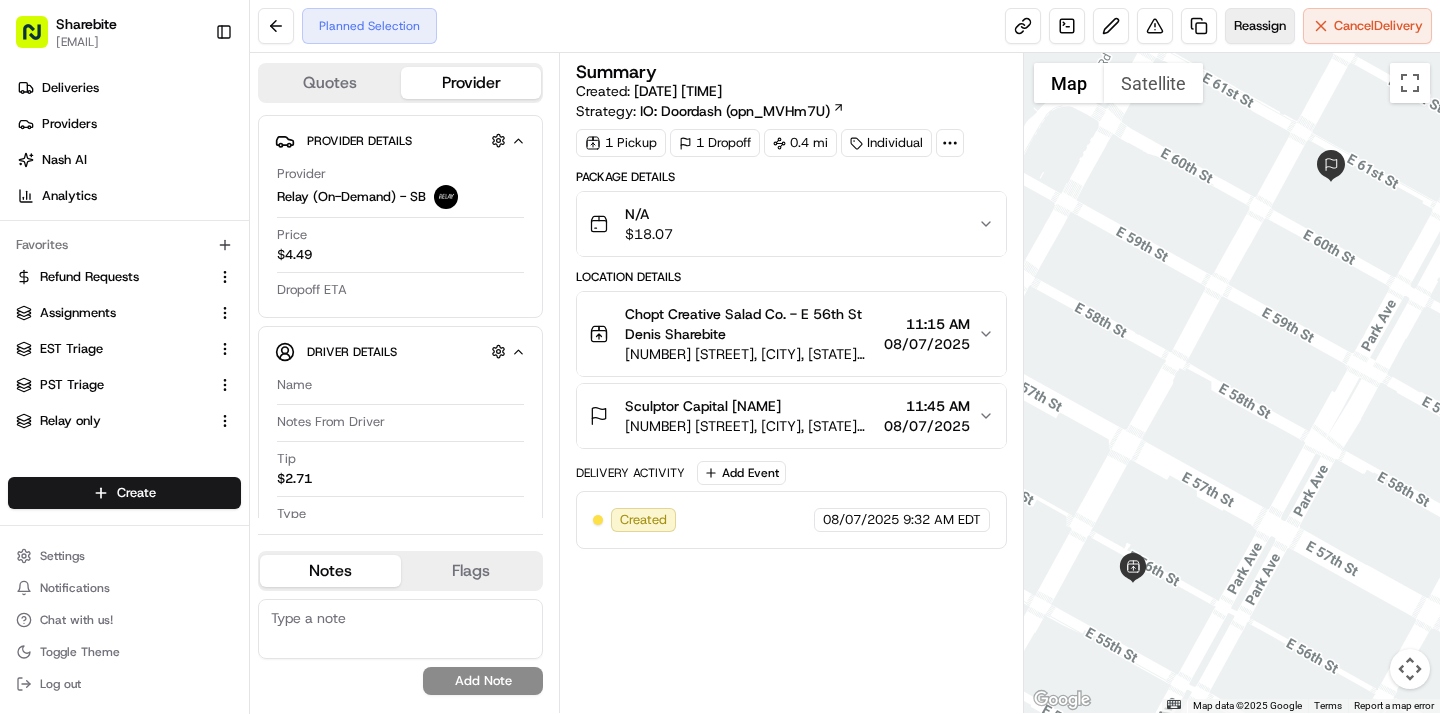 click on "Reassign" at bounding box center [1260, 26] 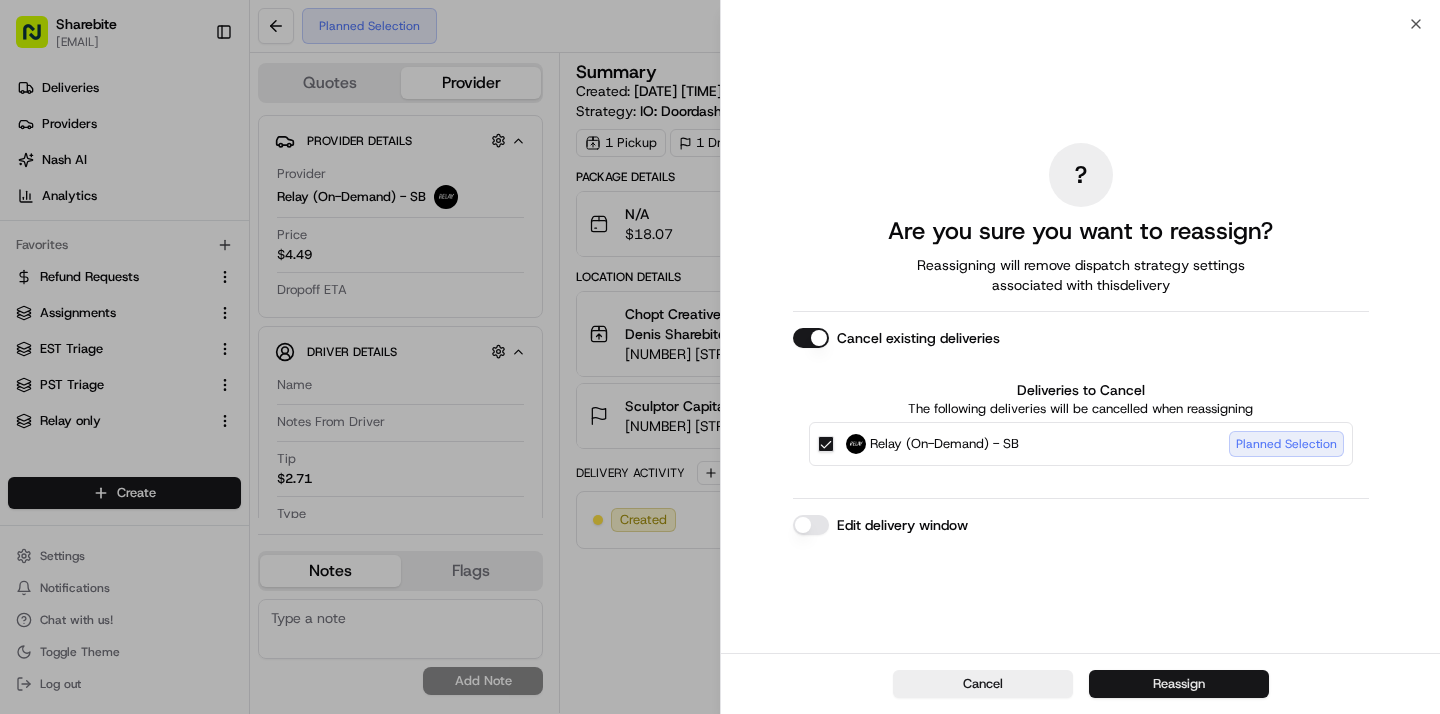 click on "Reassign" at bounding box center (1179, 684) 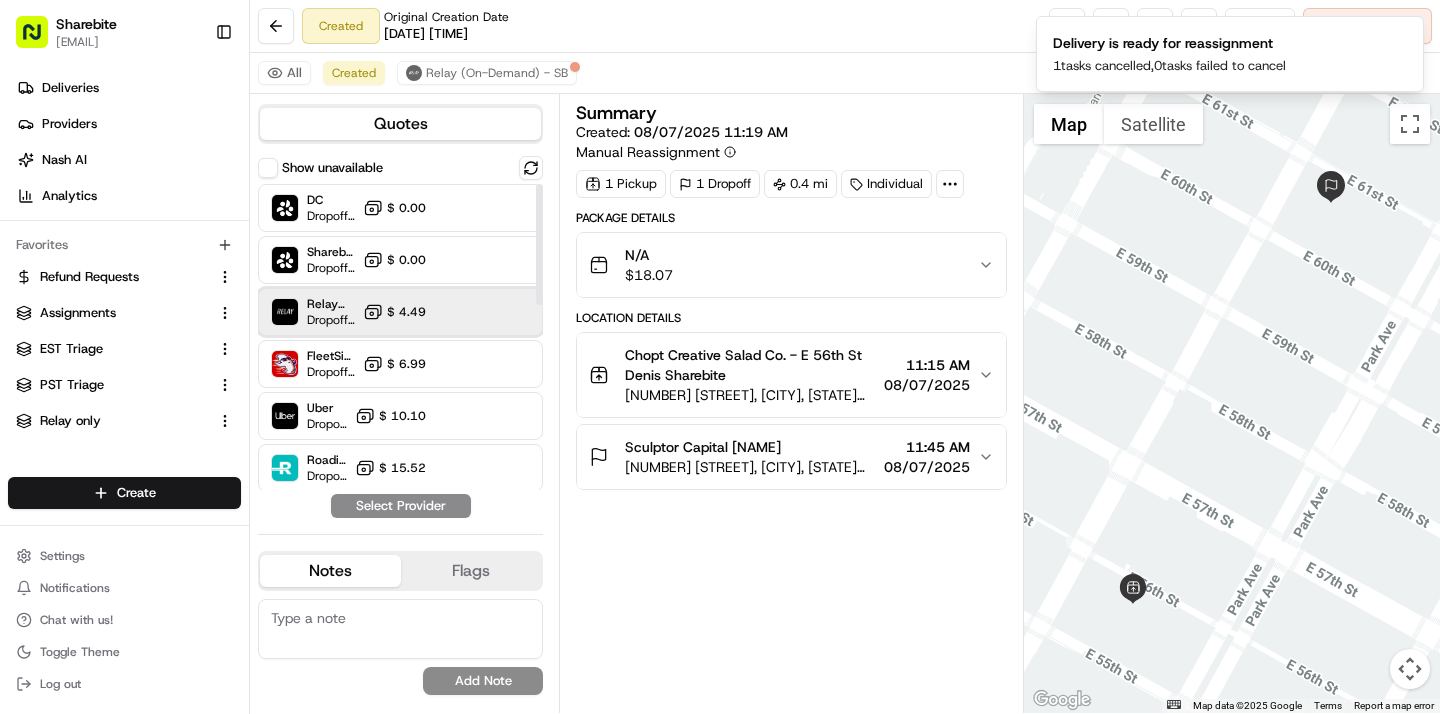click on "Relay (On-Demand) - SB Dropoff ETA   - $   4.49" at bounding box center (400, 312) 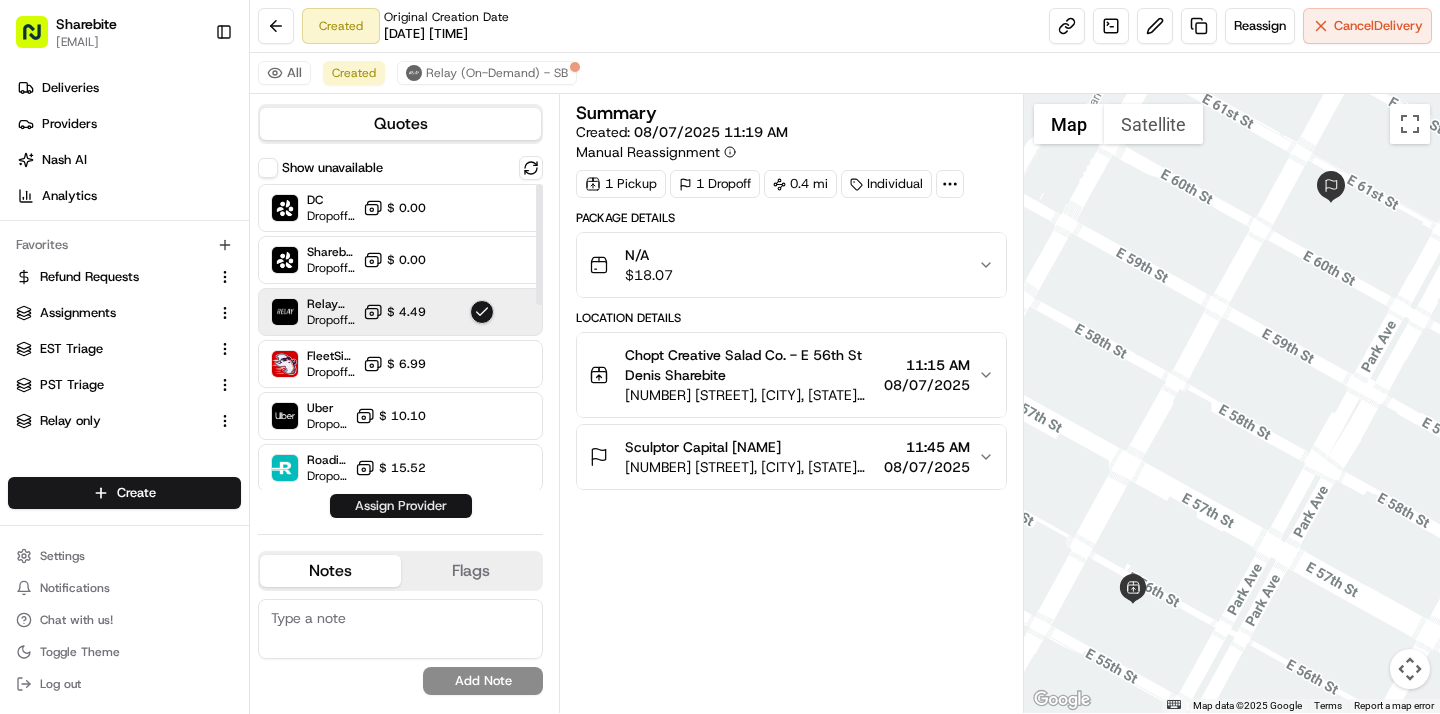 click on "Assign Provider" at bounding box center [401, 506] 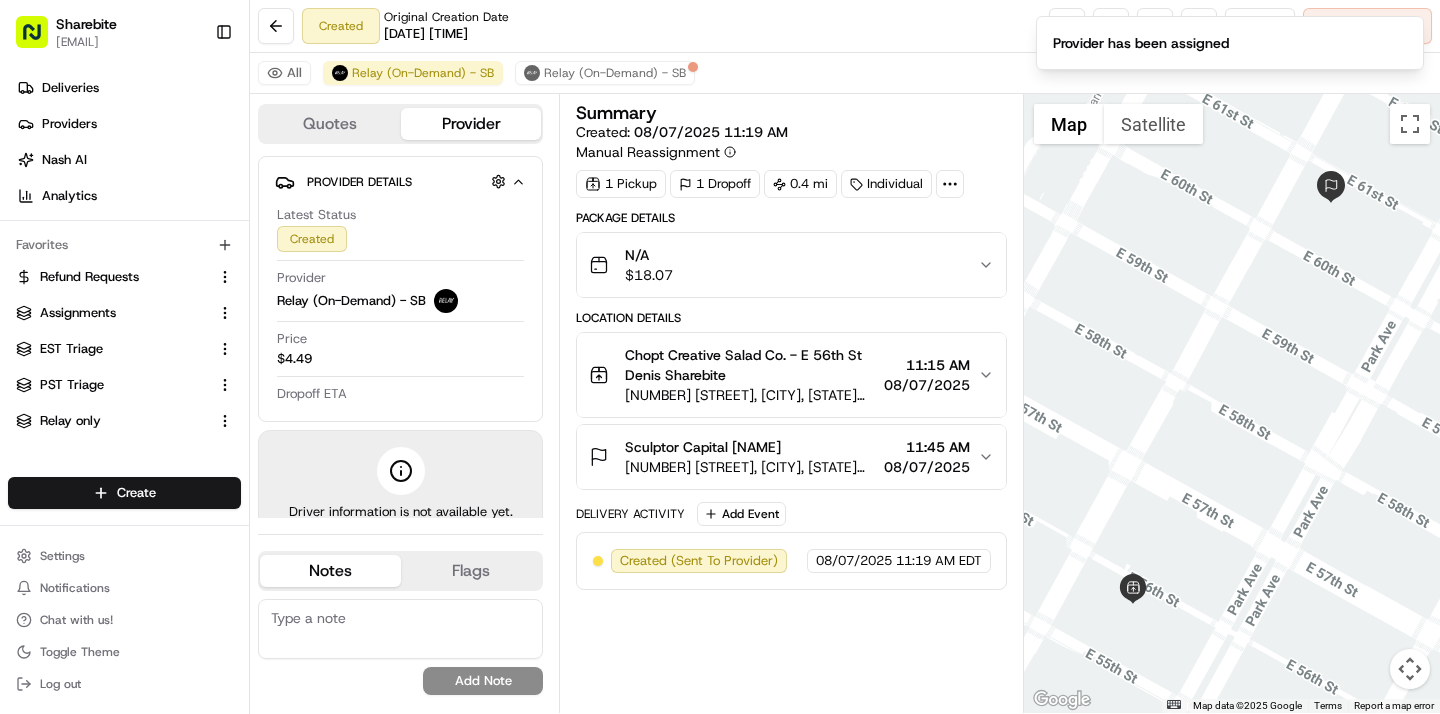 click on "Created Original Creation Date 08/07/2025 09:32 AM Reassign Cancel  Delivery" at bounding box center (845, 26) 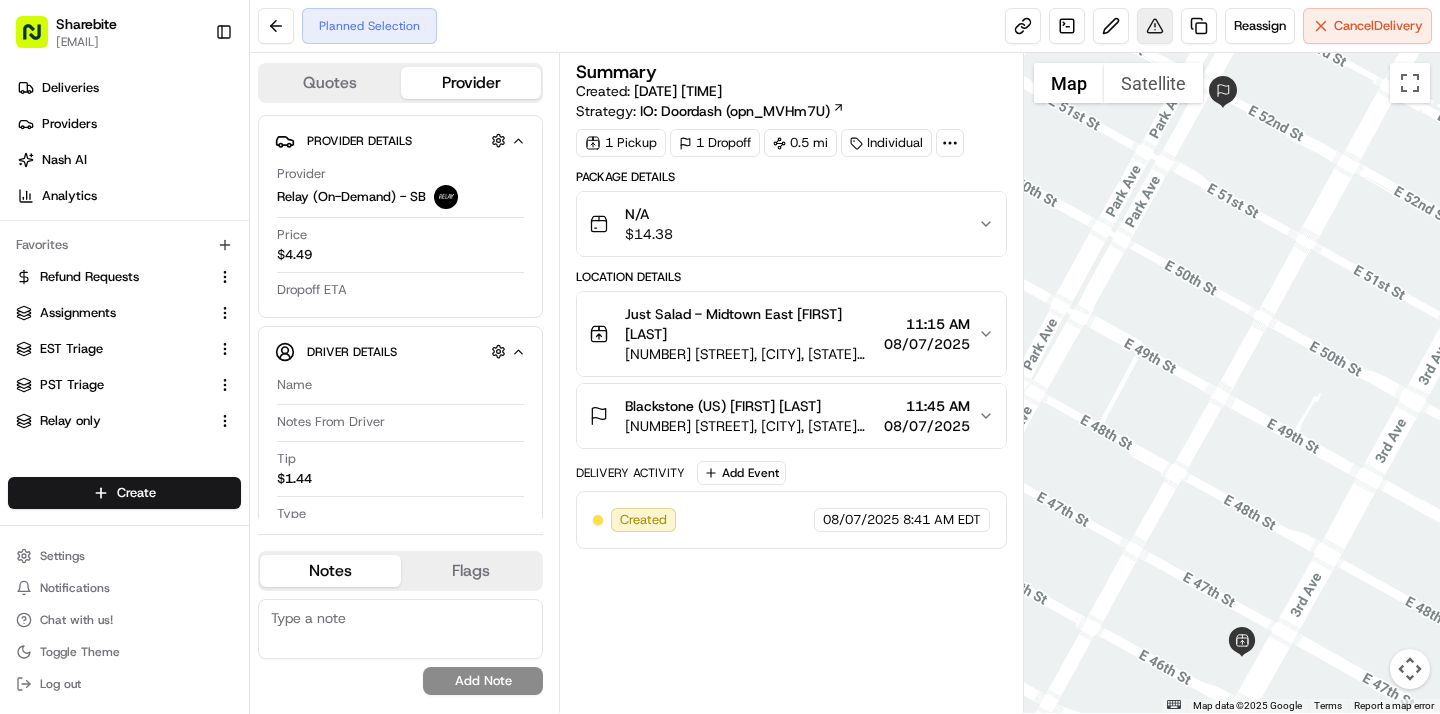 scroll, scrollTop: 0, scrollLeft: 0, axis: both 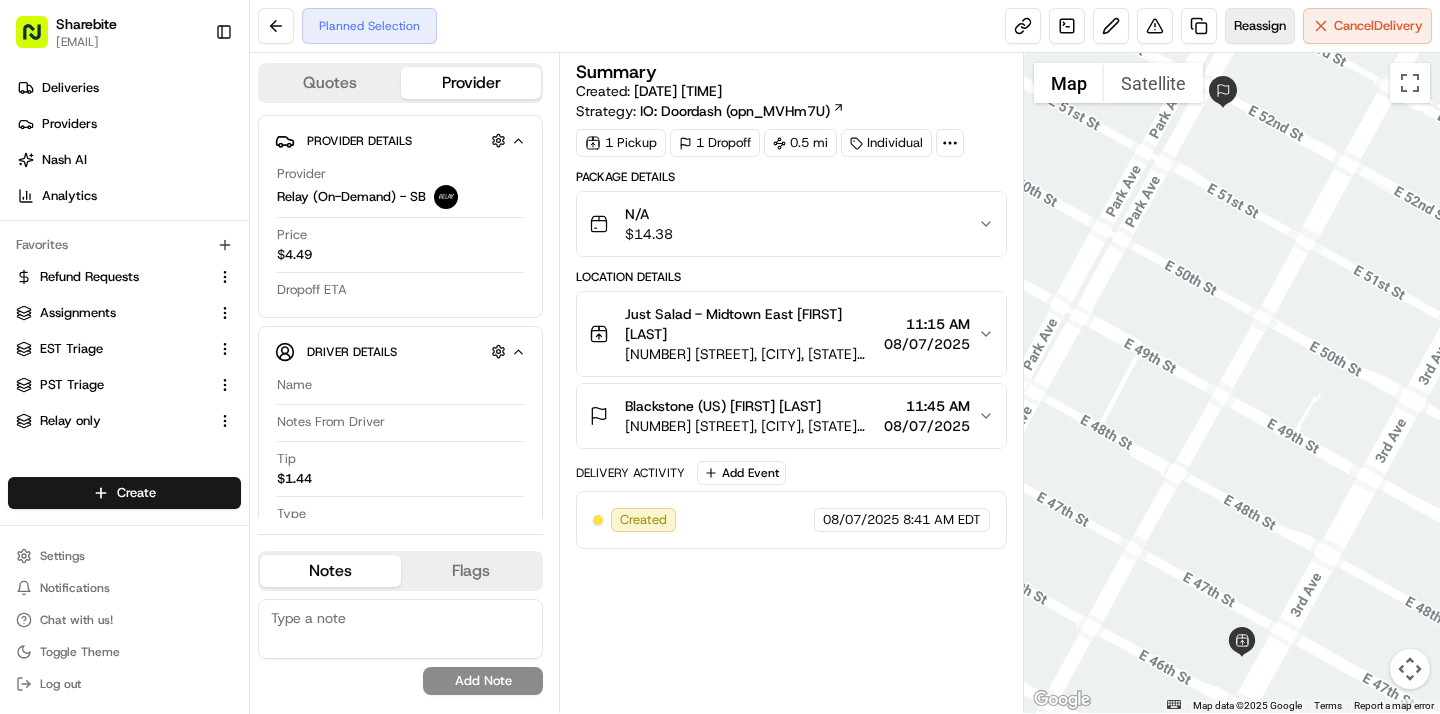click on "Reassign" at bounding box center (1260, 26) 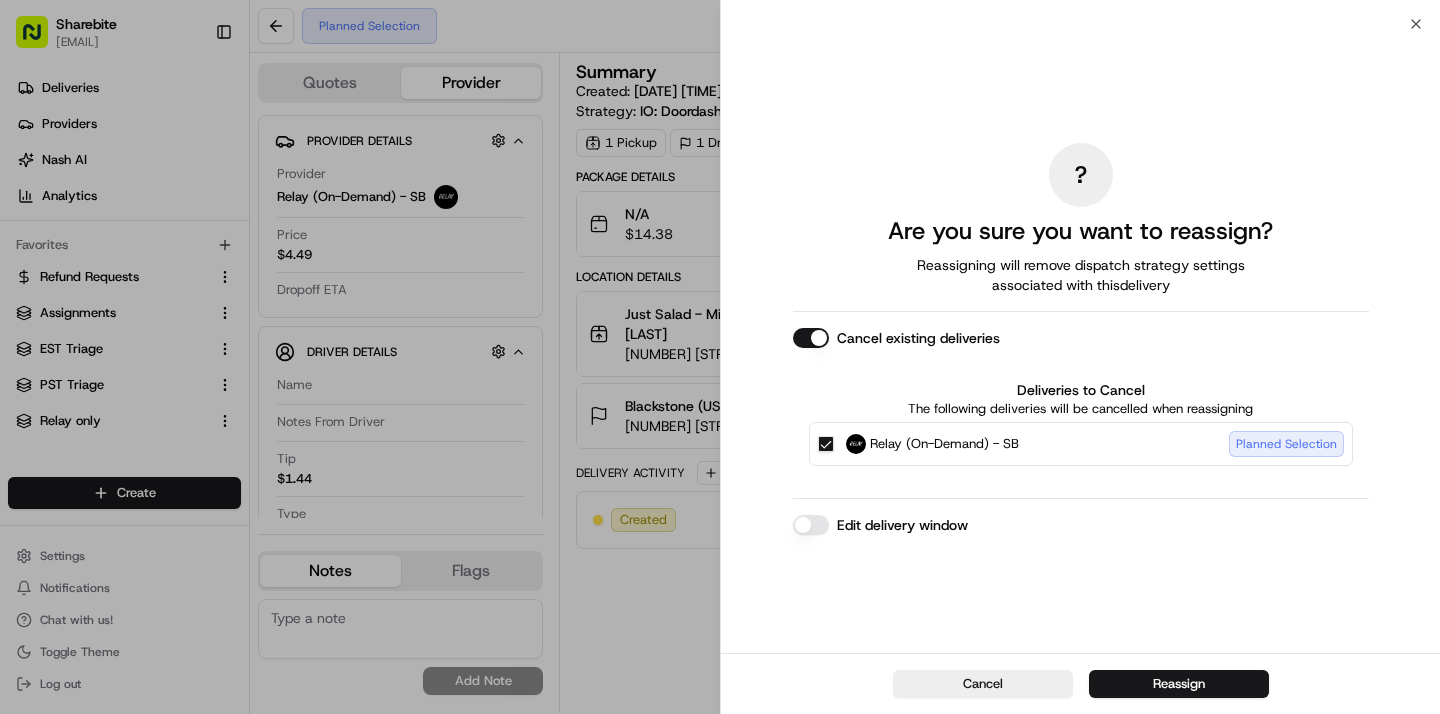 click on "Cancel Reassign" at bounding box center (1080, 683) 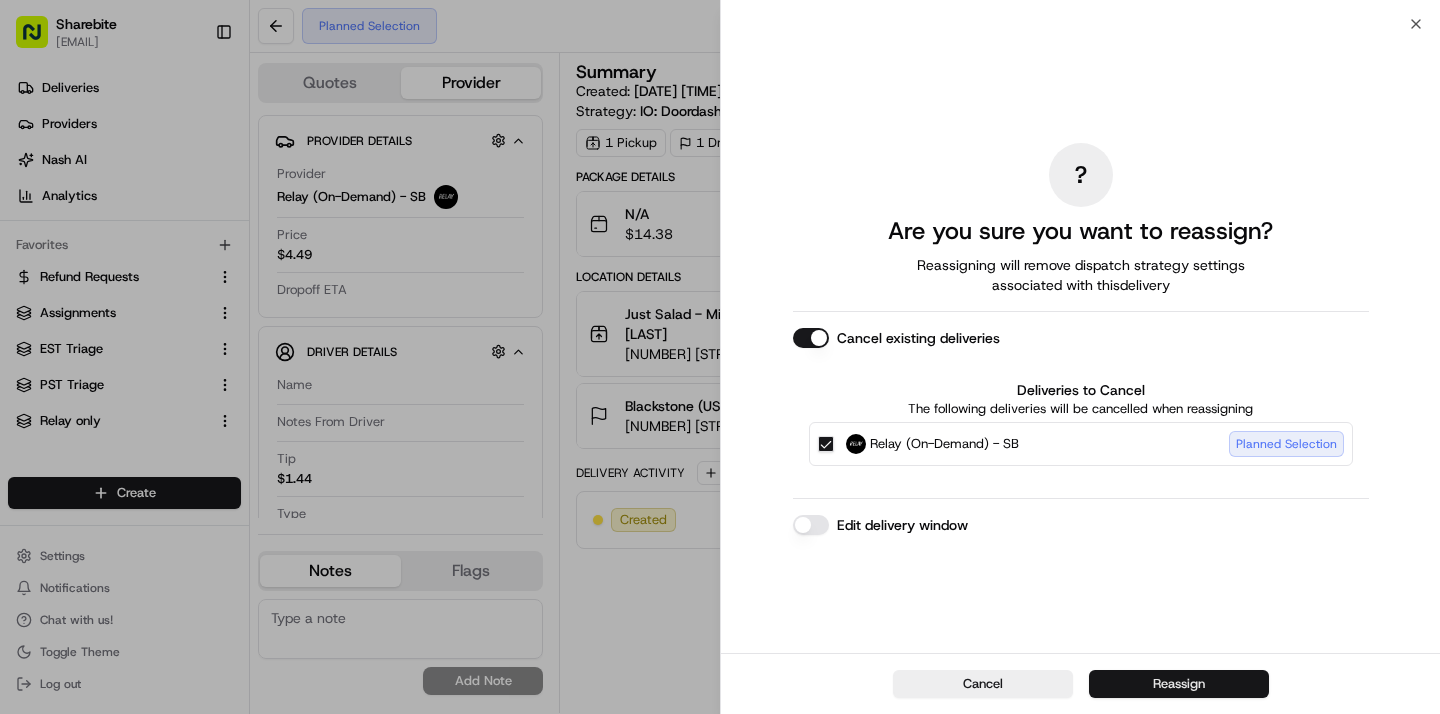 click on "Reassign" at bounding box center (1179, 684) 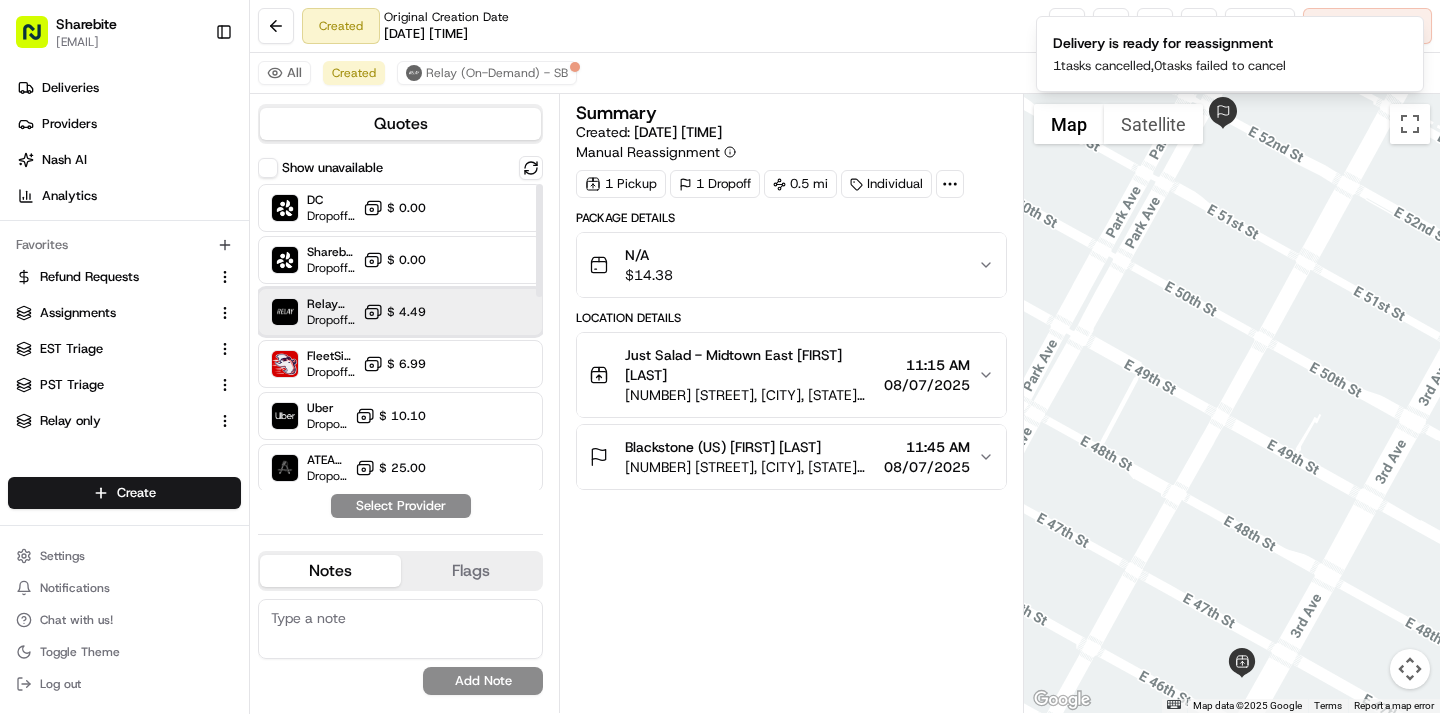 click at bounding box center [482, 312] 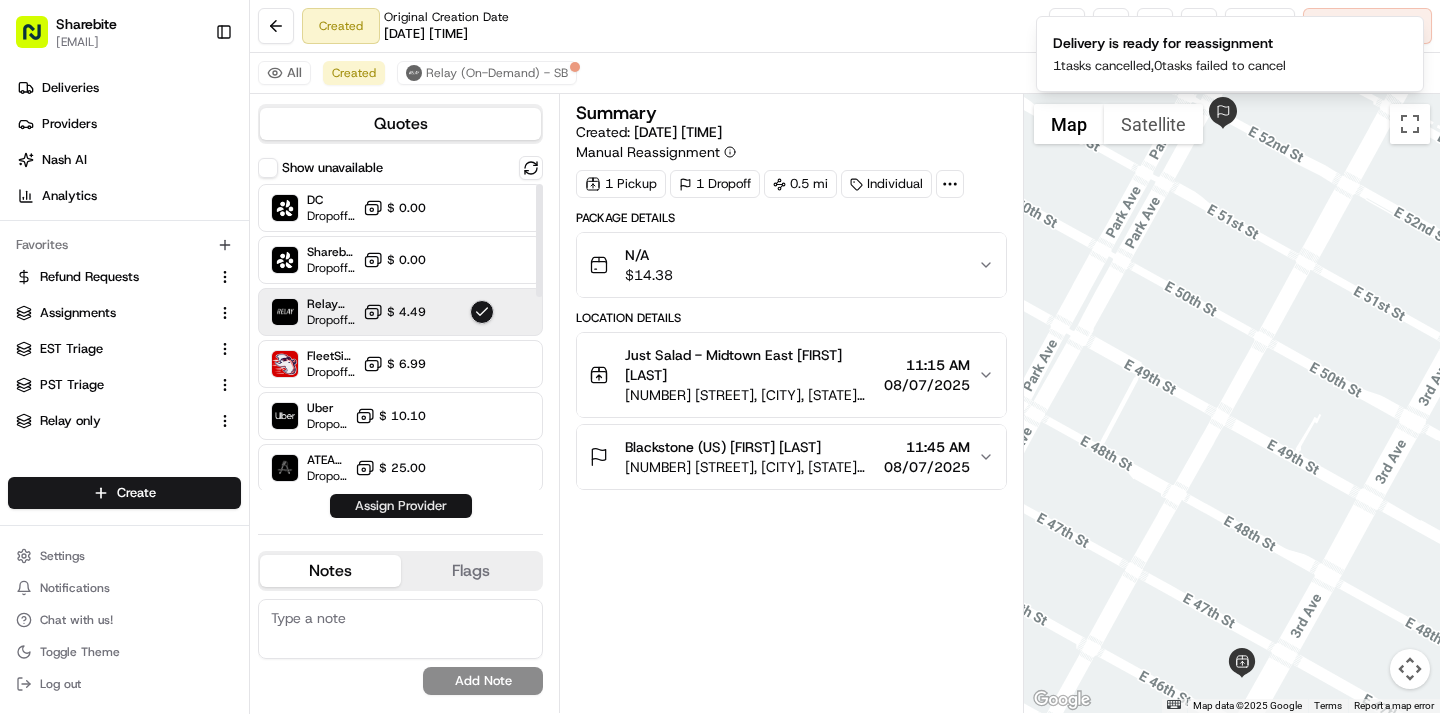 click on "Assign Provider" at bounding box center (401, 506) 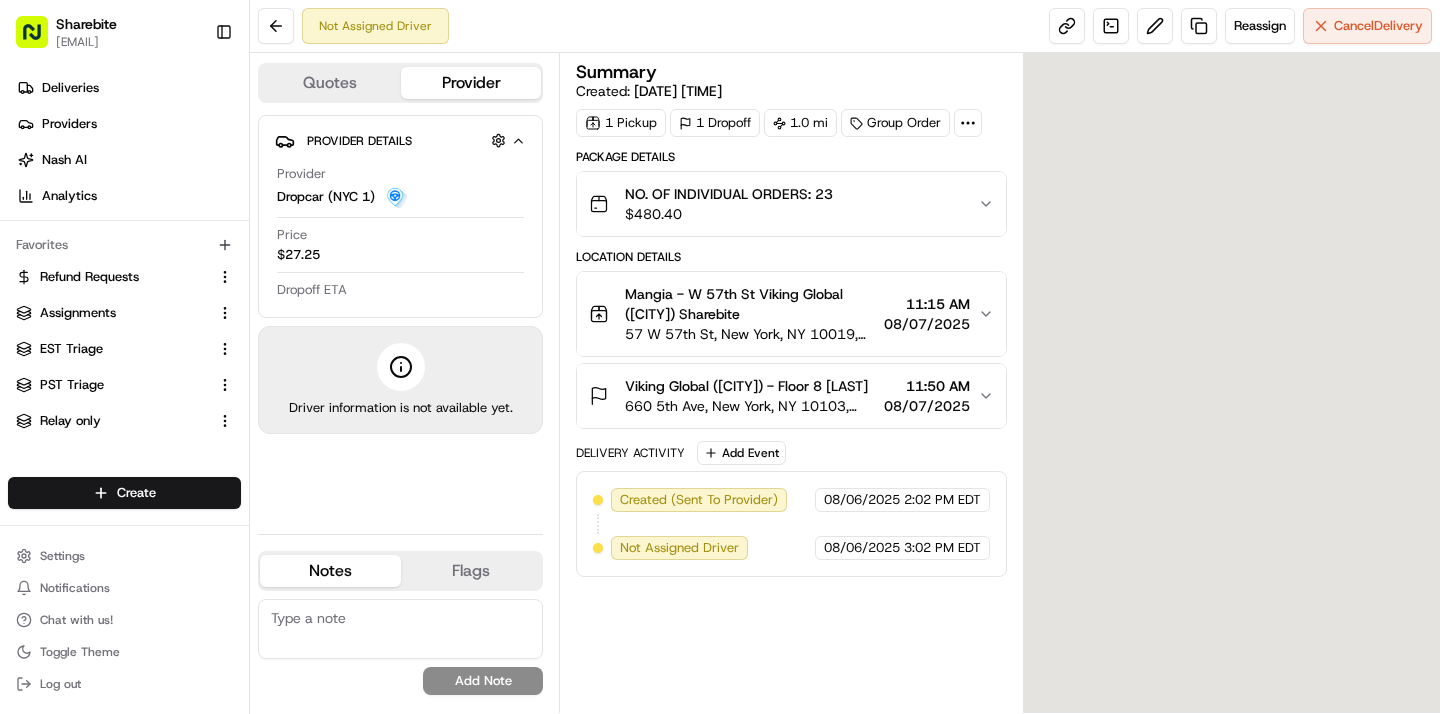 scroll, scrollTop: 0, scrollLeft: 0, axis: both 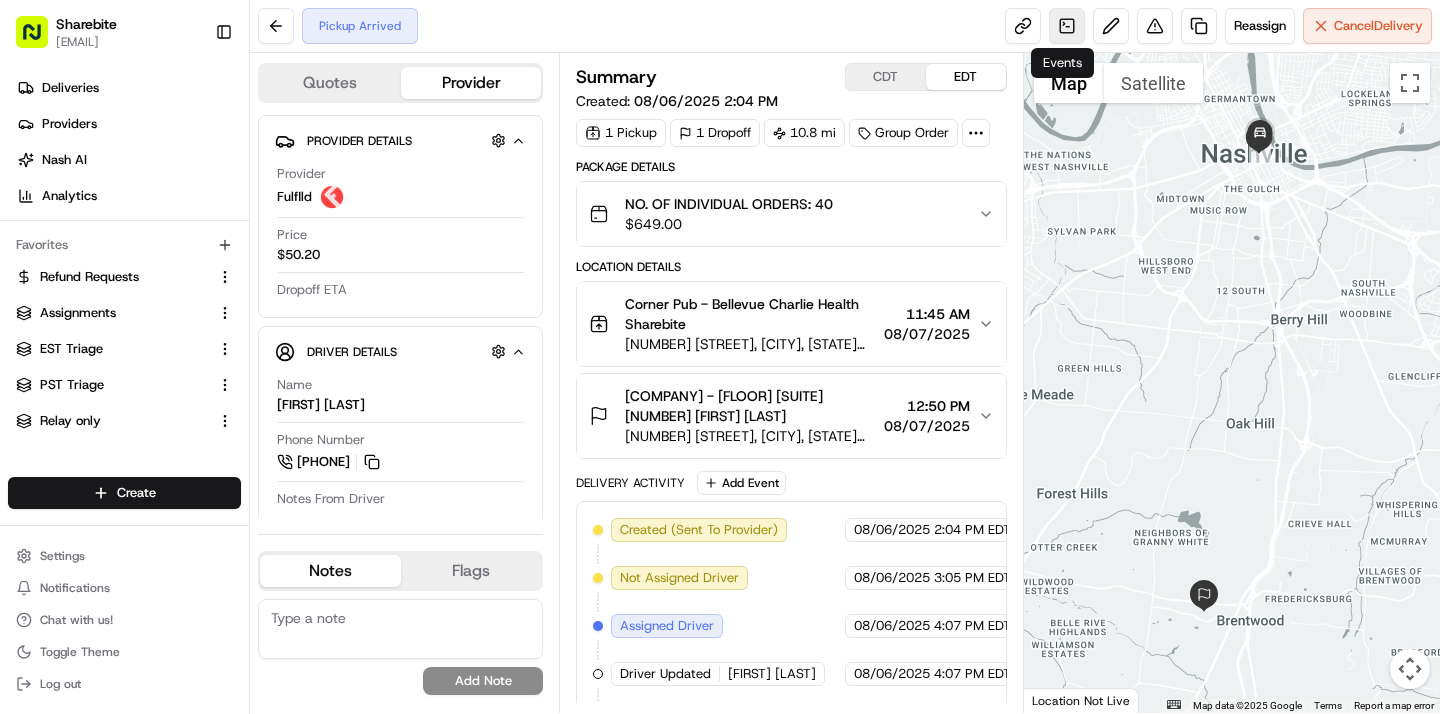 click at bounding box center [1067, 26] 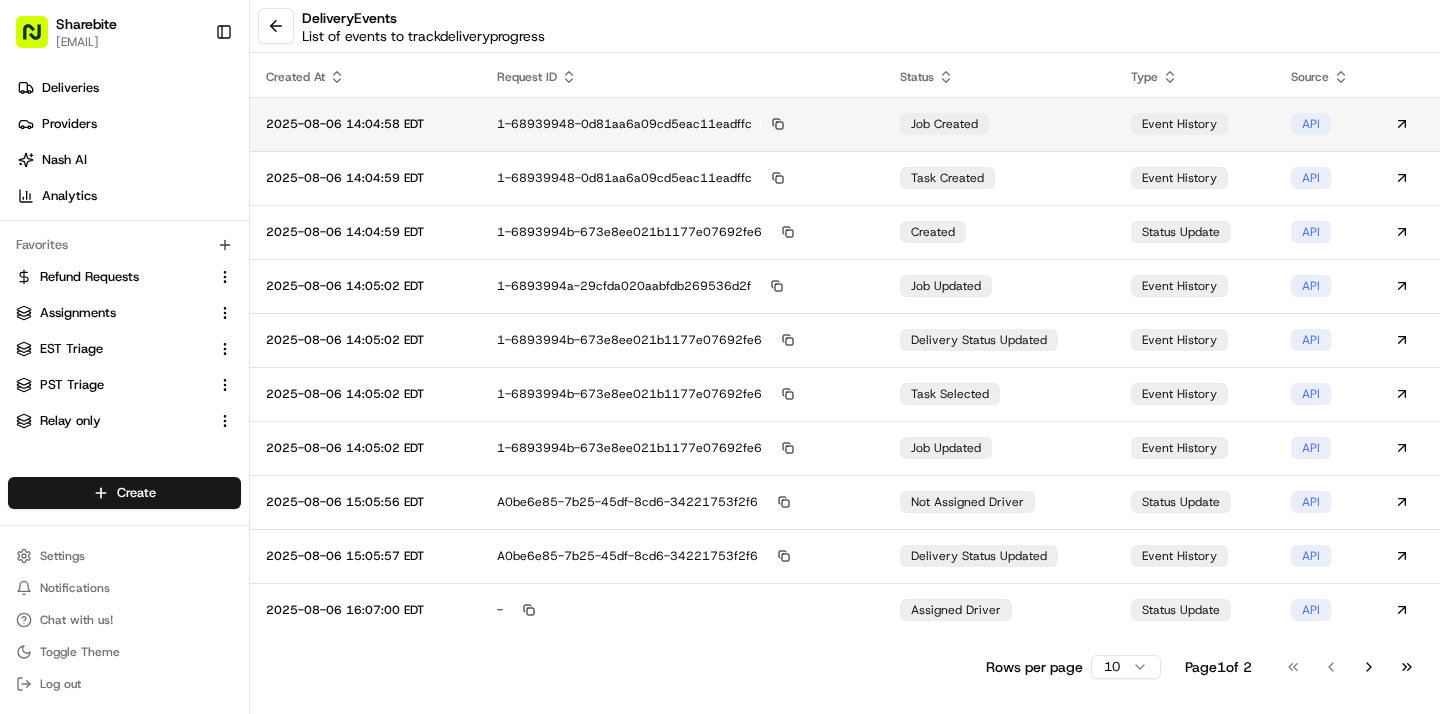 click on "1-68939948-0d81aa6a09cd5eac11eadffc" at bounding box center [682, 124] 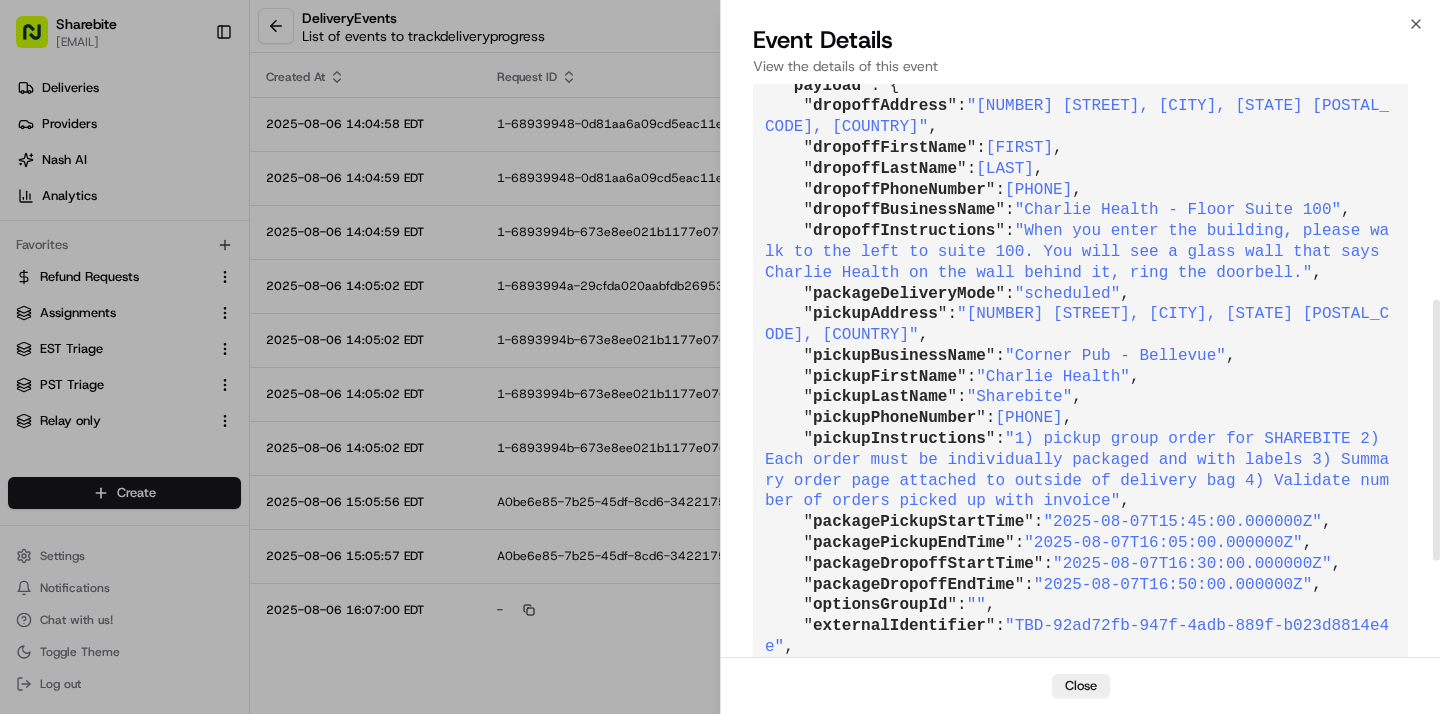scroll, scrollTop: 471, scrollLeft: 0, axis: vertical 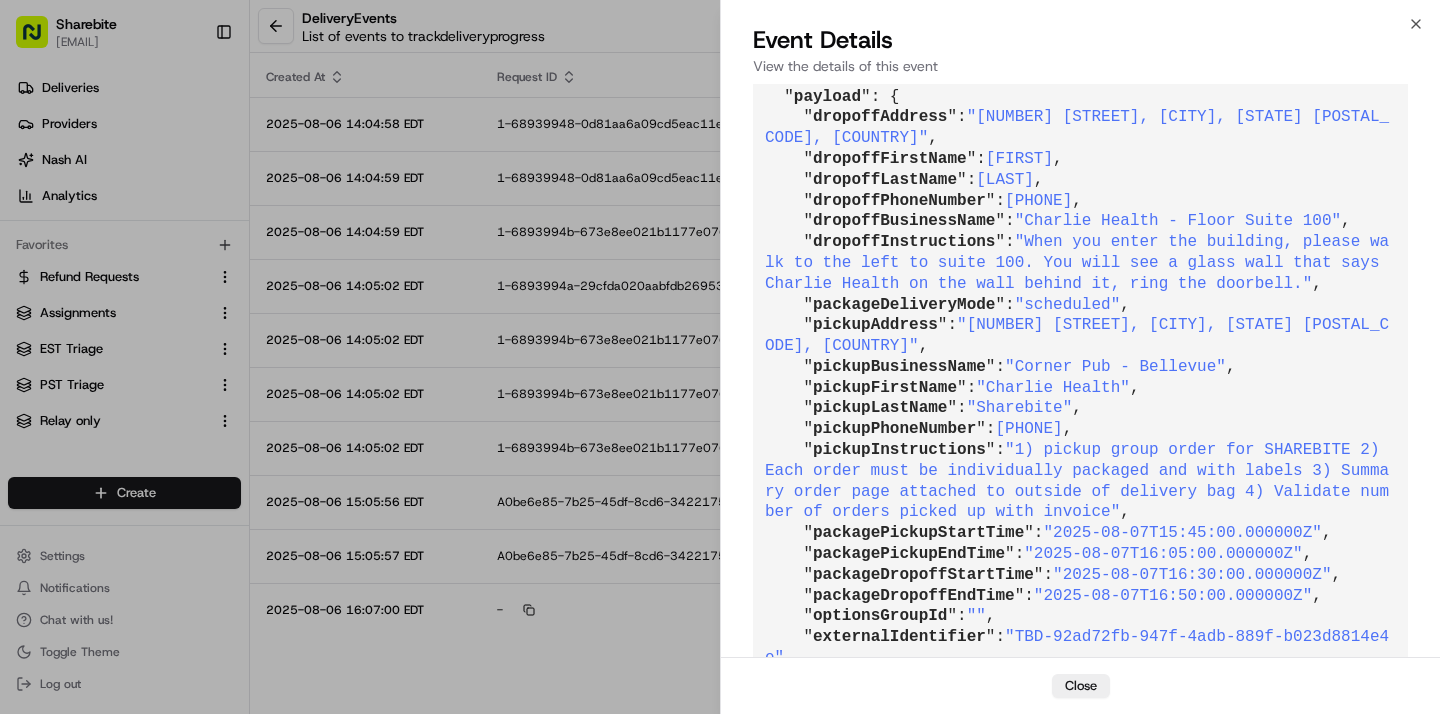 type 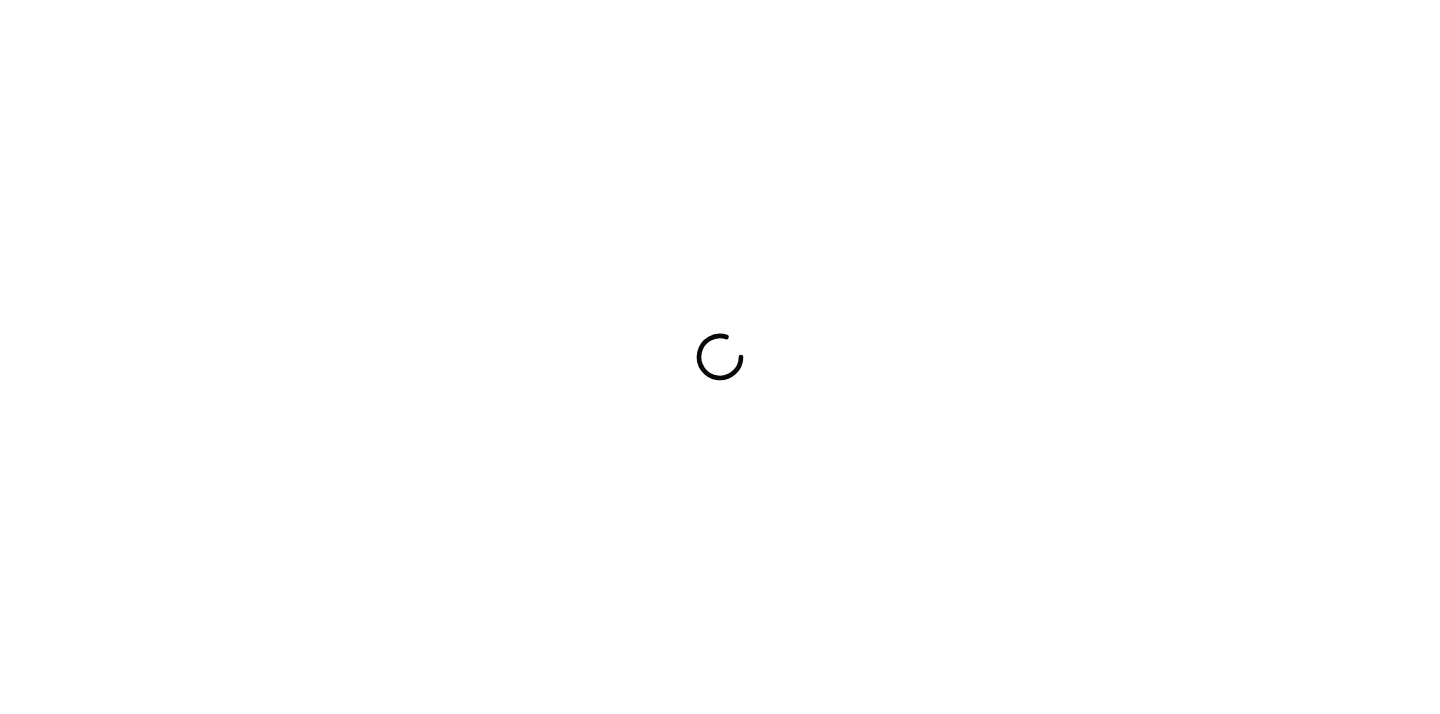scroll, scrollTop: 0, scrollLeft: 0, axis: both 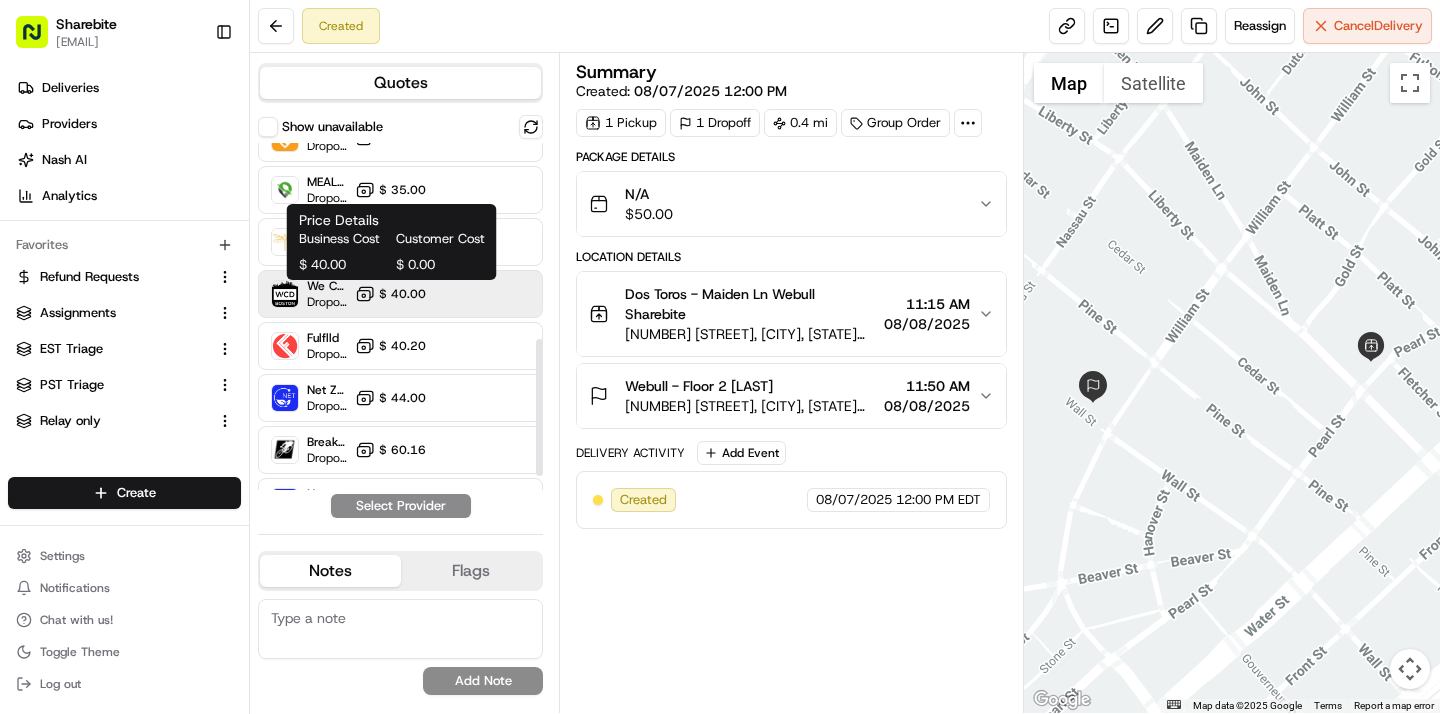 click on "$   40.00" at bounding box center (402, 294) 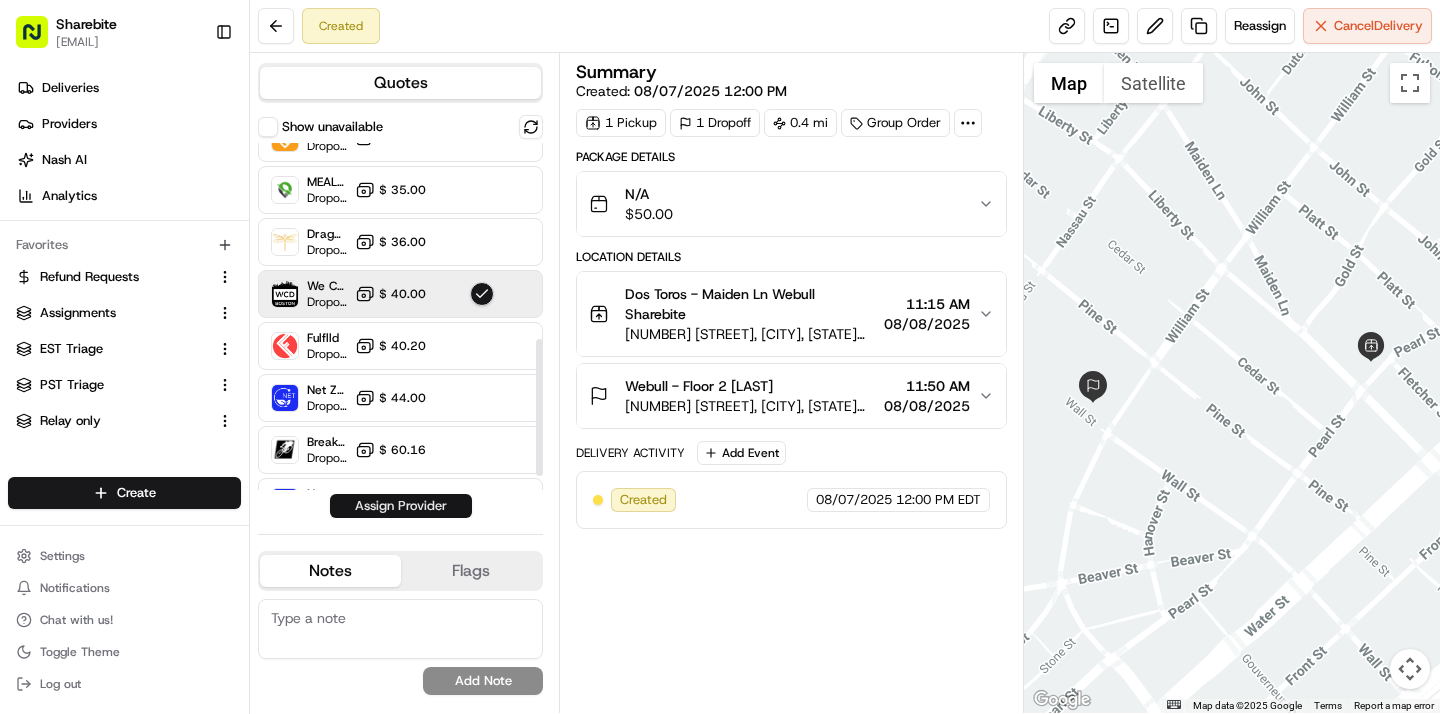 click on "Assign Provider" at bounding box center [401, 506] 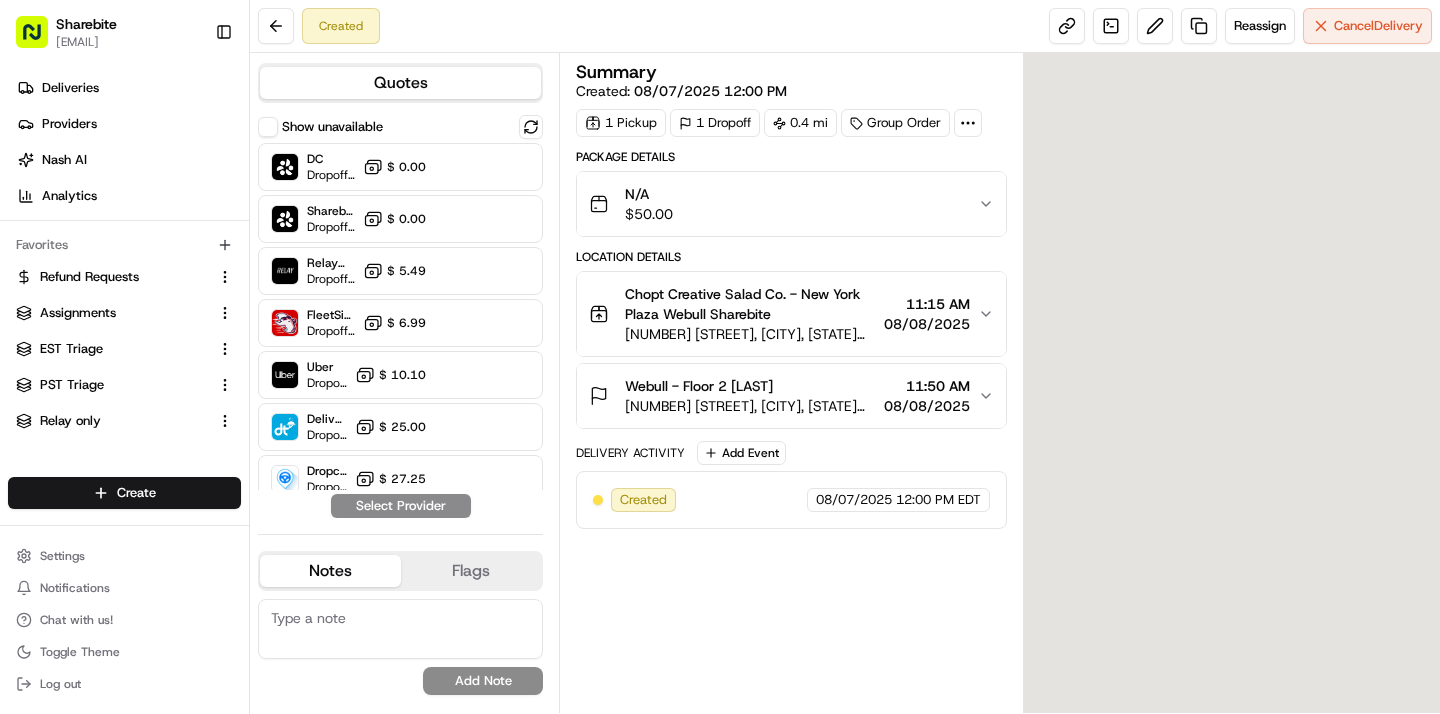 scroll, scrollTop: 0, scrollLeft: 0, axis: both 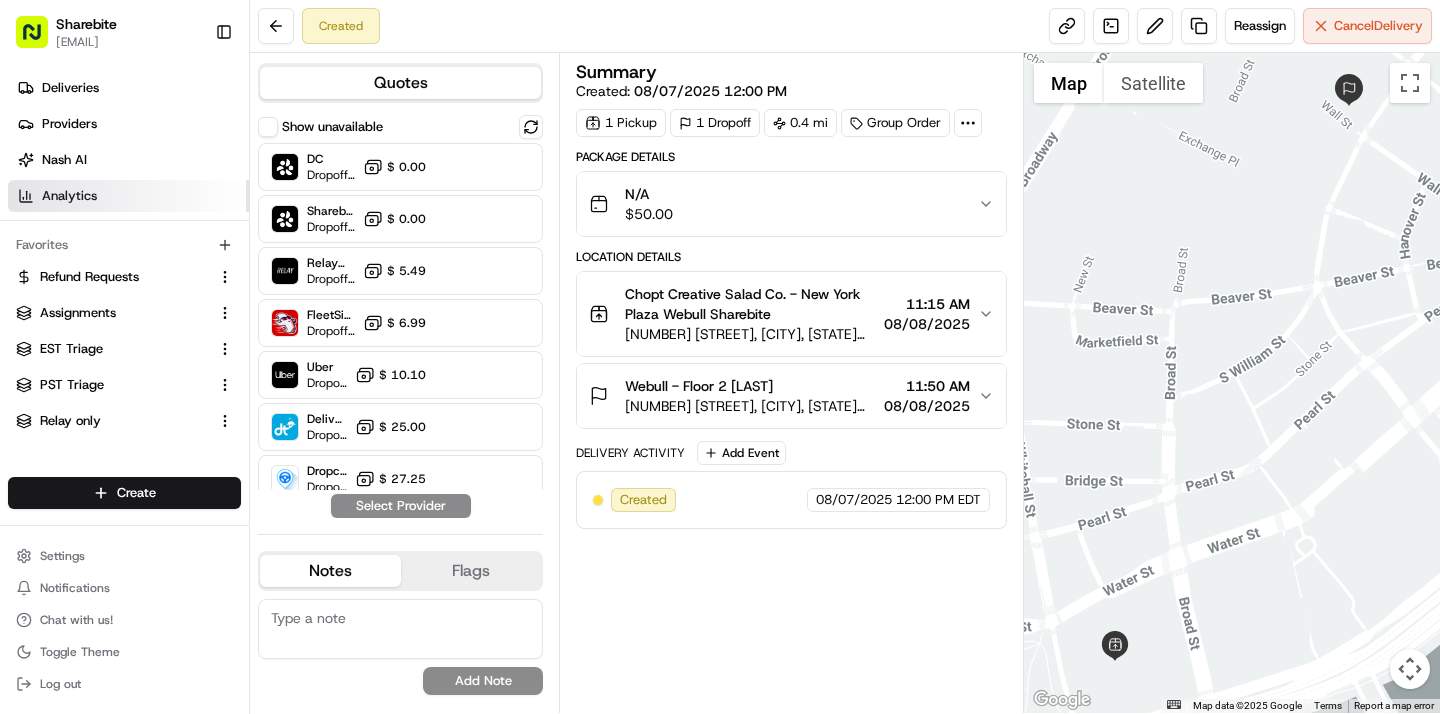 click on "Analytics" at bounding box center (128, 196) 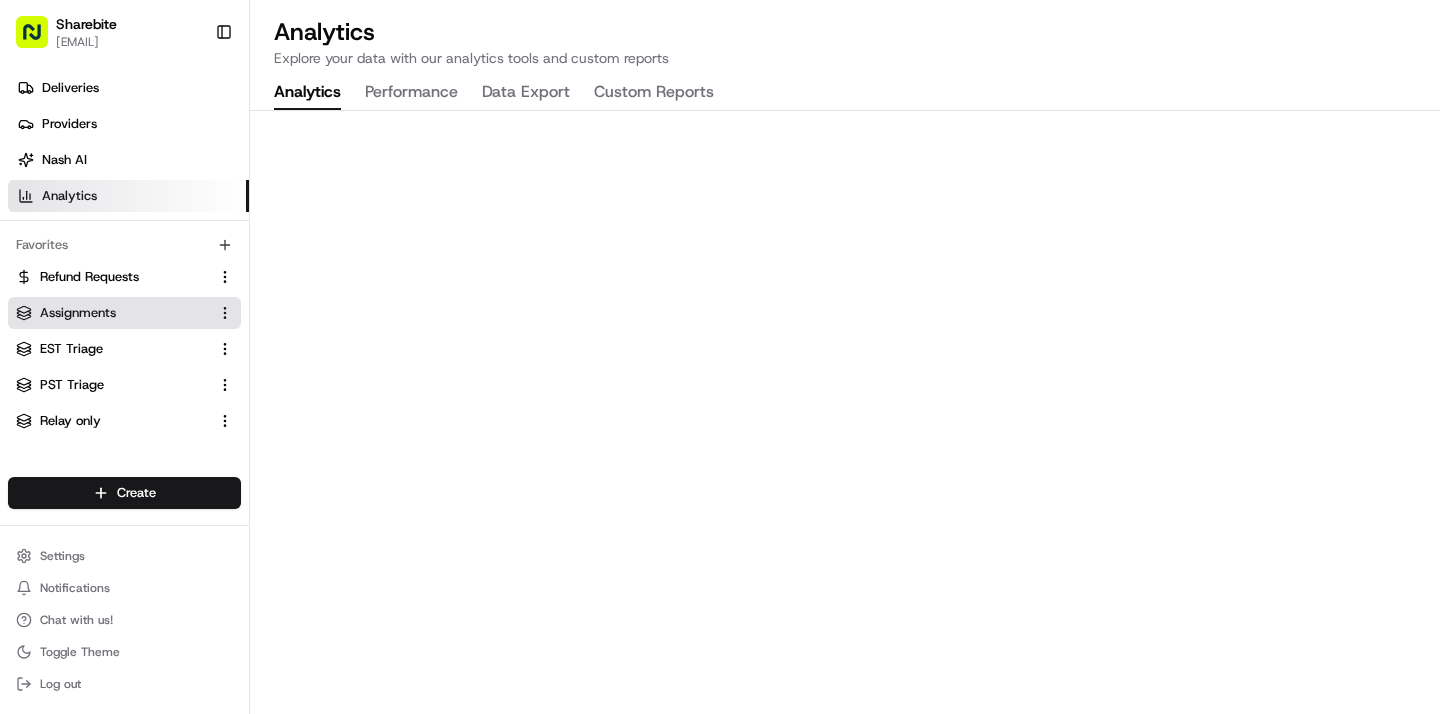 click on "Assignments" at bounding box center (112, 313) 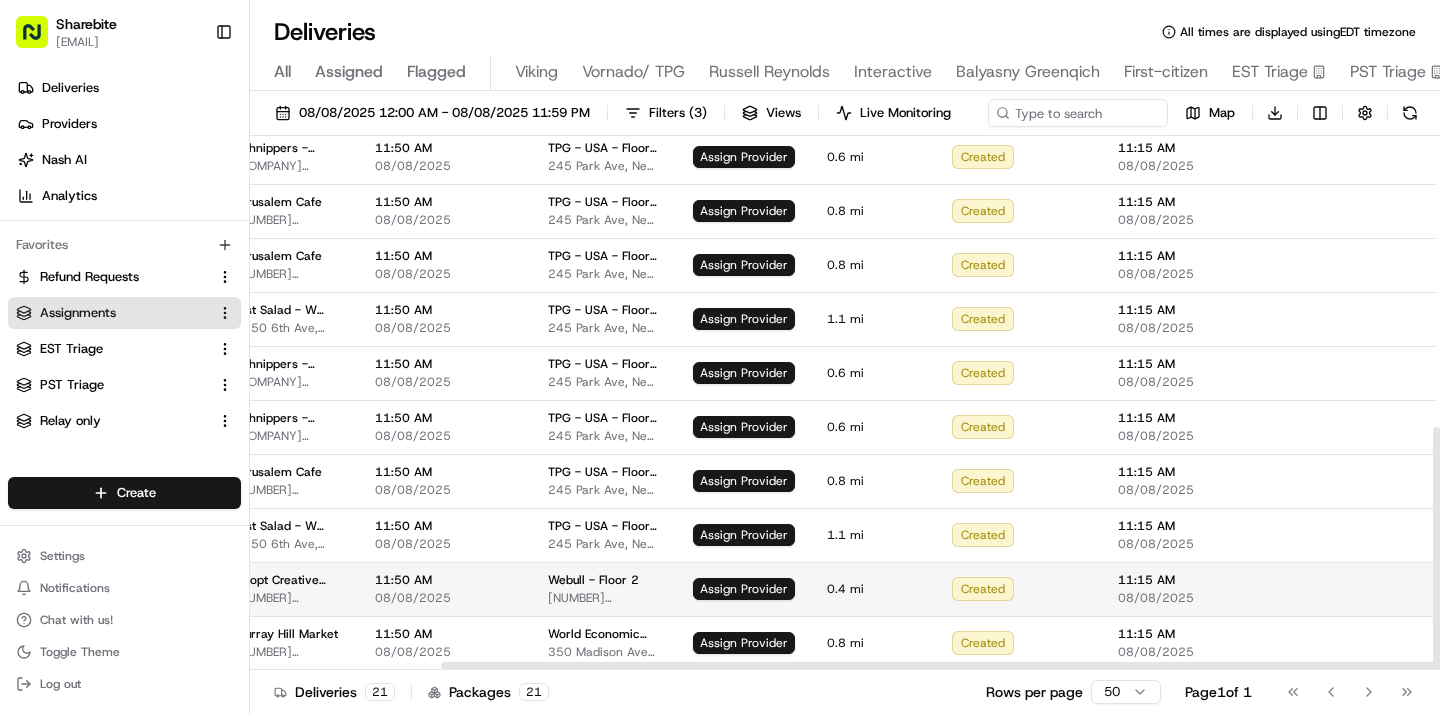 scroll, scrollTop: 640, scrollLeft: 354, axis: both 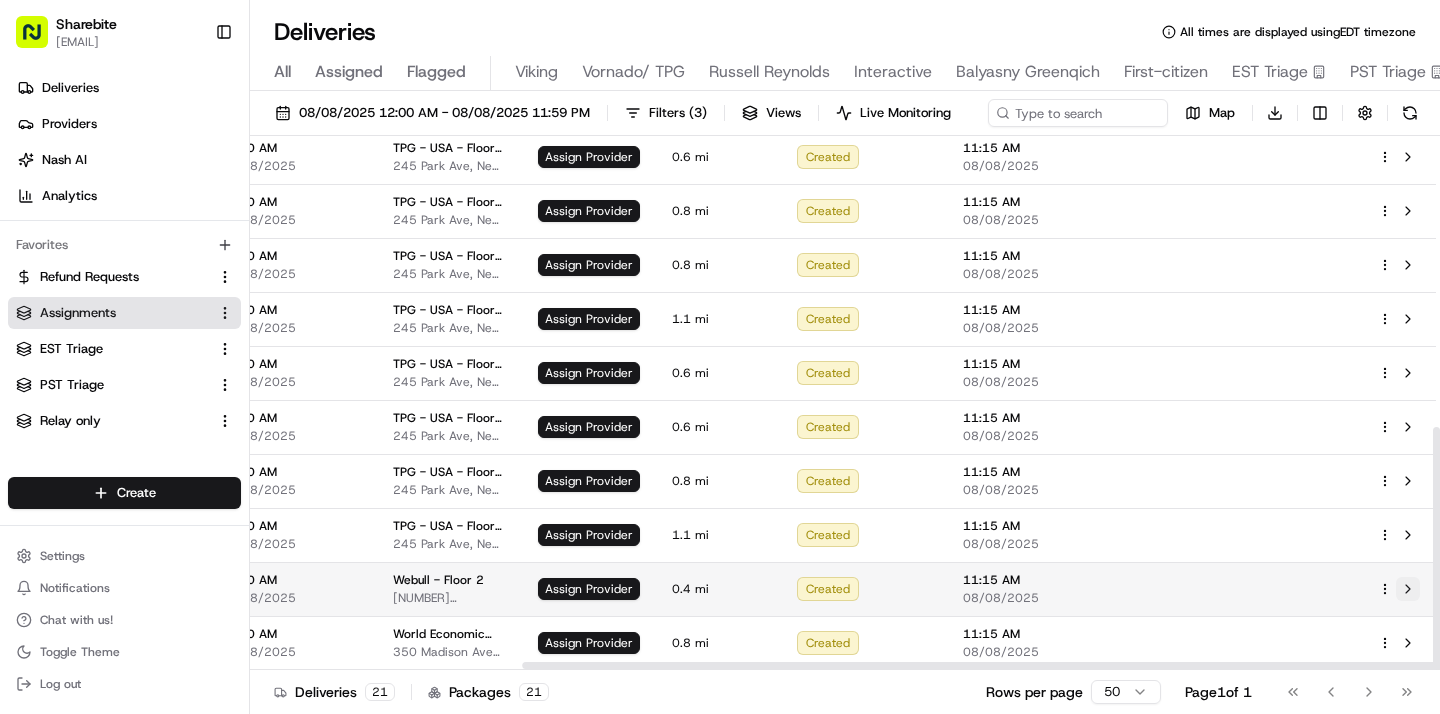 click at bounding box center (1408, 589) 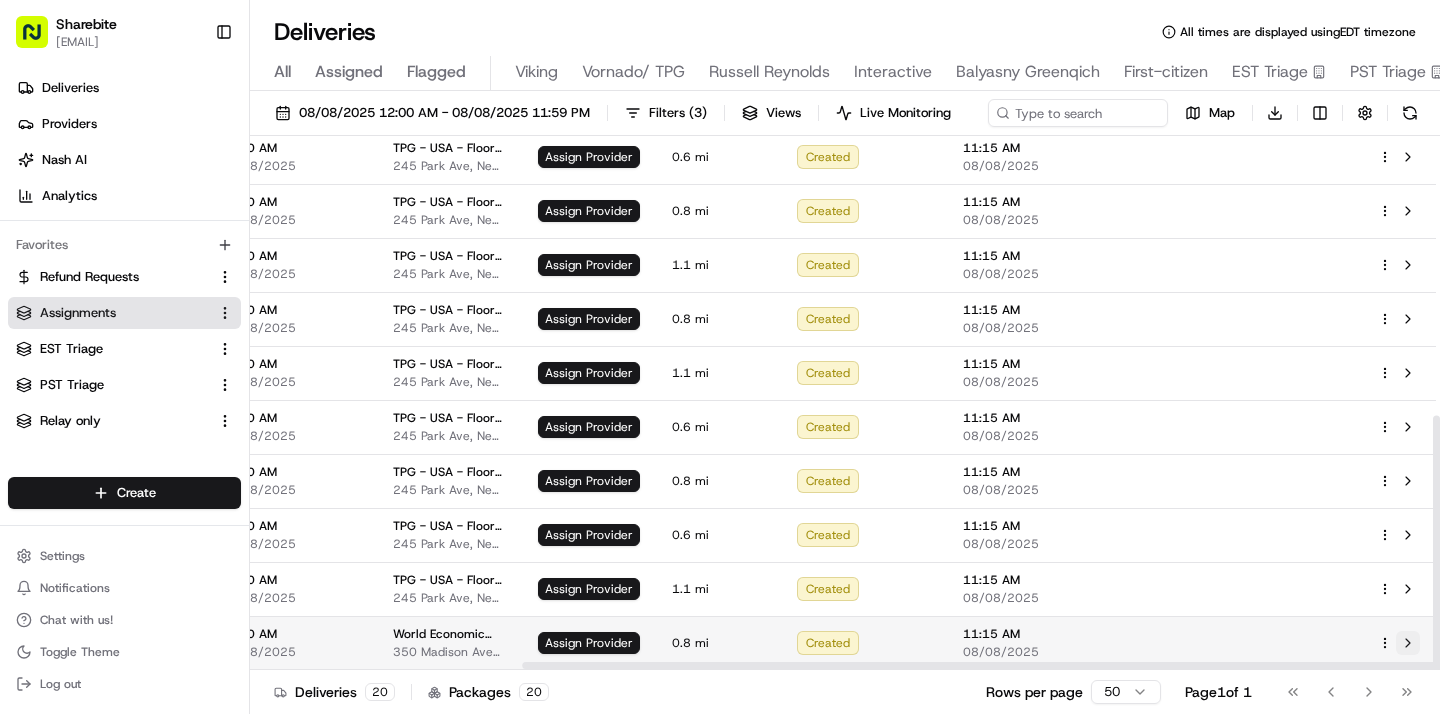 scroll, scrollTop: 586, scrollLeft: 354, axis: both 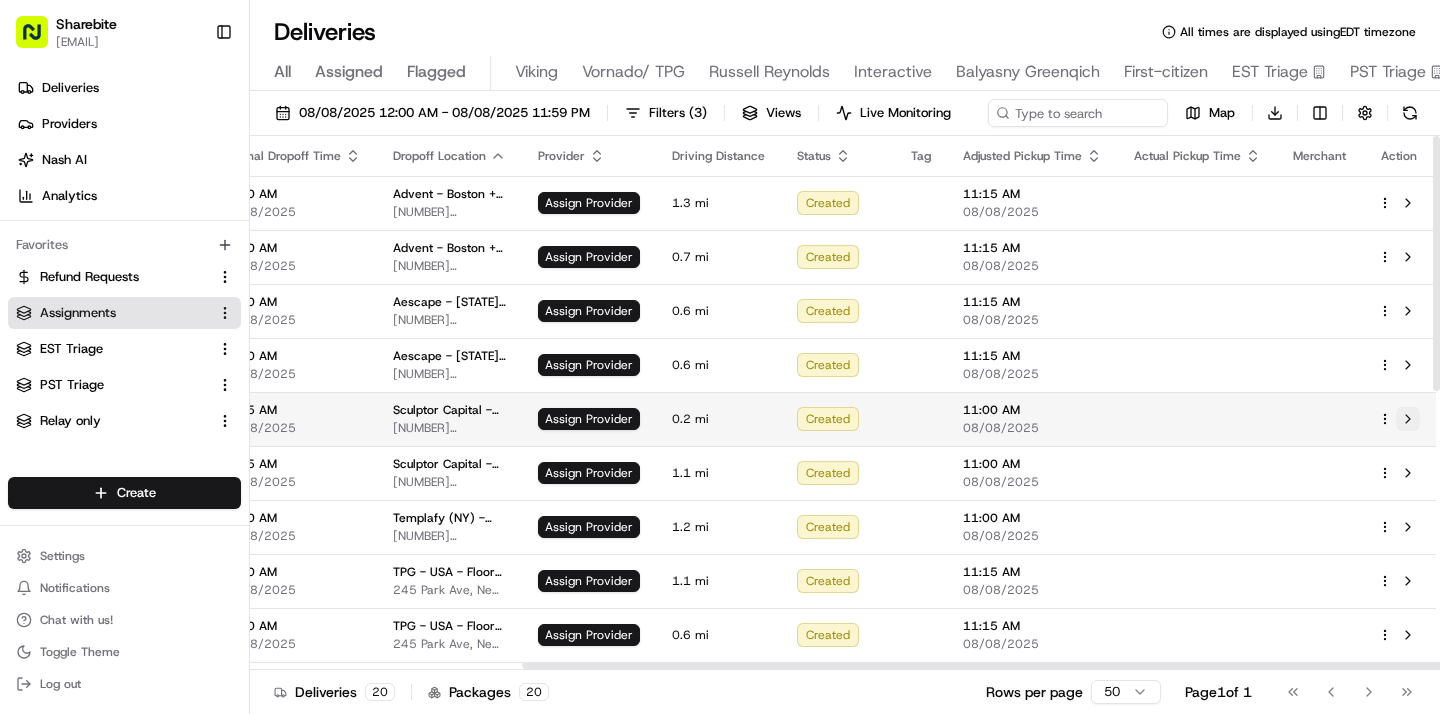 type 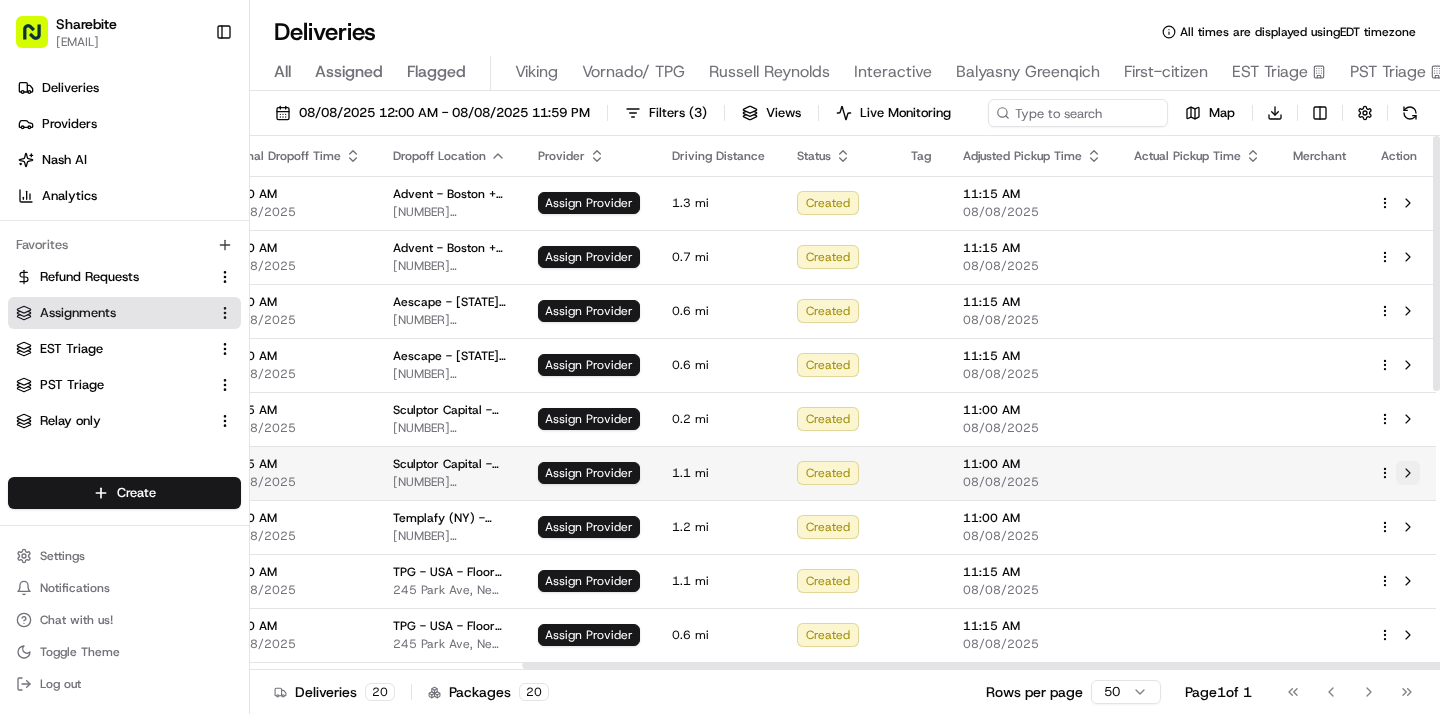 click at bounding box center (1408, 473) 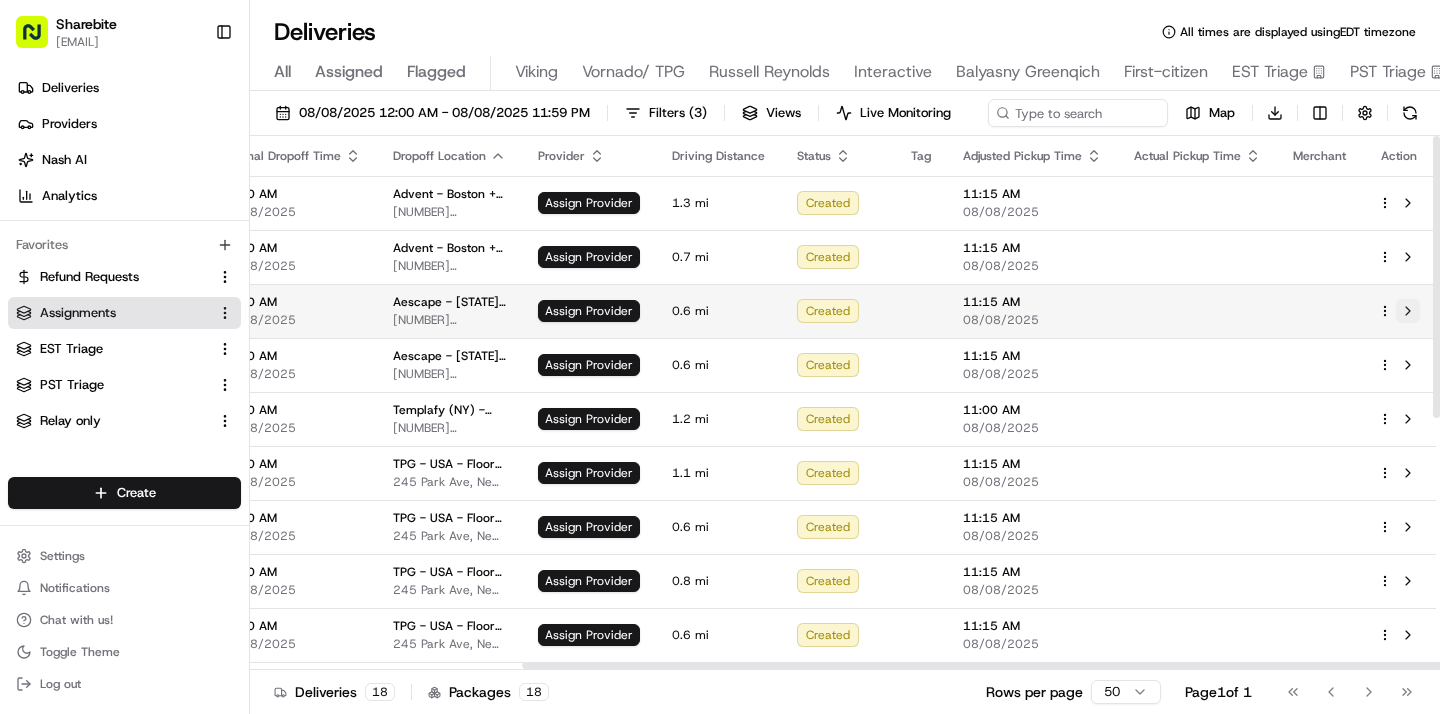 click at bounding box center (1408, 311) 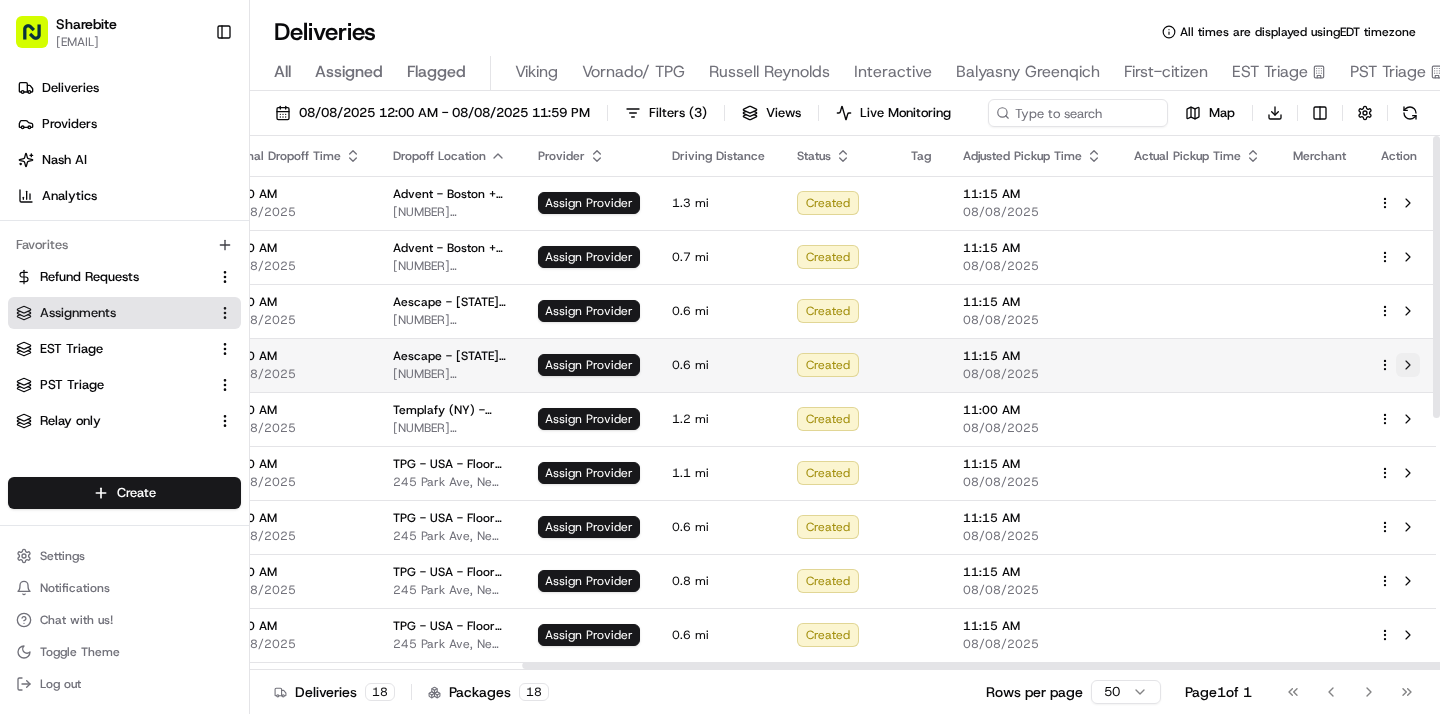 click at bounding box center [1408, 365] 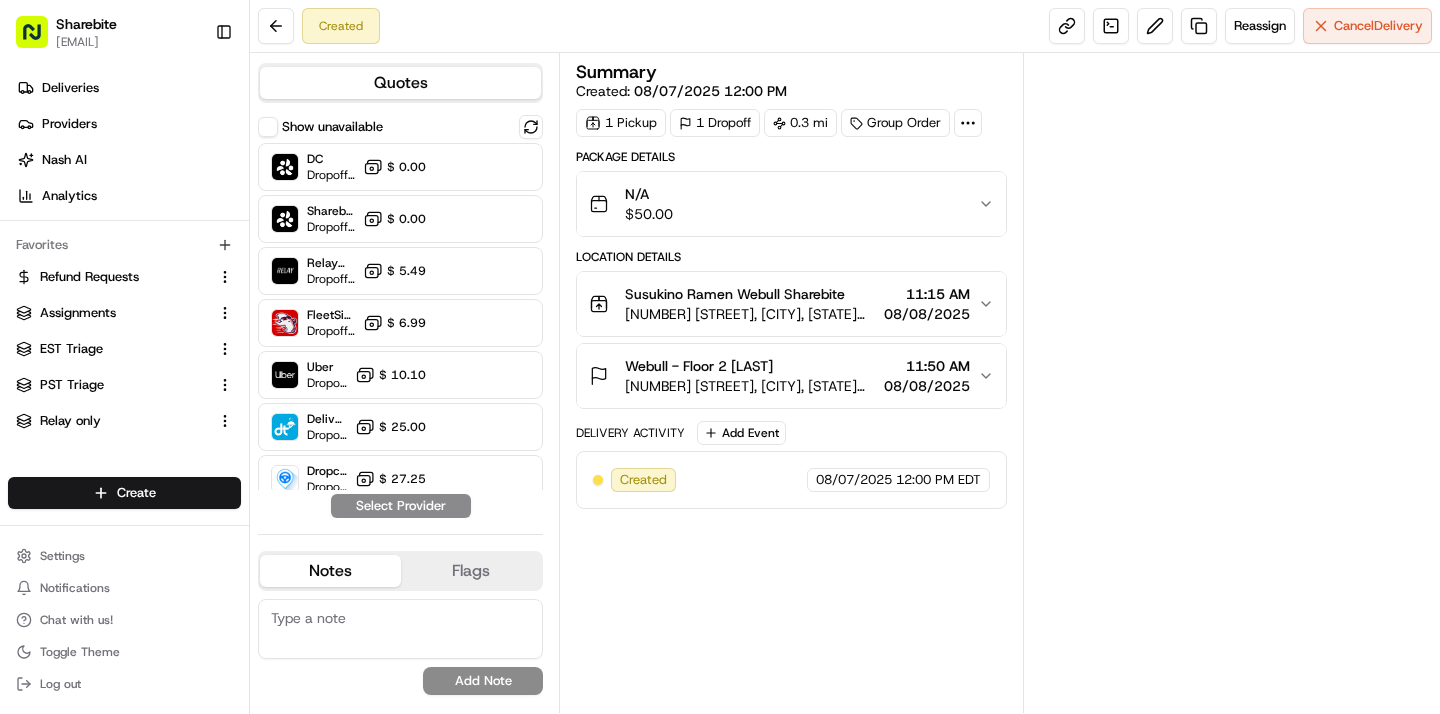 scroll, scrollTop: 0, scrollLeft: 0, axis: both 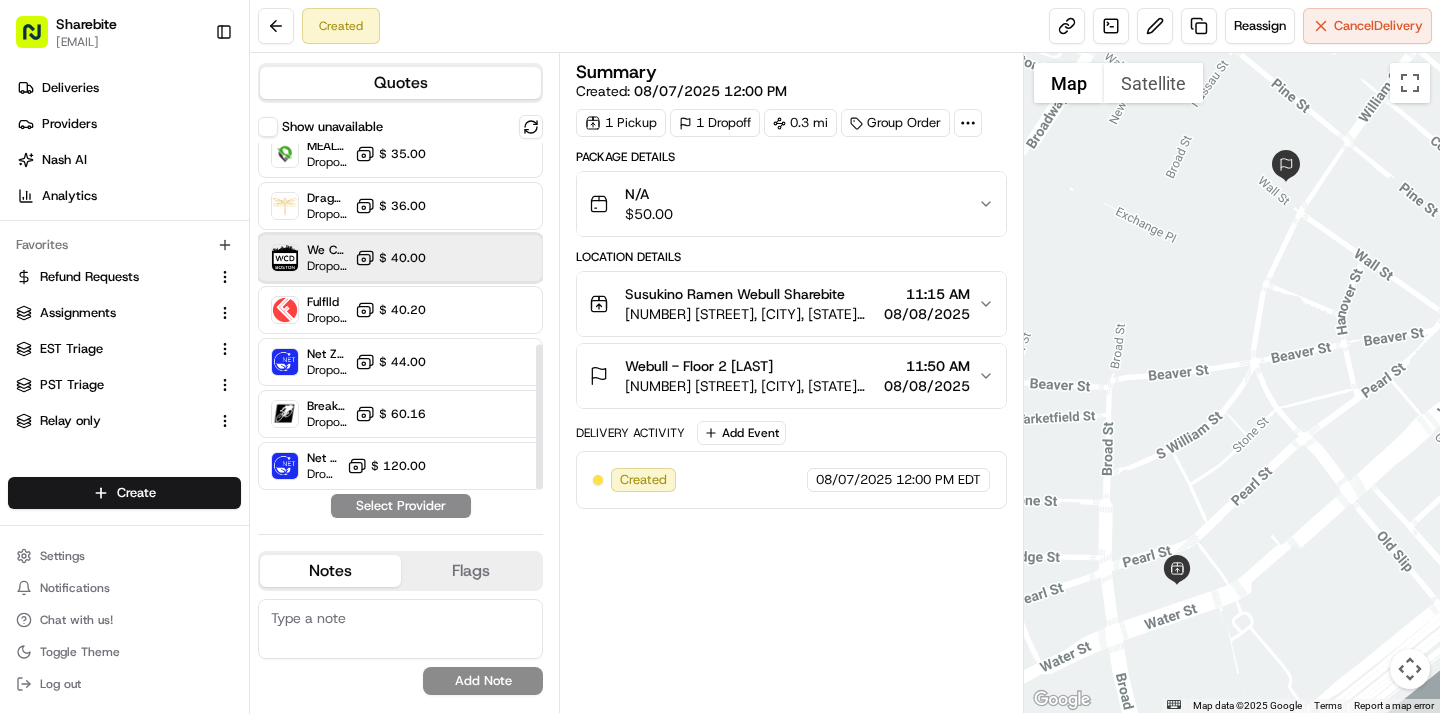 click on "We Can Deliver Boston Dropoff ETA   - $   40.00" at bounding box center [400, 258] 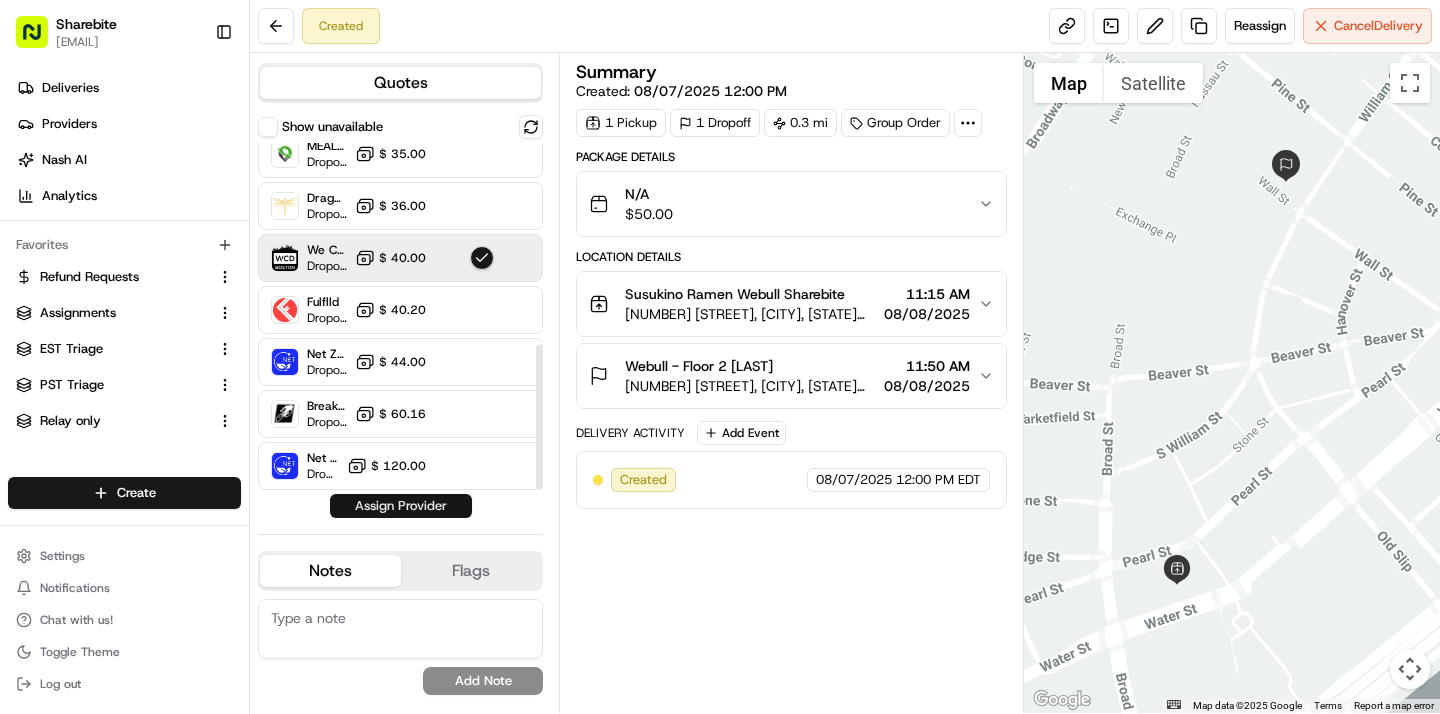 click on "Assign Provider" at bounding box center [401, 506] 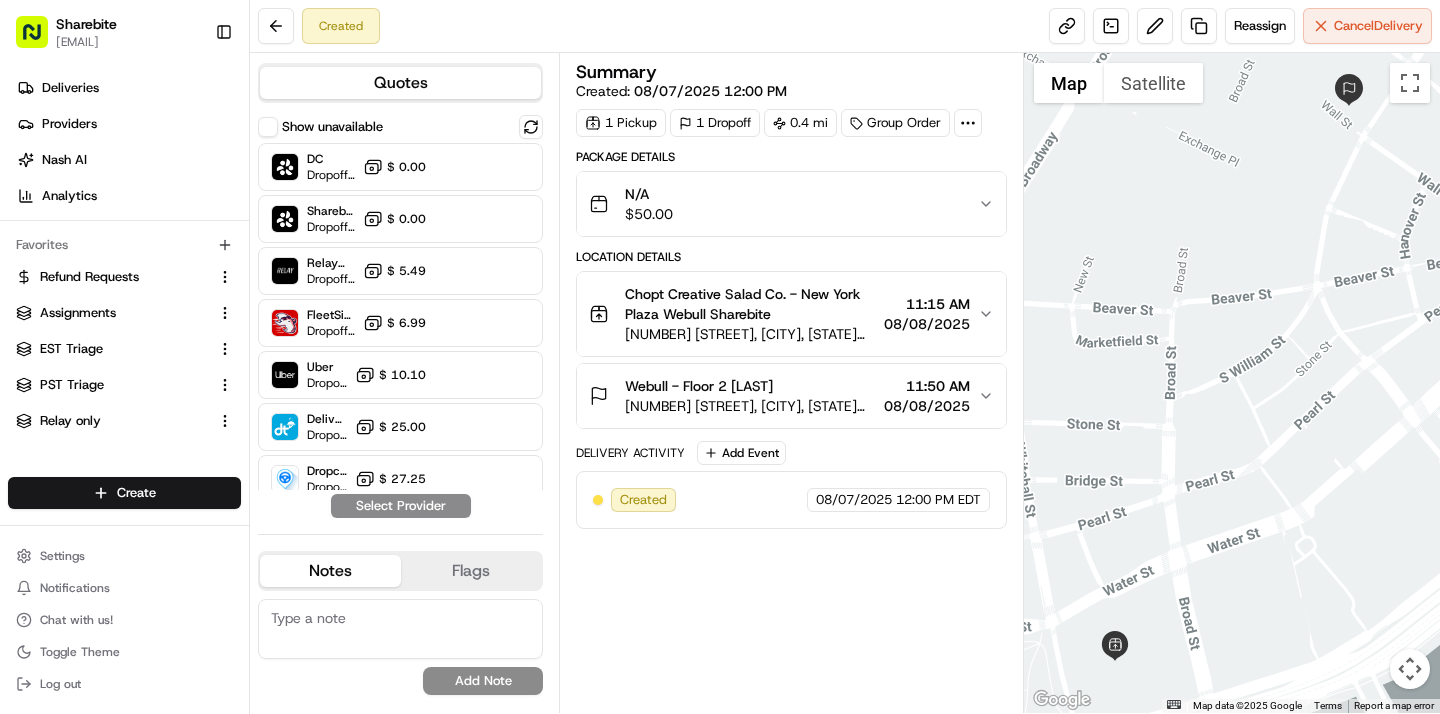 scroll, scrollTop: 0, scrollLeft: 0, axis: both 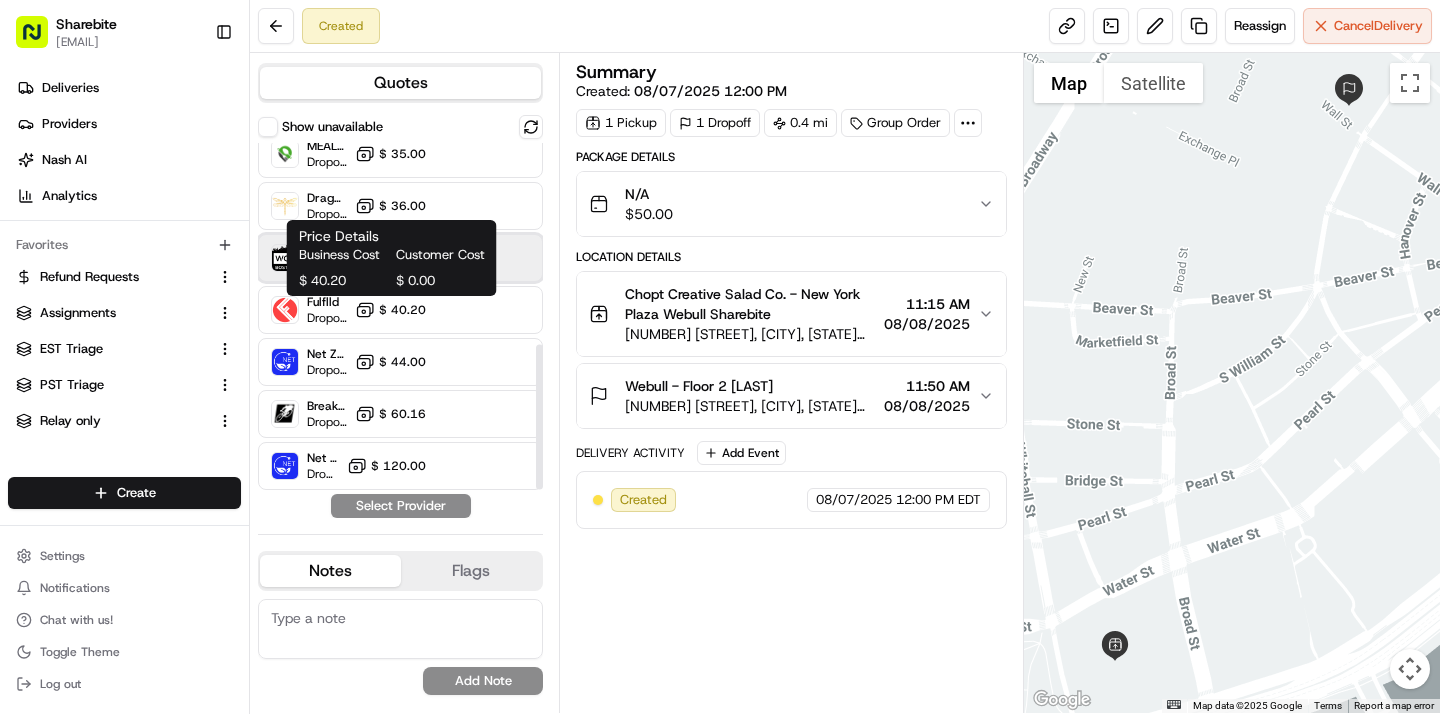 click on "We Can Deliver Boston Dropoff ETA   - $   40.00" at bounding box center [400, 258] 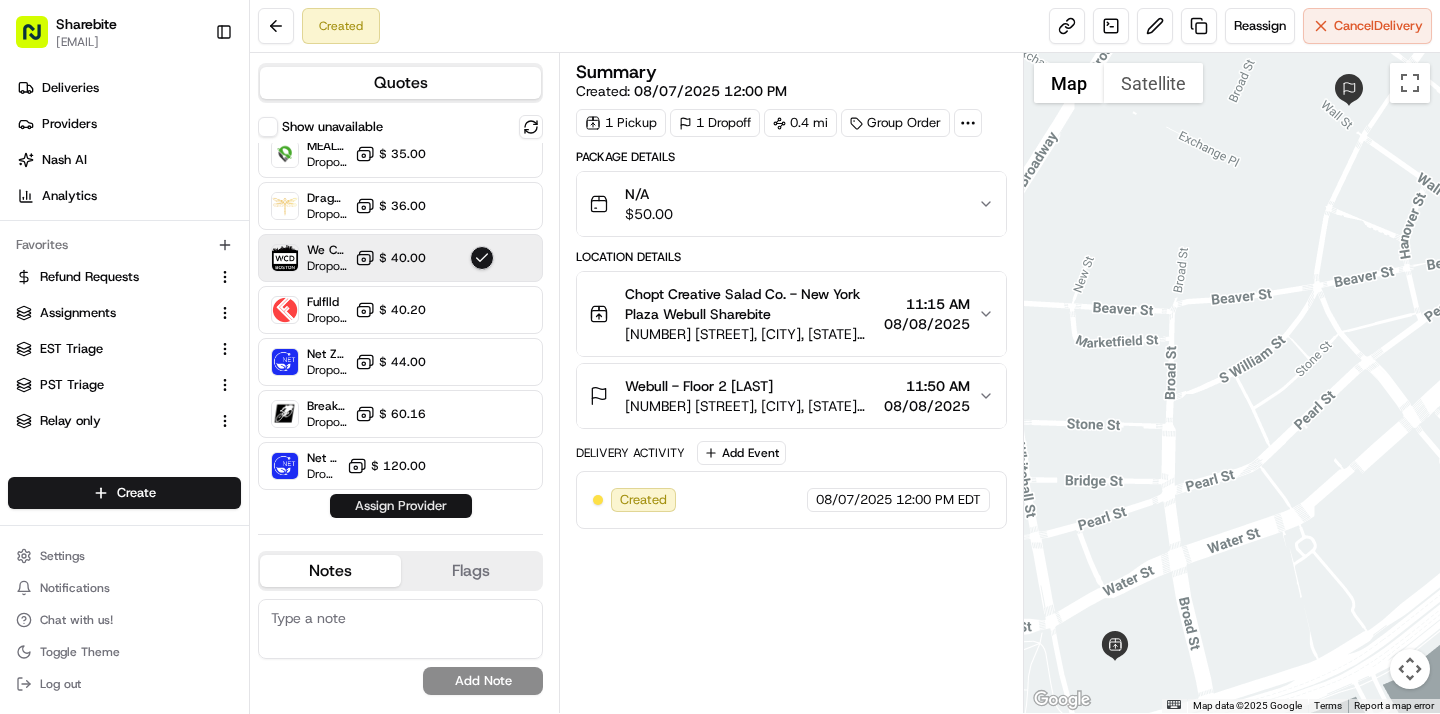 click on "Assign Provider" at bounding box center [401, 506] 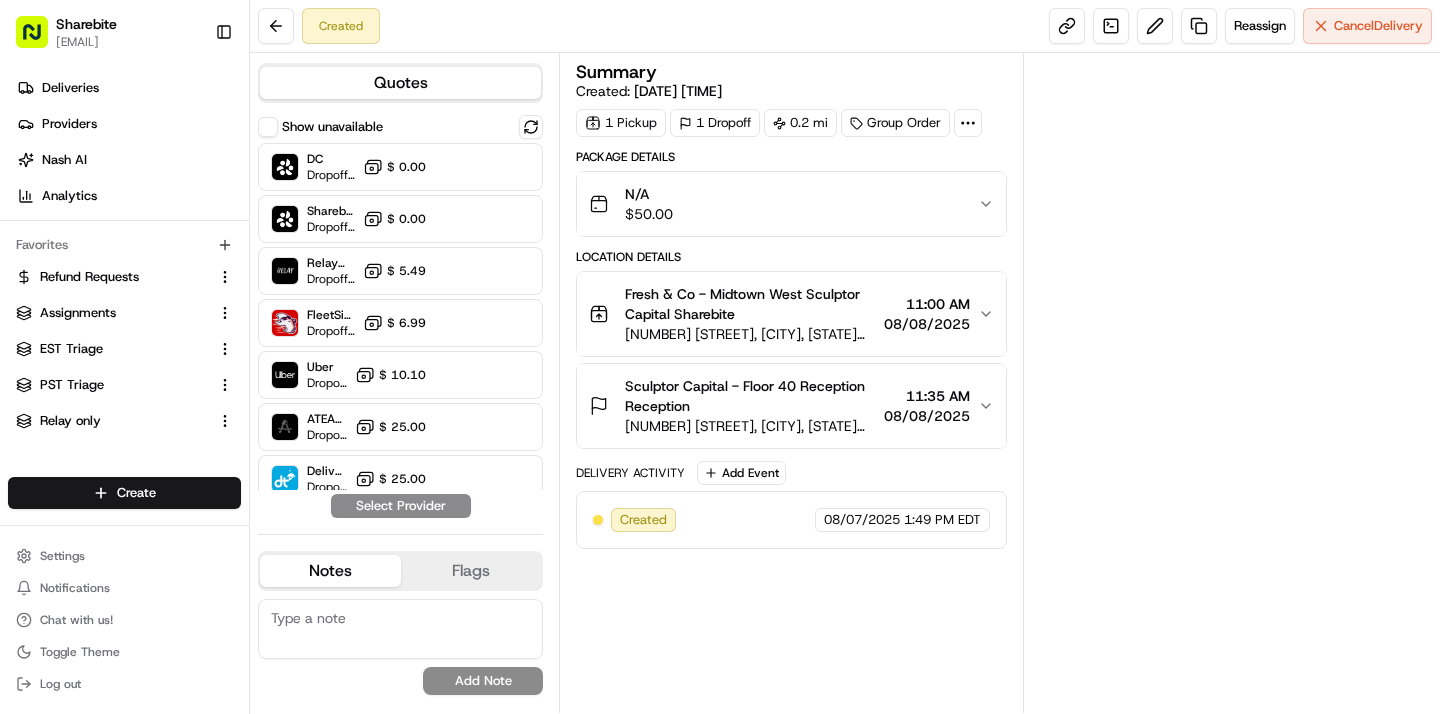 scroll, scrollTop: 0, scrollLeft: 0, axis: both 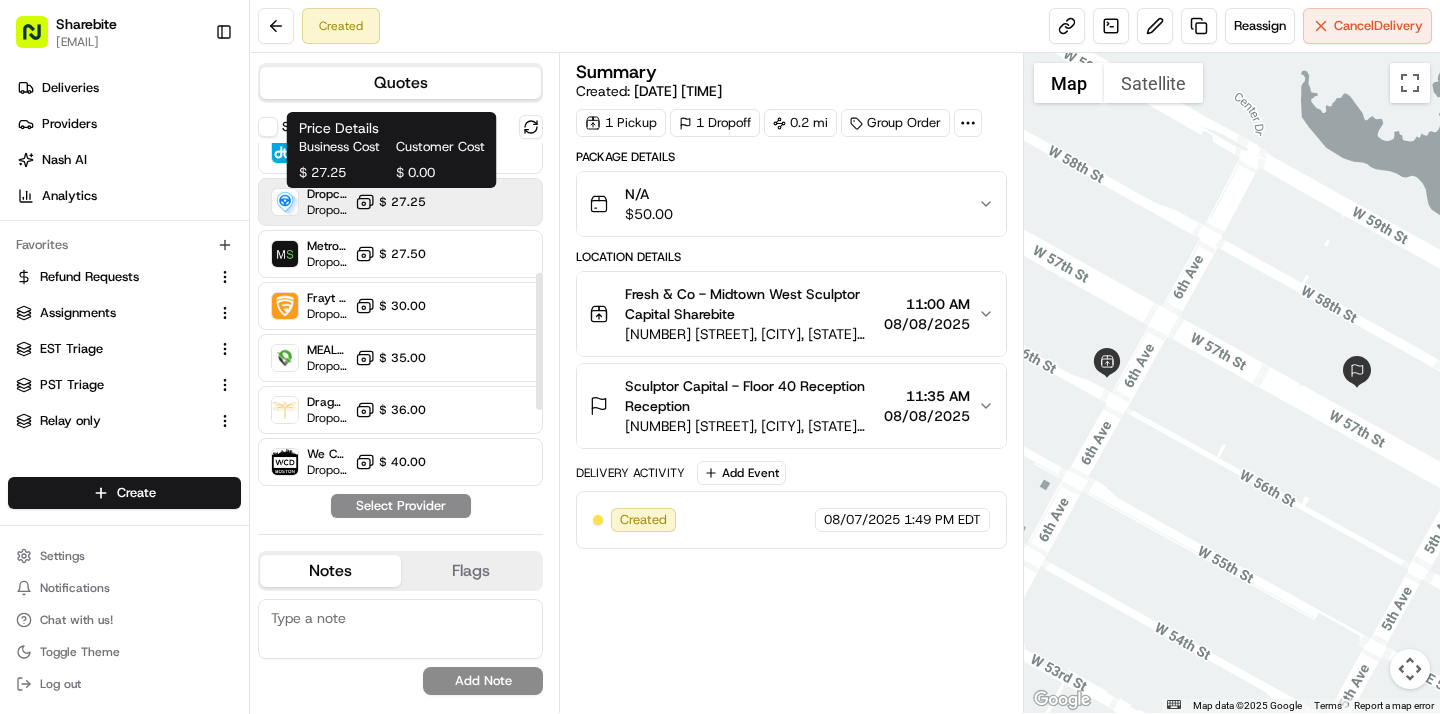 click on "$   27.25" at bounding box center [390, 202] 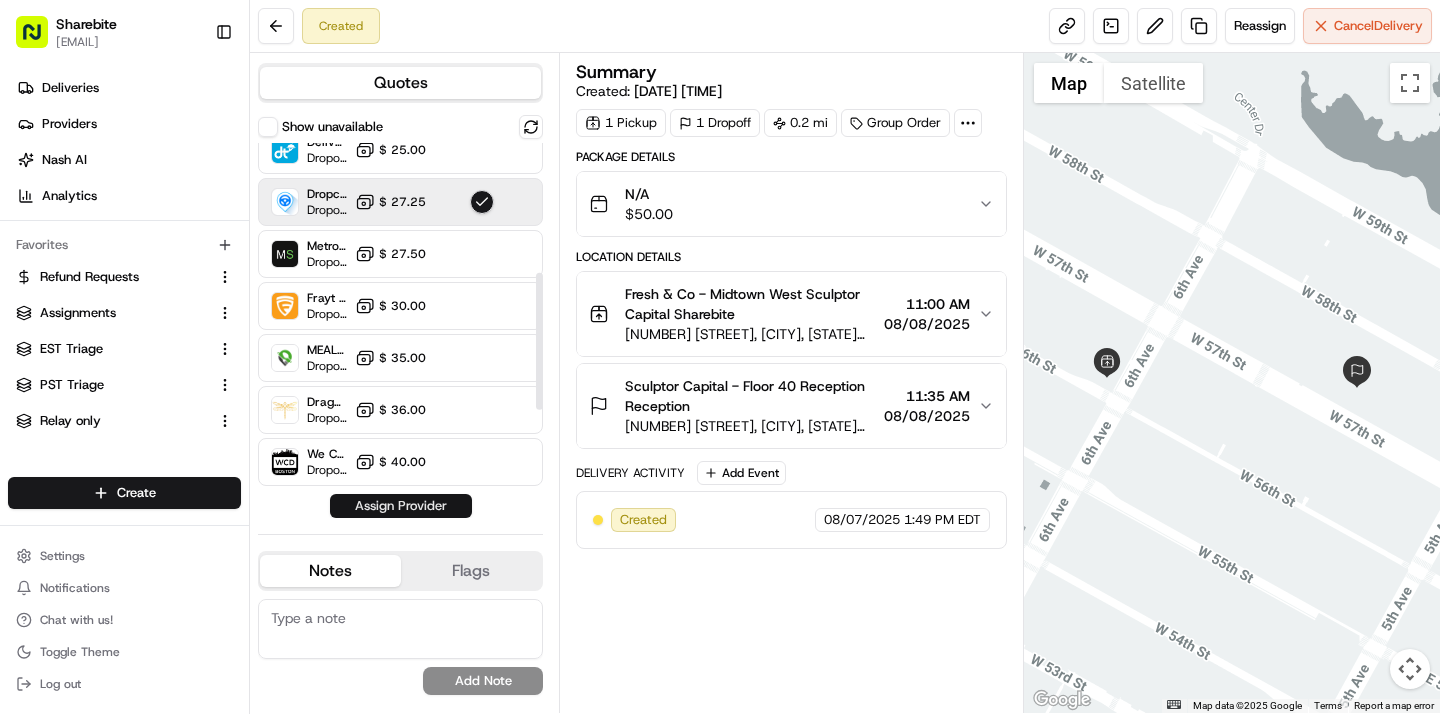 click on "Assign Provider" at bounding box center [401, 506] 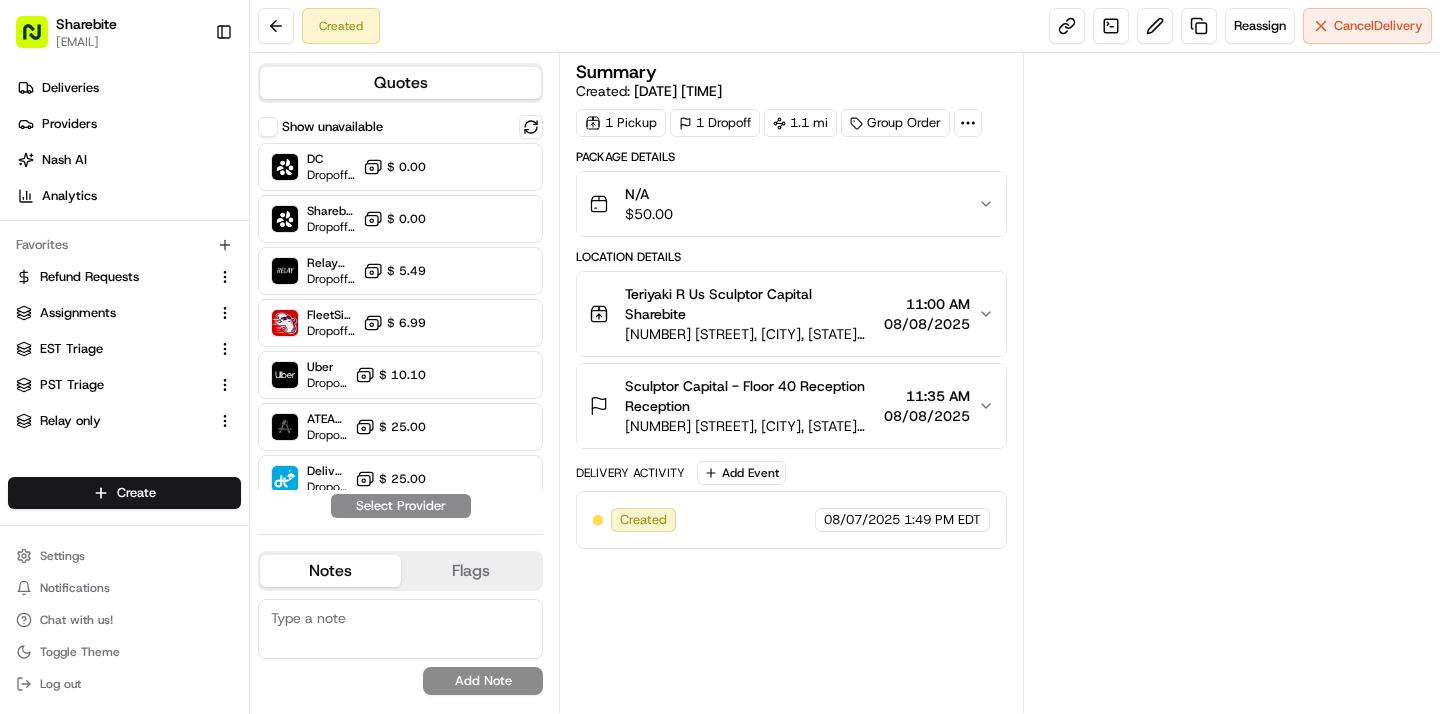 scroll, scrollTop: 0, scrollLeft: 0, axis: both 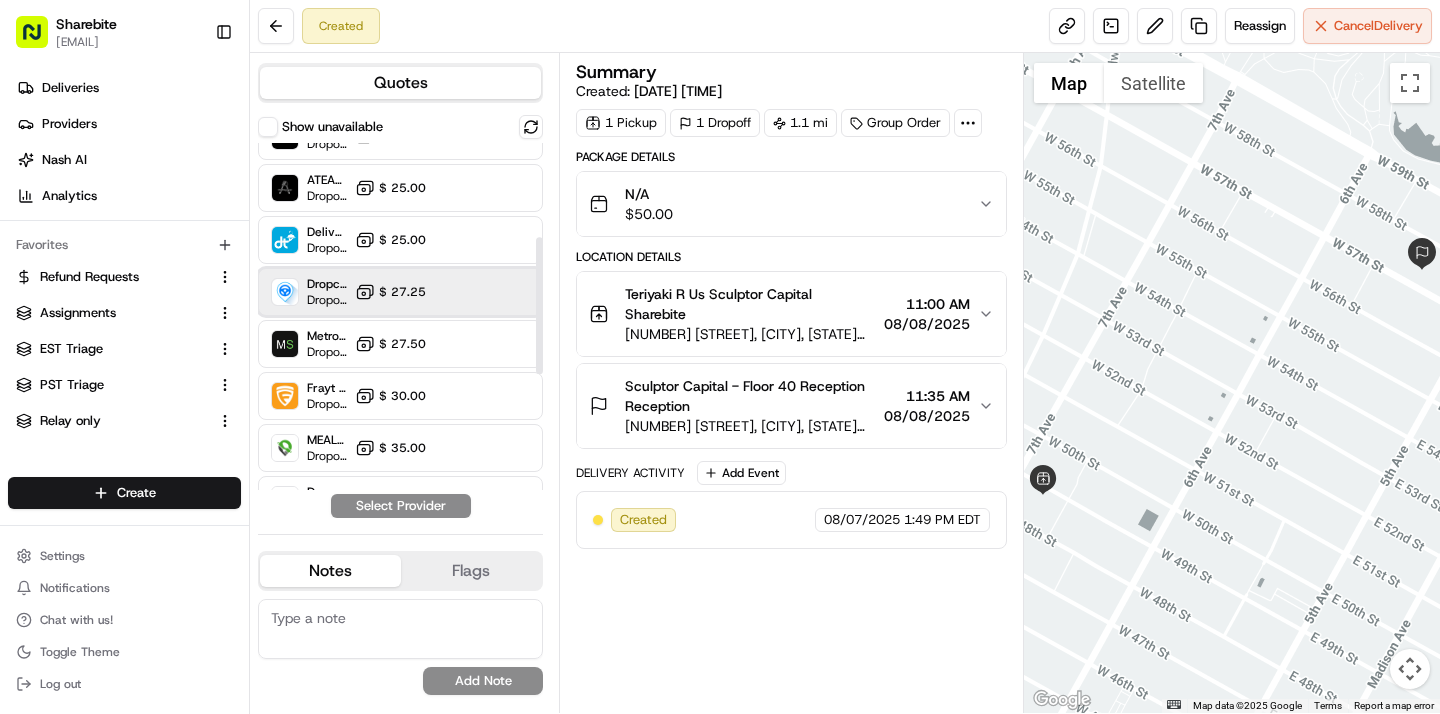 click on "Dropcar (NYC 1) Dropoff ETA   21 hours $   27.25" at bounding box center [400, 292] 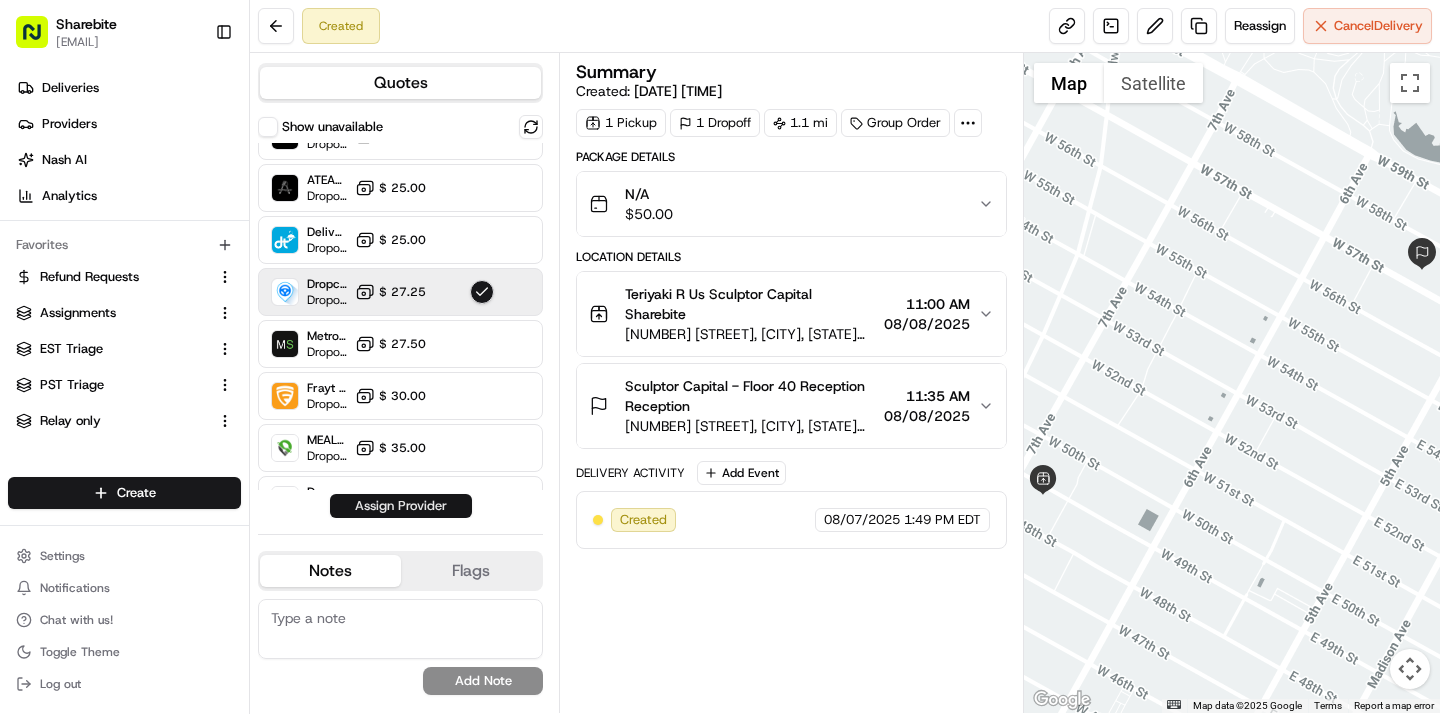 click on "Assign Provider" at bounding box center [401, 506] 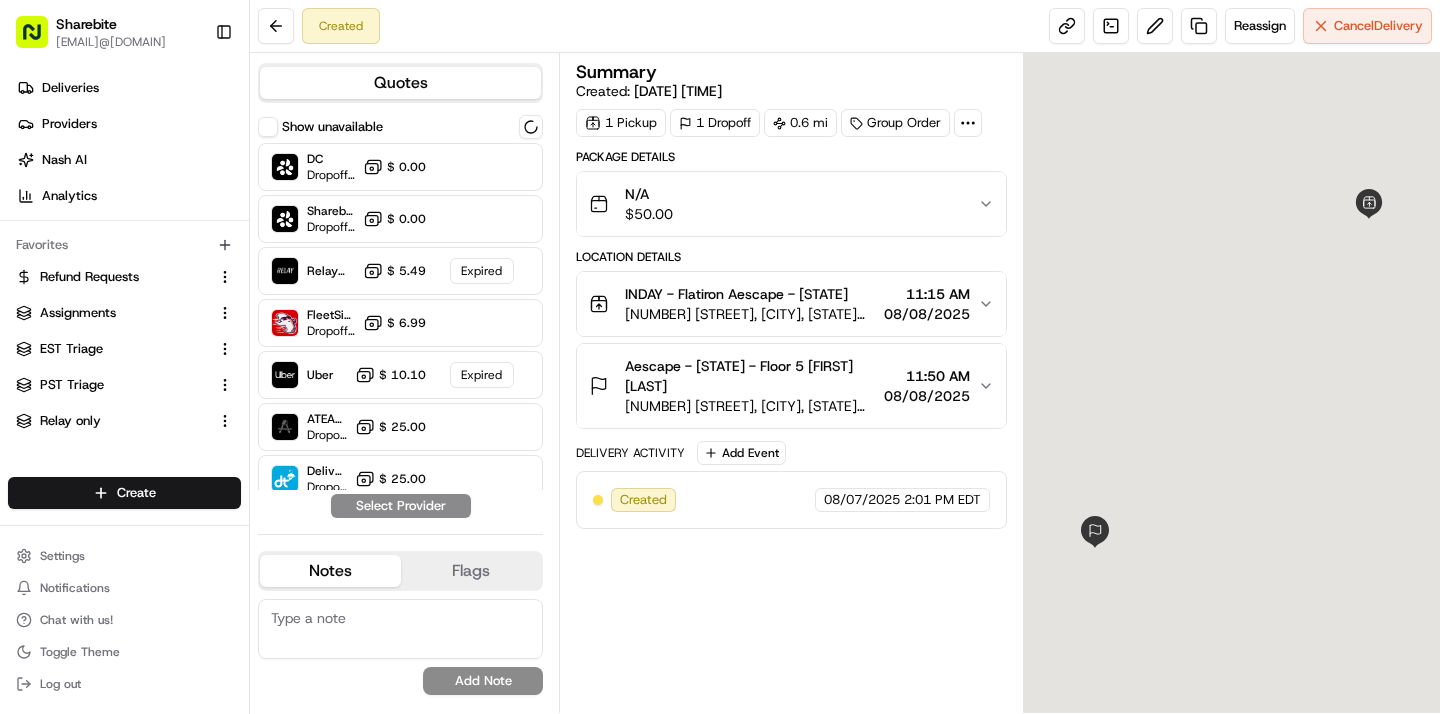 scroll, scrollTop: 0, scrollLeft: 0, axis: both 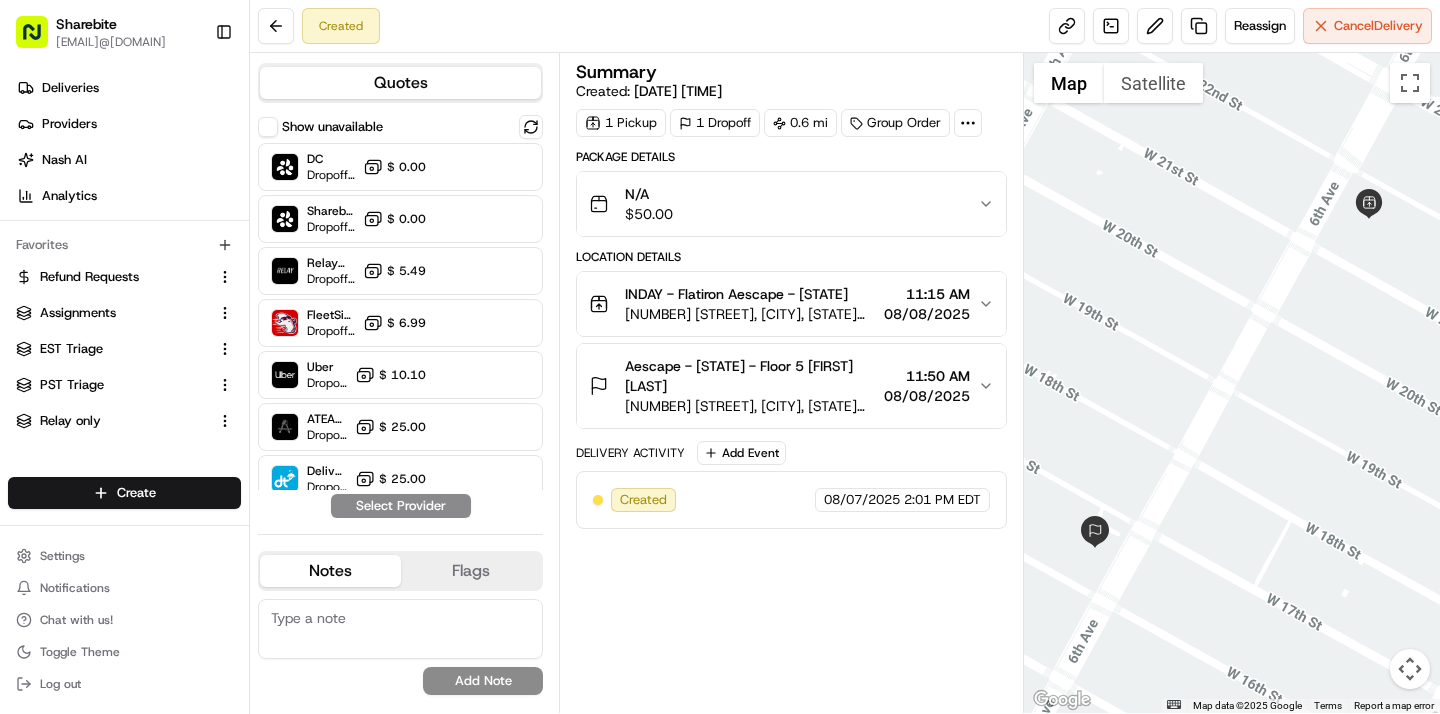 click on "Aescape - [STATE] - Floor 5 [FIRST] [LAST]" at bounding box center [750, 376] 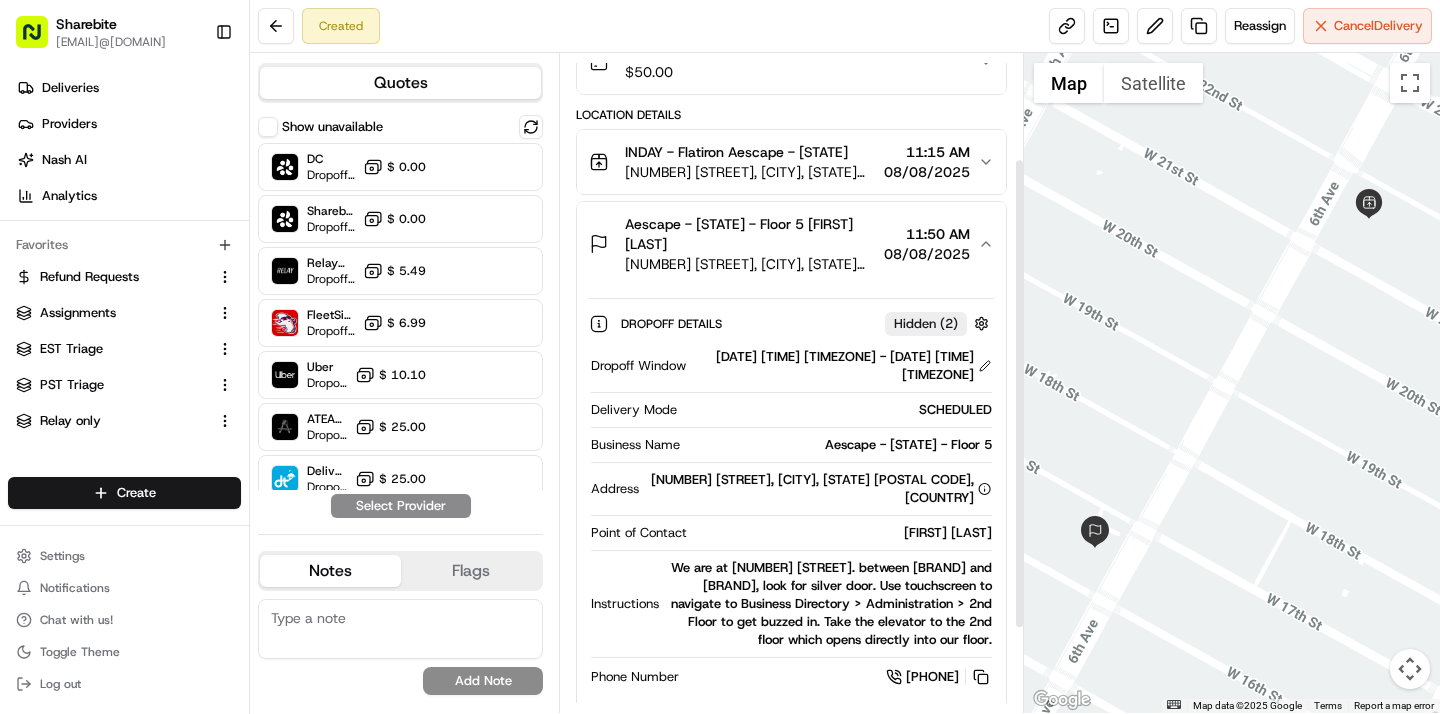 scroll, scrollTop: 150, scrollLeft: 0, axis: vertical 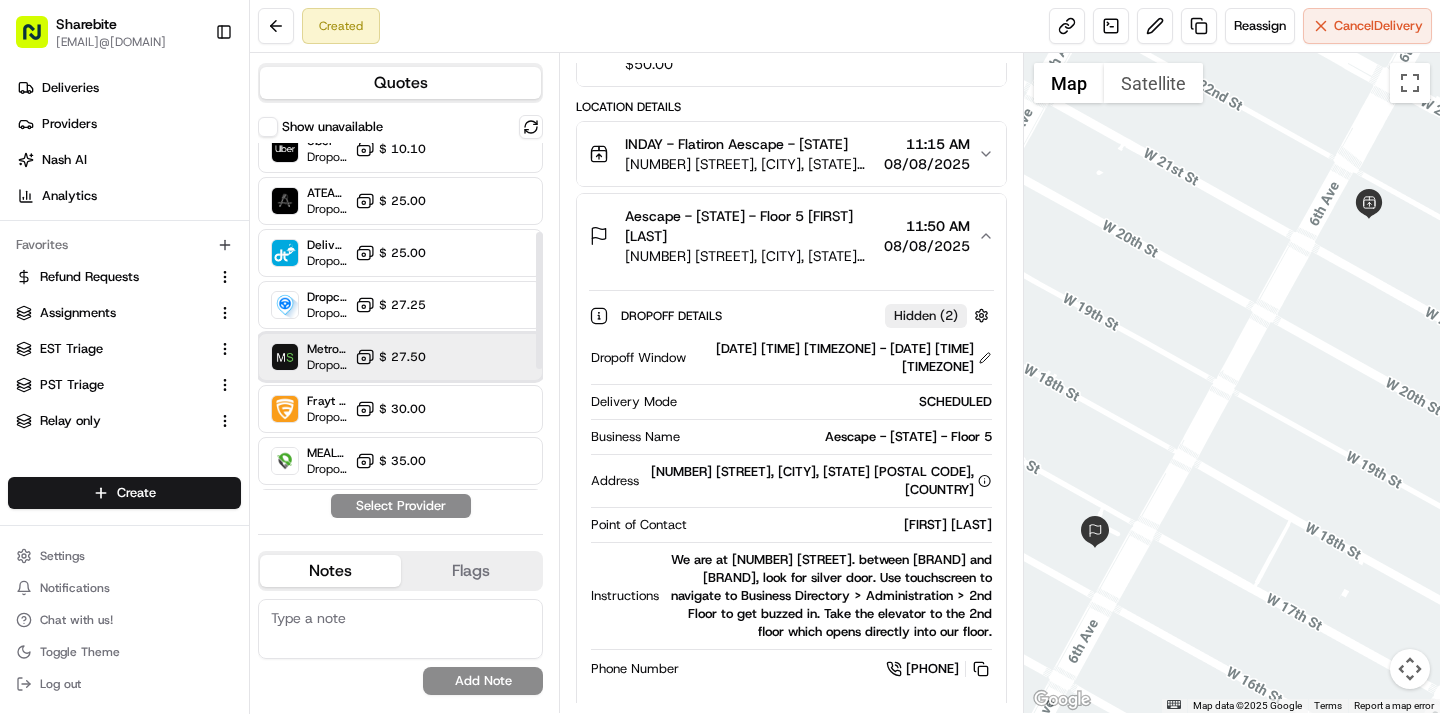 click on "MetroSpeedy (SB NYC) Dropoff ETA   - $   27.50" at bounding box center (400, 357) 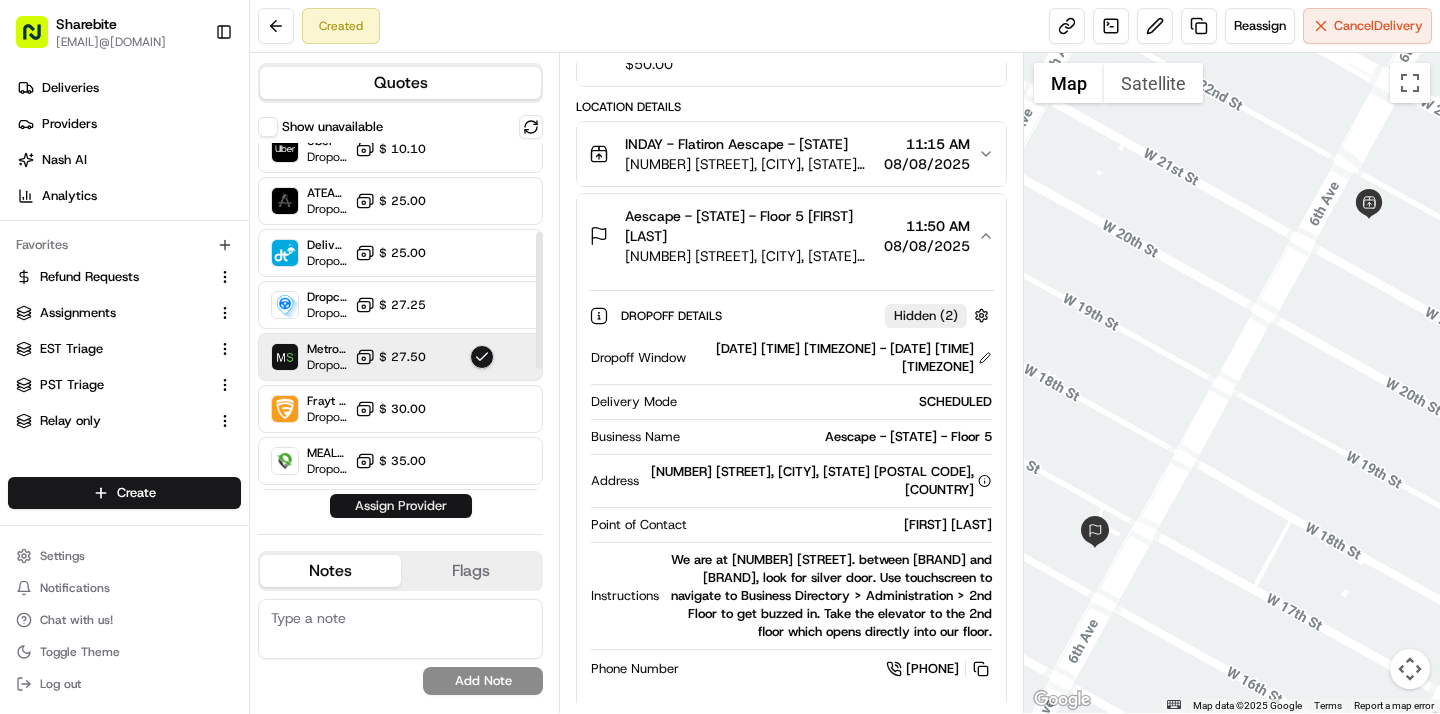 click on "Assign Provider" at bounding box center (401, 506) 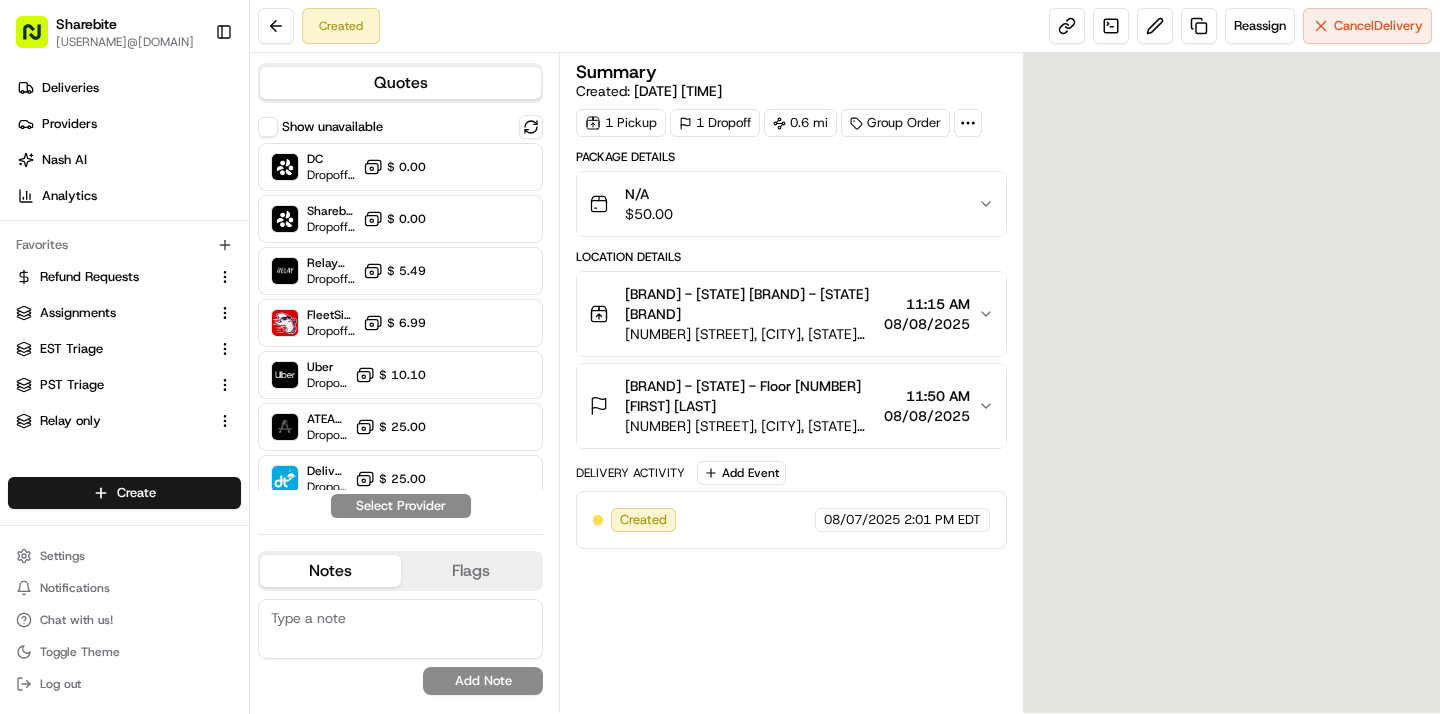 scroll, scrollTop: 0, scrollLeft: 0, axis: both 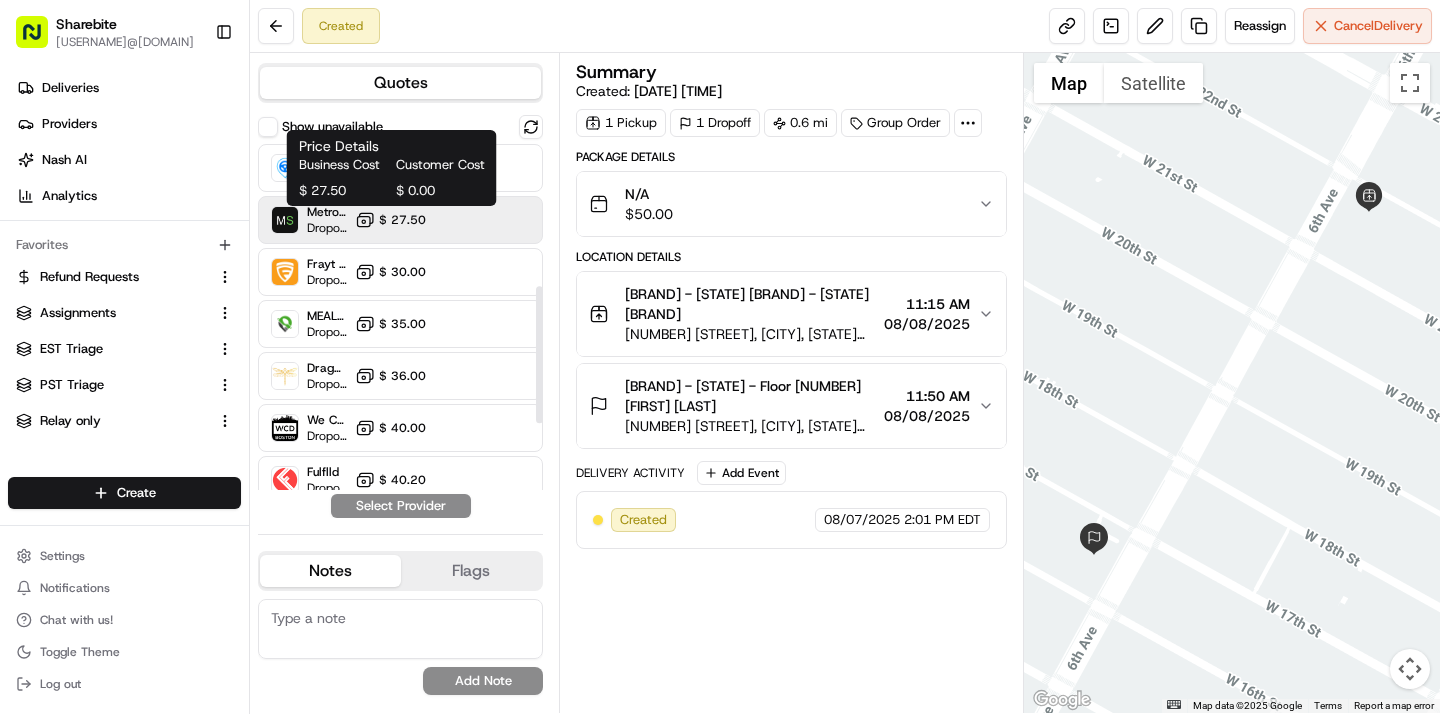 click on "$   27.50" at bounding box center [402, 220] 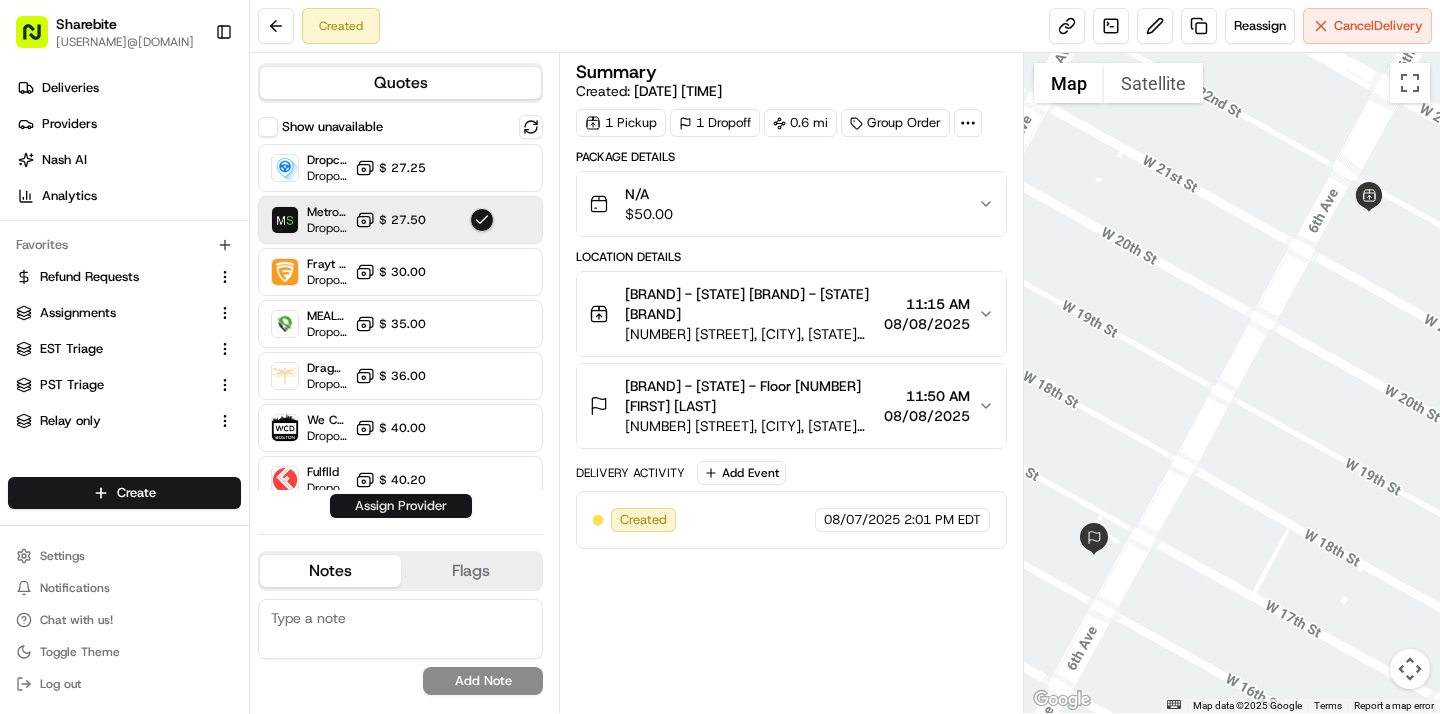click on "Assign Provider" at bounding box center (401, 506) 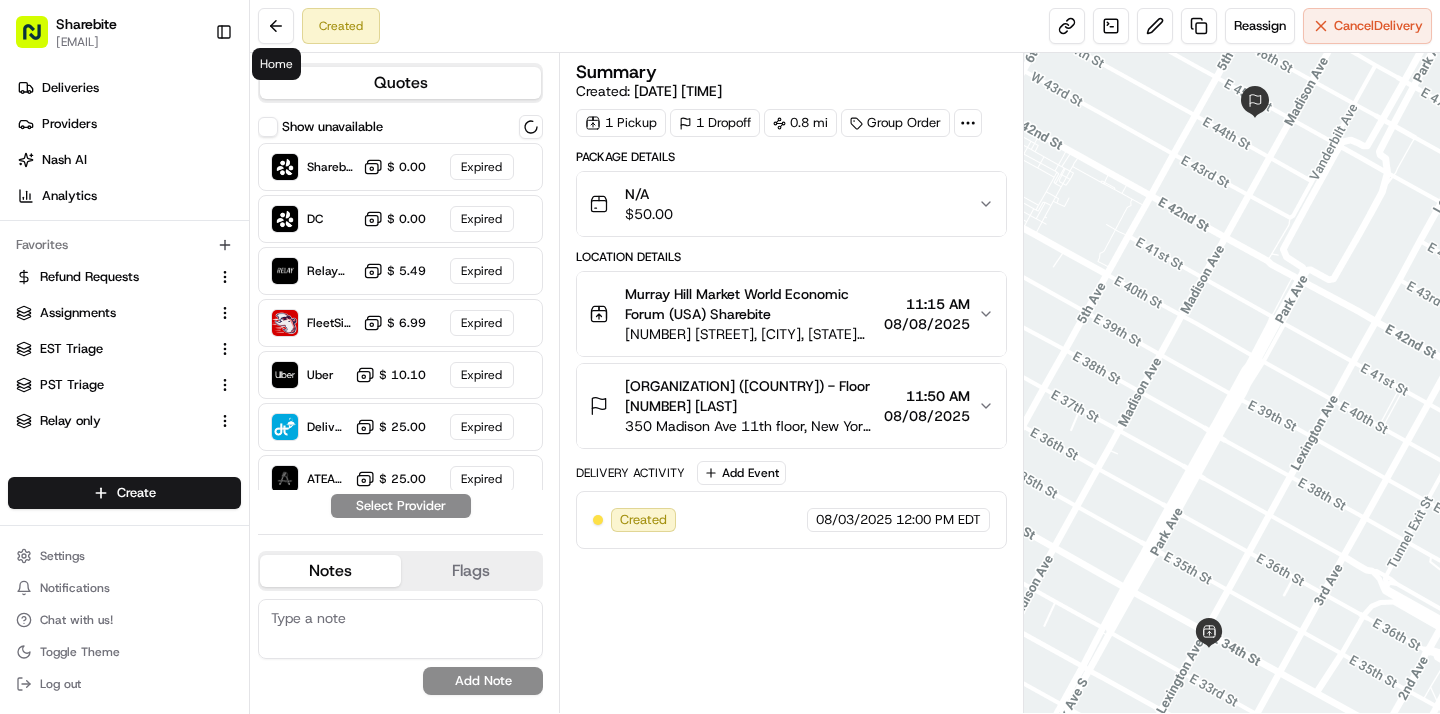 scroll, scrollTop: 0, scrollLeft: 0, axis: both 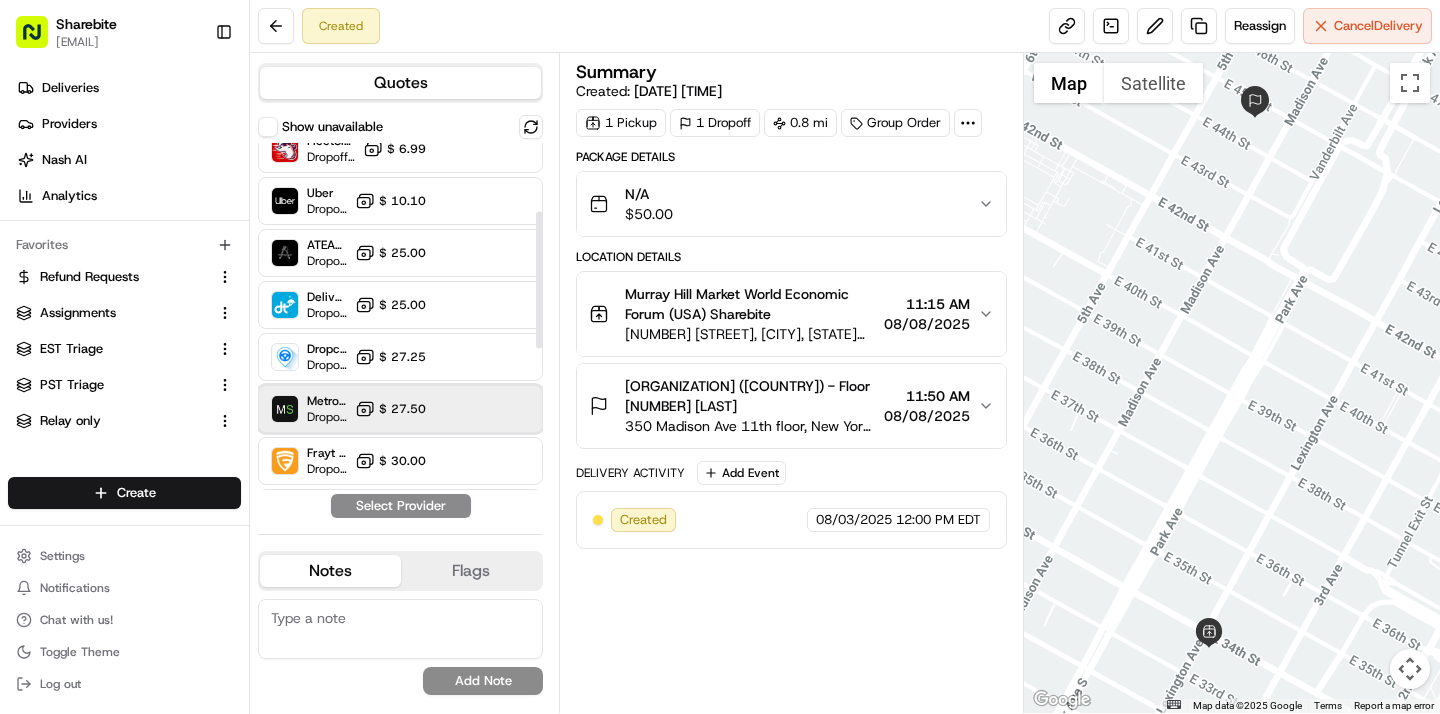 click on "MetroSpeedy (SB NYC) Dropoff ETA   - $   27.50" at bounding box center (400, 409) 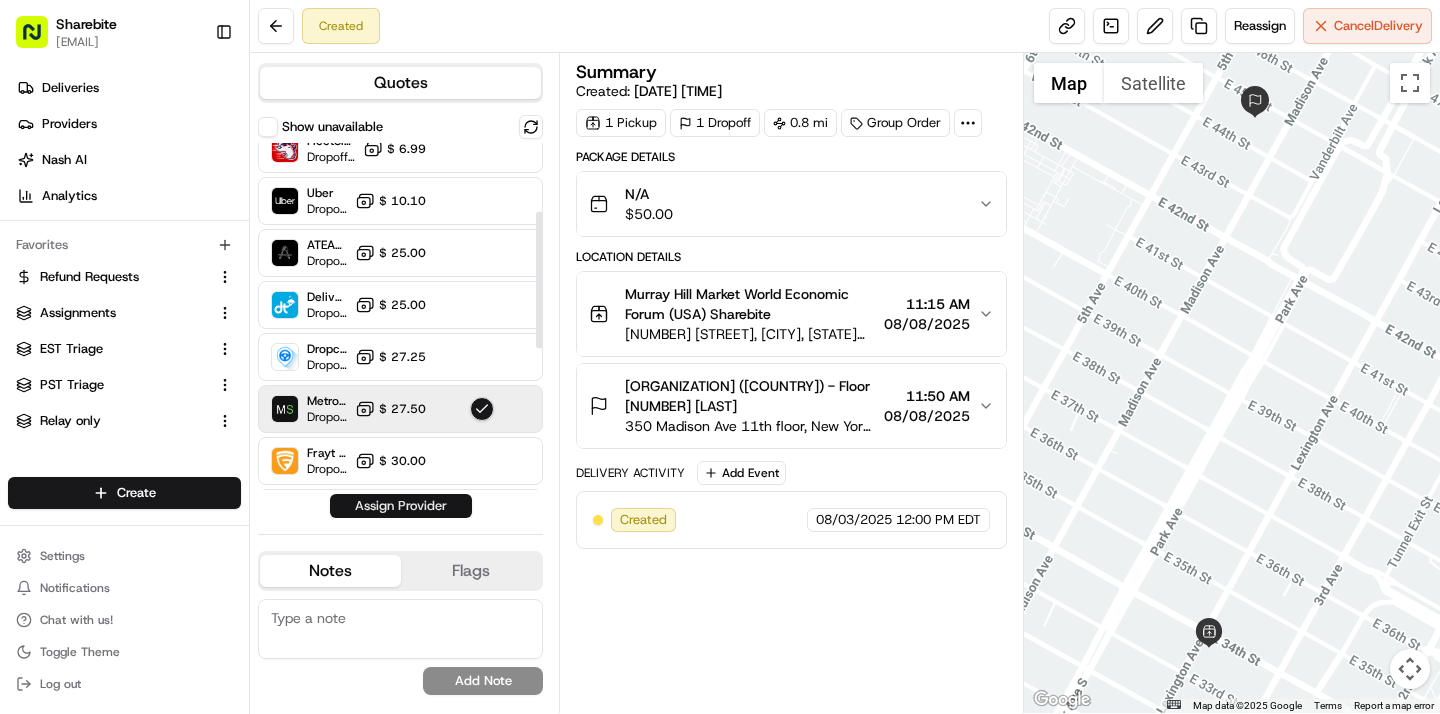 click on "Assign Provider" at bounding box center (401, 506) 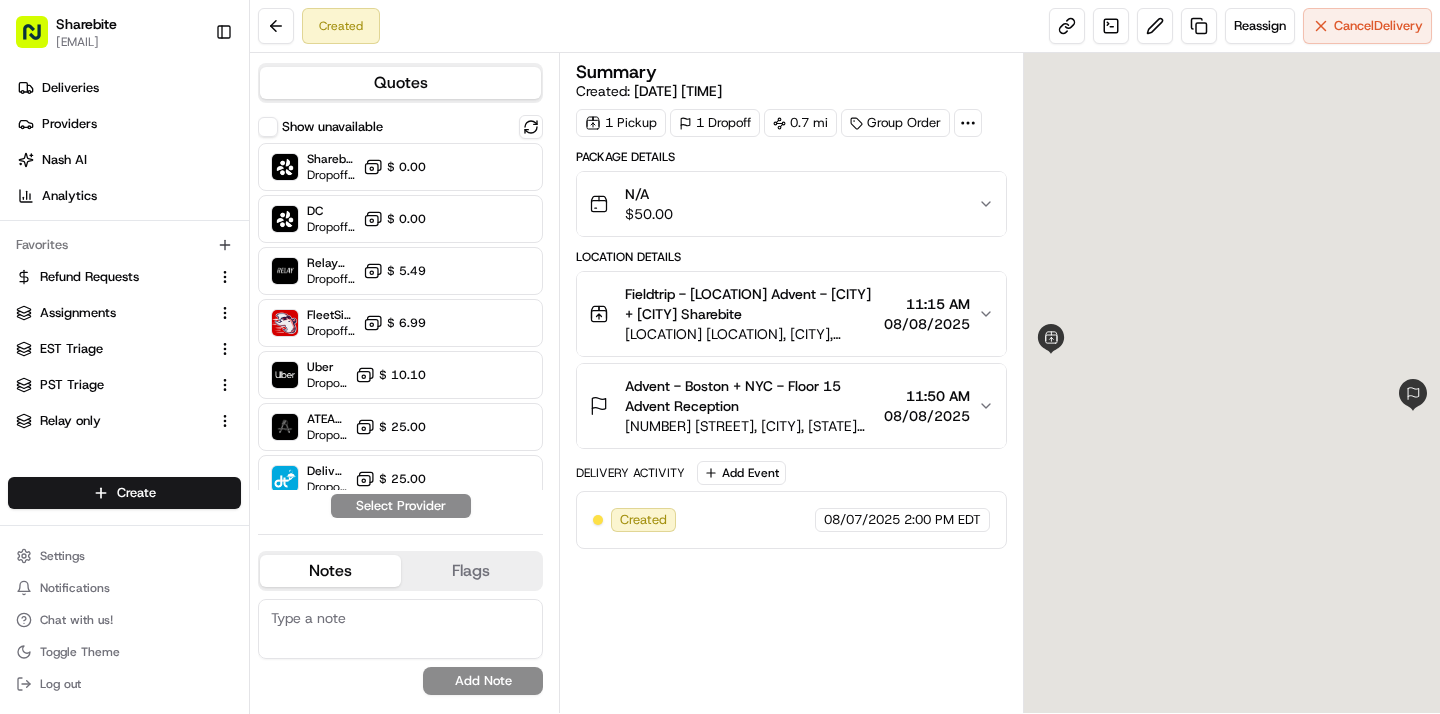 scroll, scrollTop: 0, scrollLeft: 0, axis: both 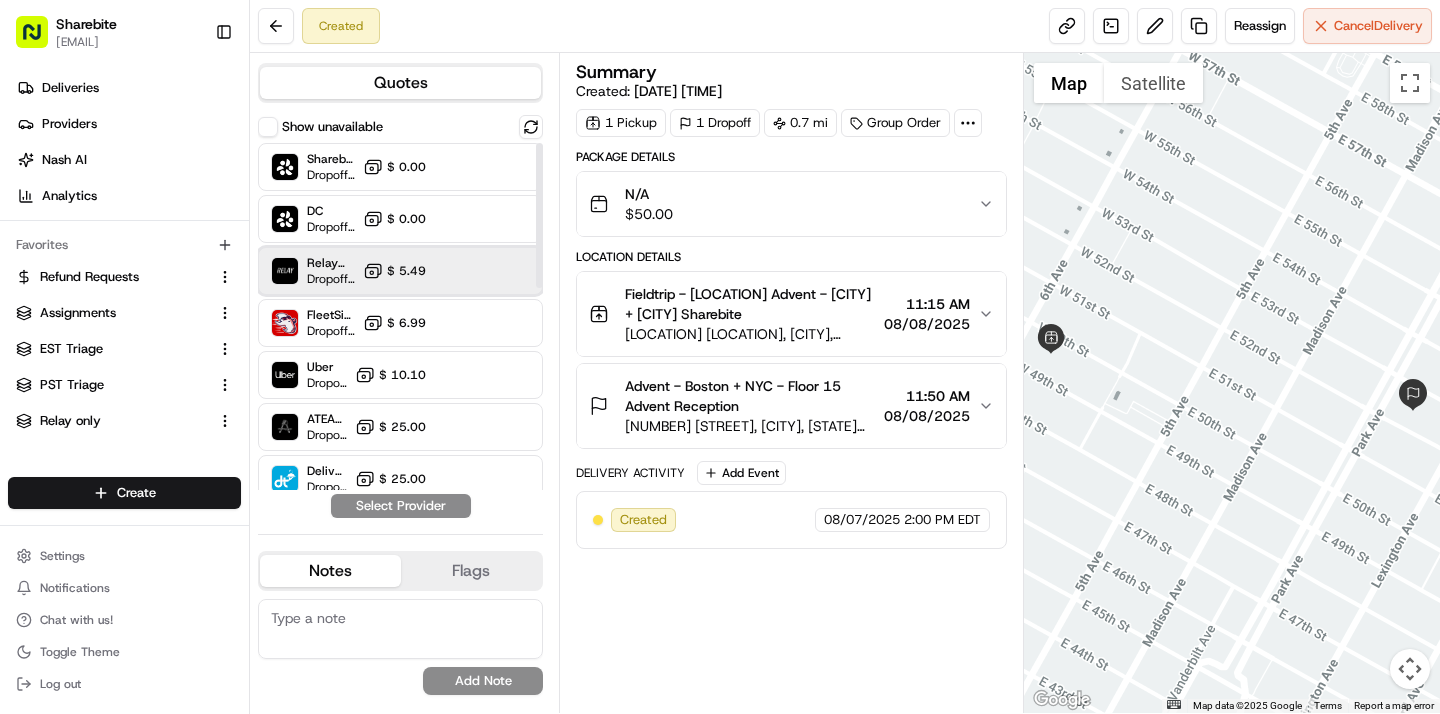 click at bounding box center [482, 271] 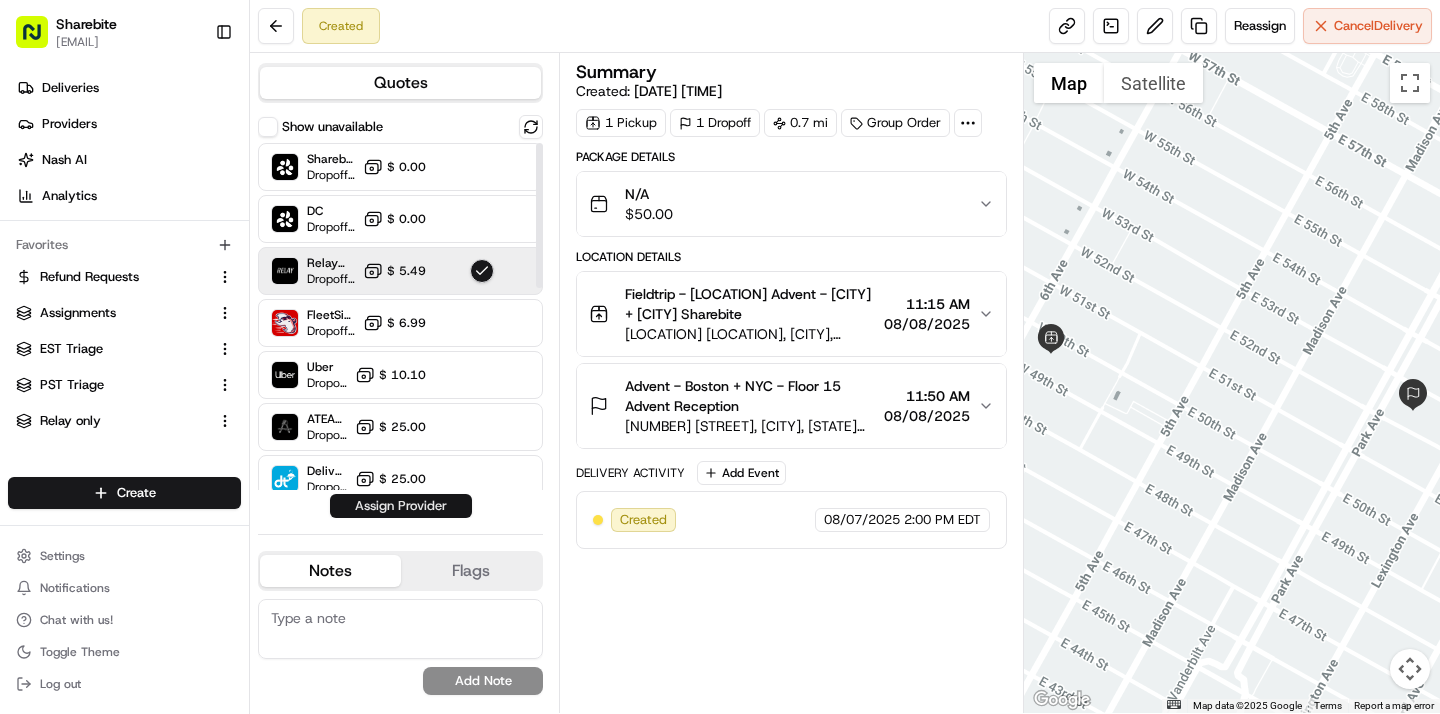 click on "Assign Provider" at bounding box center [401, 506] 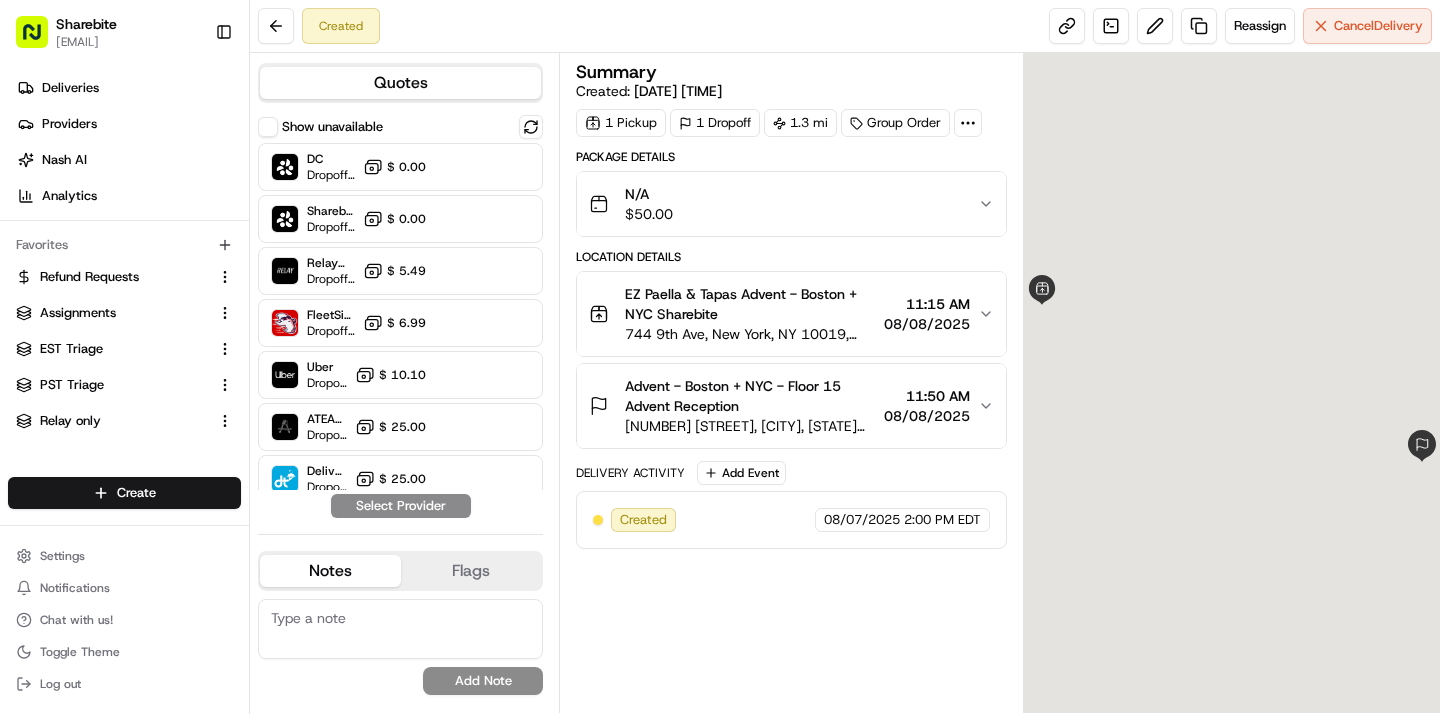 scroll, scrollTop: 0, scrollLeft: 0, axis: both 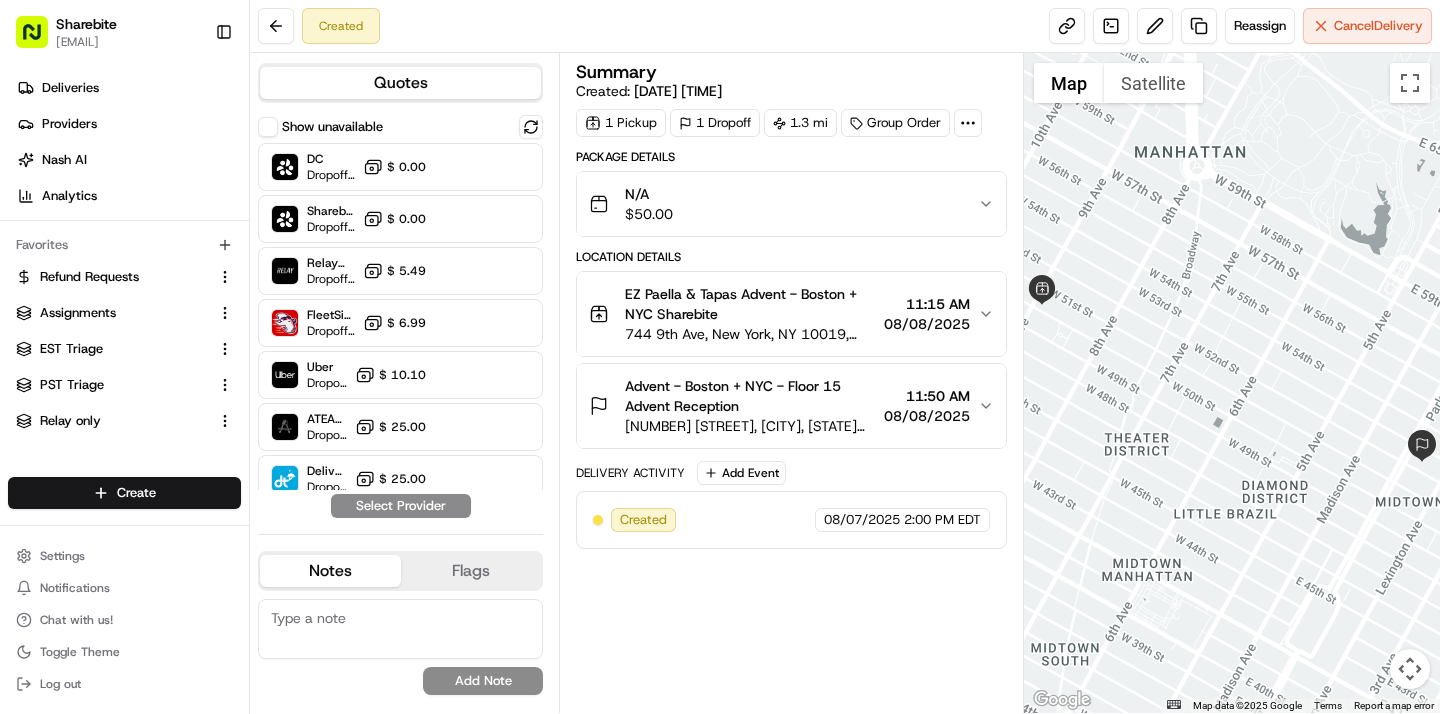 click on "Advent - Boston + NYC - Floor 15 Advent Reception" at bounding box center [750, 396] 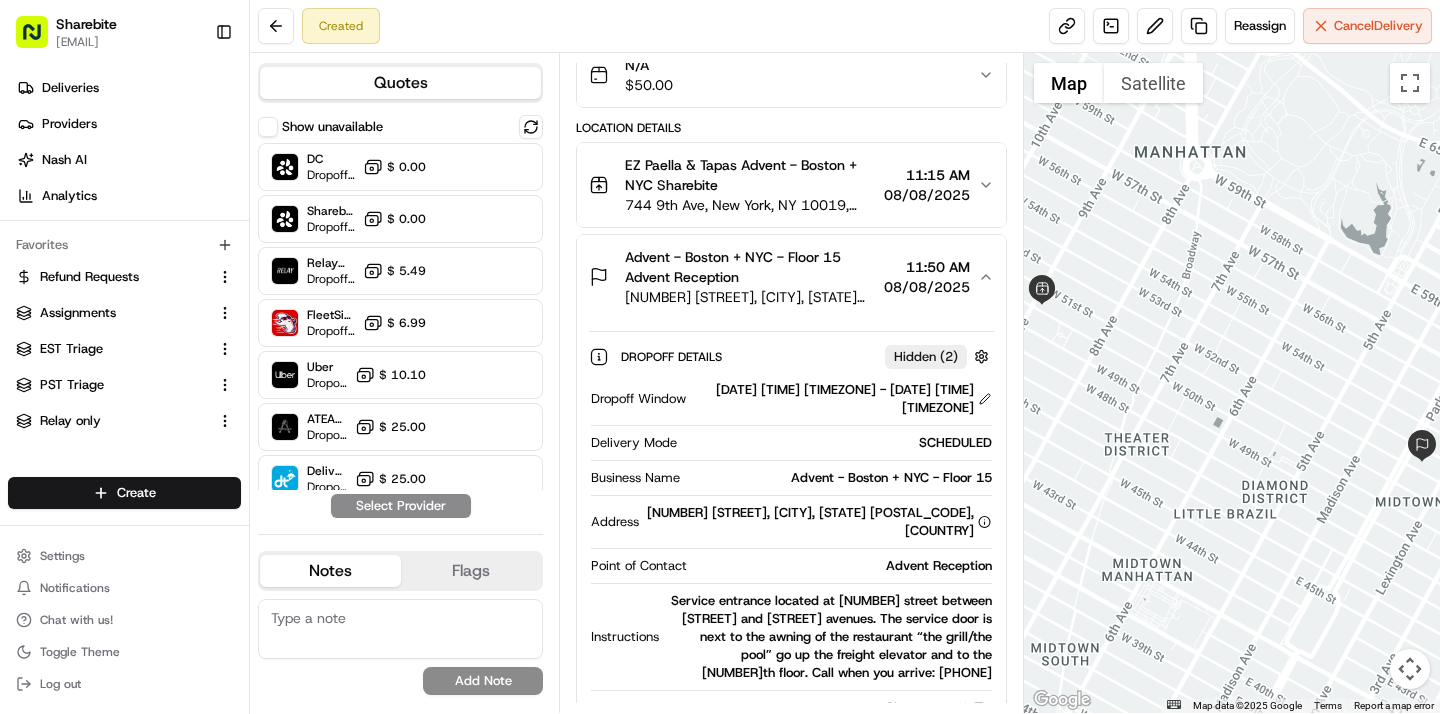 scroll, scrollTop: 127, scrollLeft: 0, axis: vertical 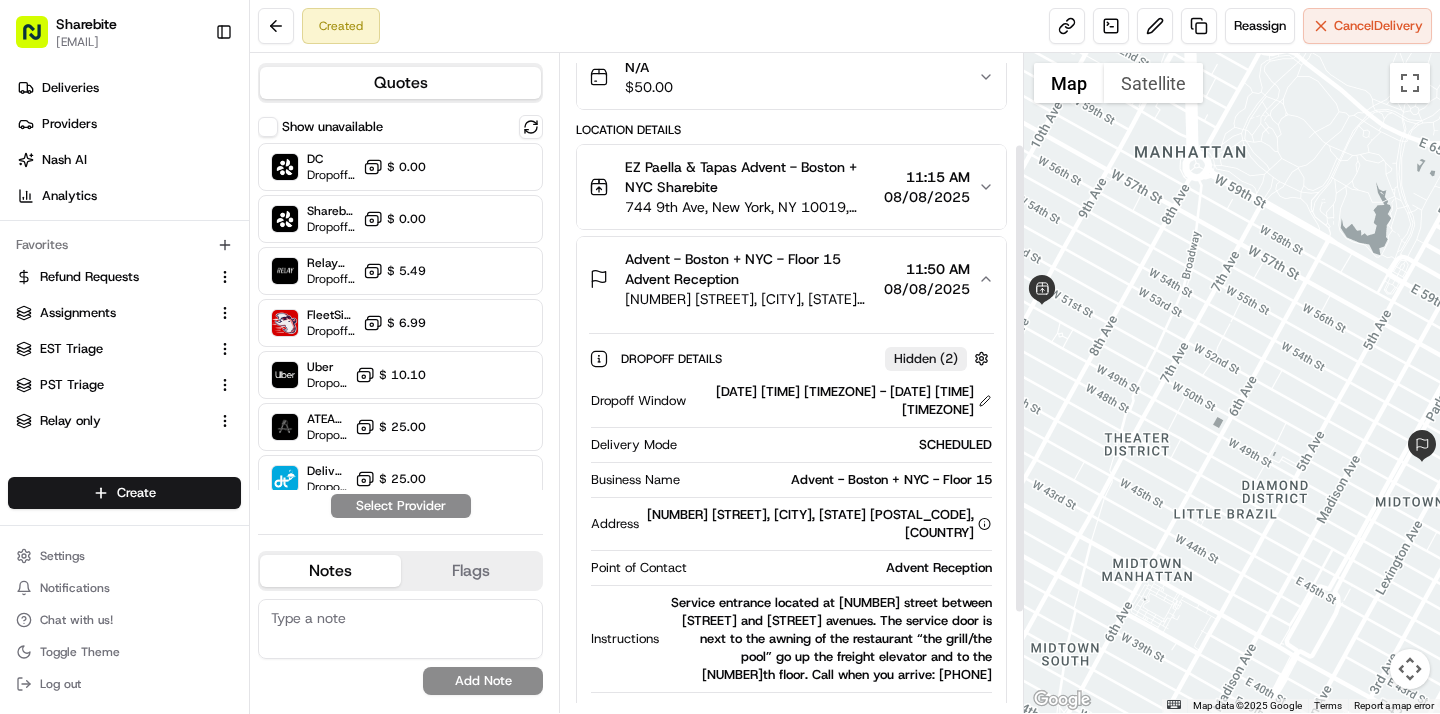 click on "Advent - Boston + NYC - Floor 15 Advent Reception" at bounding box center [750, 269] 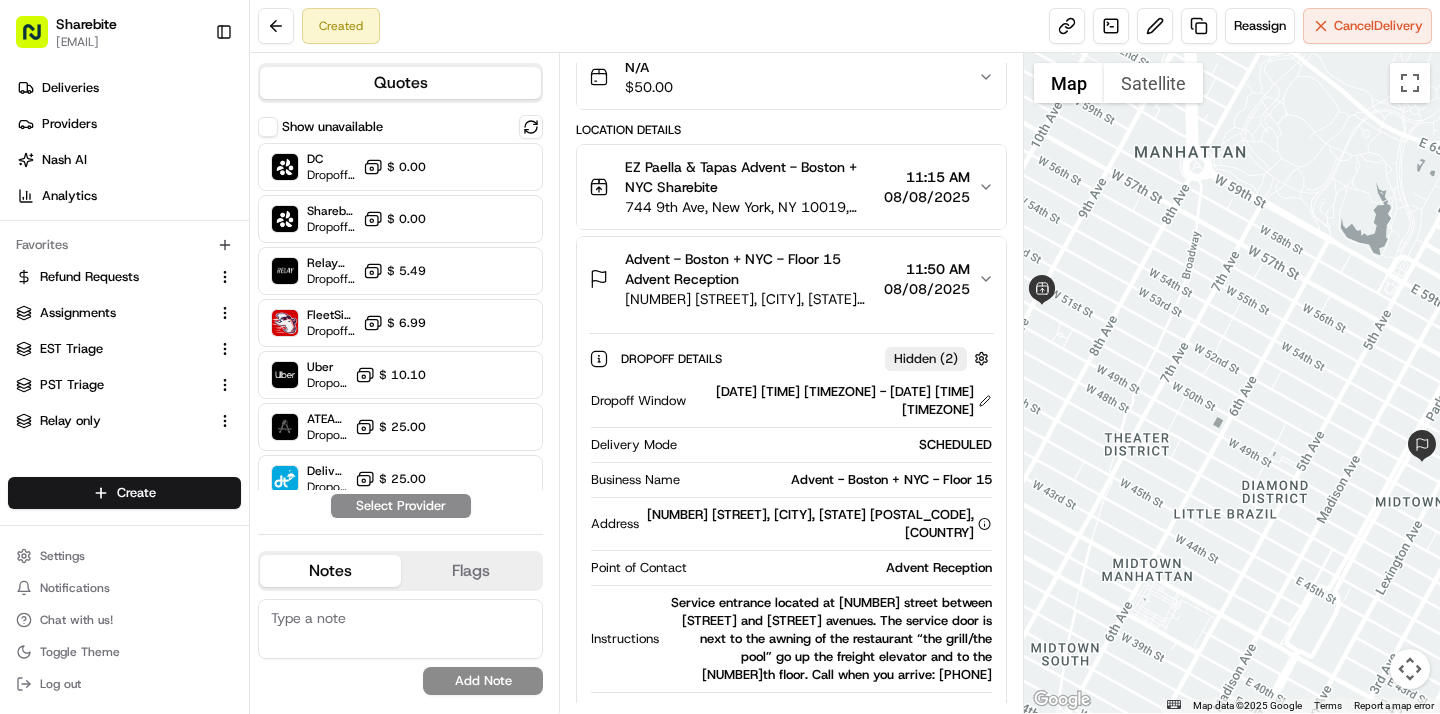 scroll, scrollTop: 0, scrollLeft: 0, axis: both 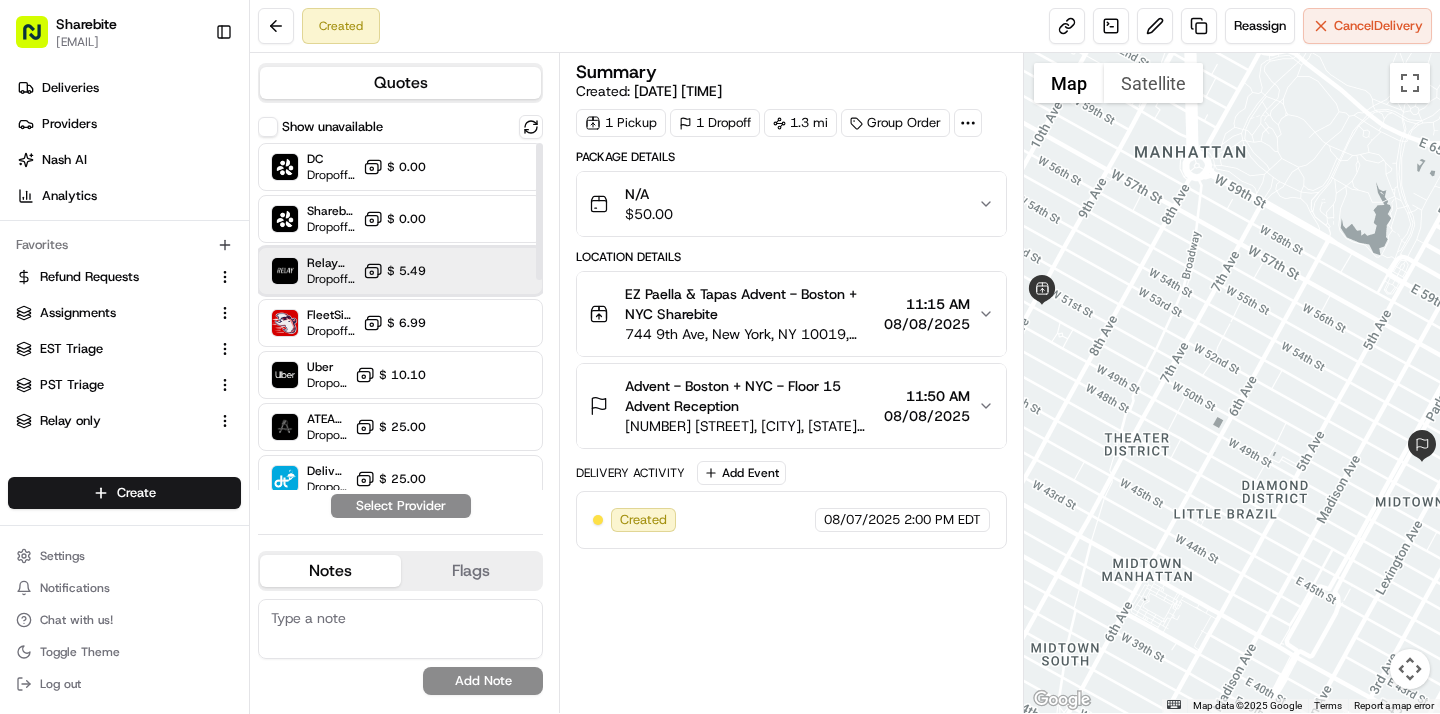 click on "Relay (On-Demand) - SB Dropoff ETA   - $   5.49" at bounding box center [400, 271] 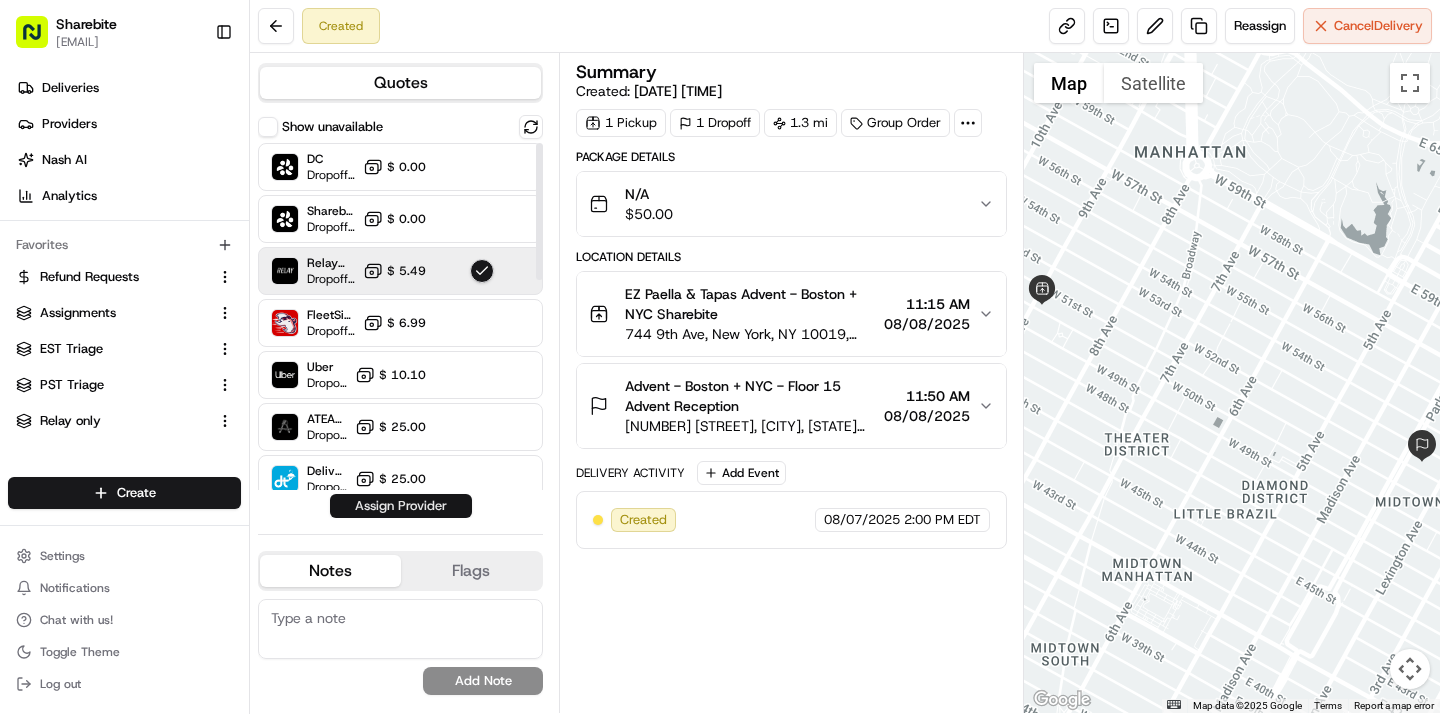 click on "Assign Provider" at bounding box center [401, 506] 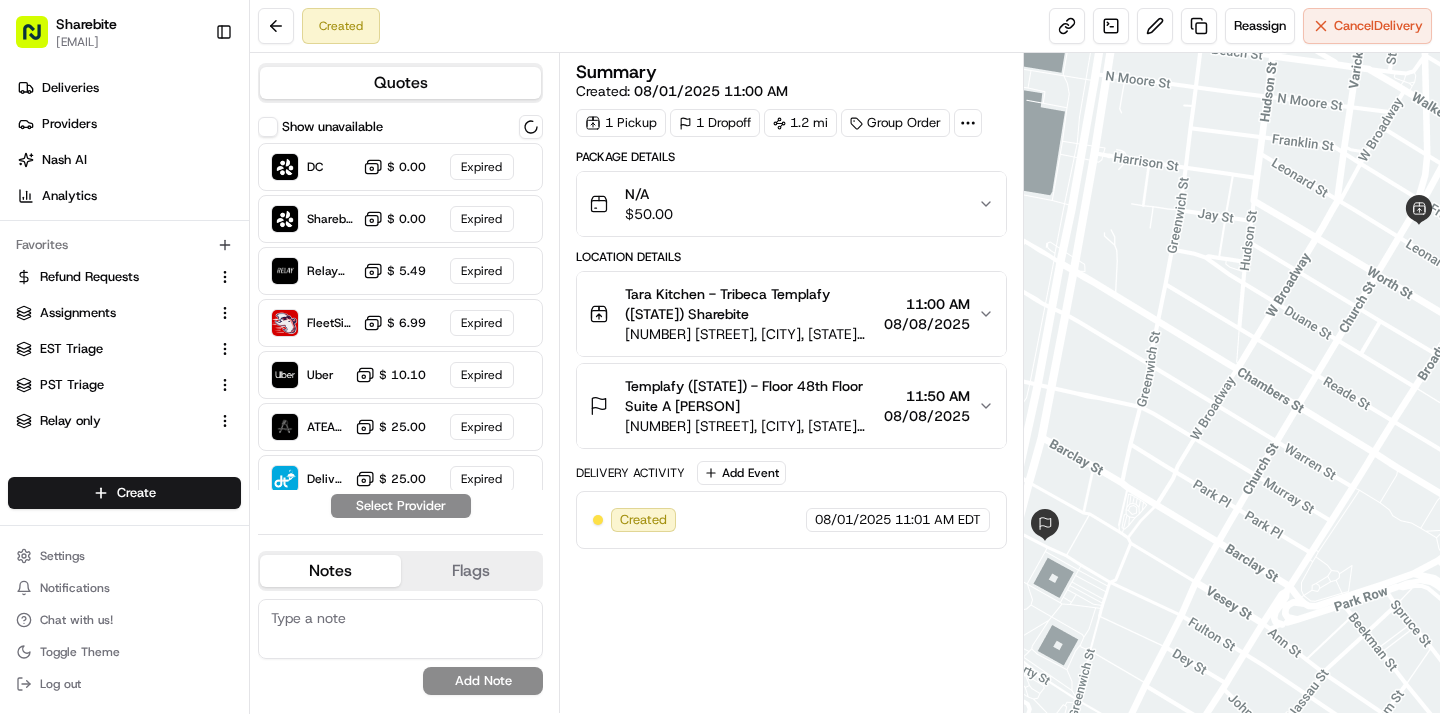 scroll, scrollTop: 0, scrollLeft: 0, axis: both 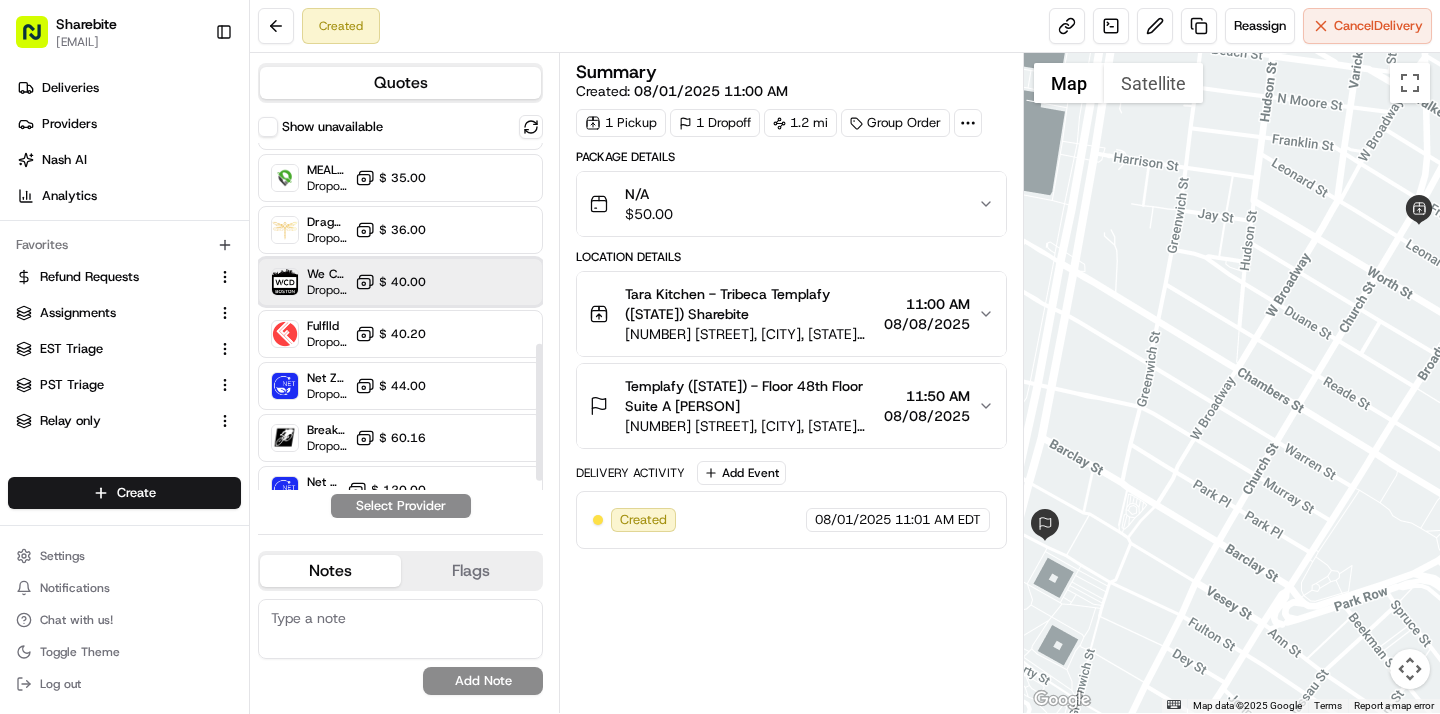 click on "We Can Deliver Boston Dropoff ETA   - $   40.00" at bounding box center (400, 282) 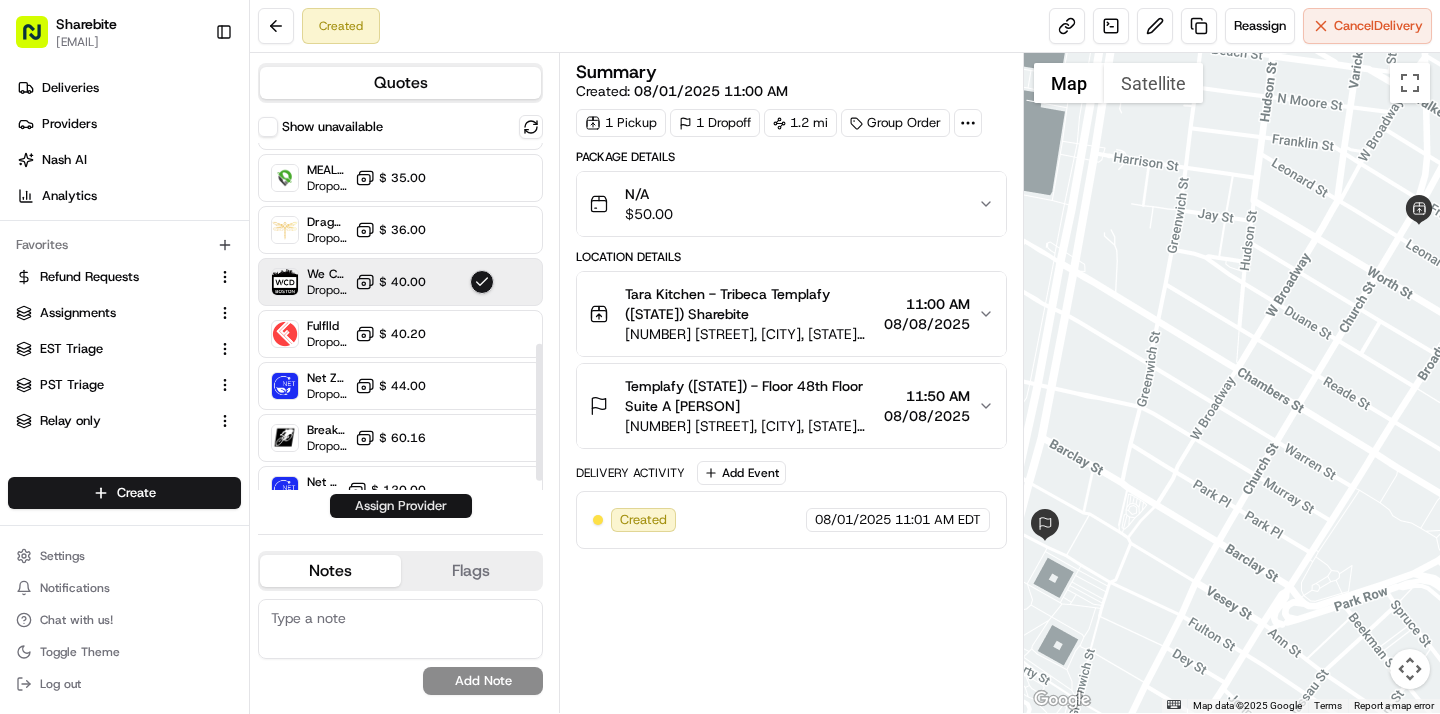 click on "Assign Provider" at bounding box center (401, 506) 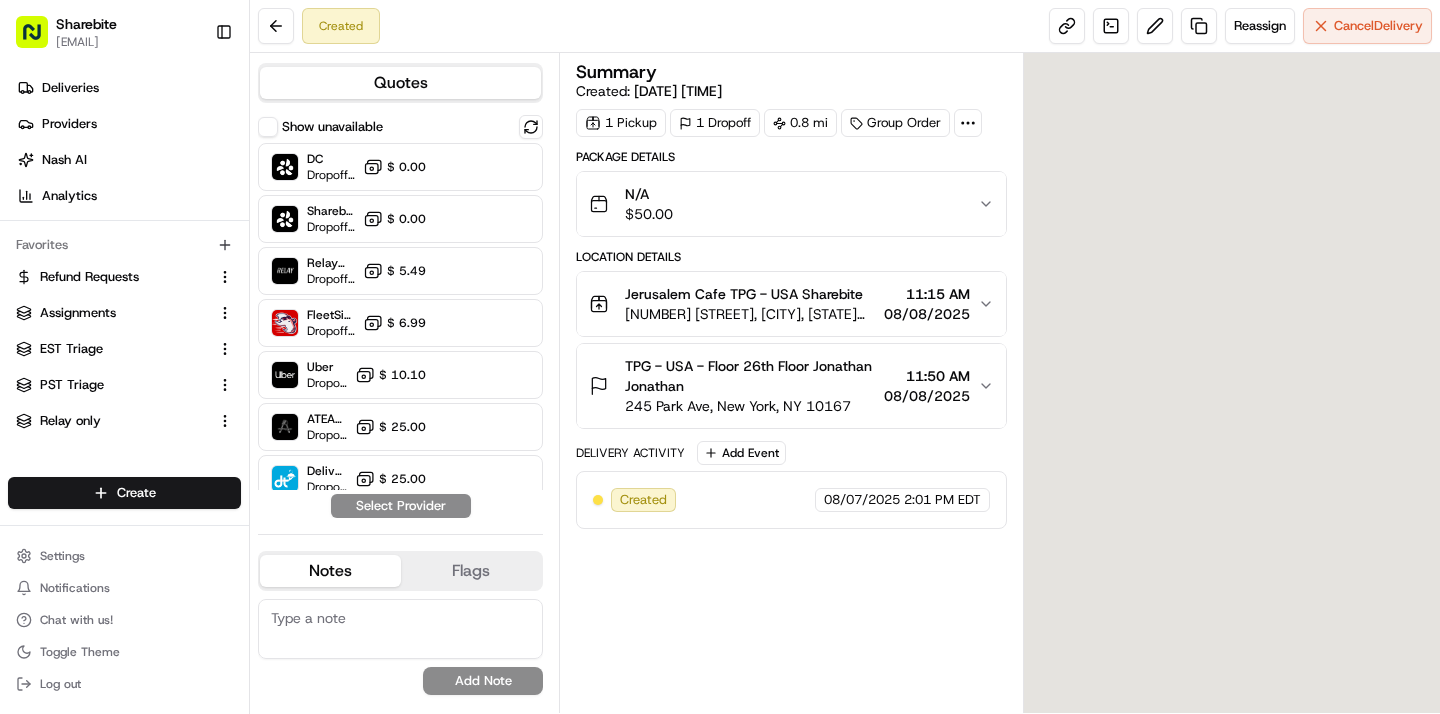 scroll, scrollTop: 0, scrollLeft: 0, axis: both 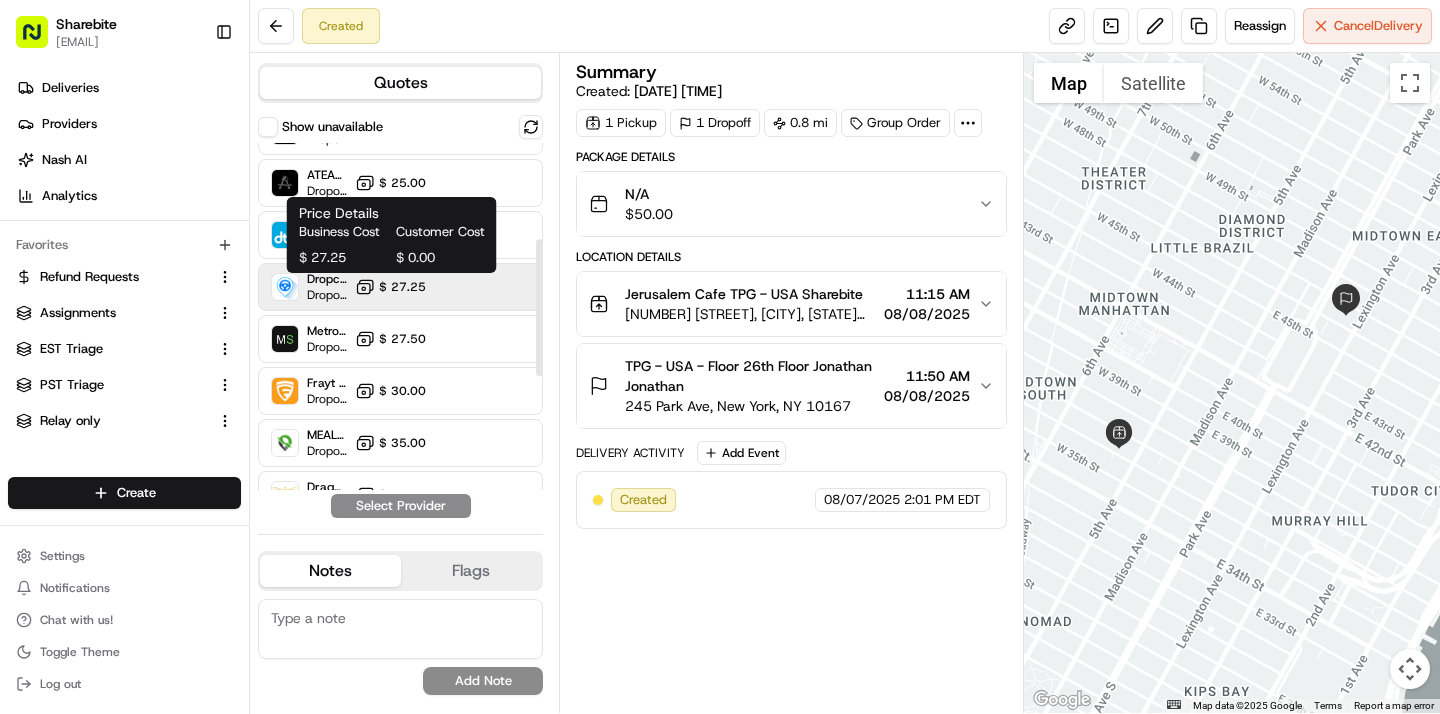 click on "$   27.25" at bounding box center (402, 287) 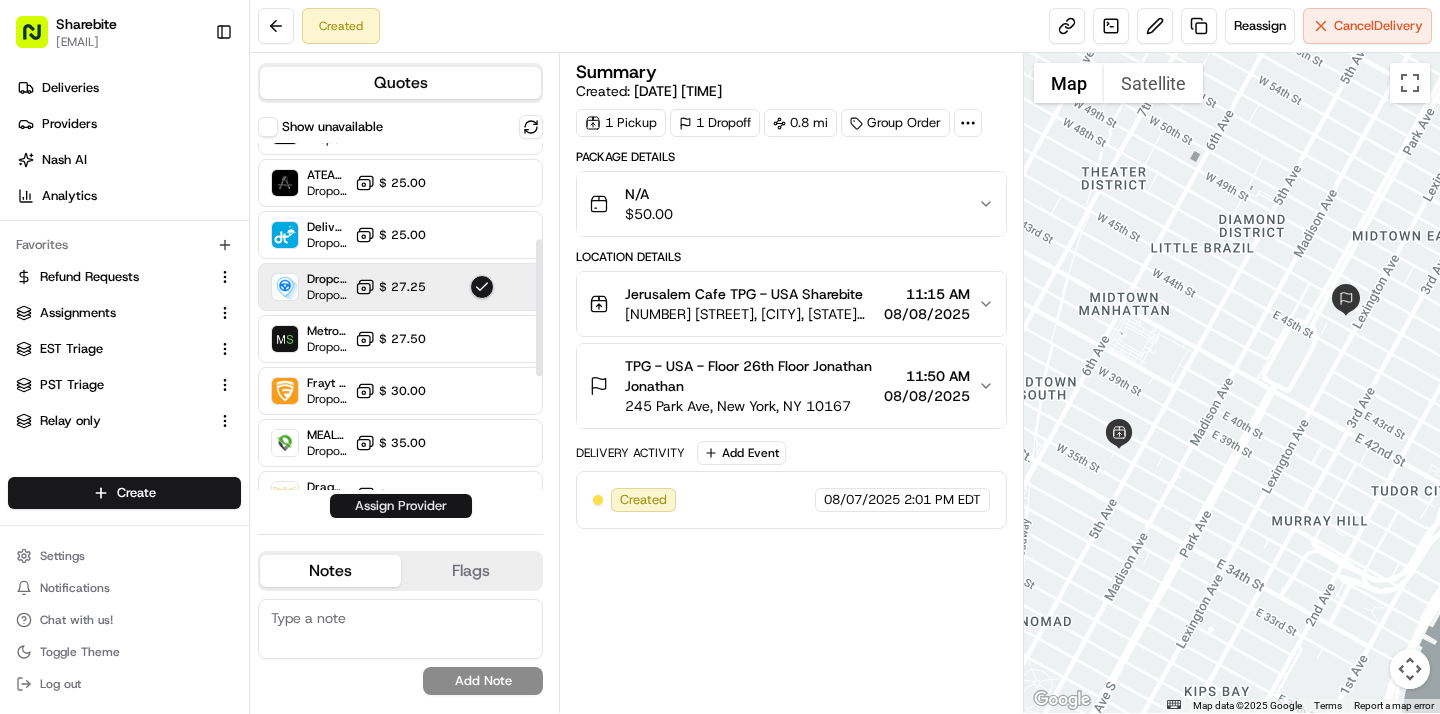 click on "Assign Provider" at bounding box center [401, 506] 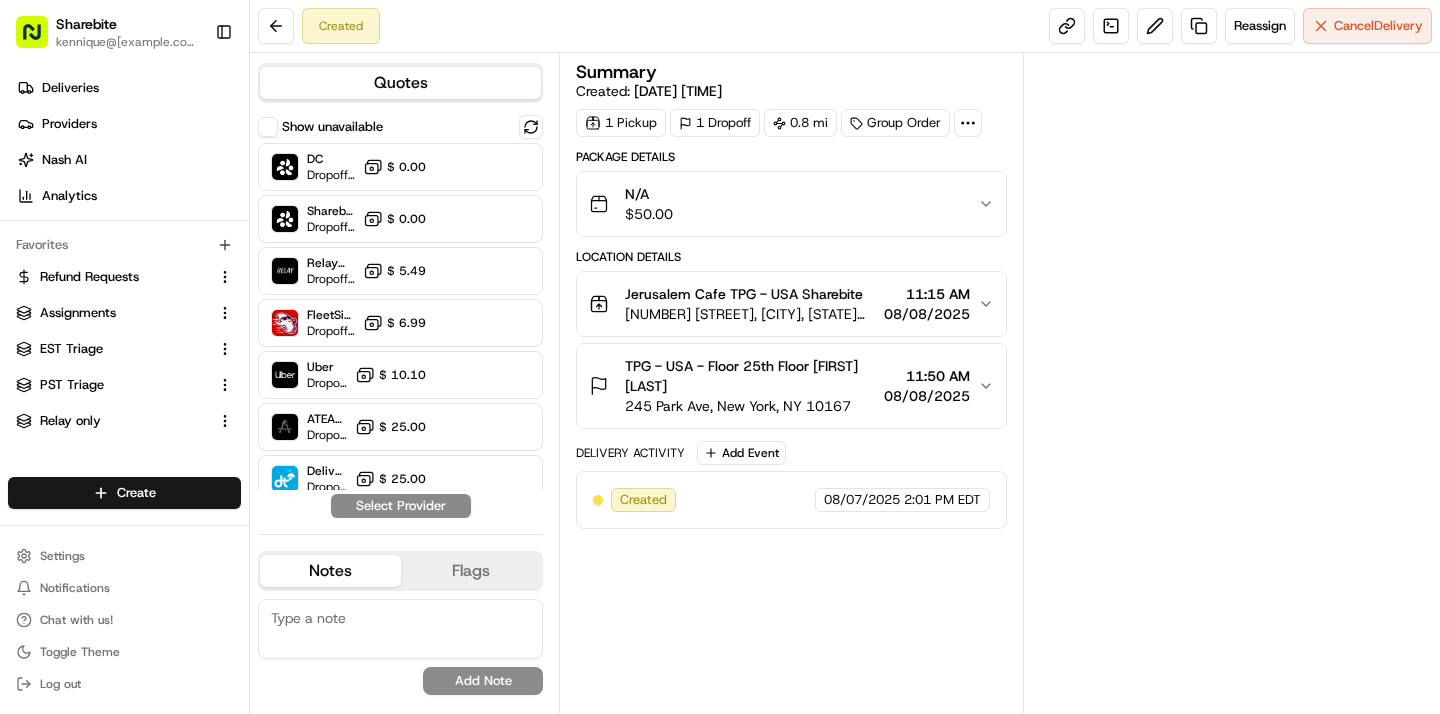 scroll, scrollTop: 0, scrollLeft: 0, axis: both 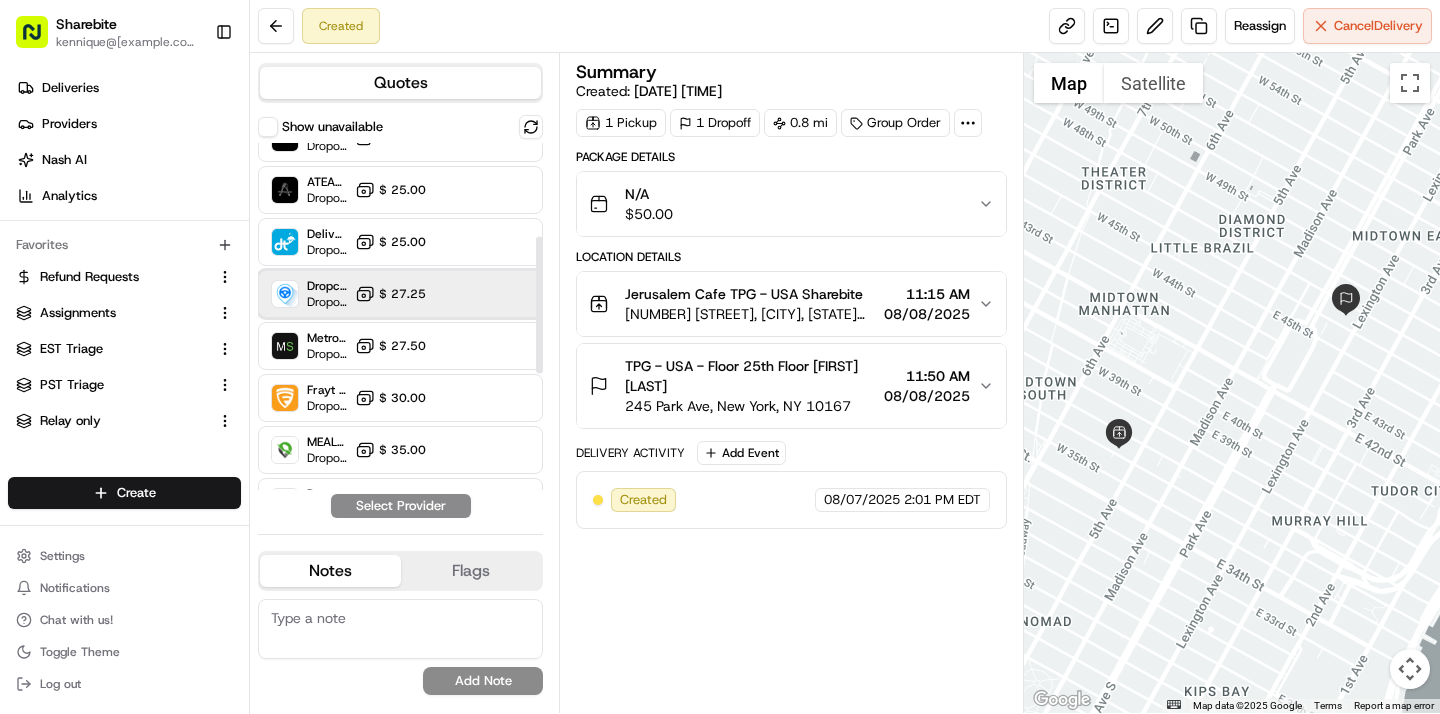 click on "Dropcar (NYC 1) Dropoff ETA   21 hours $   27.25" at bounding box center (400, 294) 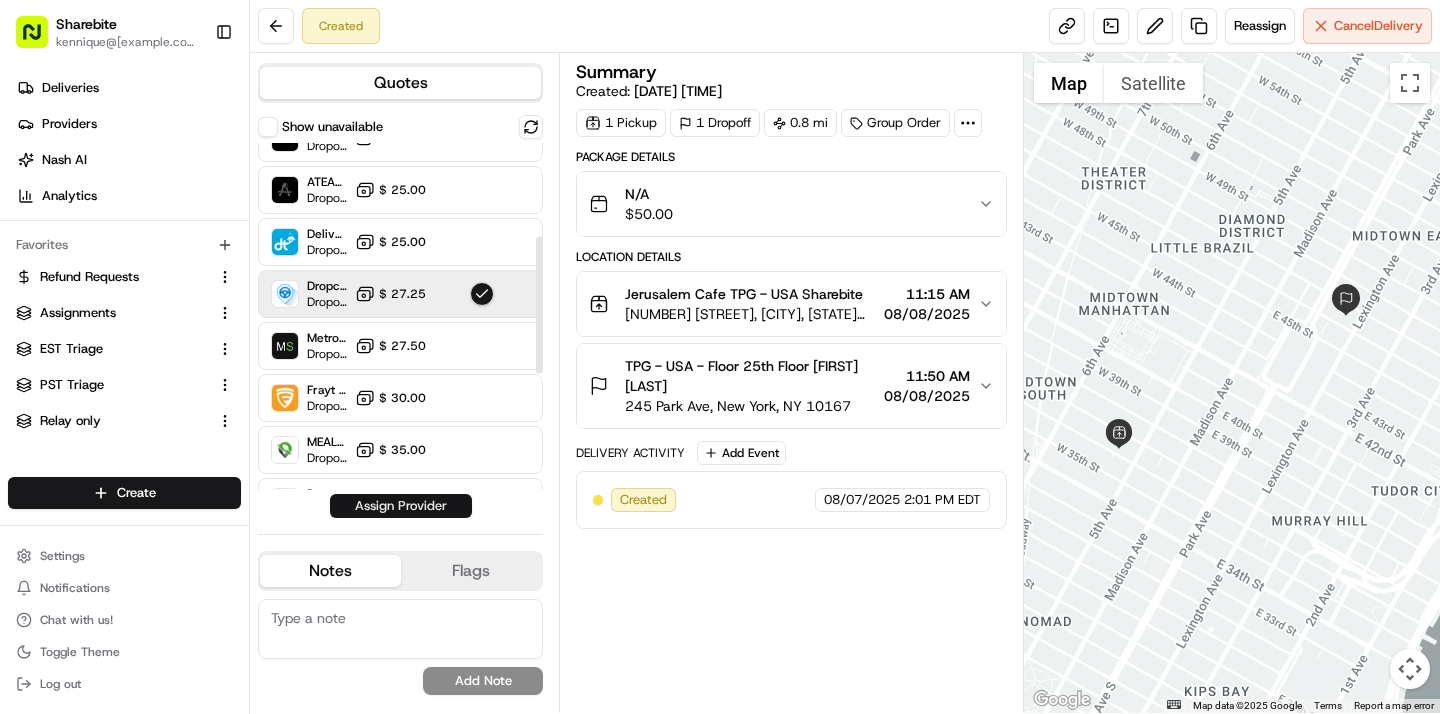 click on "Assign Provider" at bounding box center [401, 506] 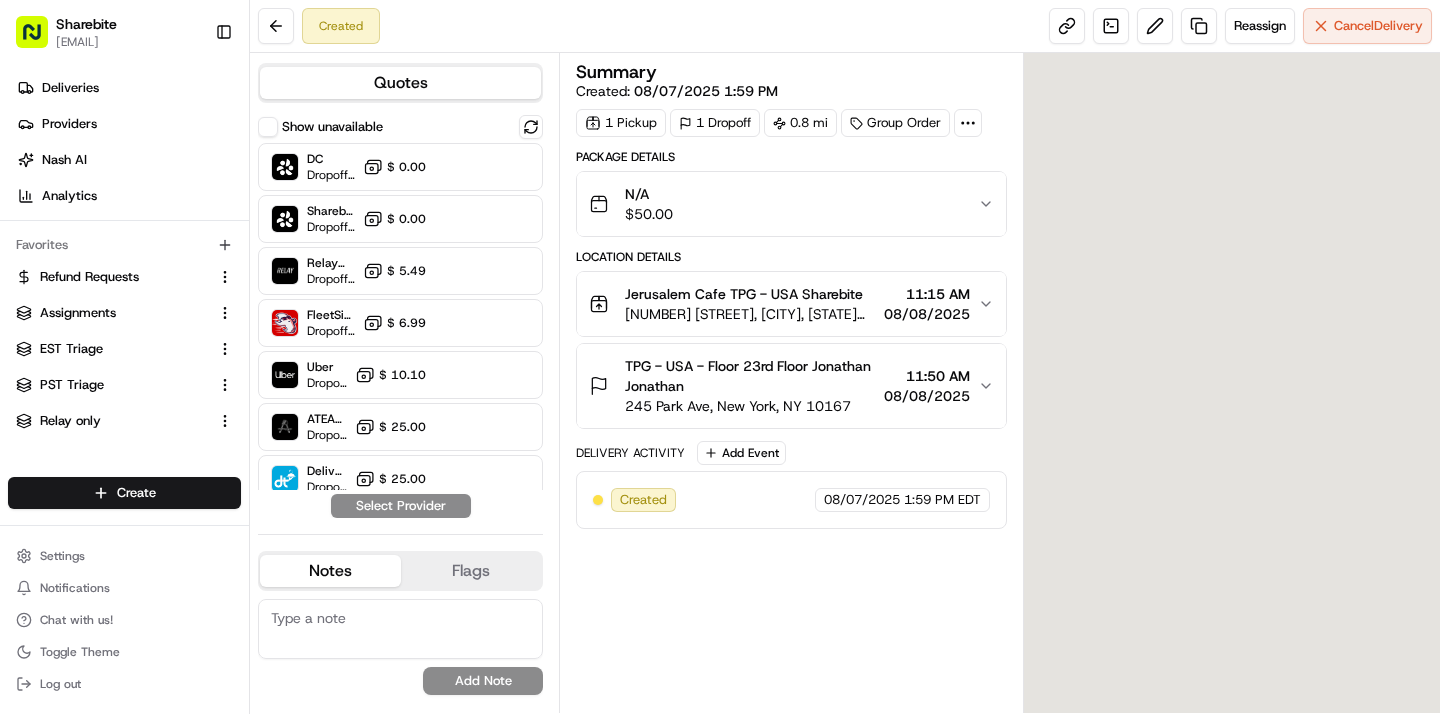 scroll, scrollTop: 0, scrollLeft: 0, axis: both 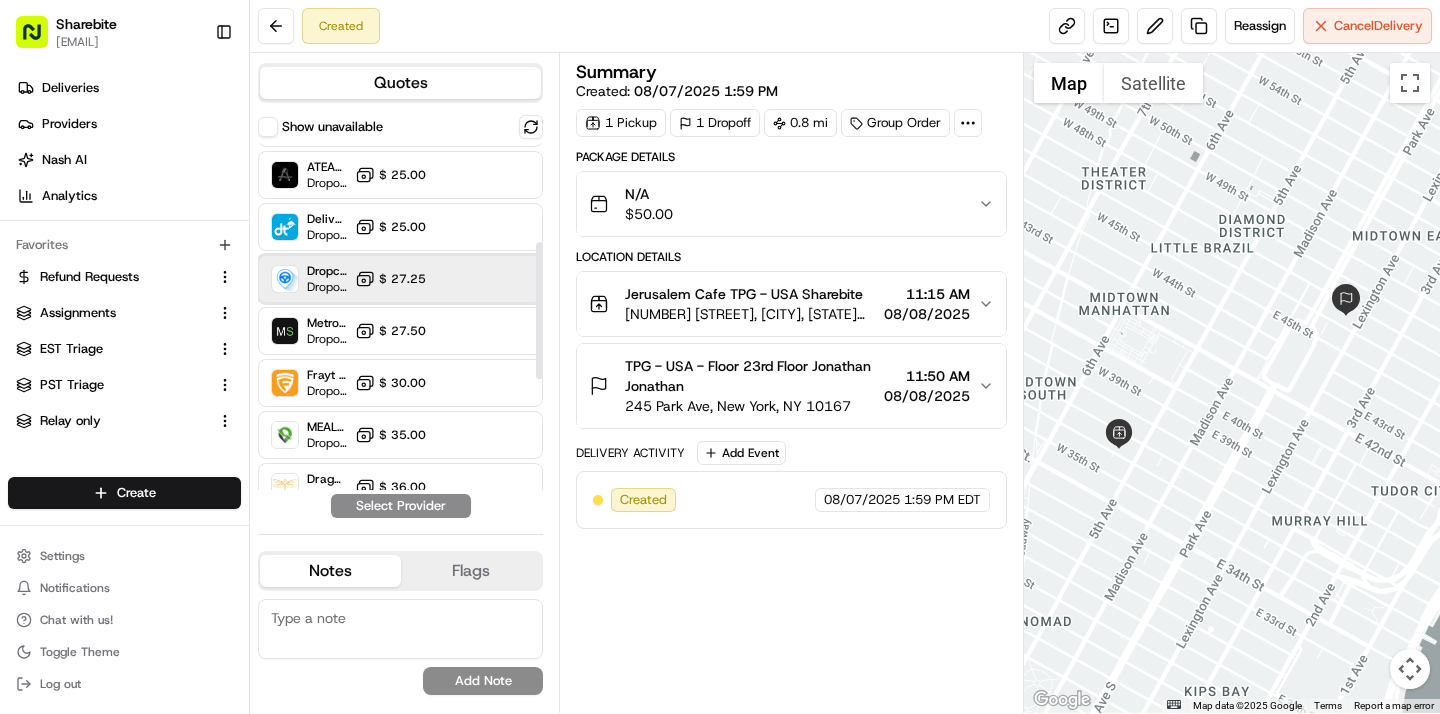 click on "Dropcar (NYC 1) Dropoff ETA   21 hours $   27.25" at bounding box center (400, 279) 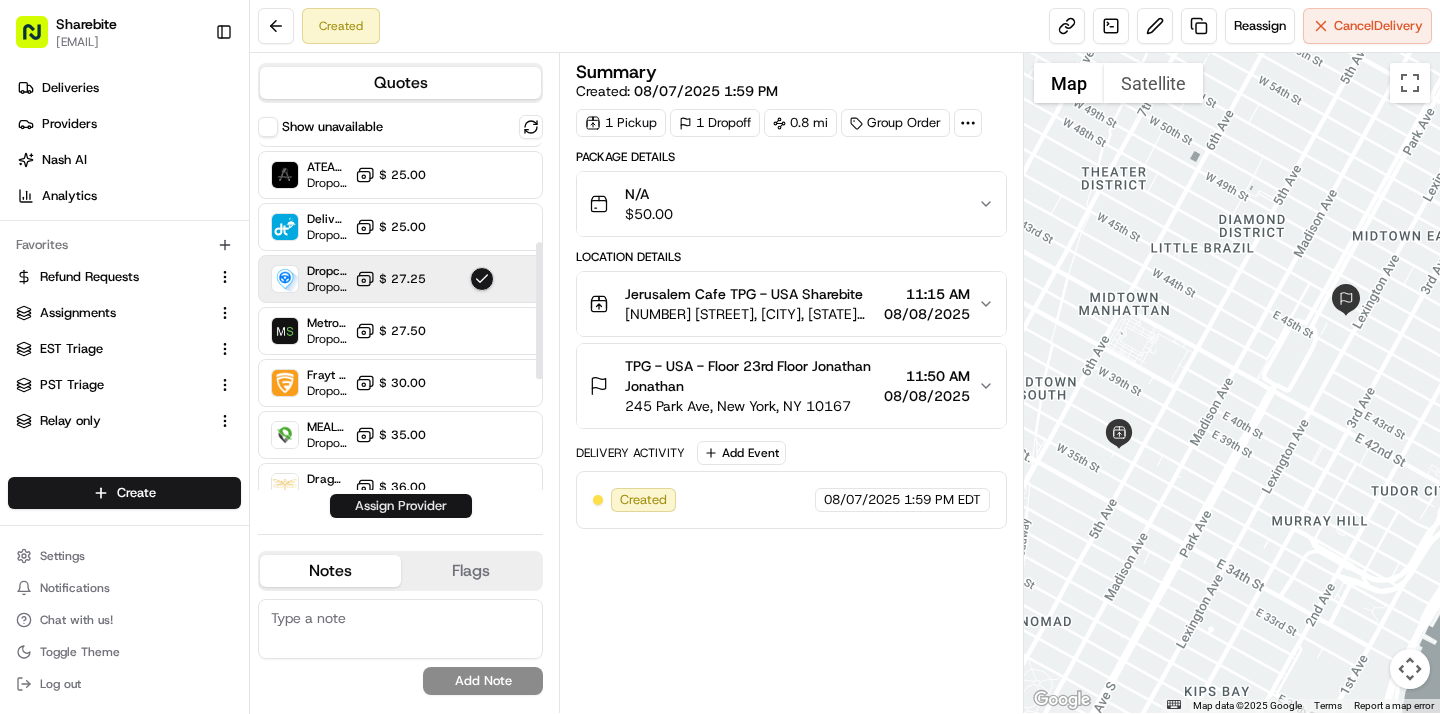 click on "Assign Provider" at bounding box center (401, 506) 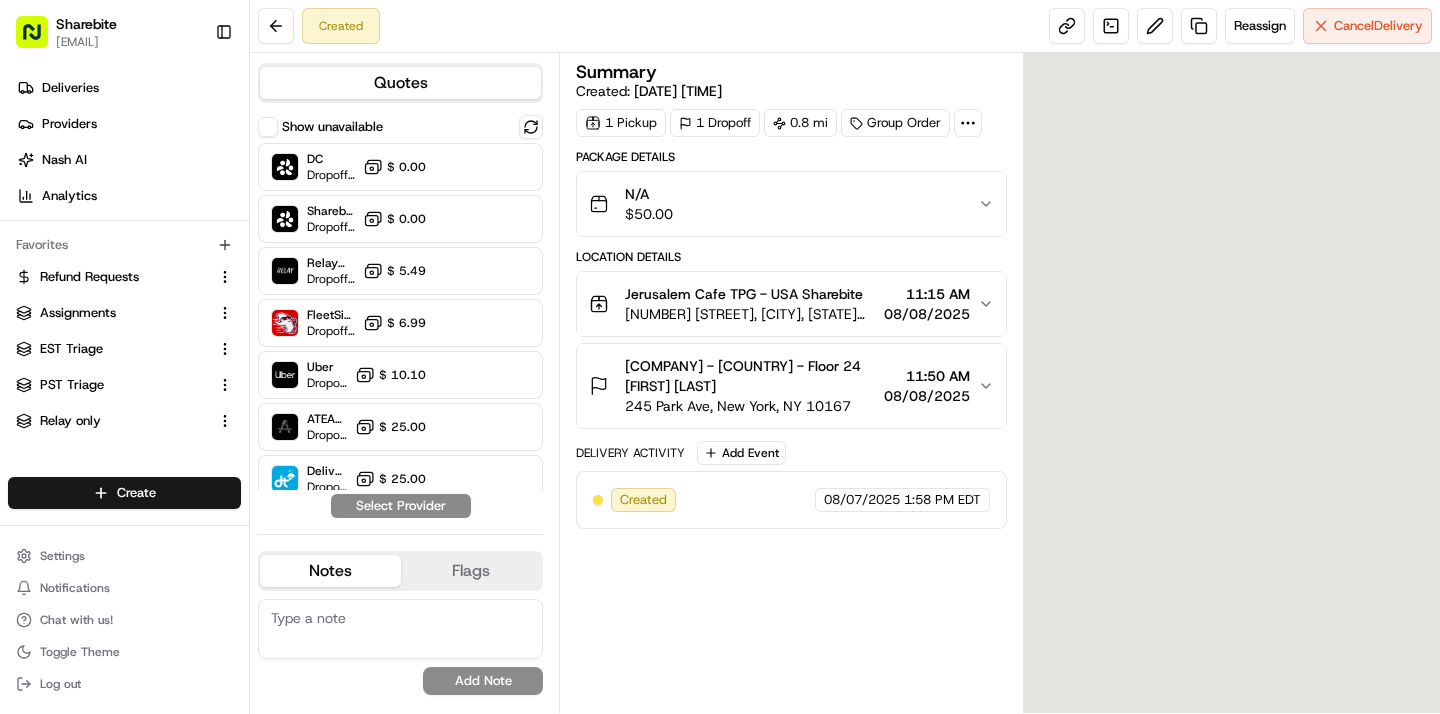 scroll, scrollTop: 0, scrollLeft: 0, axis: both 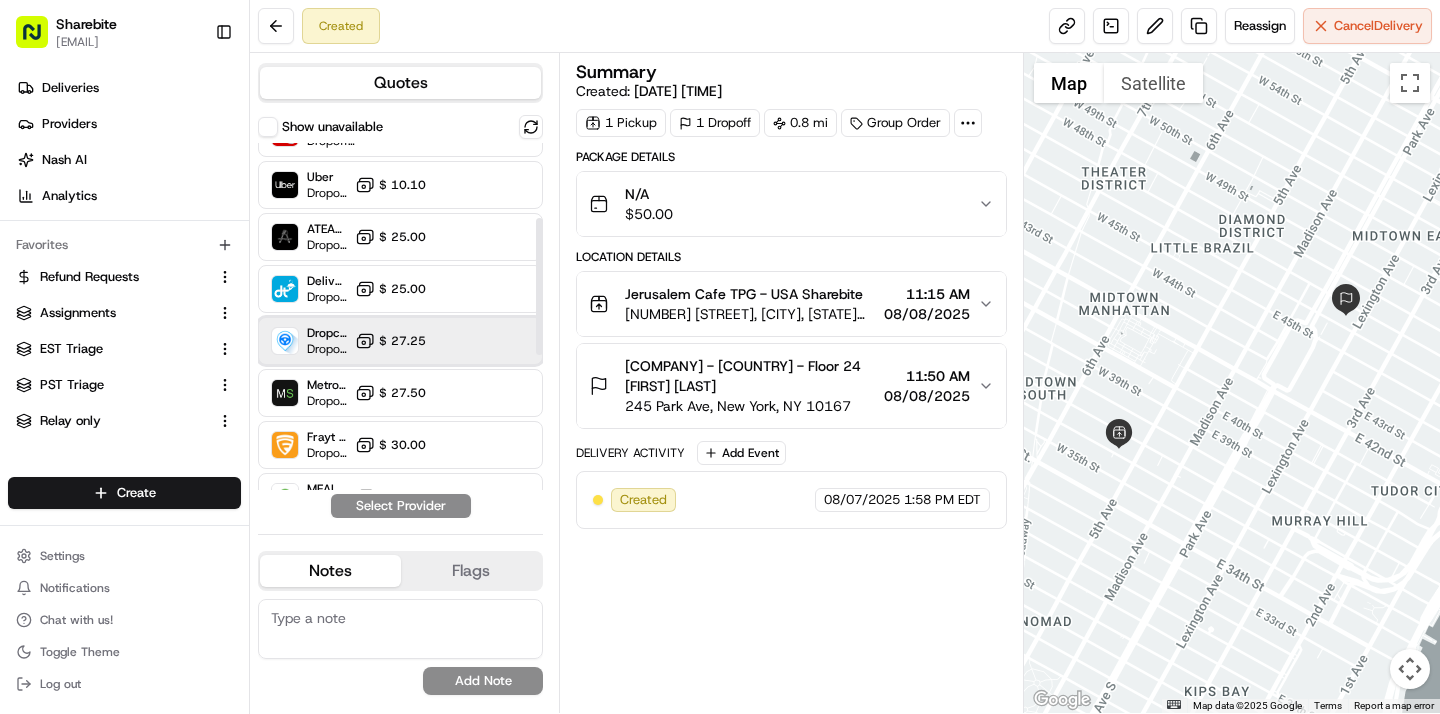 click on "Dropcar (NYC 1) Dropoff ETA   21 hours $   27.25" at bounding box center [400, 341] 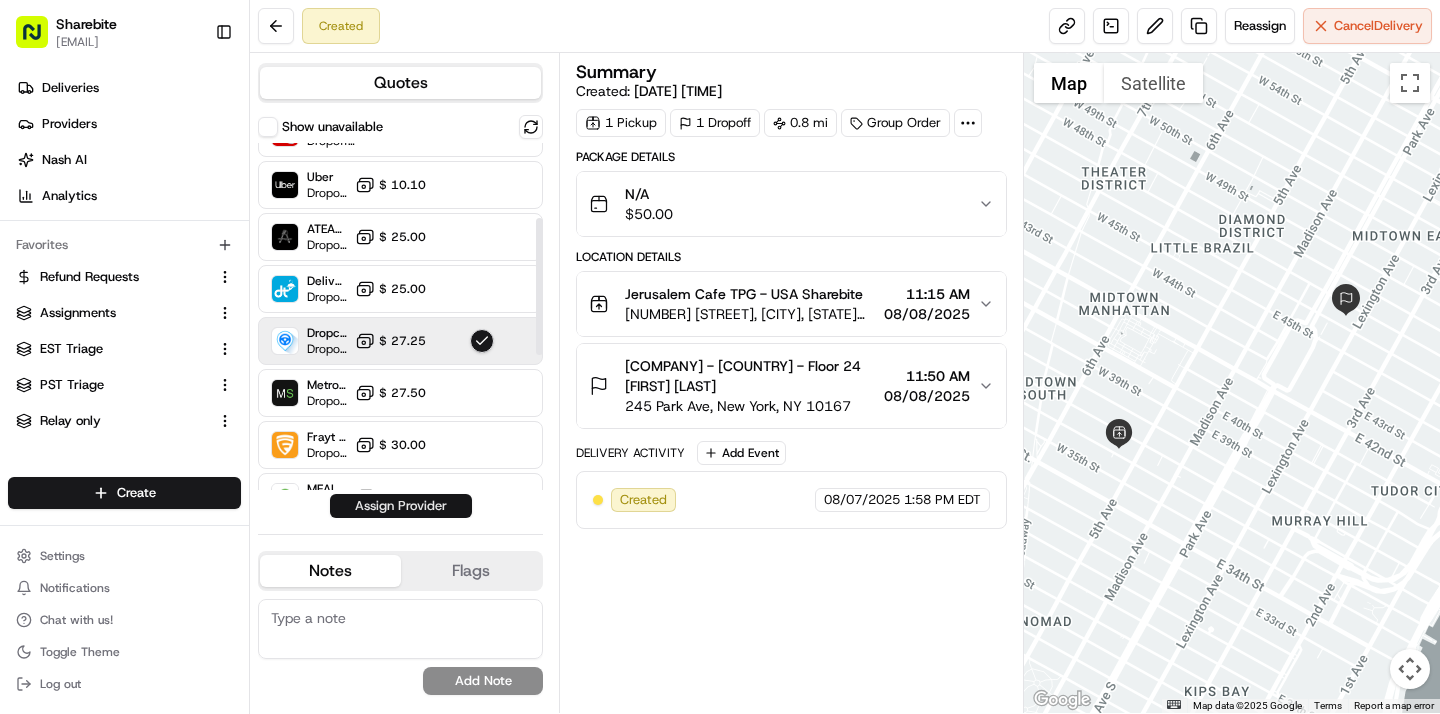 click on "Assign Provider" at bounding box center [401, 506] 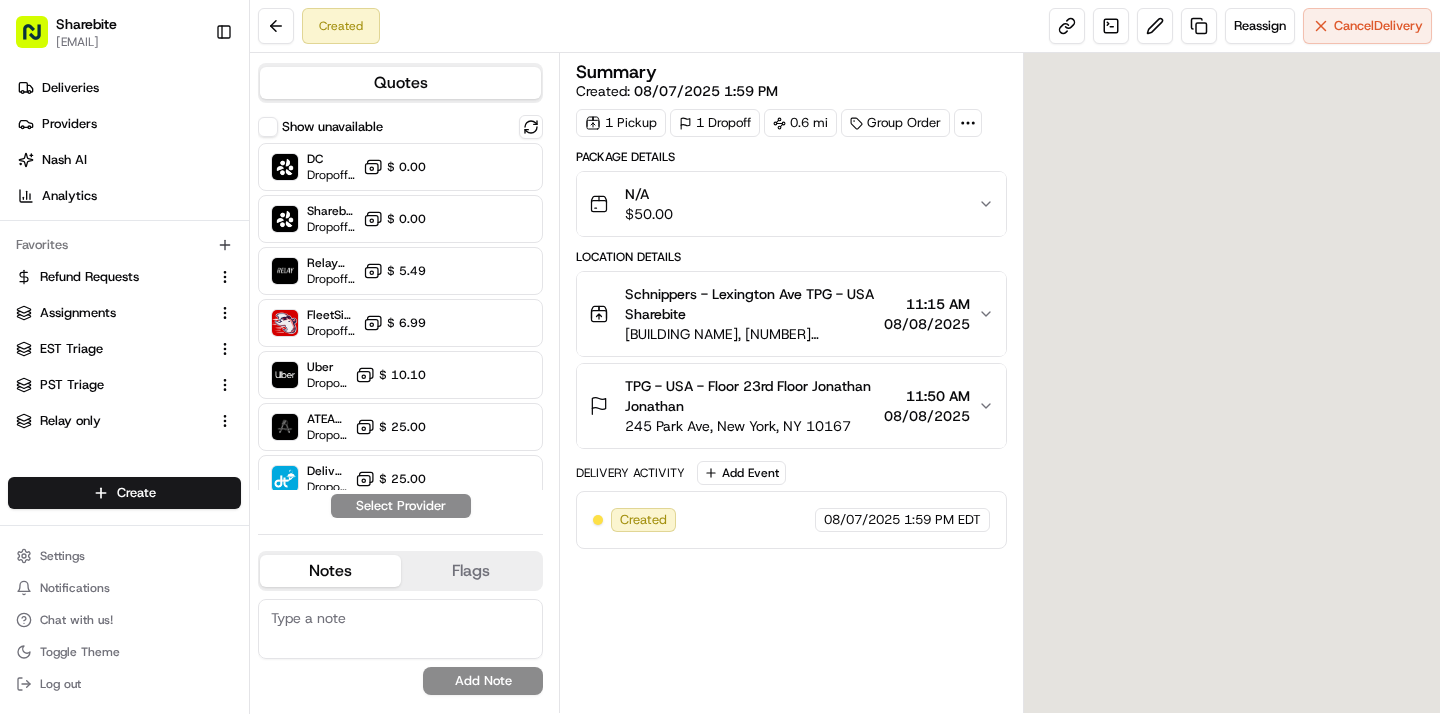 scroll, scrollTop: 0, scrollLeft: 0, axis: both 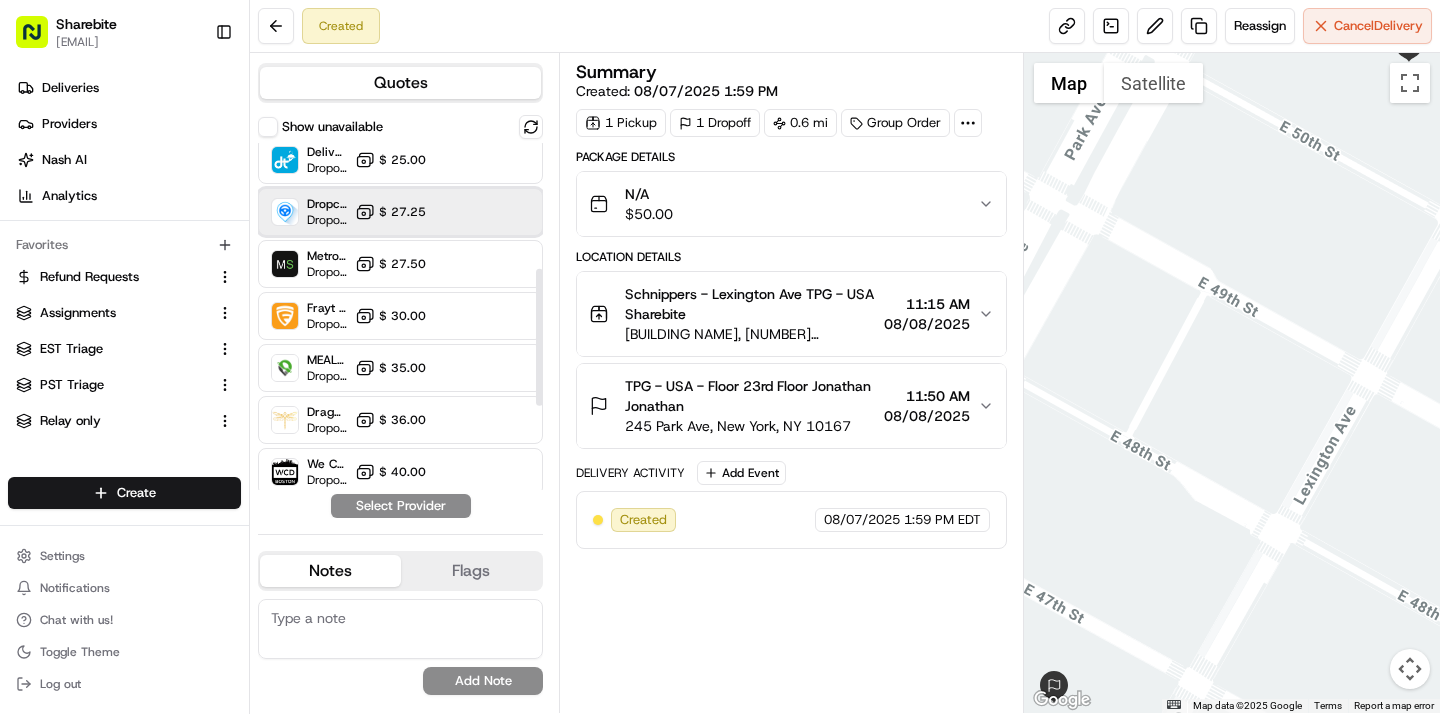 click on "Dropcar (NYC 1) Dropoff ETA   21 hours $   27.25" at bounding box center [400, 212] 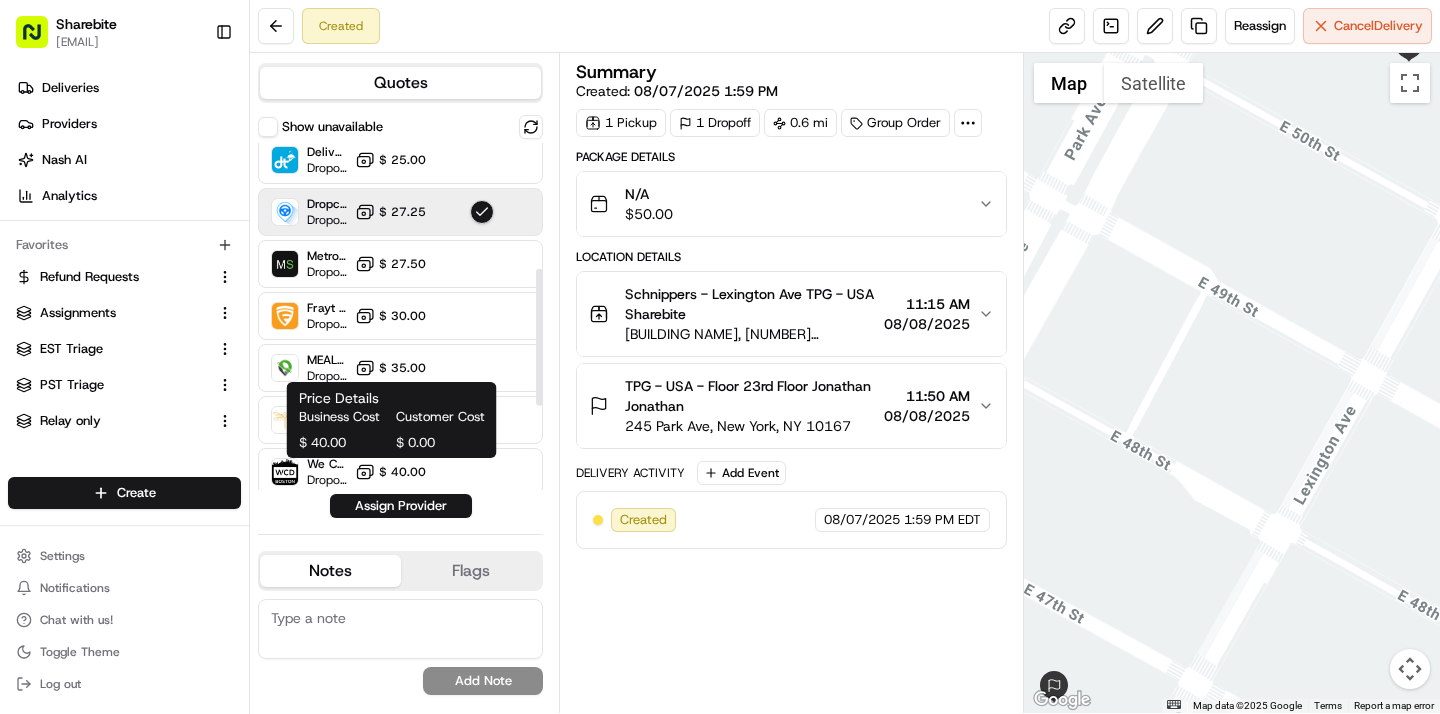 click on "Quotes Show unavailable DC Dropoff ETA   - $   0.00 Sharebite Dropoff ETA   - $   0.00 Relay (On-Demand) - SB Dropoff ETA   - $   5.49 FleetSimulator Fast Dropoff ETA   20 hours $   6.99 Uber Dropoff ETA   20 hours $   10.10 ATEAM Delivery (Catering) Dropoff ETA   - $   25.00 DeliverThat Dropoff ETA   - $   25.00 Dropcar (NYC 1) Dropoff ETA   21 hours $   27.25 MetroSpeedy (SB NYC) Dropoff ETA   - $   27.50 Frayt - Sharebite Dropoff ETA   - $   30.00 MEALS NOW Dropoff ETA   - $   35.00 Dragonfly (Catering Onfleet) Dropoff ETA   - $   36.00 We Can Deliver Boston Dropoff ETA   - $   40.00 Fulflld Dropoff ETA   - $   40.20 Net Zero (Sharebite Walker) Dropoff ETA   - $   44.00 Breakaway Courier (Bikes - hourly) Dropoff ETA   - $   60.16 Net Zero (Sharebite E-Bike) Dropoff ETA   - $   120.00 Assign Provider Notes Flags m.betts@sharebite.com m.sherard@sharebite.com sarah@sharebite.com ahsen@sharebite.com s.sorquira@sharebite.com a.castillo@sharebite.com n.barrigan@sharebite.com e.park@sharebite.com li@sharebite.com" at bounding box center [404, 383] 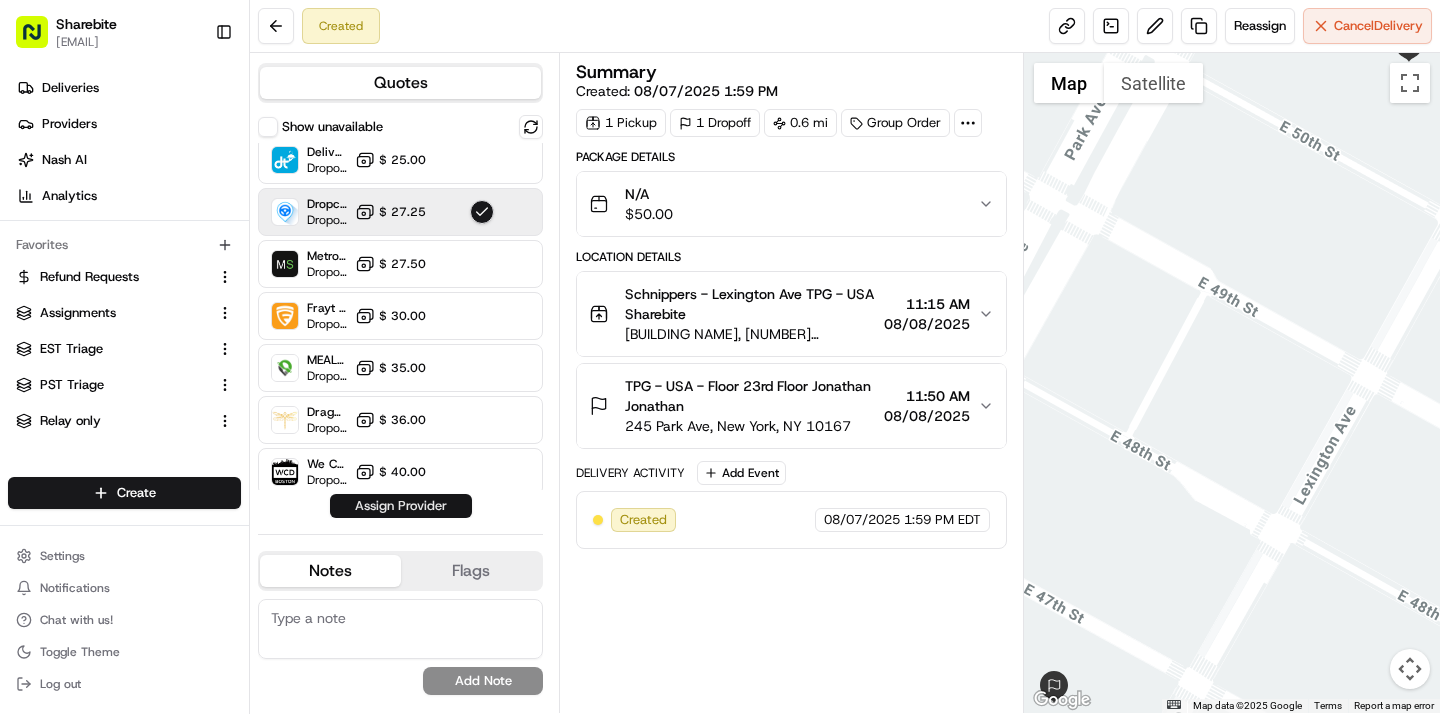 click on "Assign Provider" at bounding box center (401, 506) 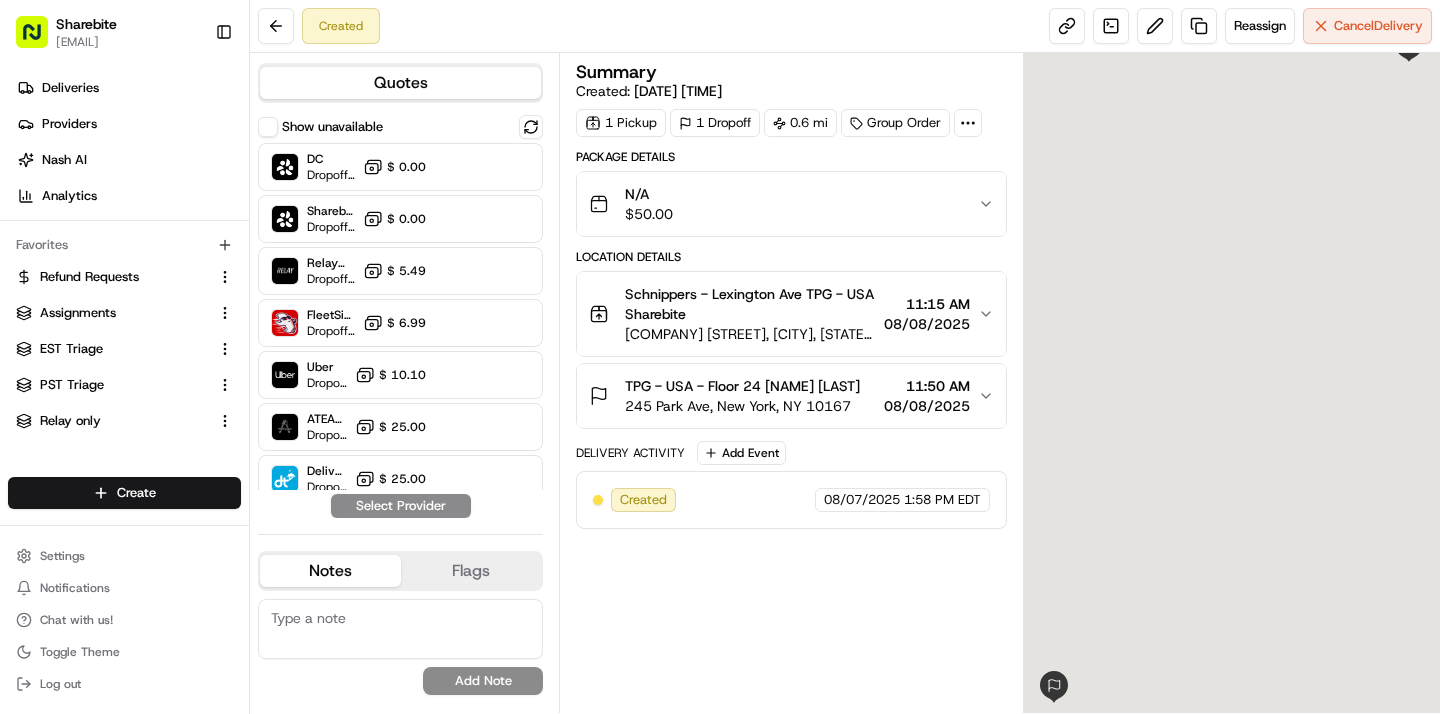 scroll, scrollTop: 0, scrollLeft: 0, axis: both 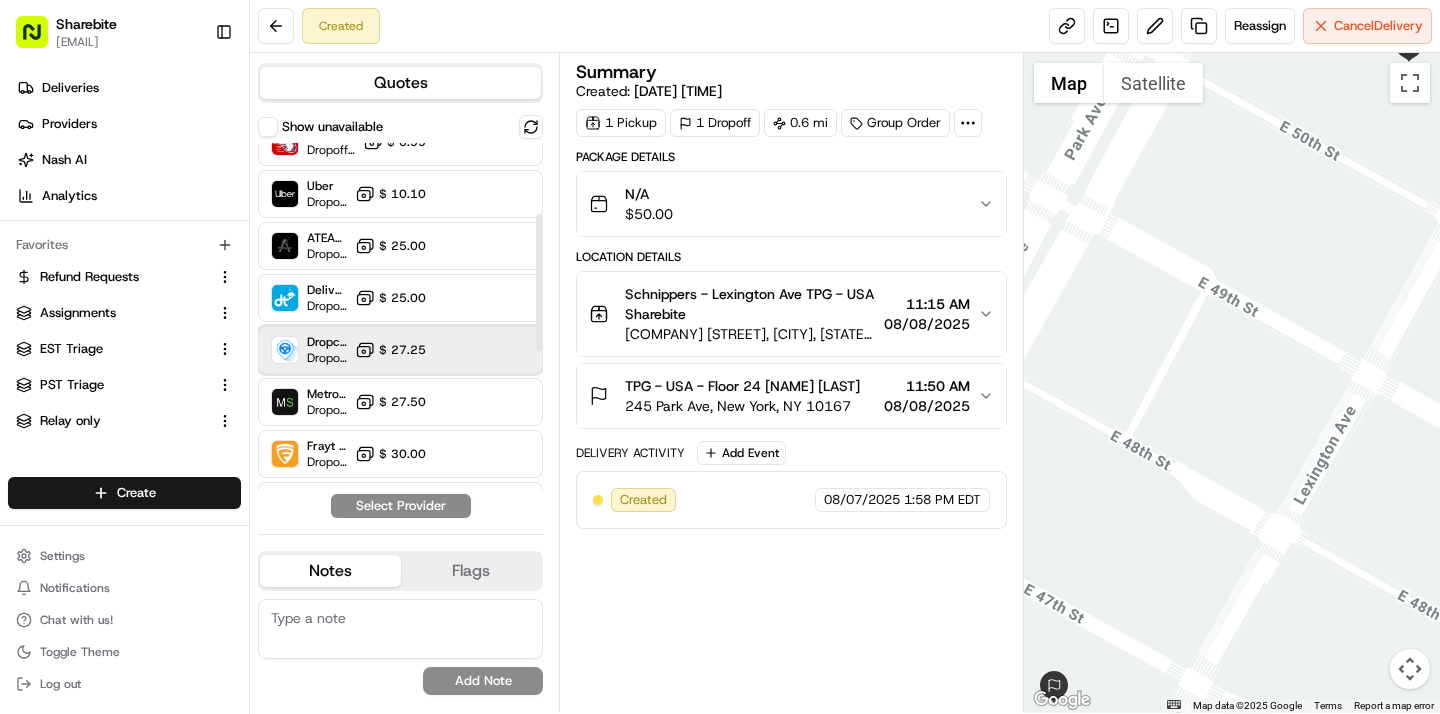click on "Dropcar (NYC 1) Dropoff ETA   21 hours $   27.25" at bounding box center [400, 350] 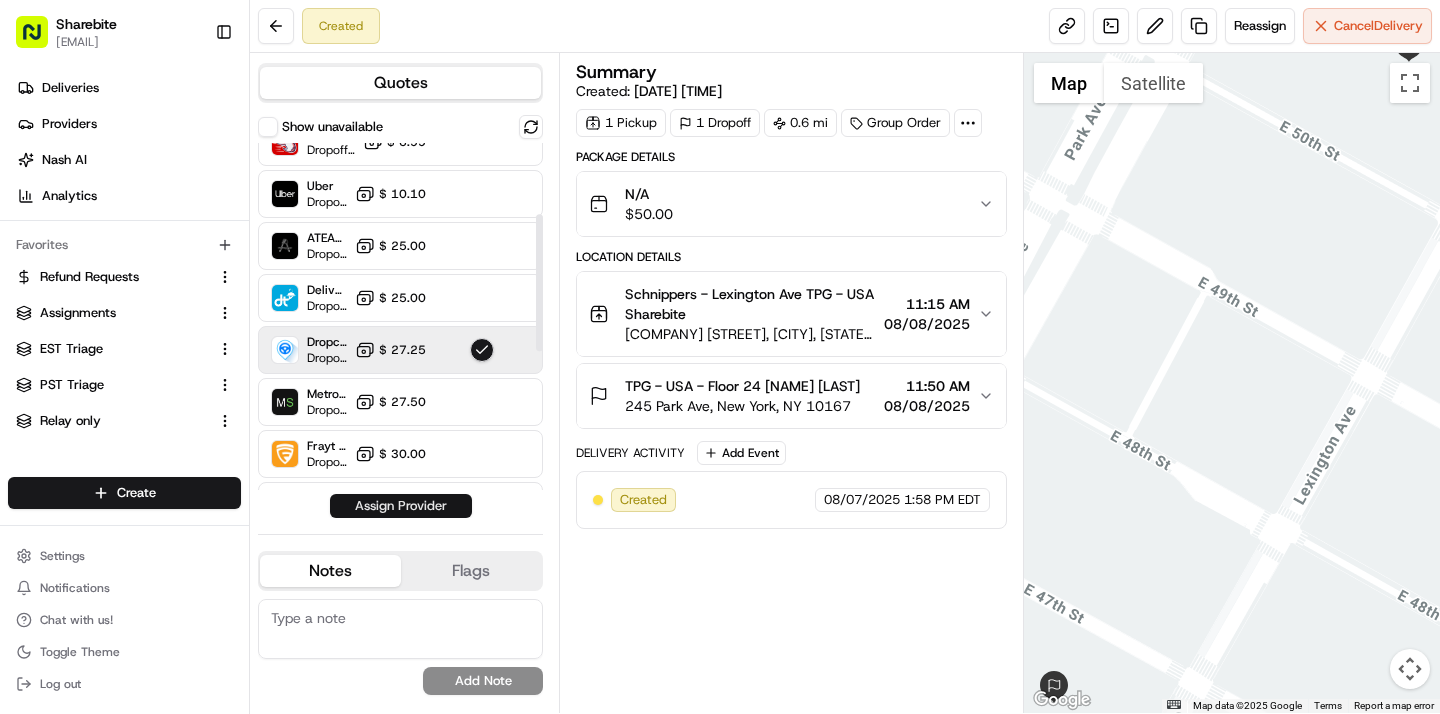click on "Assign Provider" at bounding box center (401, 506) 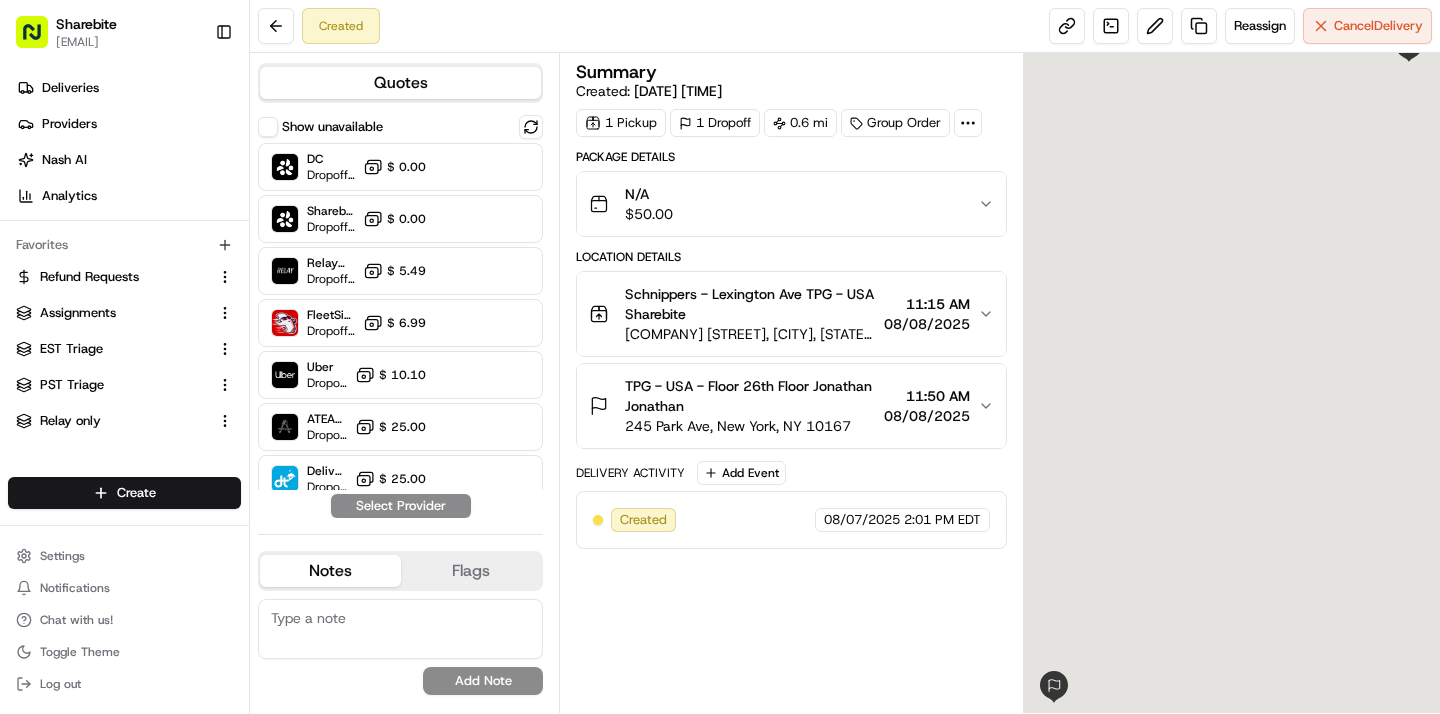scroll, scrollTop: 0, scrollLeft: 0, axis: both 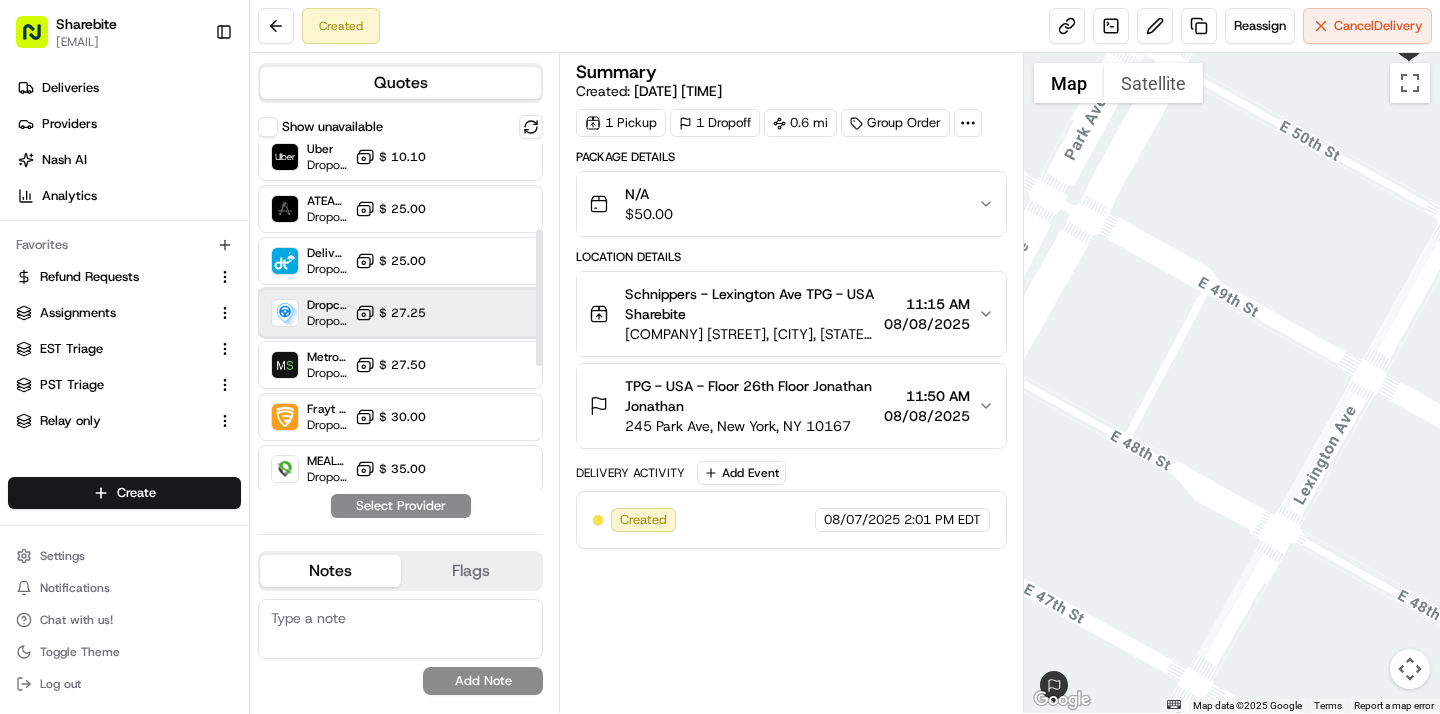 click on "Dropoff ETA   21 hours" at bounding box center (327, 321) 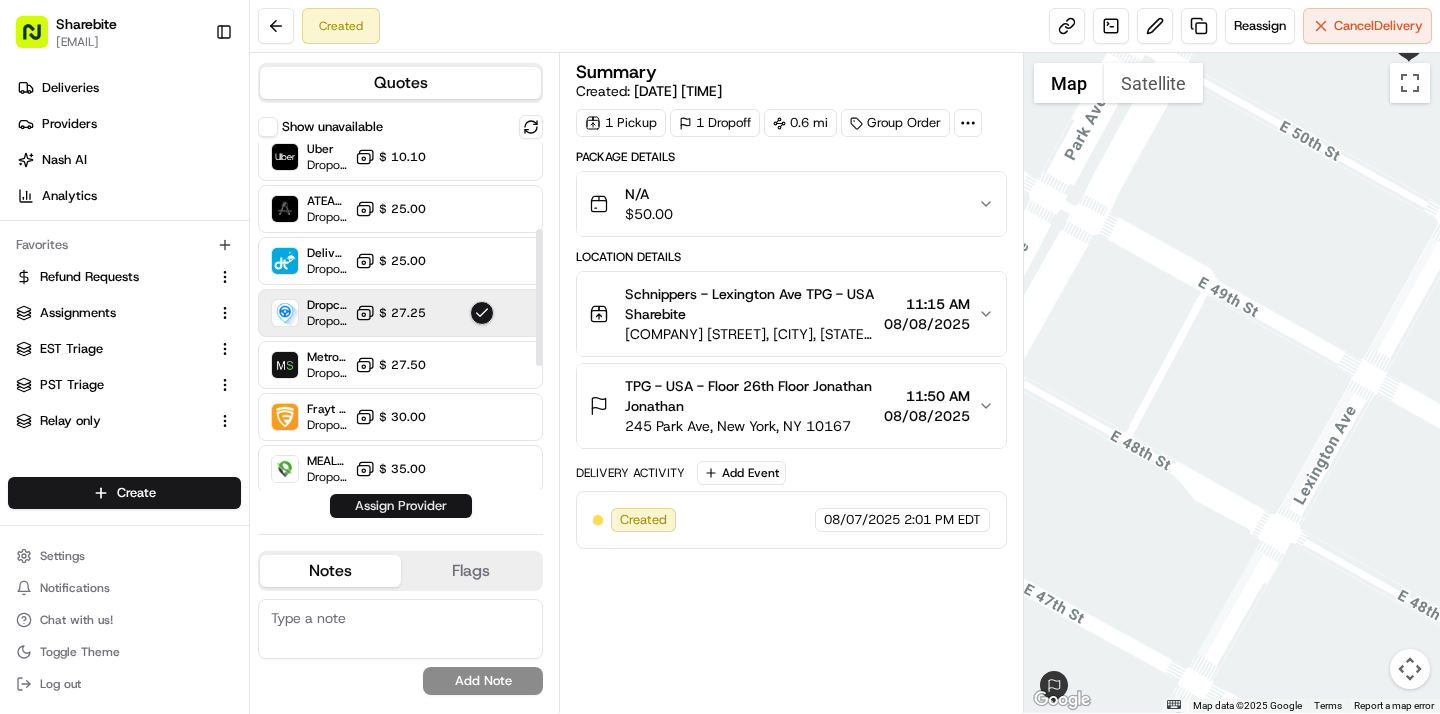 click on "Assign Provider" at bounding box center (401, 506) 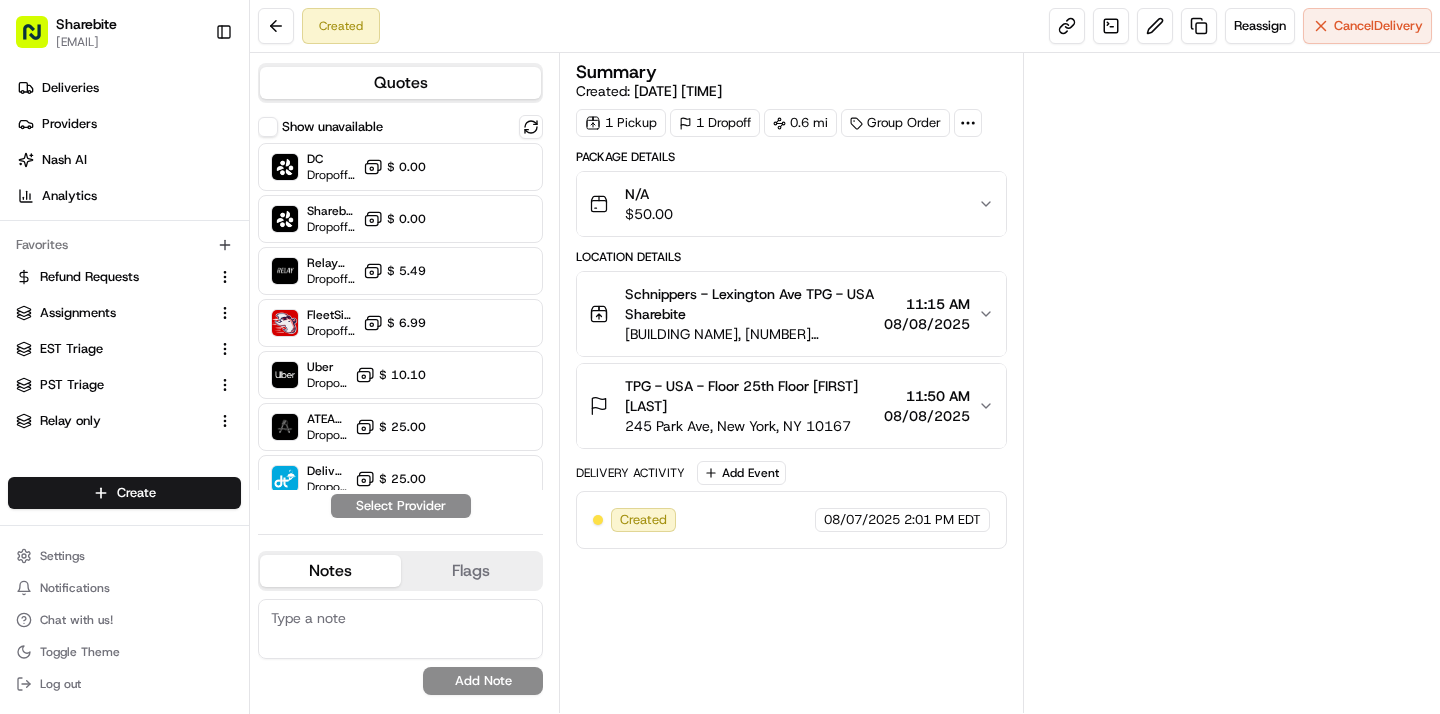 scroll, scrollTop: 0, scrollLeft: 0, axis: both 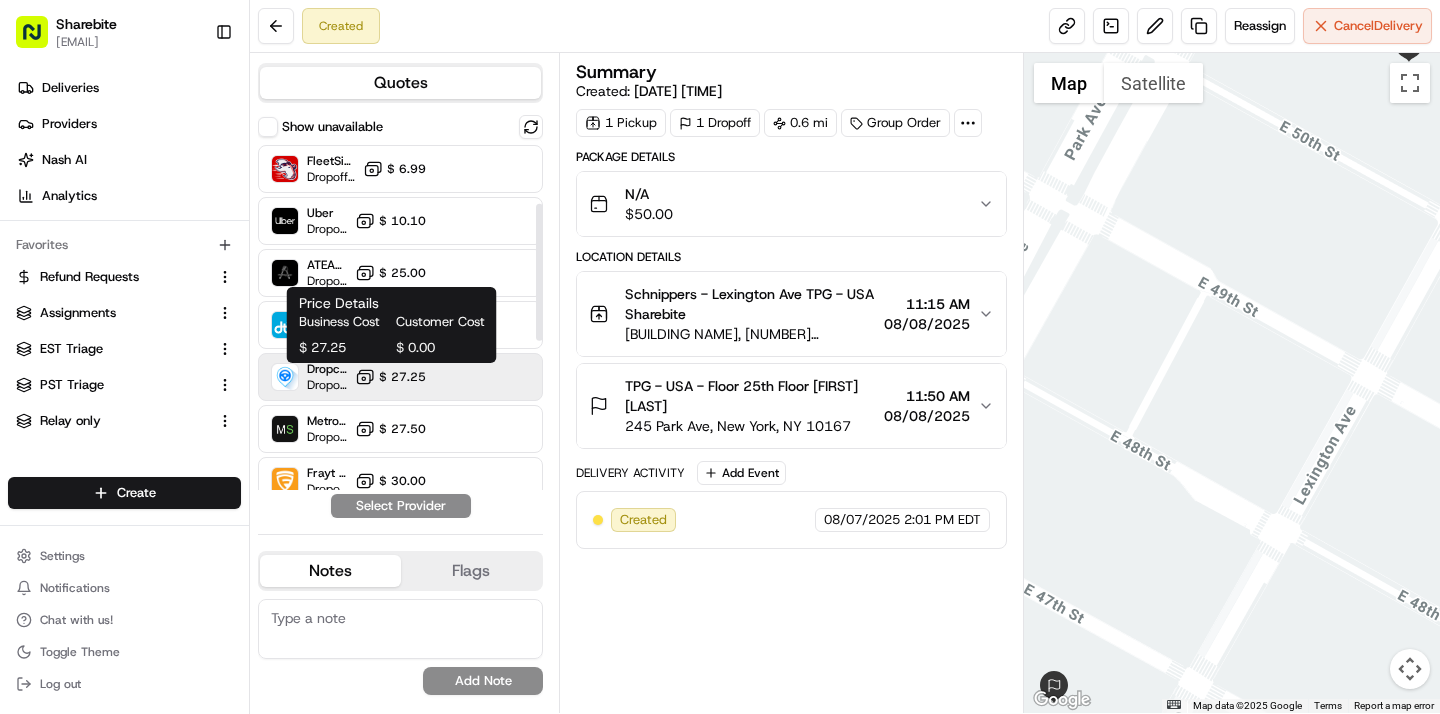 click on "$   27.25" at bounding box center (390, 377) 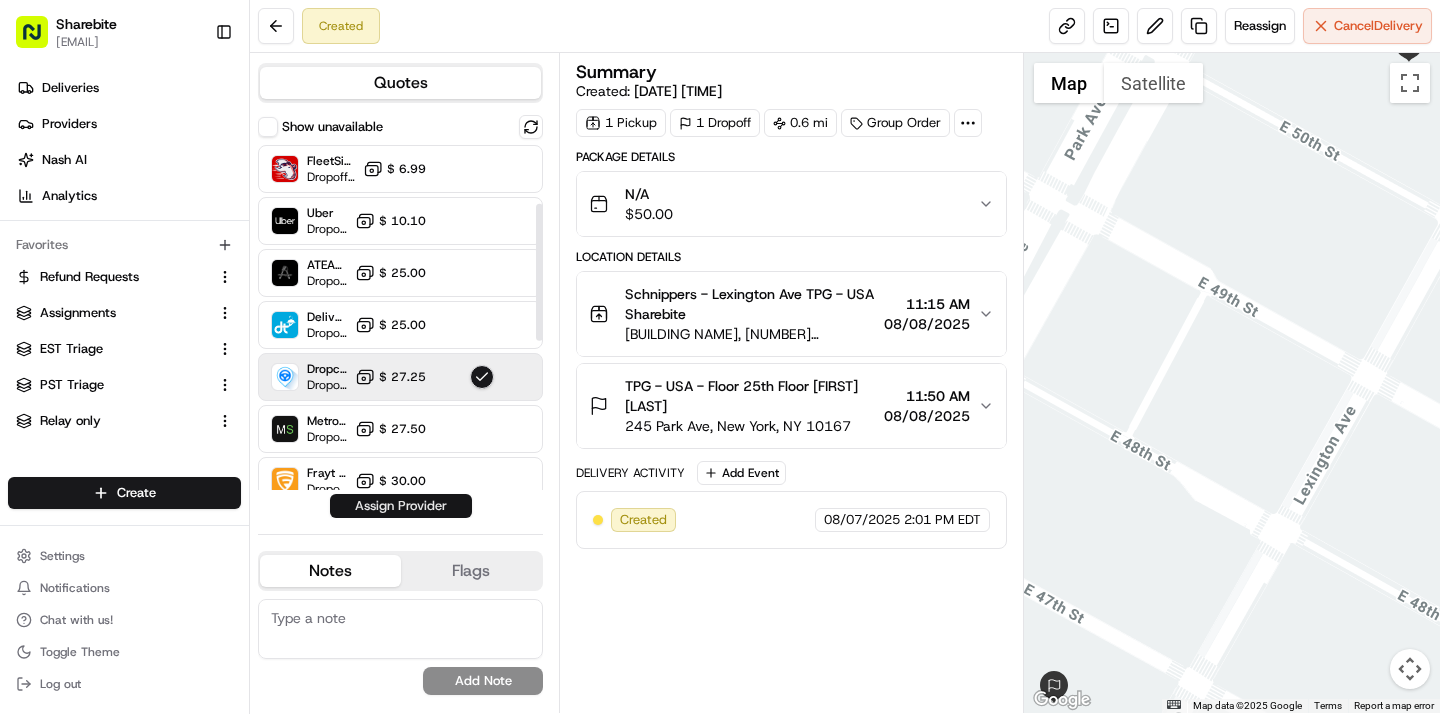 click on "Assign Provider" at bounding box center (401, 506) 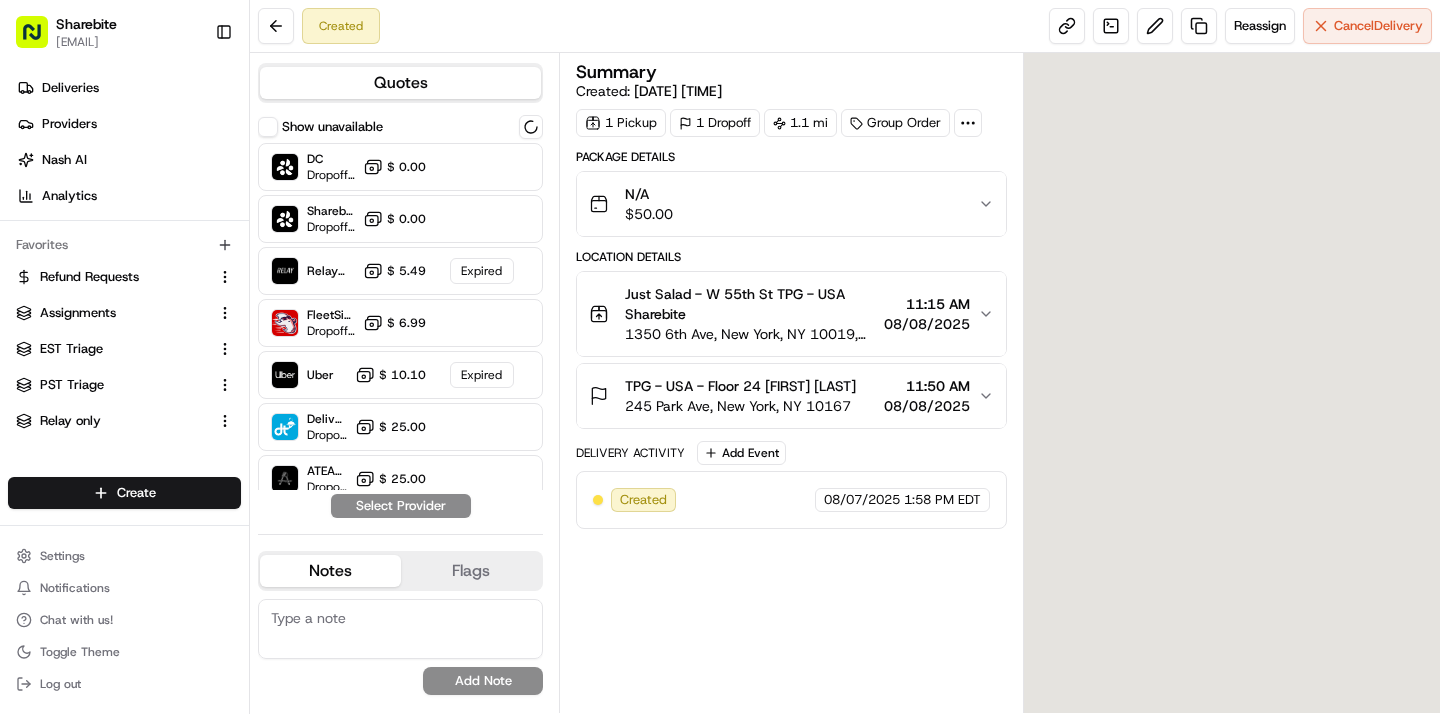 scroll, scrollTop: 0, scrollLeft: 0, axis: both 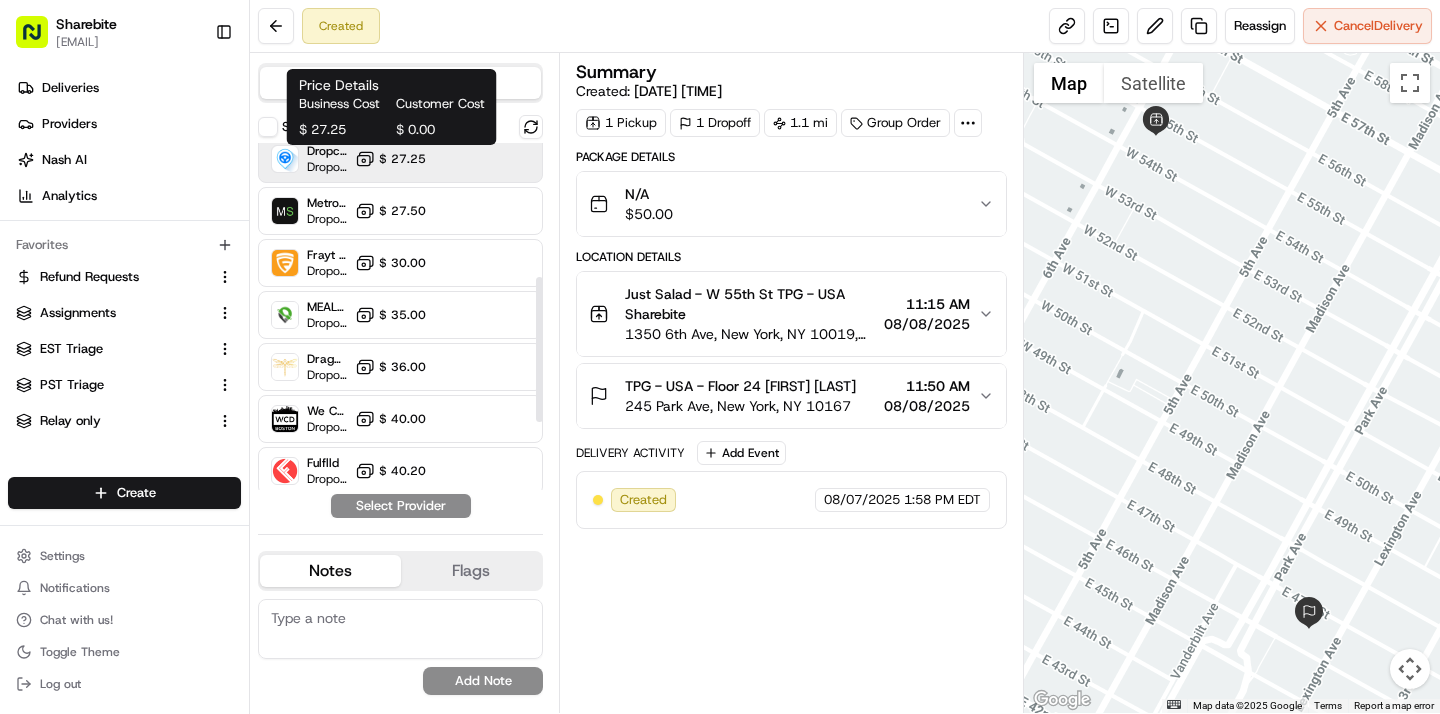 click 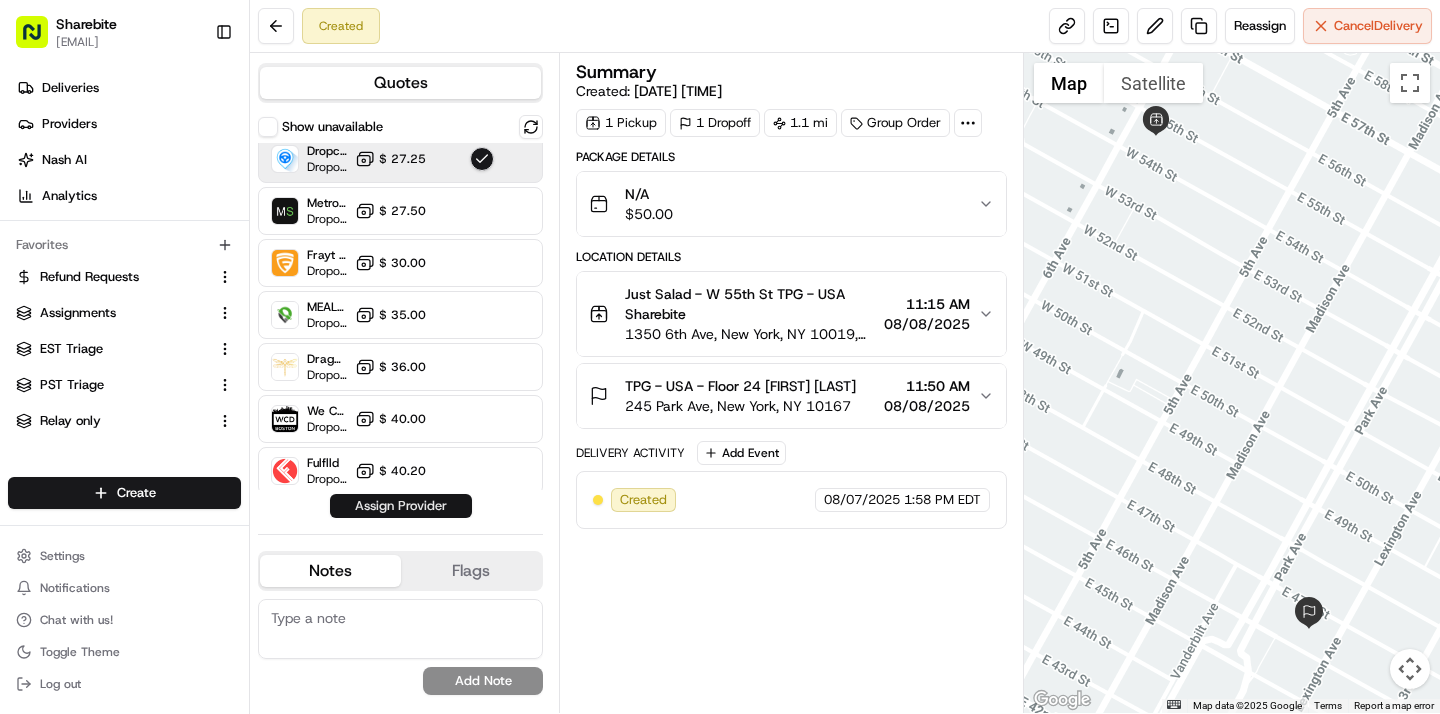 click on "Assign Provider" at bounding box center [401, 506] 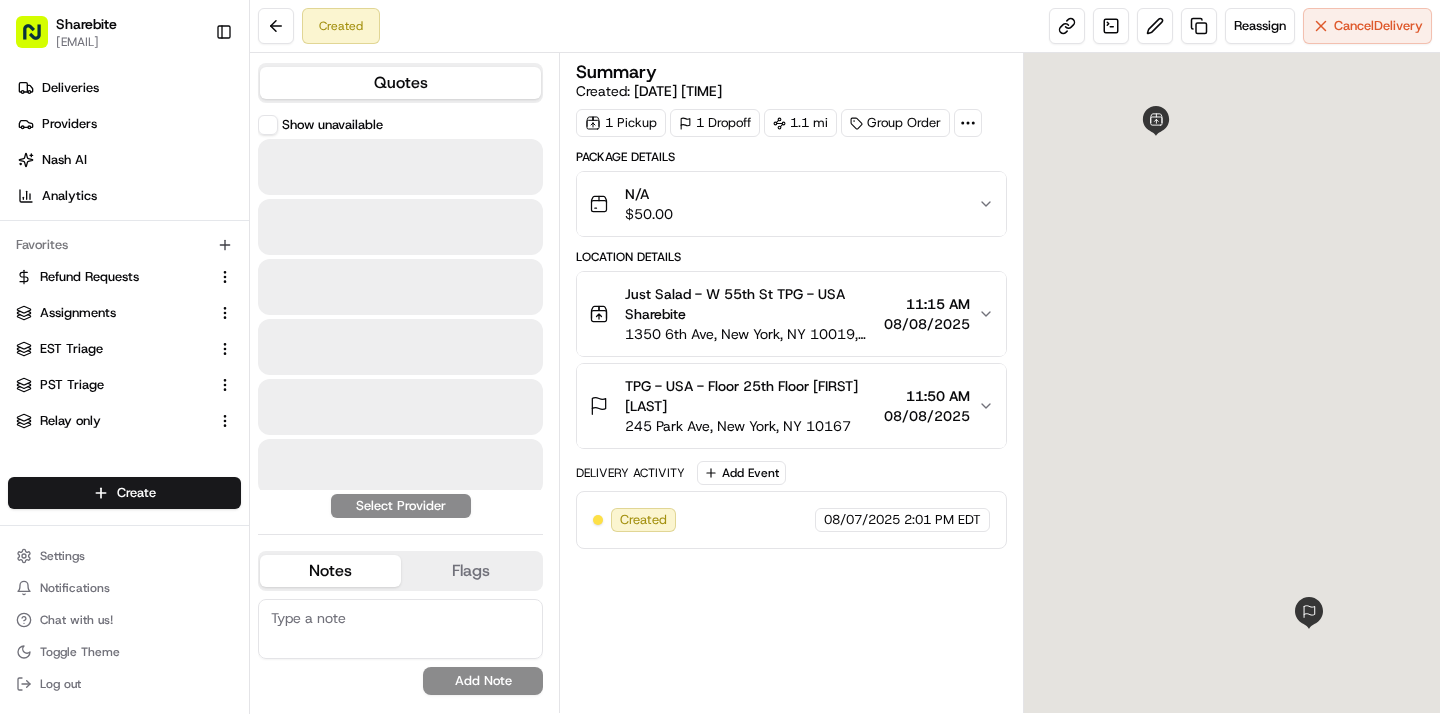 scroll, scrollTop: 0, scrollLeft: 0, axis: both 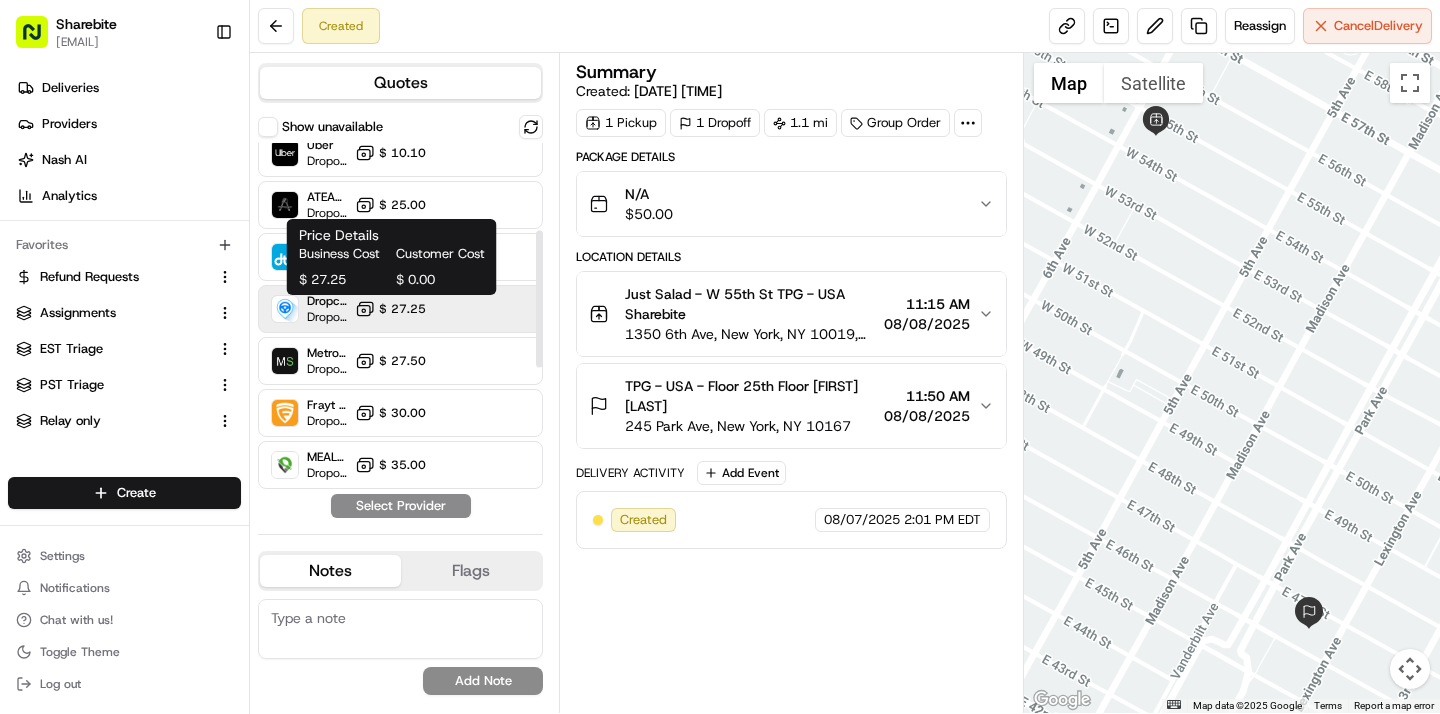click on "$   27.25" at bounding box center (402, 309) 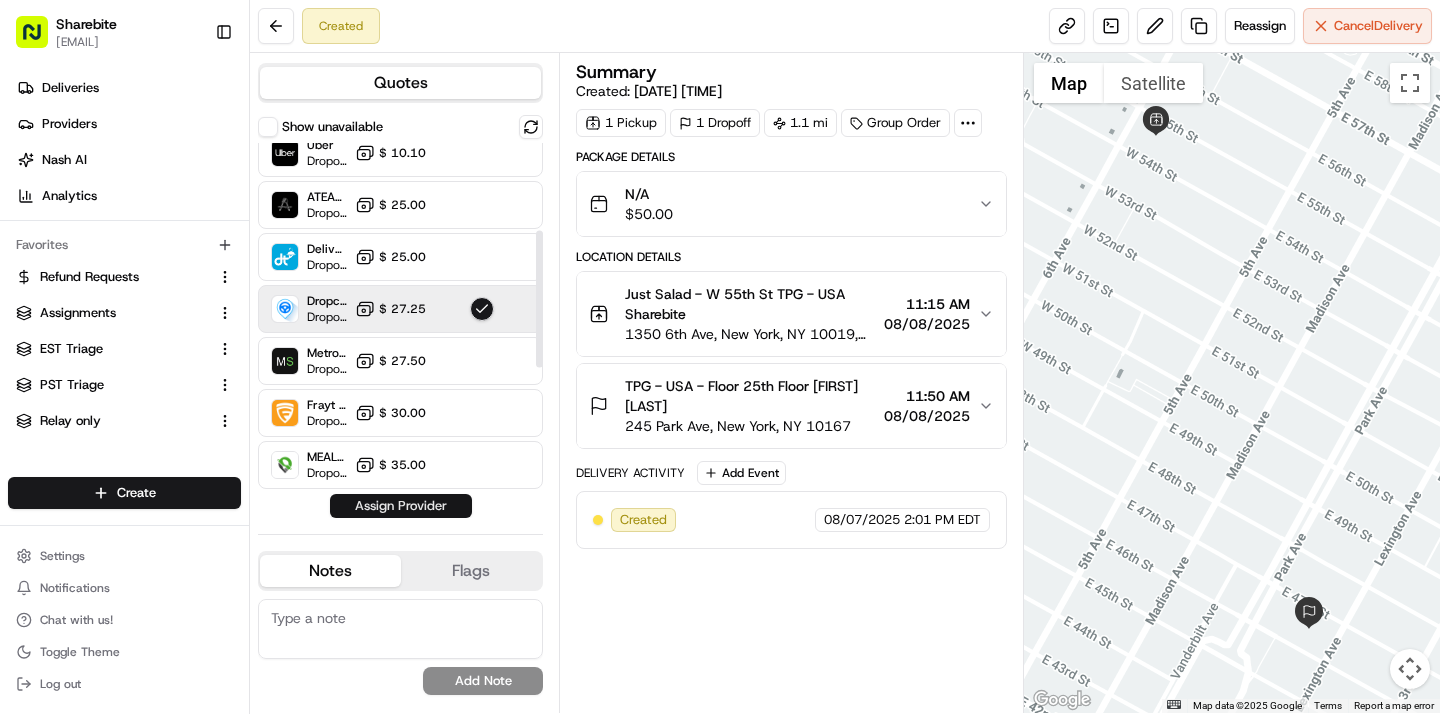 click on "Assign Provider" at bounding box center (401, 506) 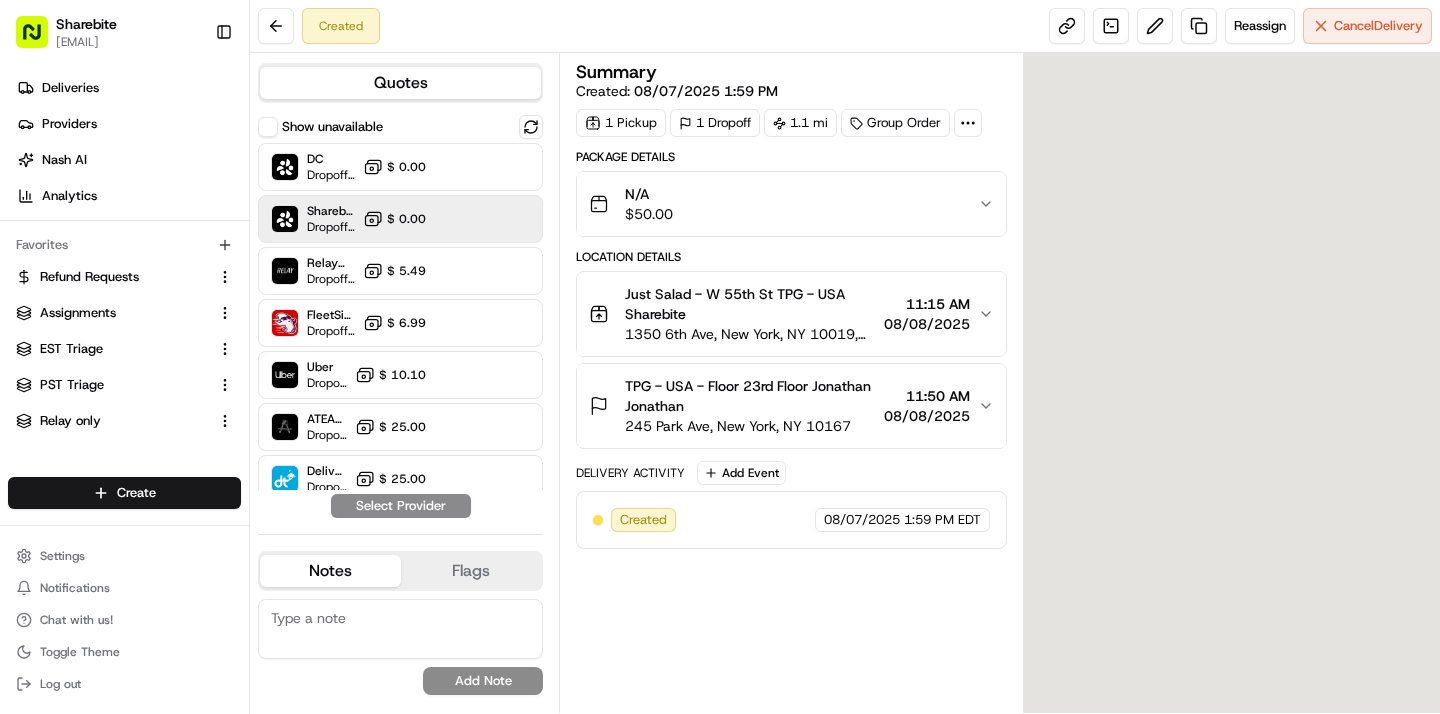 scroll, scrollTop: 0, scrollLeft: 0, axis: both 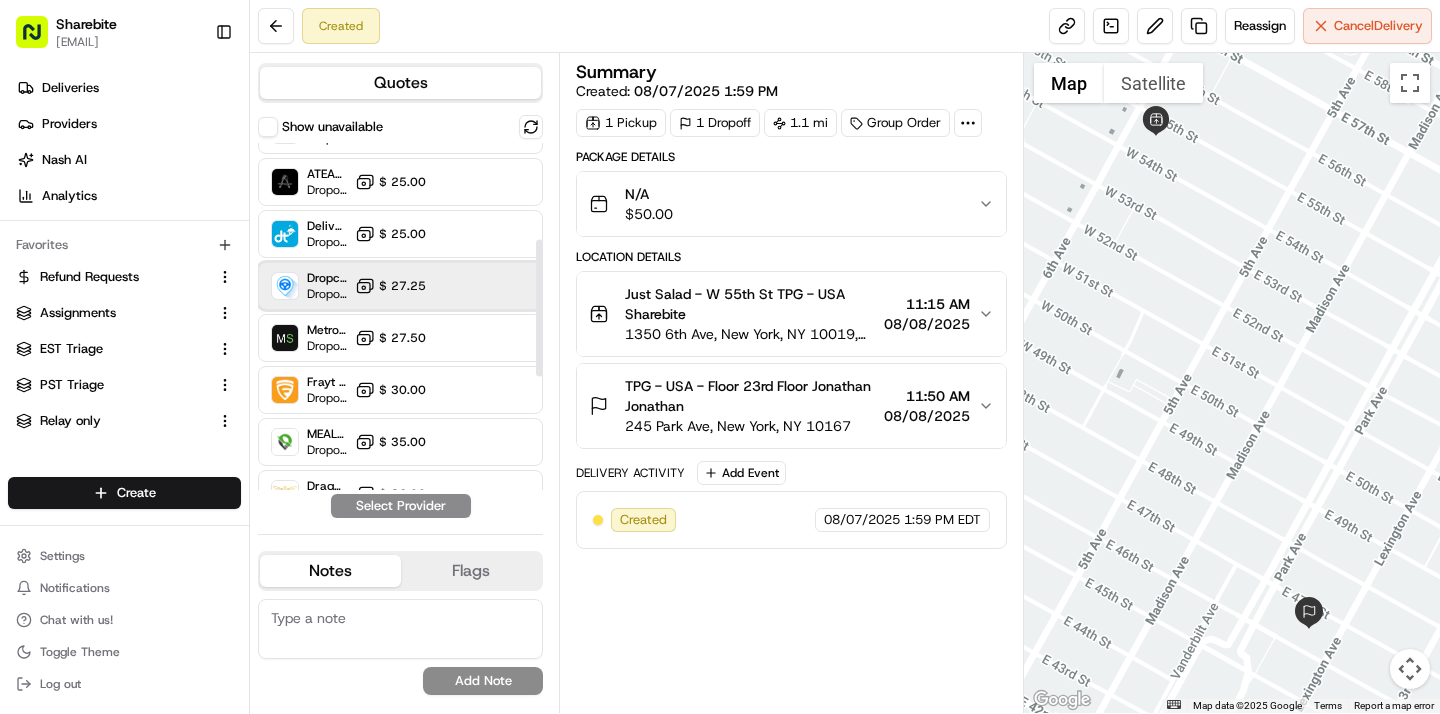 click on "Dropcar (NYC 1) Dropoff ETA   21 hours $   27.25" at bounding box center [400, 286] 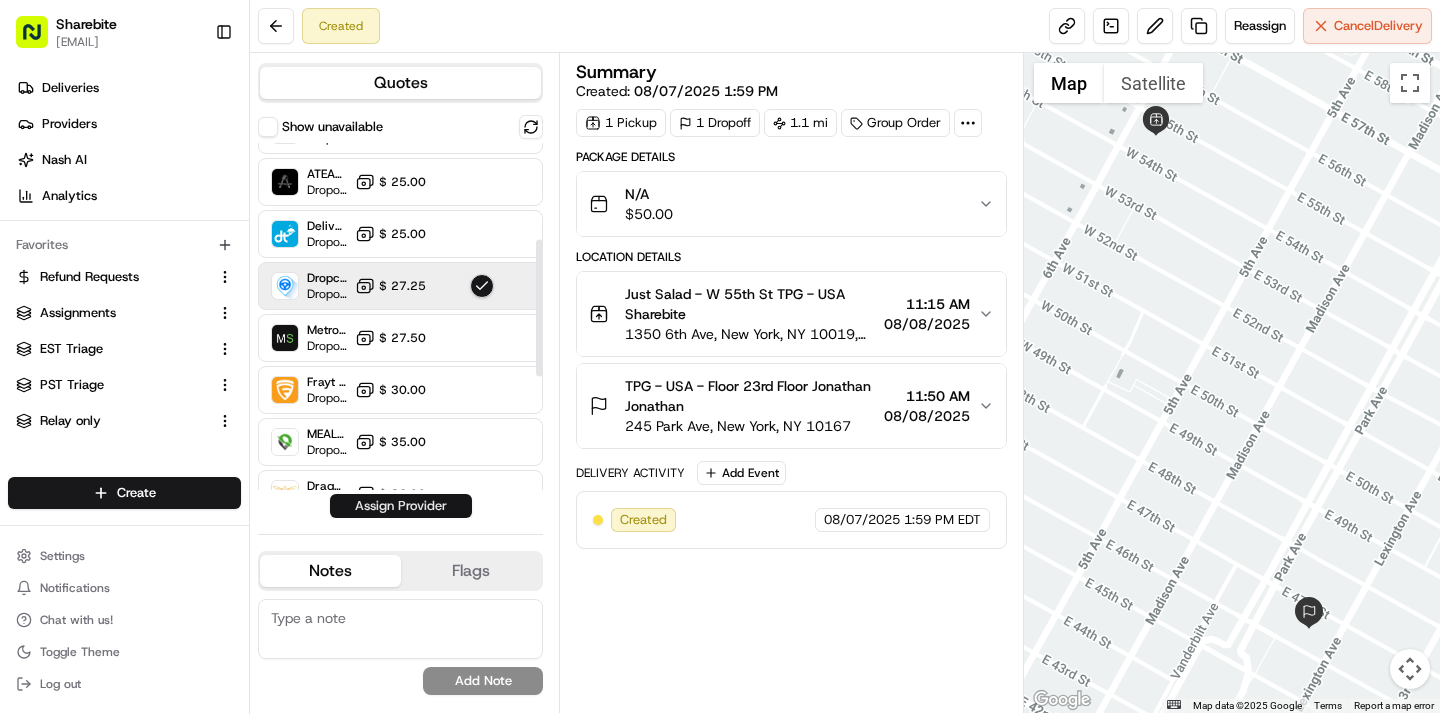 click on "Assign Provider" at bounding box center [401, 506] 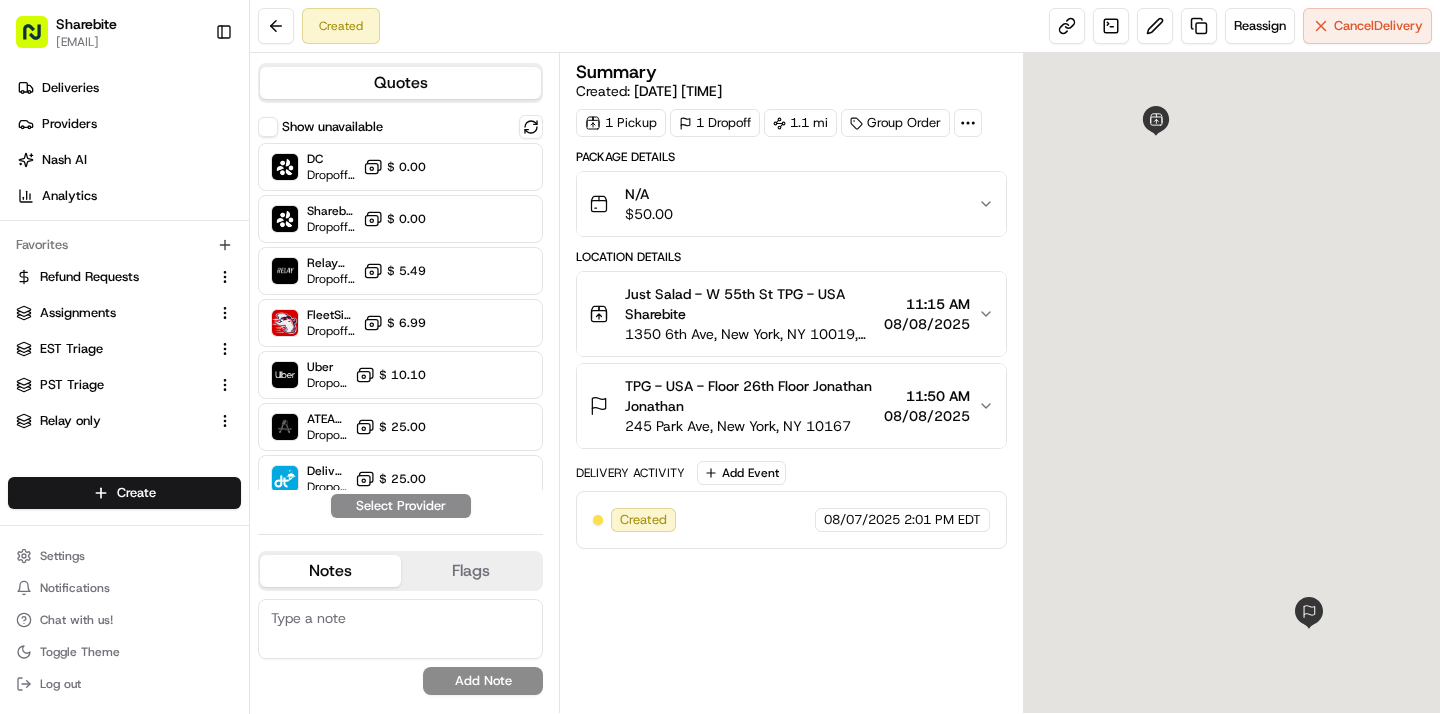 scroll, scrollTop: 0, scrollLeft: 0, axis: both 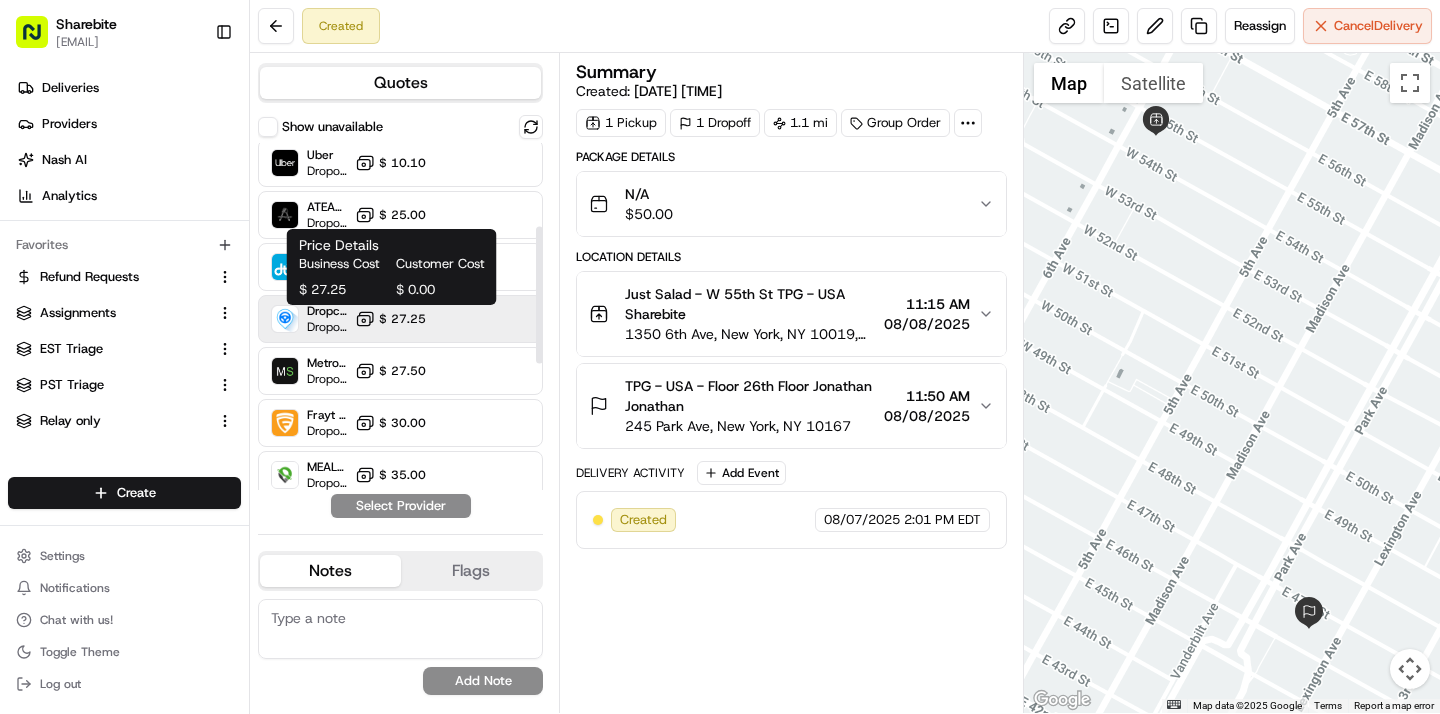 click 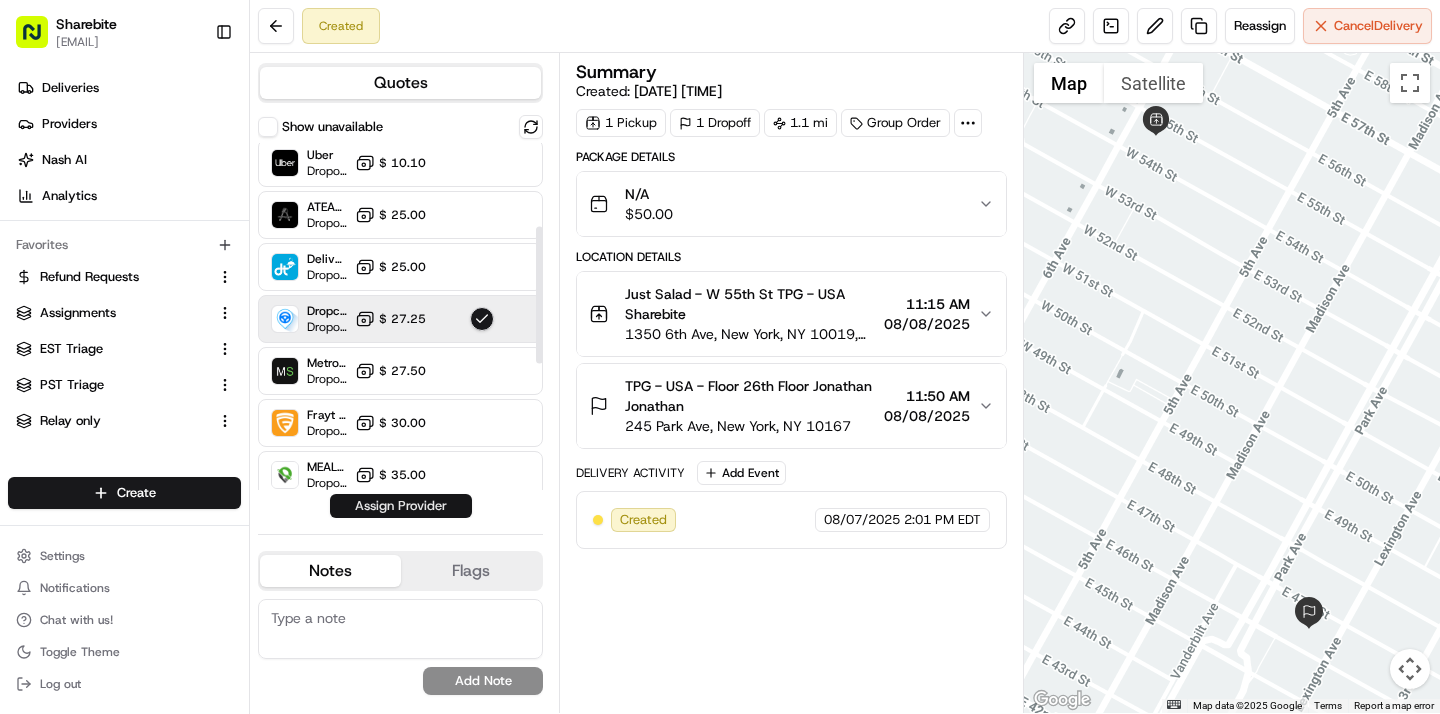 click on "Assign Provider" at bounding box center [401, 506] 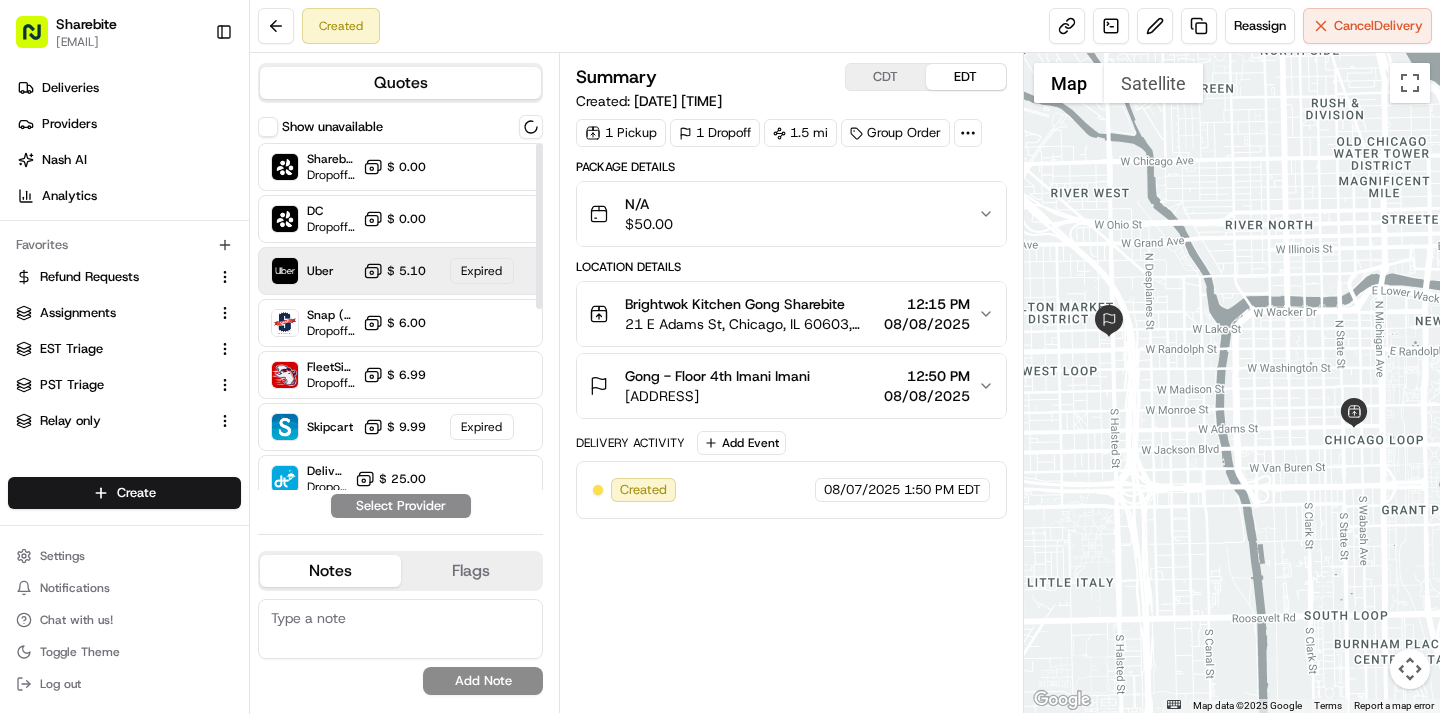 scroll, scrollTop: 0, scrollLeft: 0, axis: both 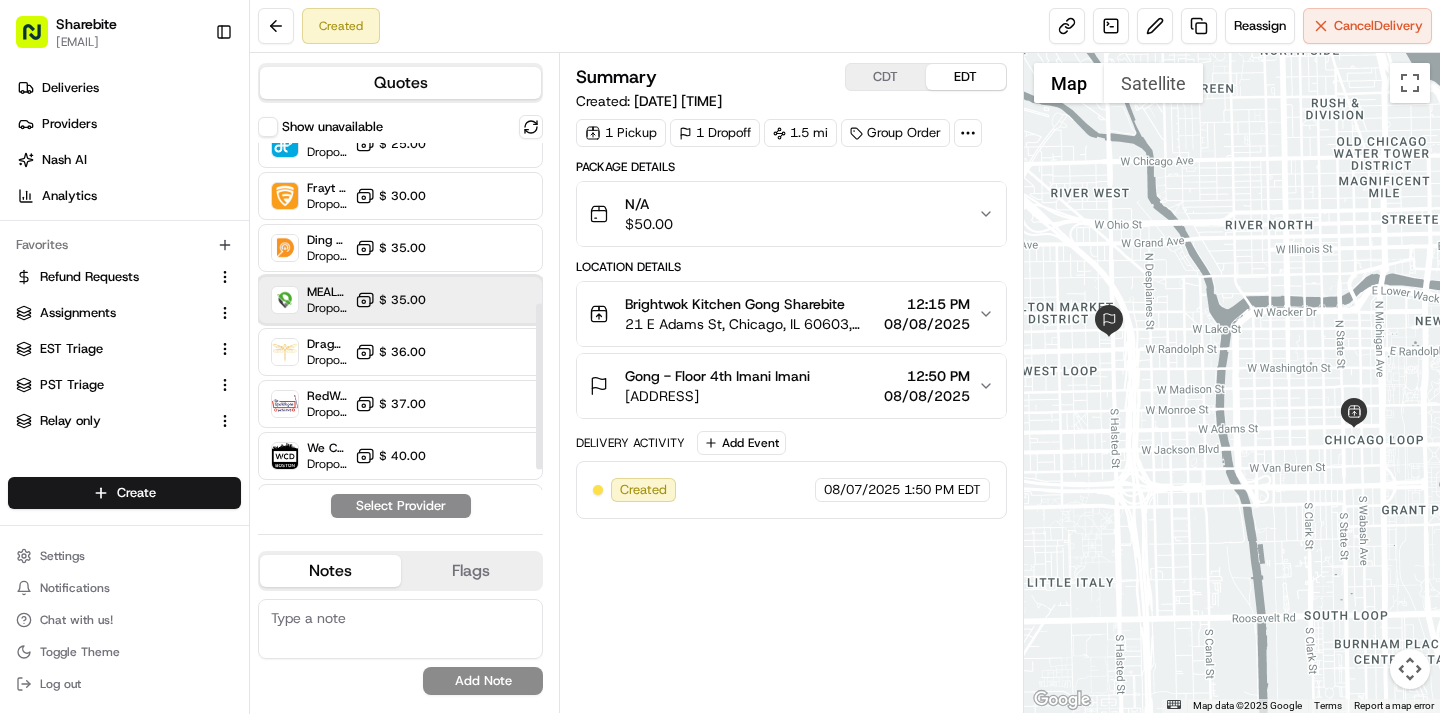 click on "MEALS NOW Dropoff ETA   - $   35.00" at bounding box center (400, 300) 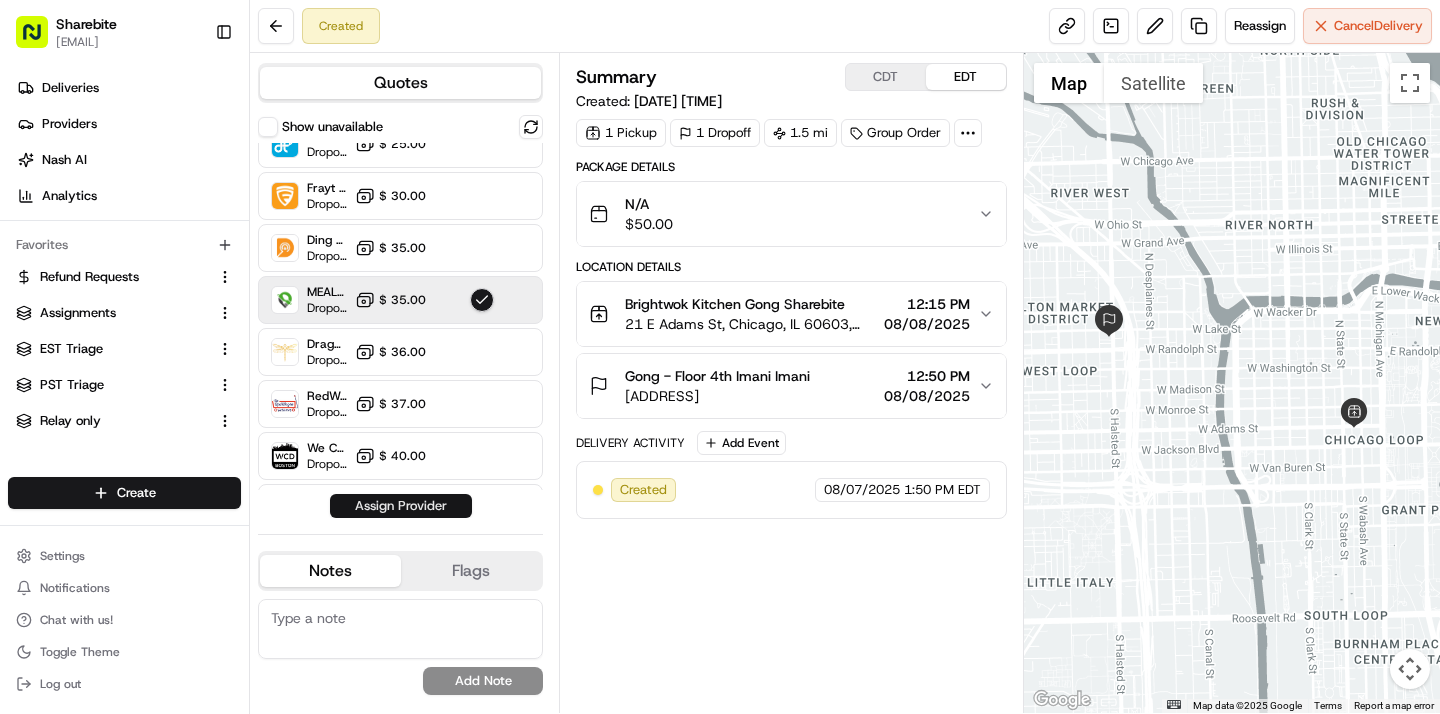 click on "Assign Provider" at bounding box center (401, 506) 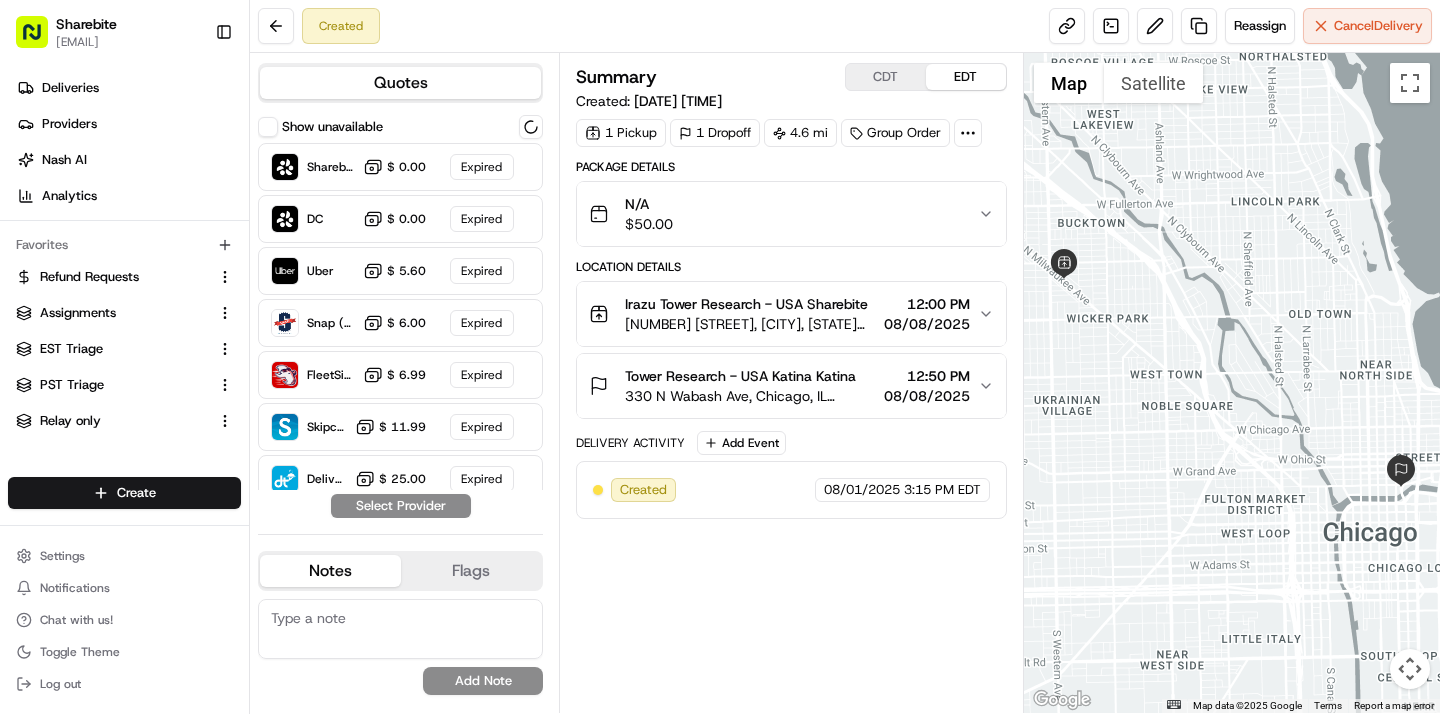 scroll, scrollTop: 0, scrollLeft: 0, axis: both 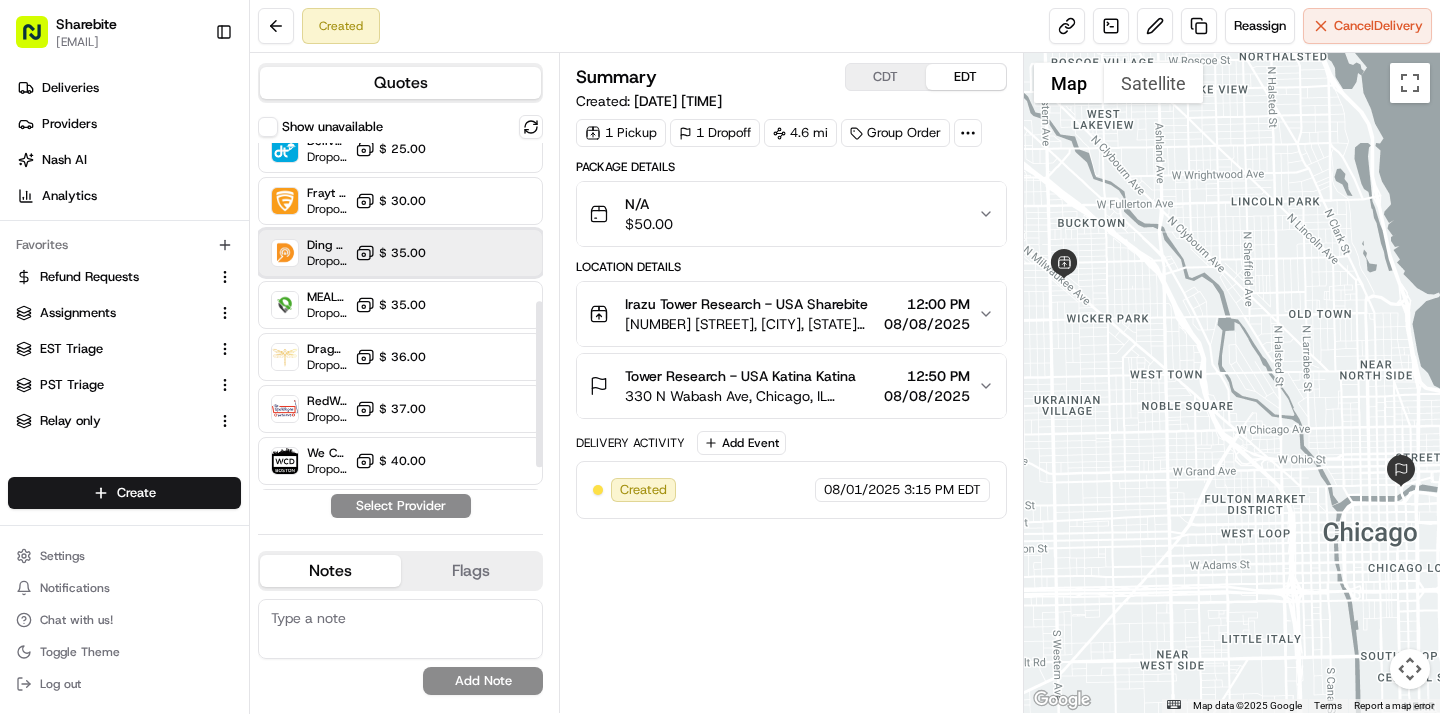click on "Ding Dong To Go Dropoff ETA   - $   35.00" at bounding box center (400, 253) 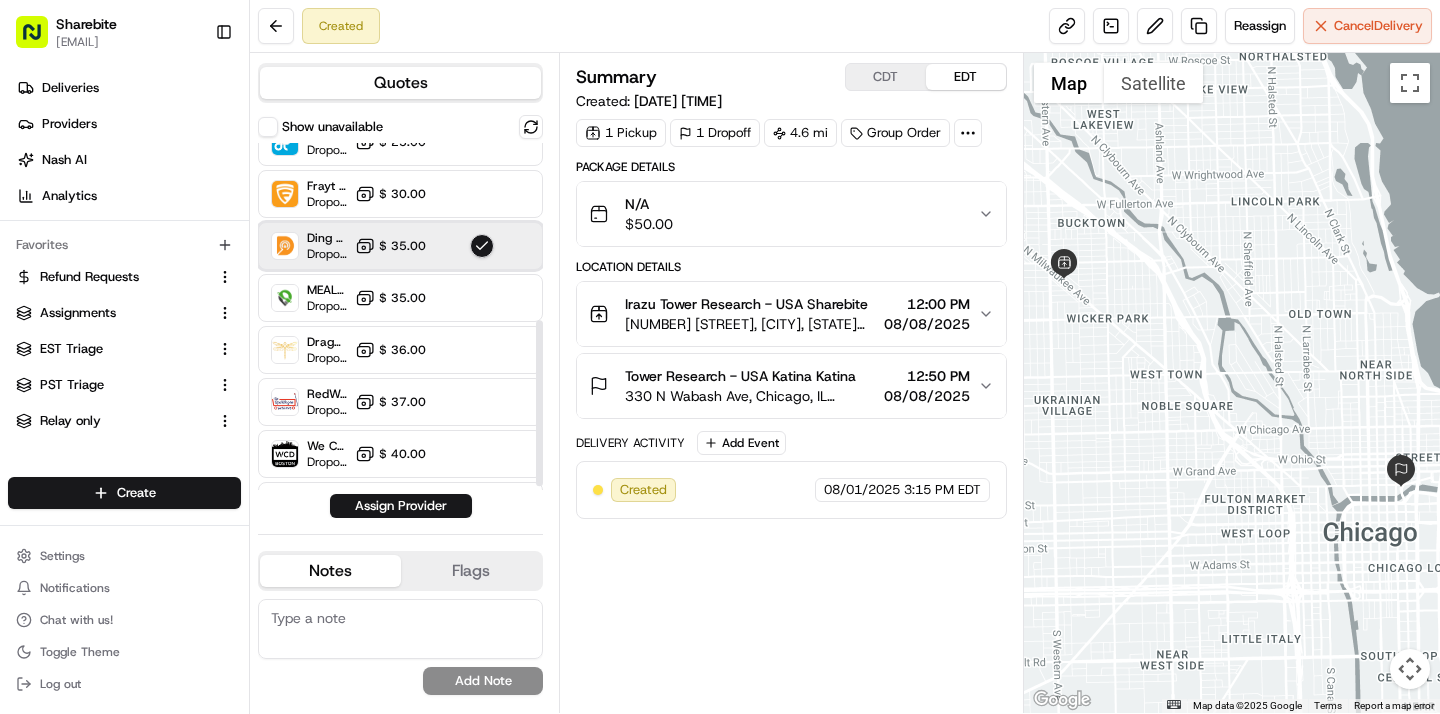 scroll, scrollTop: 377, scrollLeft: 0, axis: vertical 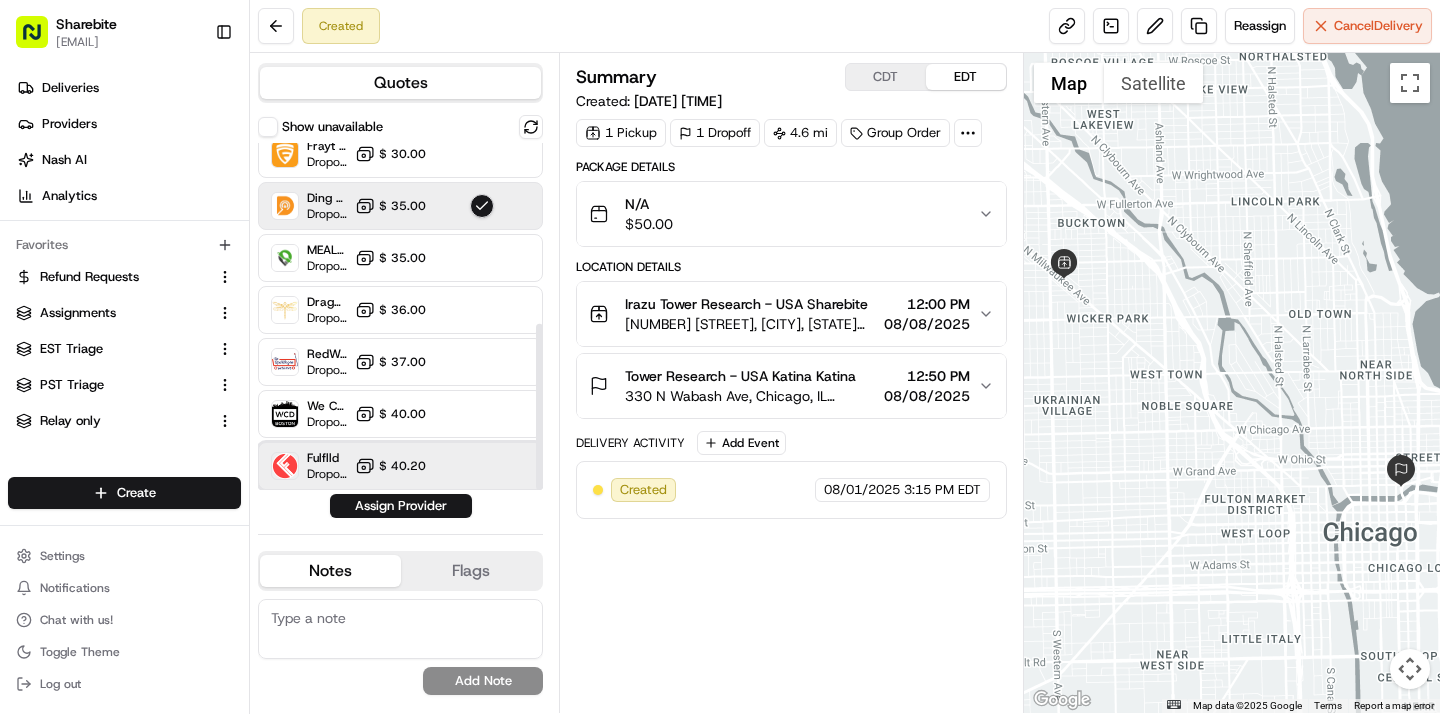 click on "Fulflld Dropoff ETA   - $   40.20" at bounding box center (400, 466) 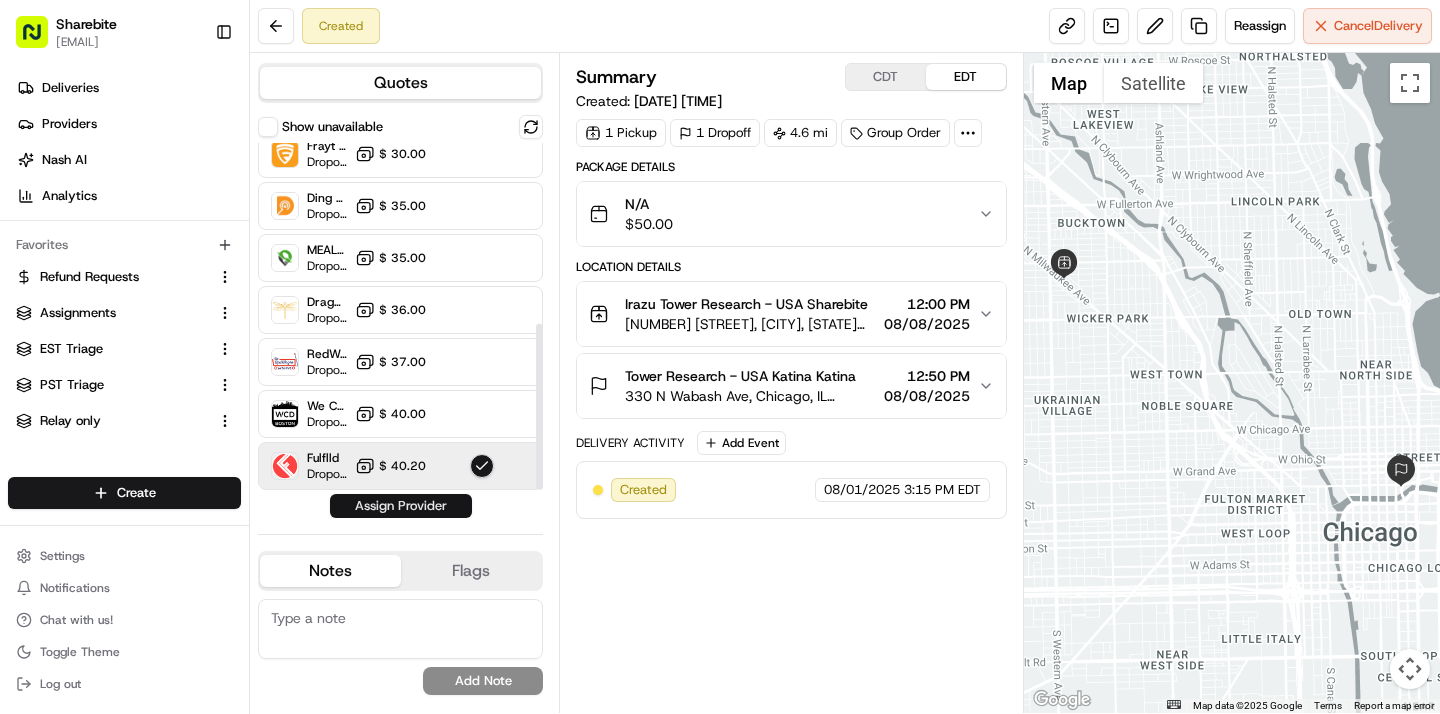 click on "Assign Provider" at bounding box center [401, 506] 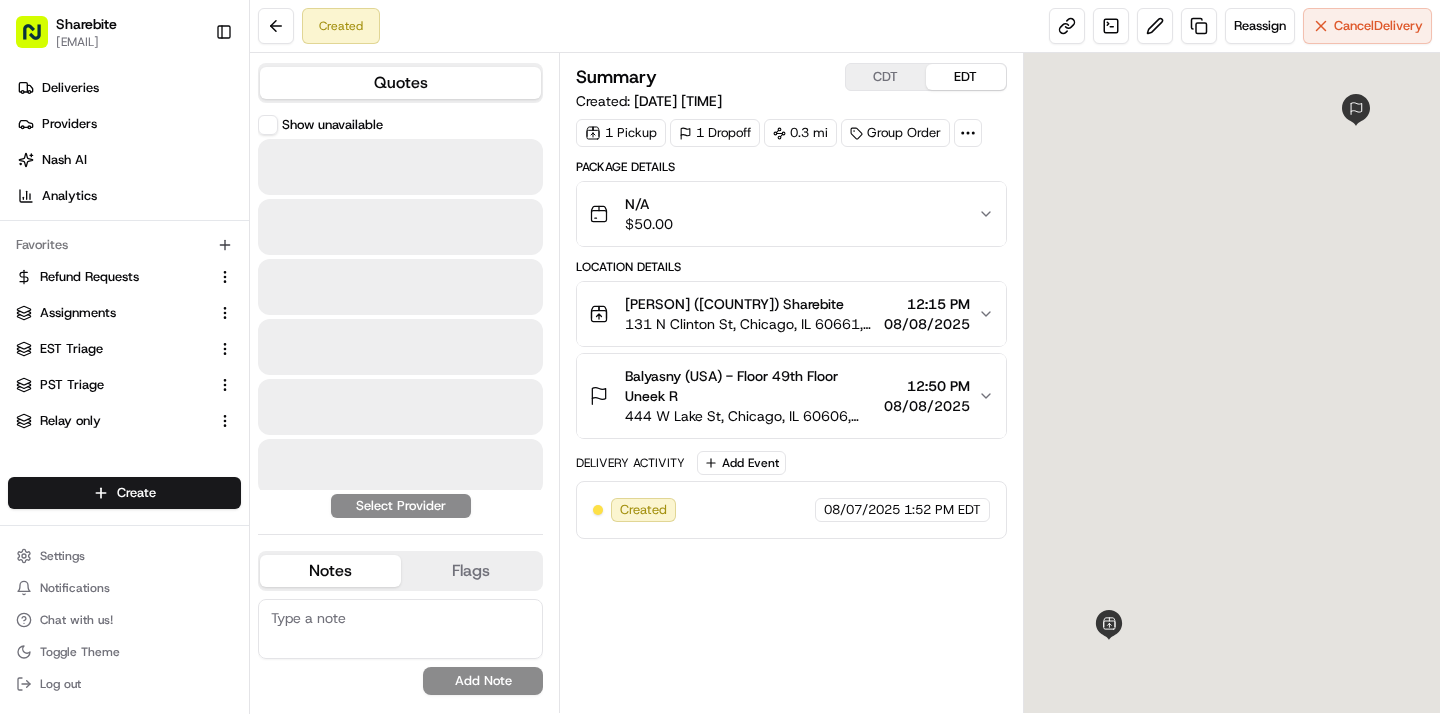scroll, scrollTop: 0, scrollLeft: 0, axis: both 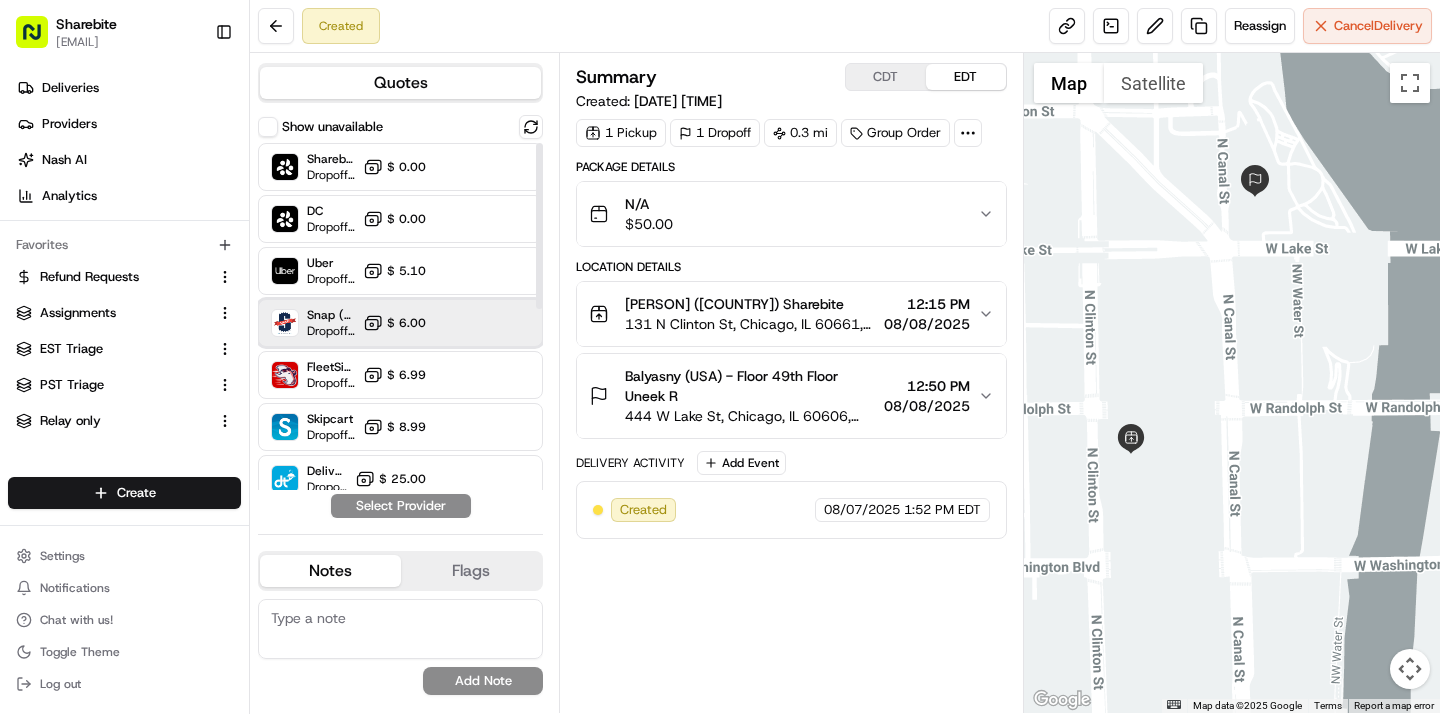 click on "Snap (Vromo) Dropoff ETA   - $   6.00" at bounding box center [400, 323] 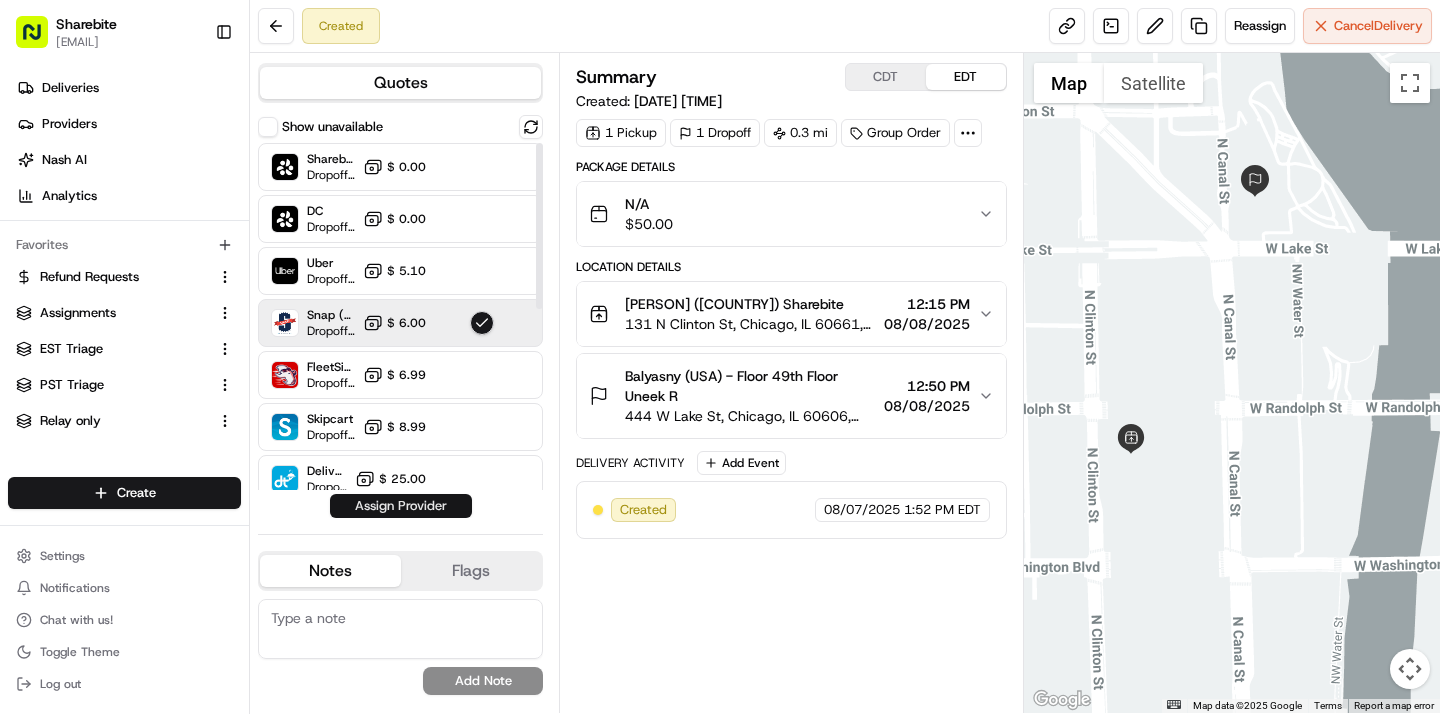 click on "Assign Provider" at bounding box center [401, 506] 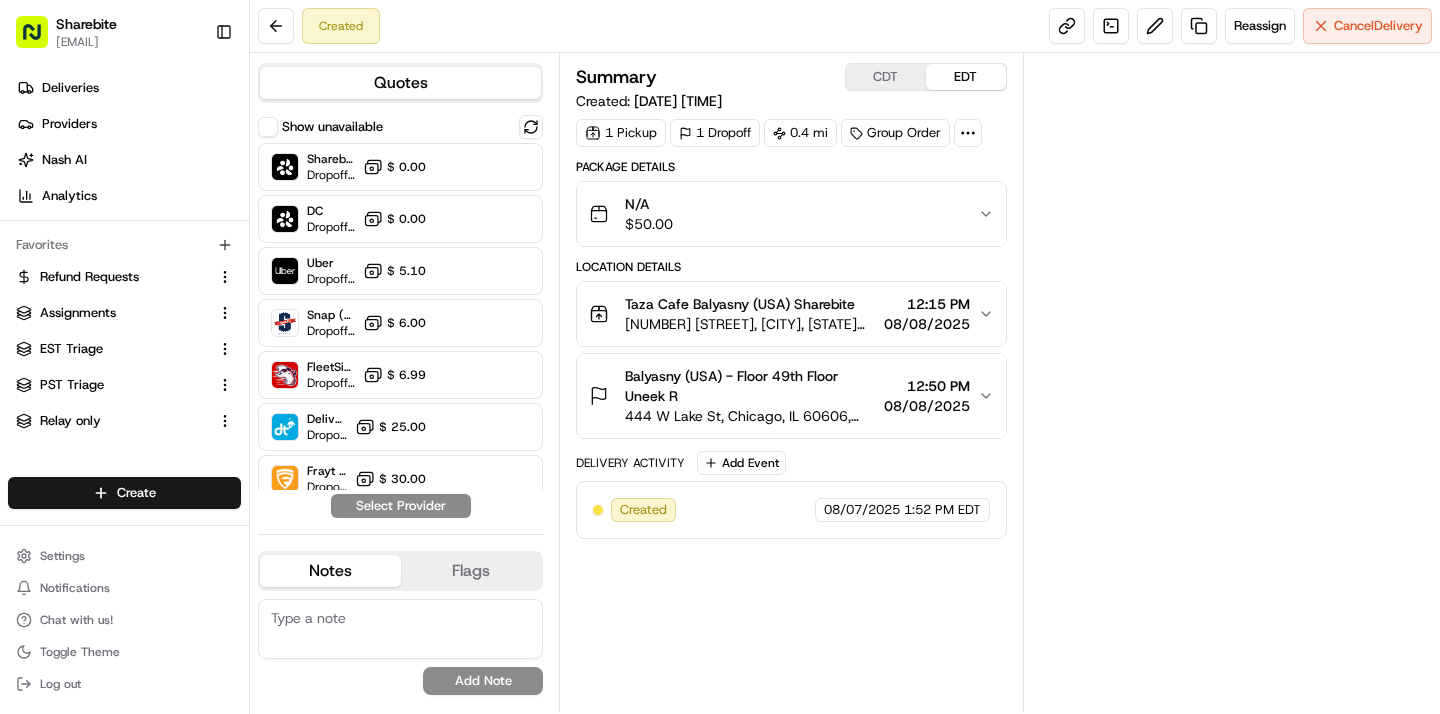 scroll, scrollTop: 0, scrollLeft: 0, axis: both 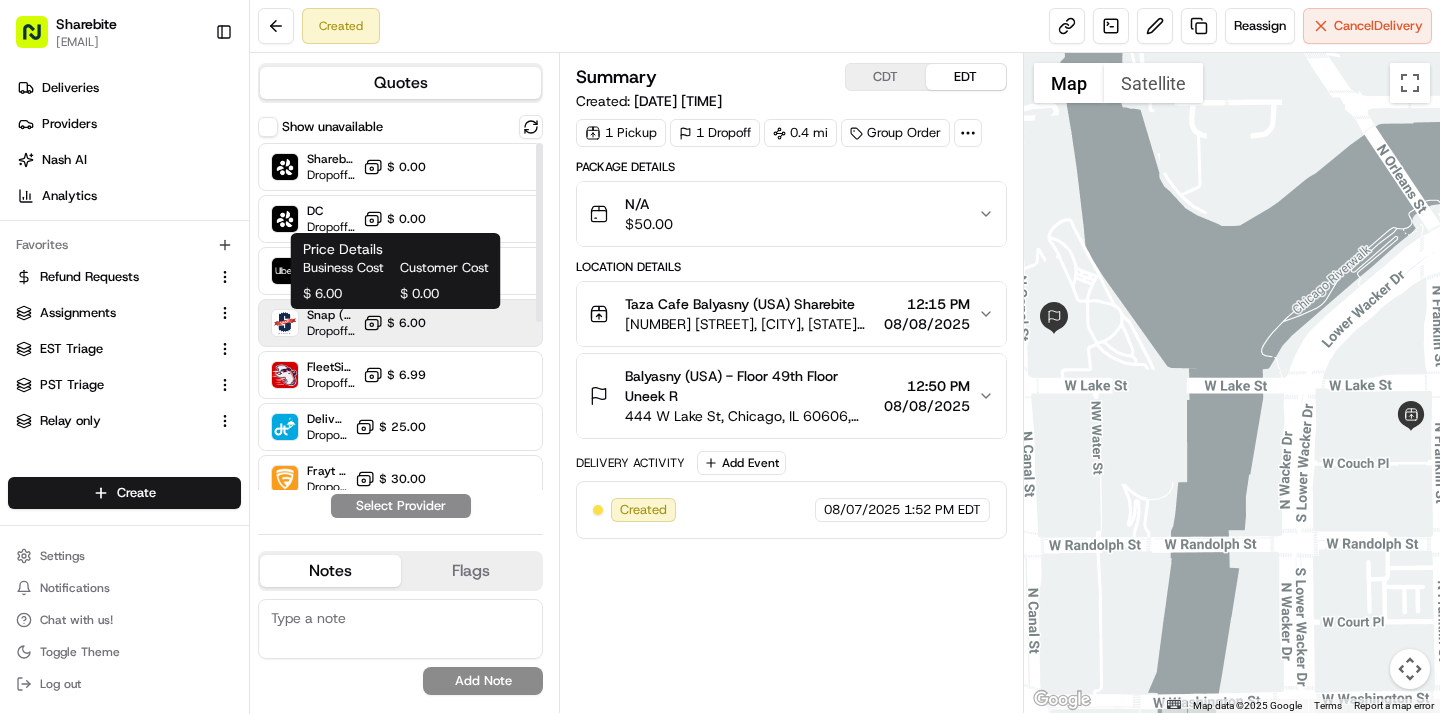 click on "$   6.00" at bounding box center (406, 323) 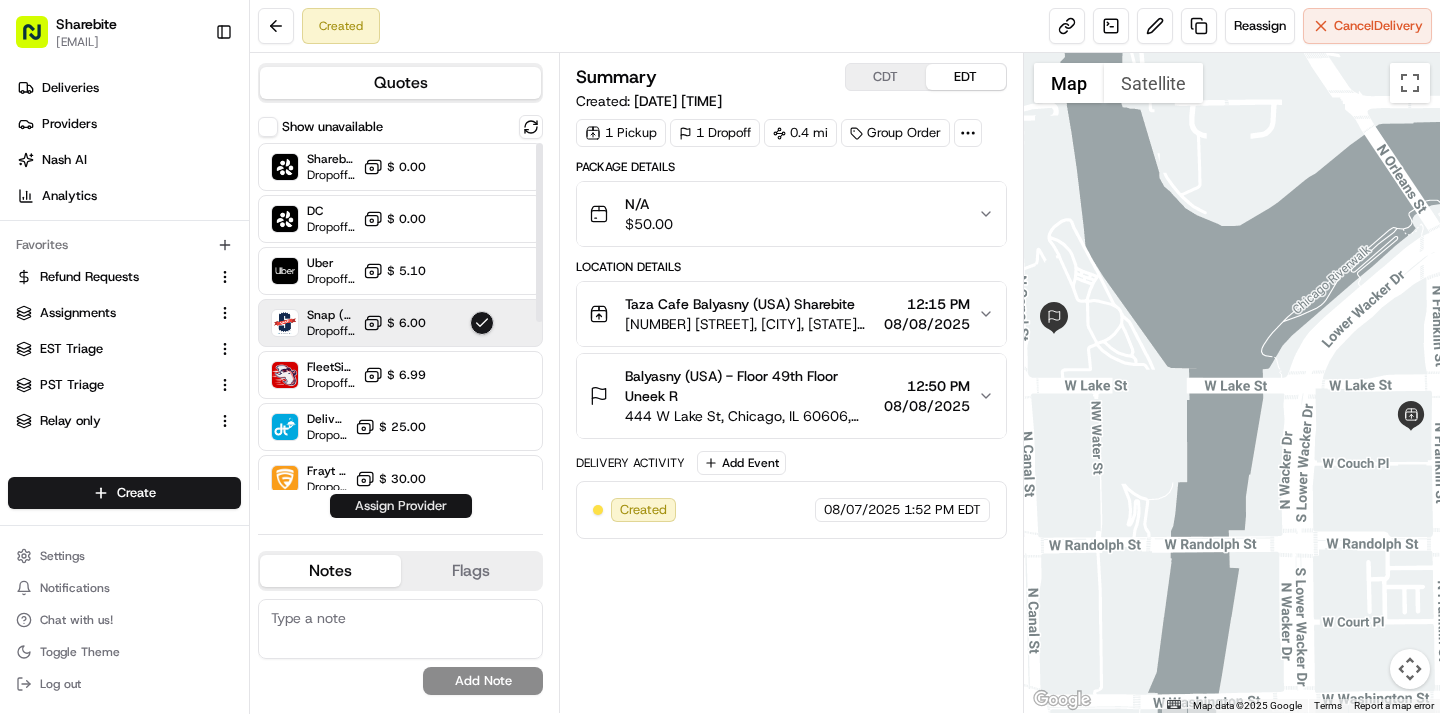 click on "Assign Provider" at bounding box center [401, 506] 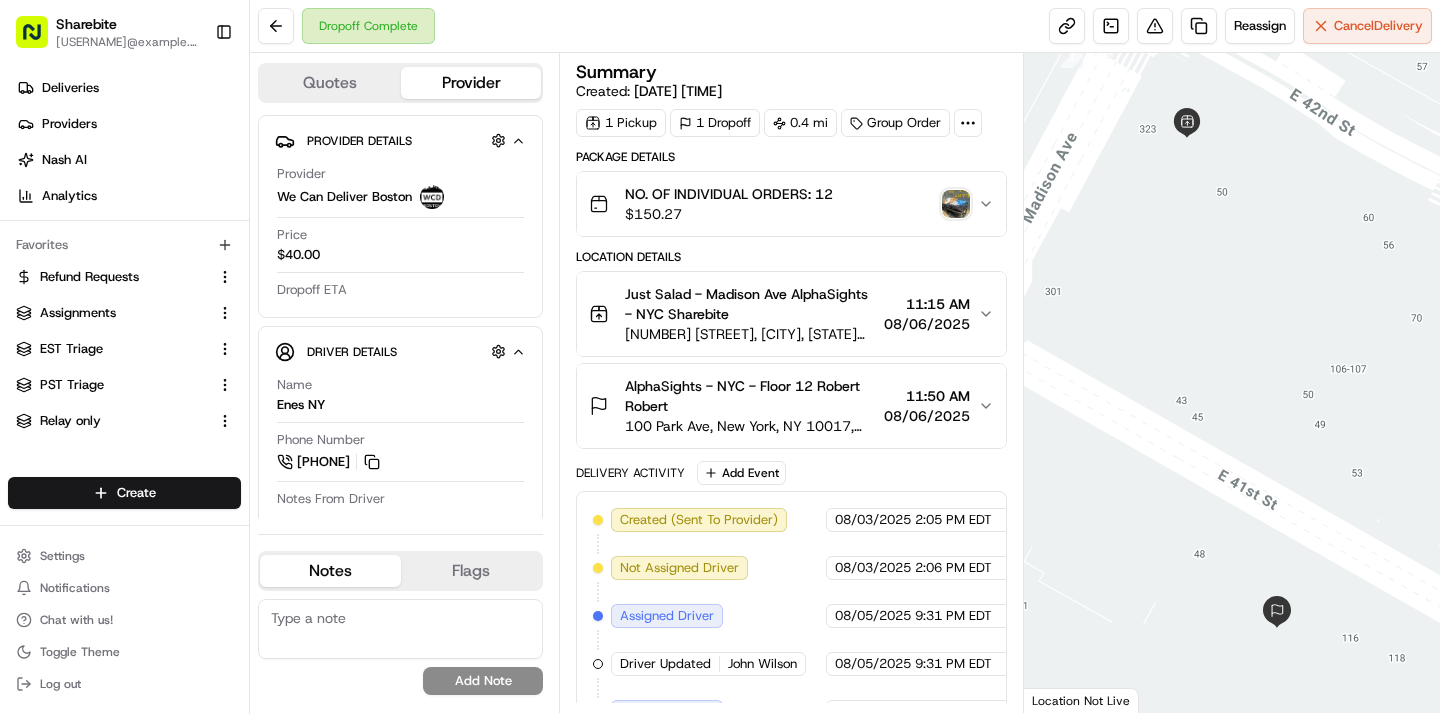 scroll, scrollTop: 0, scrollLeft: 0, axis: both 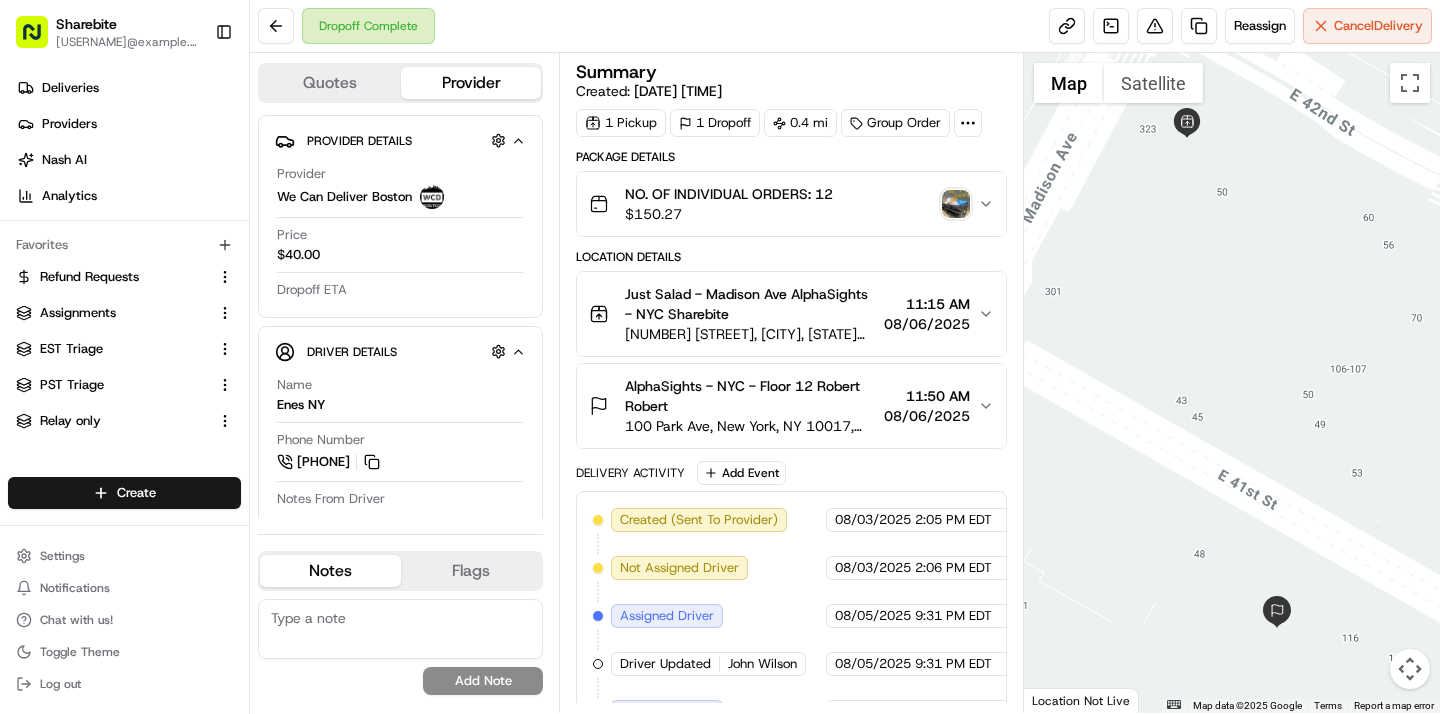 click at bounding box center (956, 204) 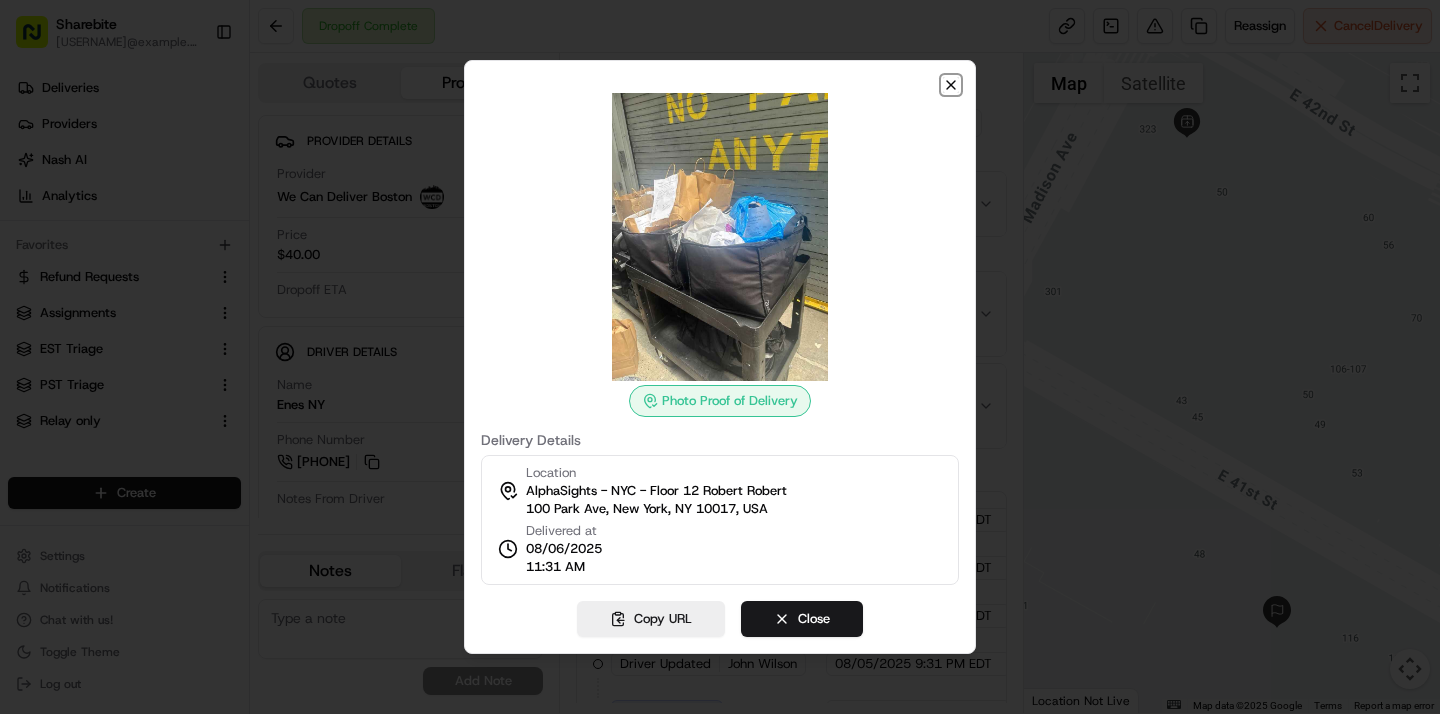 click 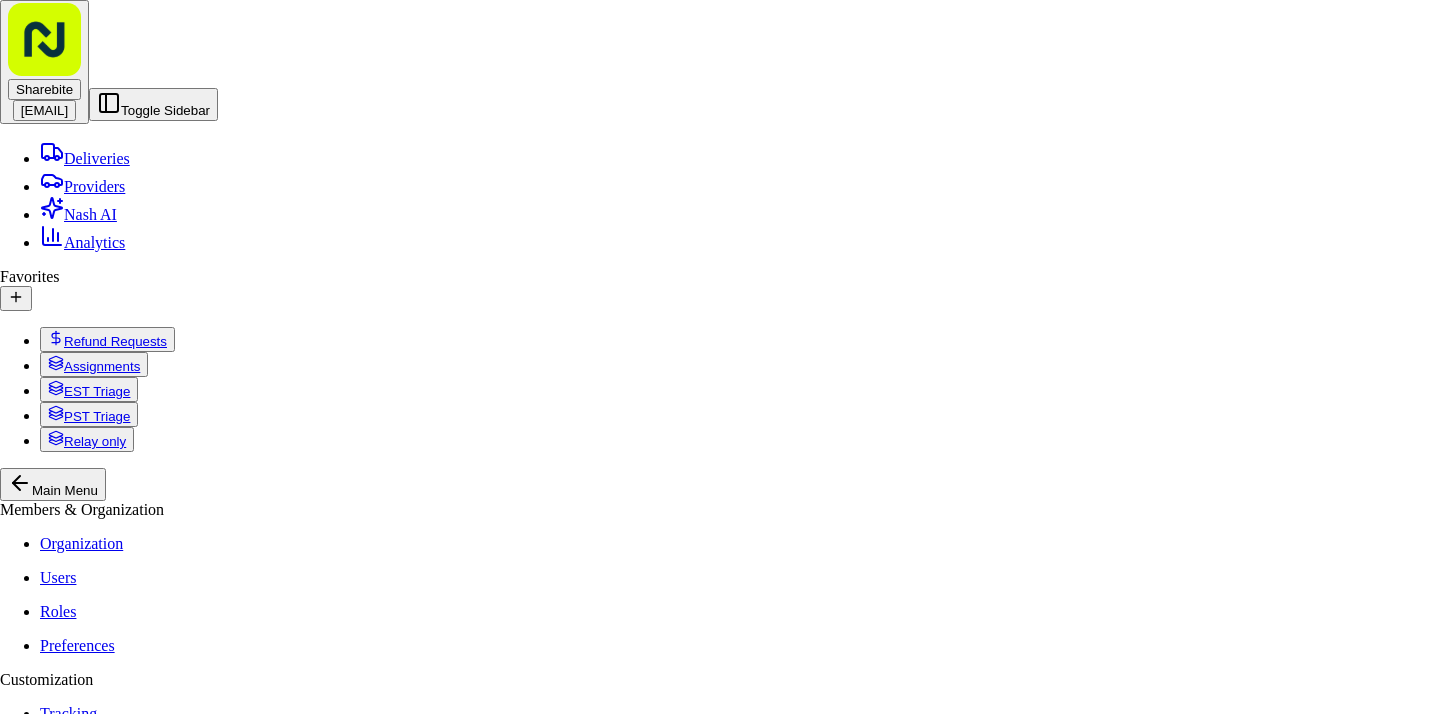 scroll, scrollTop: 0, scrollLeft: 0, axis: both 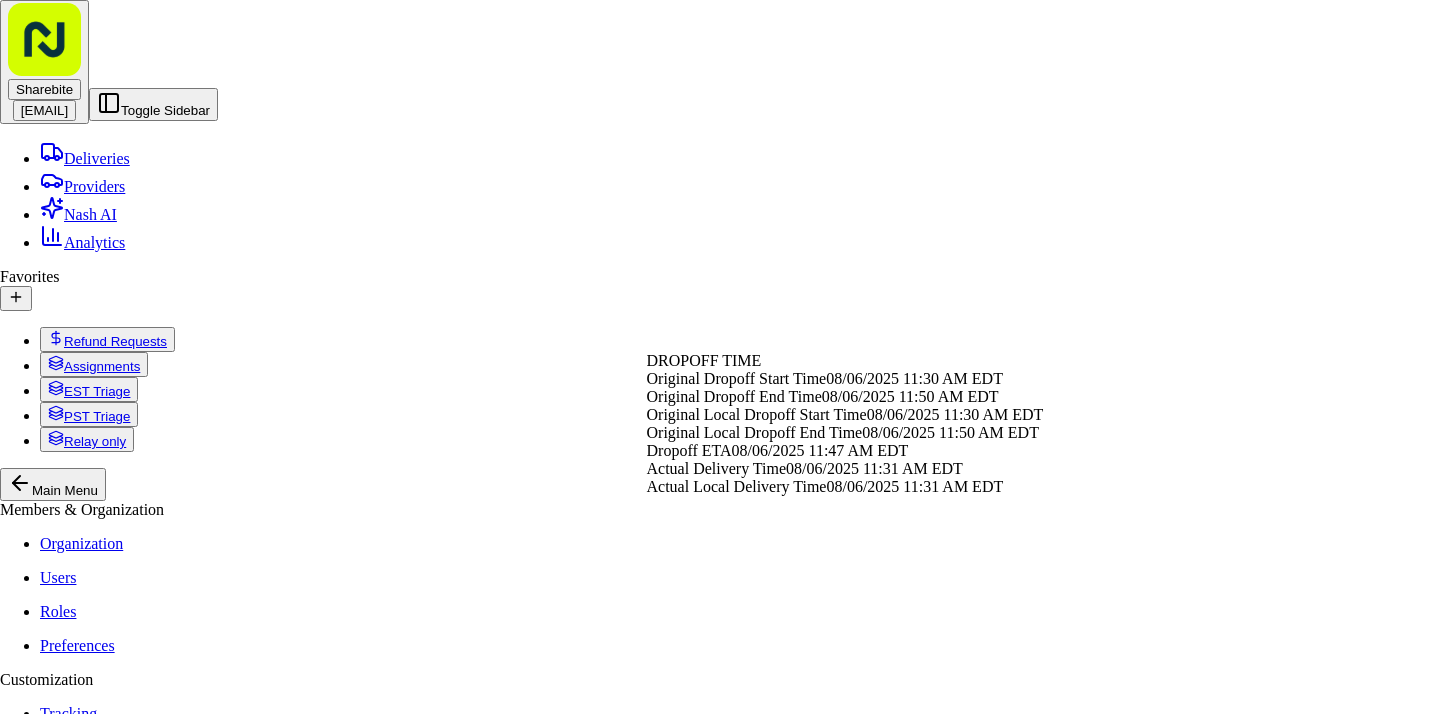 click 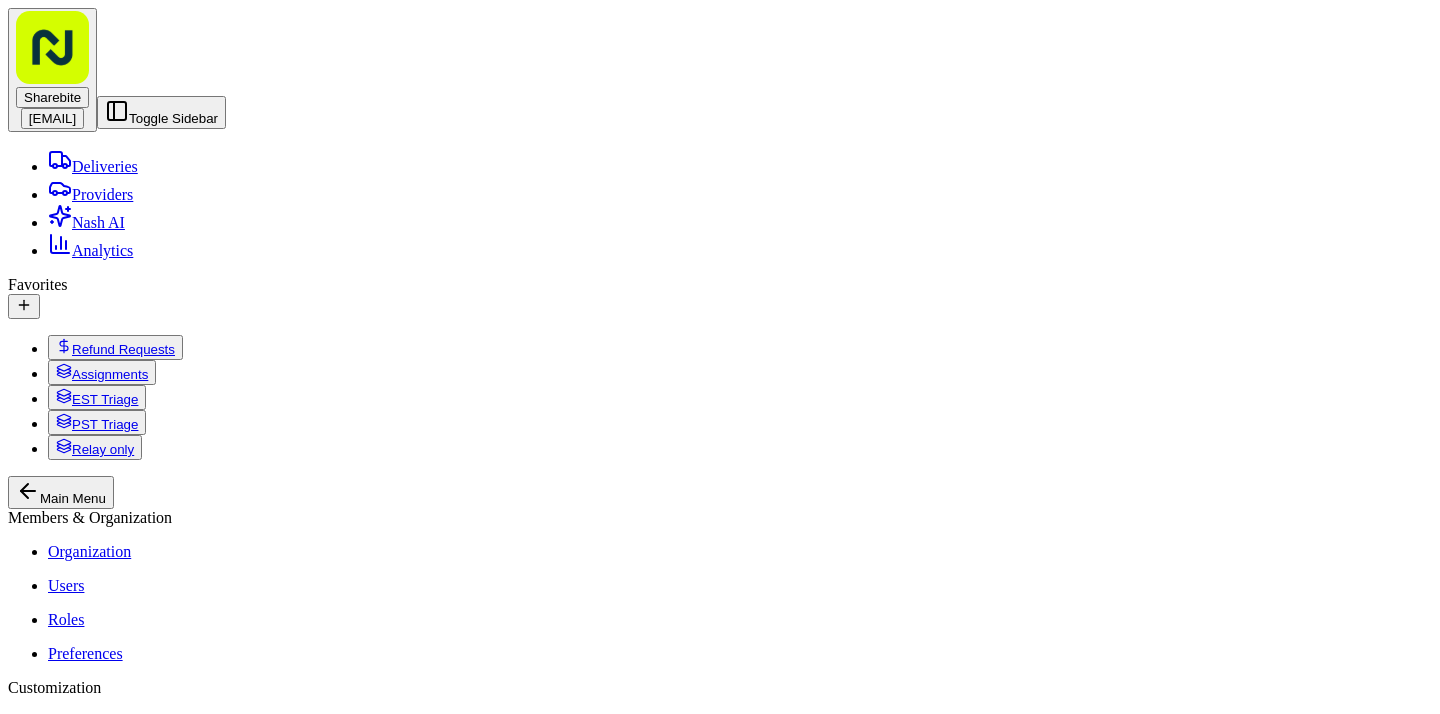click on "All times are displayed using  EDT   timezone" at bounding box center [162, 1537] 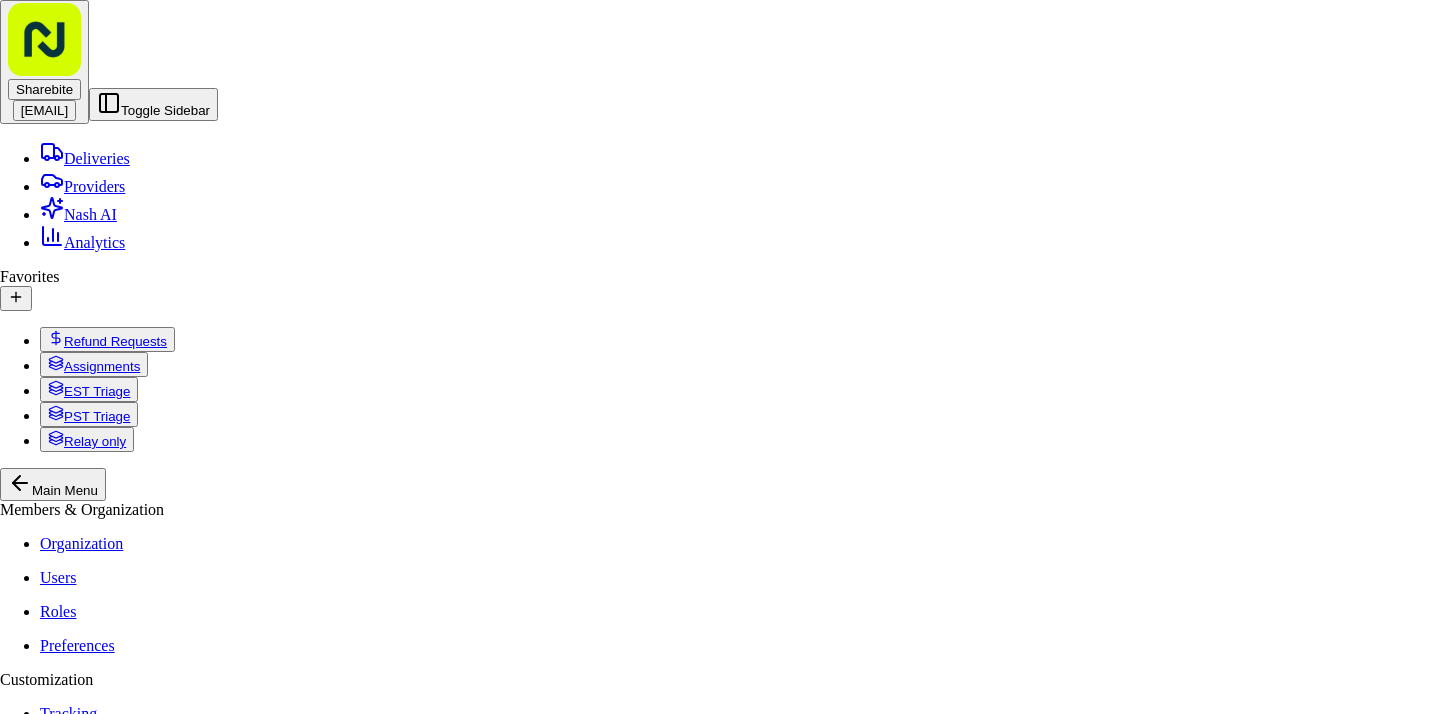 click at bounding box center (416, 20804) 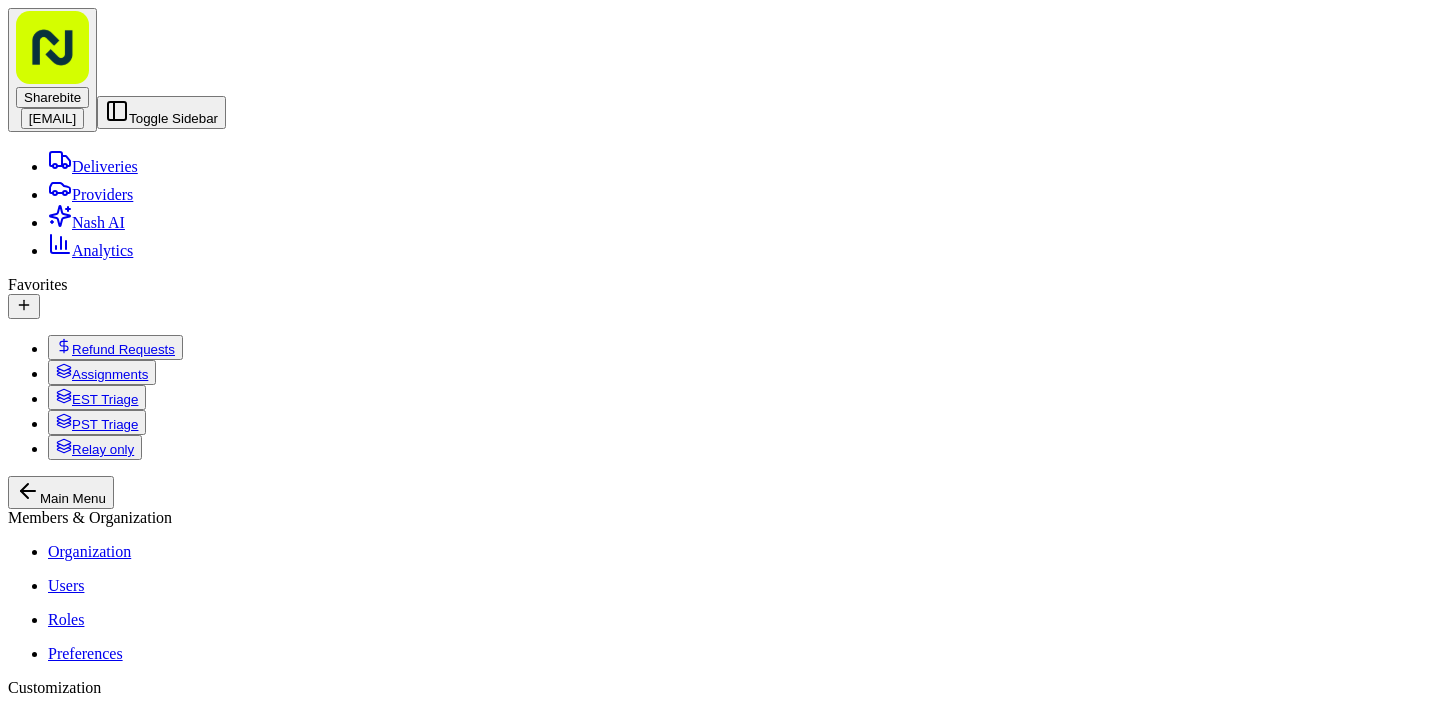 scroll, scrollTop: 756, scrollLeft: 0, axis: vertical 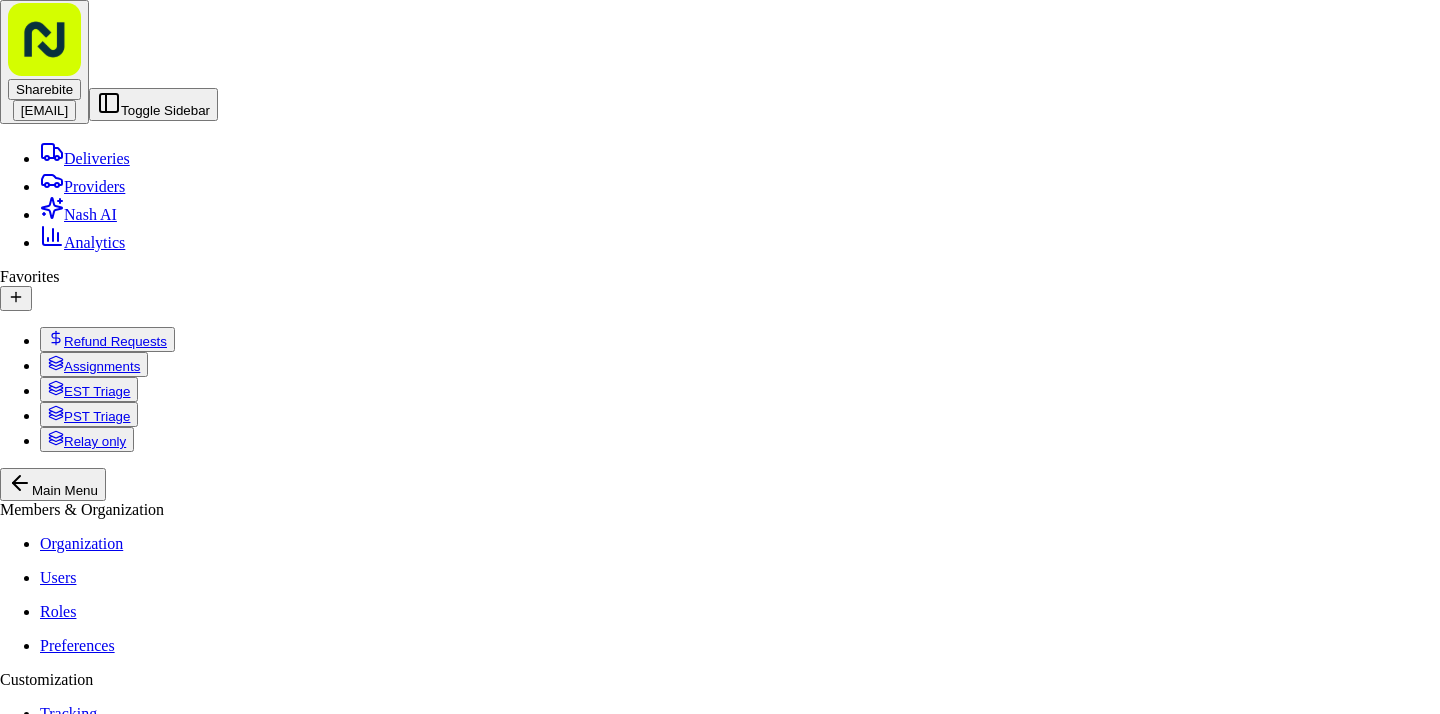 click at bounding box center (416, 8327) 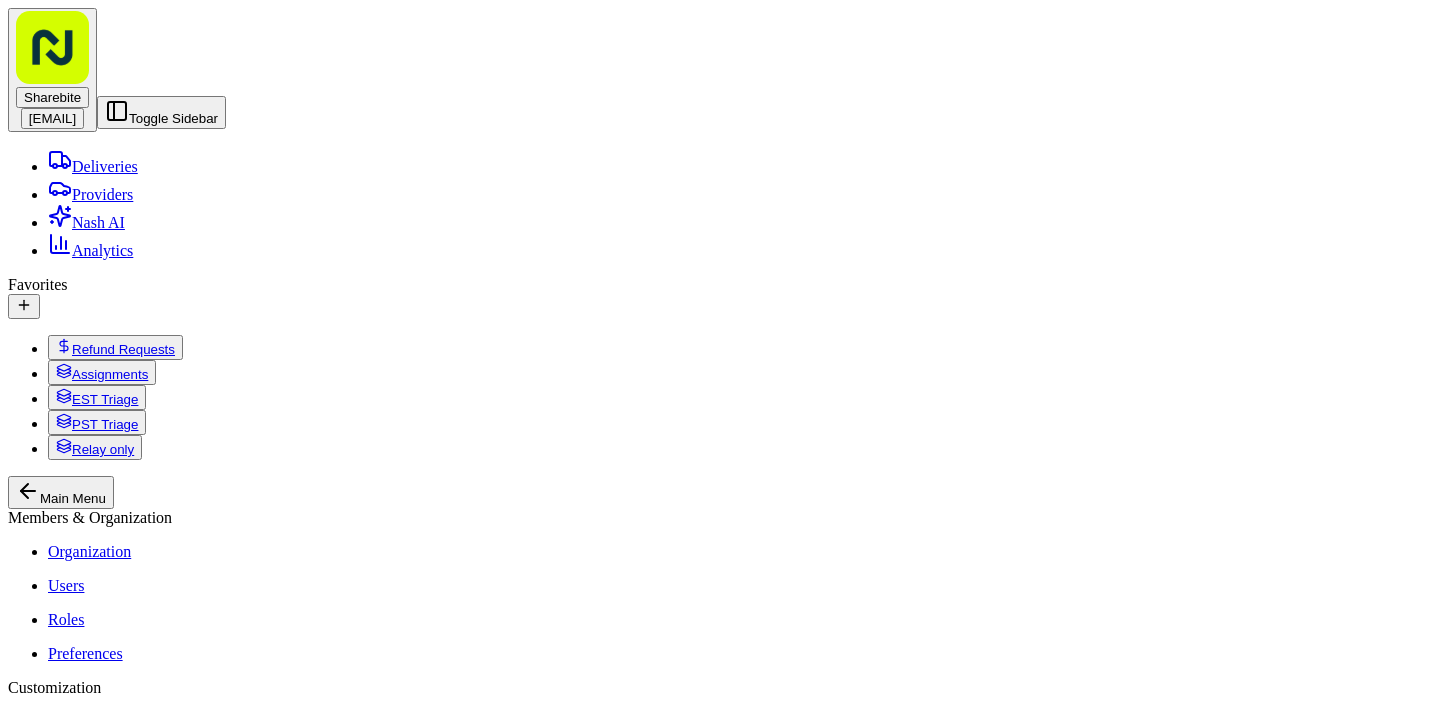 click on "08/06/2025" at bounding box center (769, 5688) 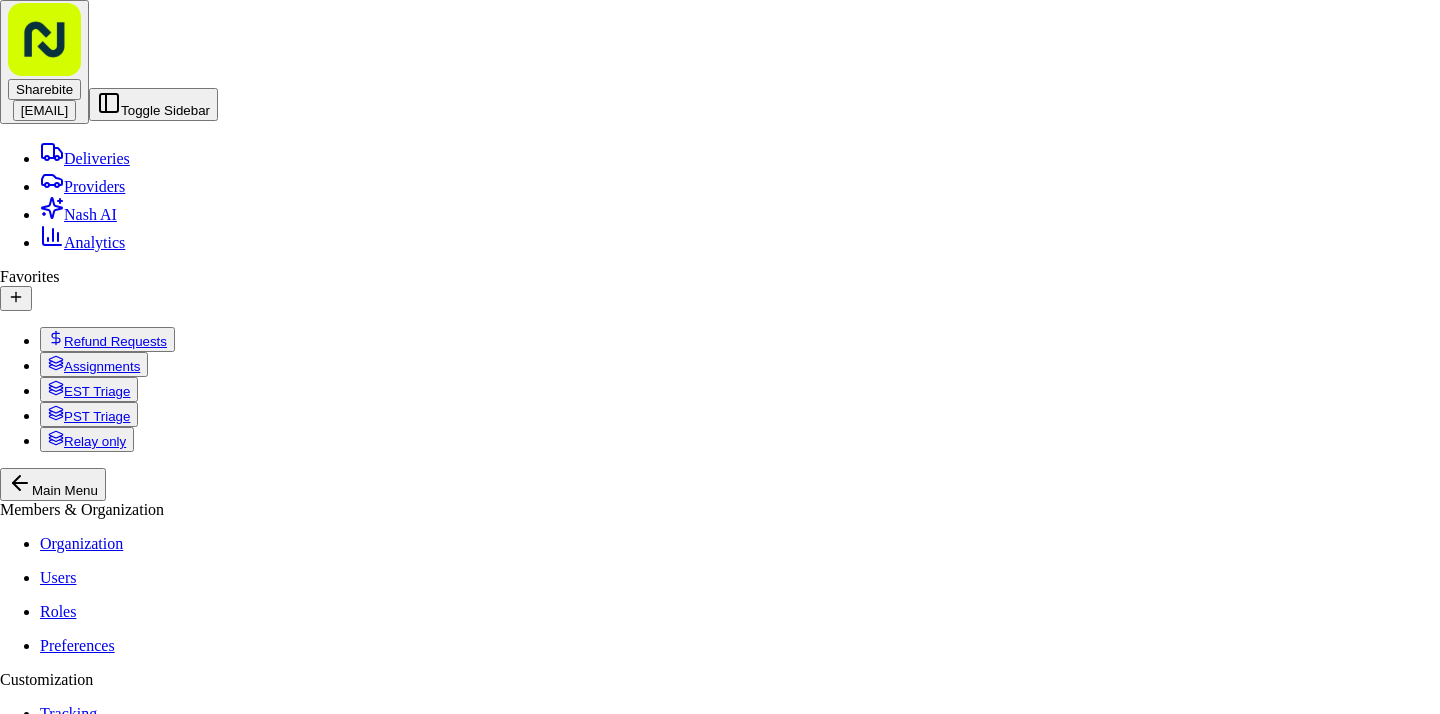 click at bounding box center (416, 8327) 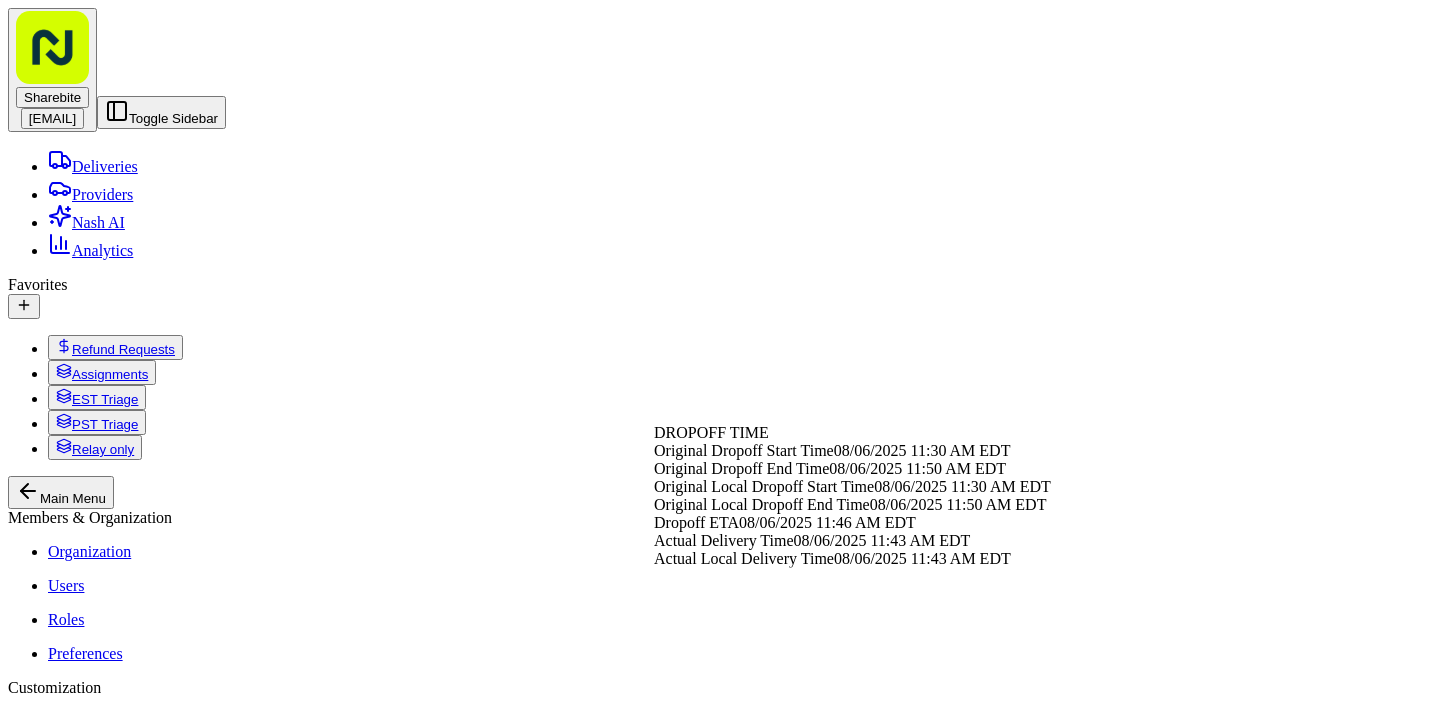 click on "11:50 AM 08/06/2025" at bounding box center [768, 5953] 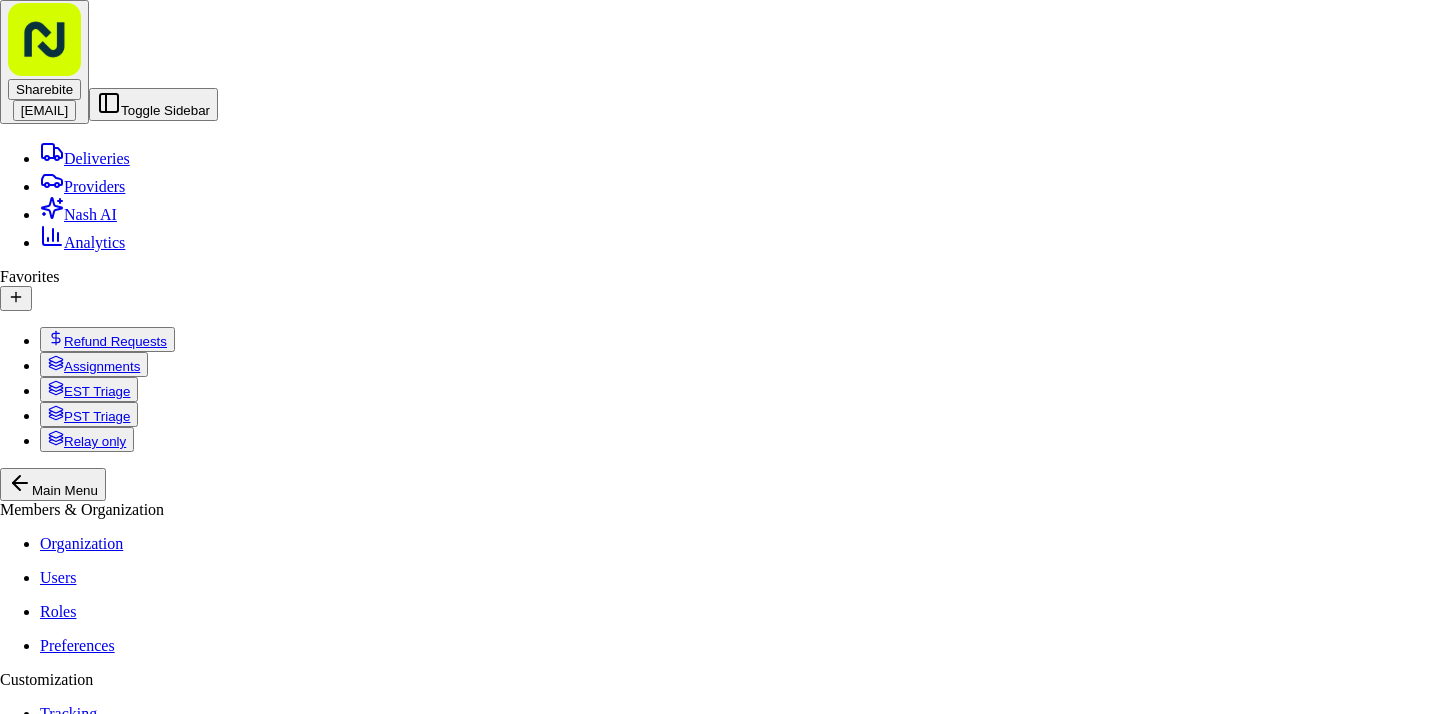 click at bounding box center (416, 8327) 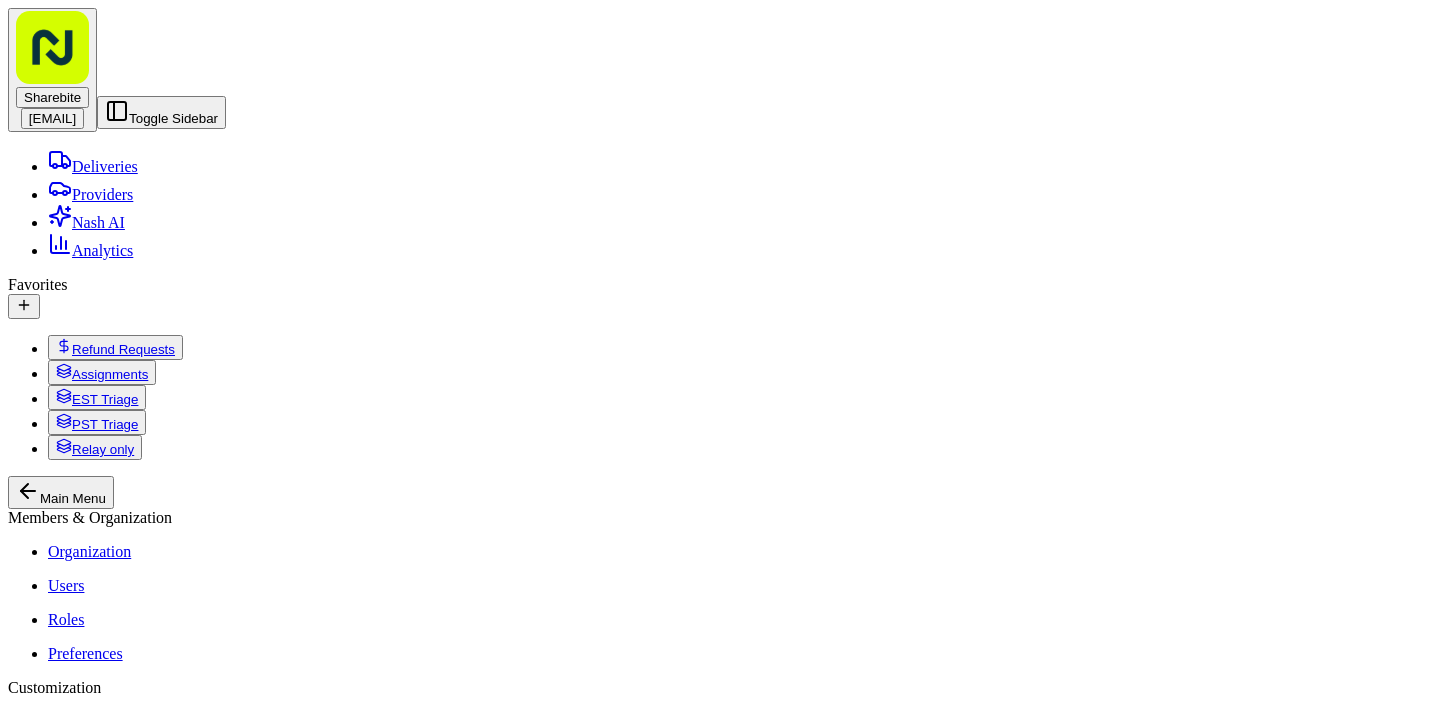 scroll, scrollTop: 166, scrollLeft: 0, axis: vertical 